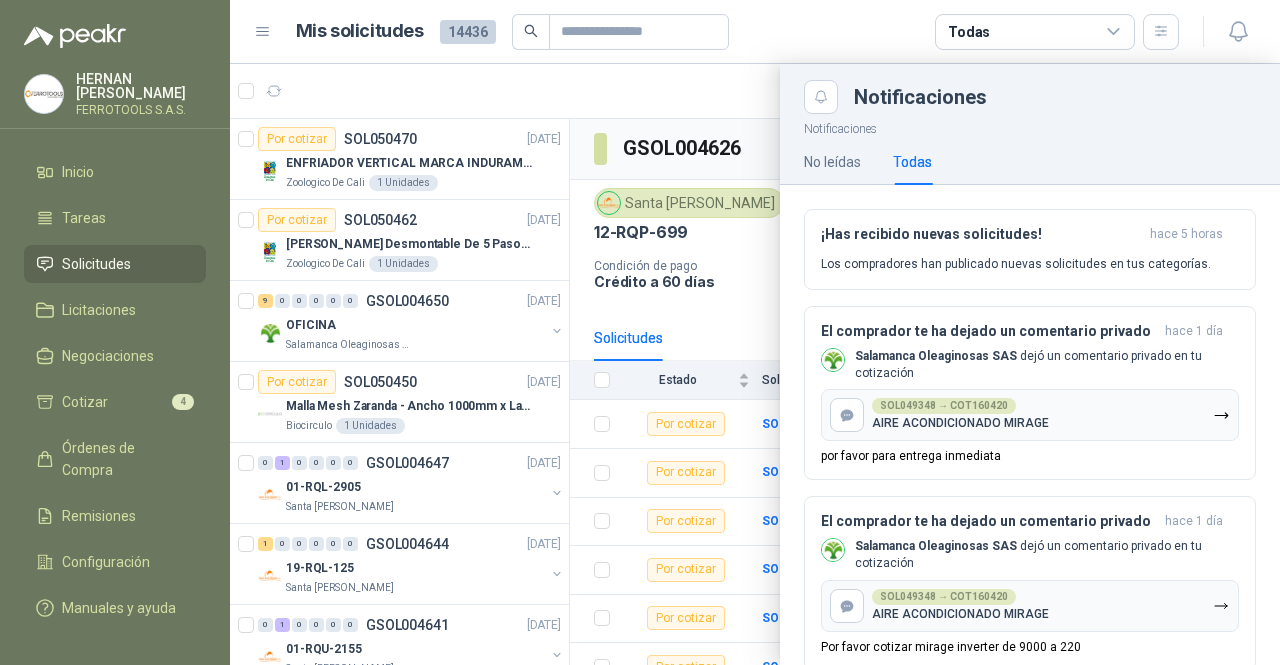 scroll, scrollTop: 0, scrollLeft: 0, axis: both 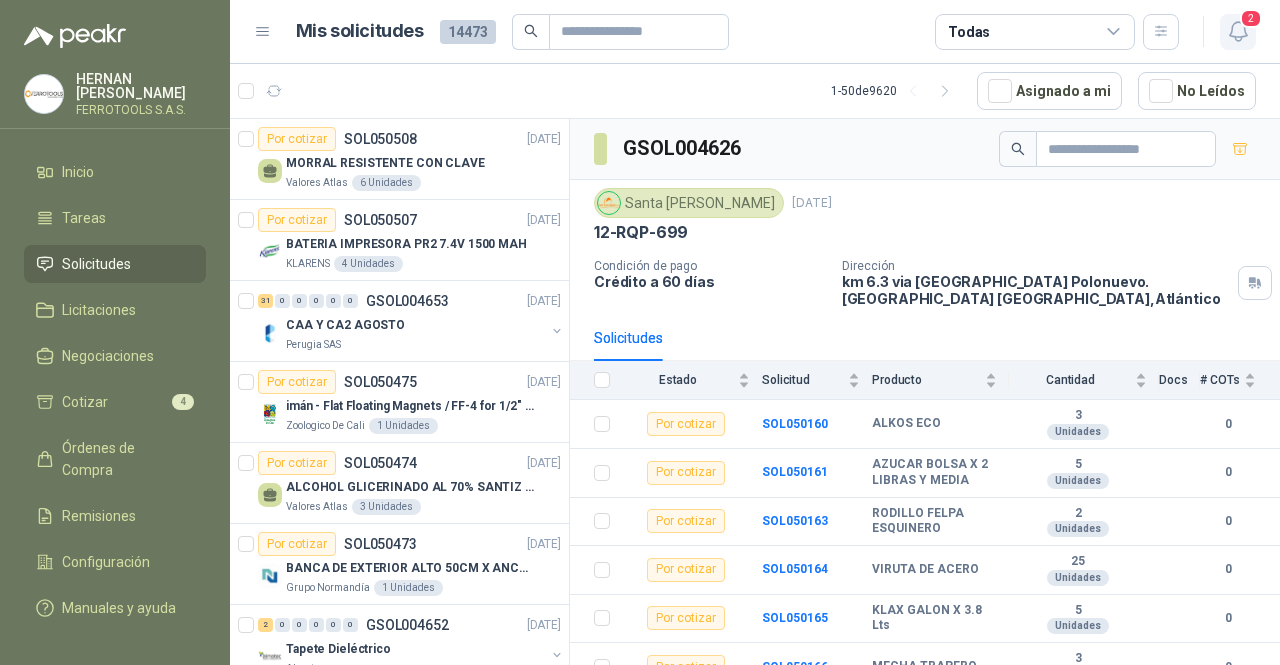 click on "2" at bounding box center (1251, 18) 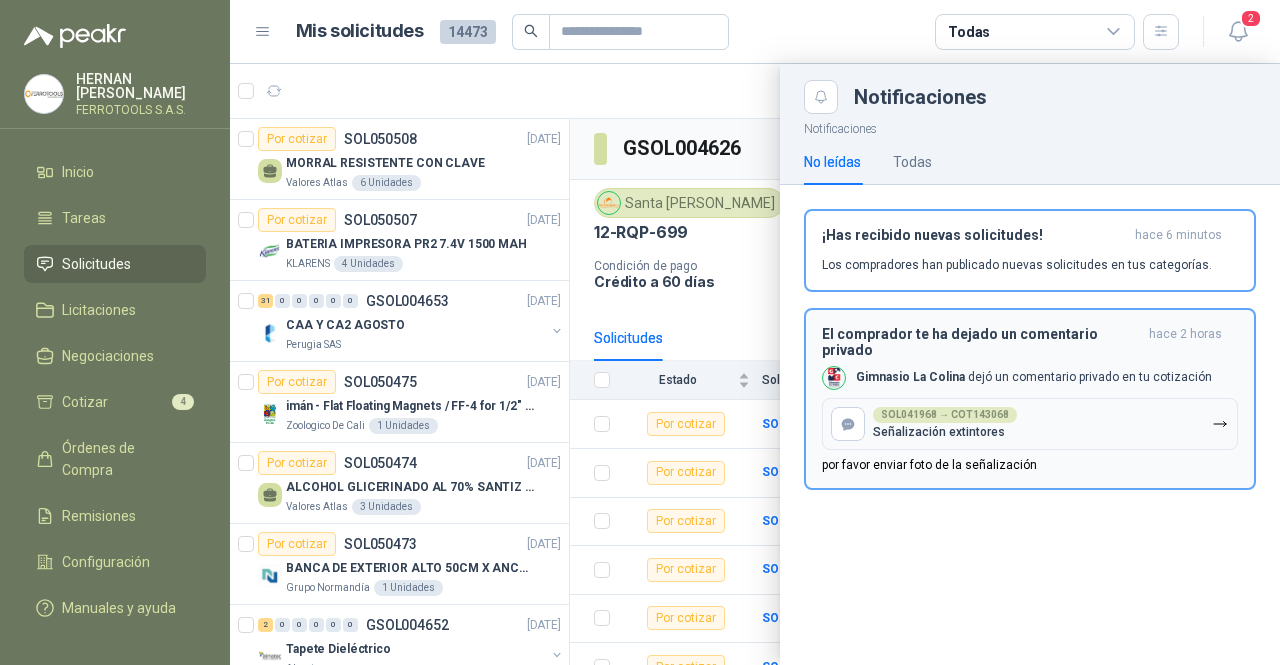 click on "Gimnasio La [PERSON_NAME]    dejó un comentario privado en tu cotización" at bounding box center [1034, 377] 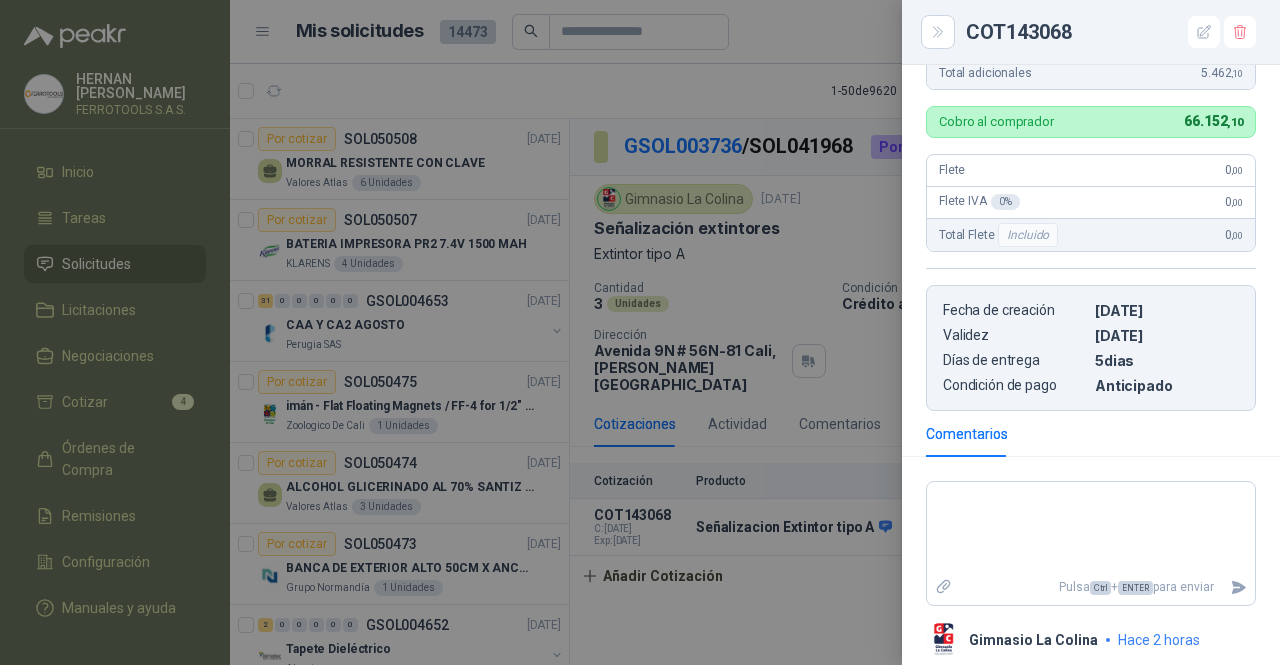 scroll, scrollTop: 630, scrollLeft: 0, axis: vertical 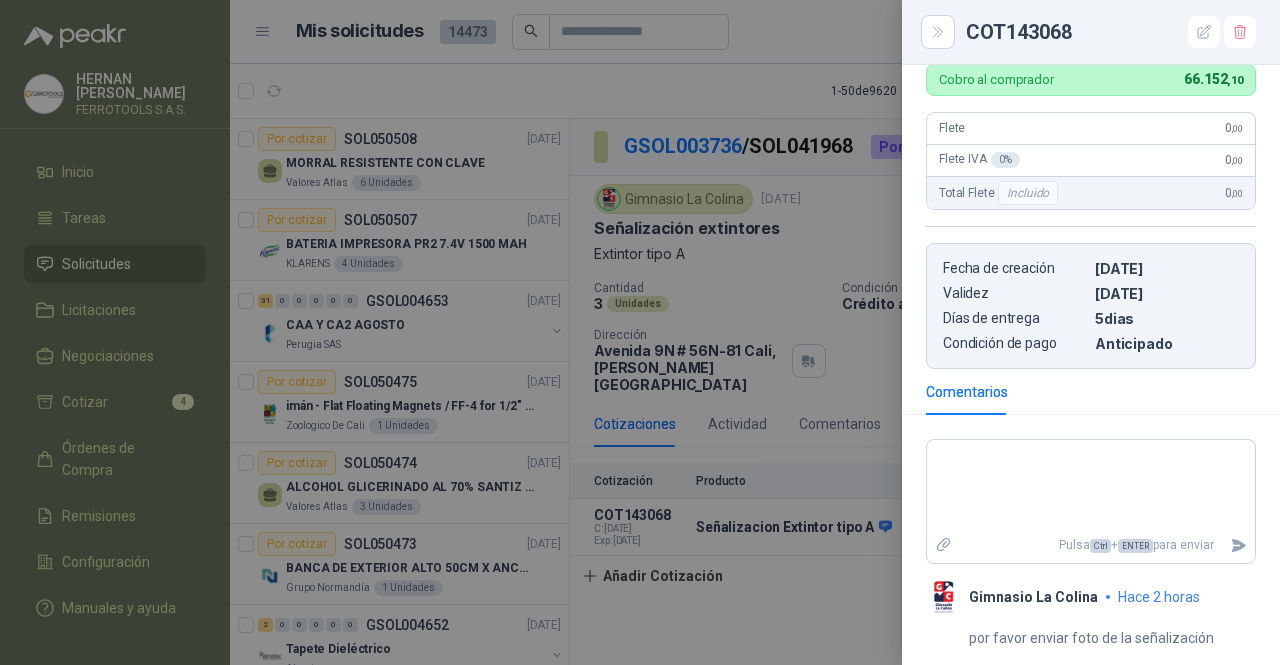 click at bounding box center [640, 332] 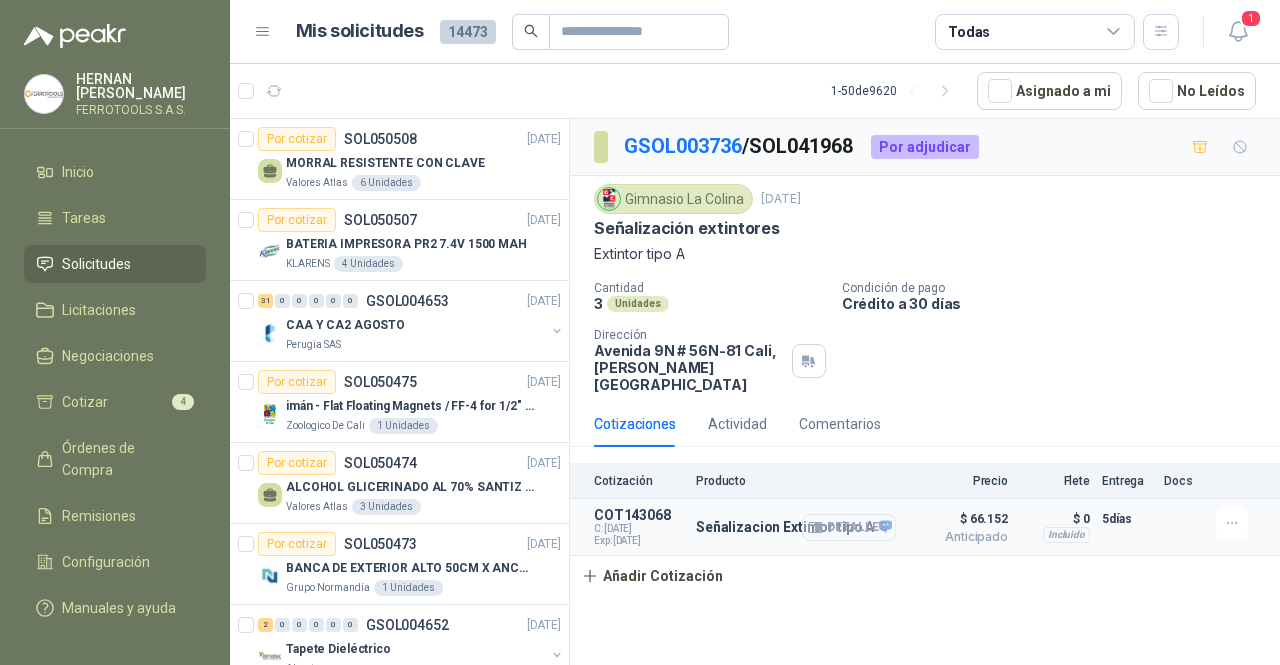 click on "Detalles" at bounding box center (849, 527) 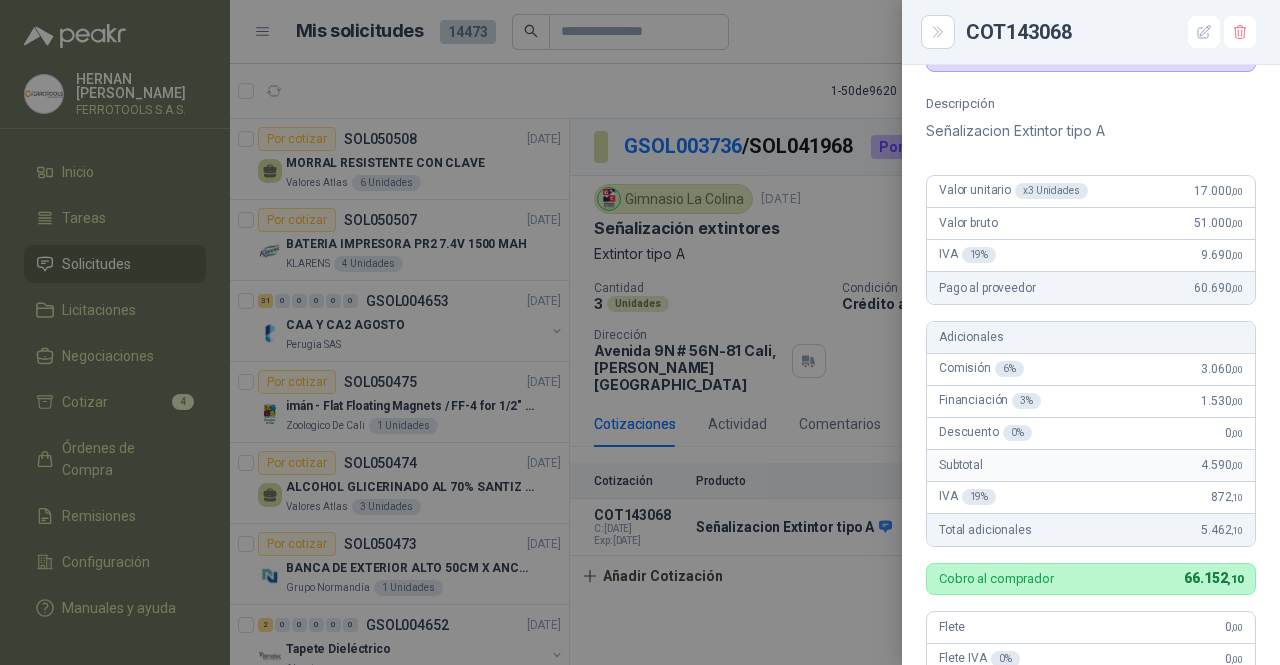 scroll, scrollTop: 0, scrollLeft: 0, axis: both 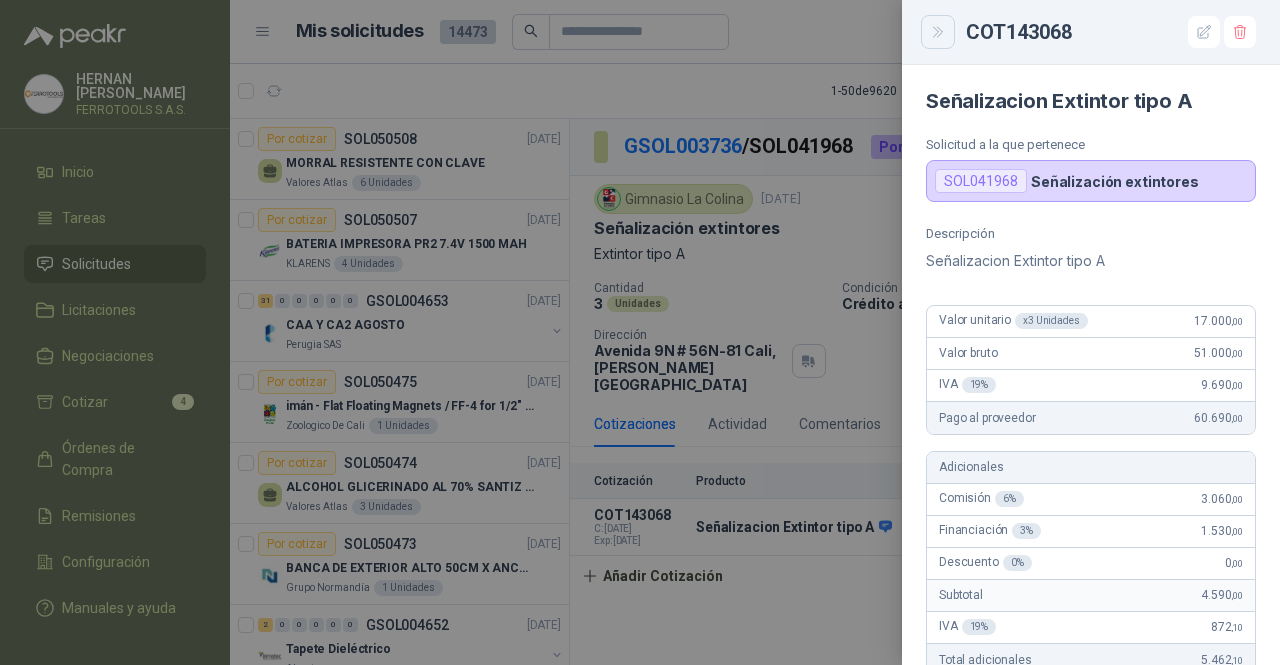 click at bounding box center (938, 32) 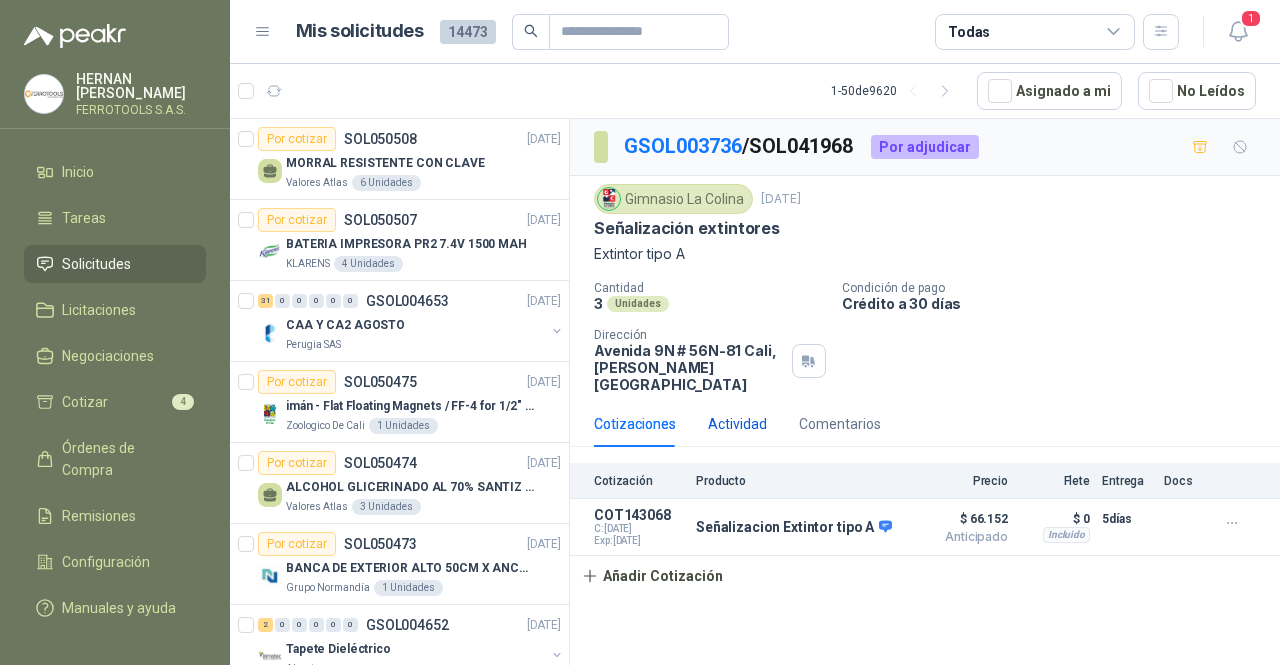 click on "Actividad" at bounding box center (737, 424) 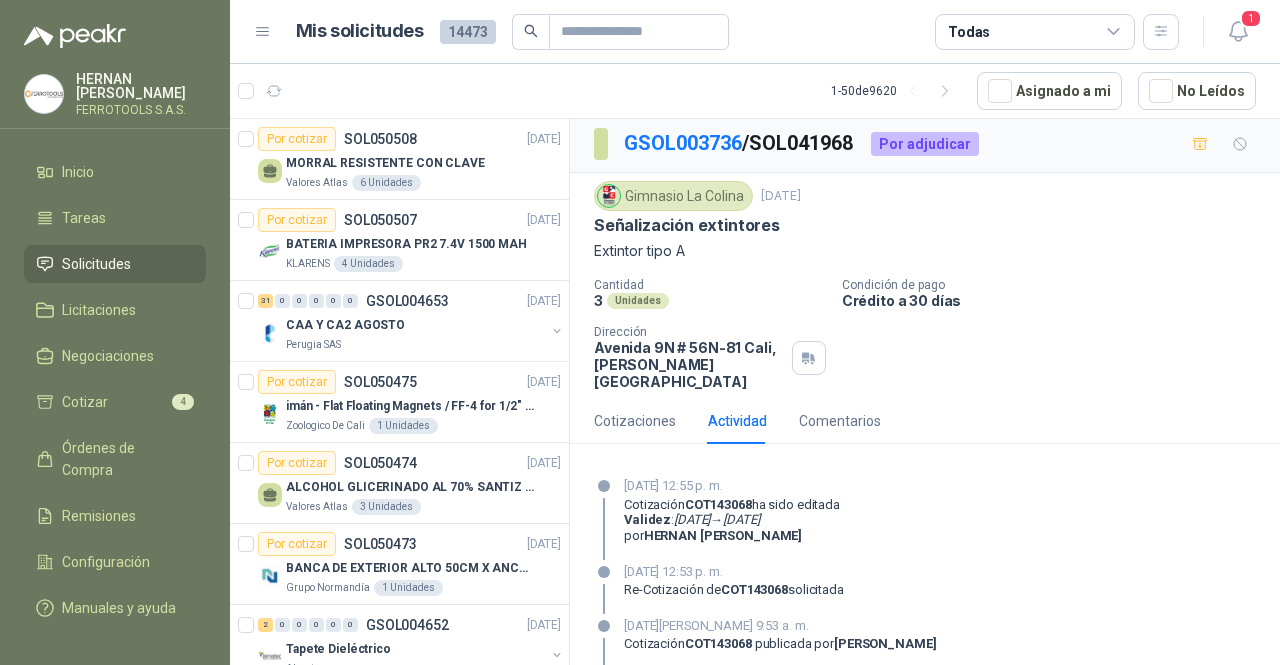 scroll, scrollTop: 0, scrollLeft: 0, axis: both 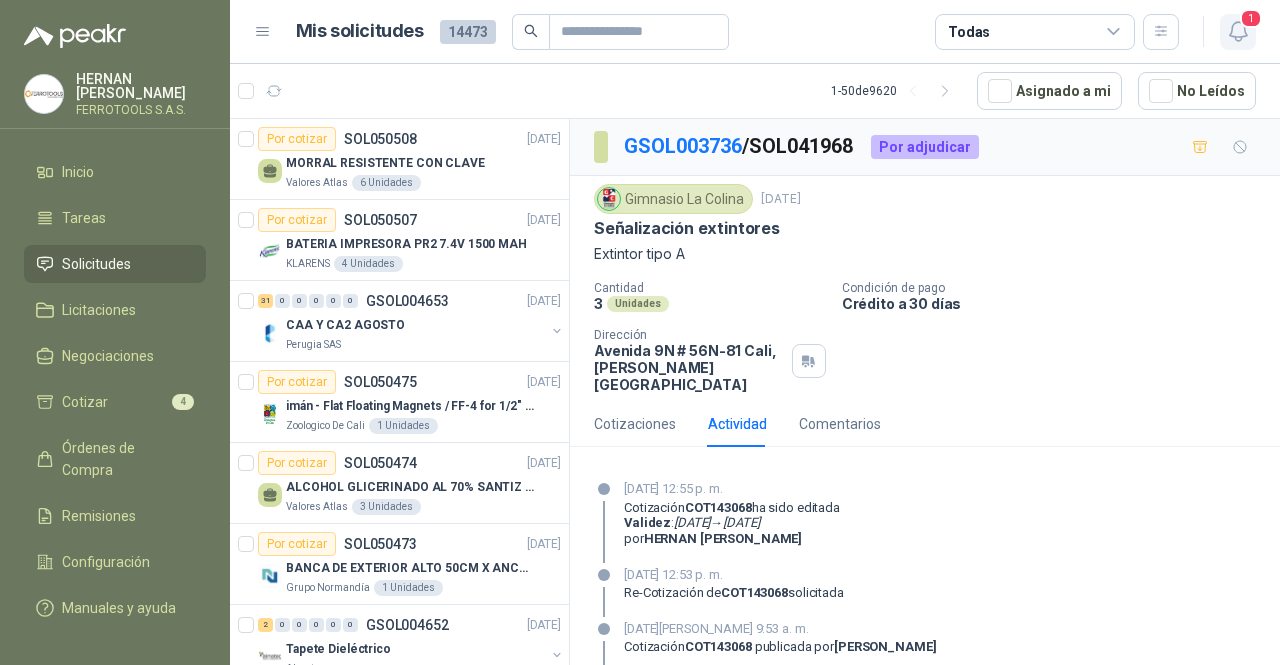 click on "1" at bounding box center (1238, 32) 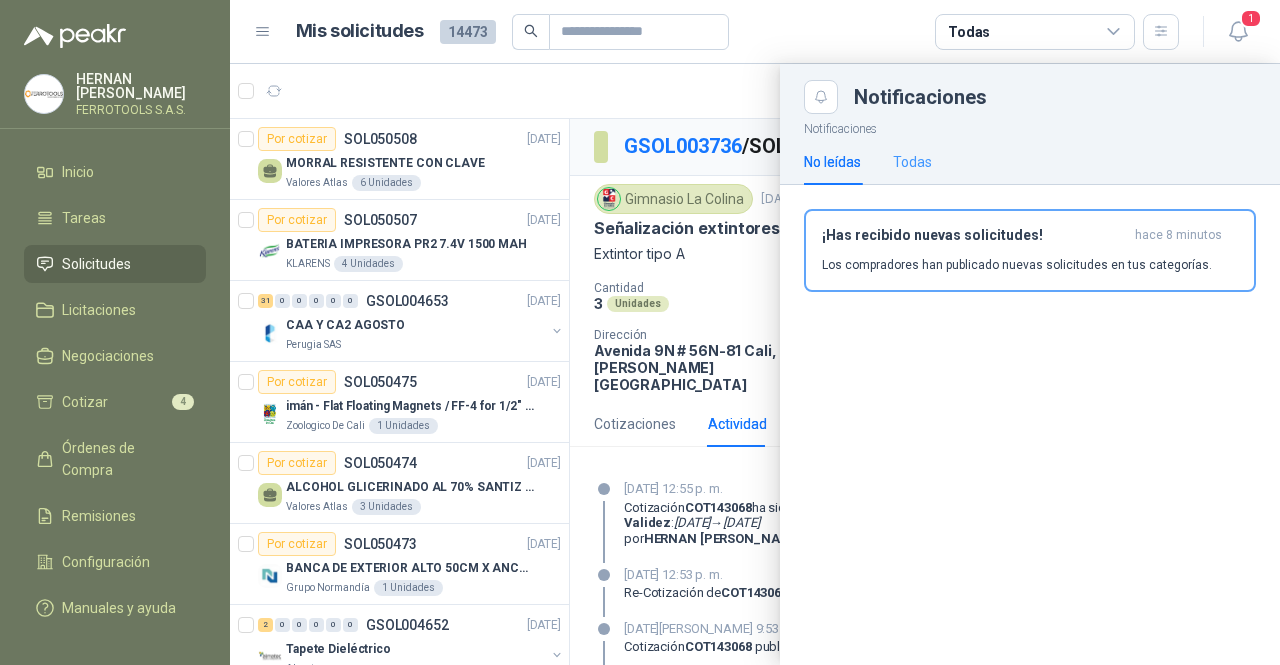 click on "Todas" at bounding box center [912, 162] 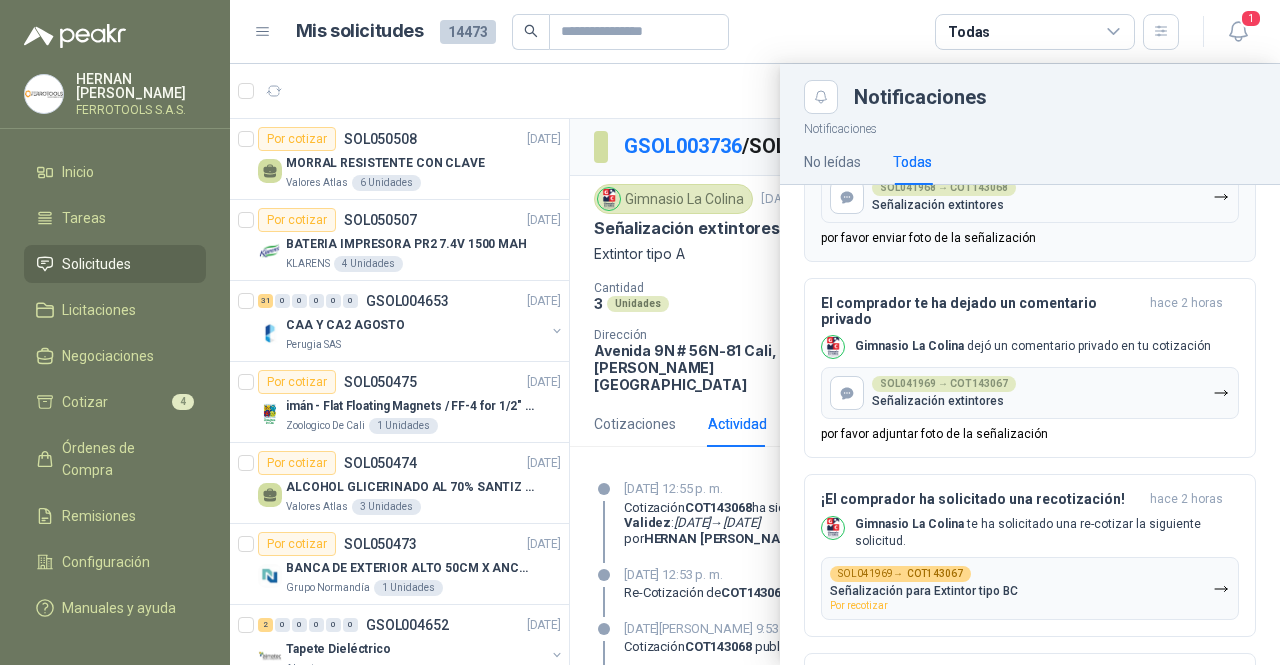scroll, scrollTop: 300, scrollLeft: 0, axis: vertical 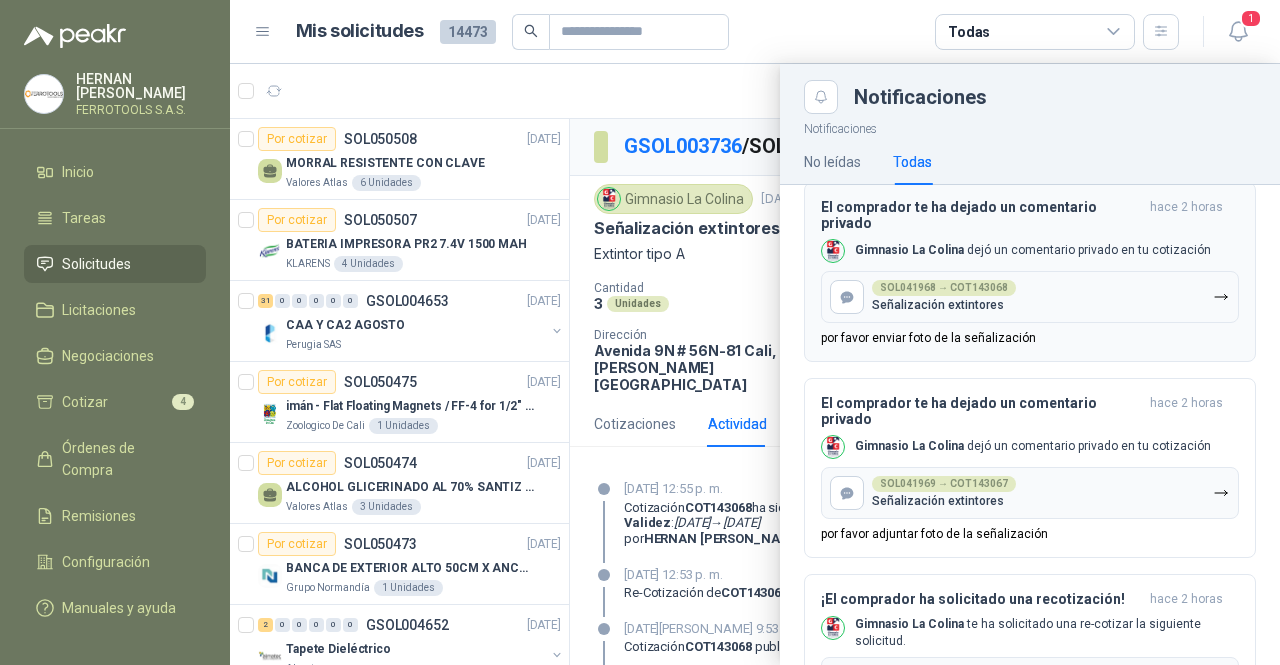 click on "Gimnasio La [PERSON_NAME]    dejó un comentario privado en tu cotización" at bounding box center (1033, 250) 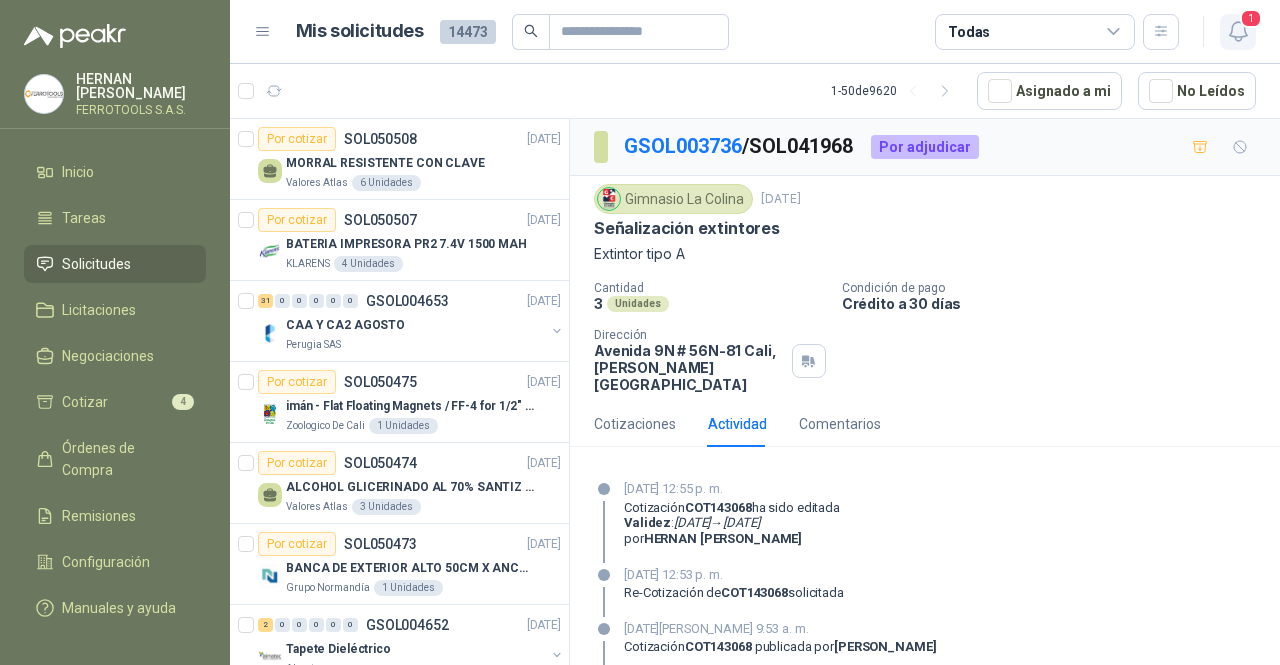 click 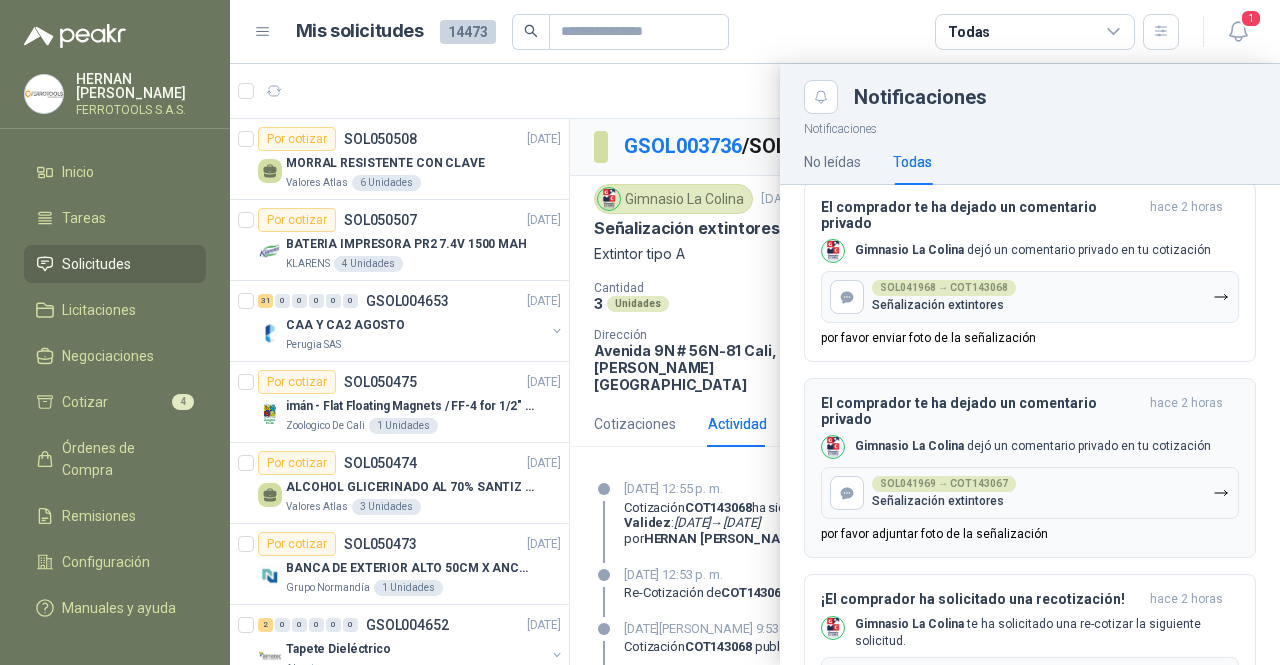 click on "por favor adjuntar foto de la señalización" at bounding box center [934, 534] 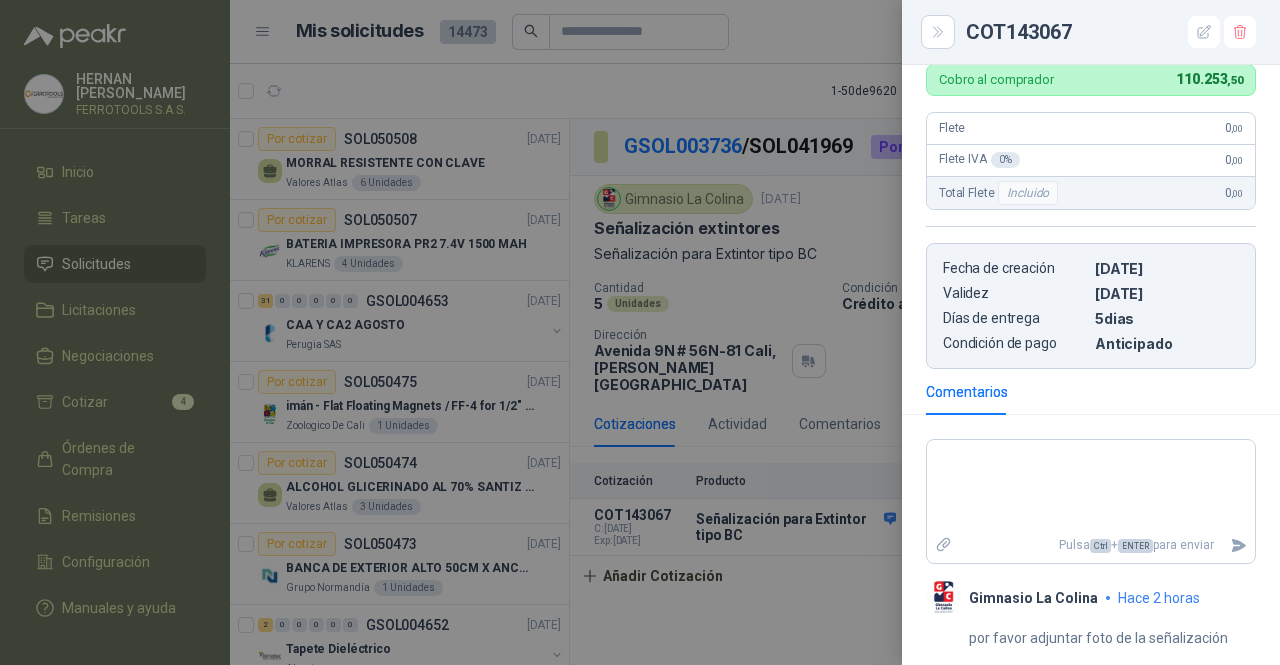 scroll, scrollTop: 654, scrollLeft: 0, axis: vertical 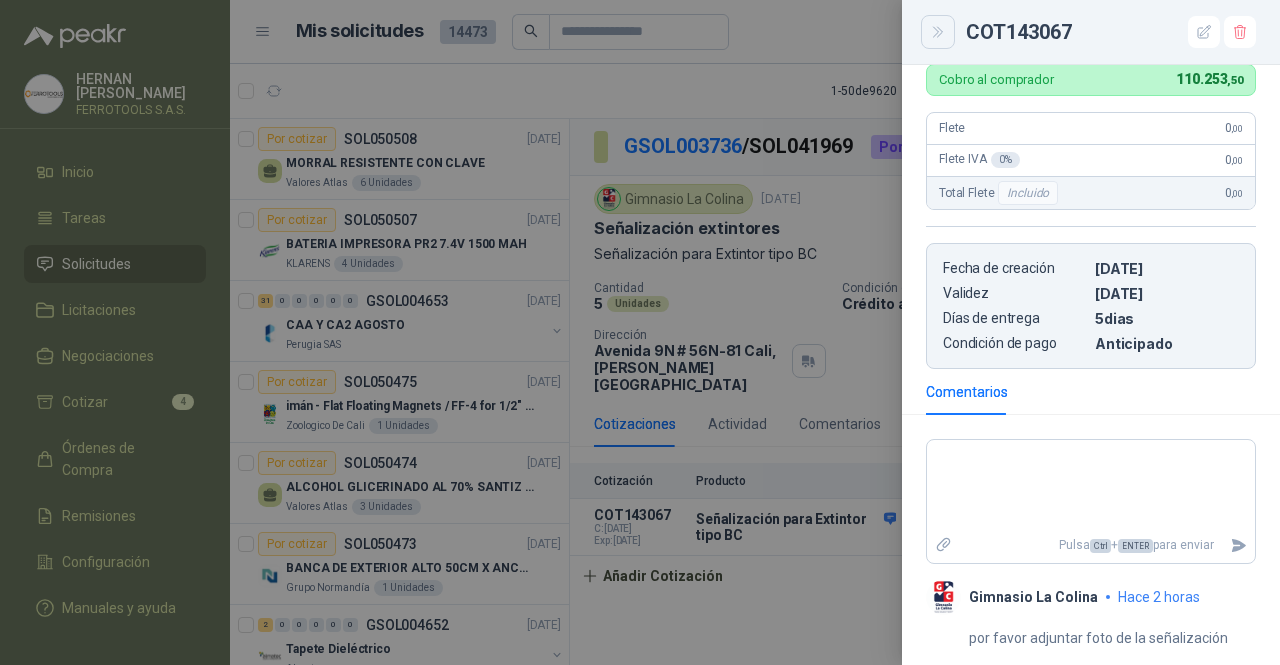 click at bounding box center (938, 32) 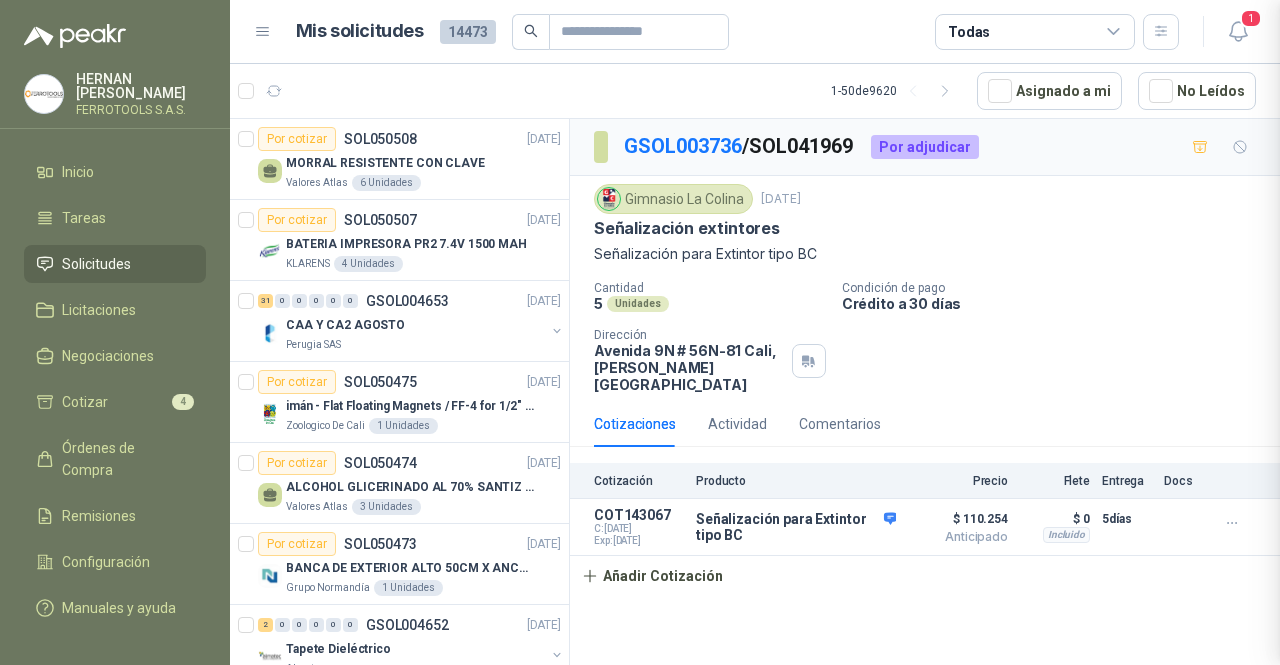 type 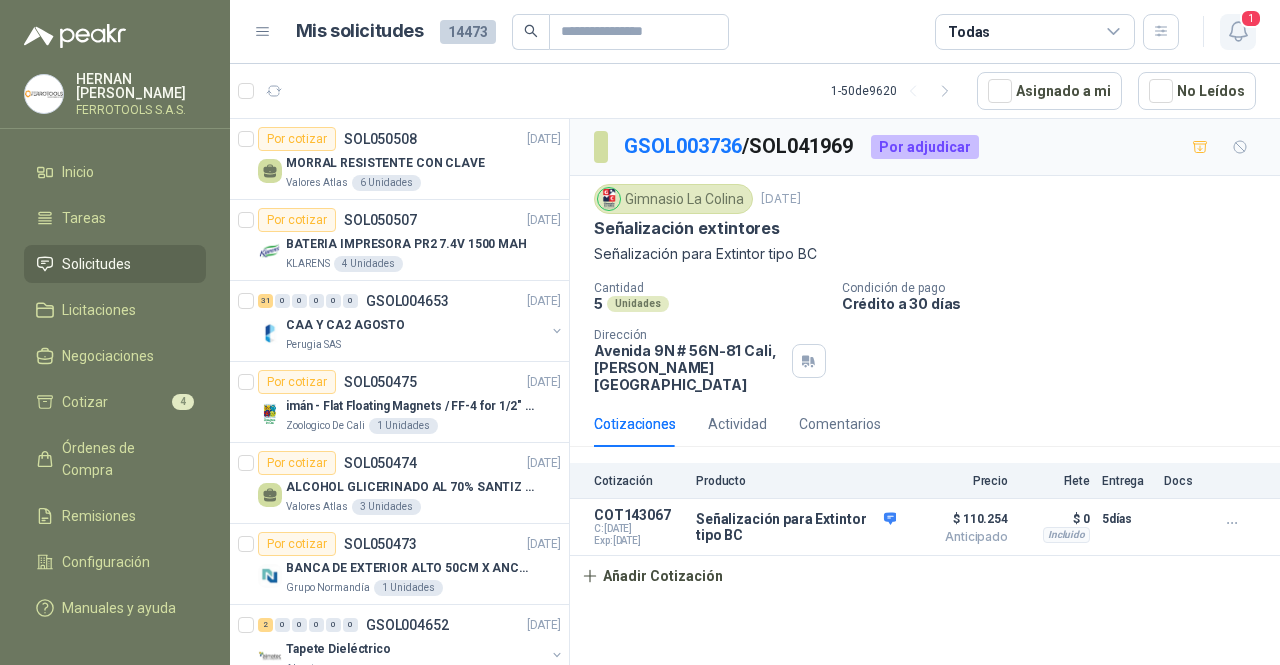 click 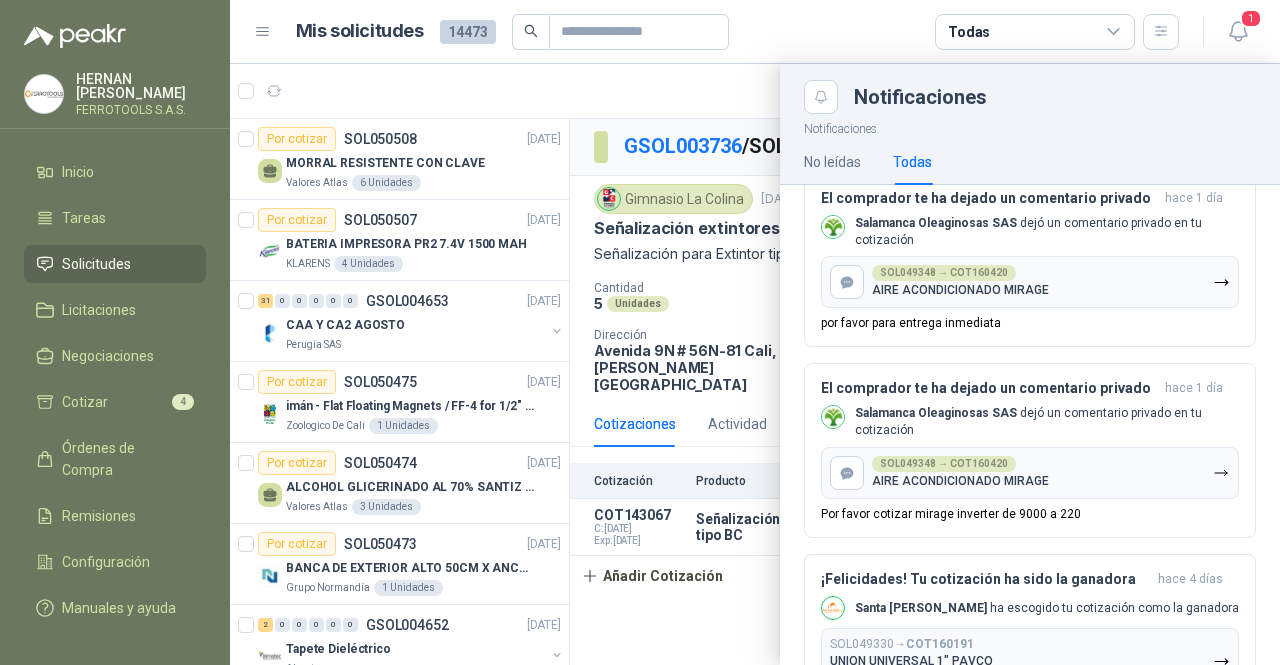 scroll, scrollTop: 1600, scrollLeft: 0, axis: vertical 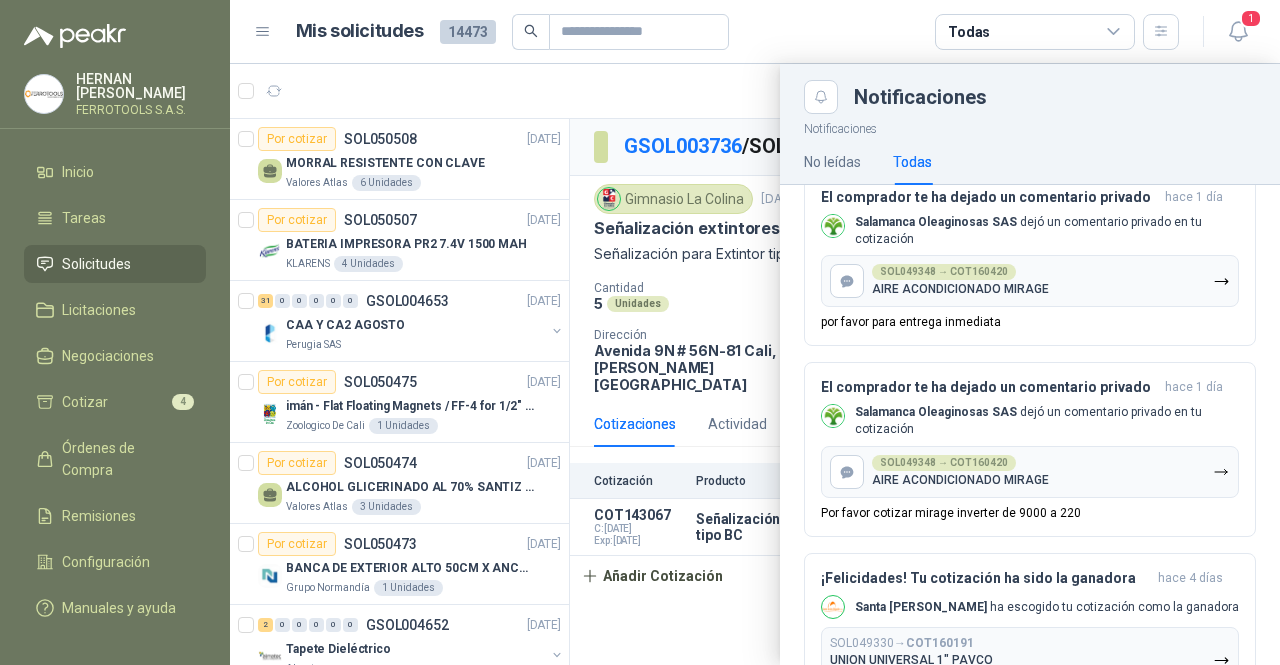 click at bounding box center [755, 364] 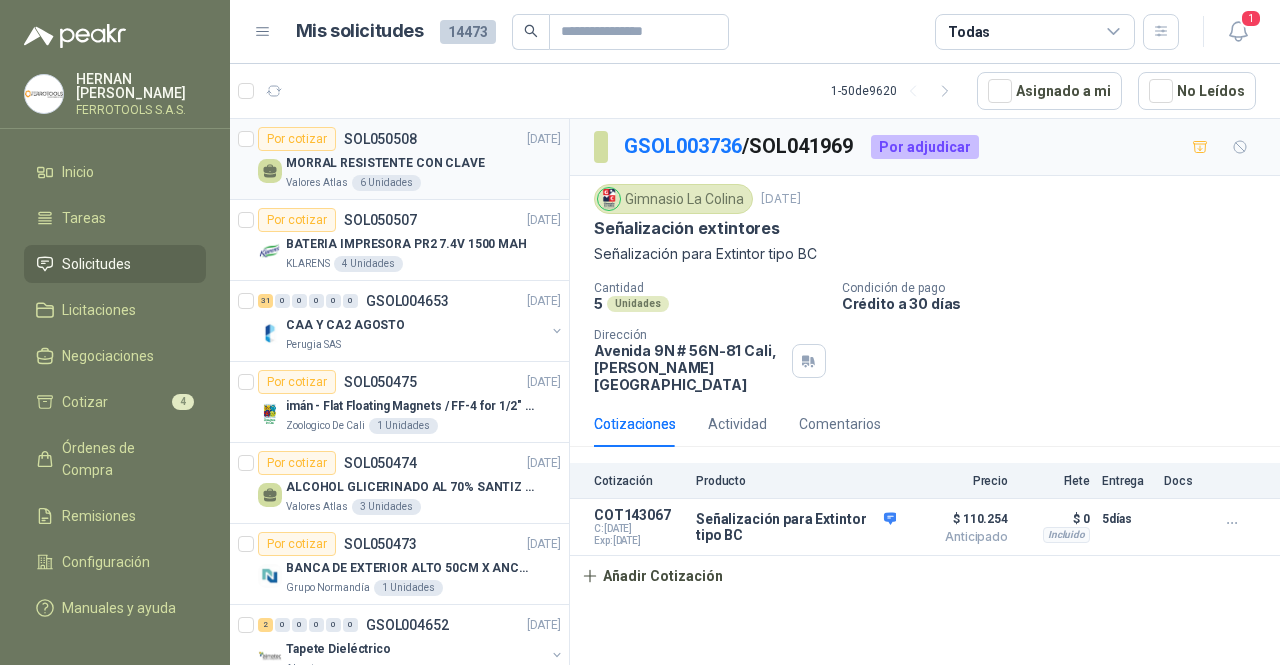 click on "Por cotizar SOL050508 [DATE]   MORRAL RESISTENTE CON CLAVE Valores Atlas 6   Unidades" at bounding box center [399, 159] 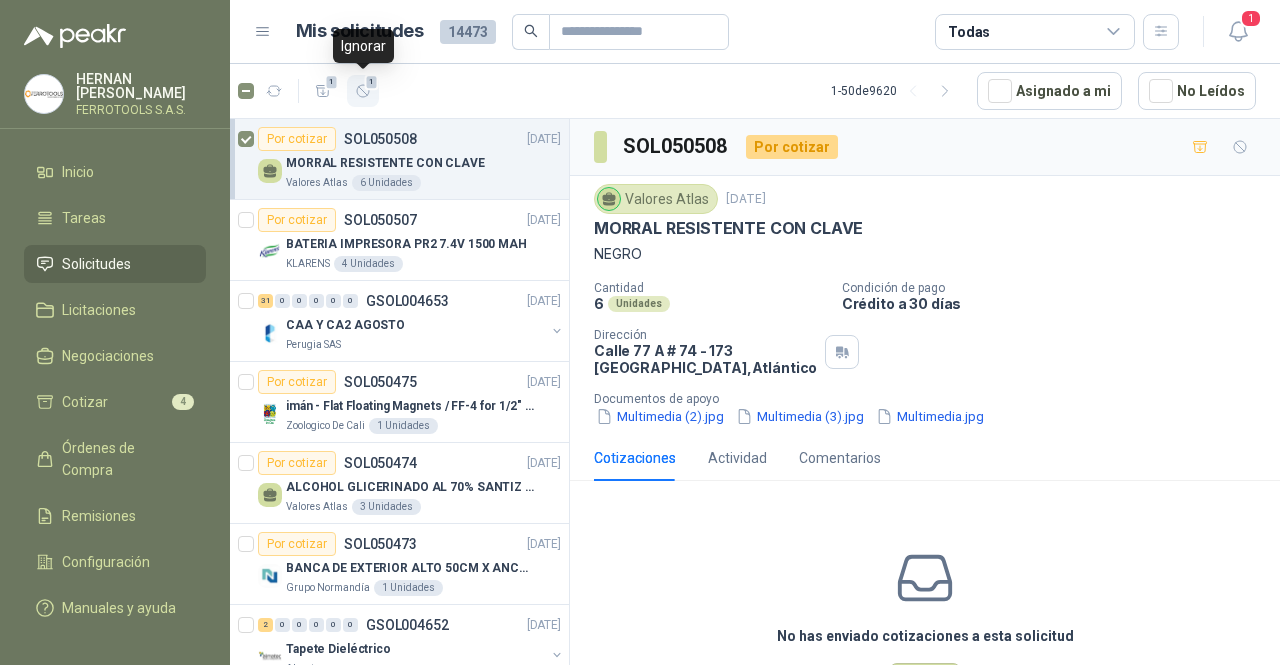 click on "1" at bounding box center (363, 91) 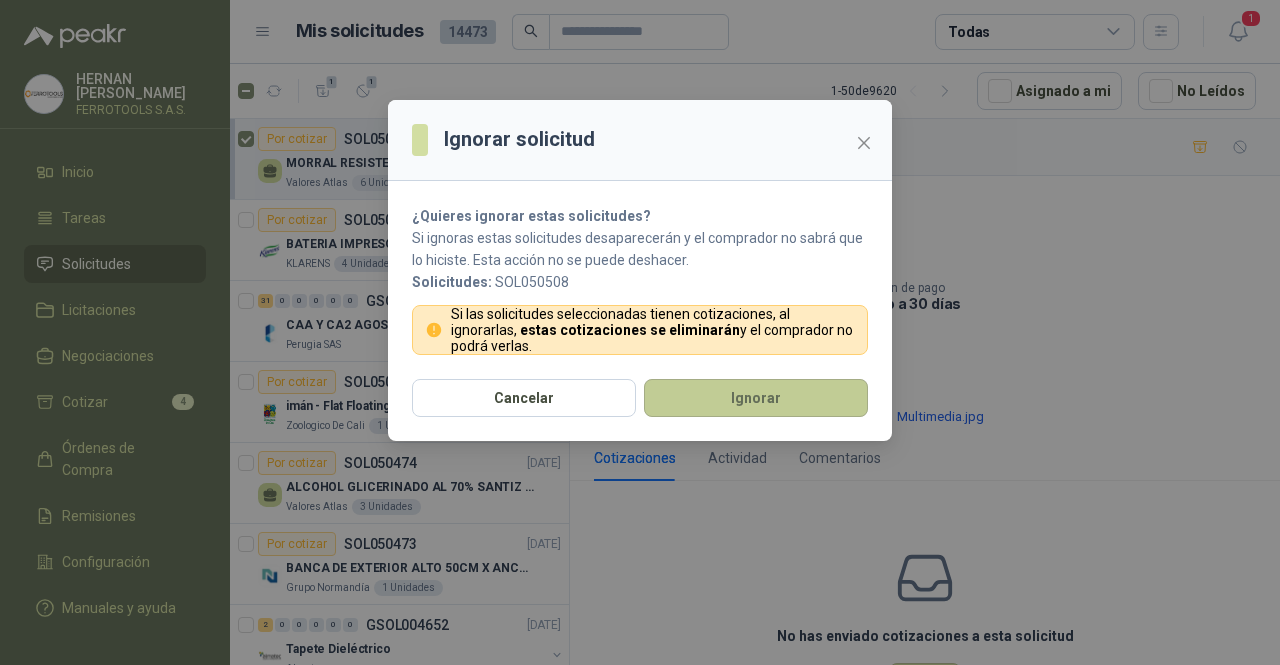 click on "Ignorar" at bounding box center [756, 398] 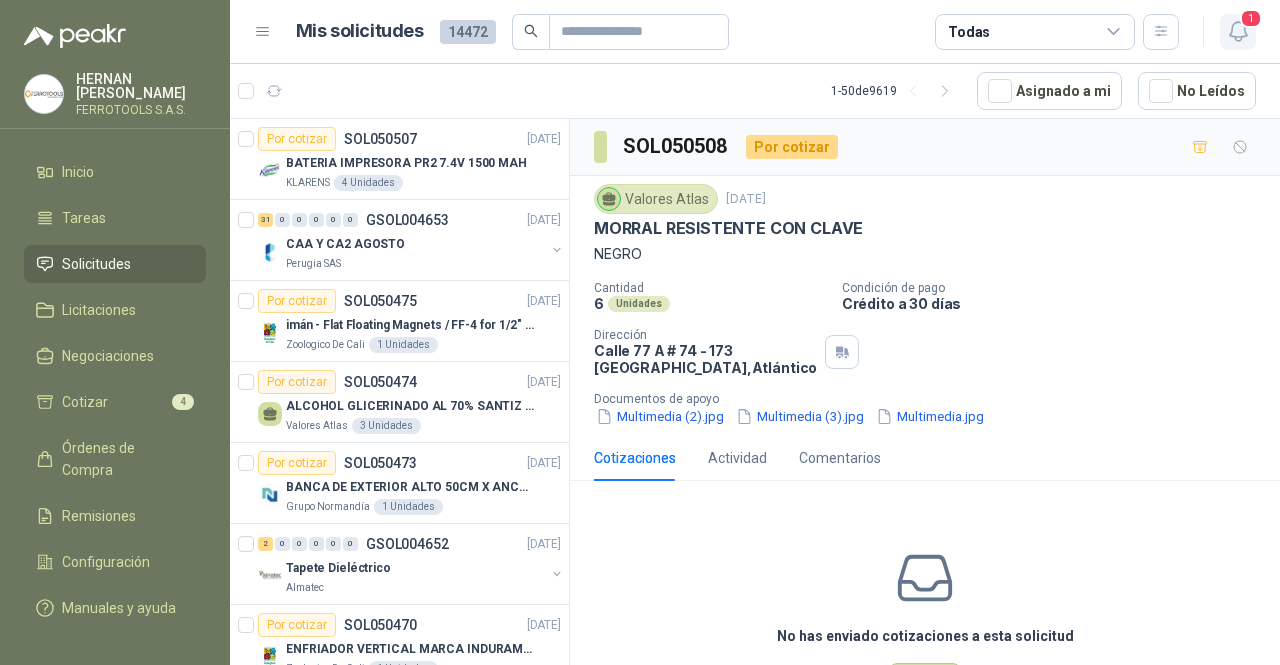 click 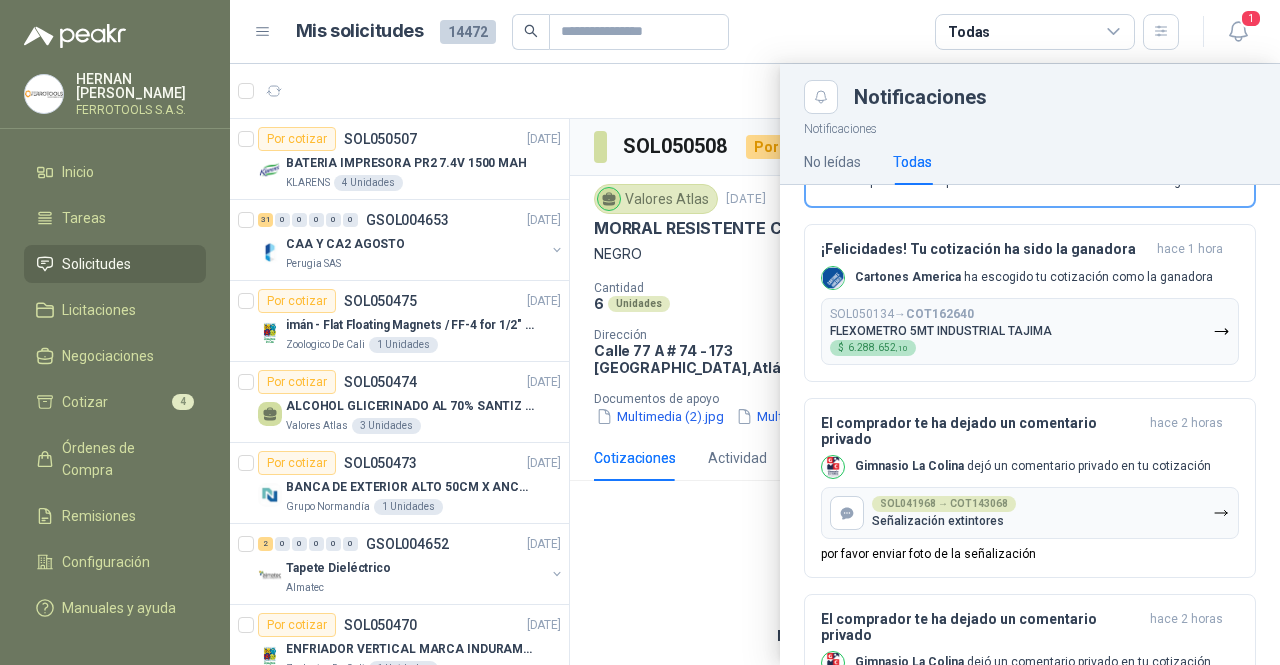 scroll, scrollTop: 83, scrollLeft: 0, axis: vertical 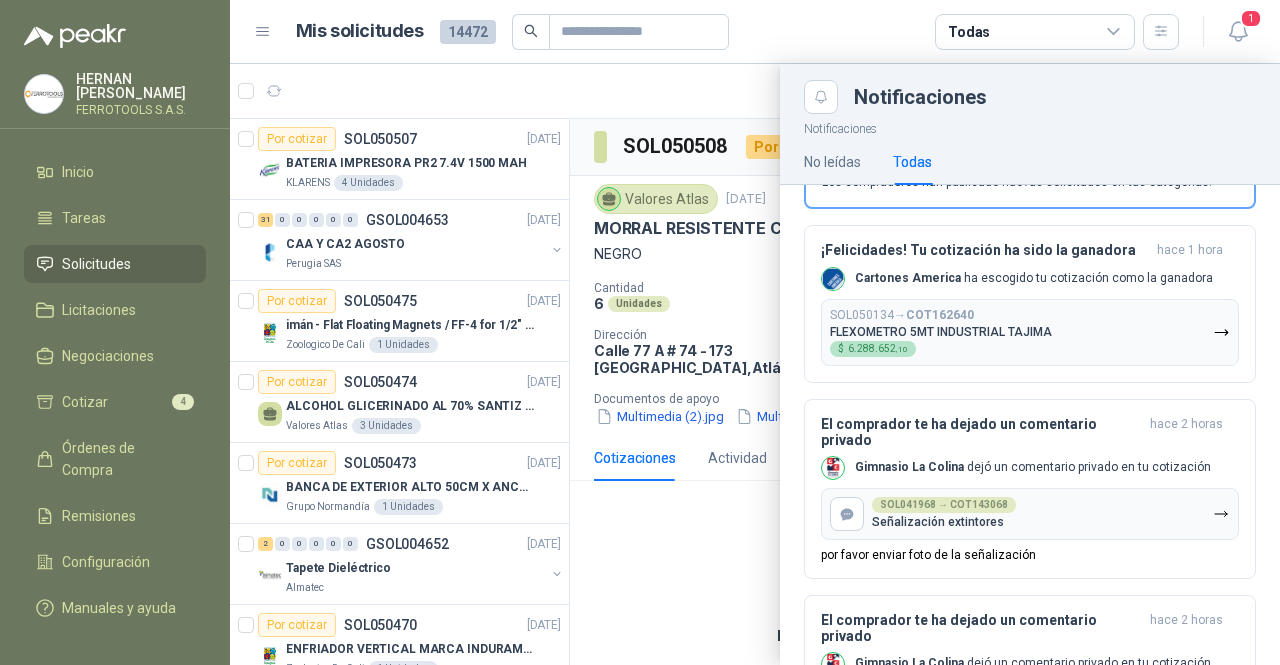 click at bounding box center [755, 364] 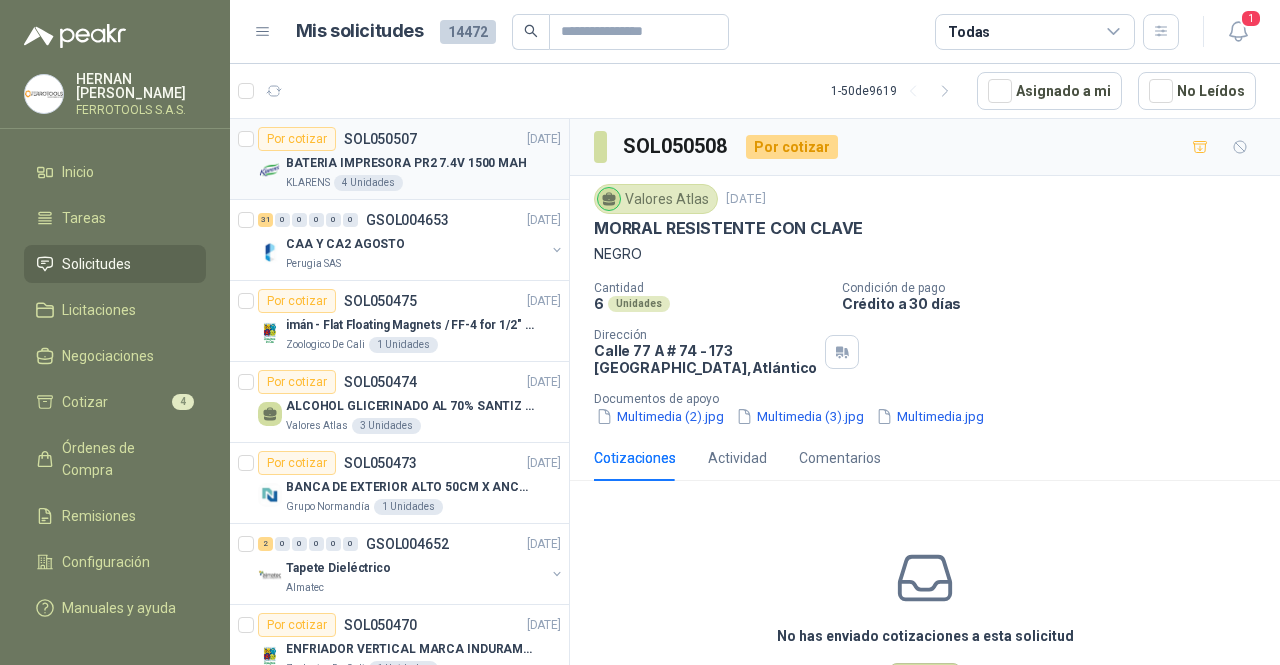 click on "Por cotizar SOL050507 [DATE]5   BATERIA IMPRESORA PR2 7.4V 1500 MAH KLARENS 4   Unidades" at bounding box center (399, 159) 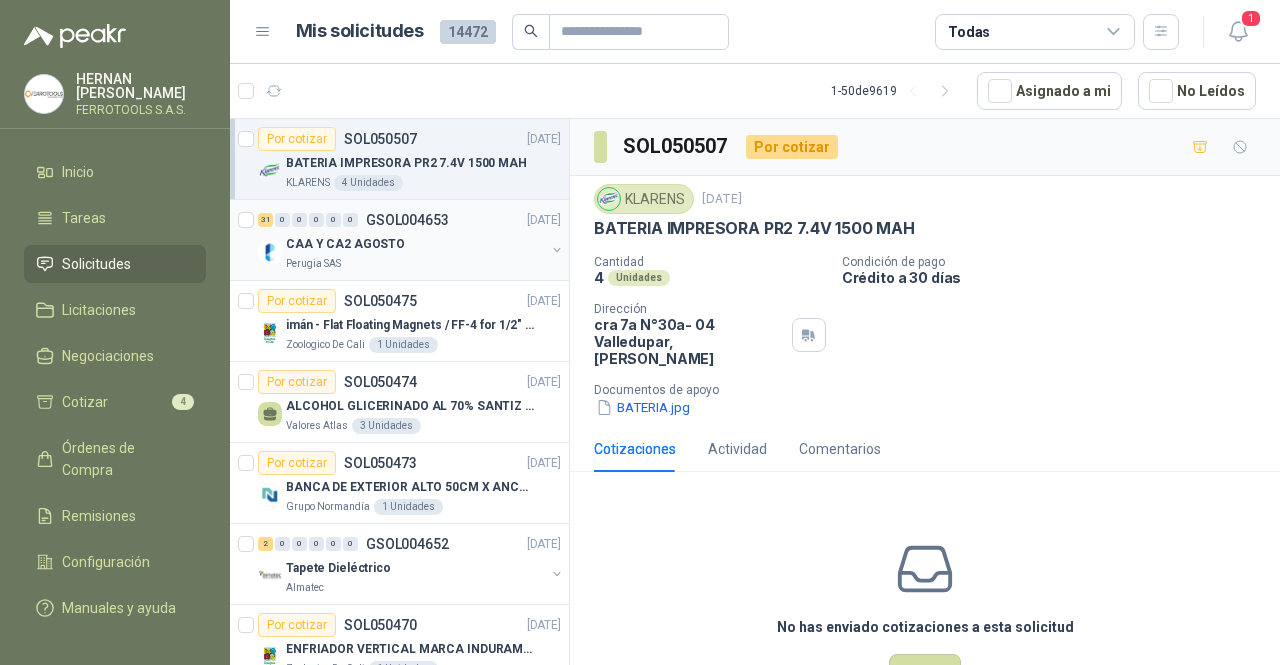click on "CAA Y CA2 AGOSTO" at bounding box center (345, 244) 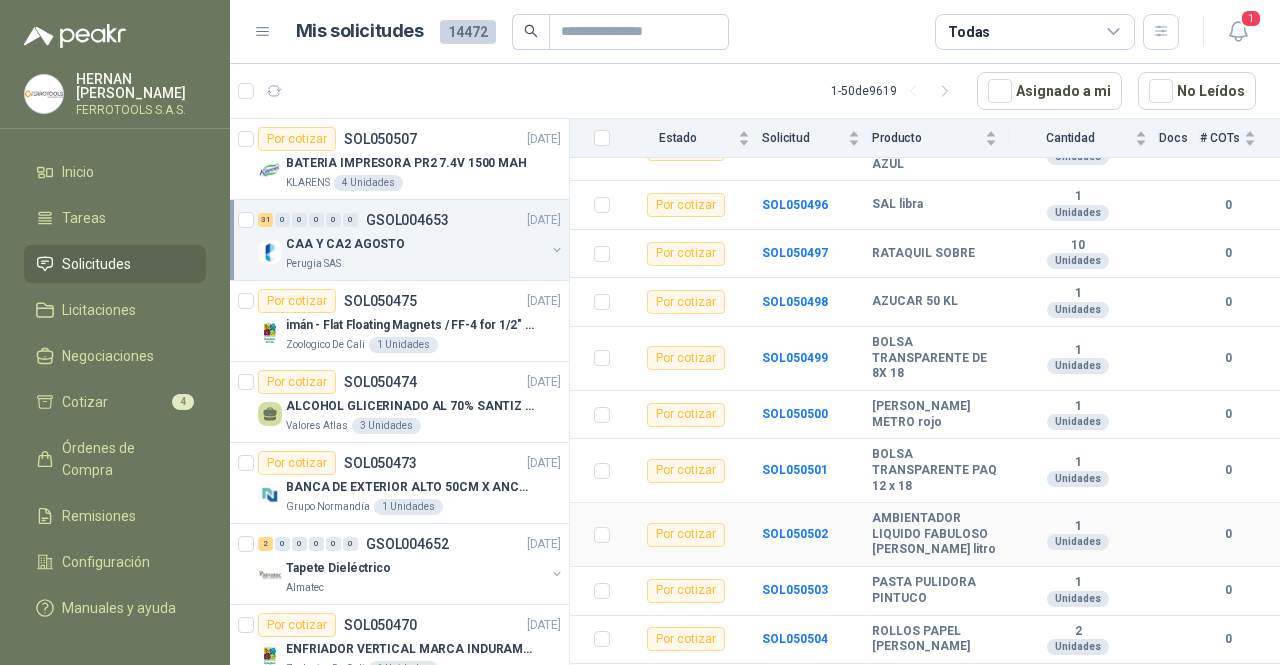 scroll, scrollTop: 1413, scrollLeft: 0, axis: vertical 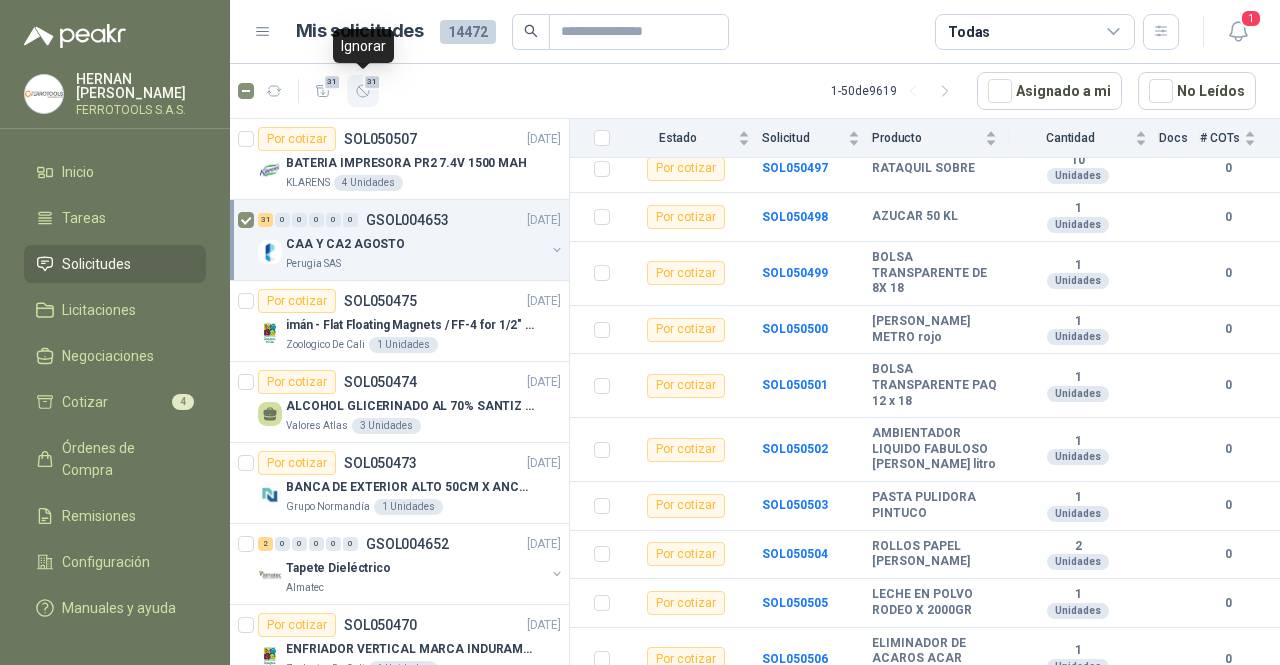 click on "31" at bounding box center [372, 82] 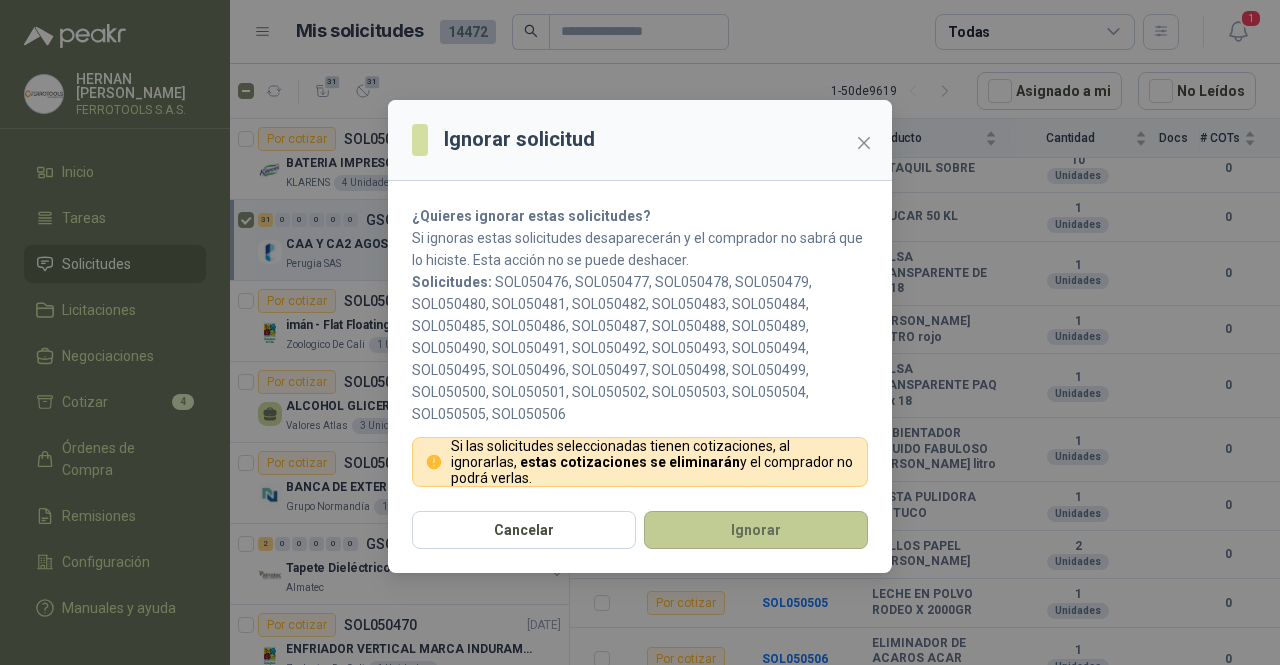 click on "Ignorar" at bounding box center [756, 530] 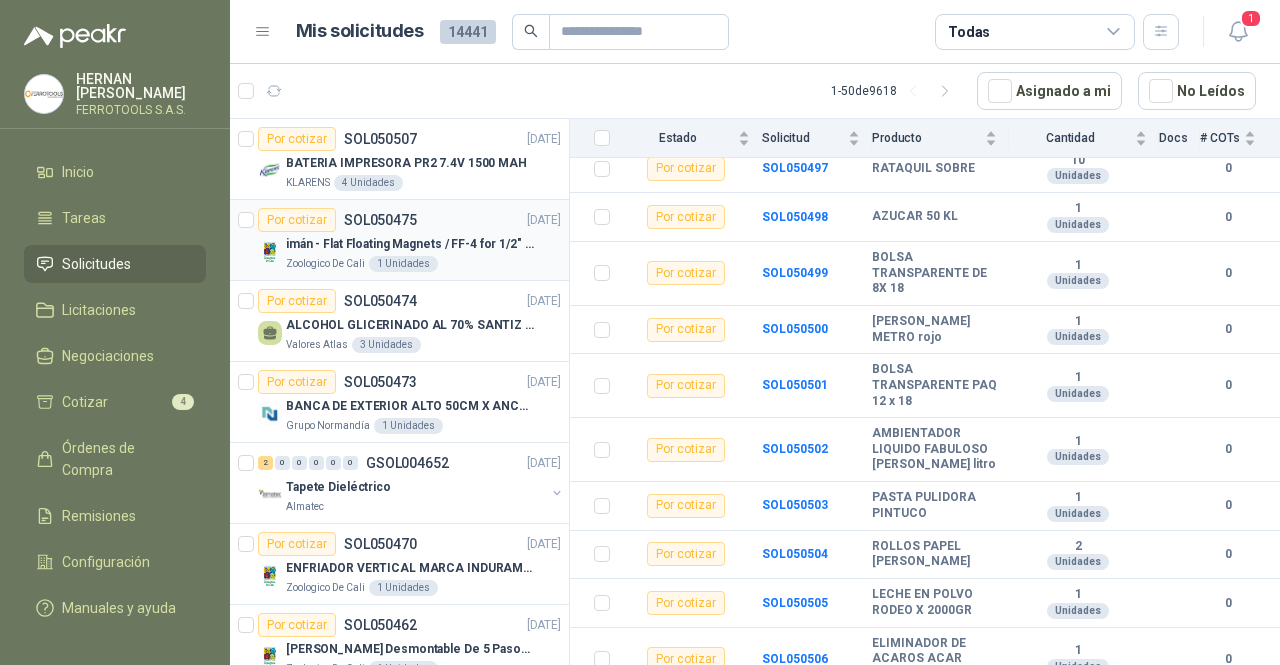click on "Zoologico De Cali  1   Unidades" at bounding box center (423, 264) 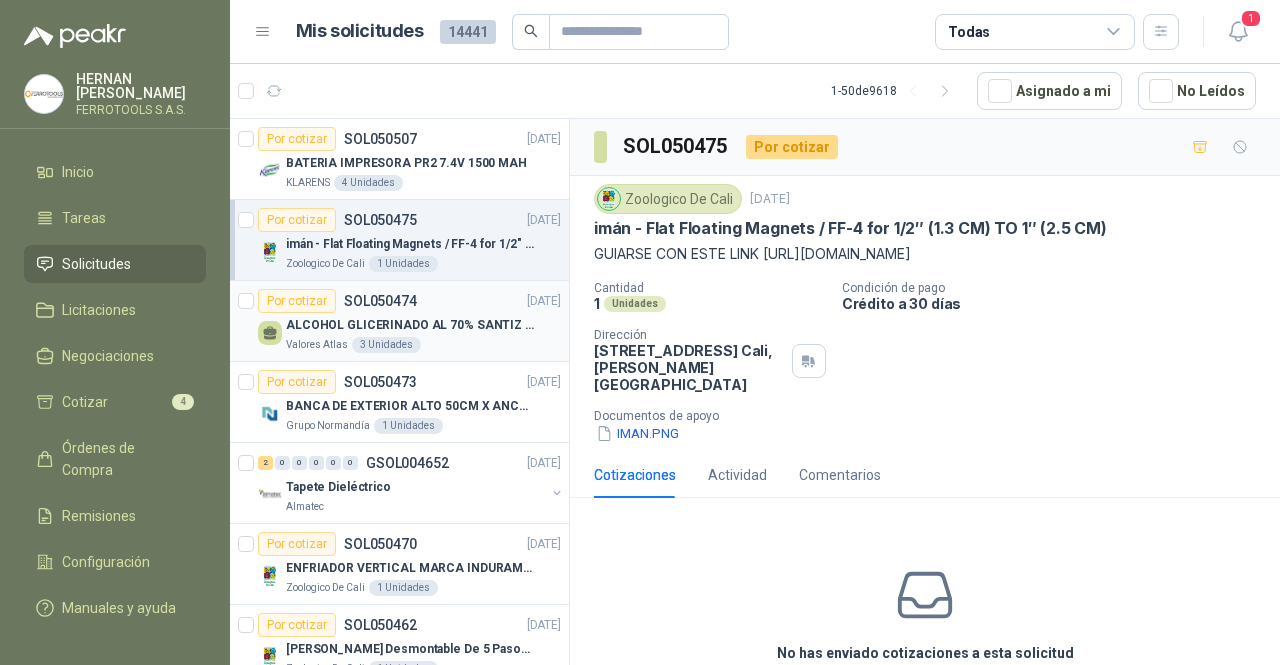 click on "ALCOHOL GLICERINADO AL 70% SANTIZ 100 - REC * CUÑT 20 LT" at bounding box center [423, 325] 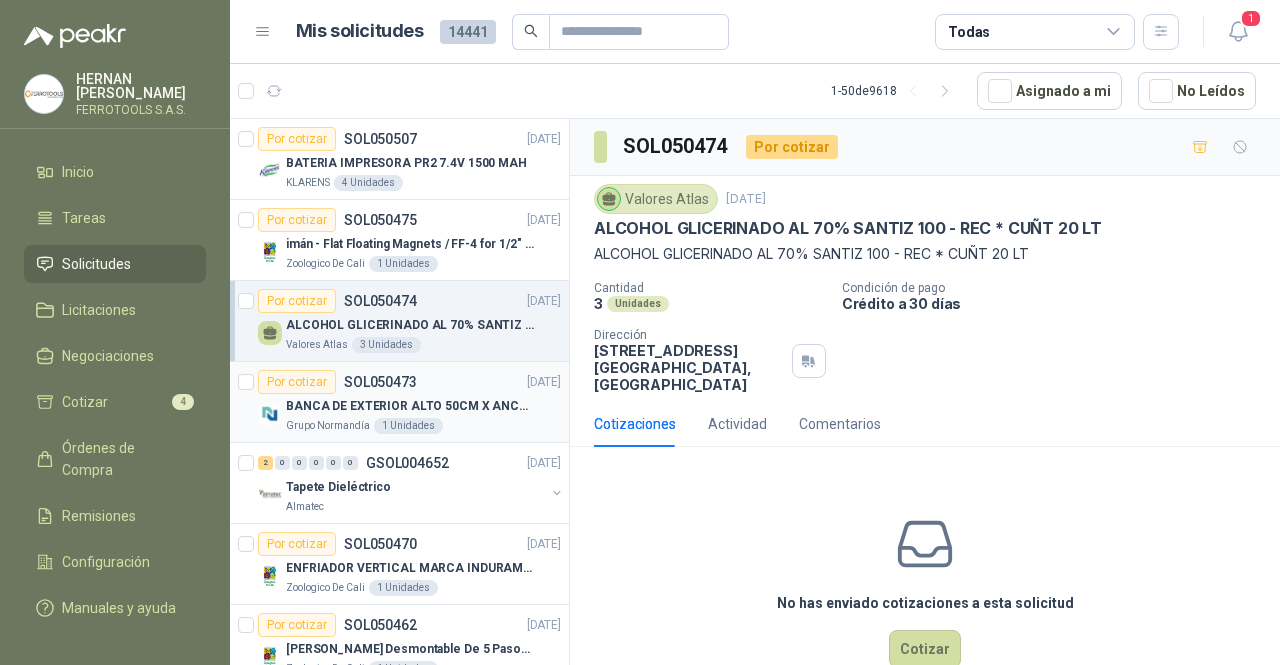 click on "Por cotizar SOL050473 [DATE]5" at bounding box center (409, 382) 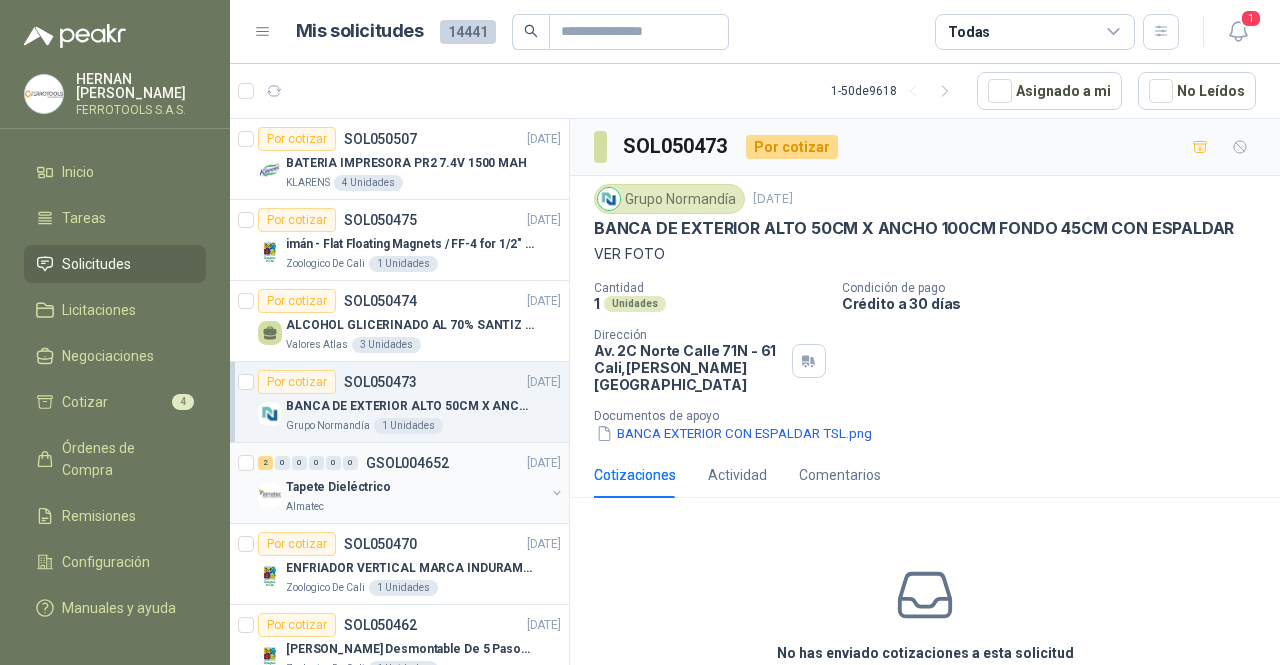 click on "Tapete Dieléctrico" at bounding box center [415, 487] 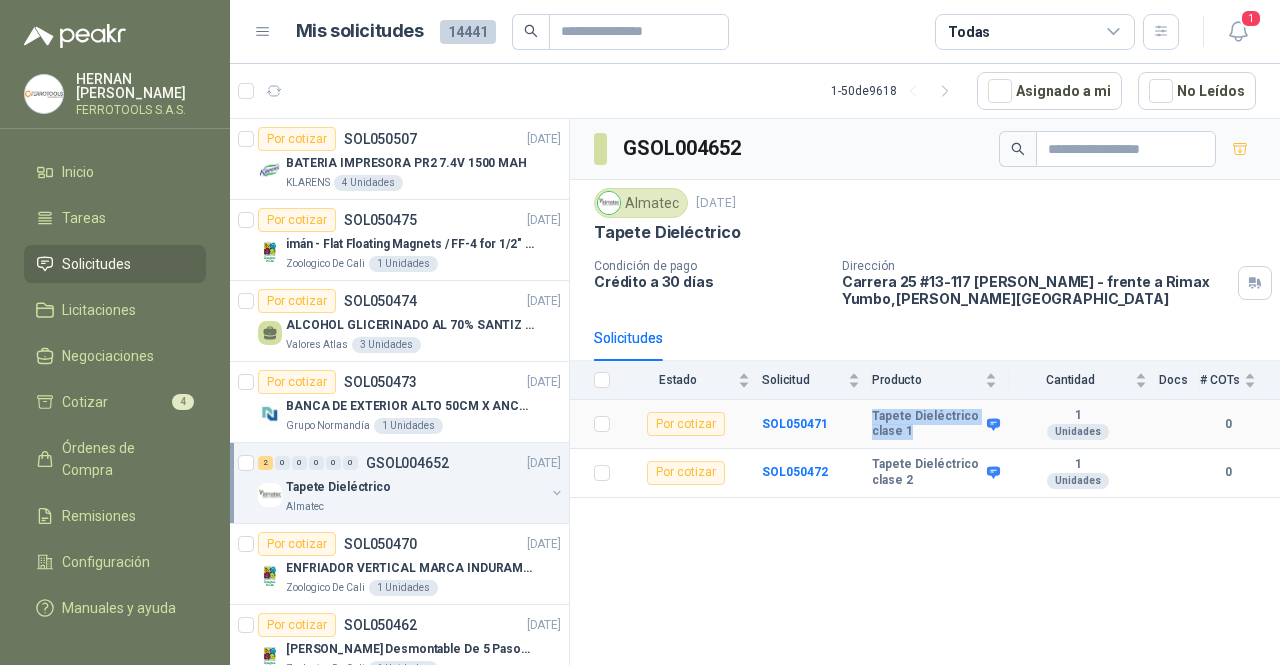 drag, startPoint x: 920, startPoint y: 429, endPoint x: 872, endPoint y: 419, distance: 49.0306 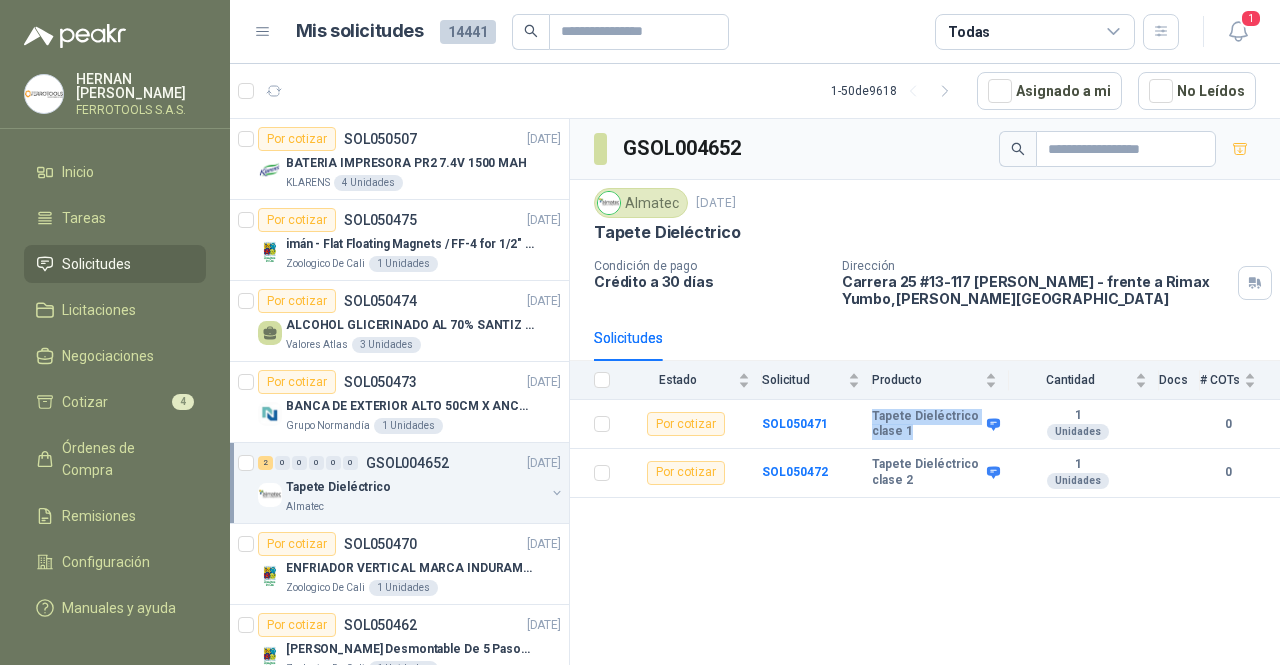 copy on "Tapete Dieléctrico clase 1" 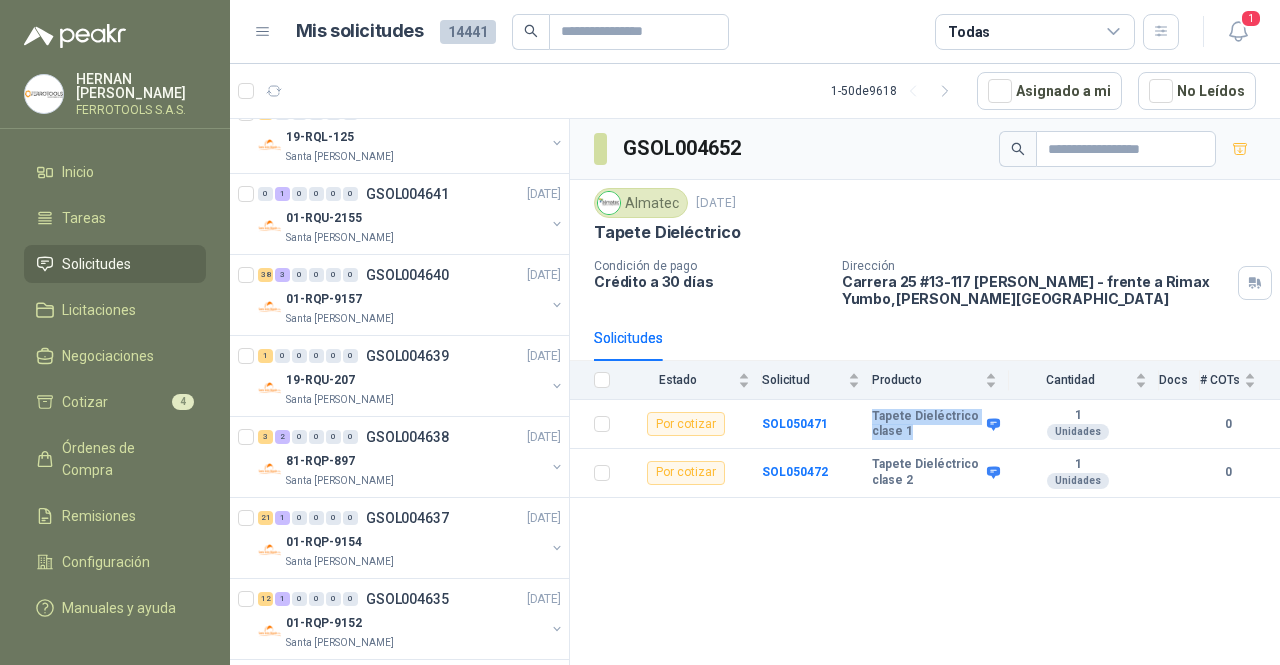 scroll, scrollTop: 900, scrollLeft: 0, axis: vertical 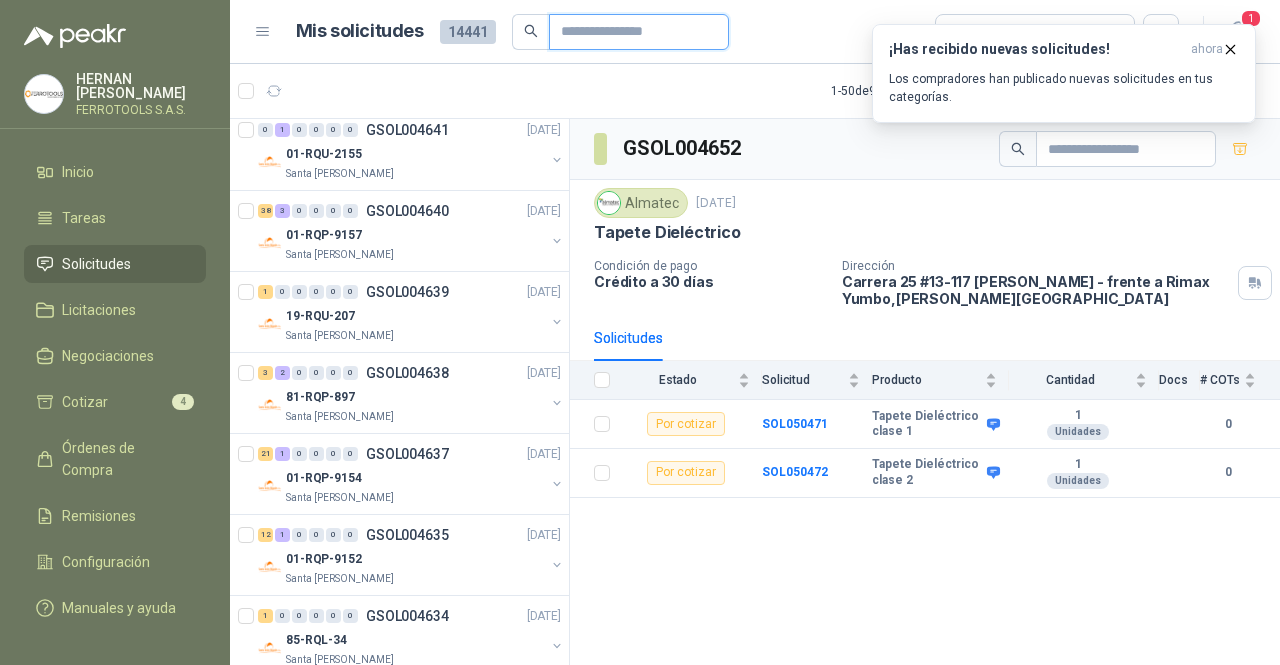click at bounding box center [631, 32] 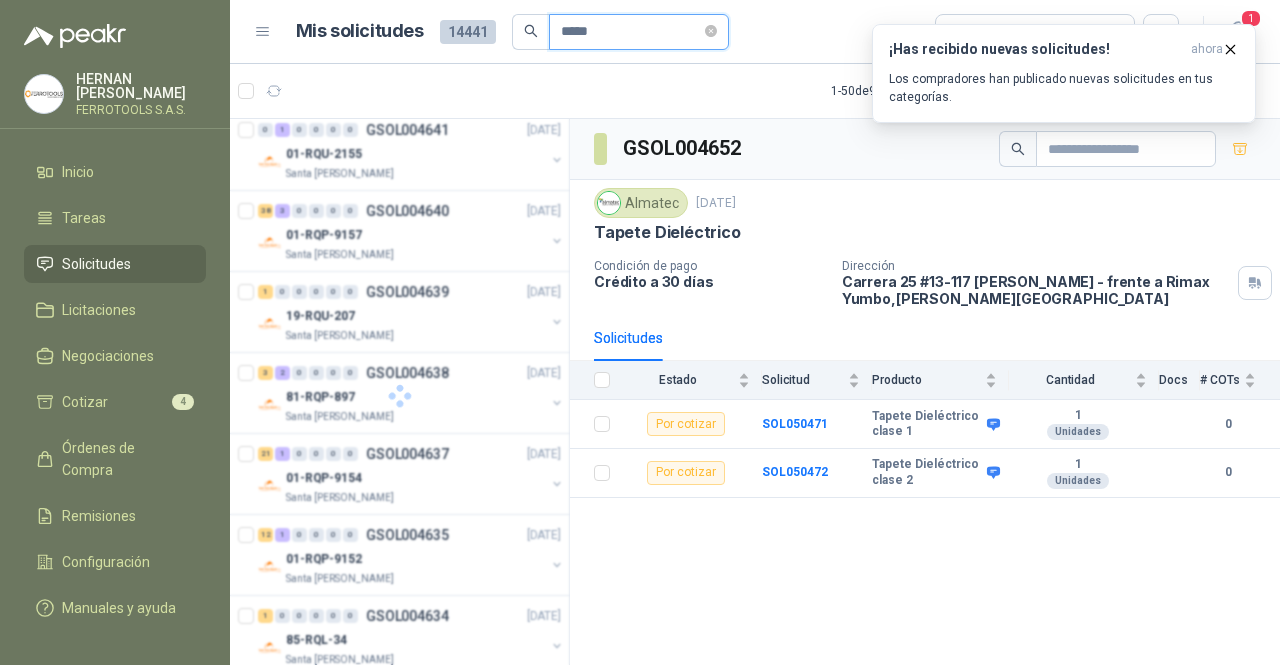 scroll, scrollTop: 0, scrollLeft: 0, axis: both 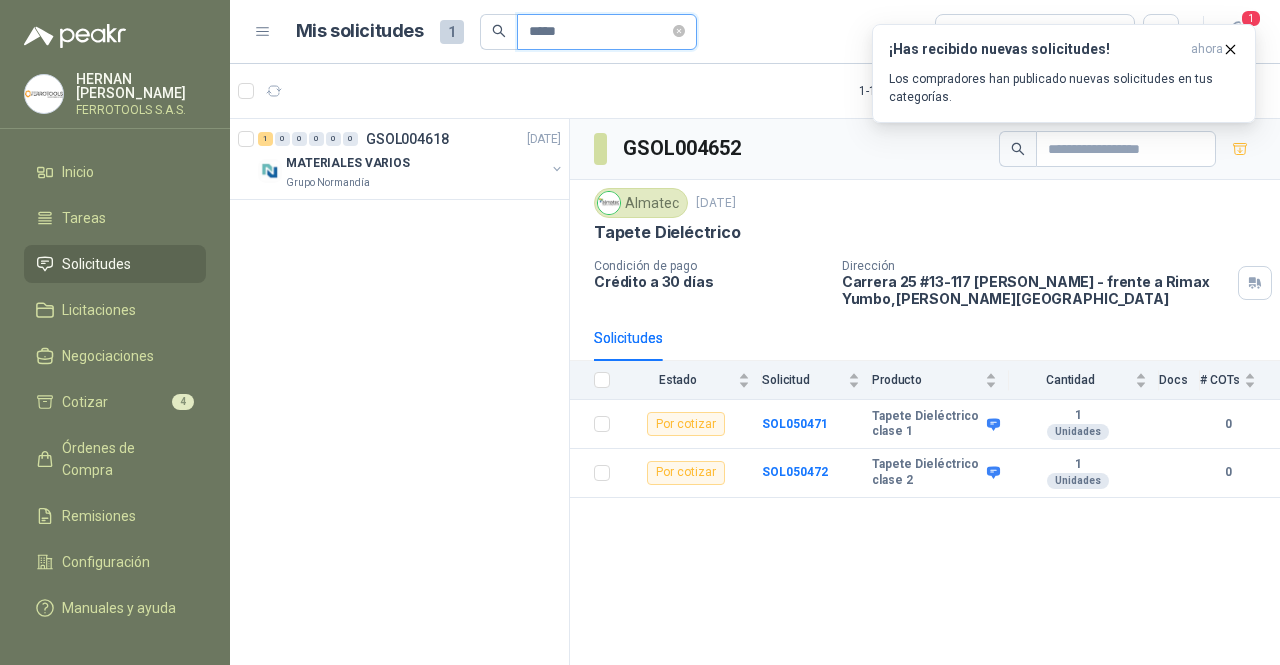 type on "*****" 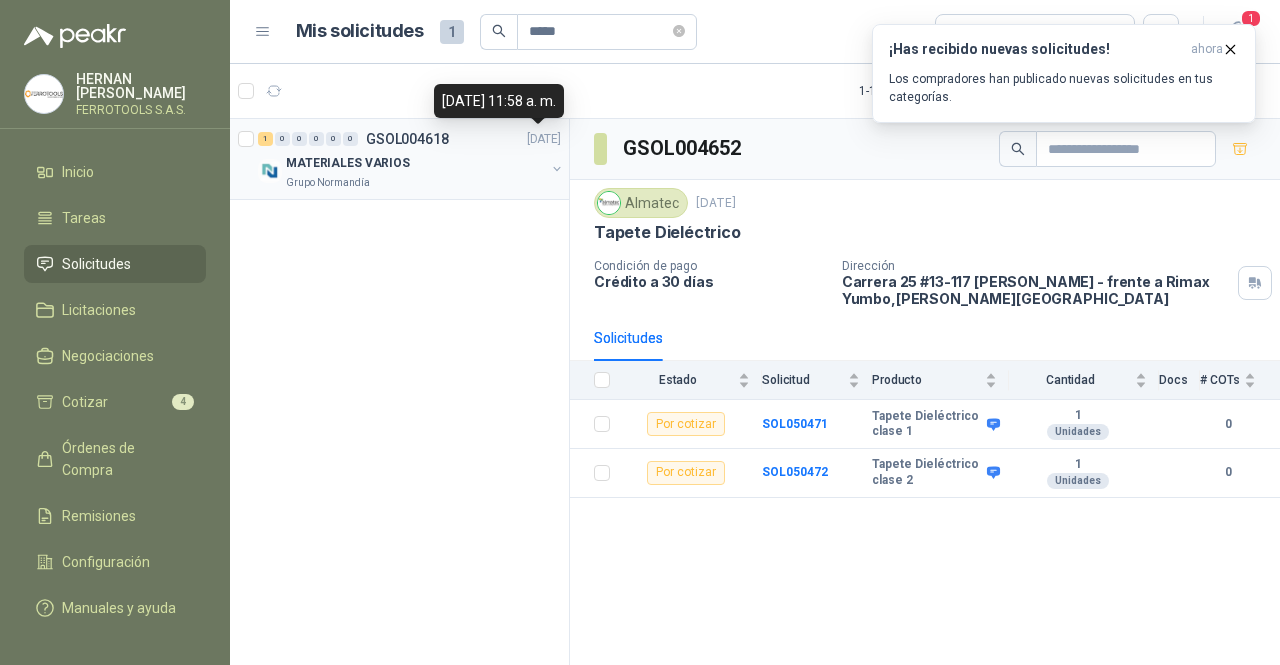 click on "[DATE]" at bounding box center (544, 139) 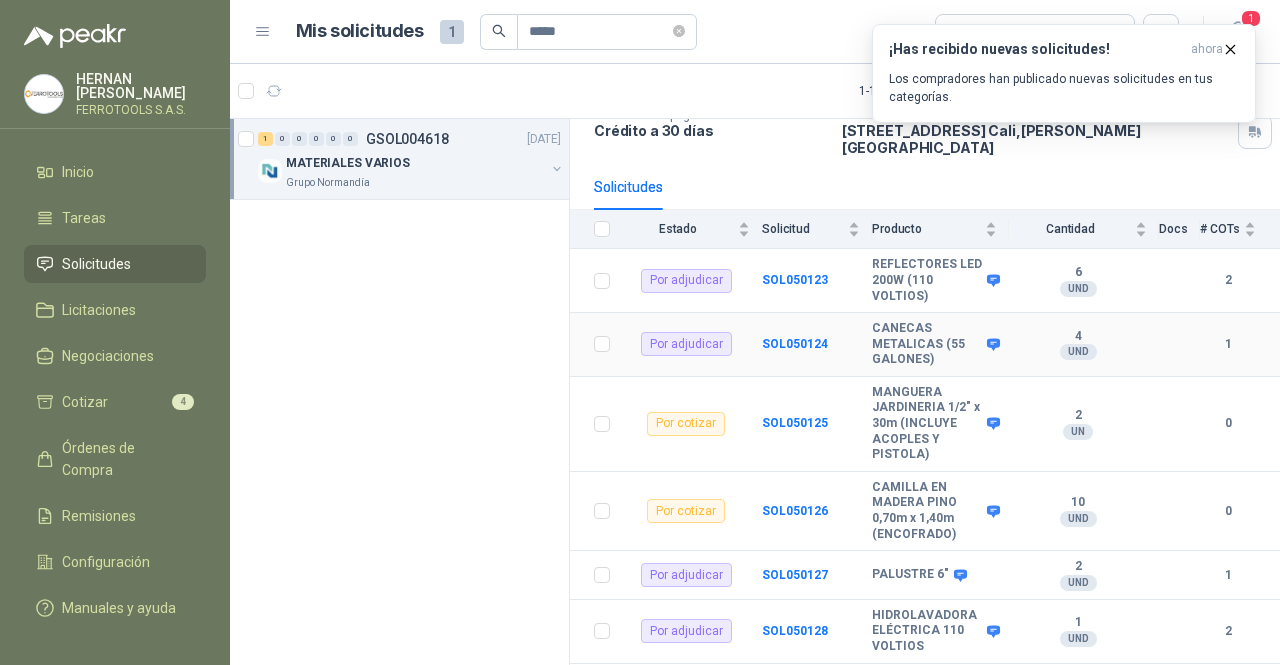 scroll, scrollTop: 158, scrollLeft: 0, axis: vertical 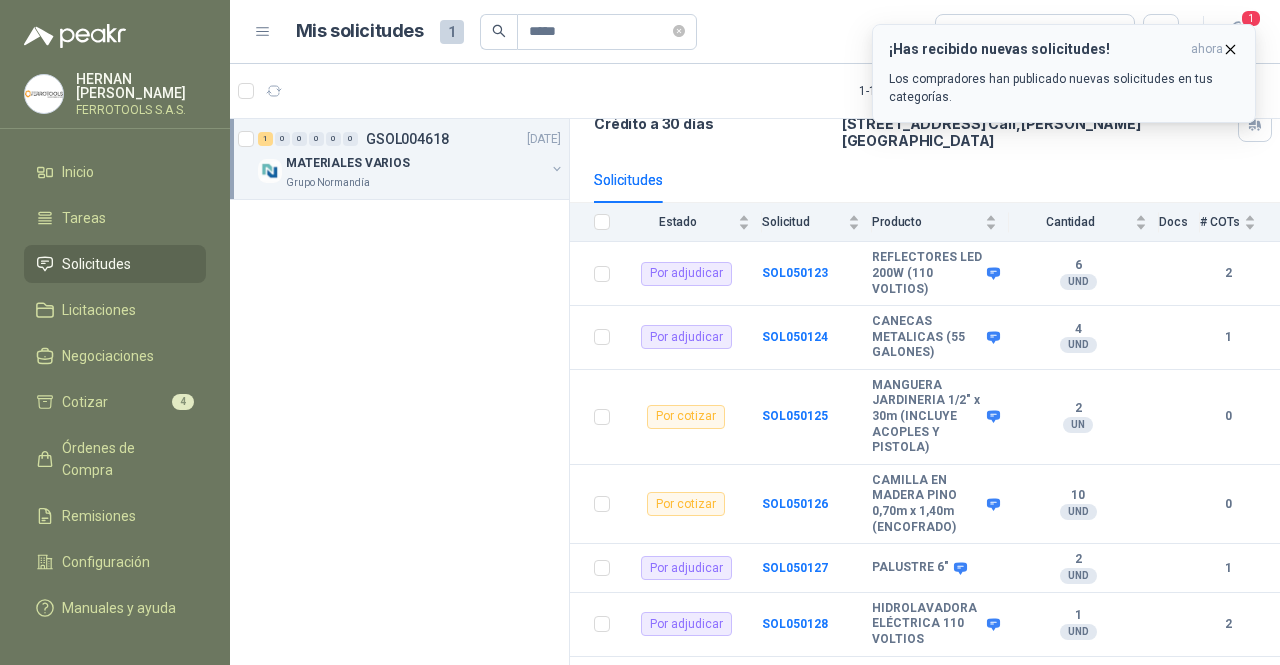 click 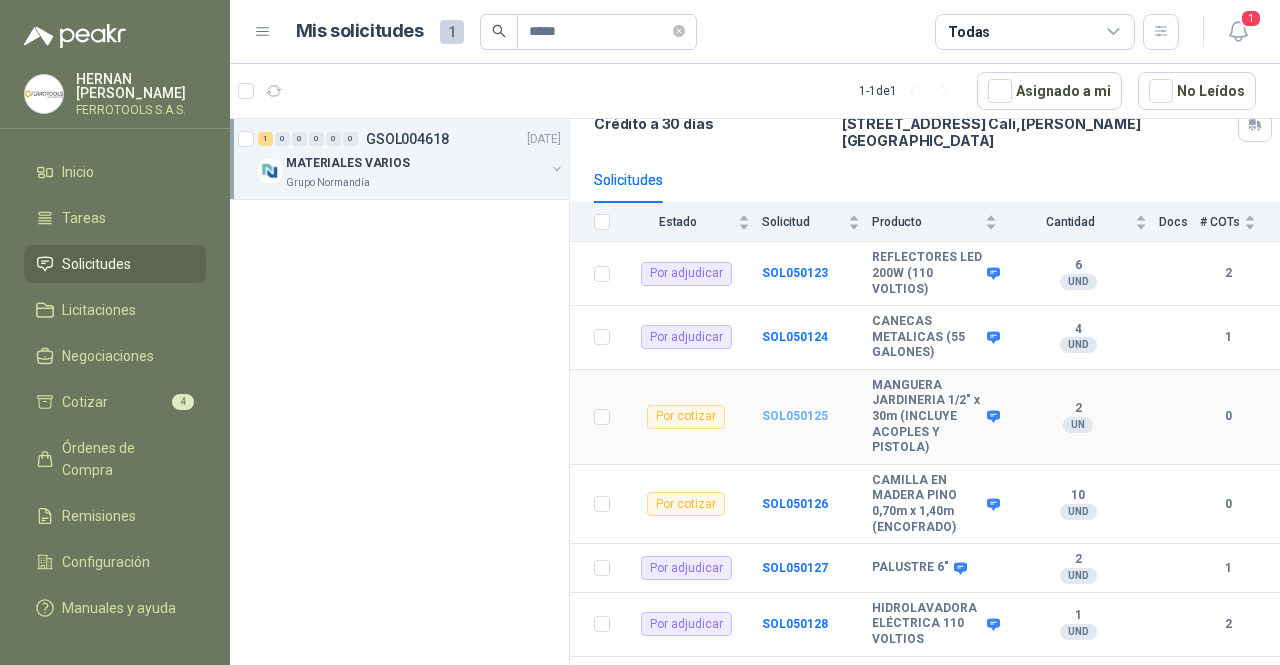 click on "SOL050125" at bounding box center (795, 416) 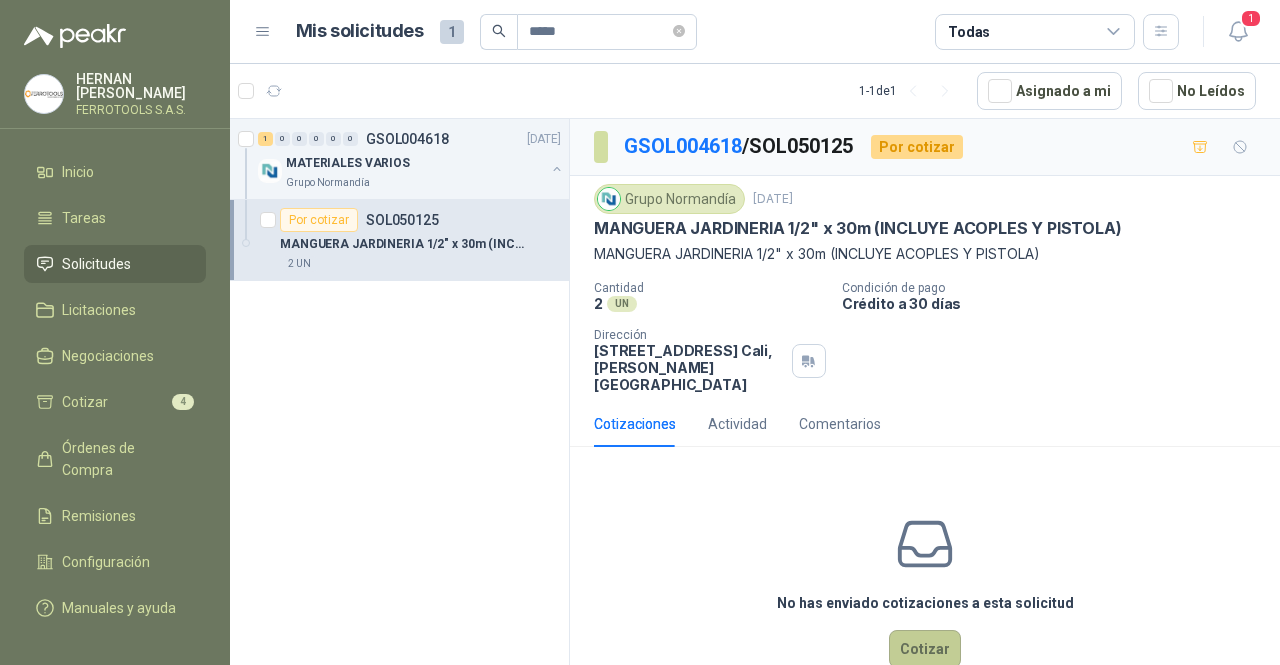 click on "Cotizar" at bounding box center (925, 649) 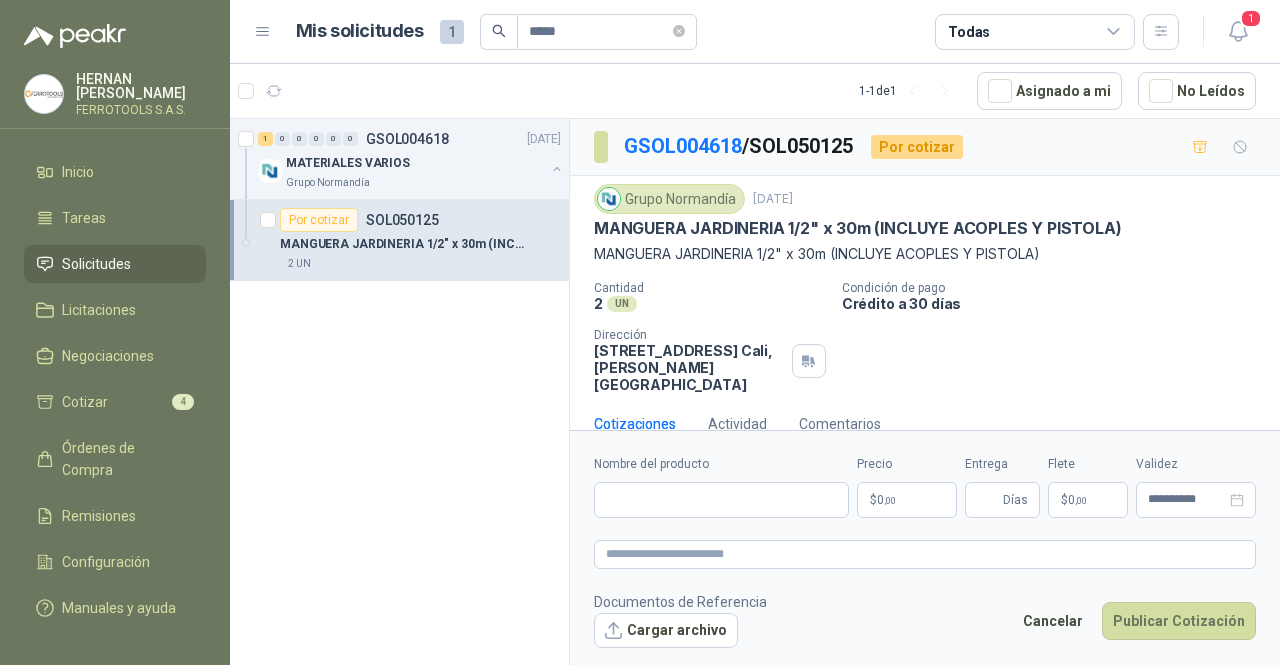 type 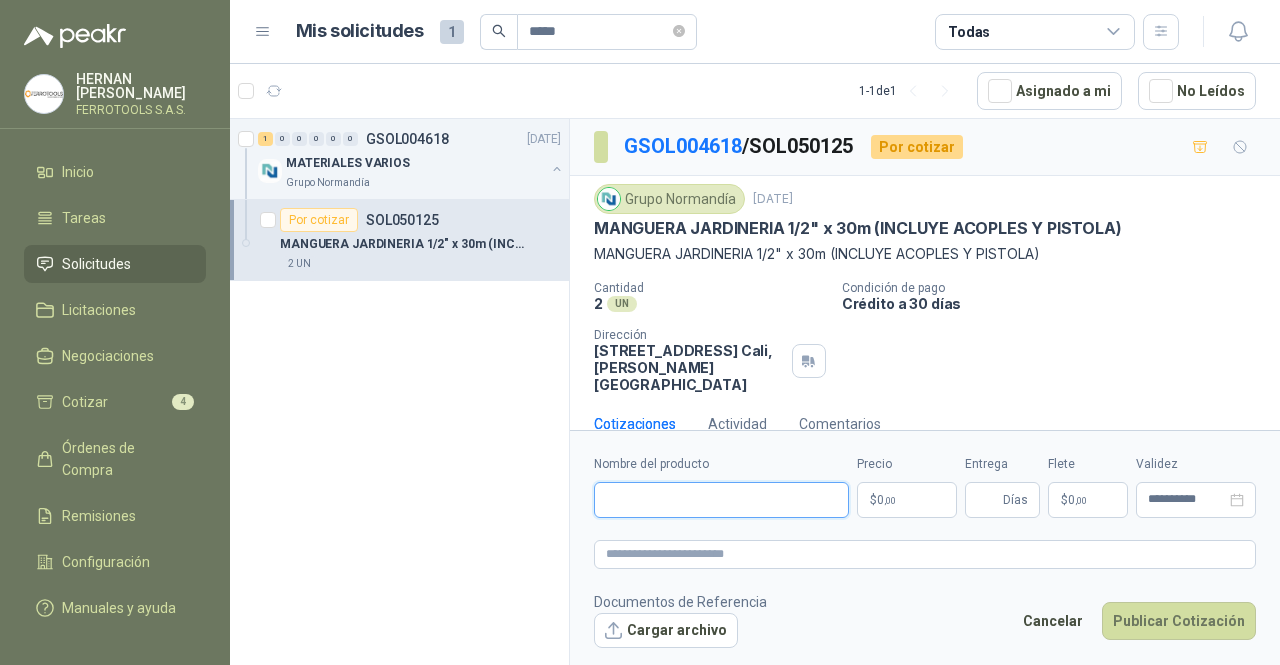 click on "Nombre del producto" at bounding box center (721, 500) 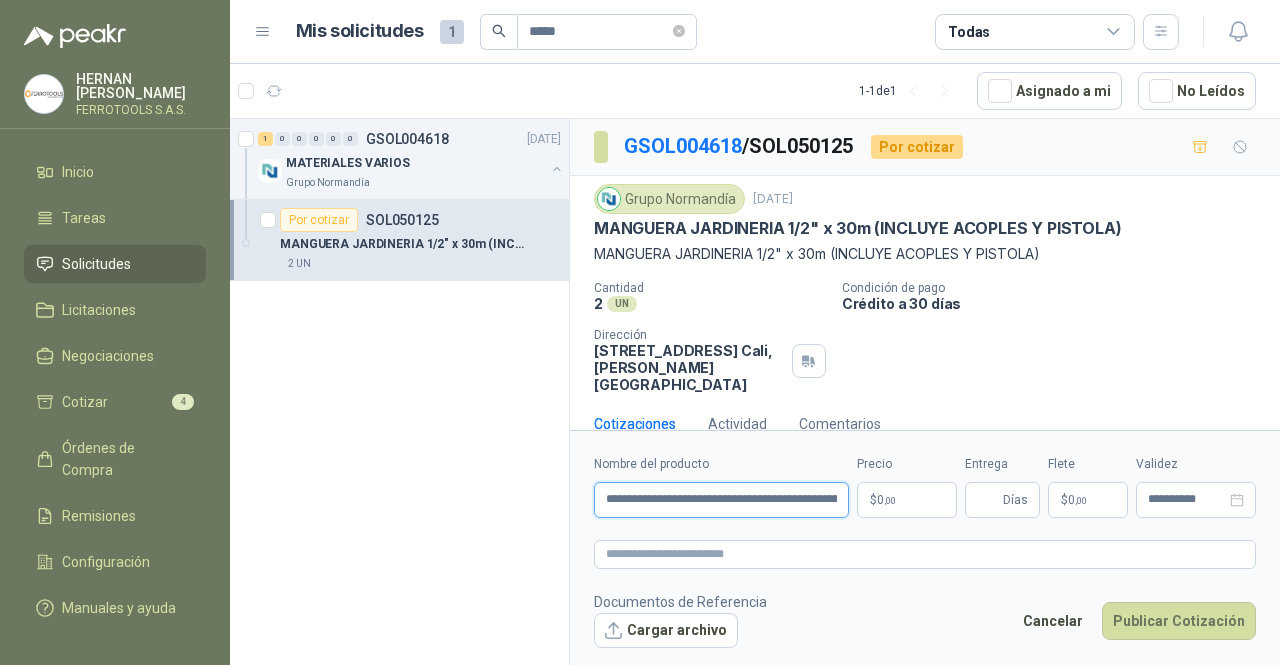 scroll, scrollTop: 0, scrollLeft: 606, axis: horizontal 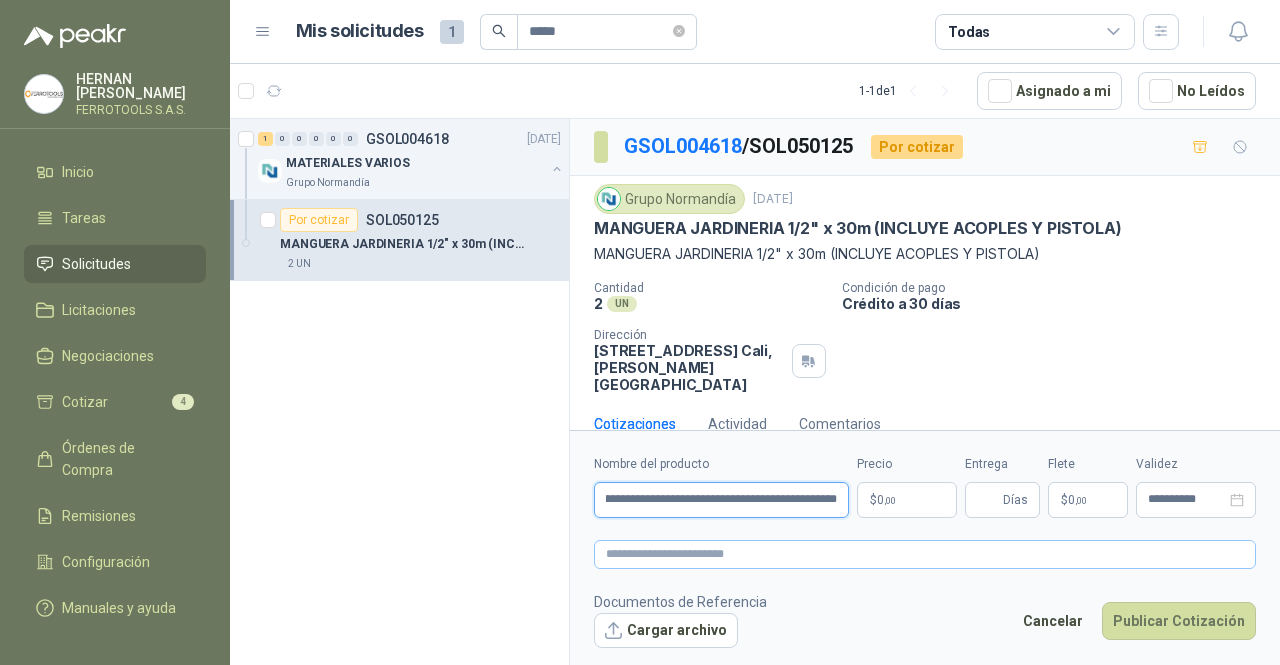 type on "**********" 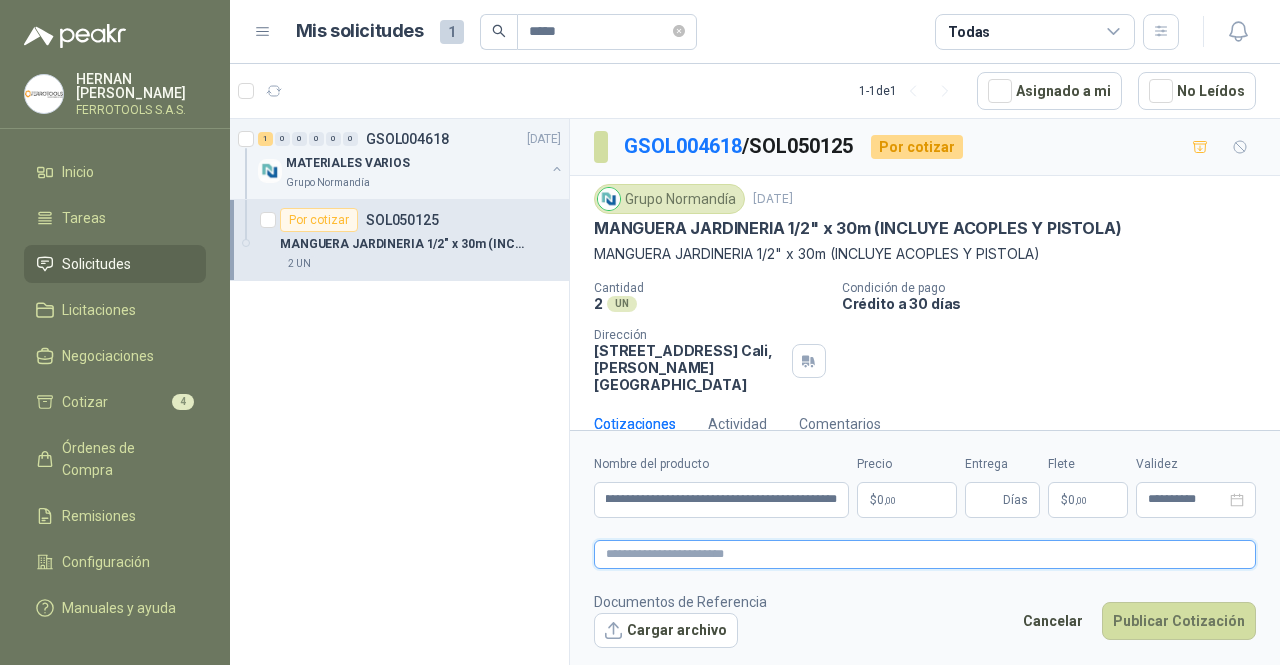 scroll, scrollTop: 0, scrollLeft: 0, axis: both 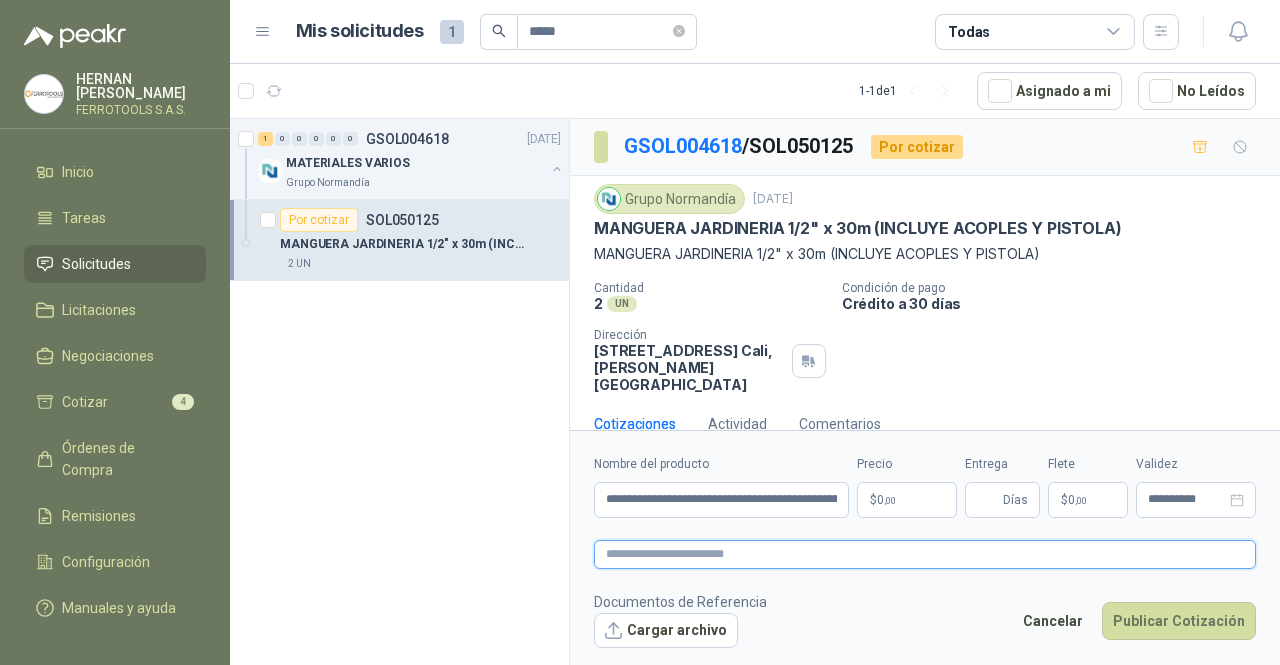 paste on "**********" 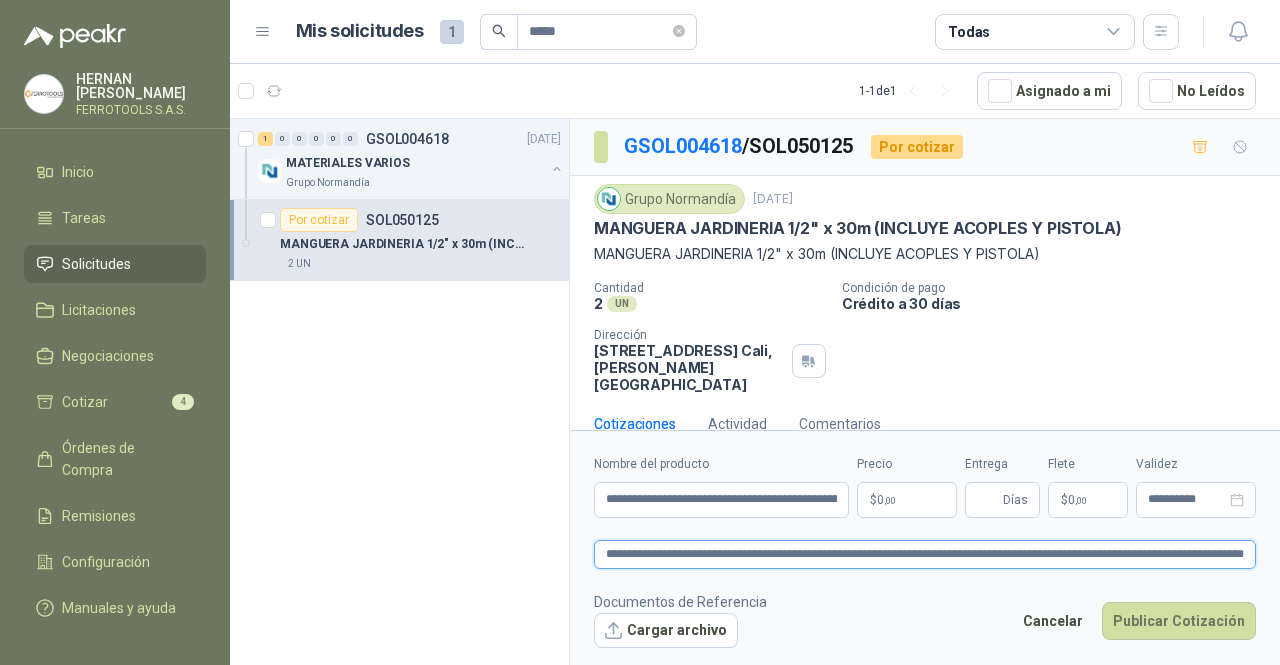 type 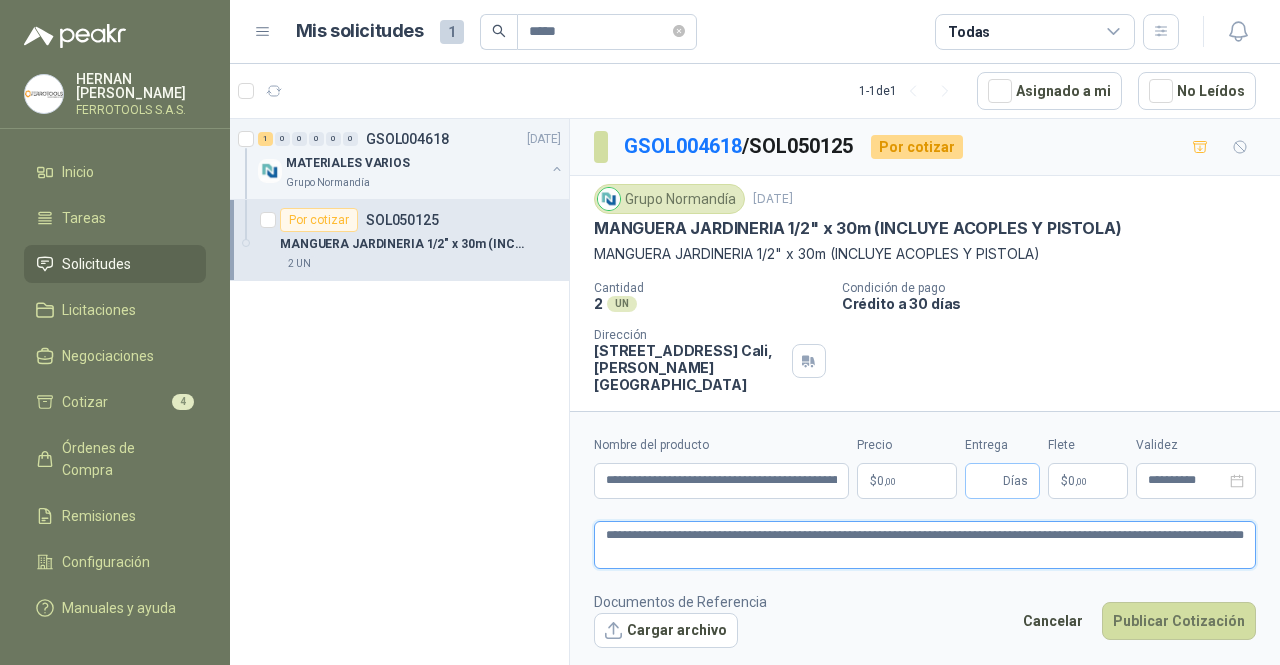 type on "**********" 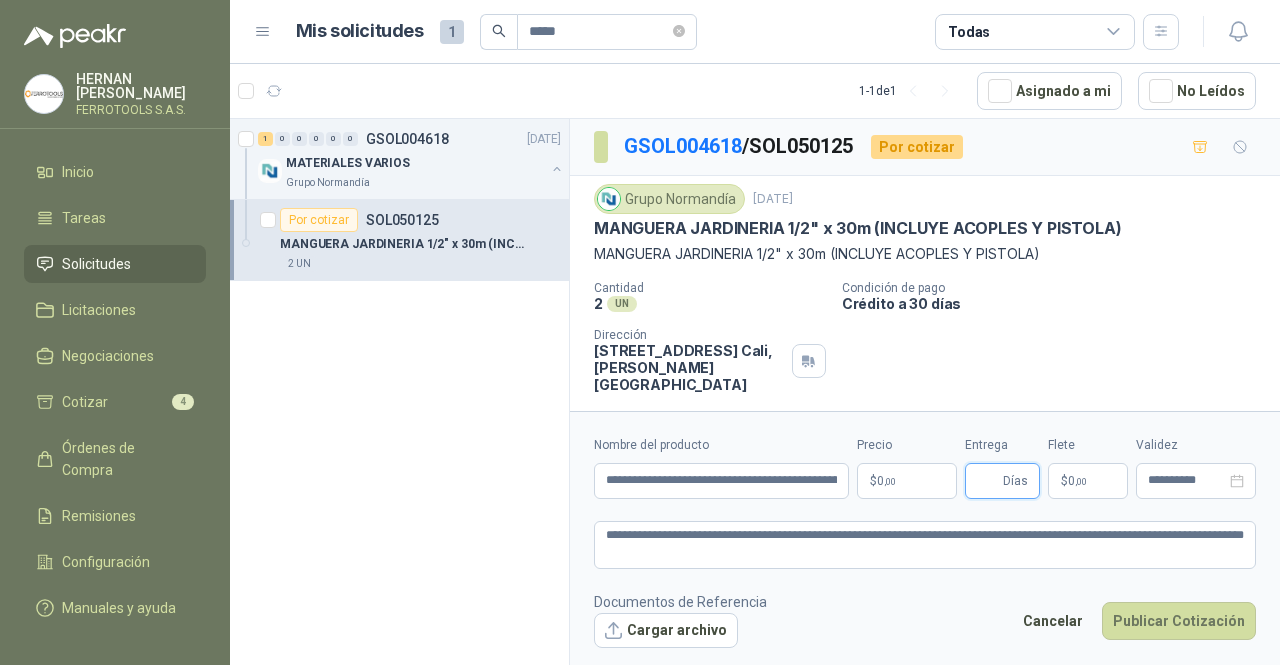 click on "Entrega" at bounding box center [988, 481] 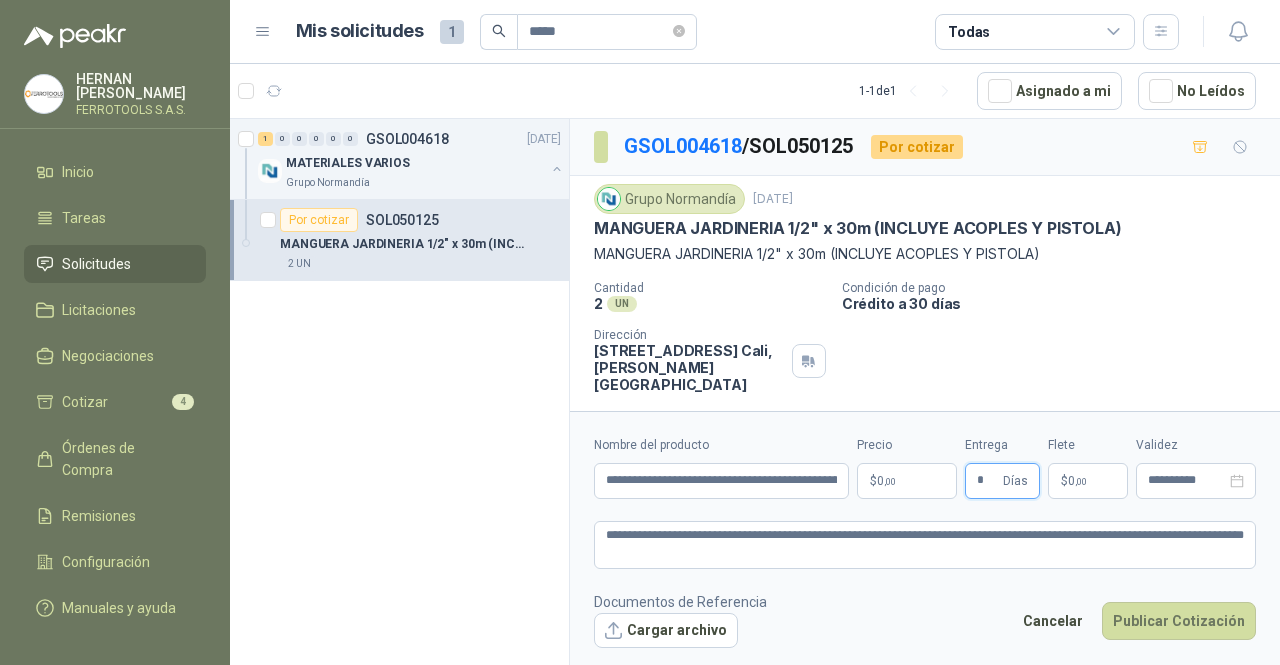 type on "*" 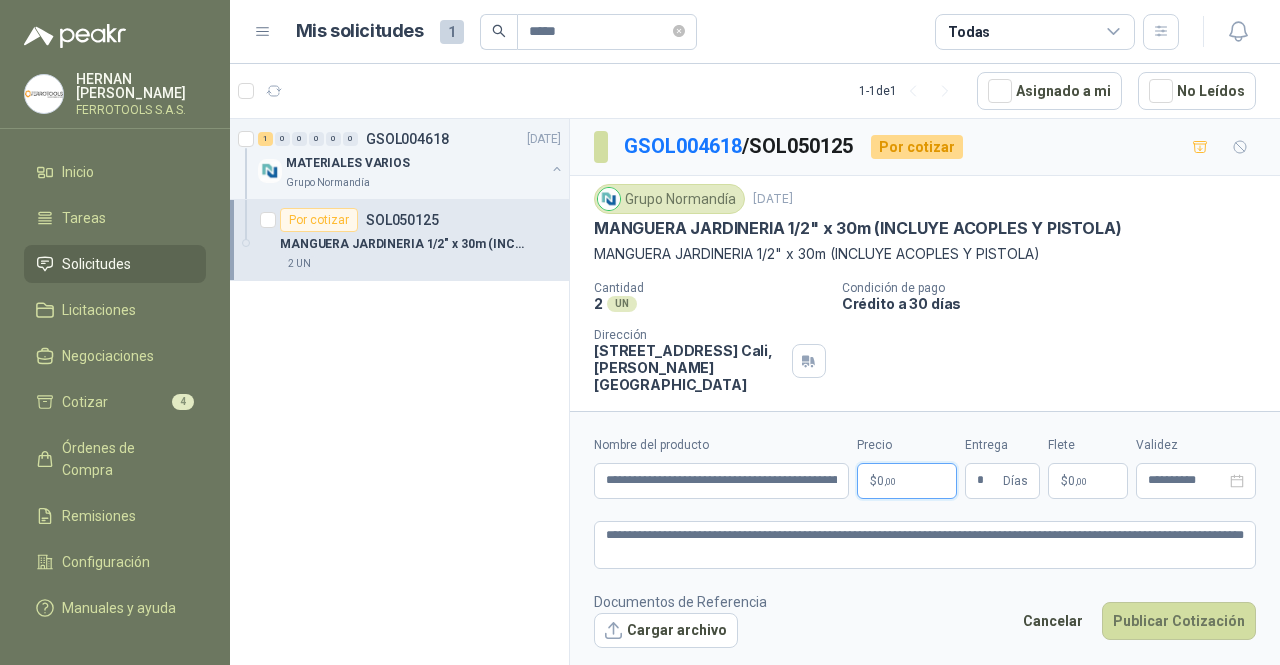click on "**********" at bounding box center [640, 332] 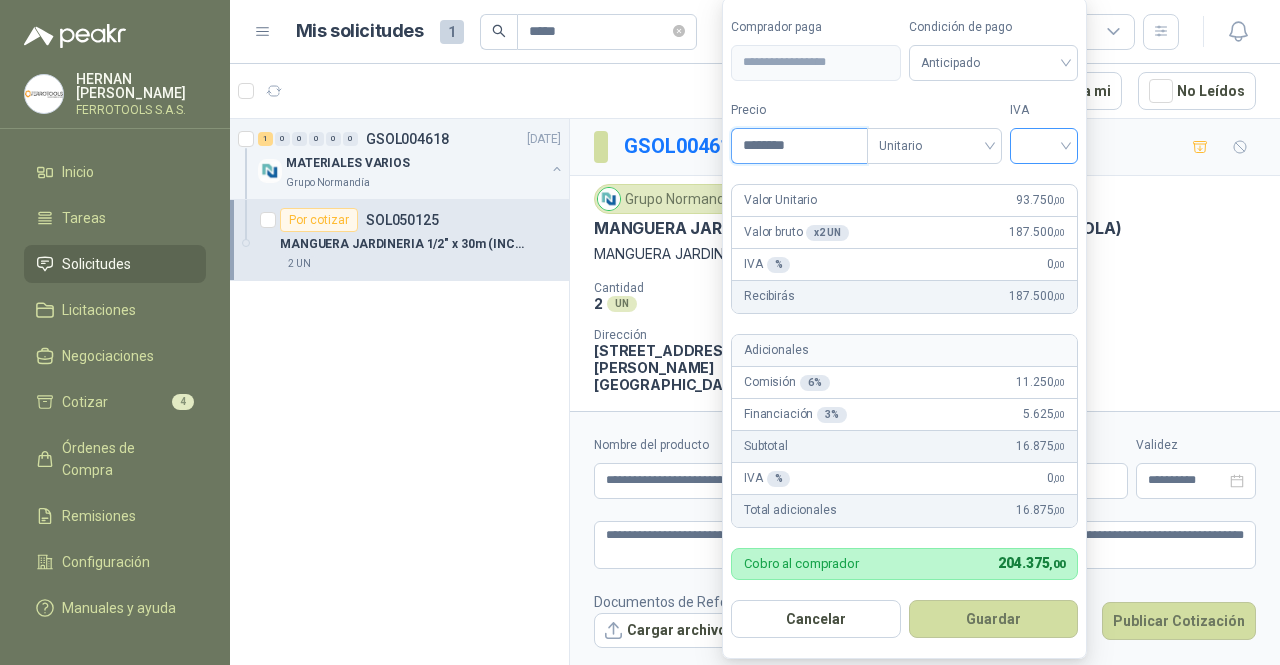 type on "********" 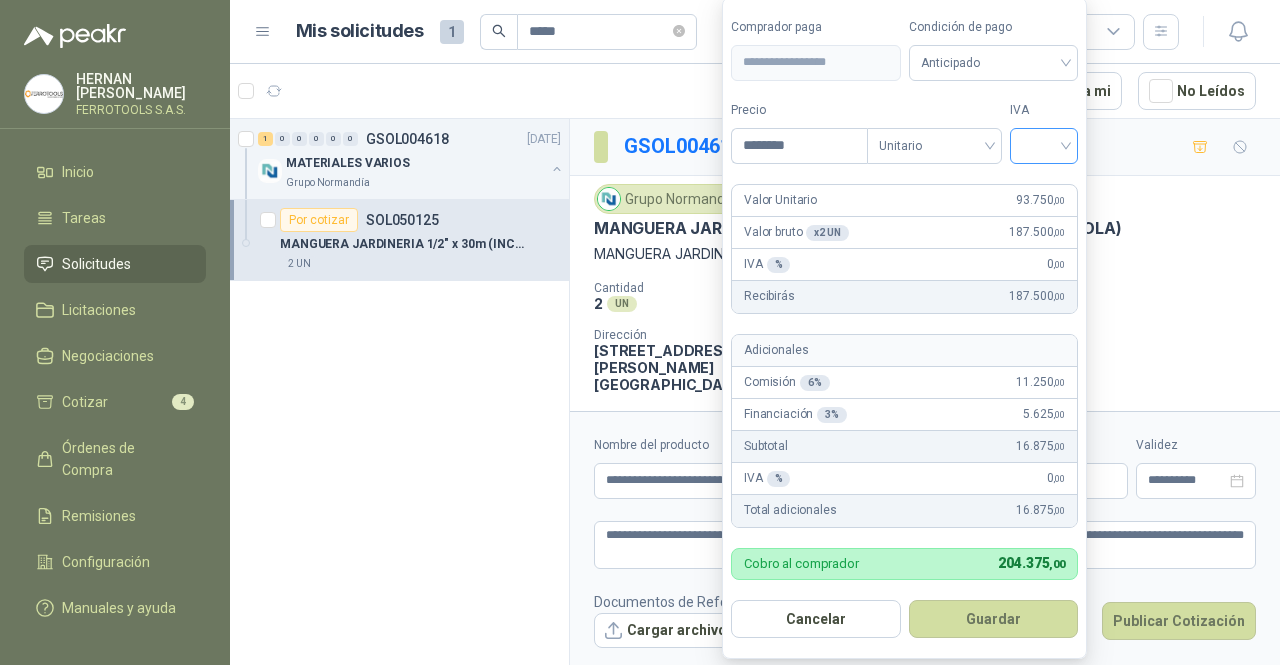 click at bounding box center [1044, 144] 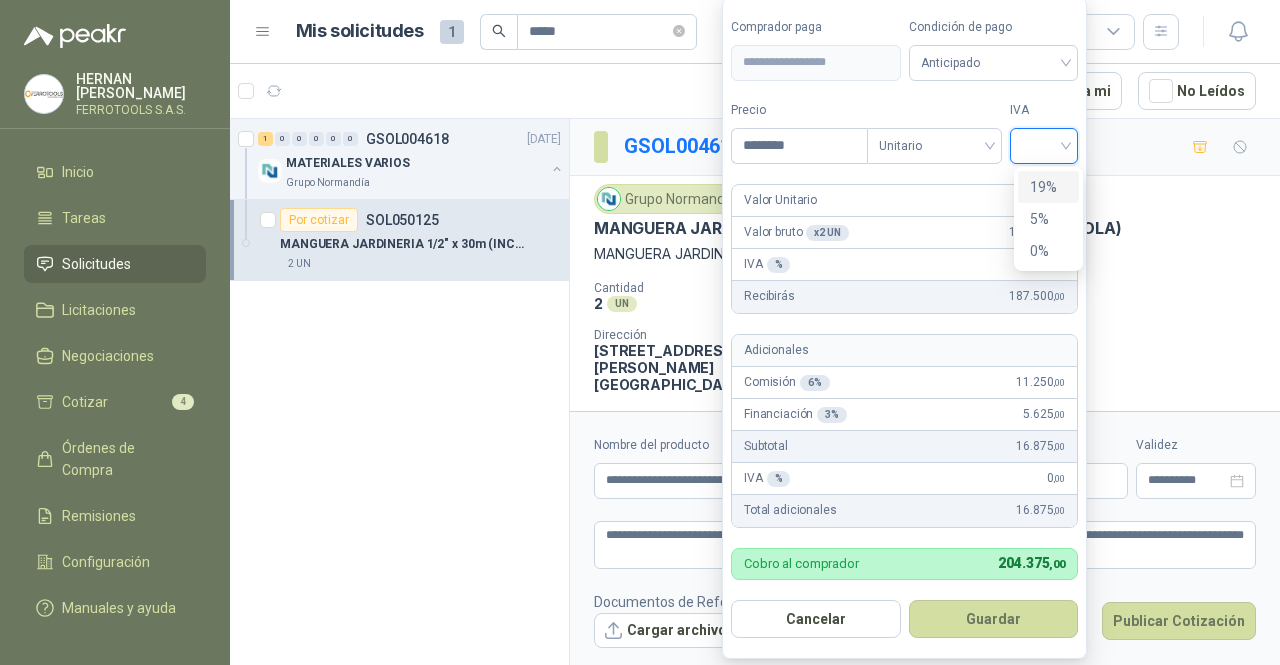 click on "19%" at bounding box center (1048, 187) 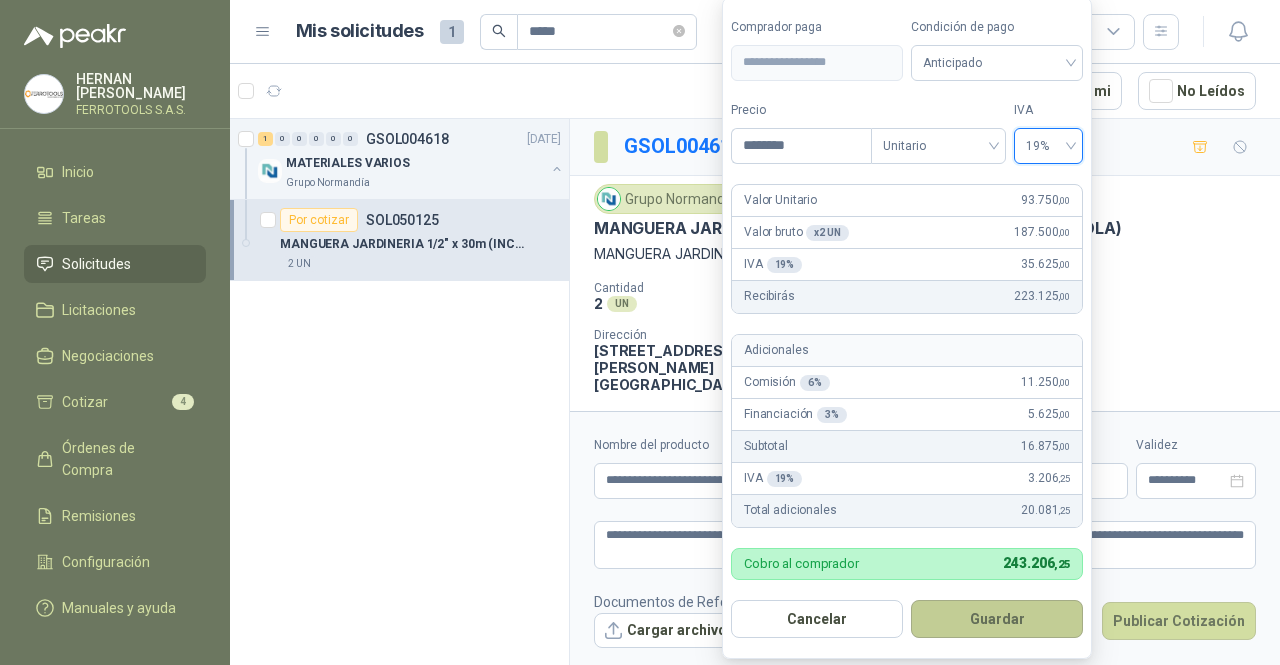 click on "Guardar" at bounding box center (997, 619) 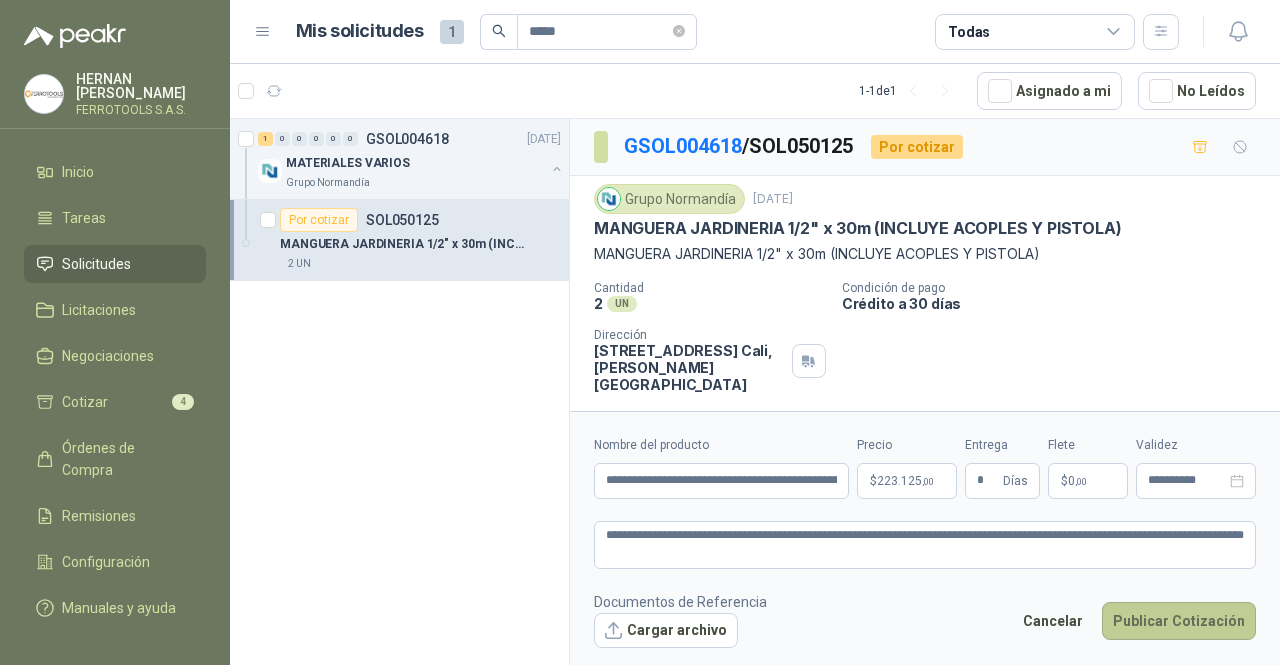 click on "Publicar Cotización" at bounding box center [1179, 621] 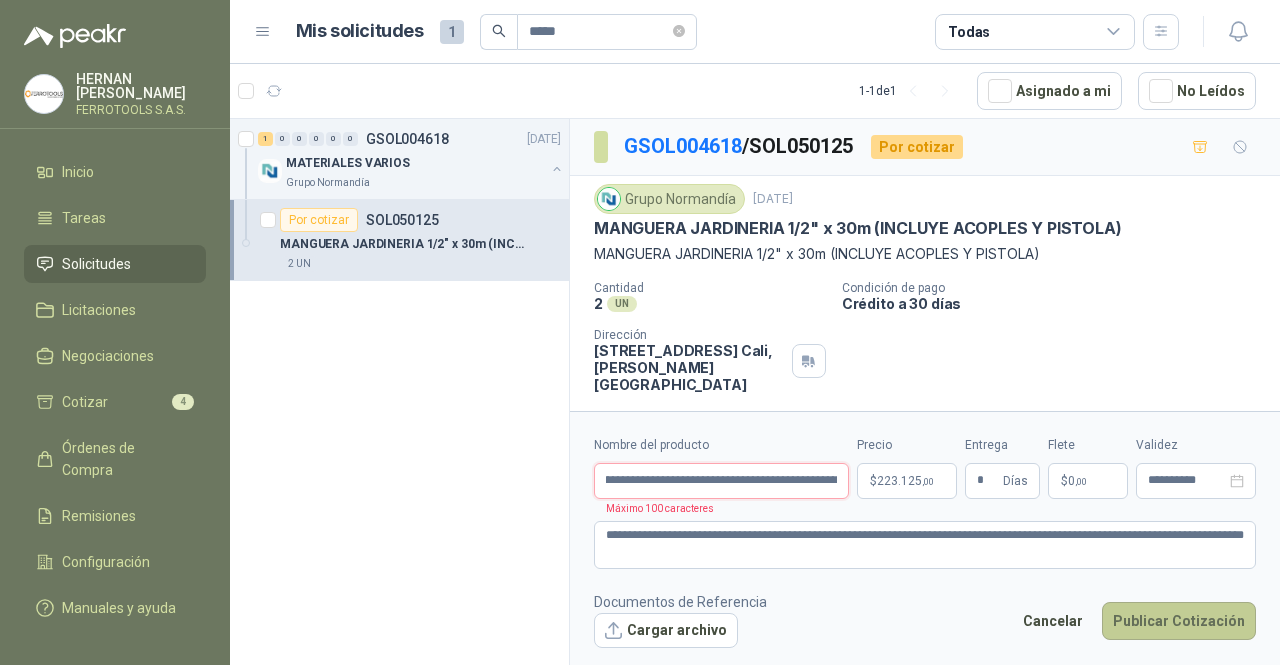 scroll, scrollTop: 0, scrollLeft: 0, axis: both 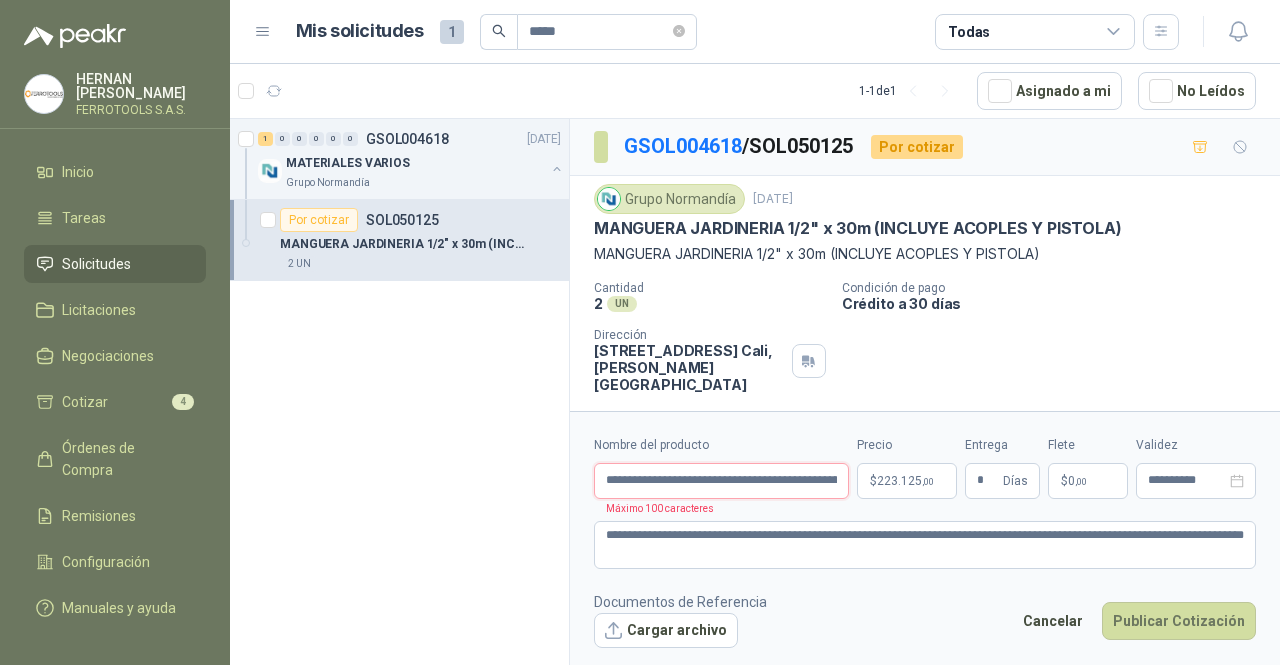 click on "**********" at bounding box center [721, 481] 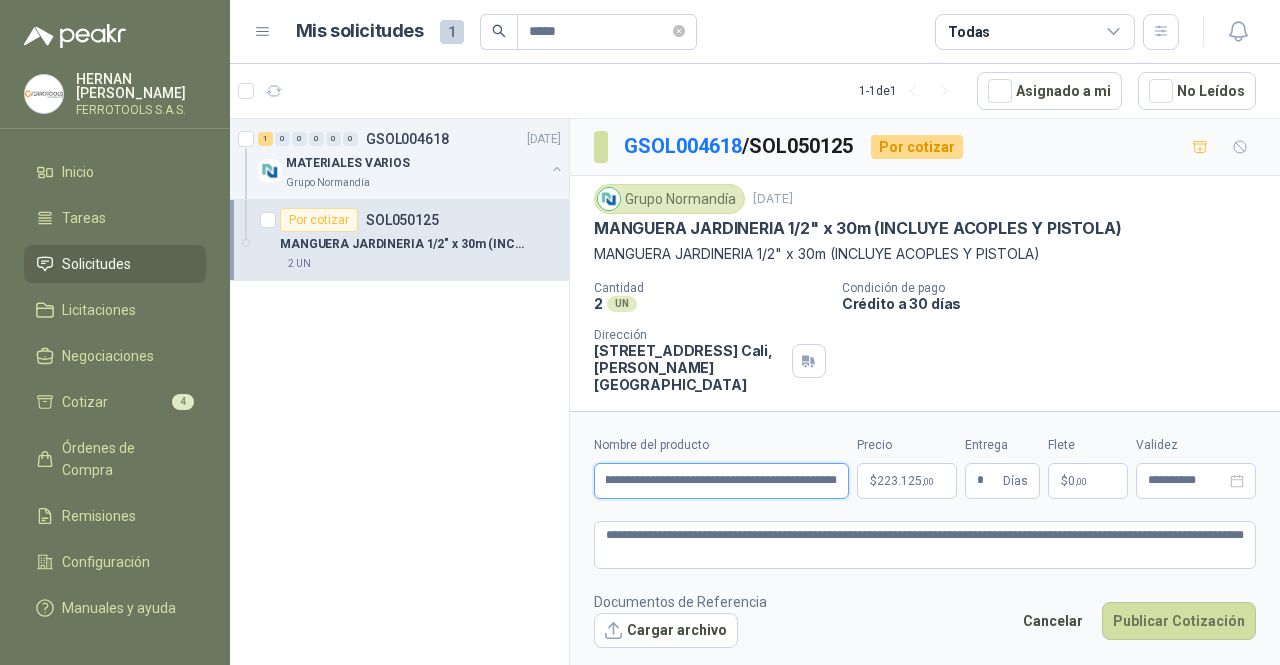 scroll, scrollTop: 0, scrollLeft: 168, axis: horizontal 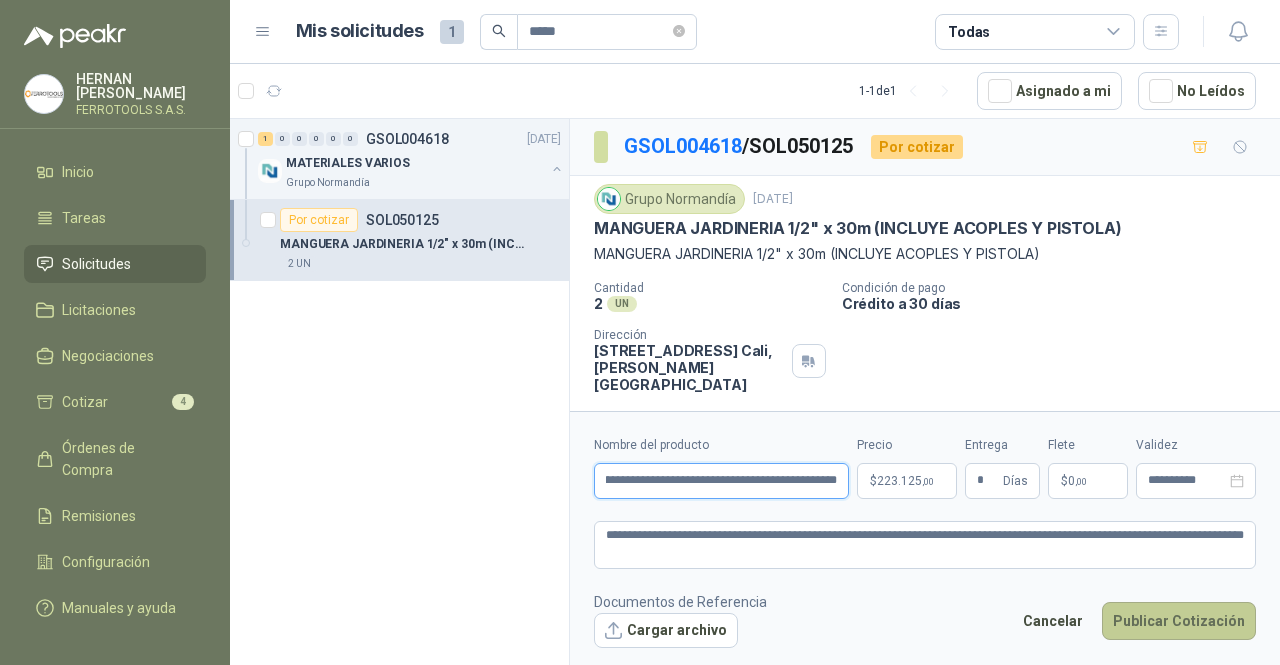 type on "**********" 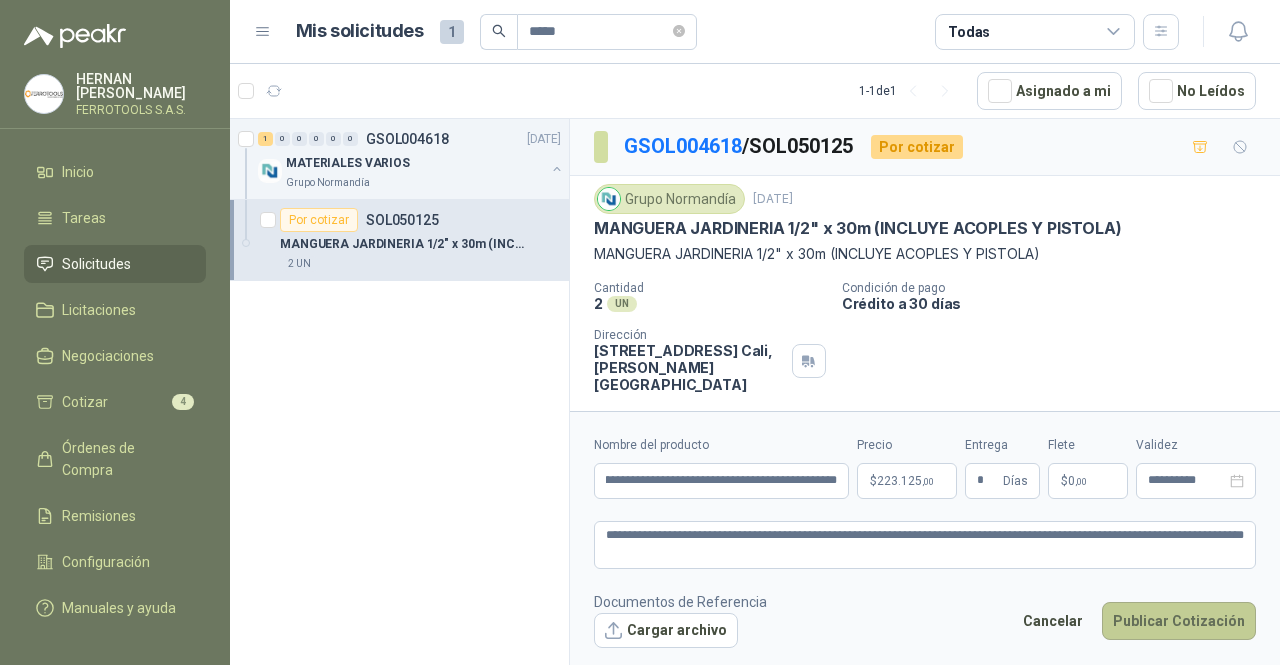 click on "Publicar Cotización" at bounding box center [1179, 621] 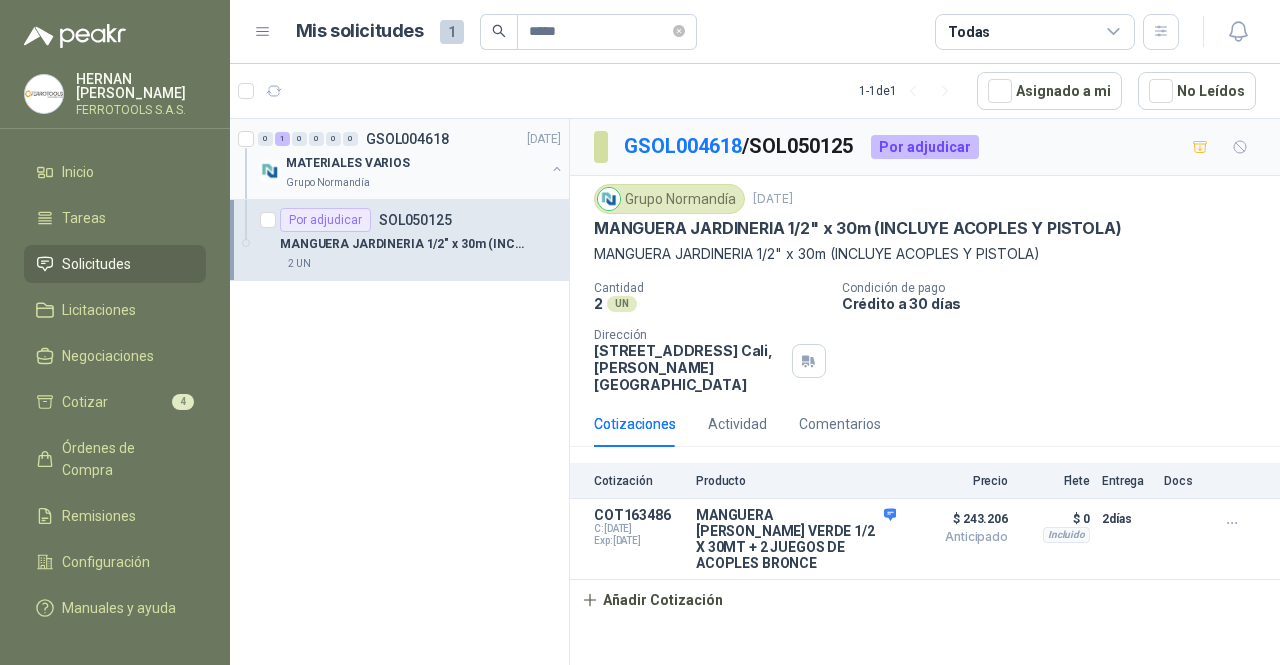 click on "MATERIALES VARIOS" at bounding box center [415, 163] 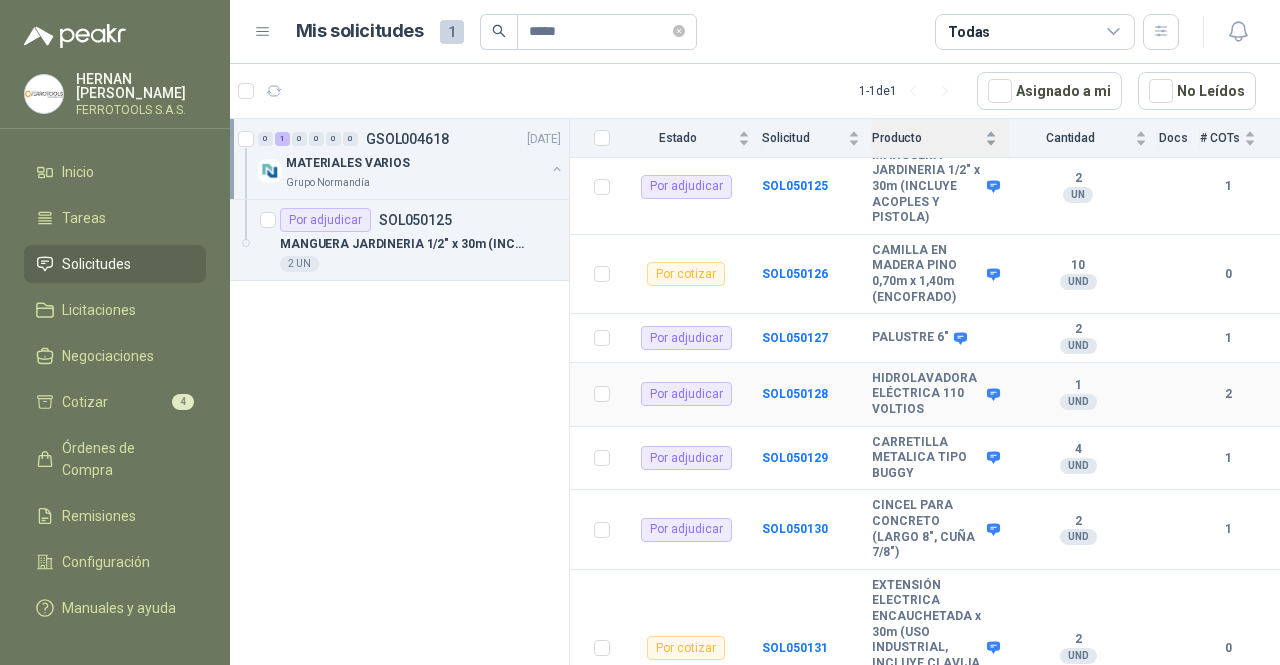 scroll, scrollTop: 509, scrollLeft: 0, axis: vertical 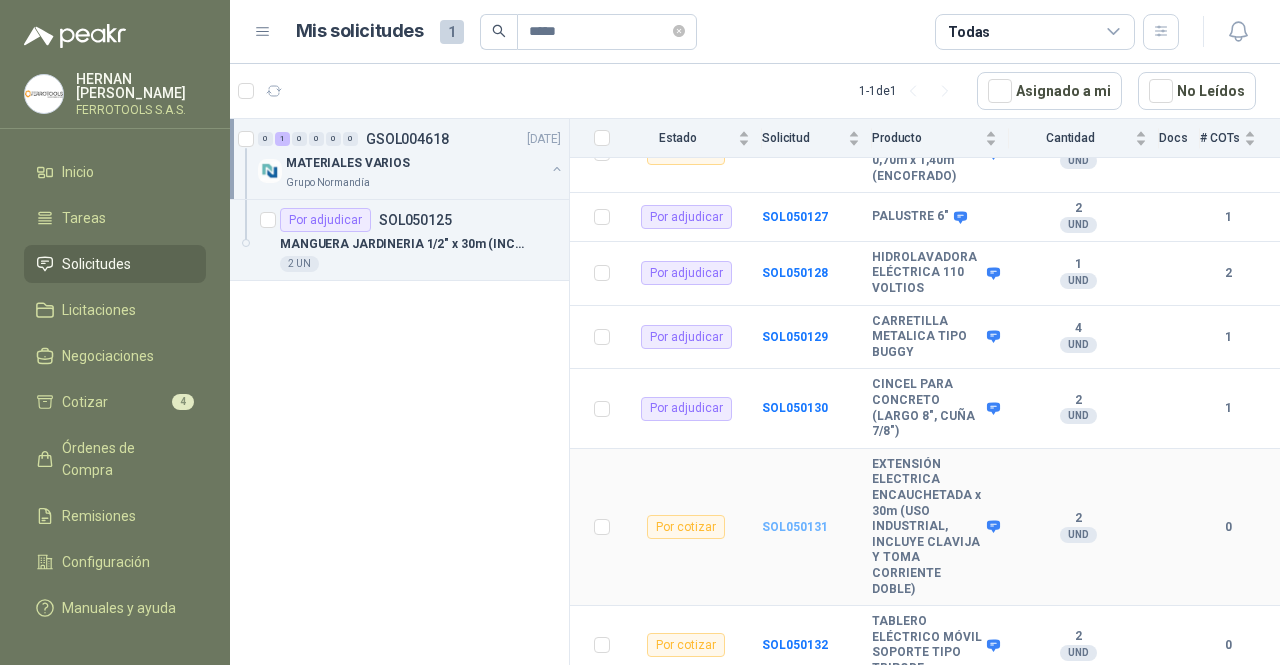 click on "SOL050131" at bounding box center [795, 527] 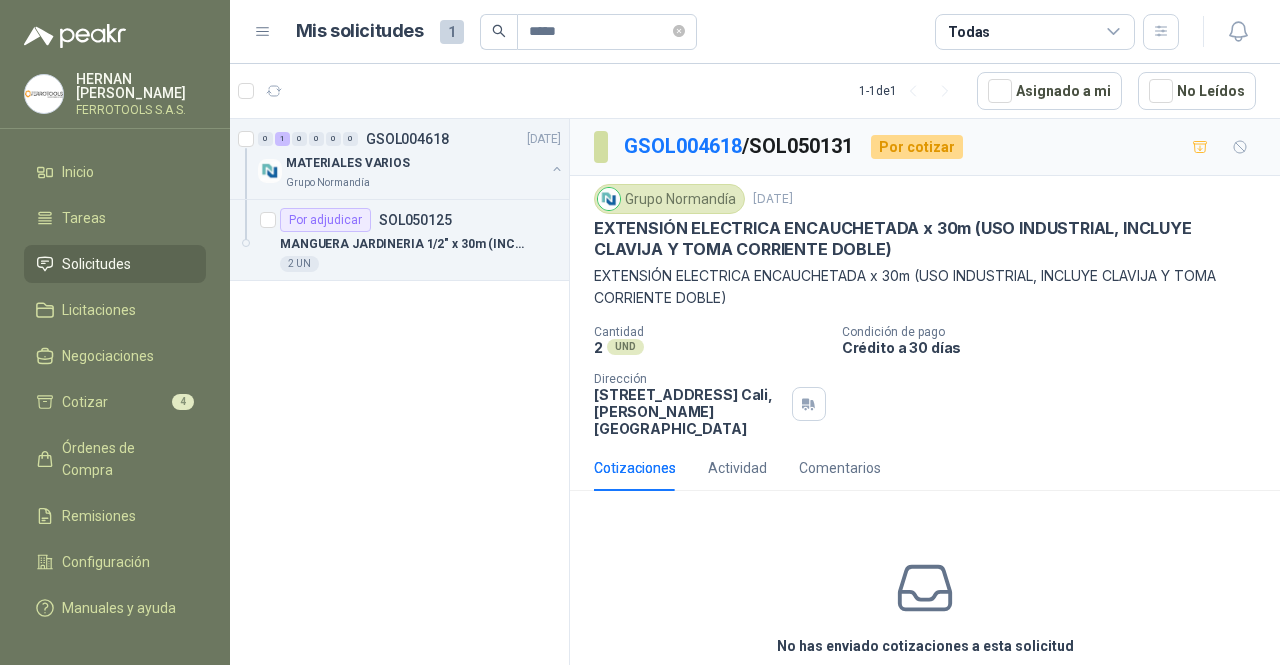 scroll, scrollTop: 74, scrollLeft: 0, axis: vertical 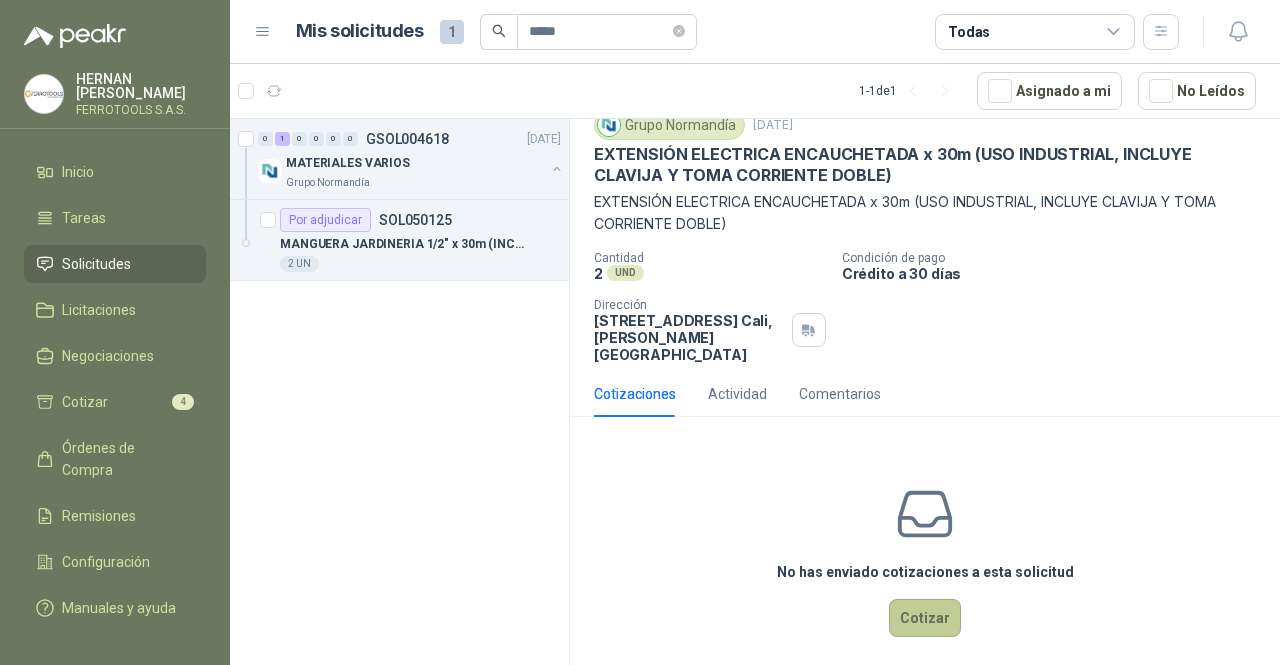 click on "Cotizar" at bounding box center (925, 618) 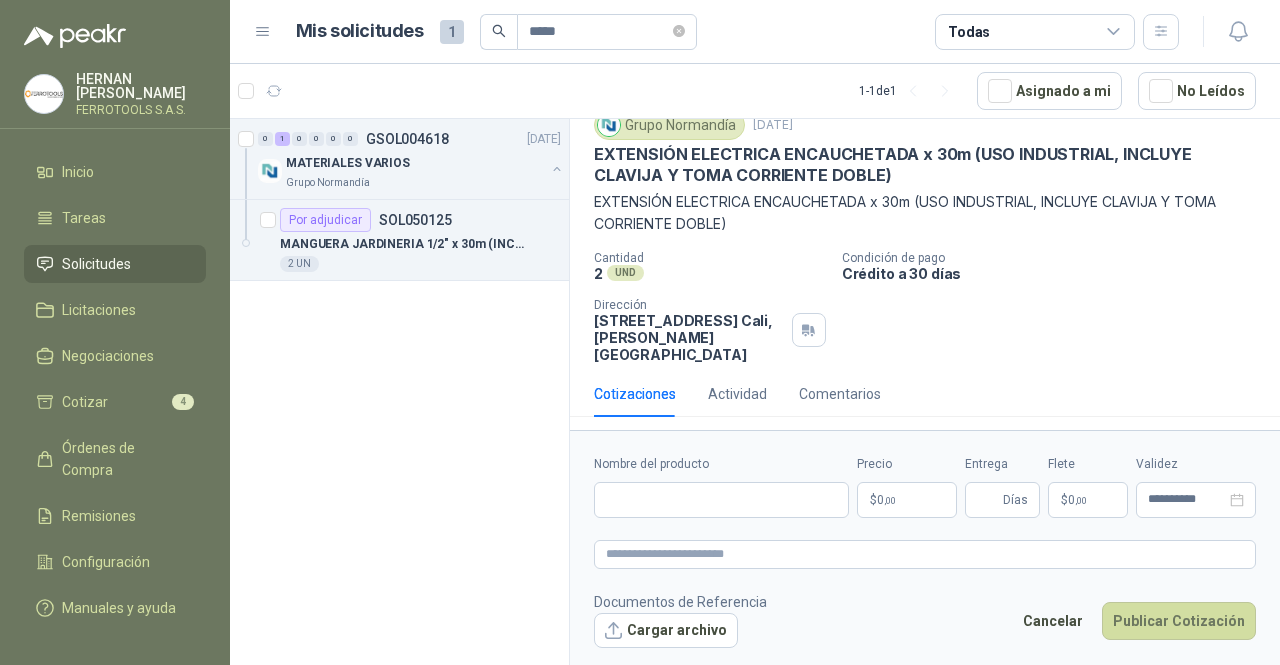 scroll, scrollTop: 61, scrollLeft: 0, axis: vertical 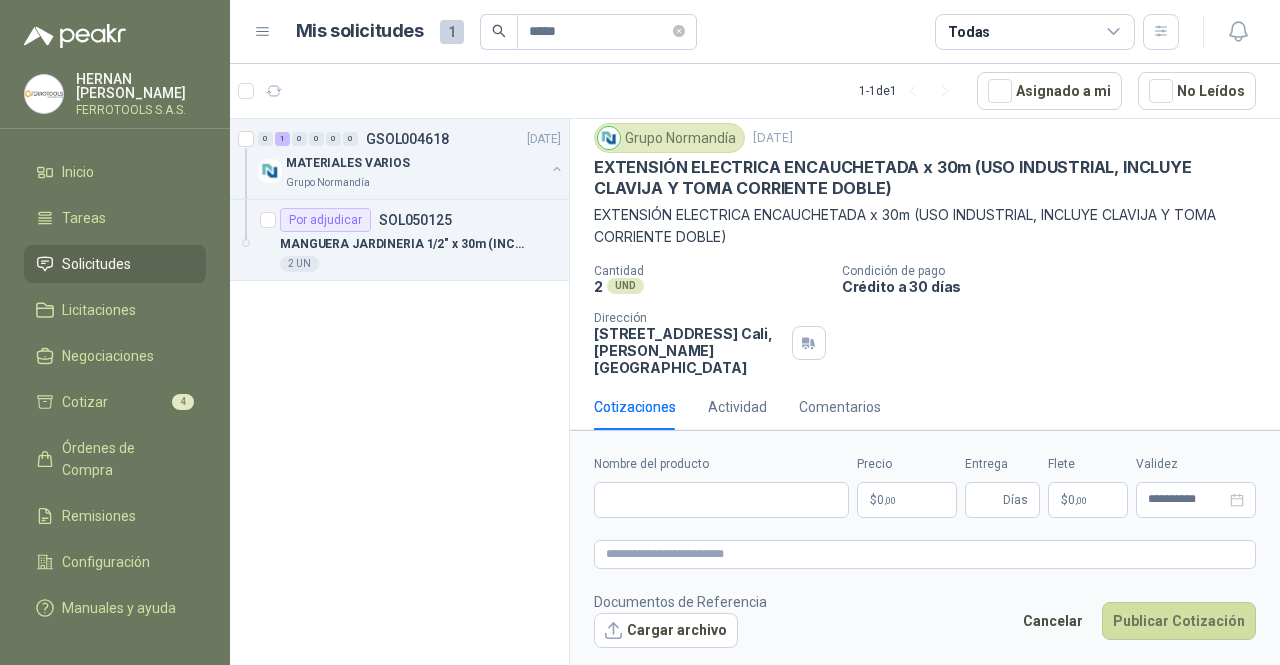 type 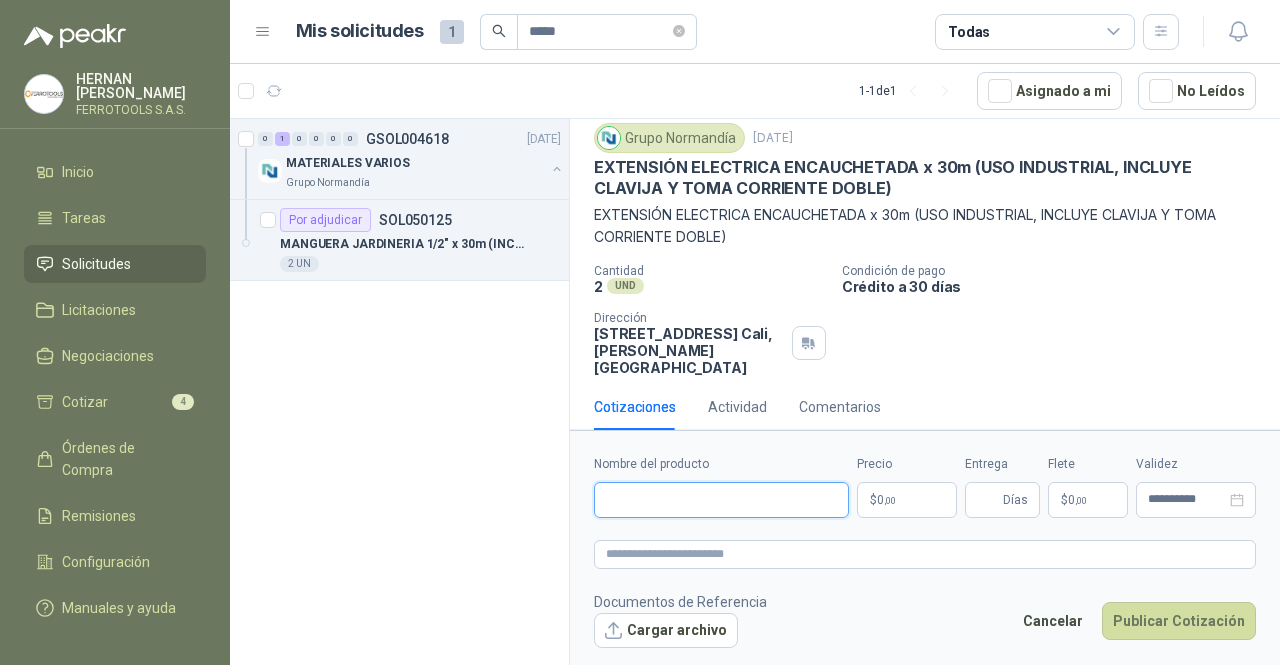 click on "Nombre del producto" at bounding box center [721, 500] 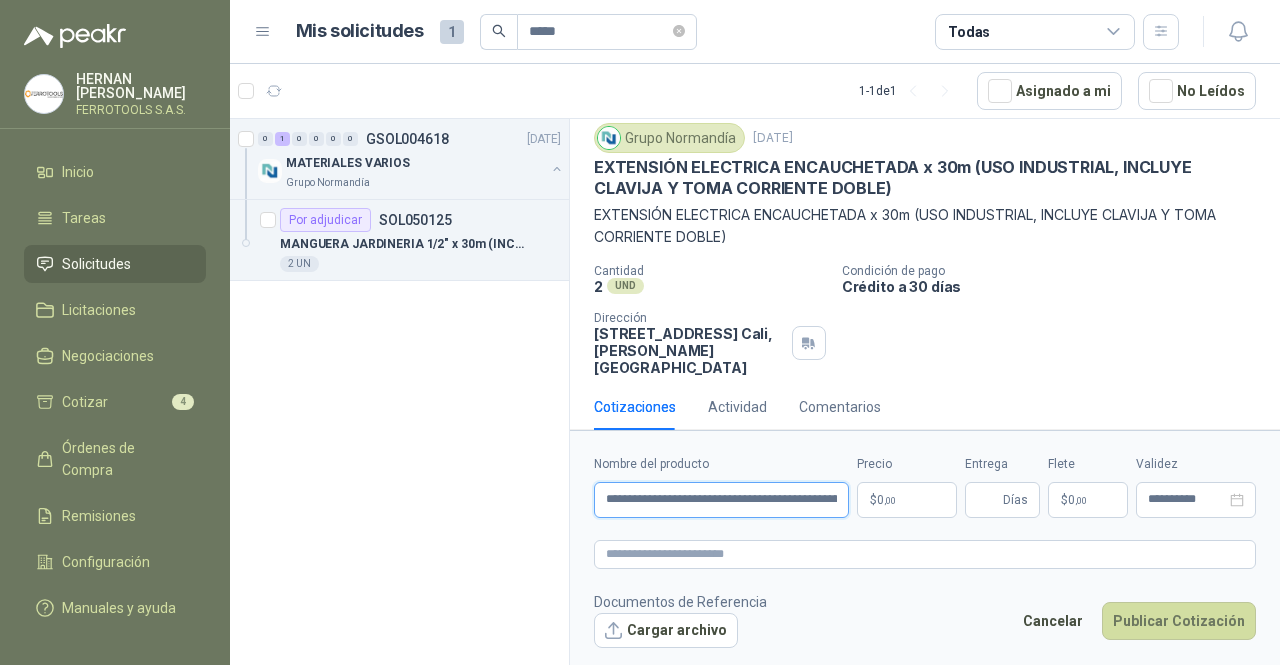 scroll, scrollTop: 0, scrollLeft: 137, axis: horizontal 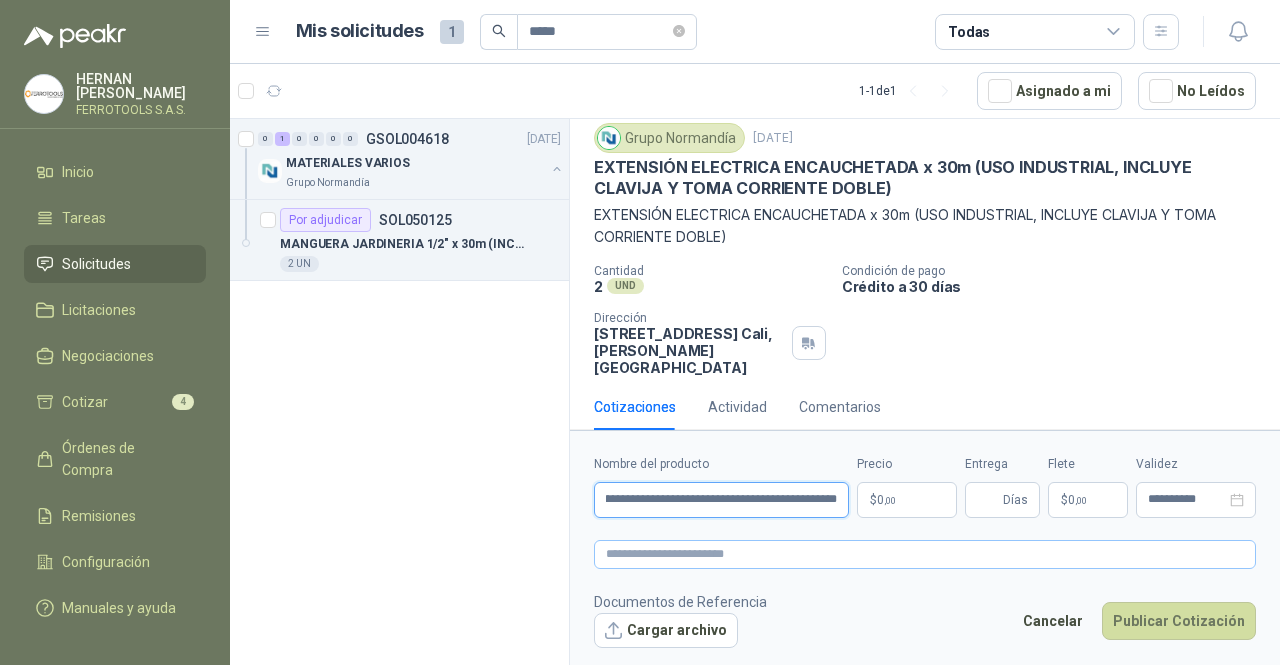 type on "**********" 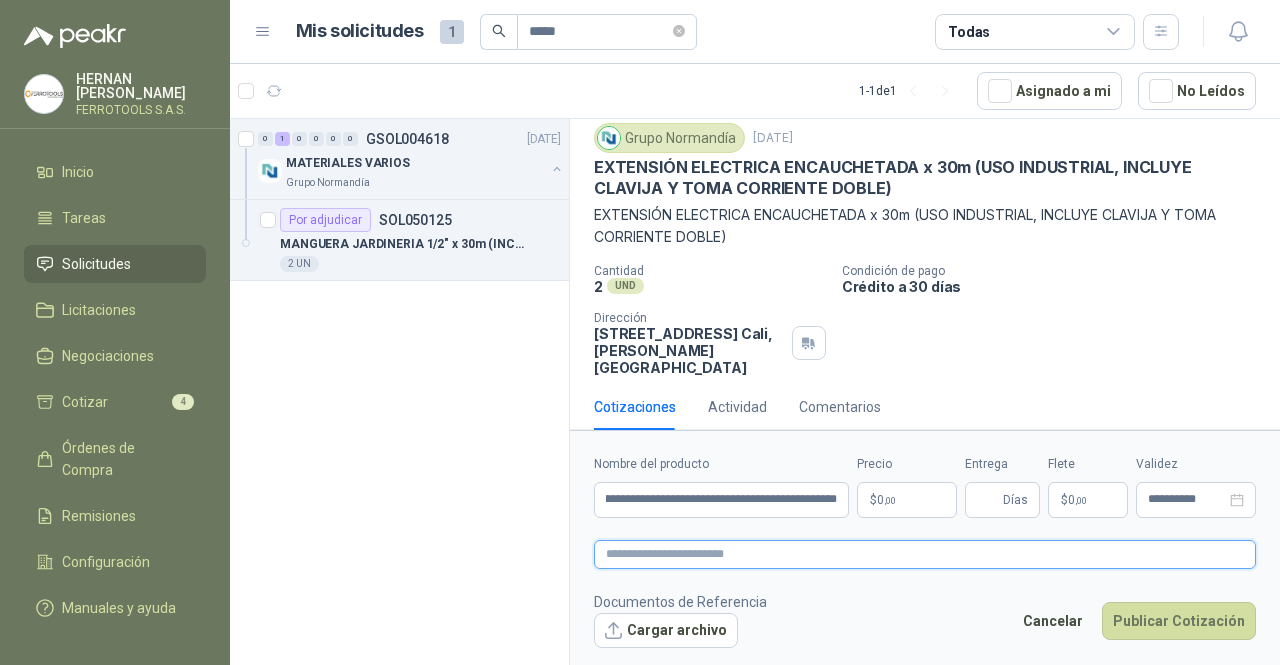 scroll, scrollTop: 0, scrollLeft: 0, axis: both 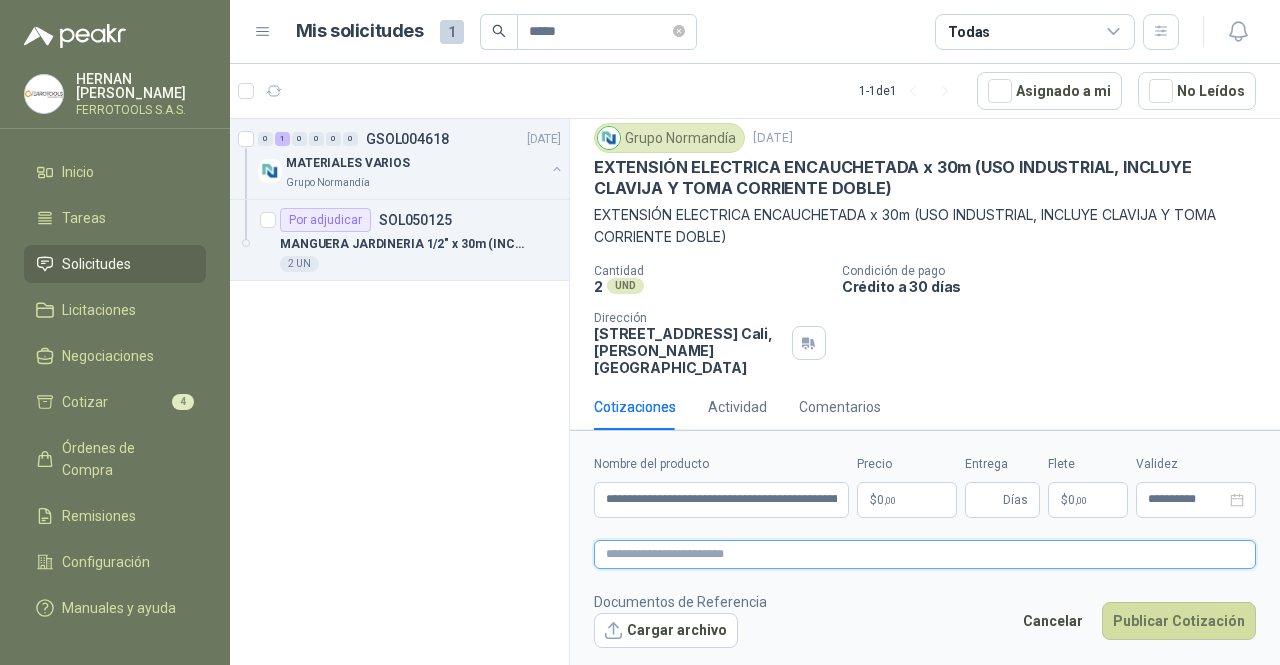 paste on "**********" 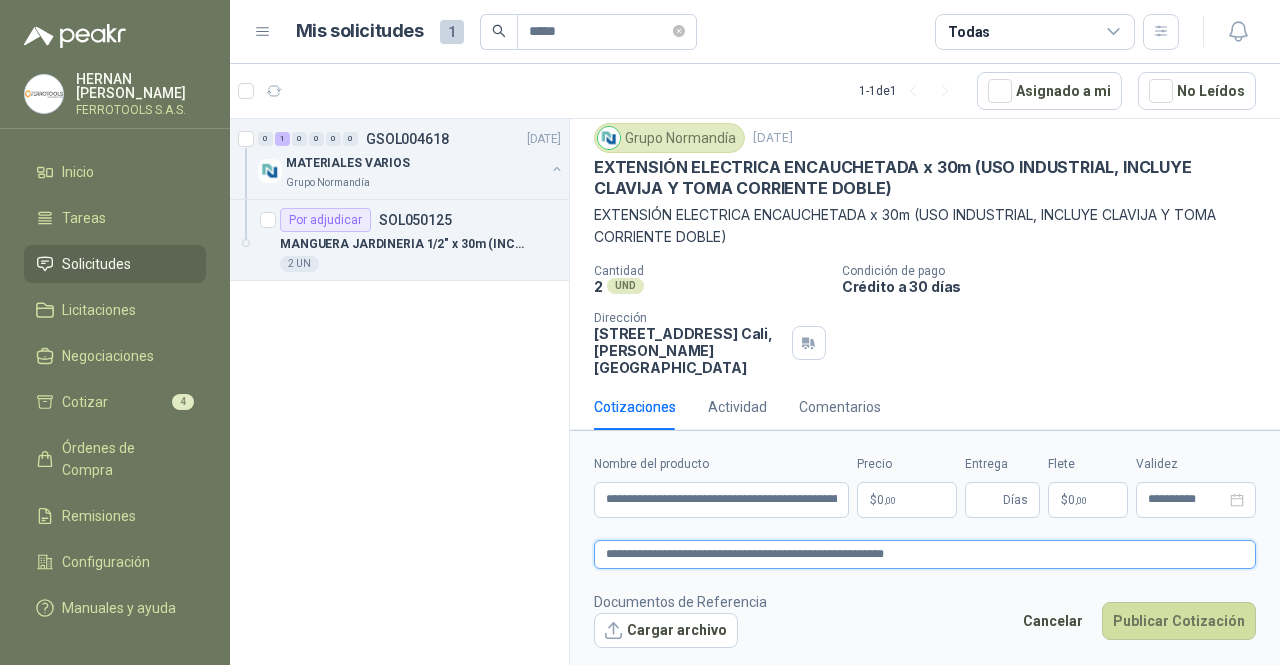 click on "**********" at bounding box center [925, 554] 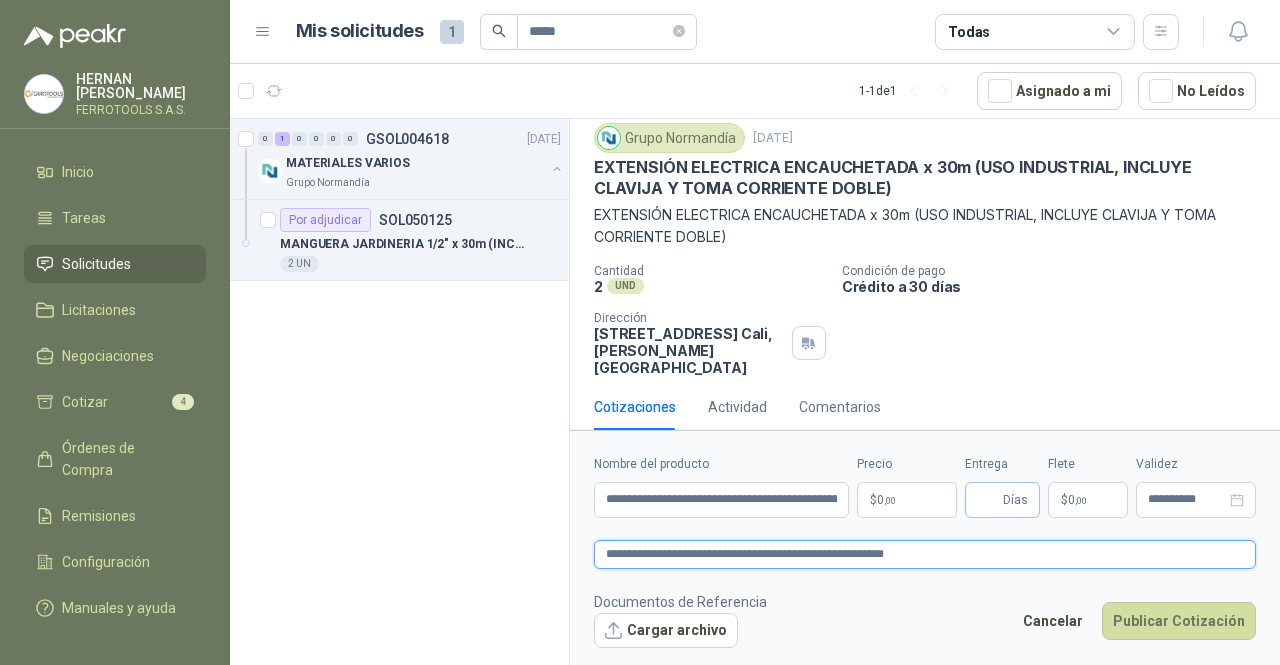 type on "**********" 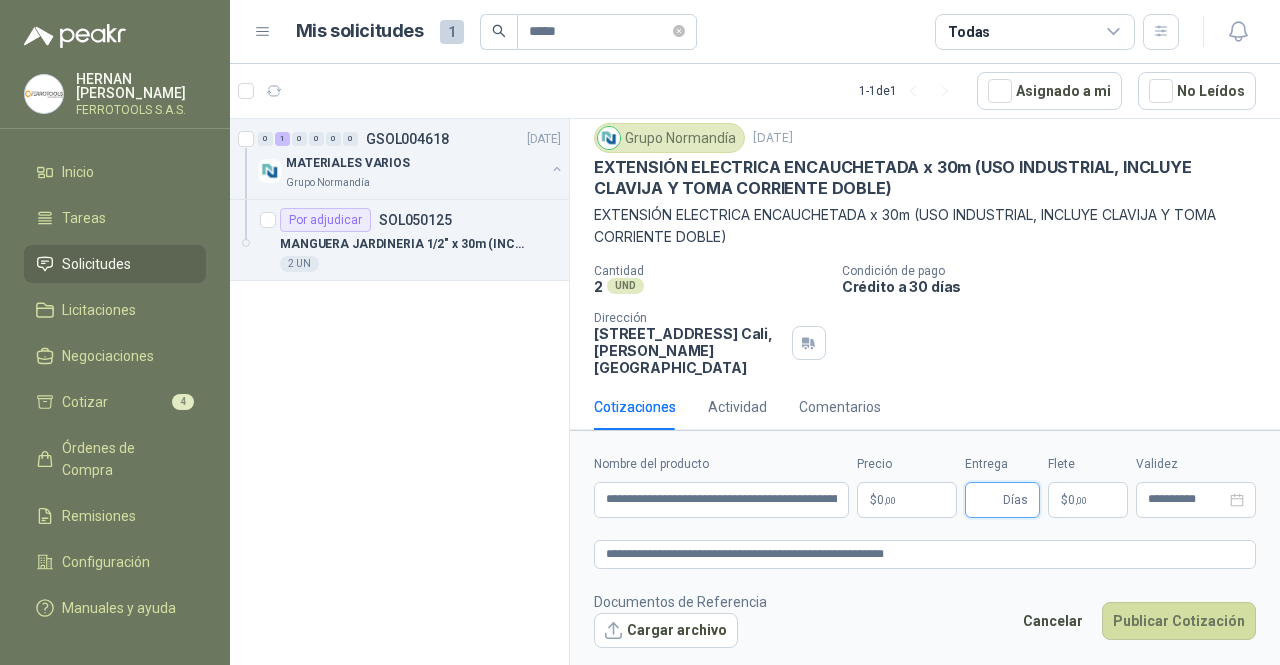 click on "Entrega" at bounding box center [988, 500] 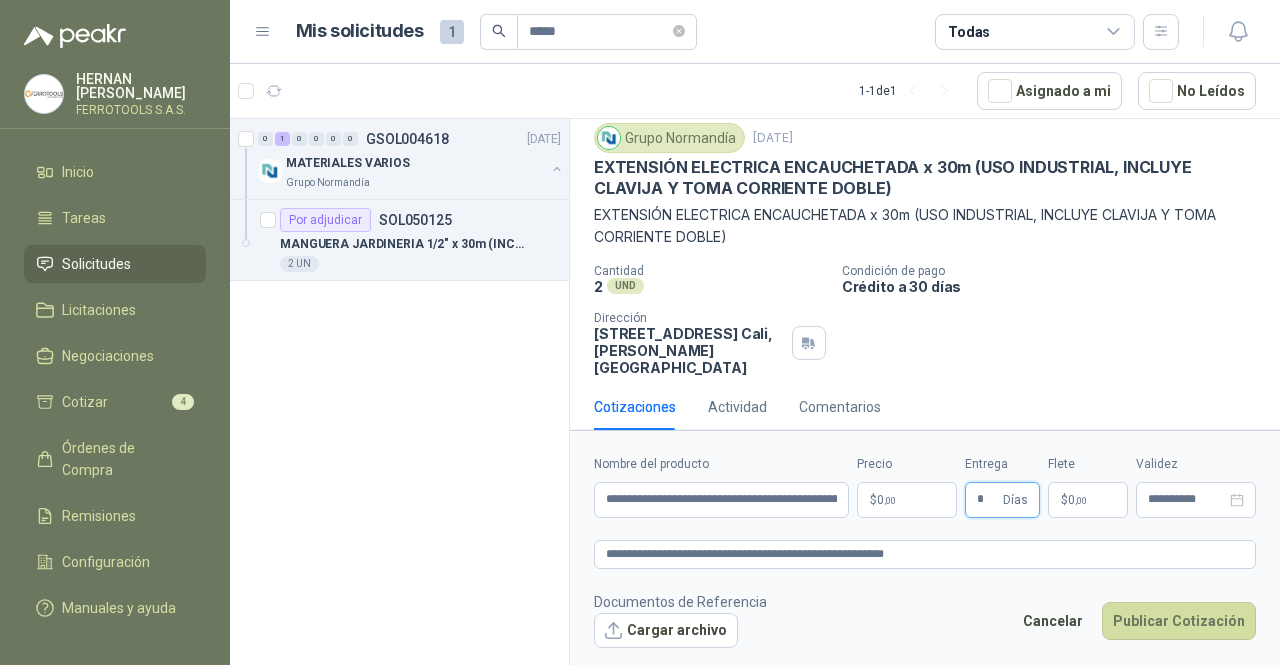 type on "*" 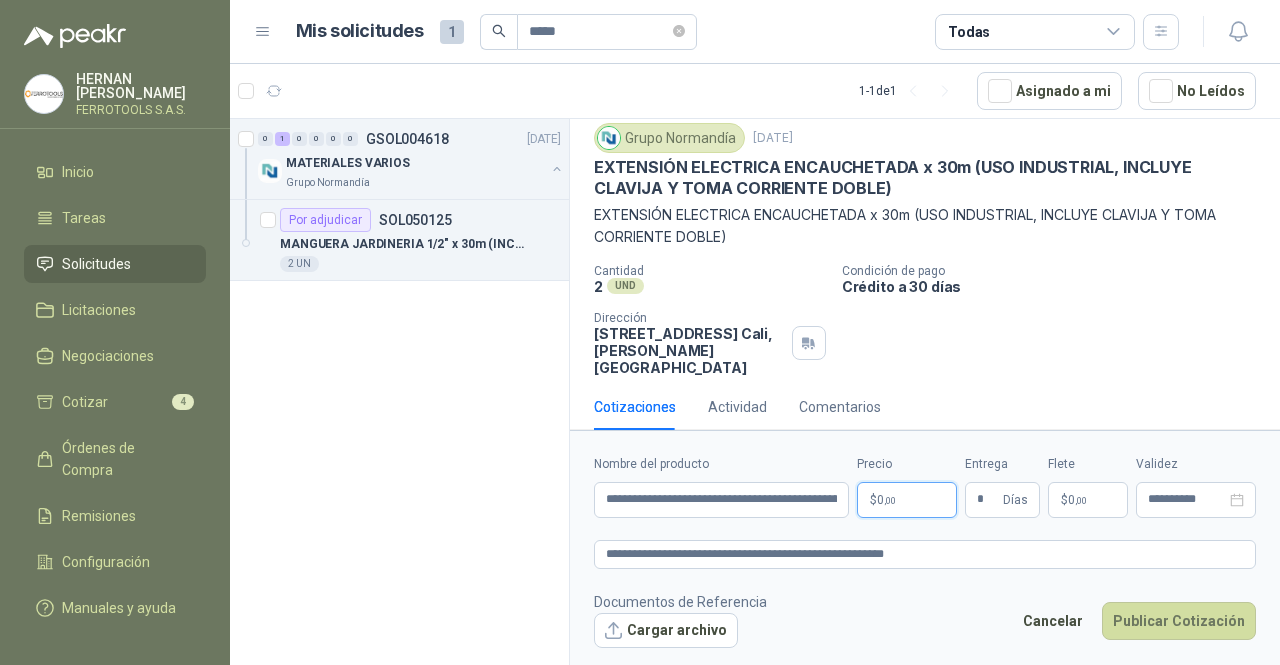 click on "**********" at bounding box center (640, 332) 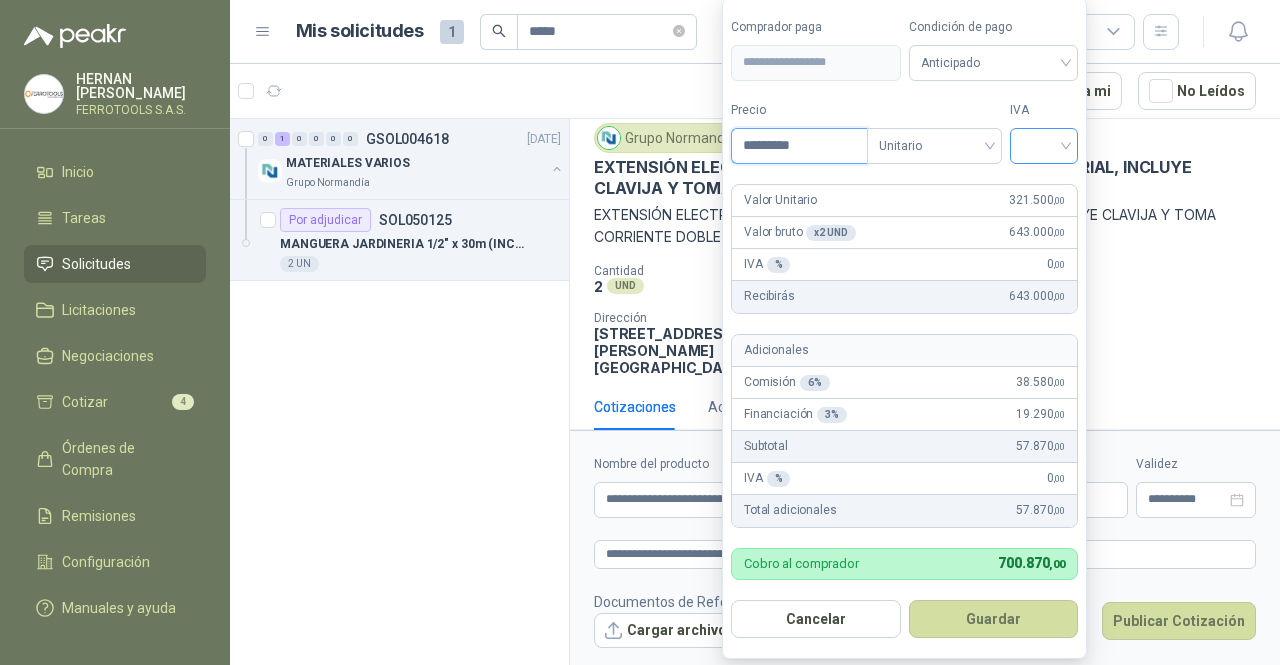type on "*********" 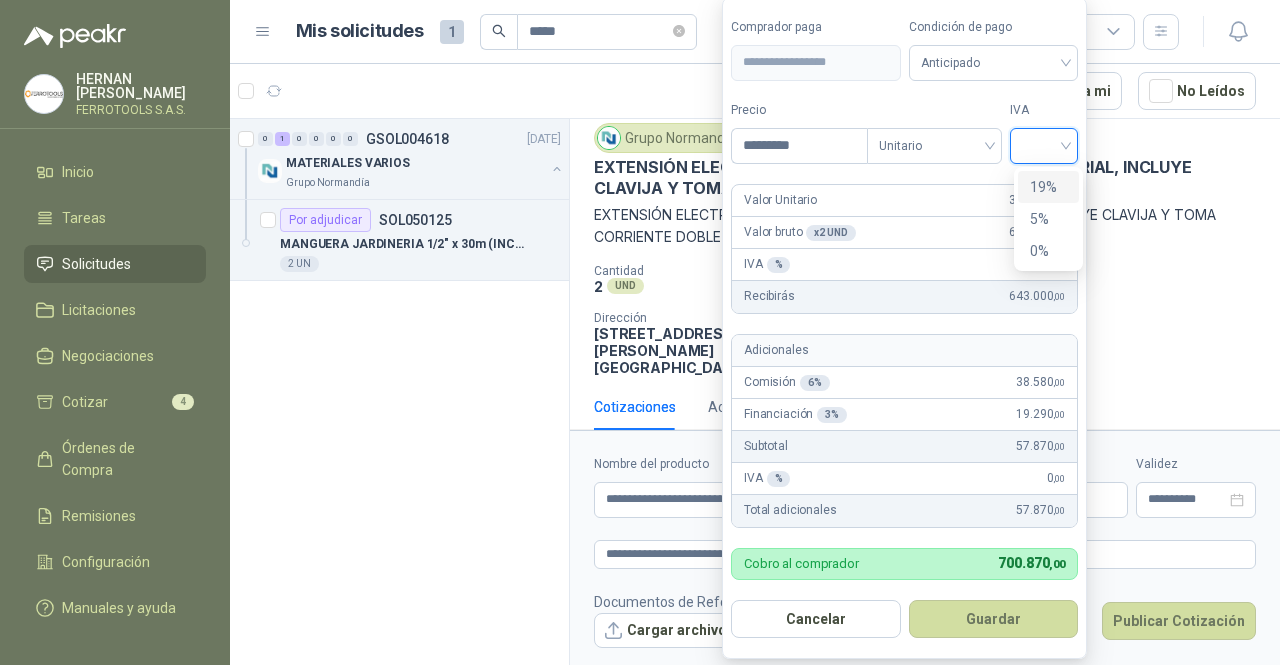 click at bounding box center (1044, 144) 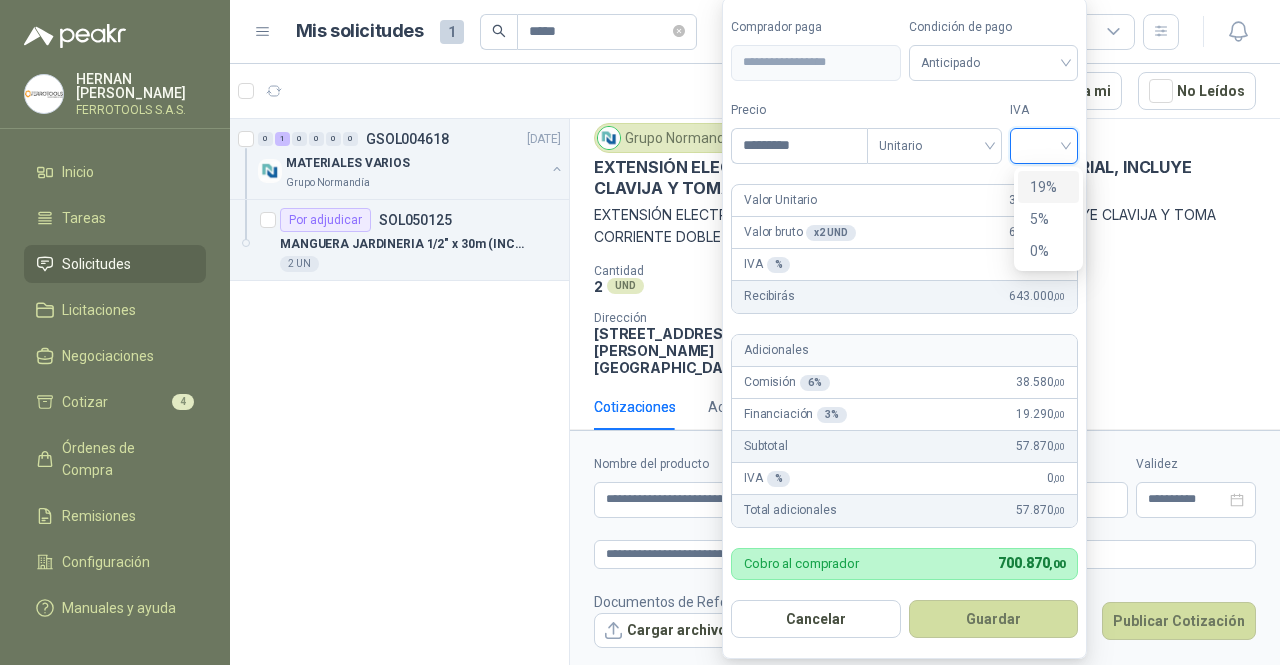 click on "19%" at bounding box center (1048, 187) 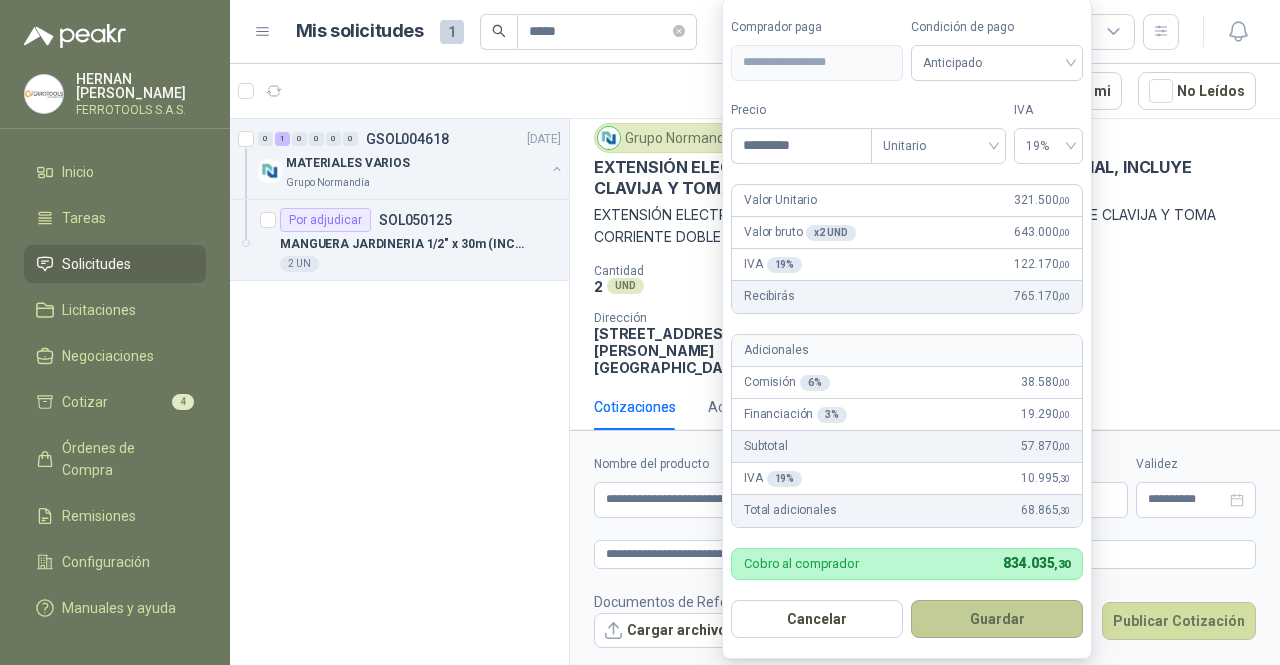 click on "Guardar" at bounding box center (997, 619) 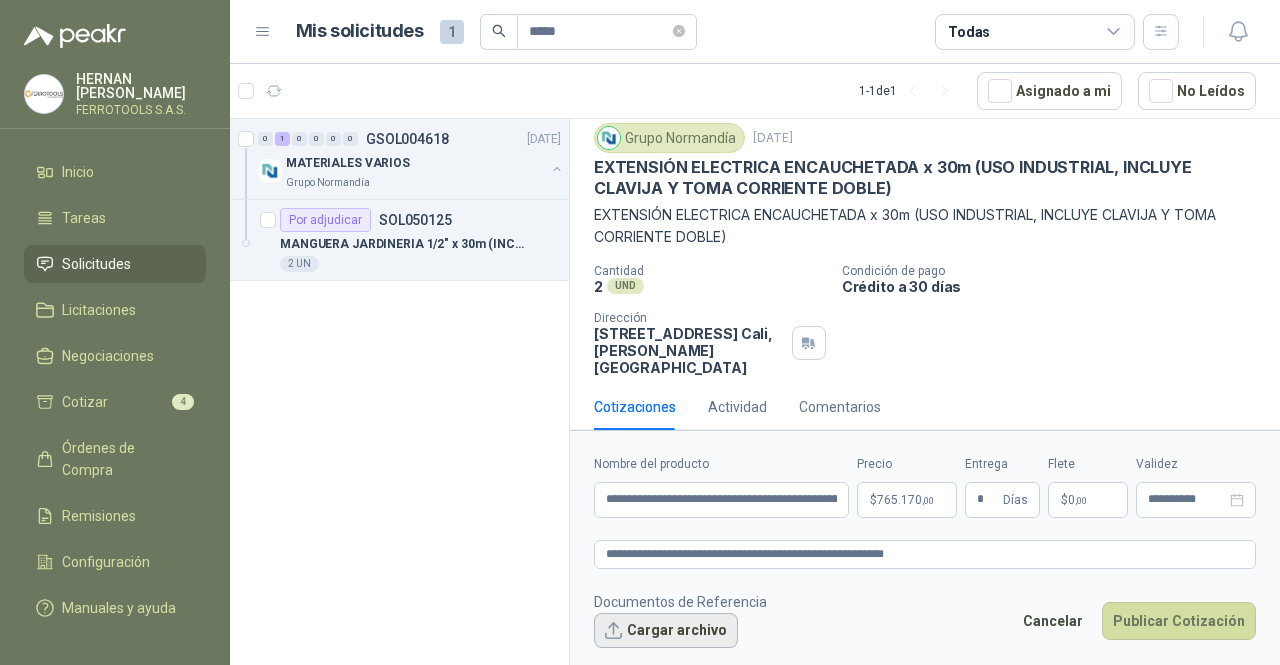 click on "Cargar archivo" at bounding box center (666, 631) 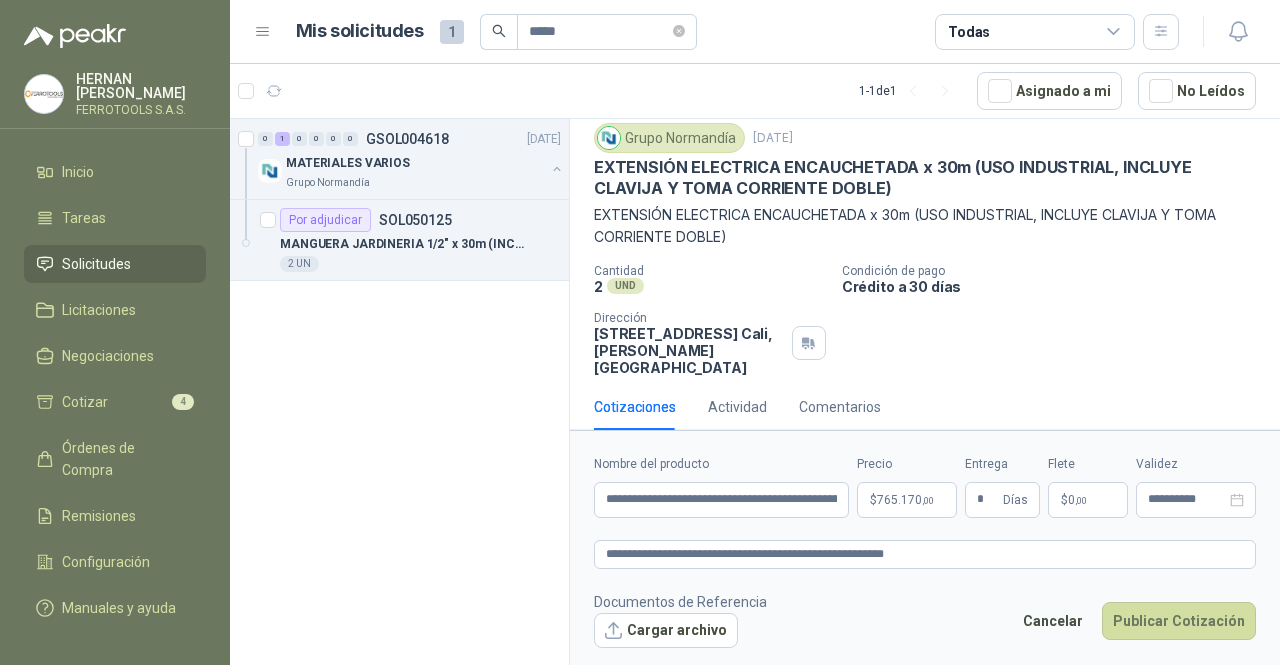 scroll, scrollTop: 74, scrollLeft: 0, axis: vertical 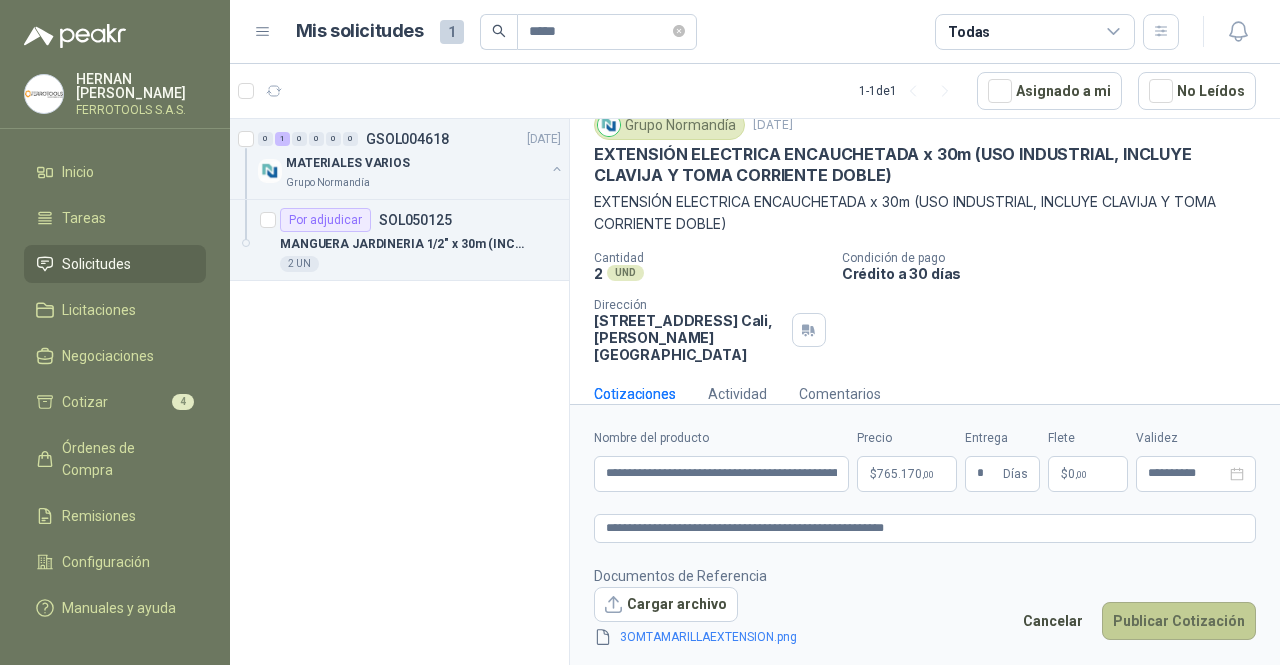 click on "Publicar Cotización" at bounding box center [1179, 621] 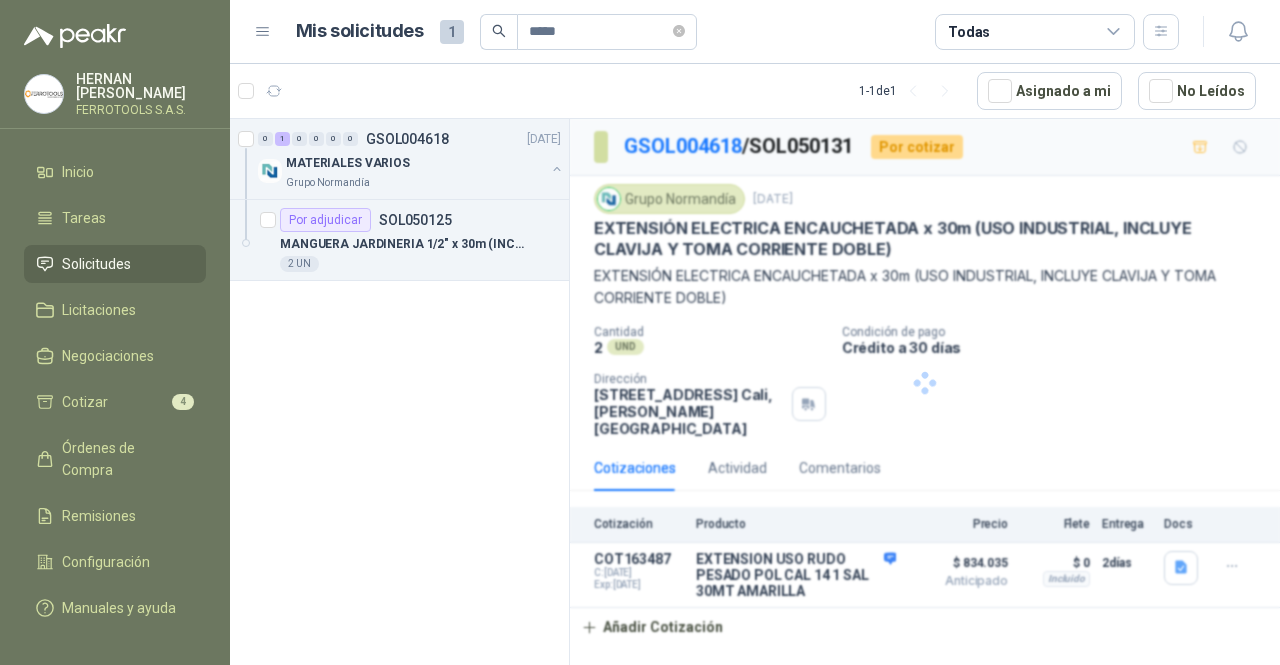 scroll, scrollTop: 0, scrollLeft: 0, axis: both 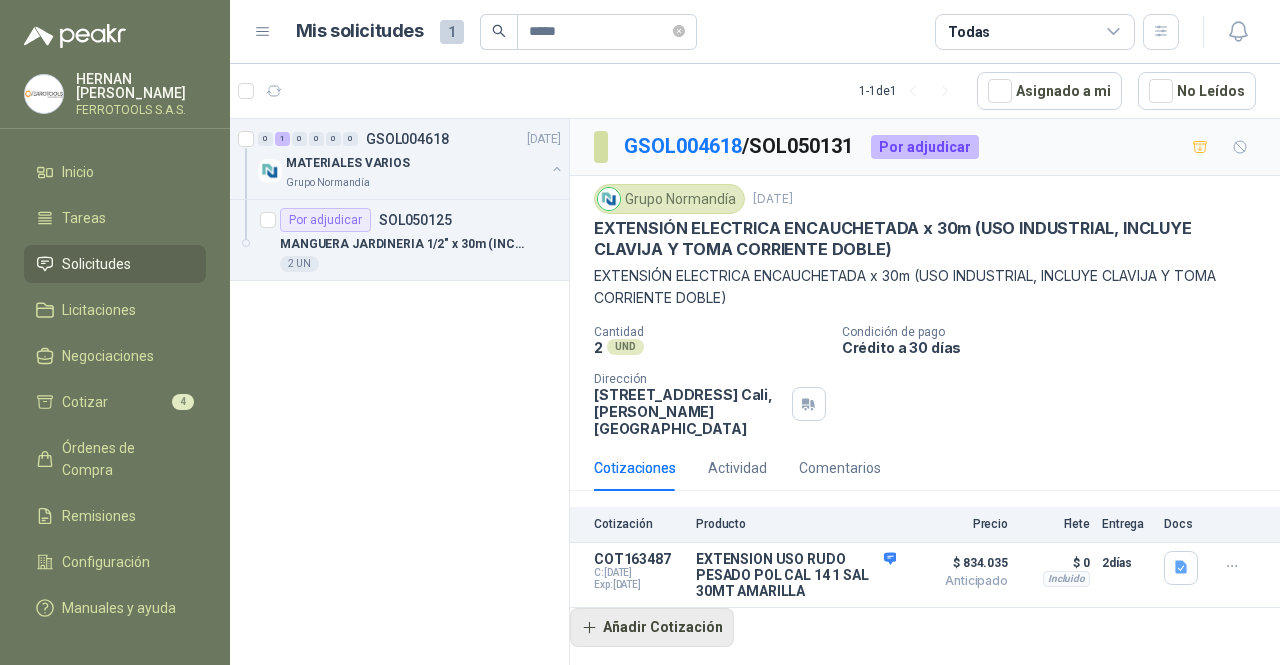 click on "Añadir Cotización" at bounding box center [652, 628] 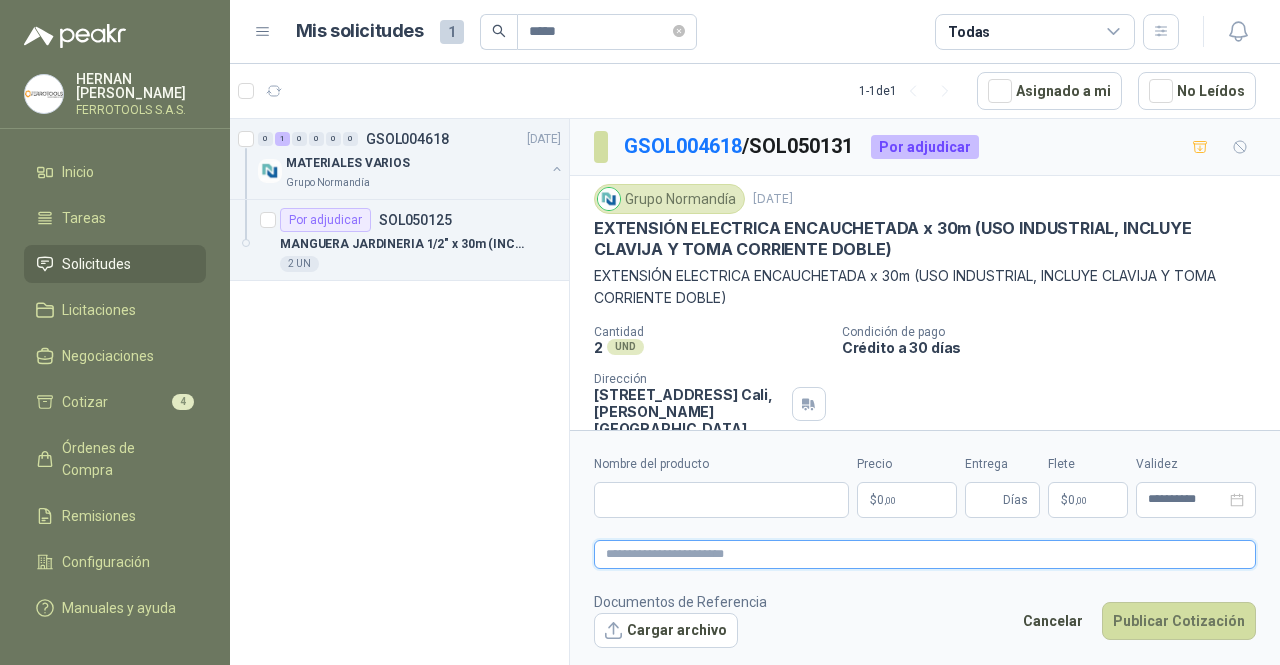 click at bounding box center [925, 554] 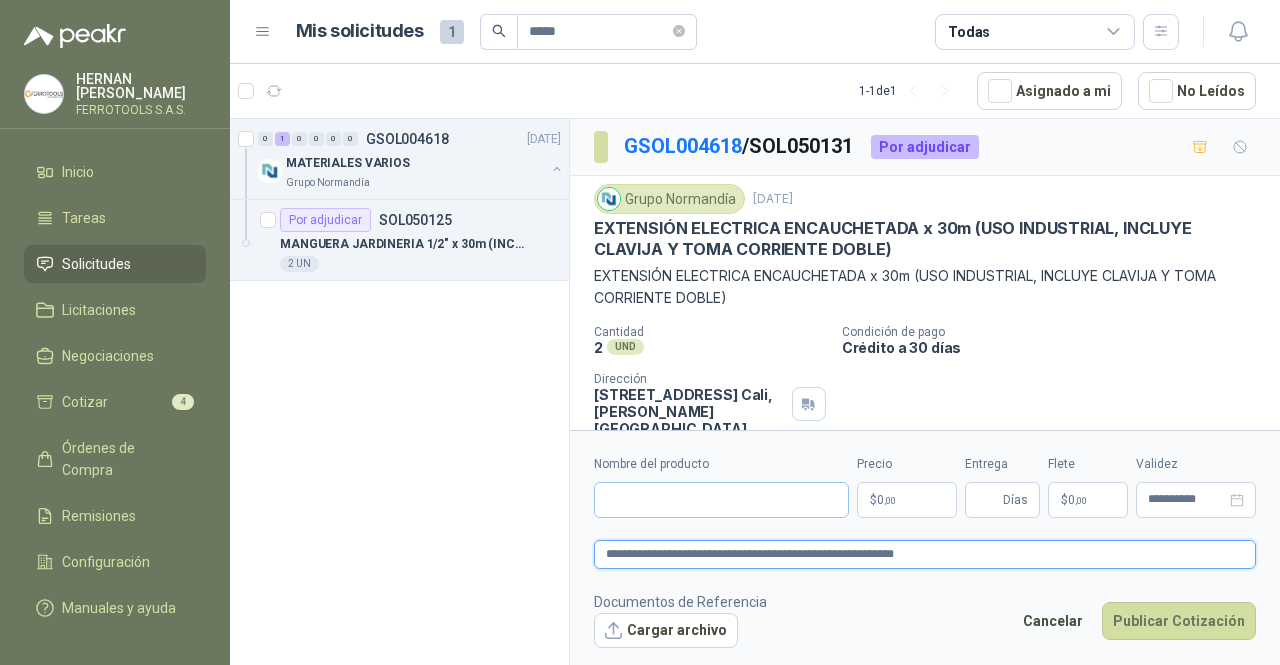 type on "**********" 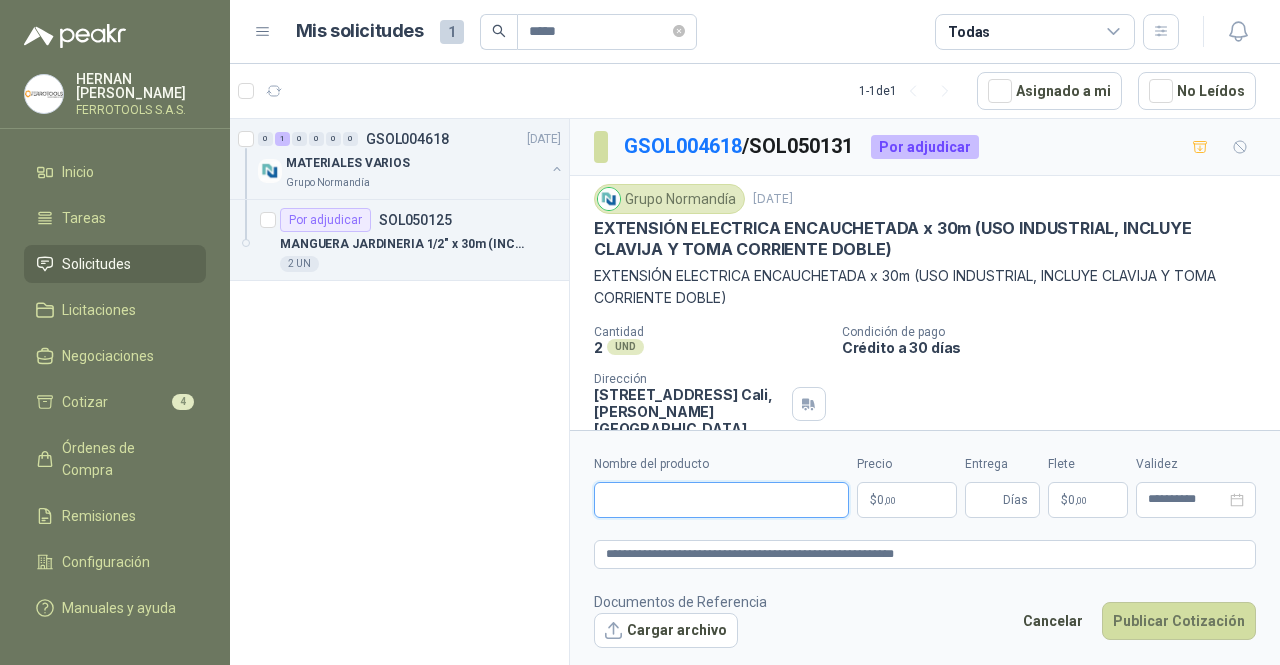 click on "Nombre del producto" at bounding box center (721, 500) 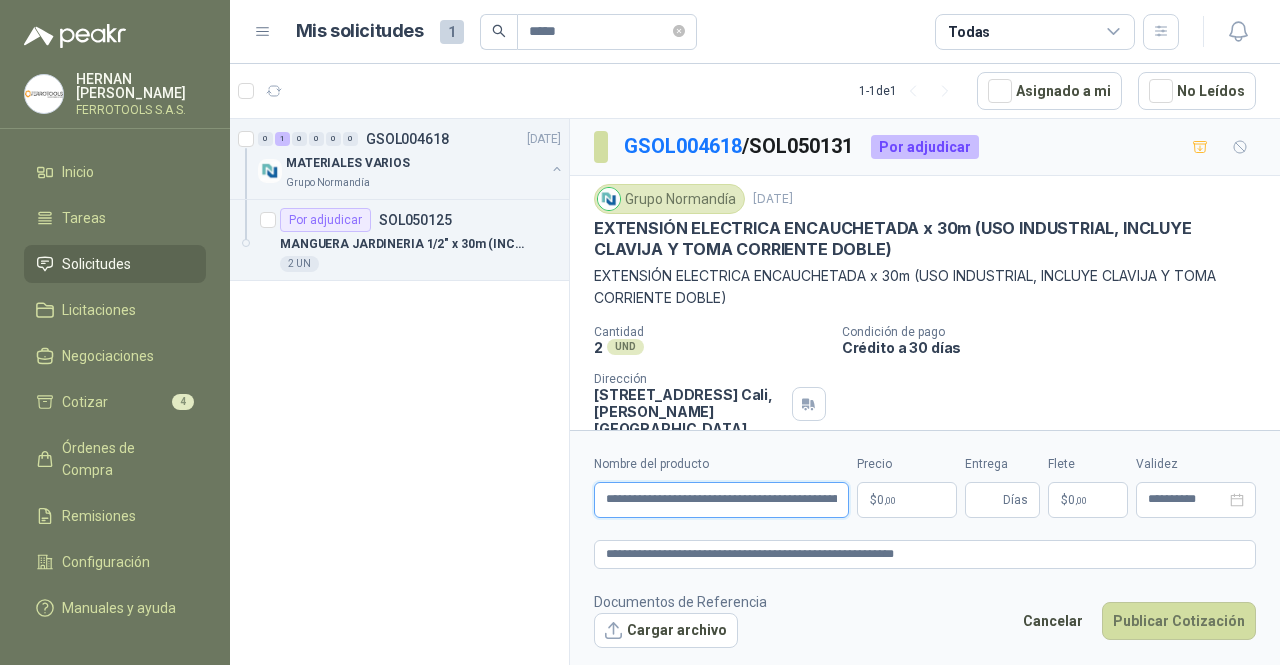 scroll, scrollTop: 0, scrollLeft: 140, axis: horizontal 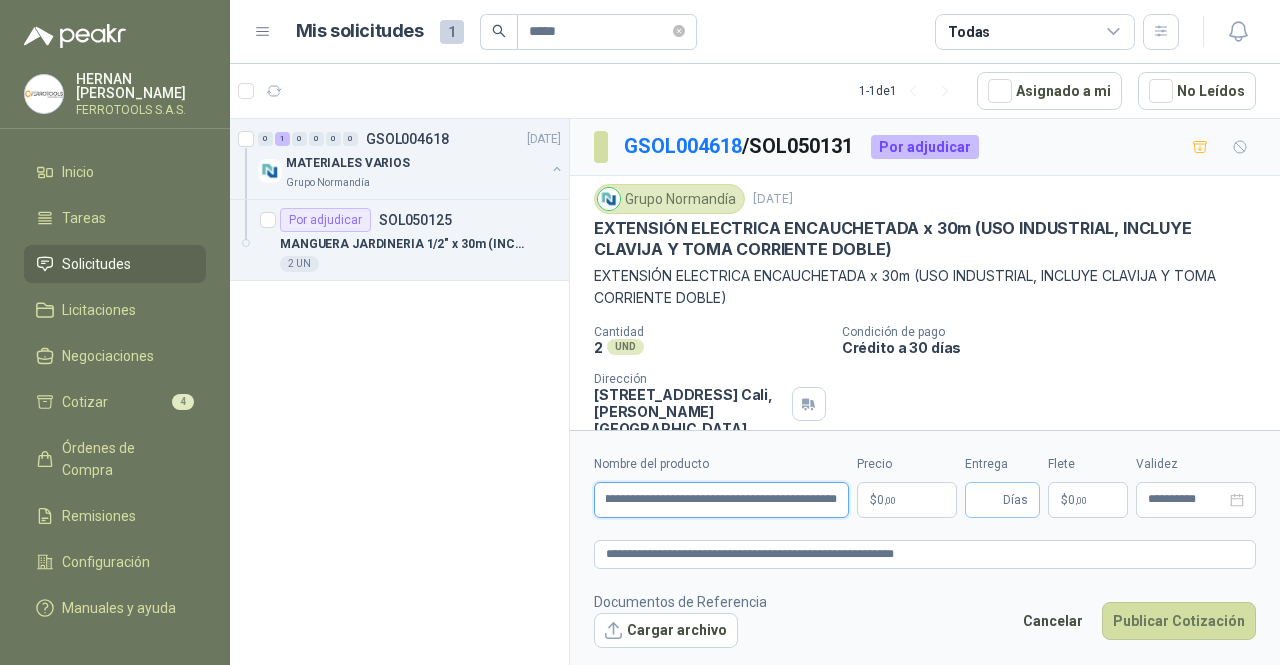 type on "**********" 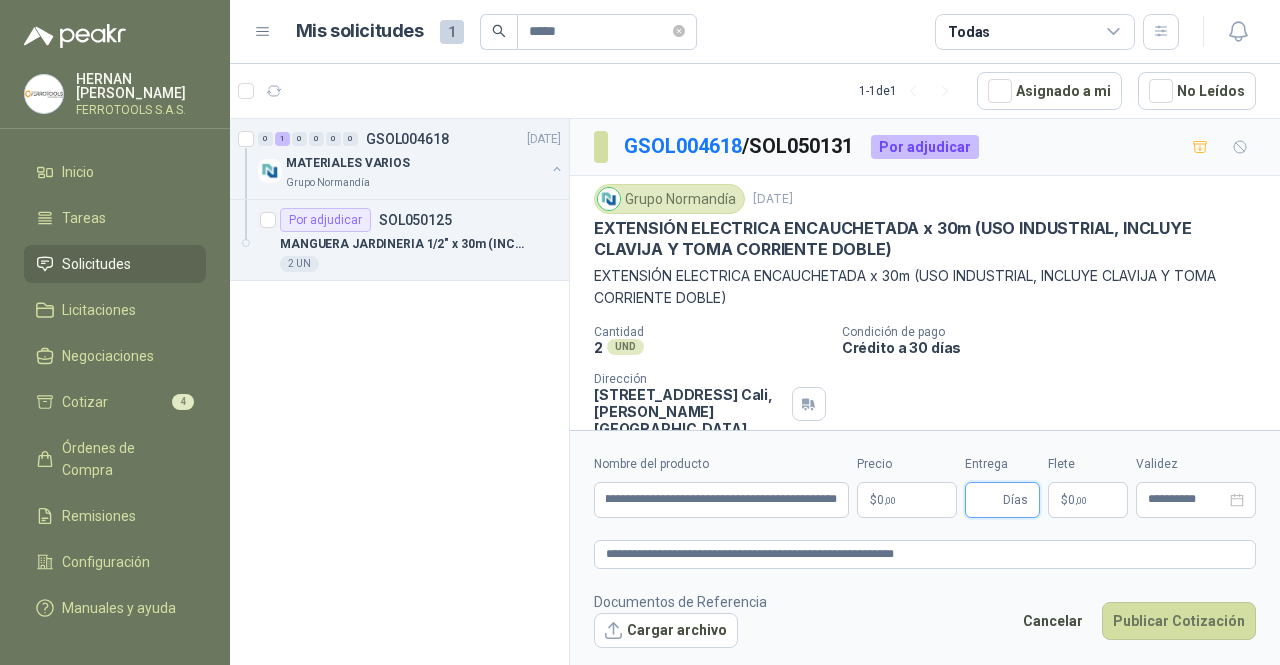 scroll, scrollTop: 0, scrollLeft: 0, axis: both 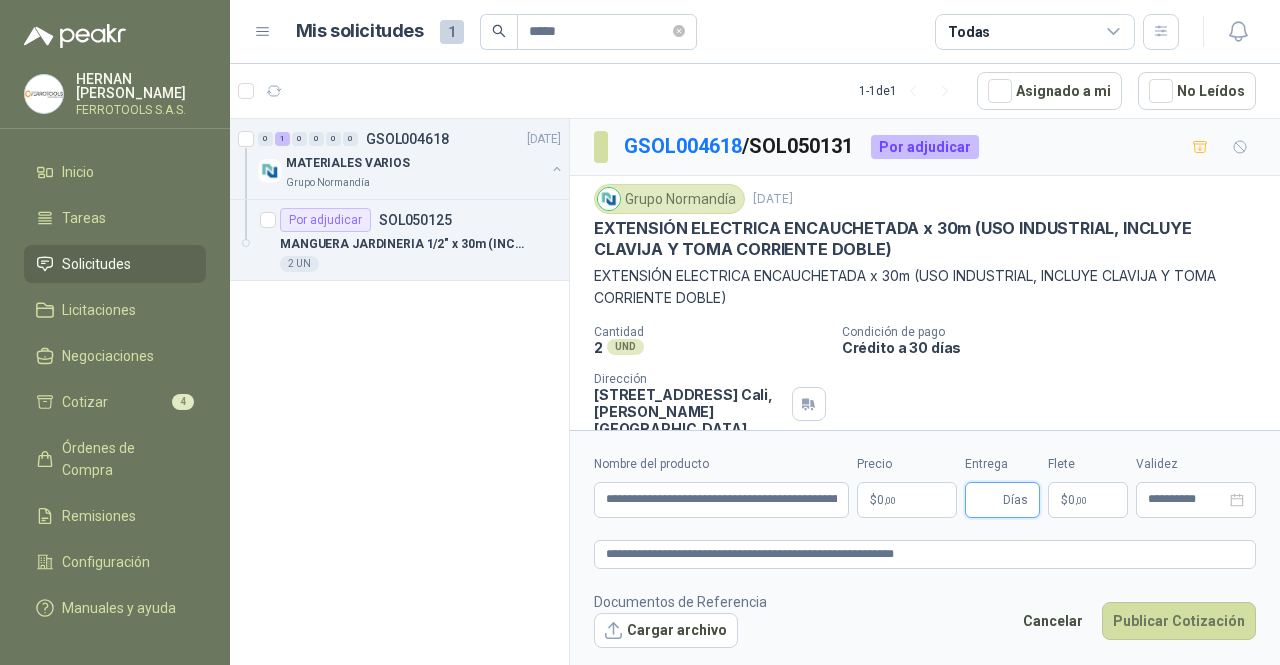 click on "Entrega" at bounding box center (988, 500) 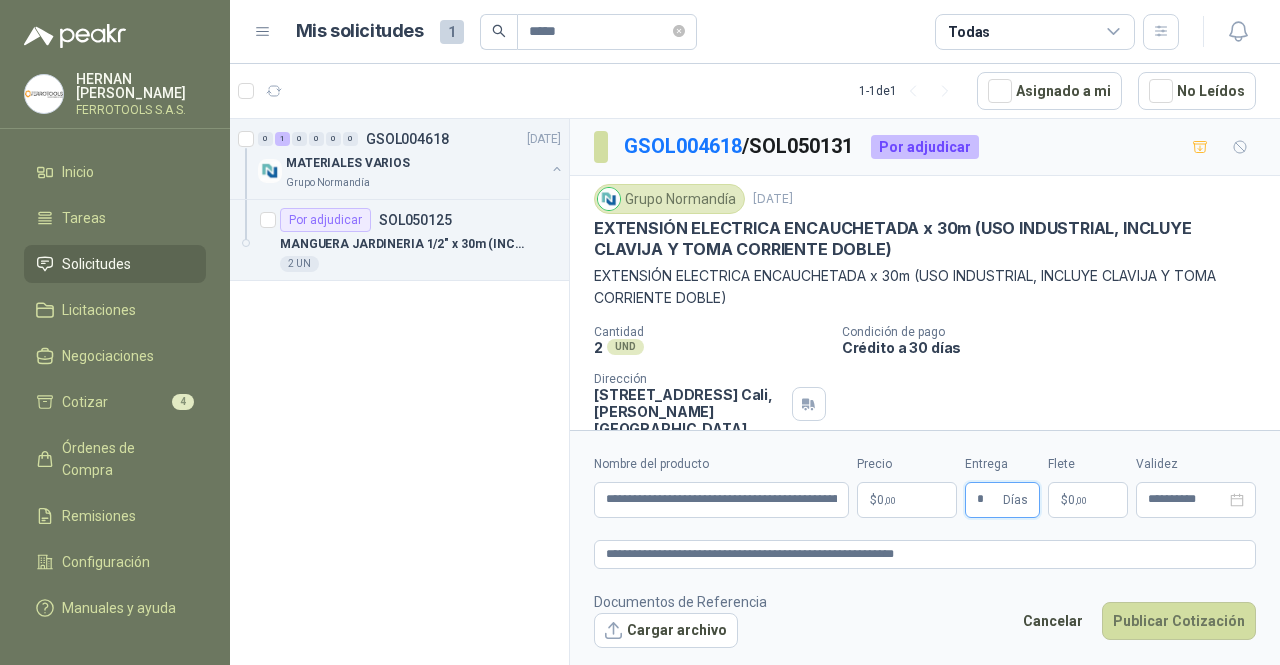 type on "*" 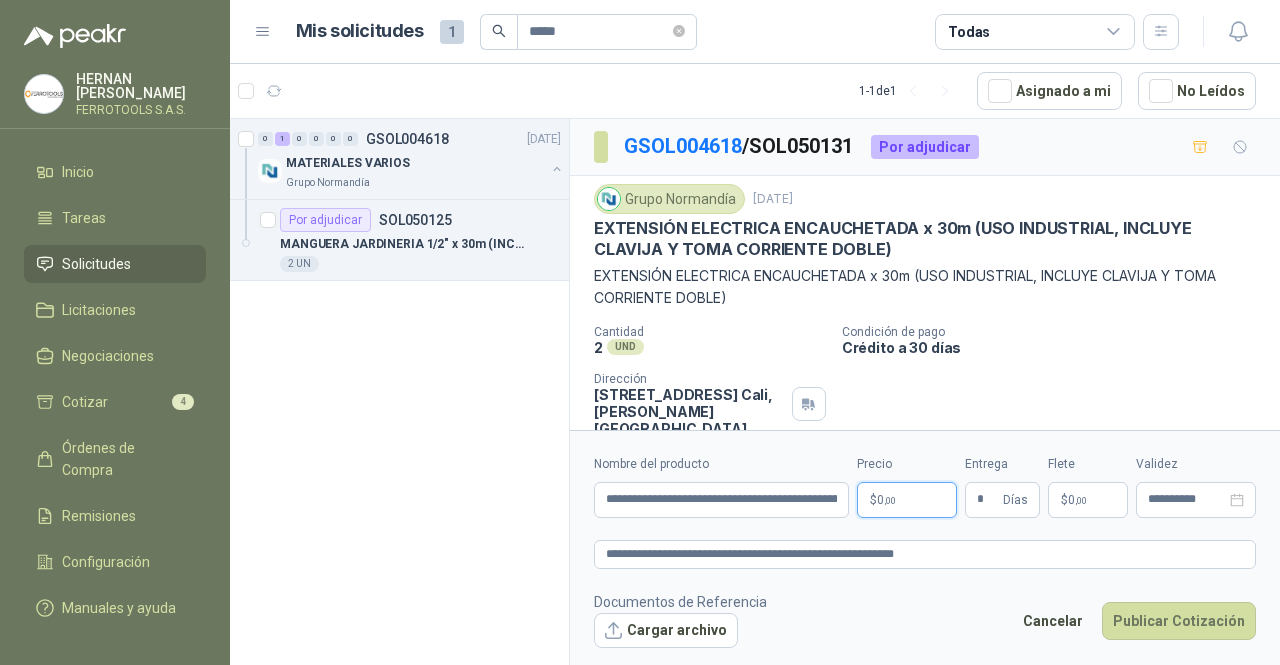 click on "[PERSON_NAME] FERROTOOLS S.A.S.   Inicio   Tareas   Solicitudes   Licitaciones   Negociaciones   Cotizar 4   Órdenes de Compra   Remisiones   Configuración   Manuales y ayuda Mis solicitudes 1 ***** Todas 1 - 1  de  1 Asignado a mi No Leídos 0   1   0   0   0   0   GSOL004618 [DATE]   MATERIALES VARIOS Grupo [PERSON_NAME]   Por adjudicar SOL050125 MANGUERA JARDINERIA 1/2" x 30m (INCLUYE ACOPLES Y PISTOLA) 2   UN GSOL004618  /  SOL050131 Por adjudicar     Grupo [PERSON_NAME] [DATE]   EXTENSIÓN ELECTRICA ENCAUCHETADA x 30m (USO INDUSTRIAL, INCLUYE CLAVIJA Y TOMA CORRIENTE DOBLE) EXTENSIÓN ELECTRICA ENCAUCHETADA x 30m (USO INDUSTRIAL, INCLUYE CLAVIJA Y TOMA CORRIENTE DOBLE) Cantidad 2   UND Condición de pago Crédito a 30 días Dirección [STREET_ADDRESS][PERSON_NAME] Cotizaciones Actividad Comentarios Cotización Producto Precio Flete Entrega Docs COT163487 C:  [DATE] Exp:  [DATE] EXTENSION USO RUDO PESADO POL CAL 14 1 SAL 30MT AMARILLA   Detalles $ 834.035" at bounding box center [640, 332] 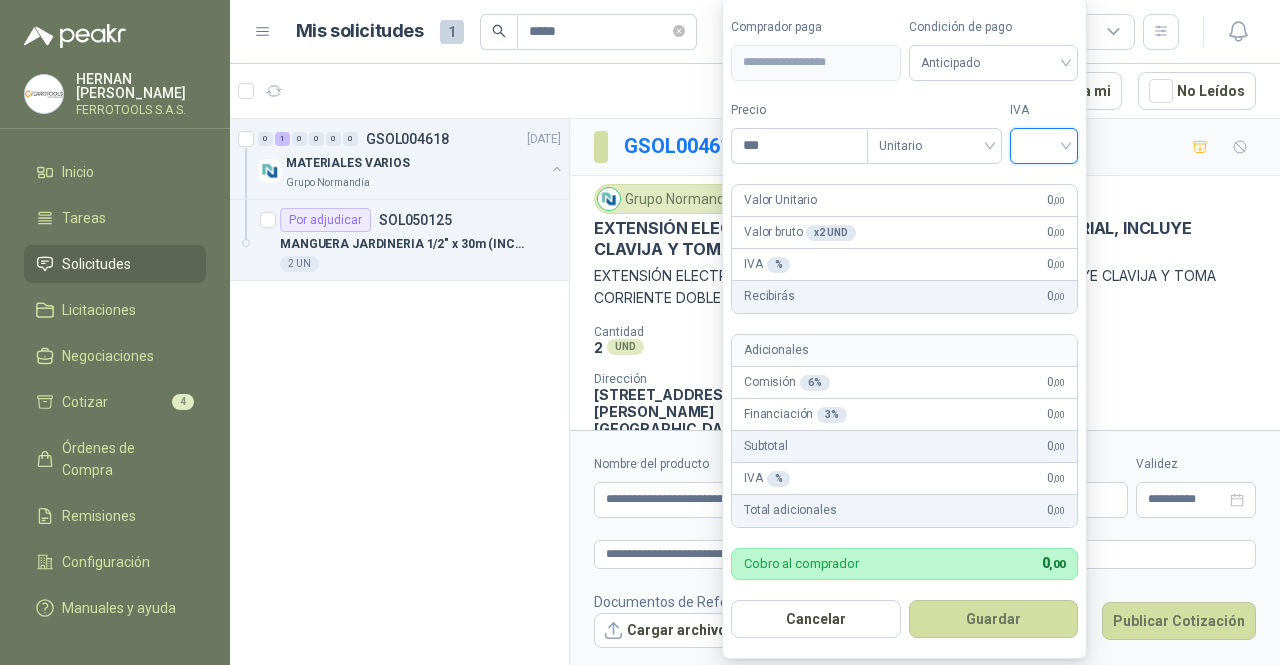 click at bounding box center (1044, 144) 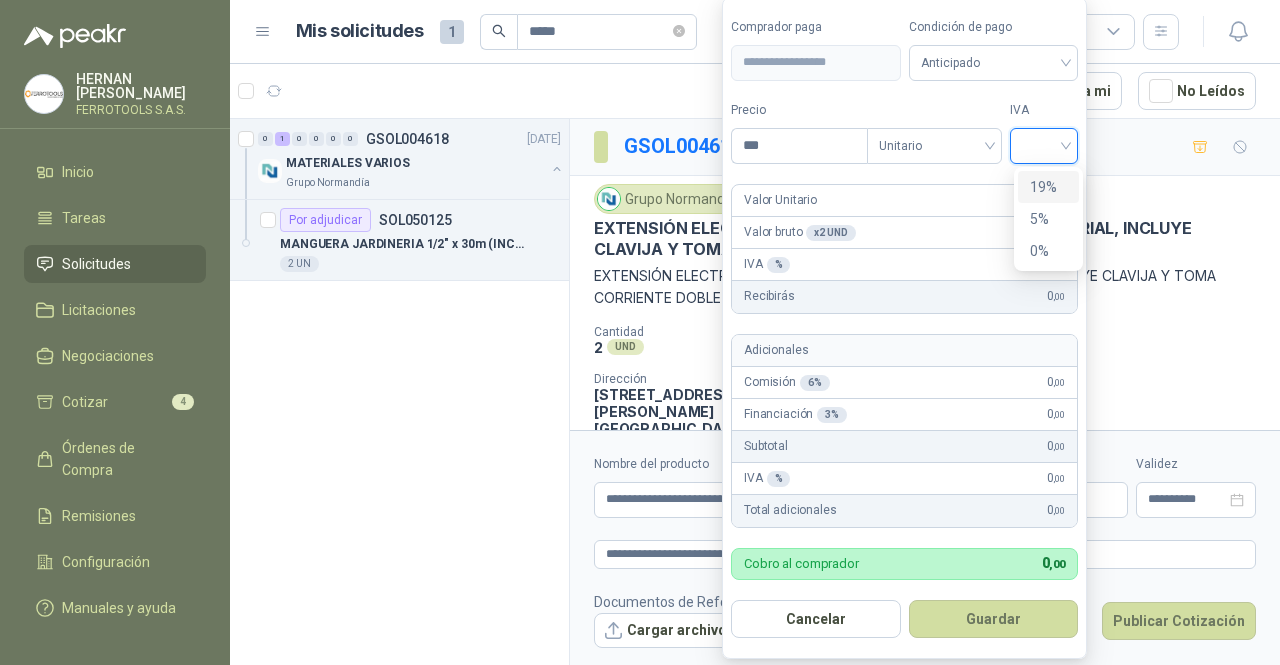 click on "19%" at bounding box center [1048, 187] 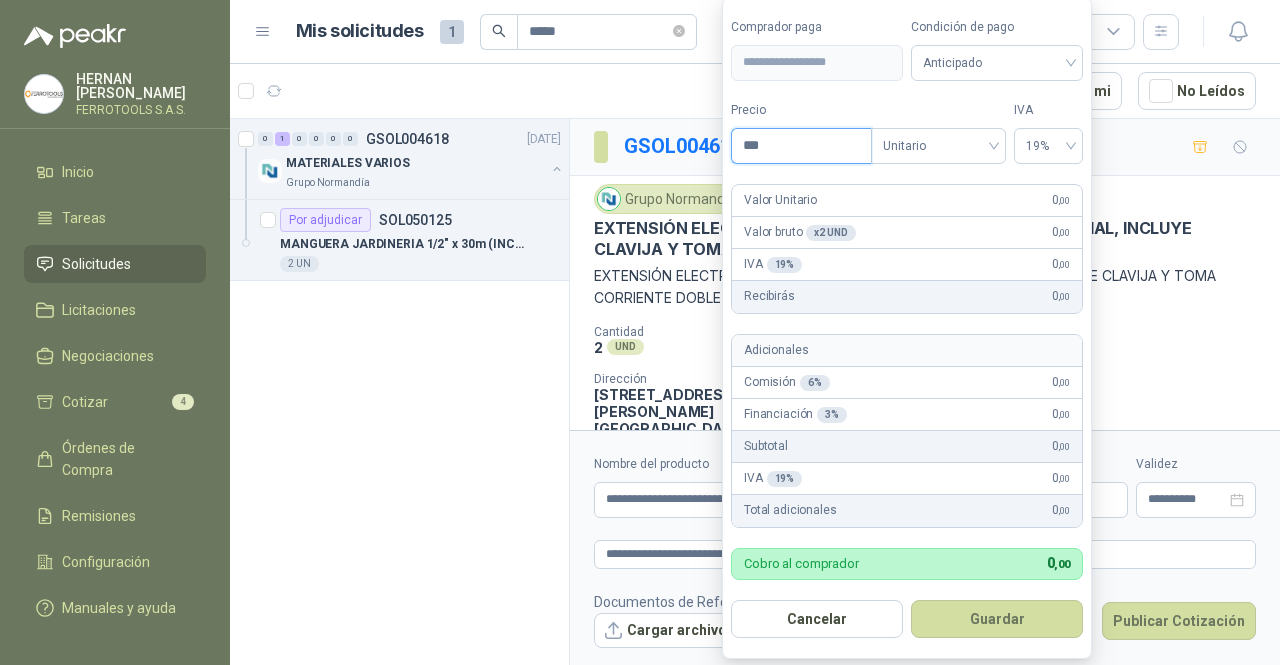 click on "***" at bounding box center (801, 146) 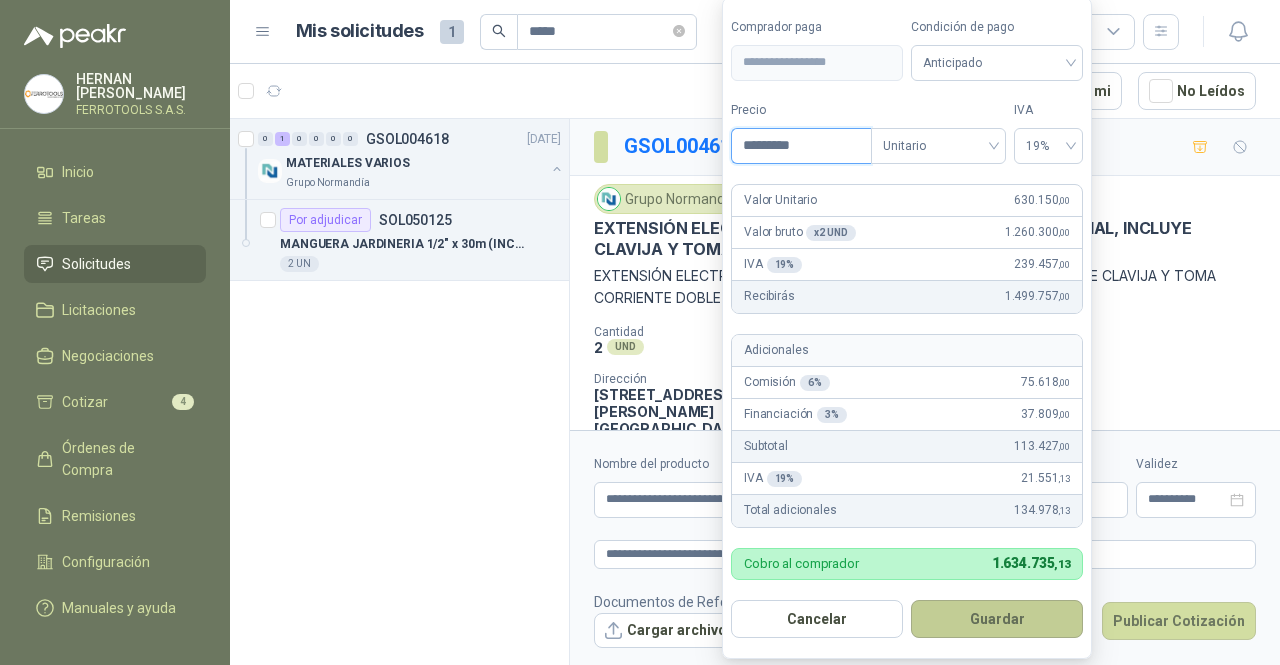 type on "*********" 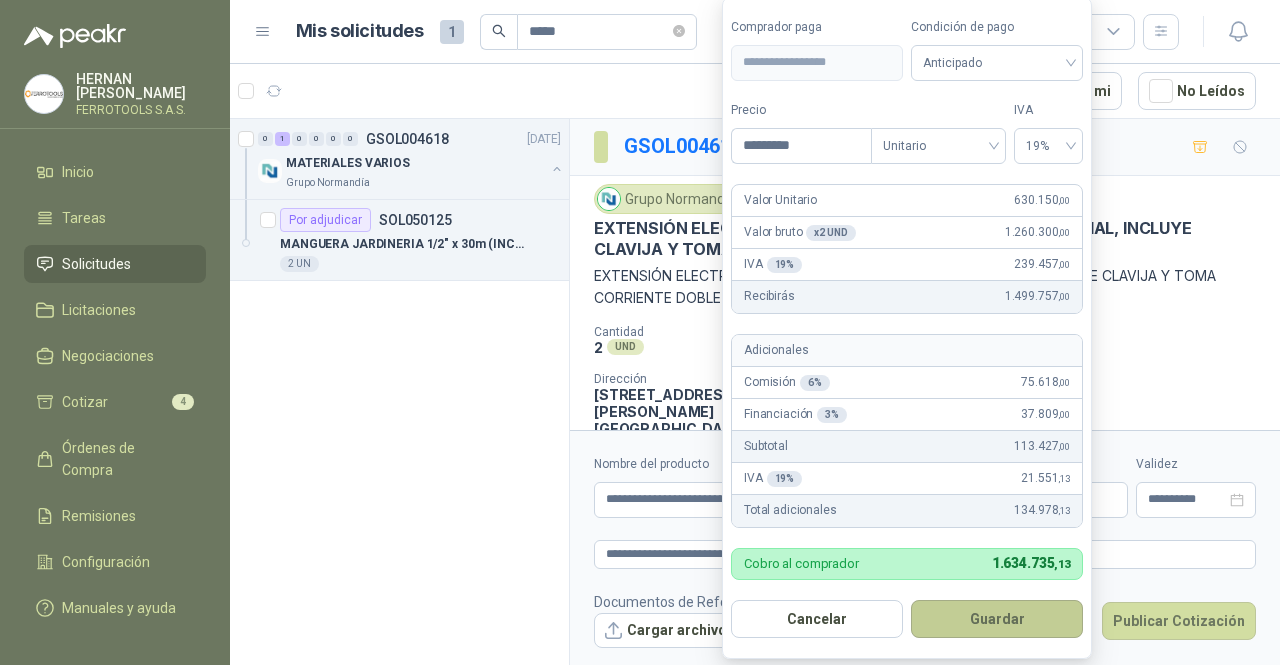 click on "Guardar" at bounding box center [997, 619] 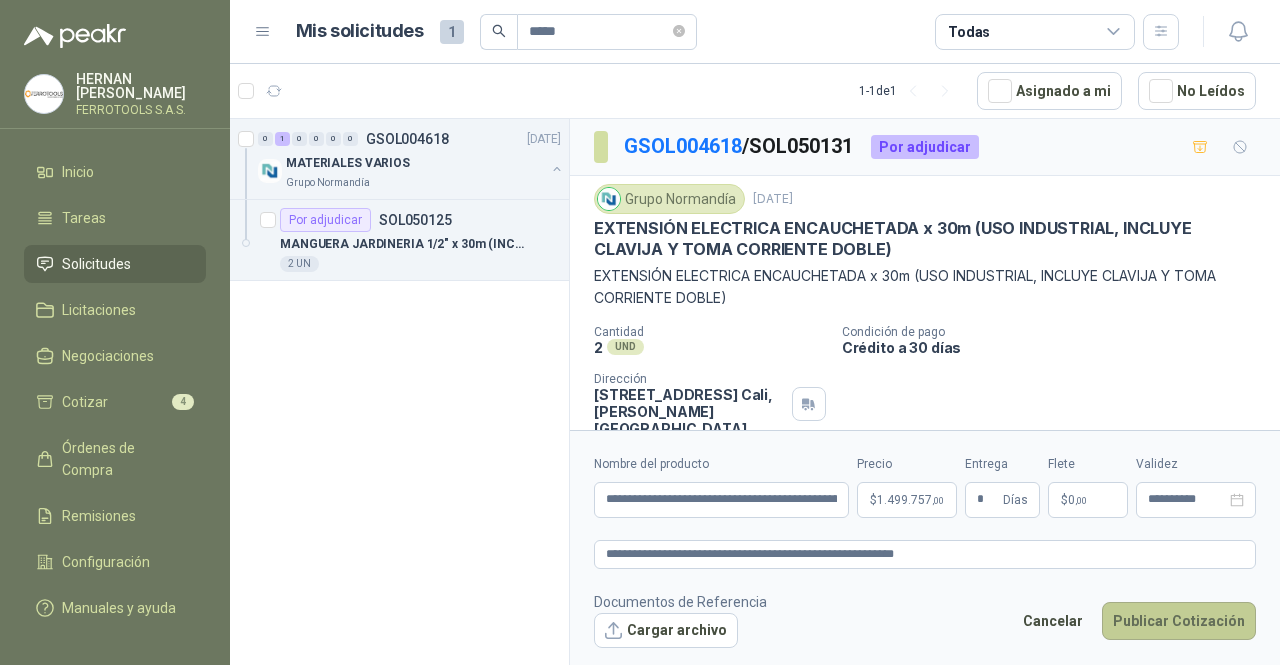 click on "Publicar Cotización" at bounding box center (1179, 621) 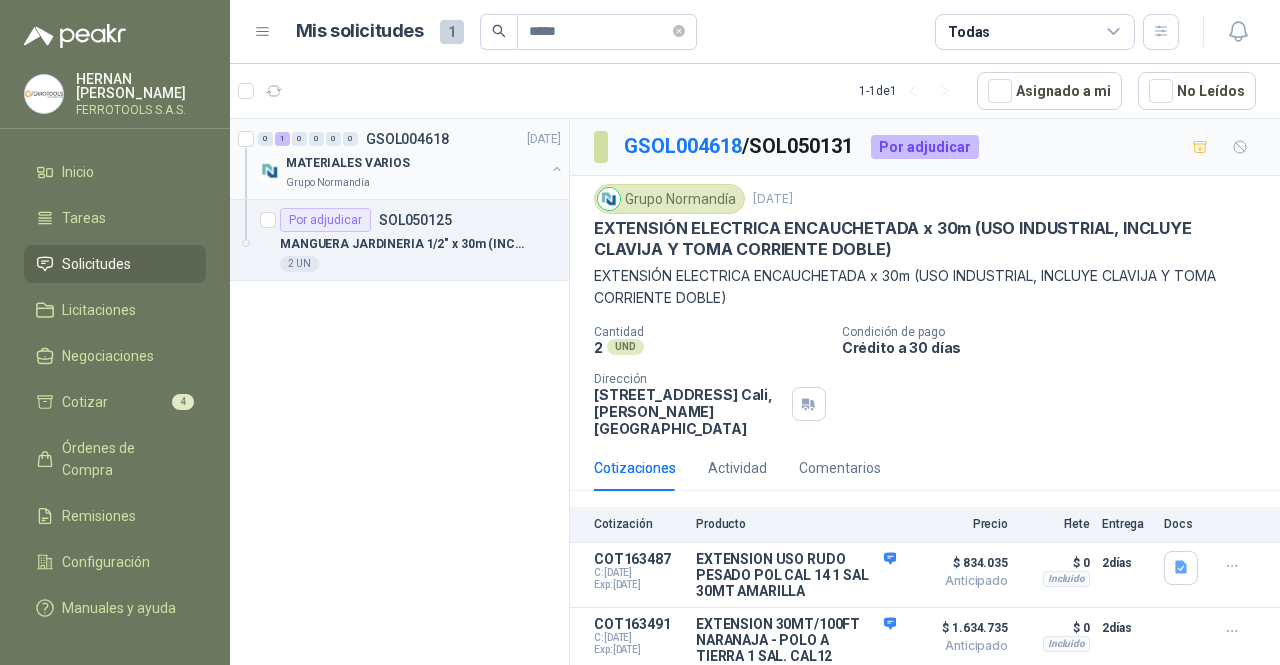 click on "0   1   0   0   0   0   GSOL004618 [DATE]   MATERIALES VARIOS Grupo [PERSON_NAME]" at bounding box center (399, 159) 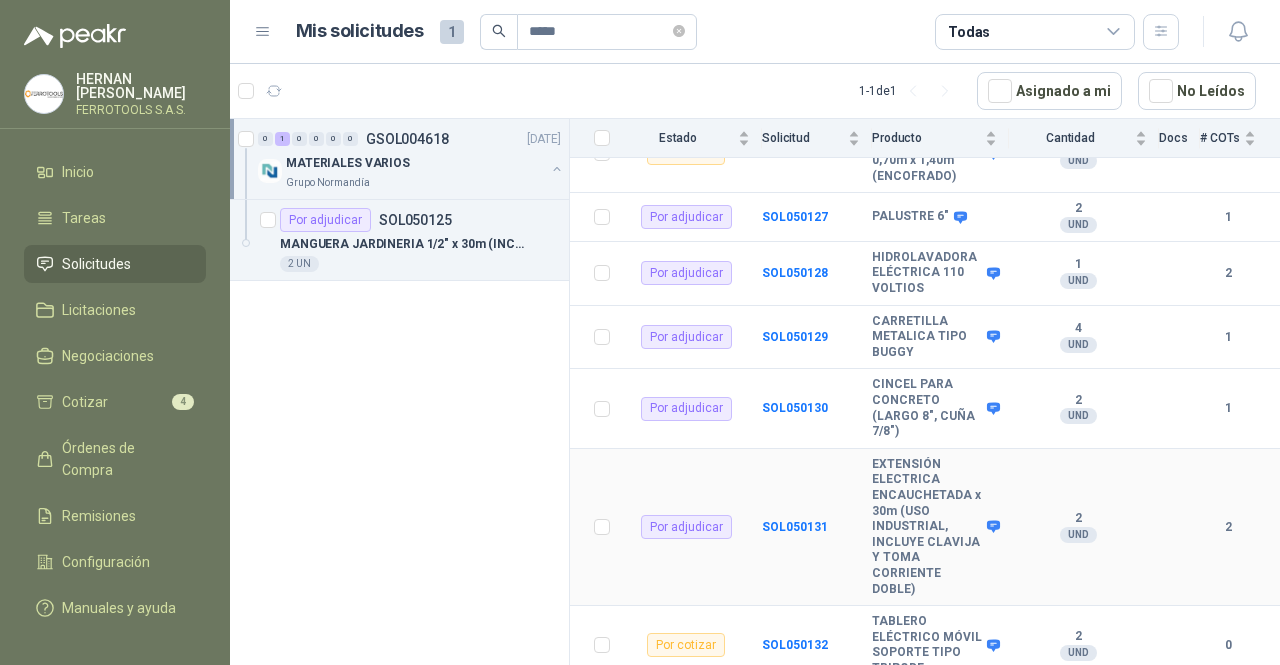 scroll, scrollTop: 0, scrollLeft: 0, axis: both 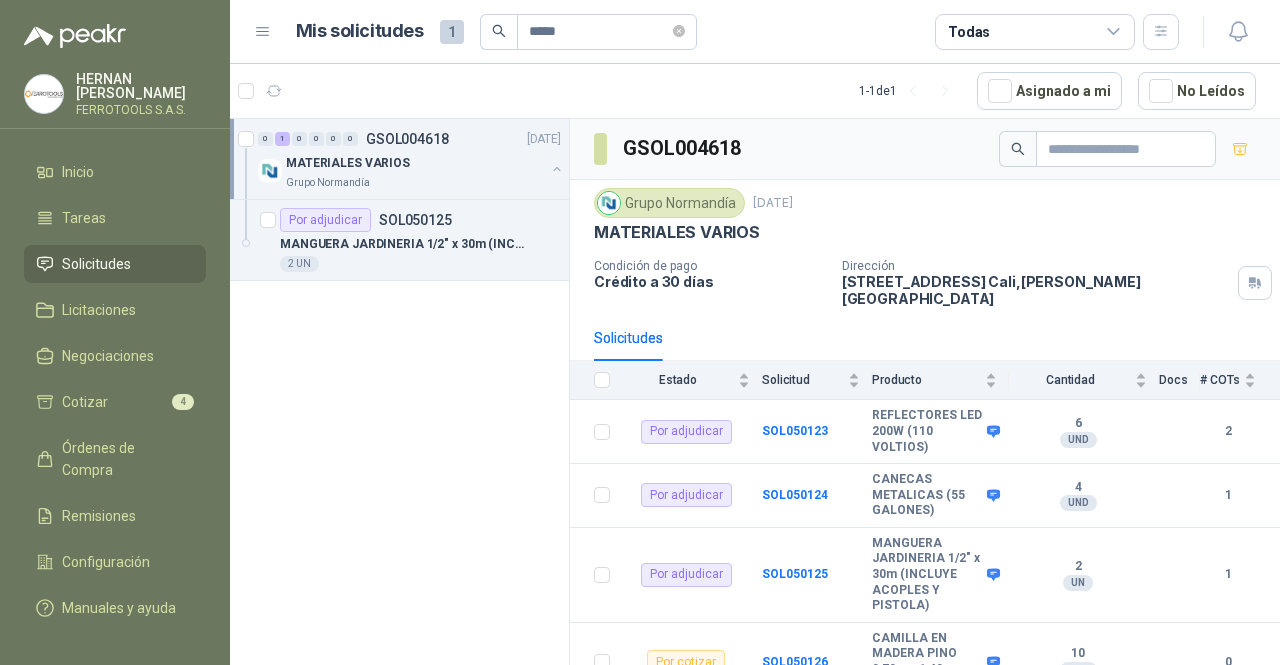 click on "MATERIALES VARIOS" at bounding box center [415, 163] 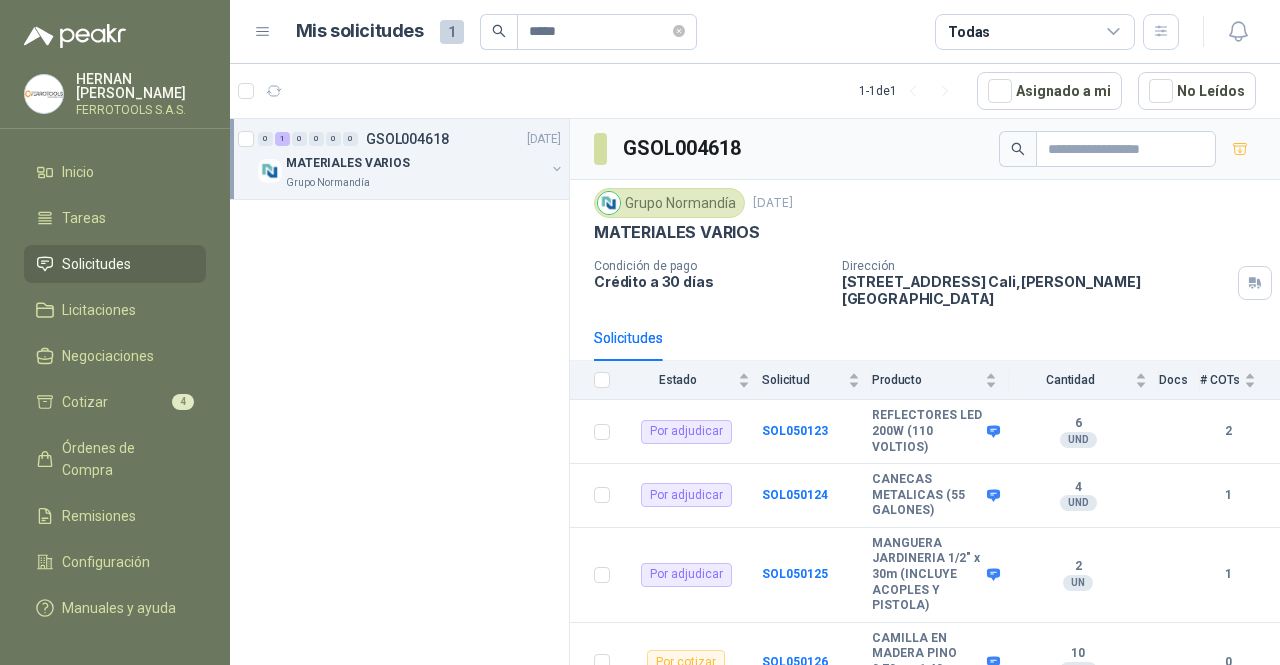 scroll, scrollTop: 7, scrollLeft: 0, axis: vertical 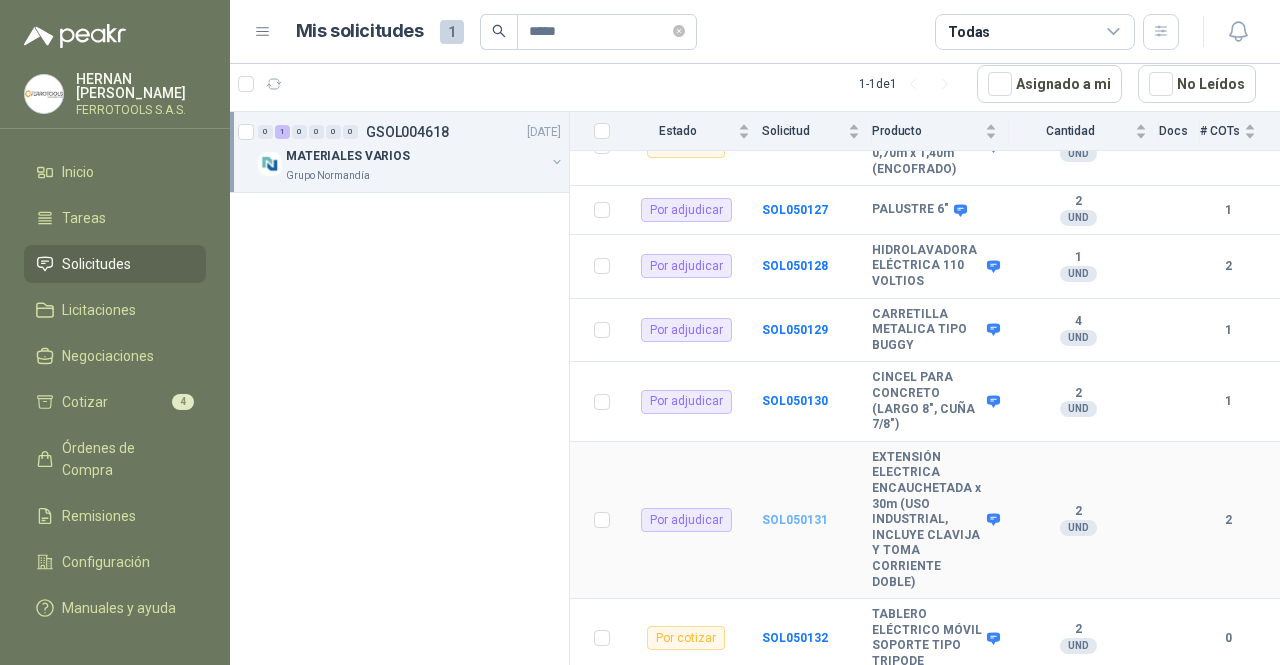 click on "SOL050131" at bounding box center (795, 520) 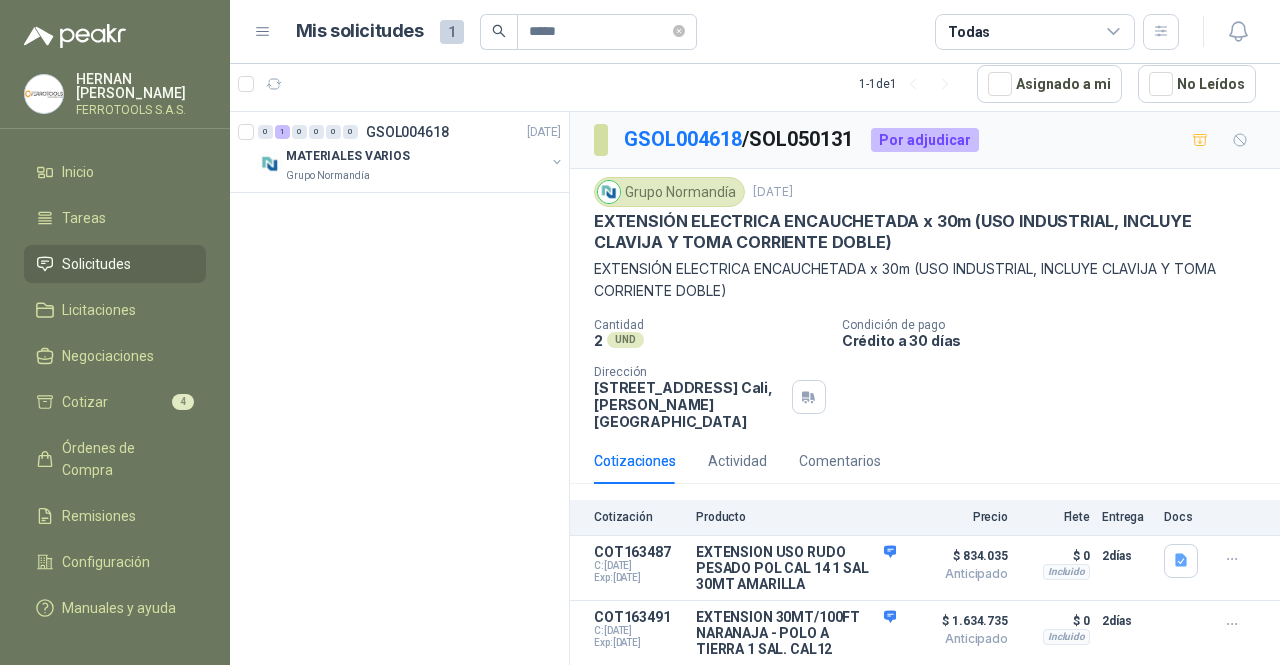 scroll, scrollTop: 30, scrollLeft: 0, axis: vertical 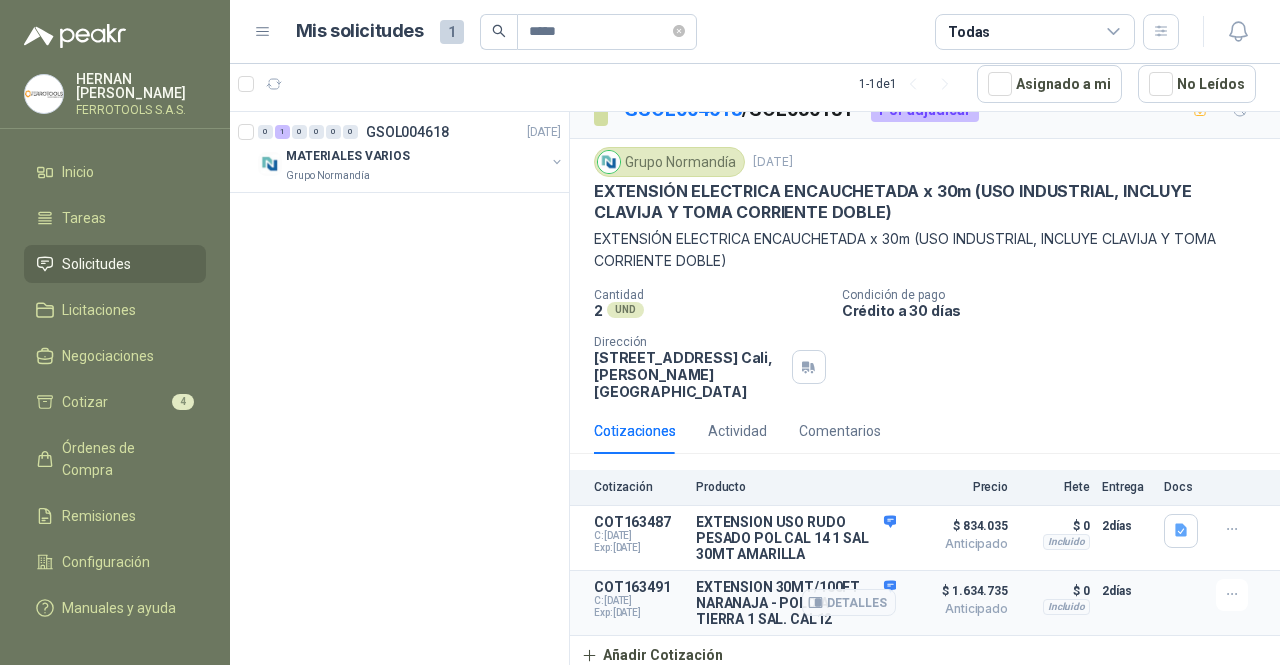 click on "Detalles" at bounding box center [849, 603] 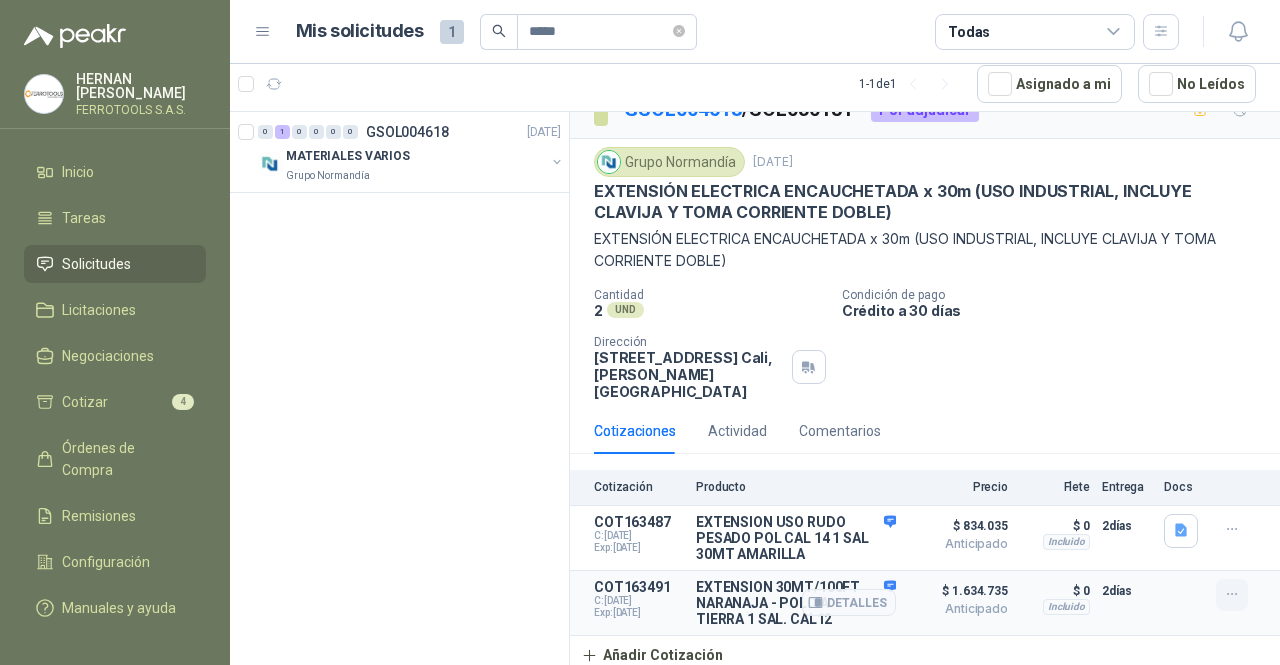 click 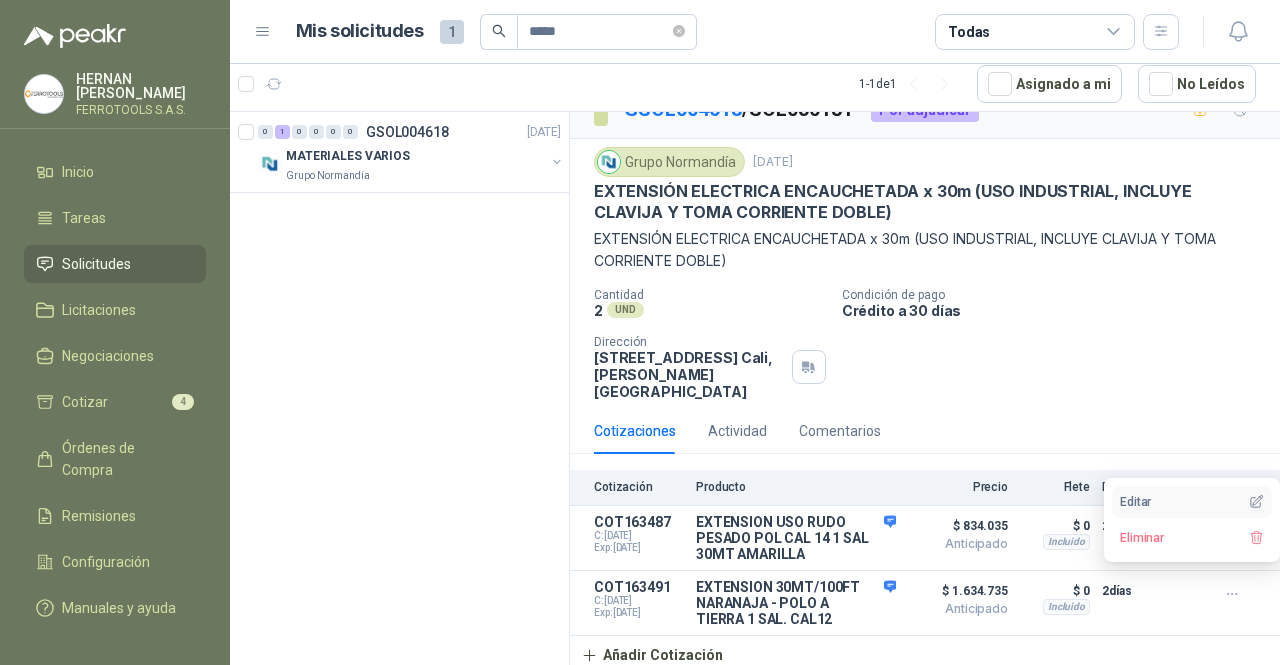 click on "Editar" at bounding box center (1192, 502) 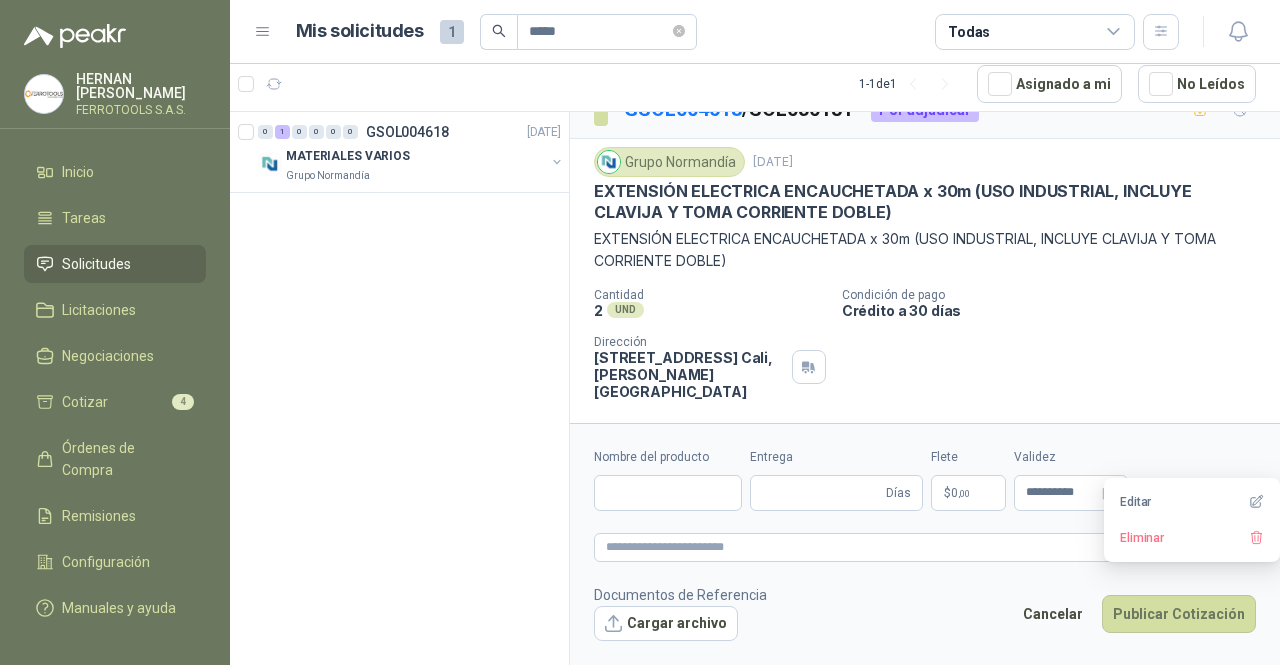 type 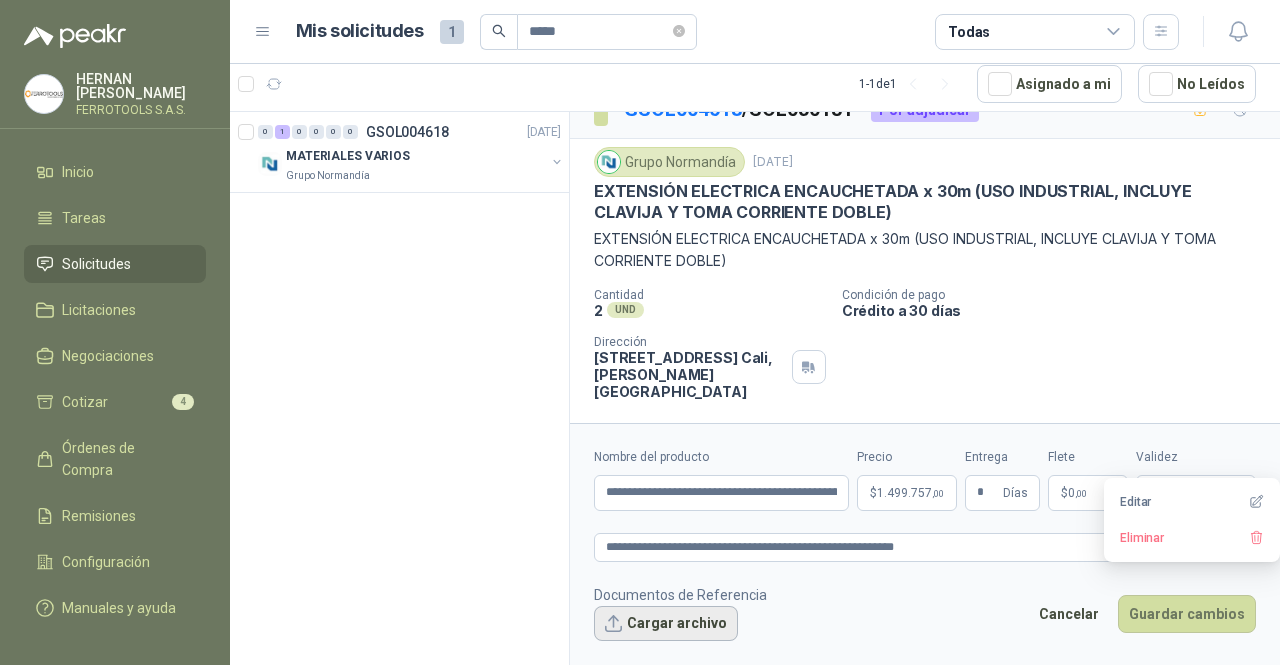 click on "Cargar archivo" at bounding box center [666, 624] 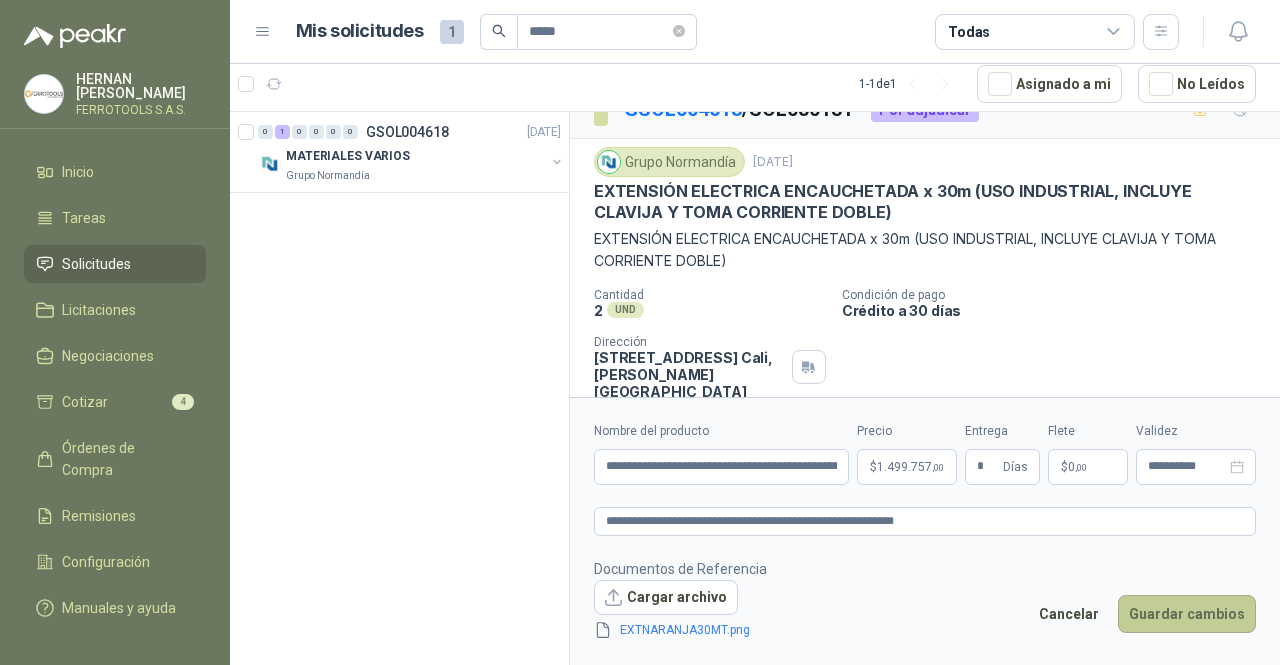click on "Guardar cambios" at bounding box center [1187, 614] 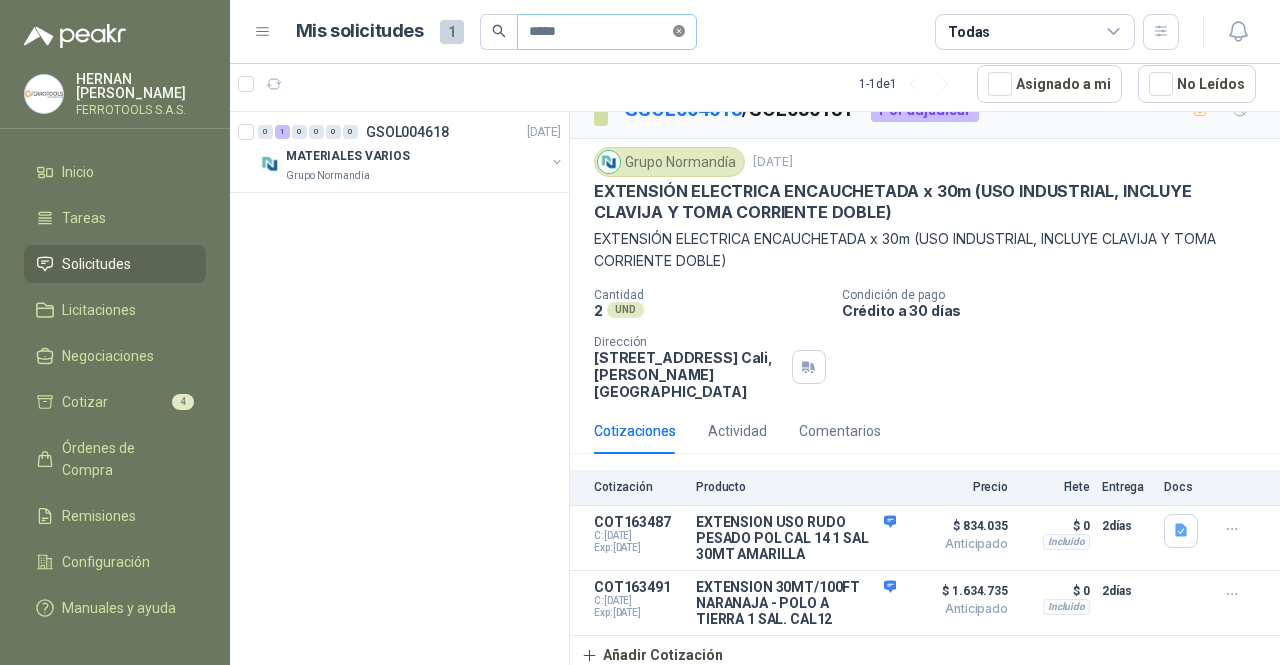 click 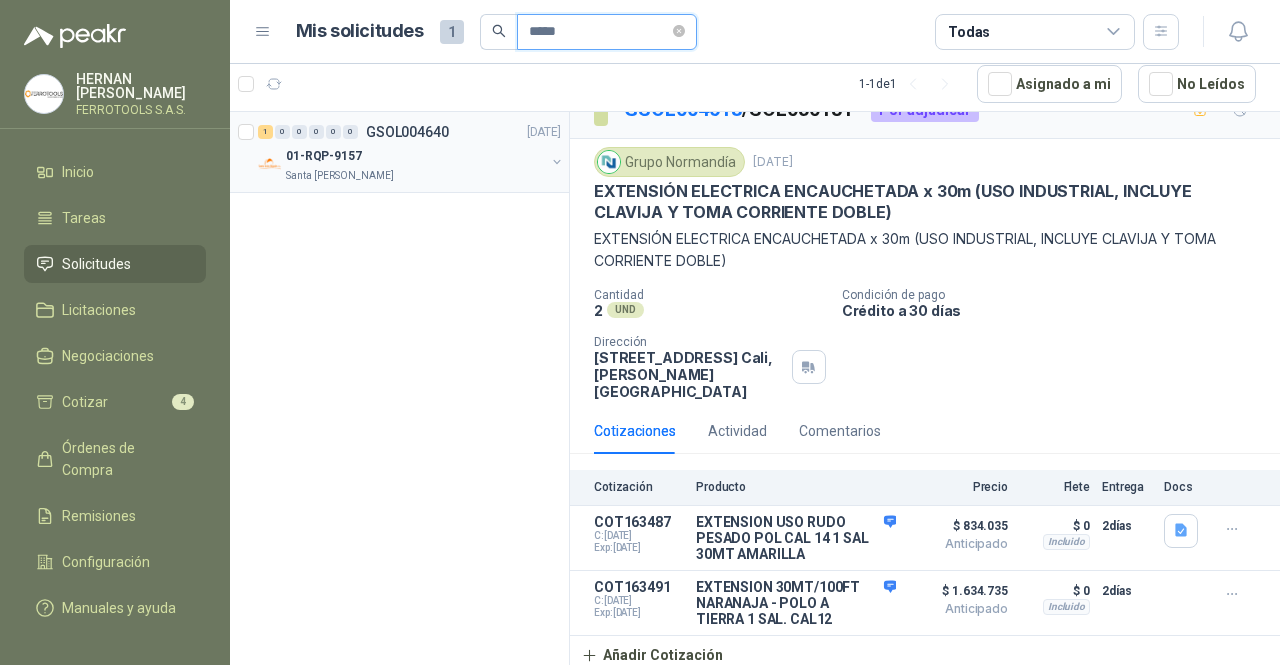 type on "*****" 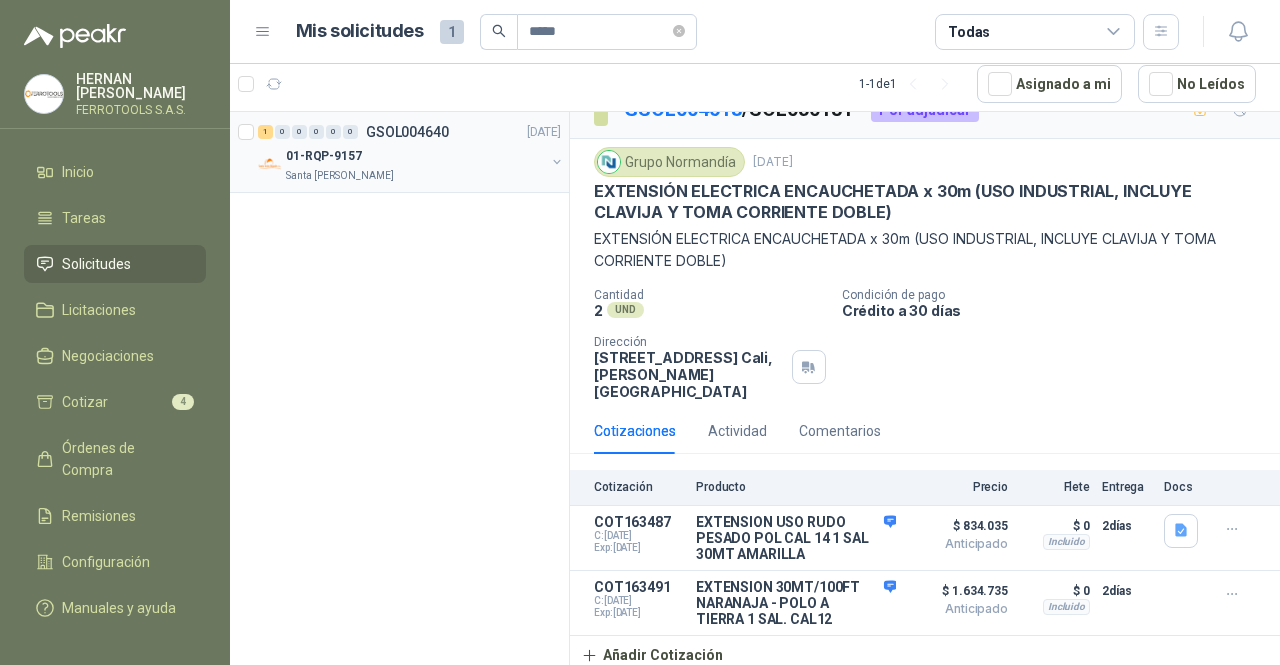 click on "01-RQP-9157" at bounding box center (415, 156) 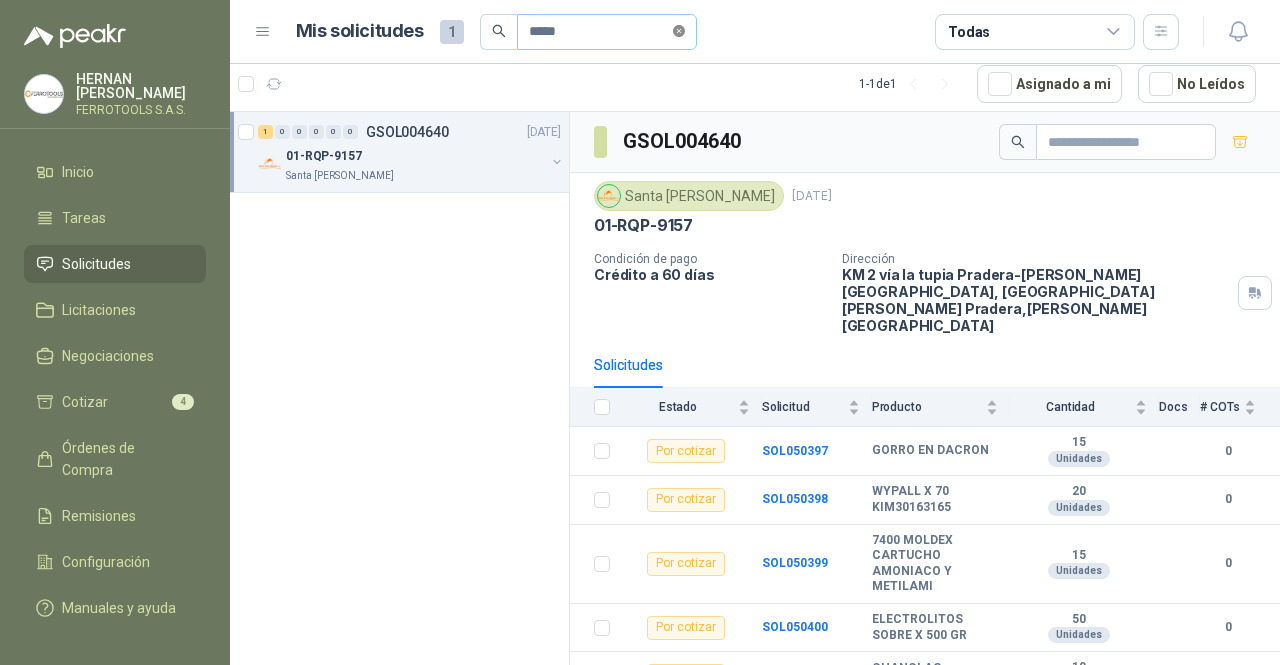 click at bounding box center (679, 31) 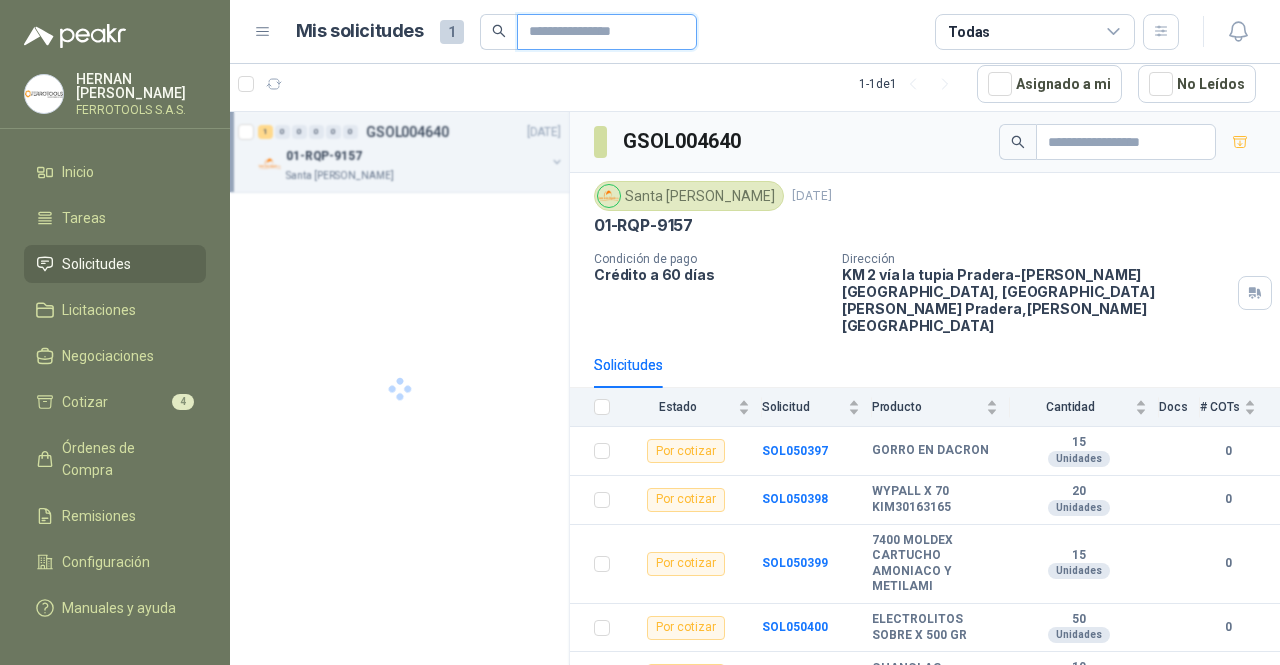 paste on "******" 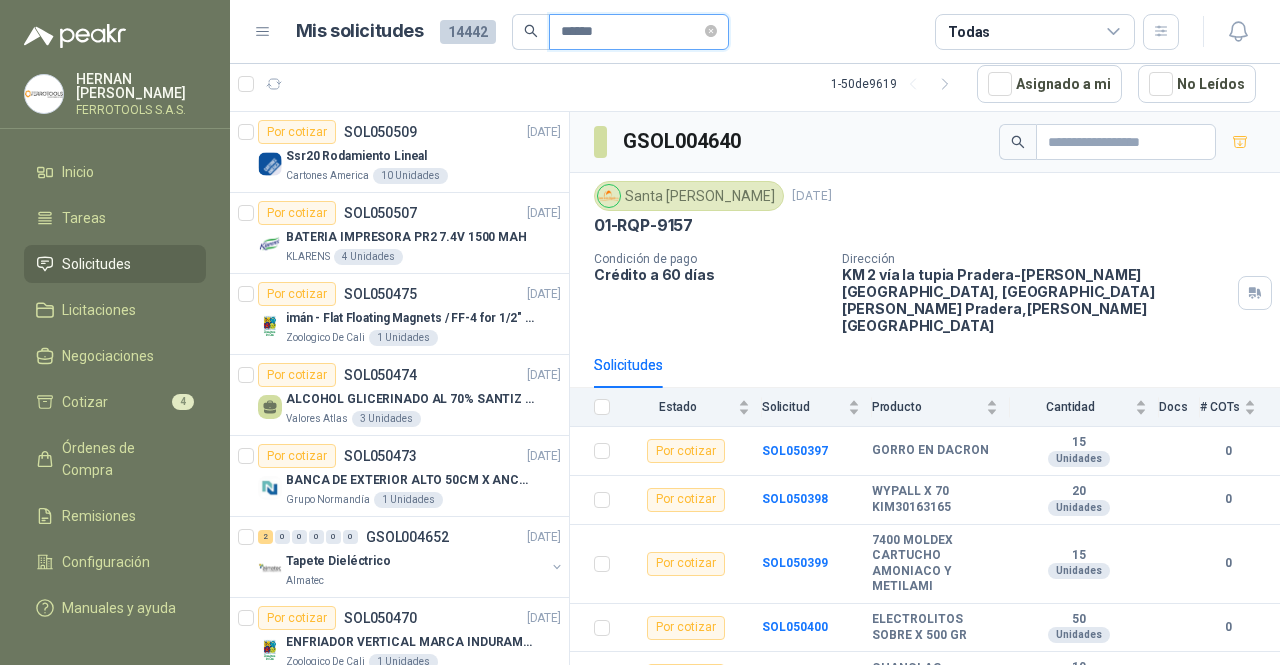 click on "******" at bounding box center [631, 32] 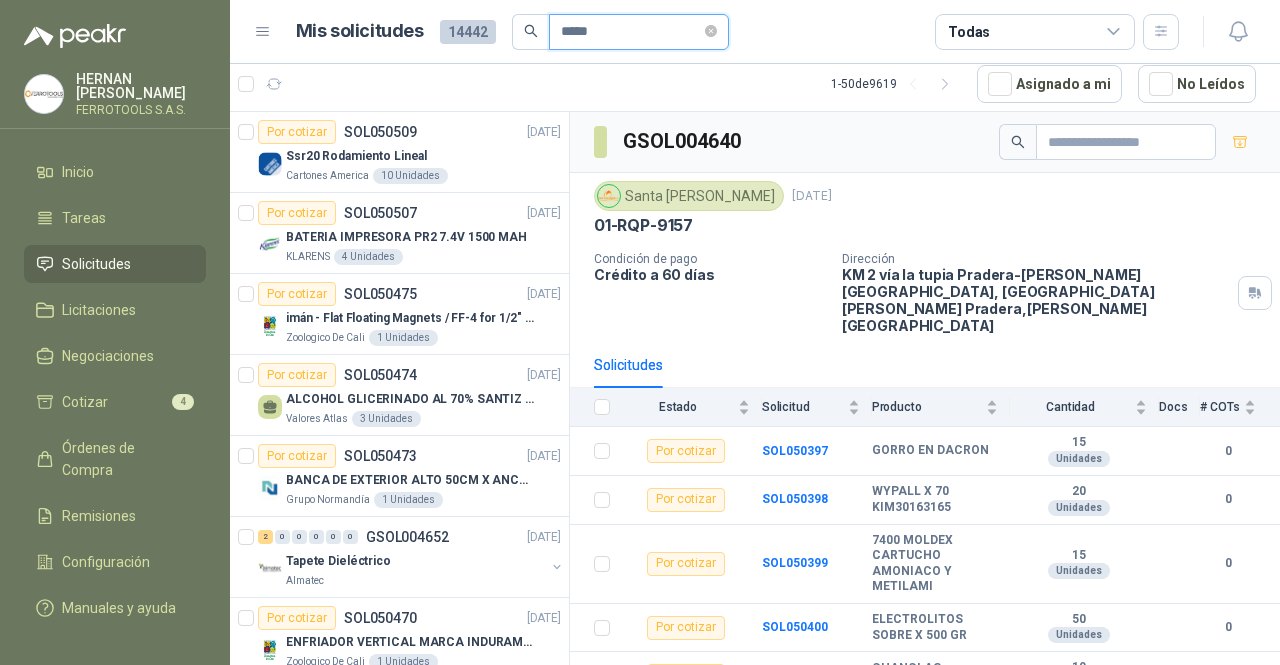 type on "*****" 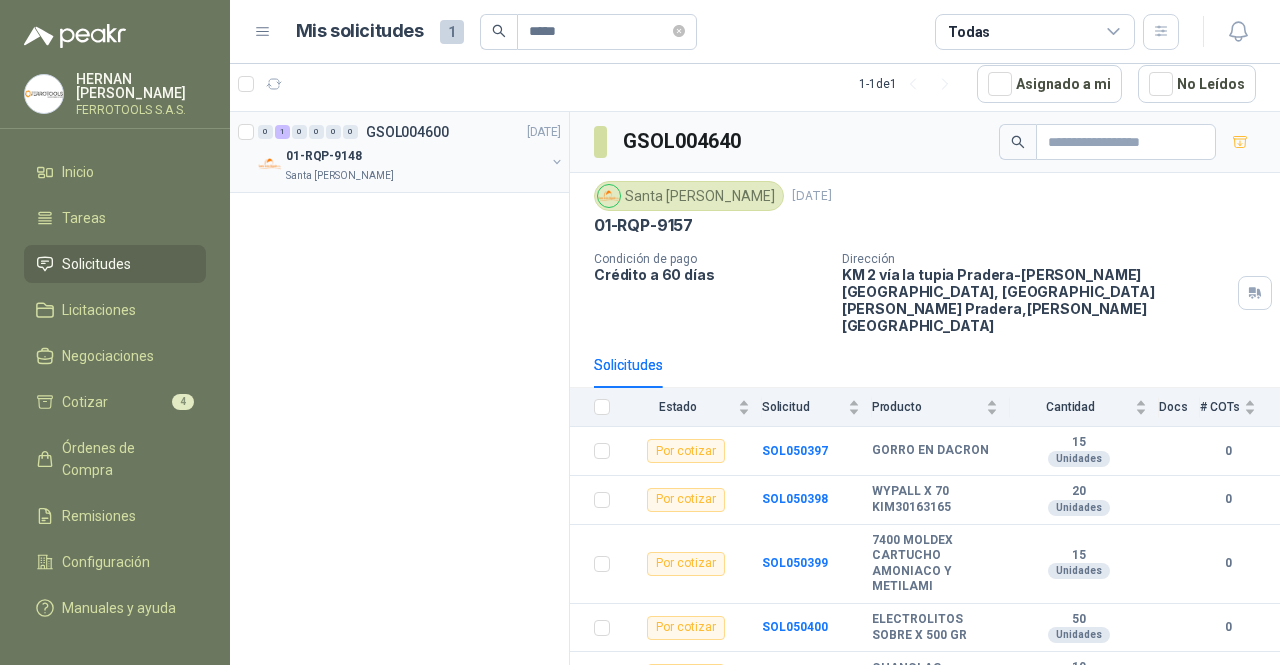 click on "01-RQP-9148" at bounding box center [415, 156] 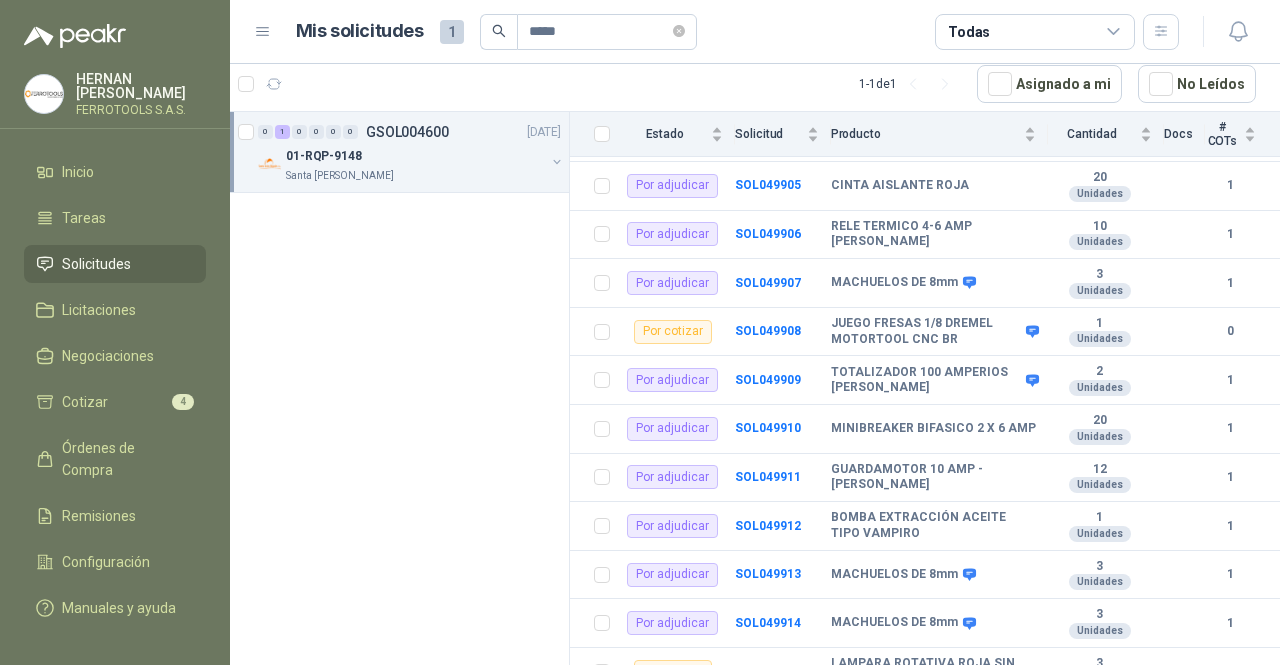 scroll, scrollTop: 2860, scrollLeft: 0, axis: vertical 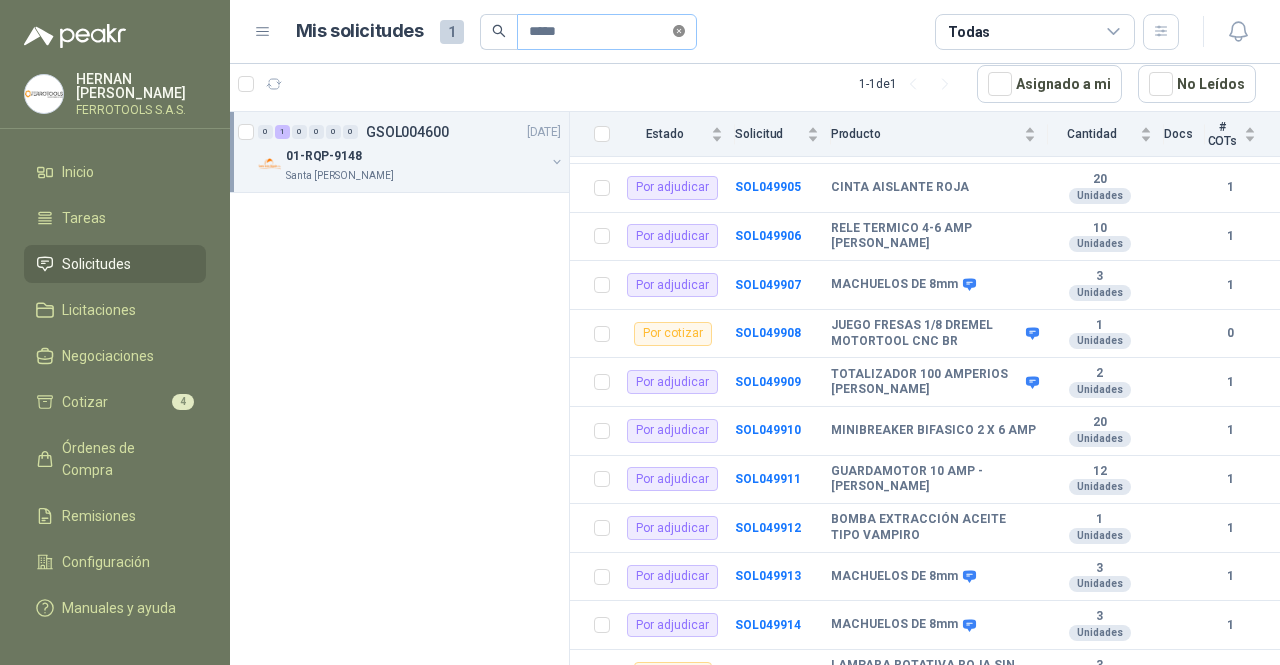 click 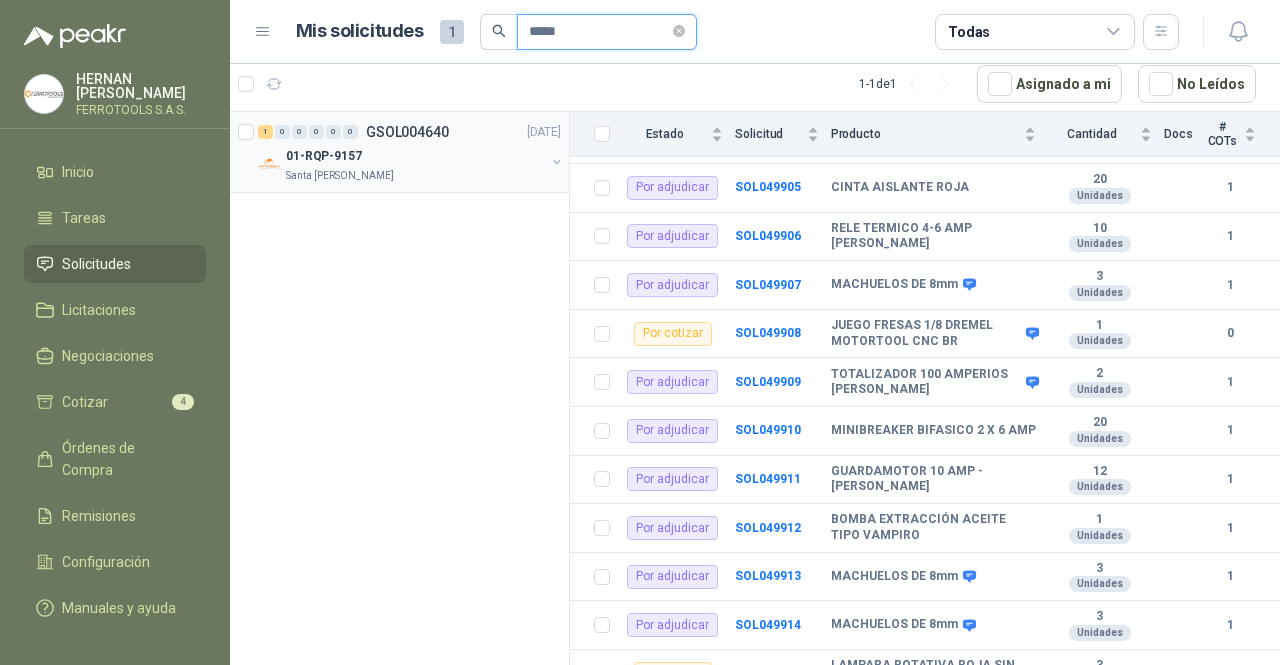type on "*****" 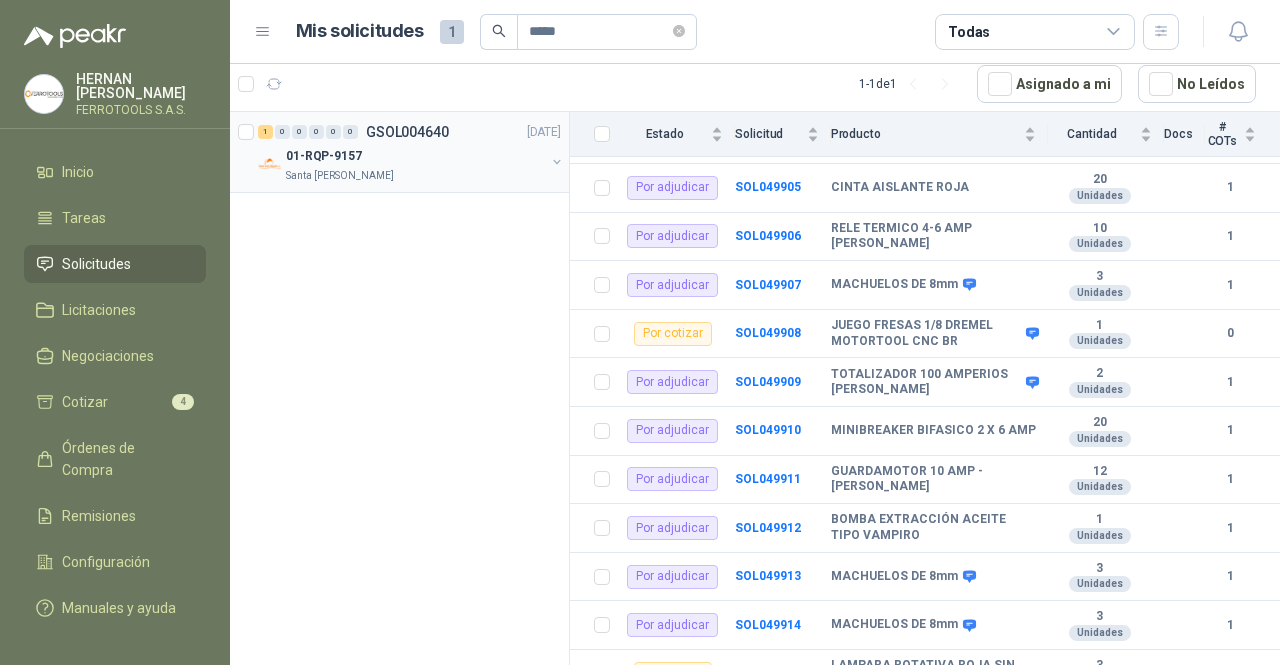 click on "Santa [PERSON_NAME]" at bounding box center (340, 176) 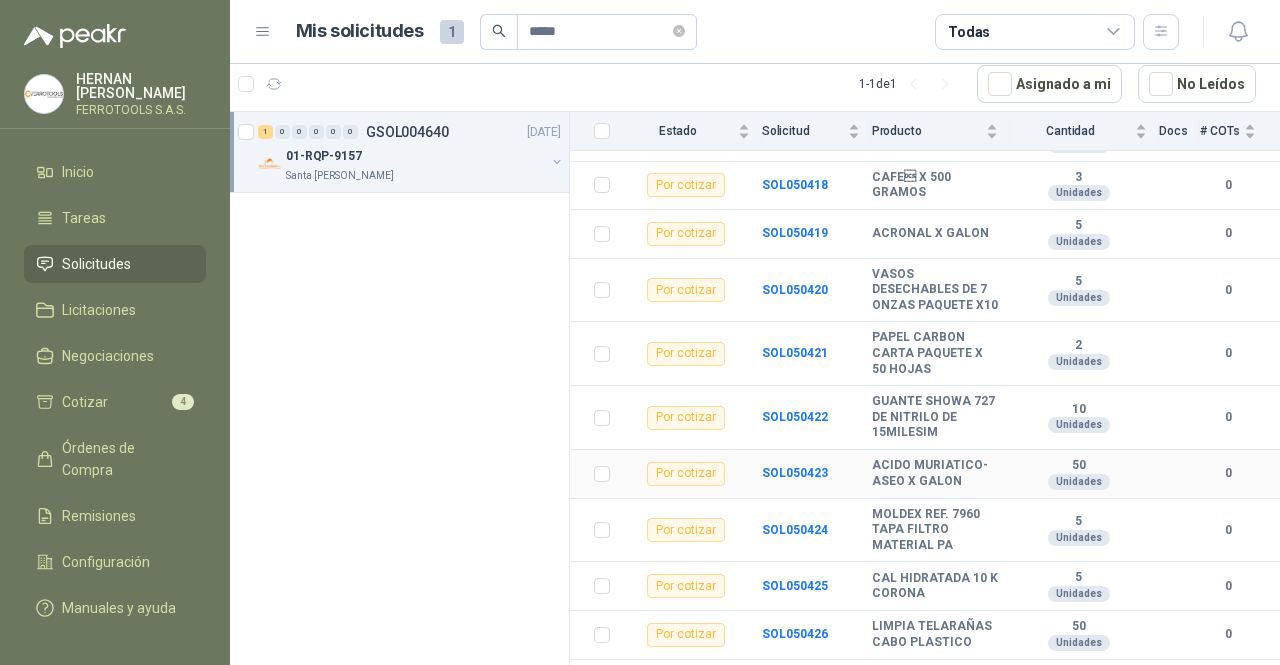scroll, scrollTop: 1369, scrollLeft: 0, axis: vertical 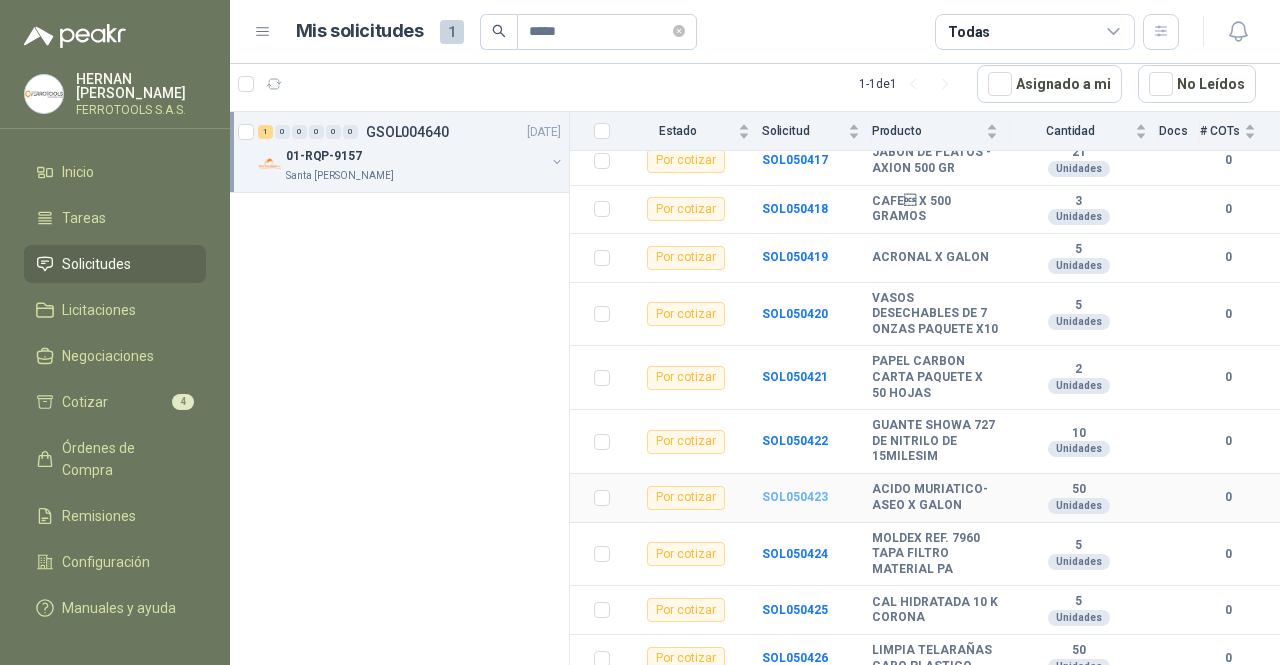 click on "SOL050423" at bounding box center (795, 497) 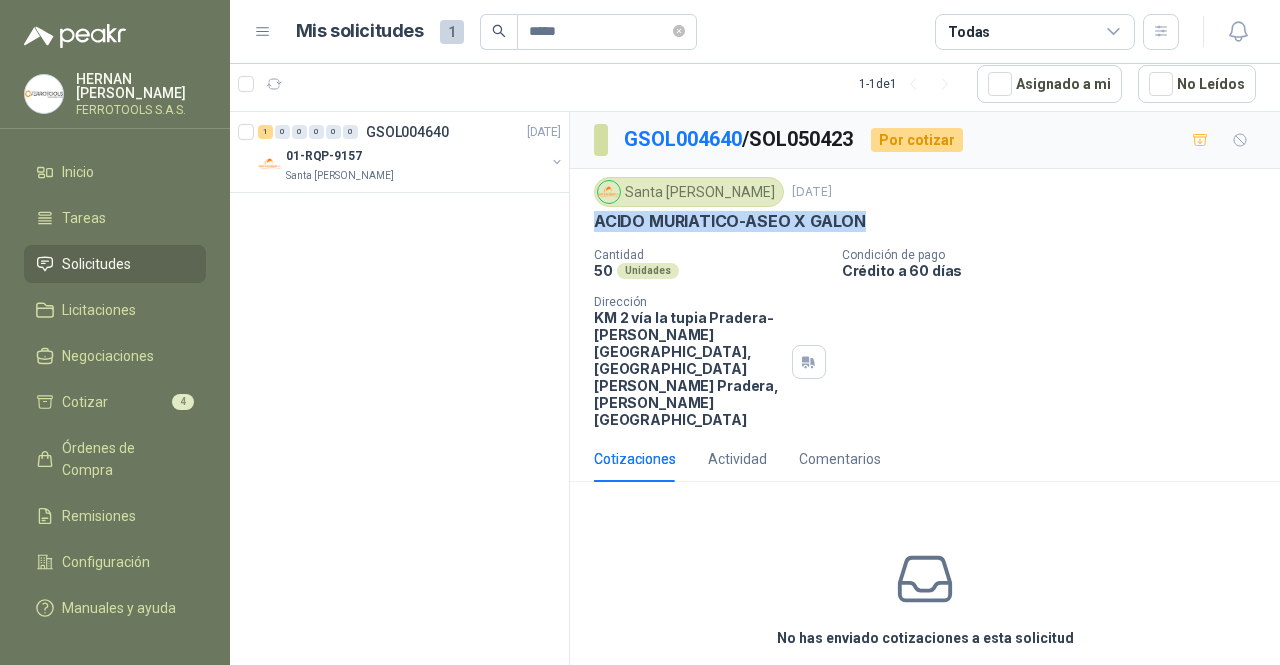 drag, startPoint x: 890, startPoint y: 217, endPoint x: 585, endPoint y: 223, distance: 305.05902 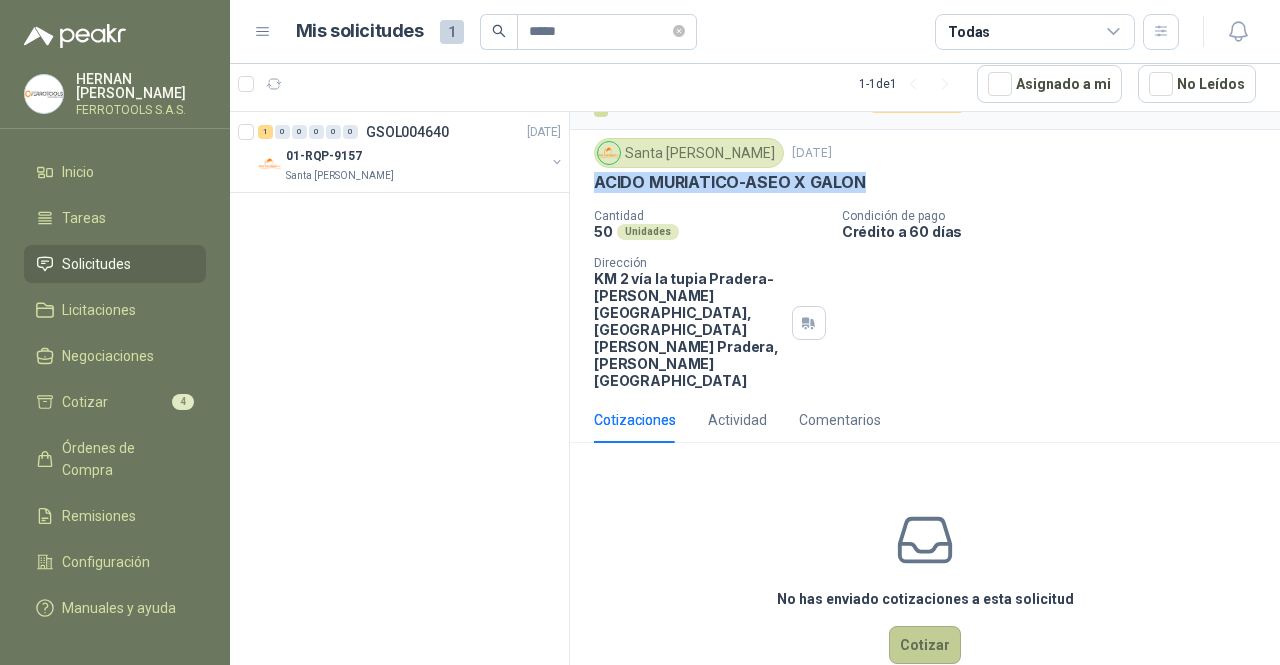 click on "Cotizar" at bounding box center (925, 645) 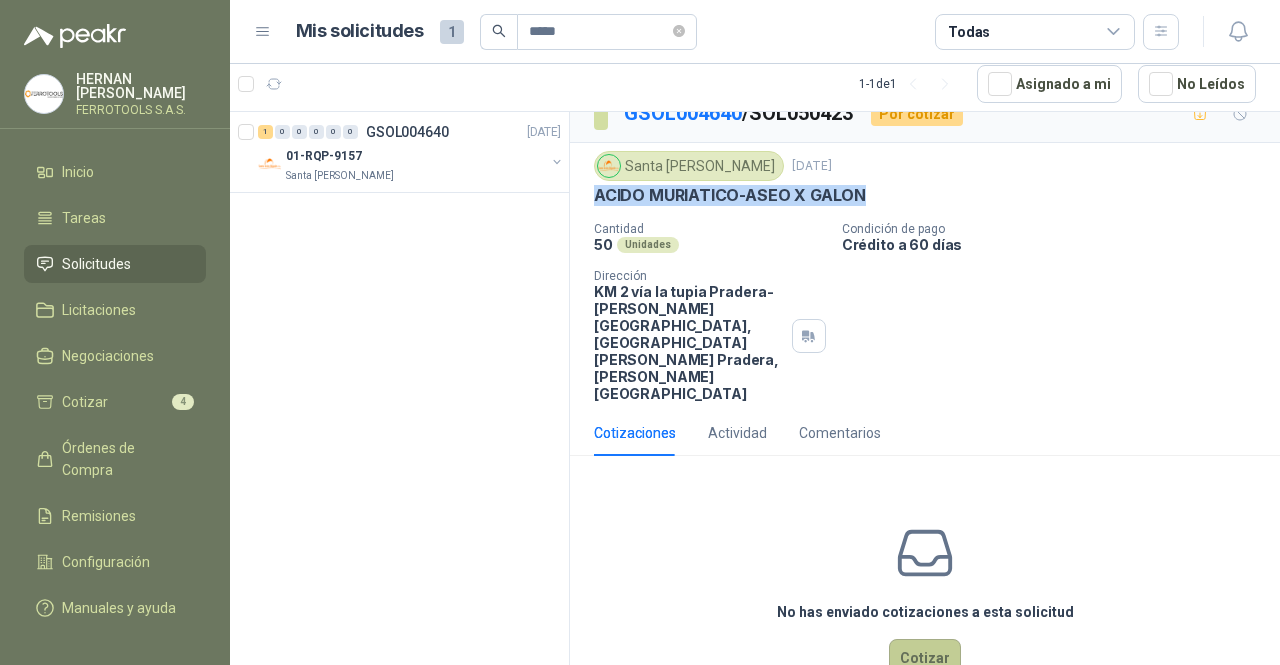 type 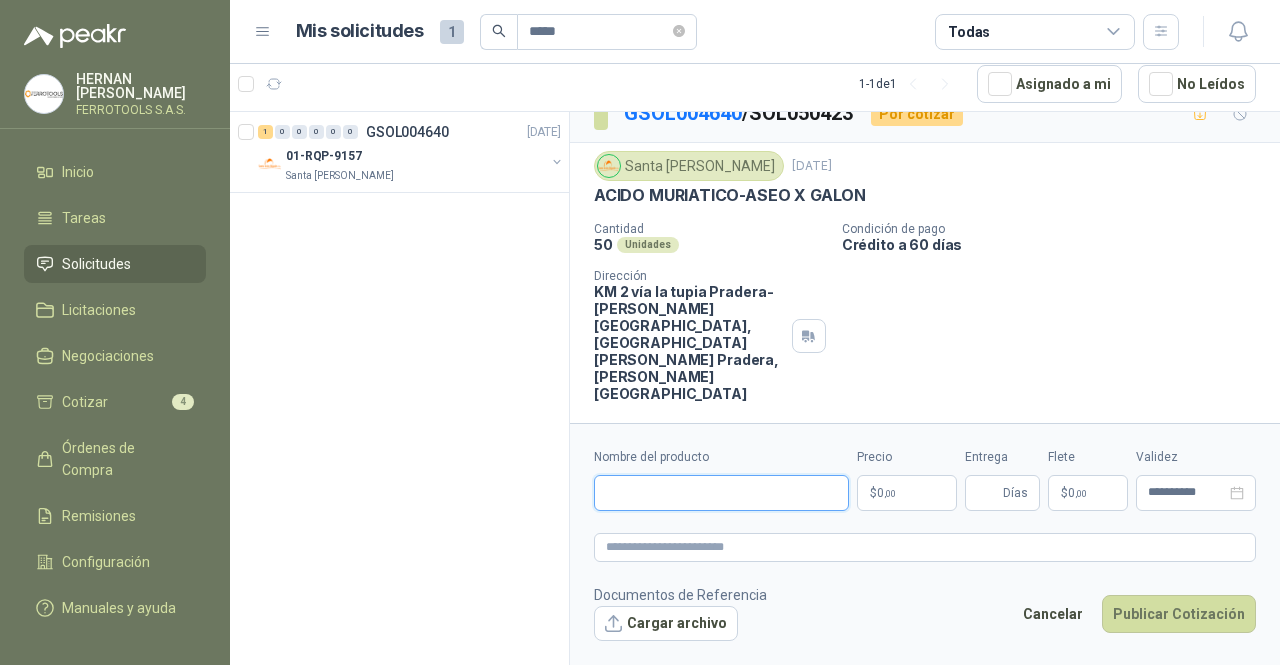 click on "Nombre del producto" at bounding box center [721, 493] 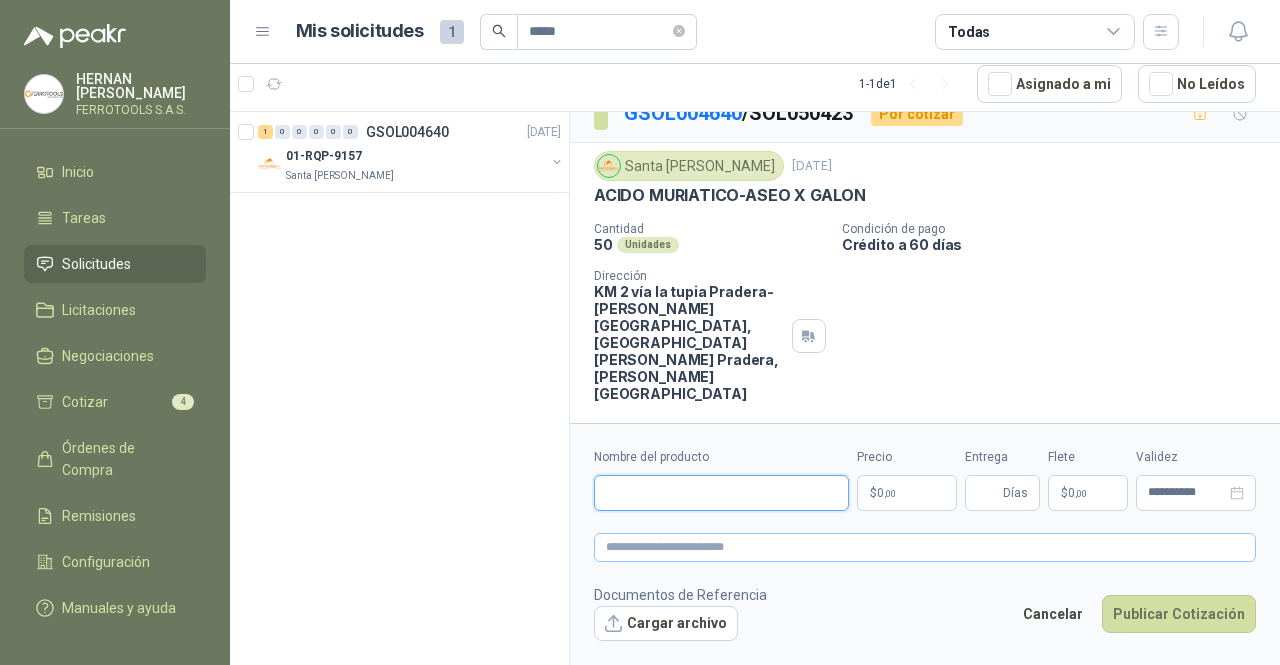 paste on "**********" 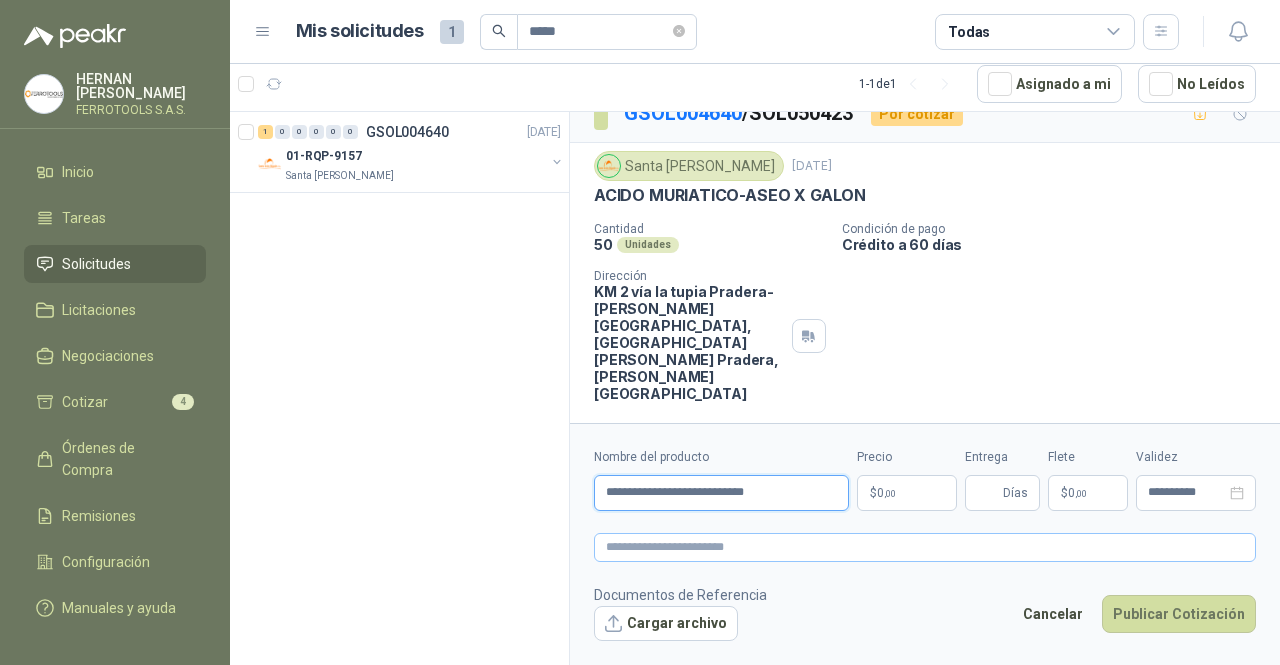 type on "**********" 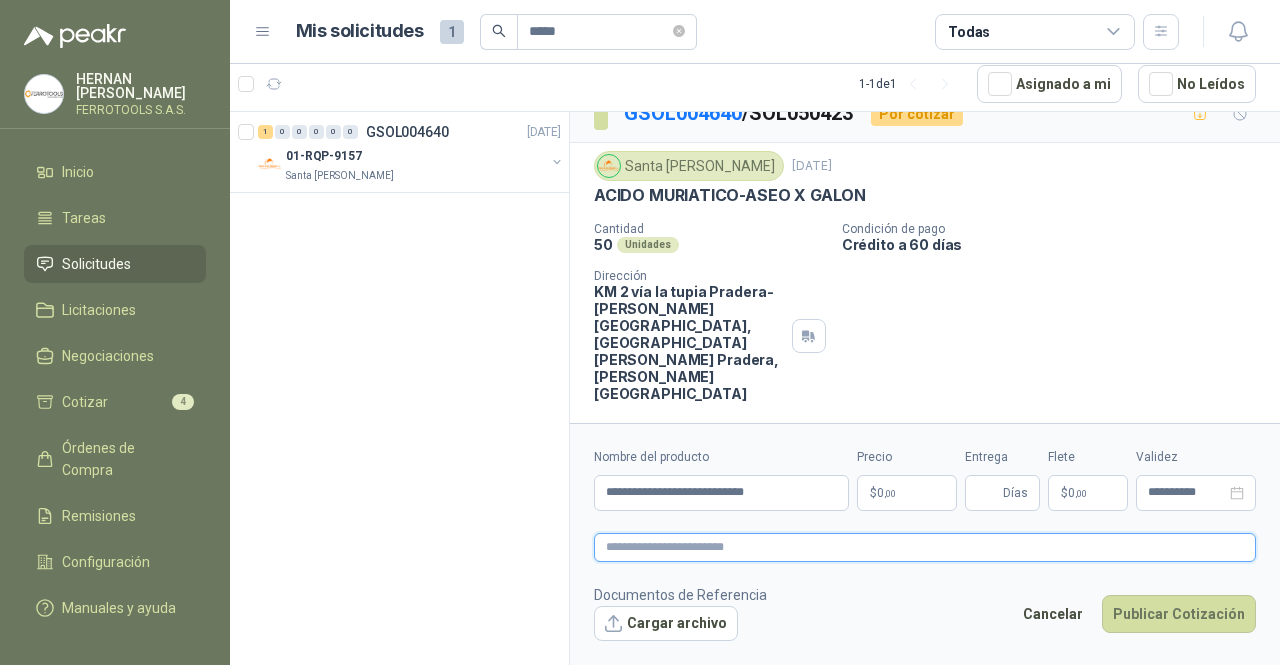 click at bounding box center (925, 547) 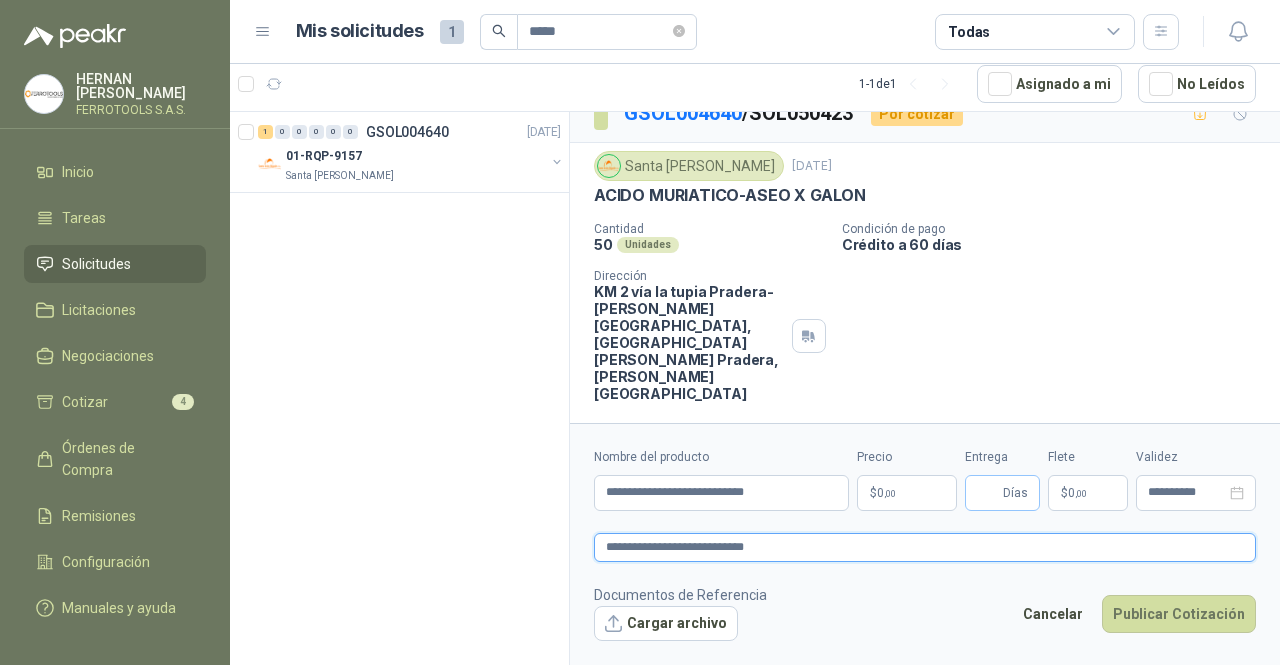 type on "**********" 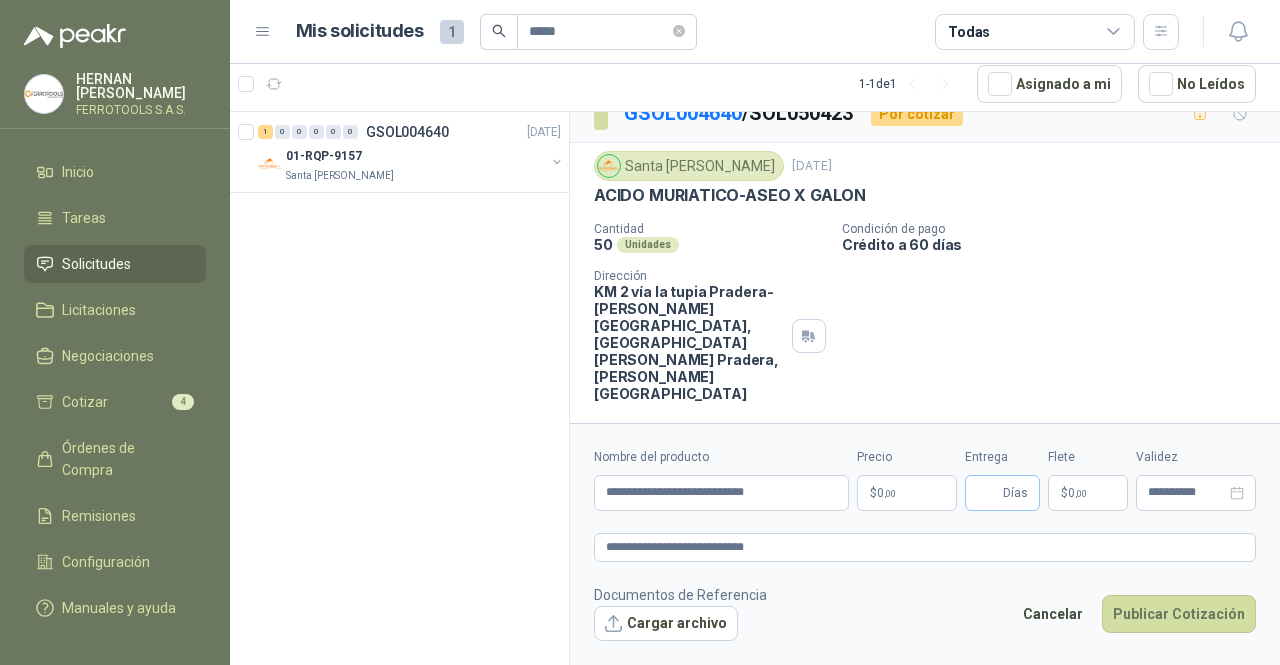 click on "Días" at bounding box center (1002, 493) 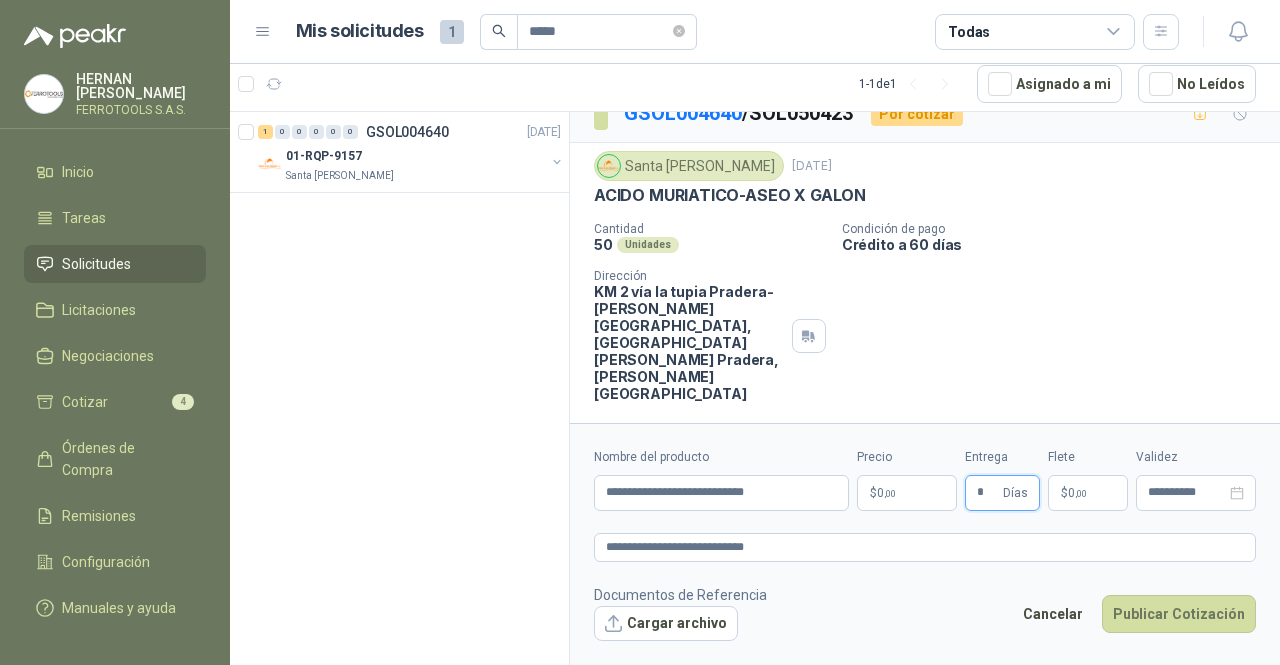 type on "*" 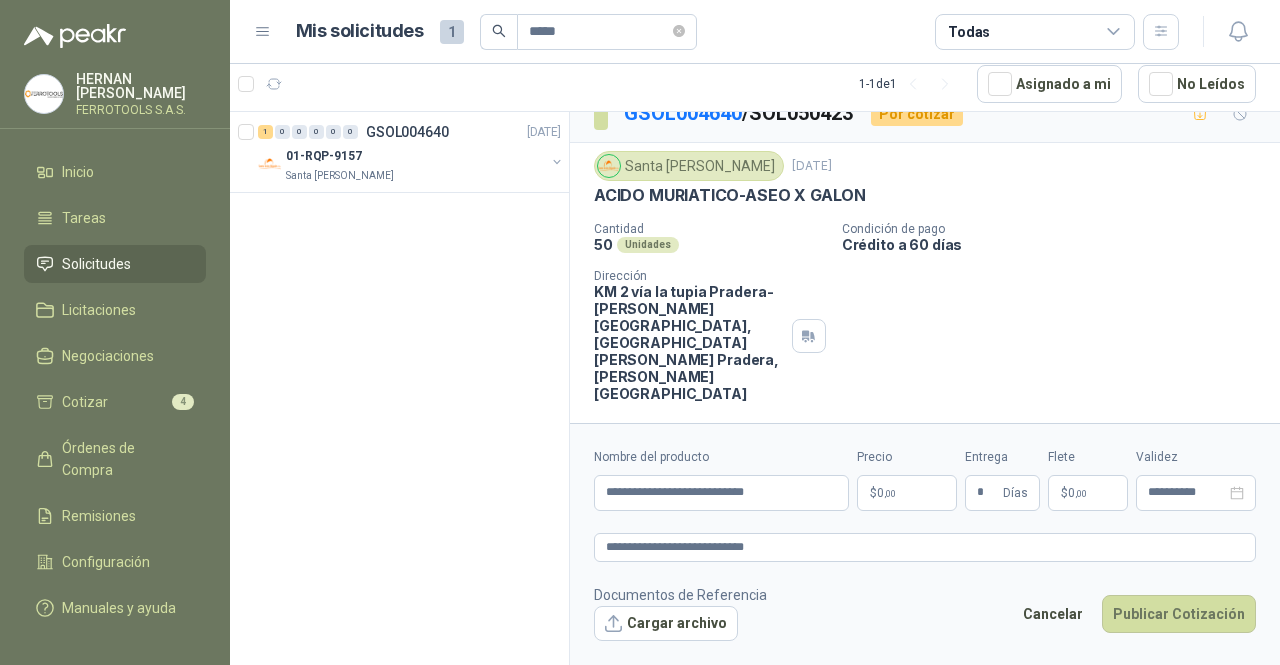 click on "$  0 ,00" at bounding box center [907, 493] 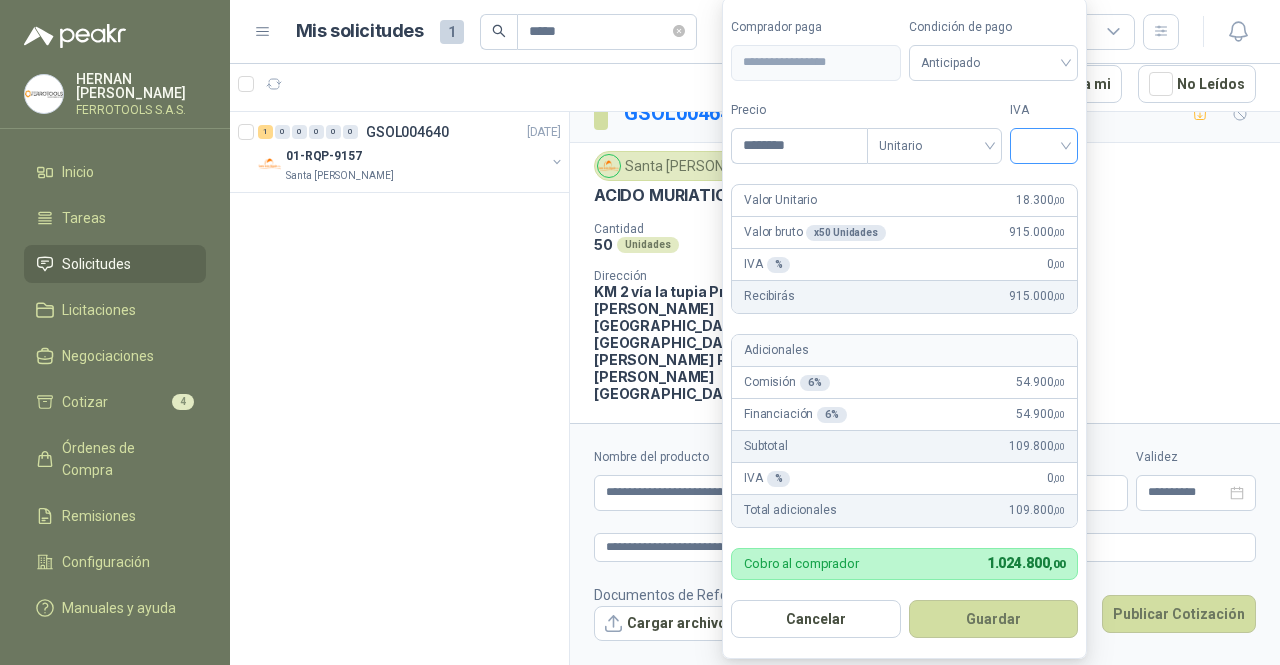type on "********" 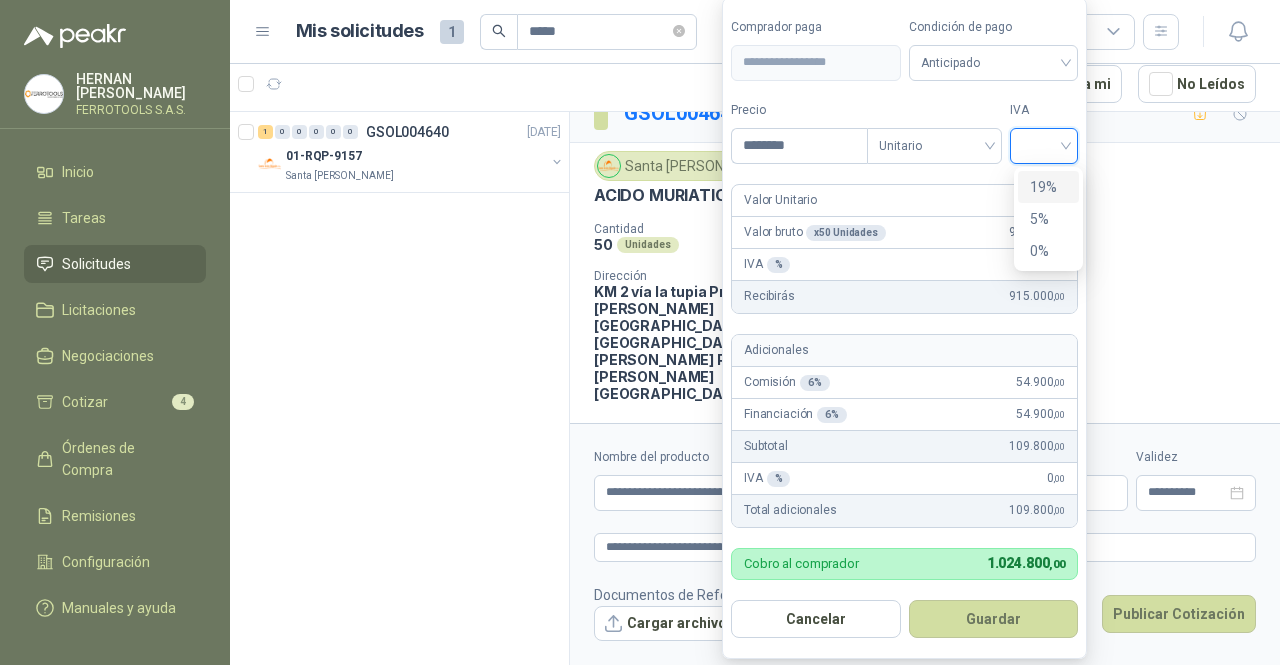 click on "19%" at bounding box center (1048, 187) 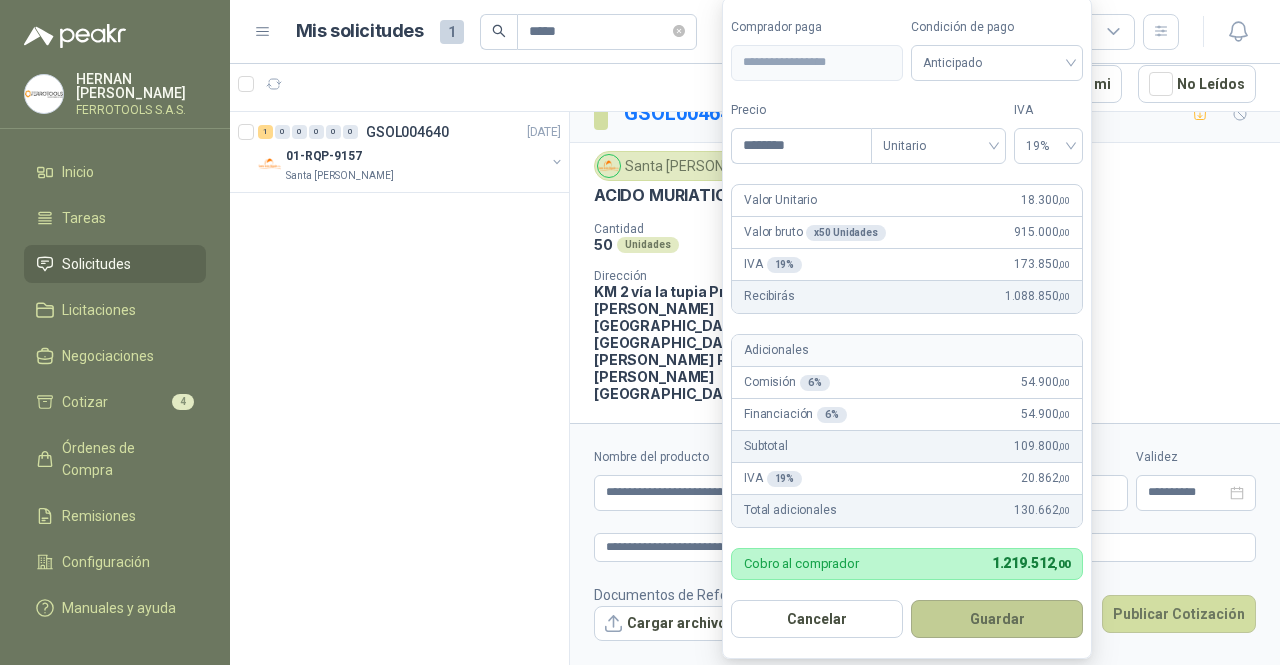drag, startPoint x: 948, startPoint y: 618, endPoint x: 858, endPoint y: 347, distance: 285.55383 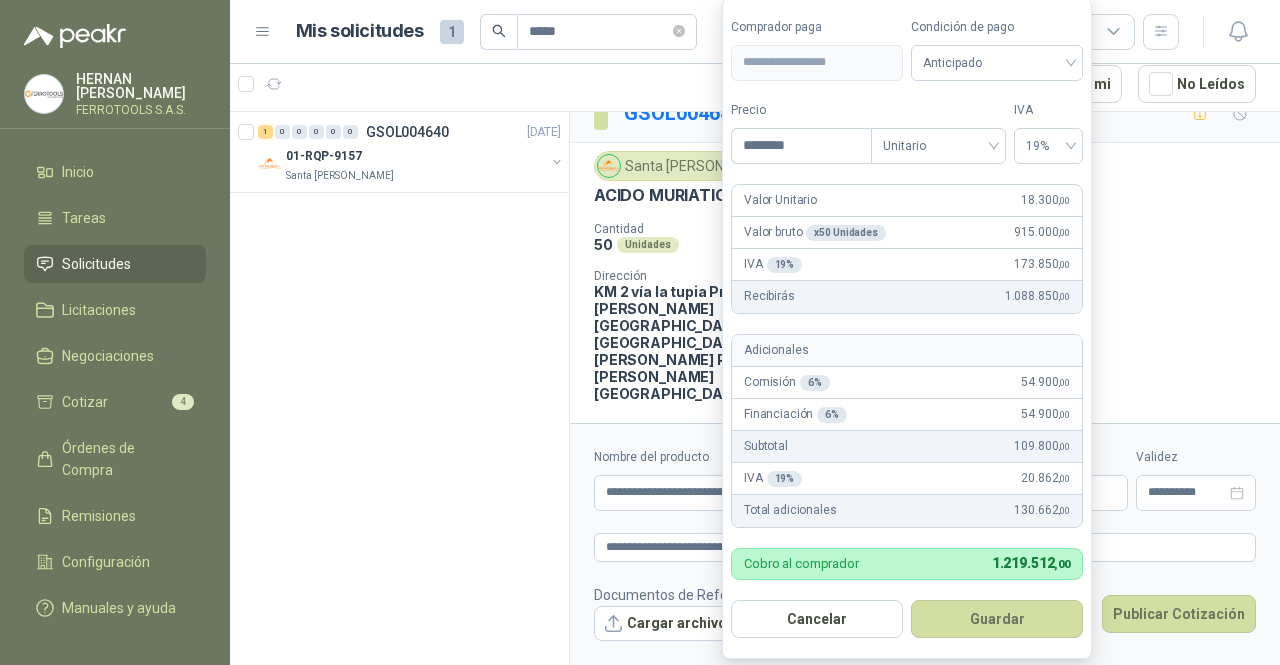 click on "Guardar" at bounding box center [997, 619] 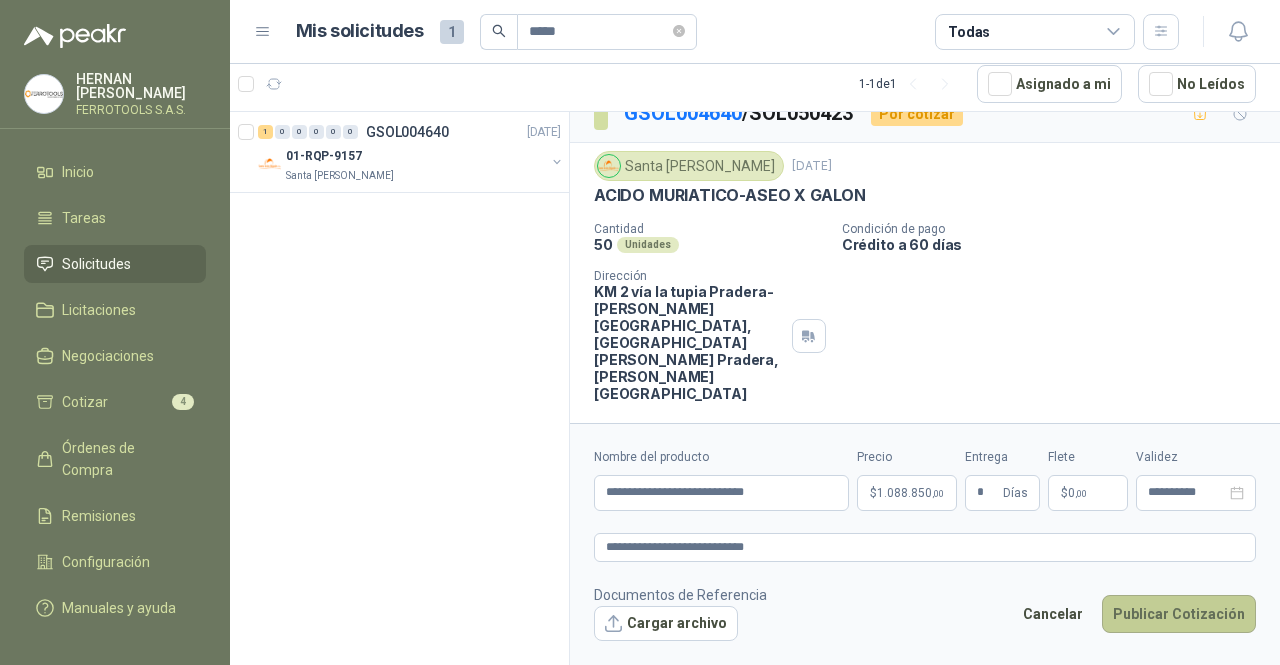 click on "Publicar Cotización" at bounding box center [1179, 614] 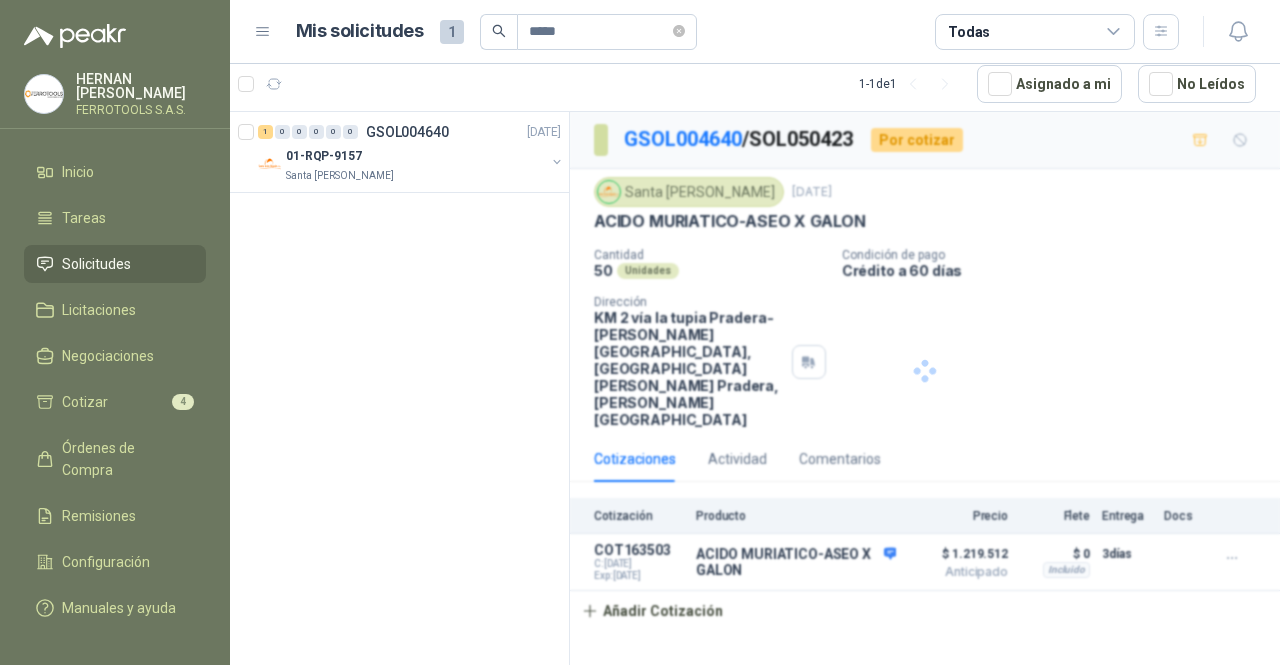 scroll, scrollTop: 0, scrollLeft: 0, axis: both 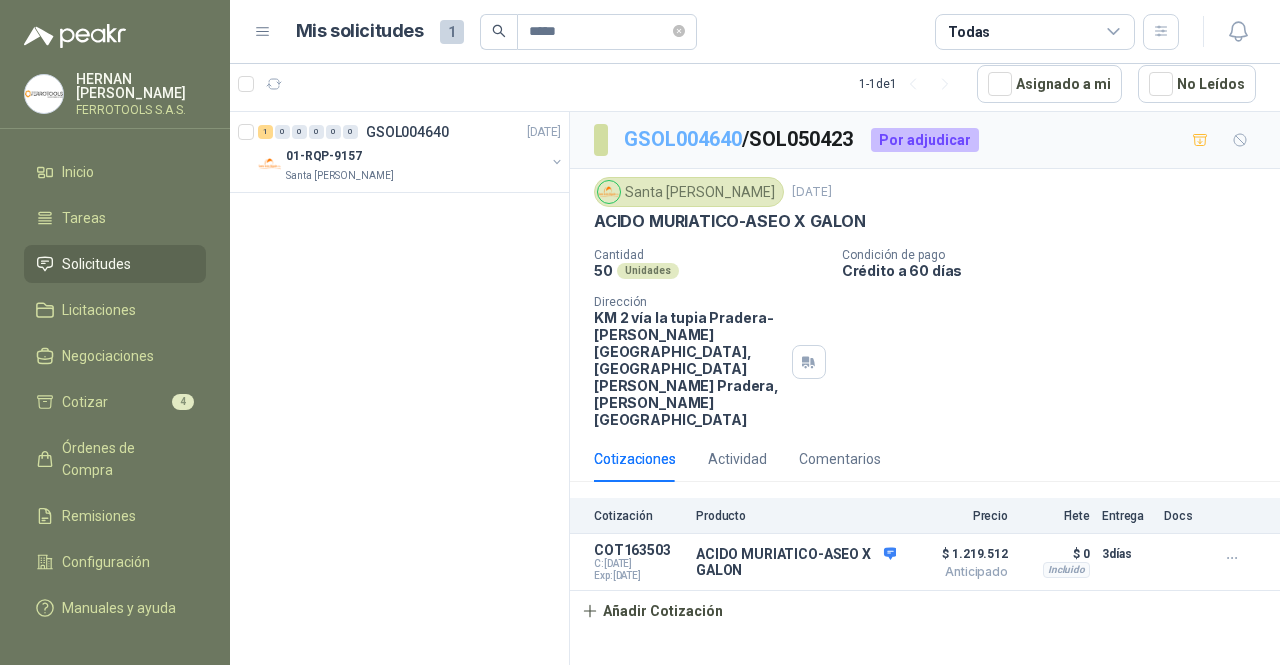 click on "GSOL004640" at bounding box center (683, 139) 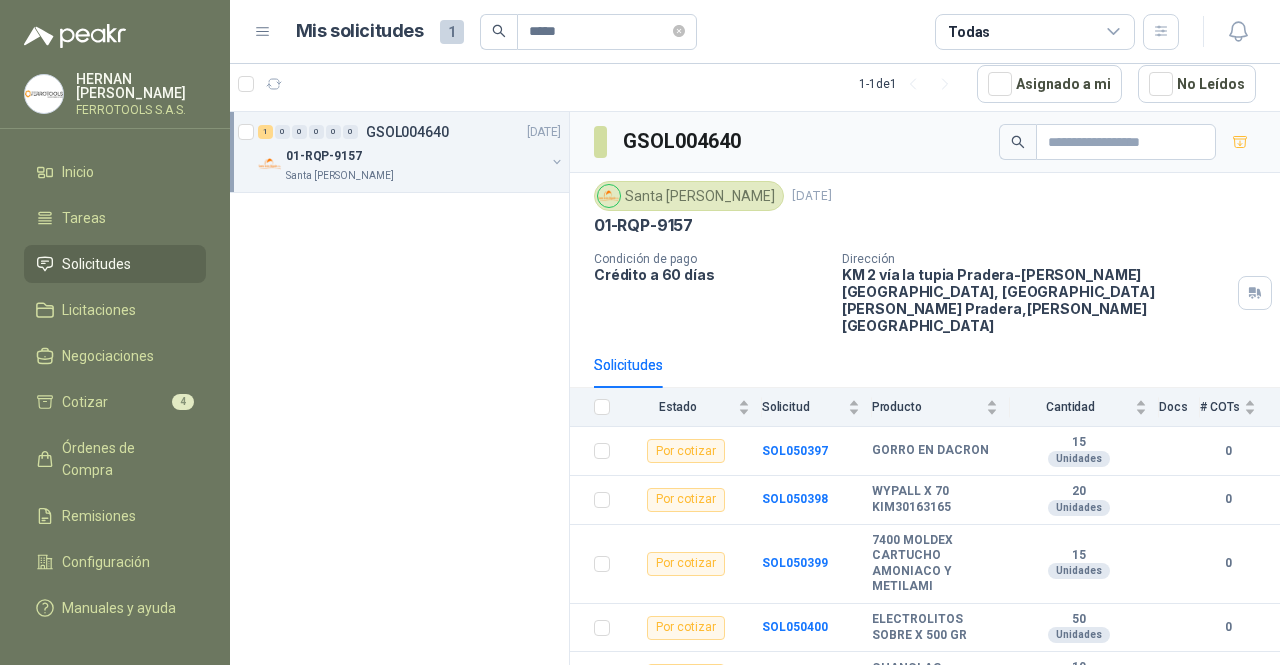 click on "Solicitudes" at bounding box center (925, 365) 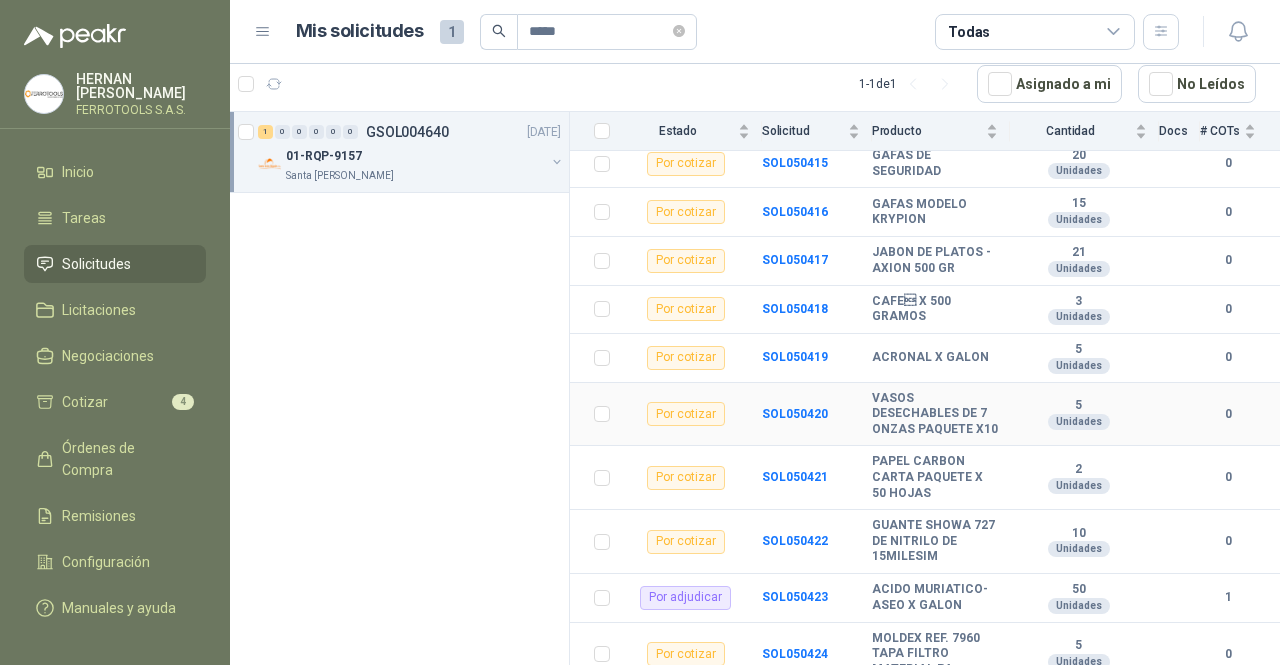 scroll, scrollTop: 1169, scrollLeft: 0, axis: vertical 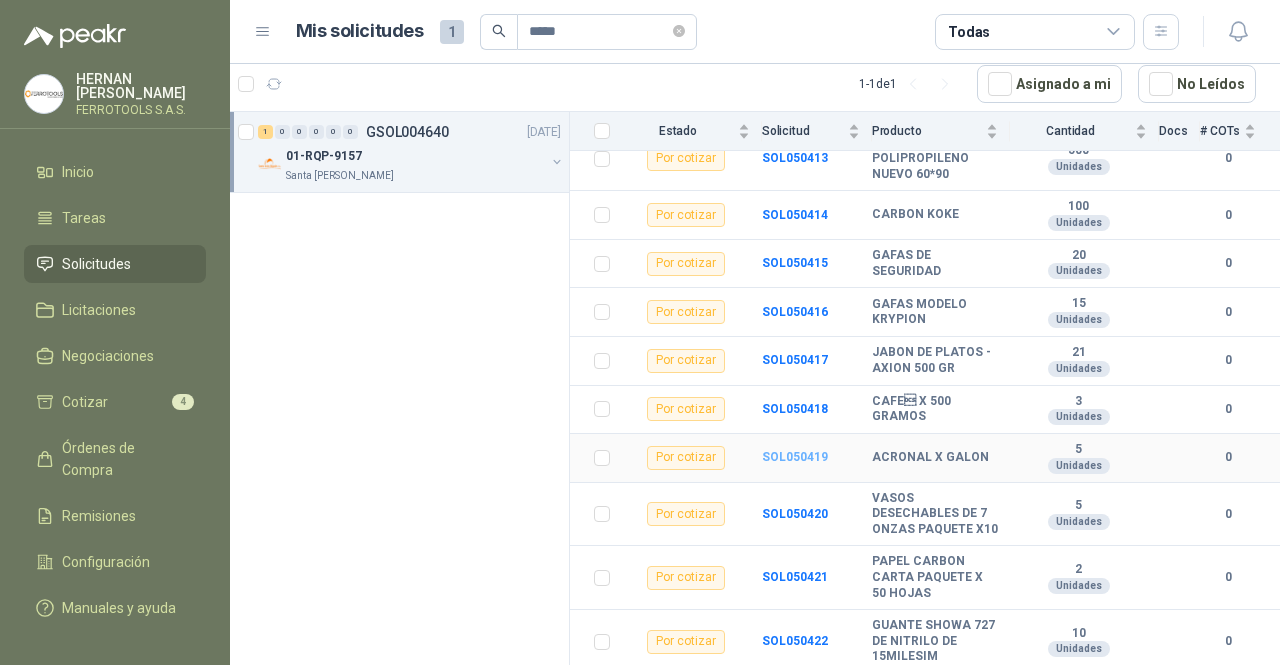 click on "SOL050419" at bounding box center (795, 457) 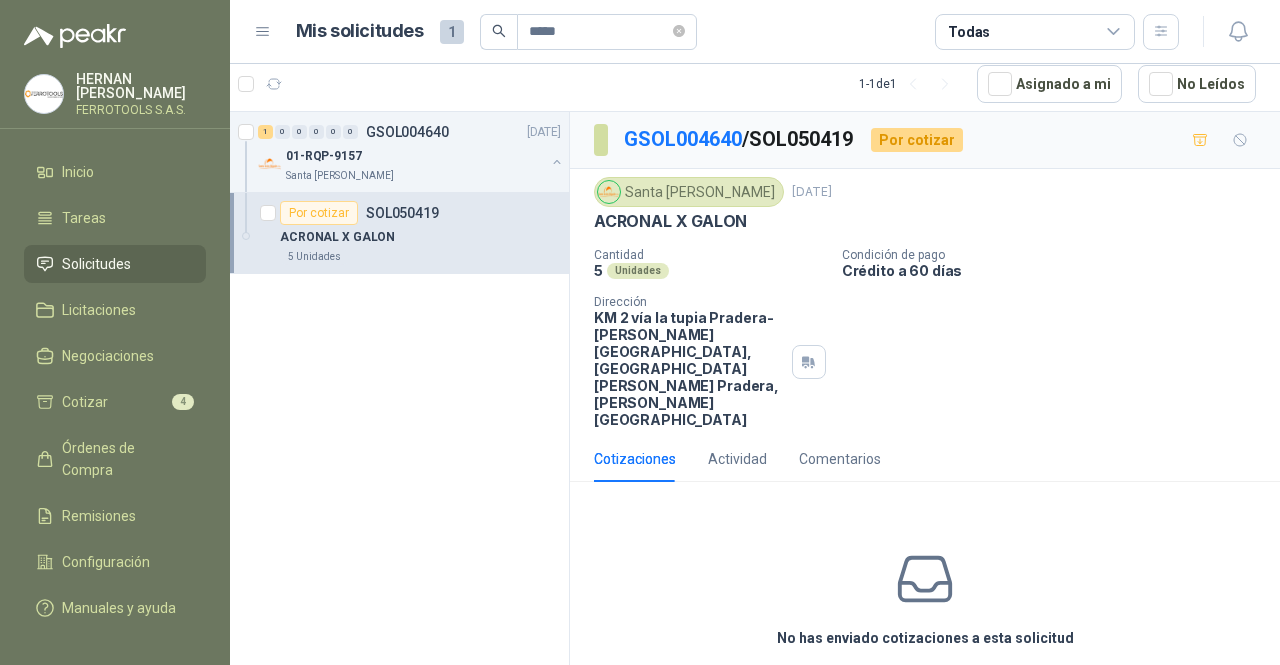 click on "Cotizar" at bounding box center (925, 684) 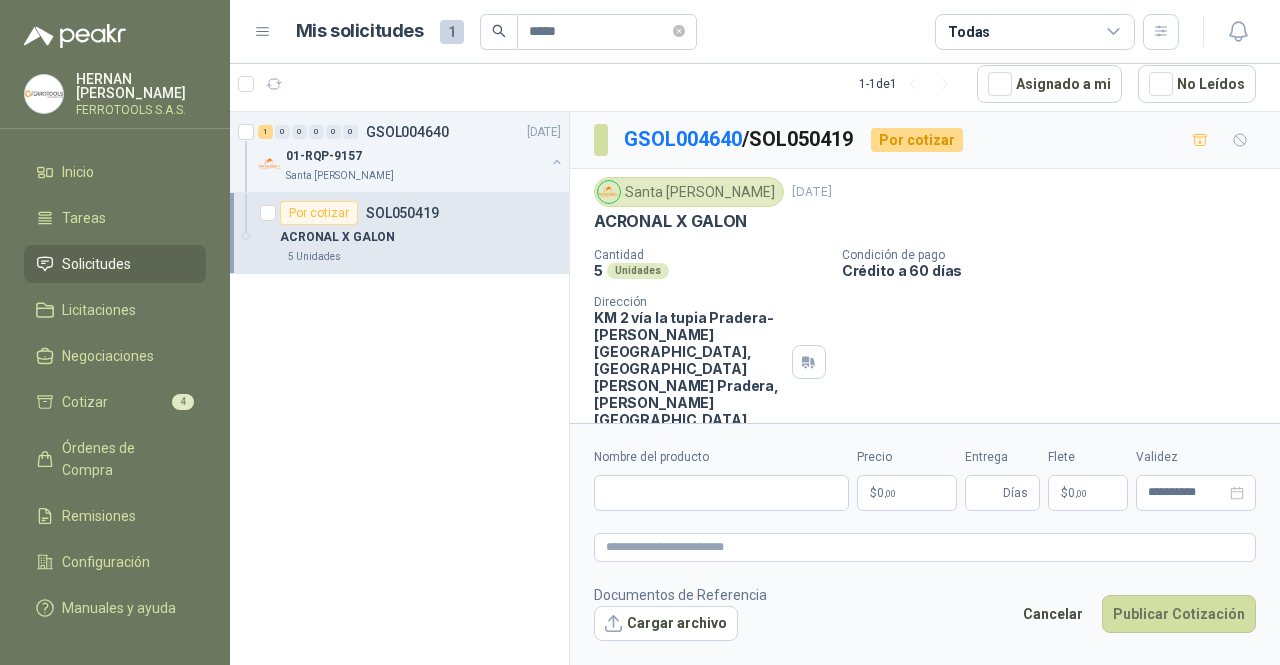 type 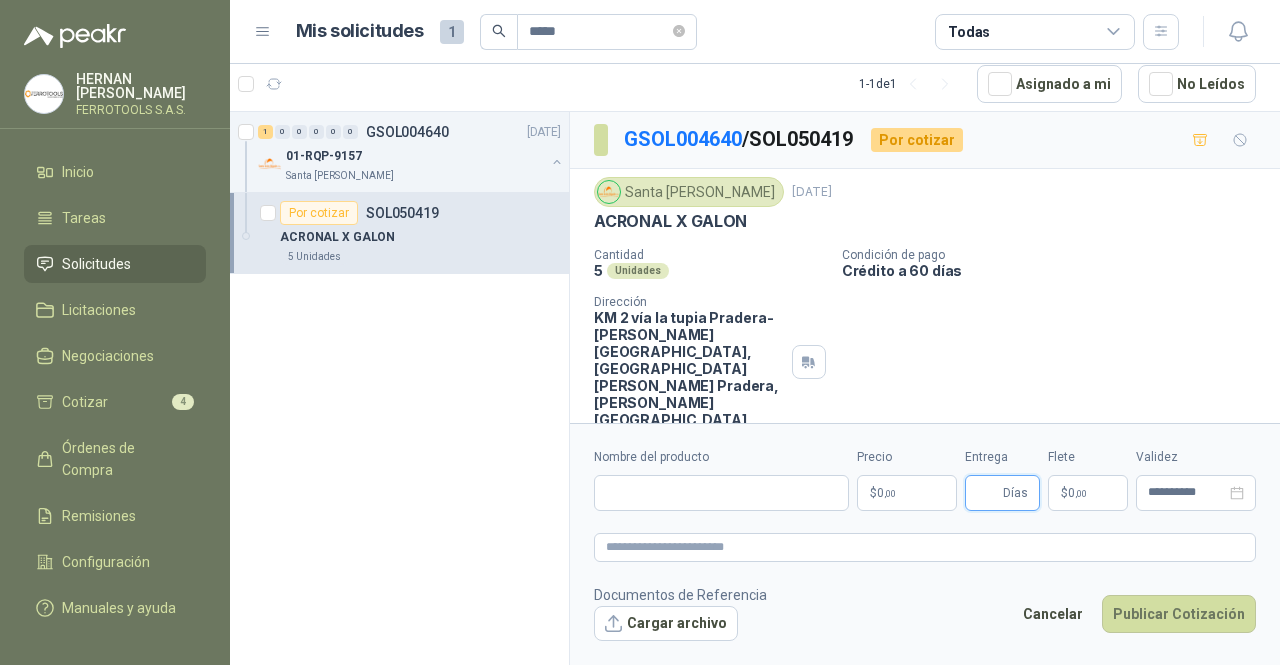 click on "Entrega" at bounding box center (988, 493) 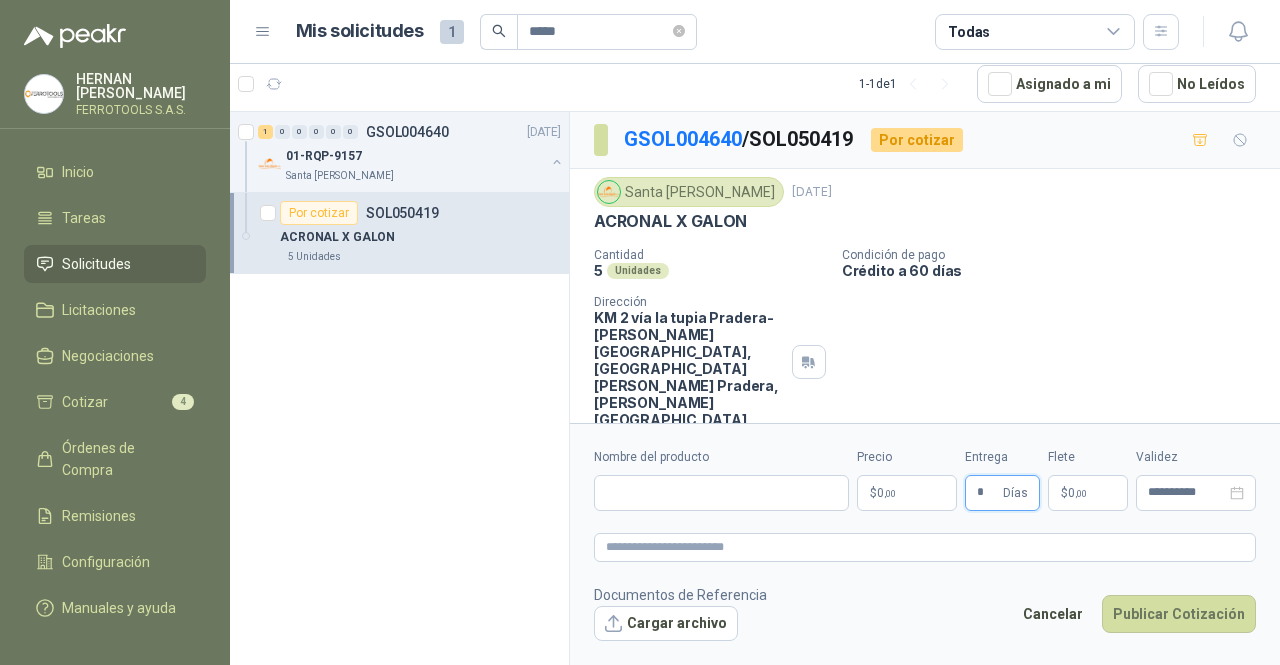type on "*" 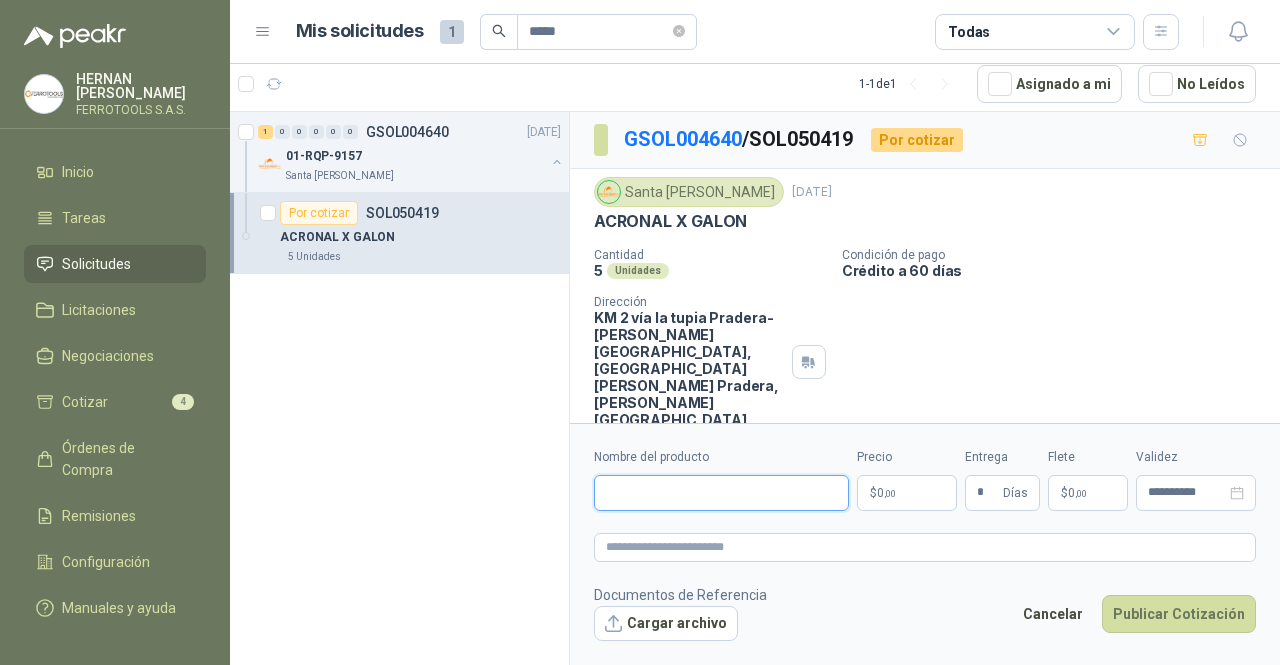 click on "Nombre del producto" at bounding box center (721, 493) 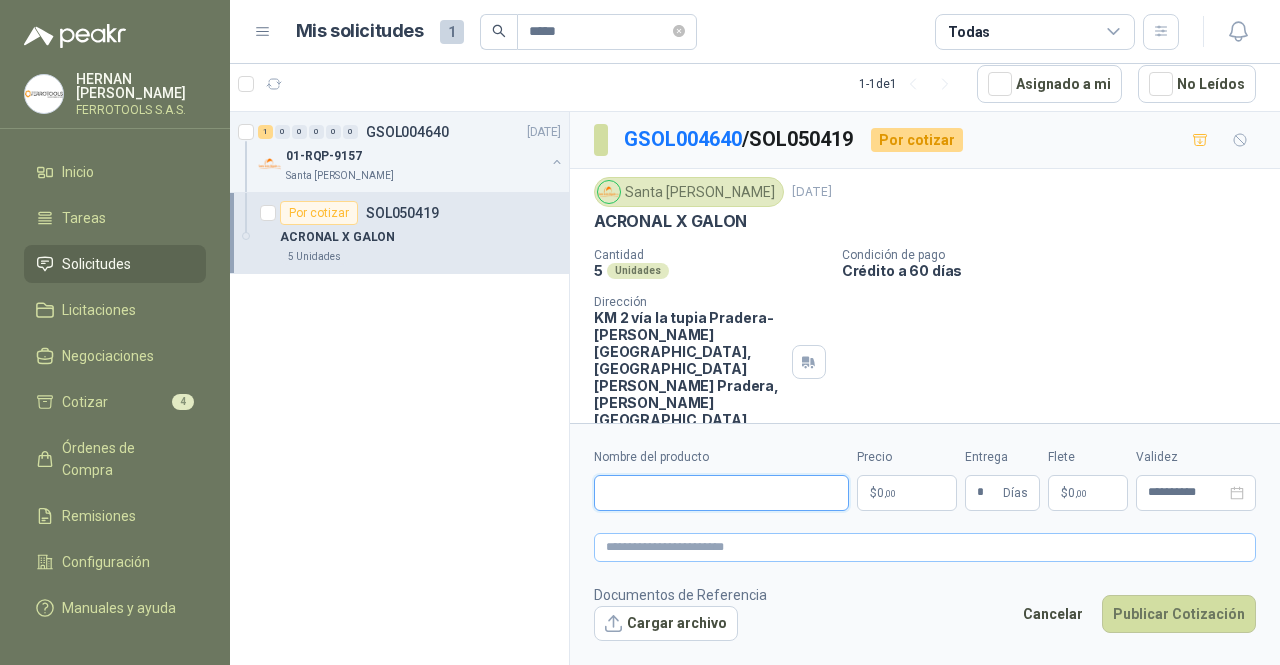 paste on "**********" 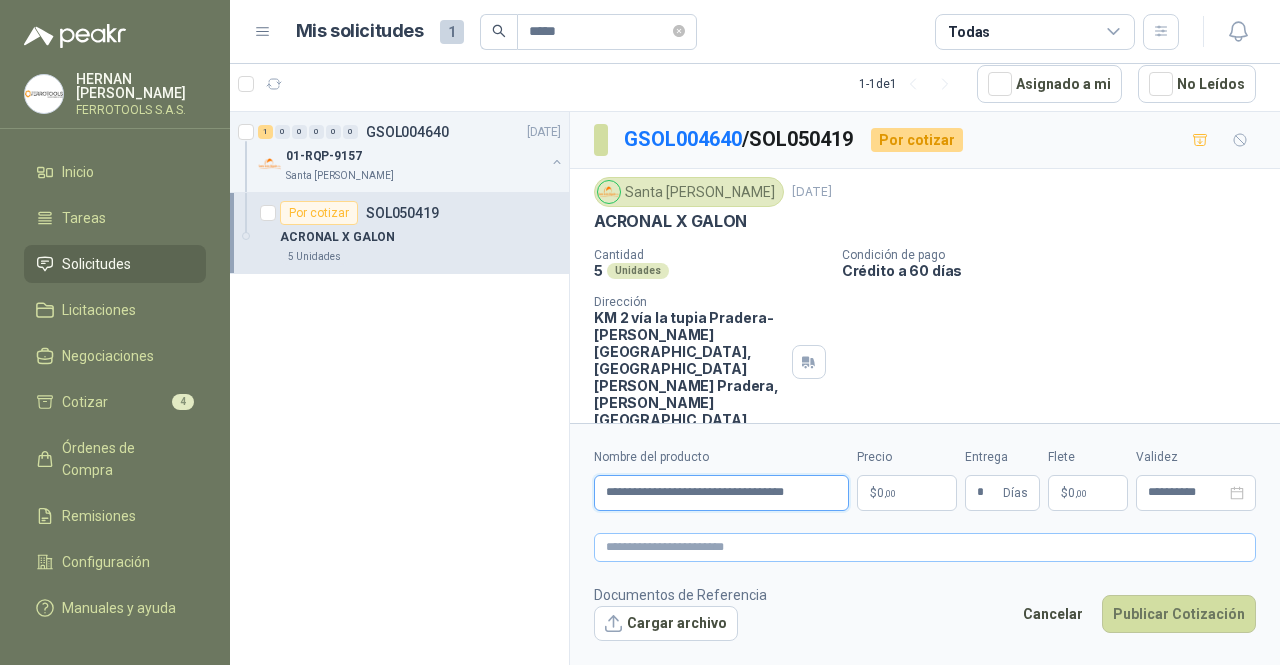 scroll, scrollTop: 0, scrollLeft: 14, axis: horizontal 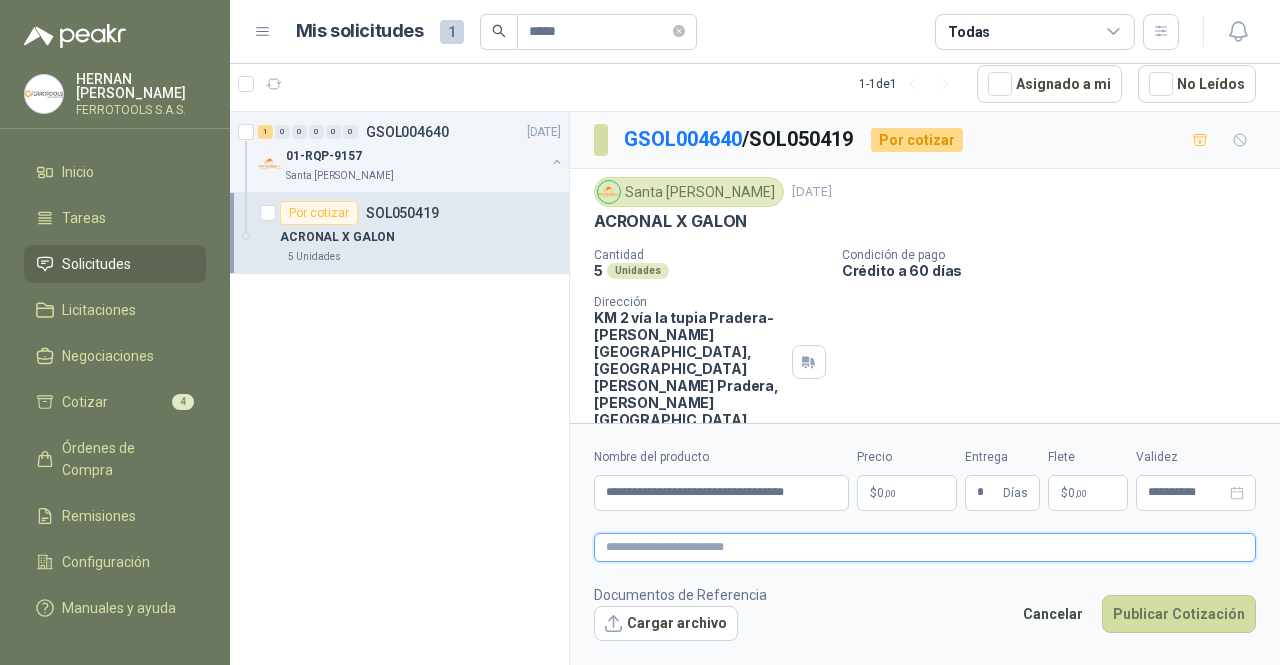 click at bounding box center [925, 547] 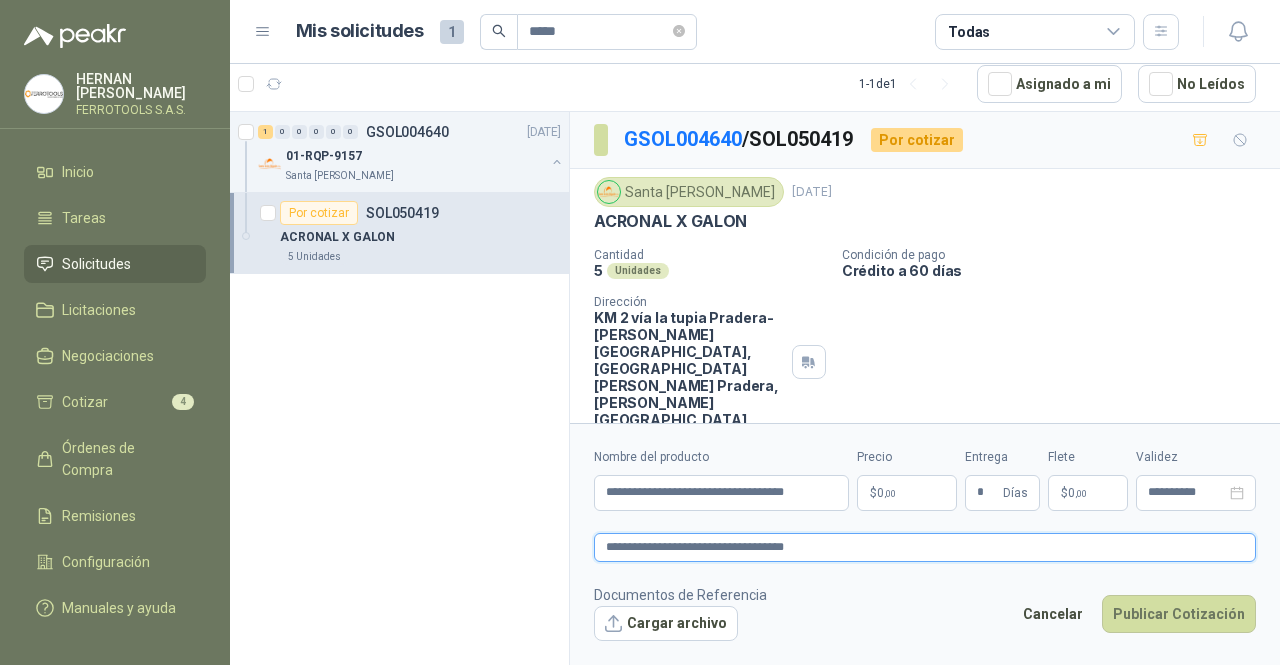 type on "**********" 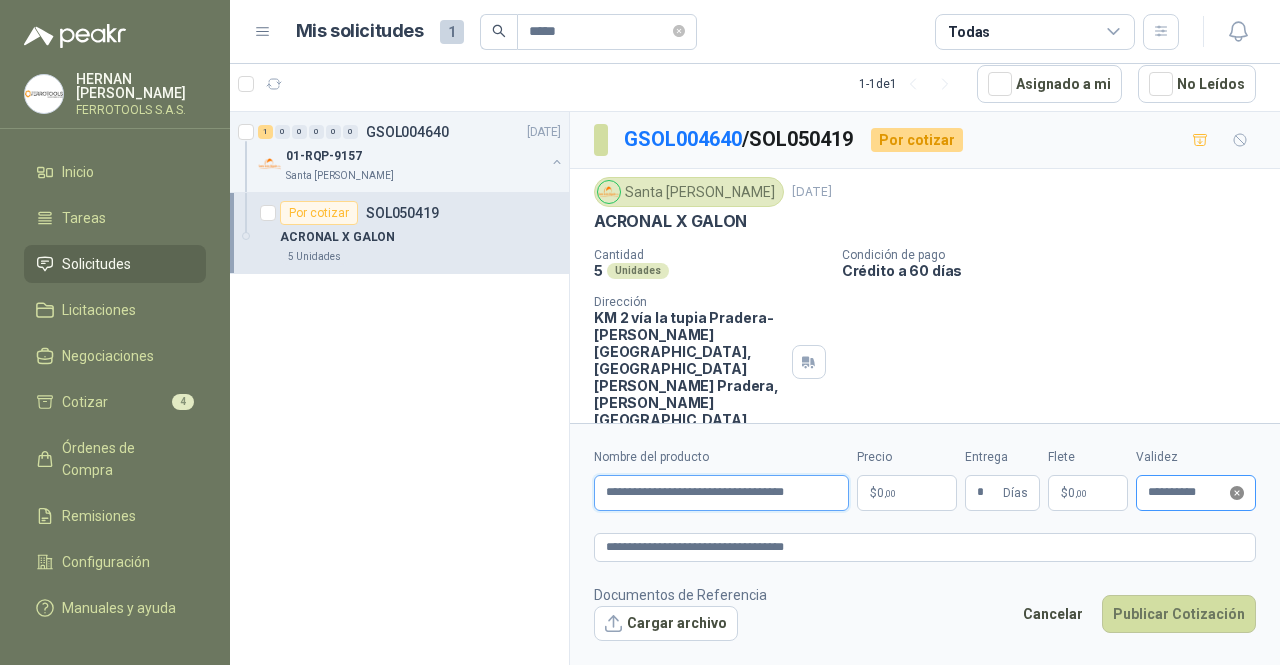 scroll, scrollTop: 0, scrollLeft: 14, axis: horizontal 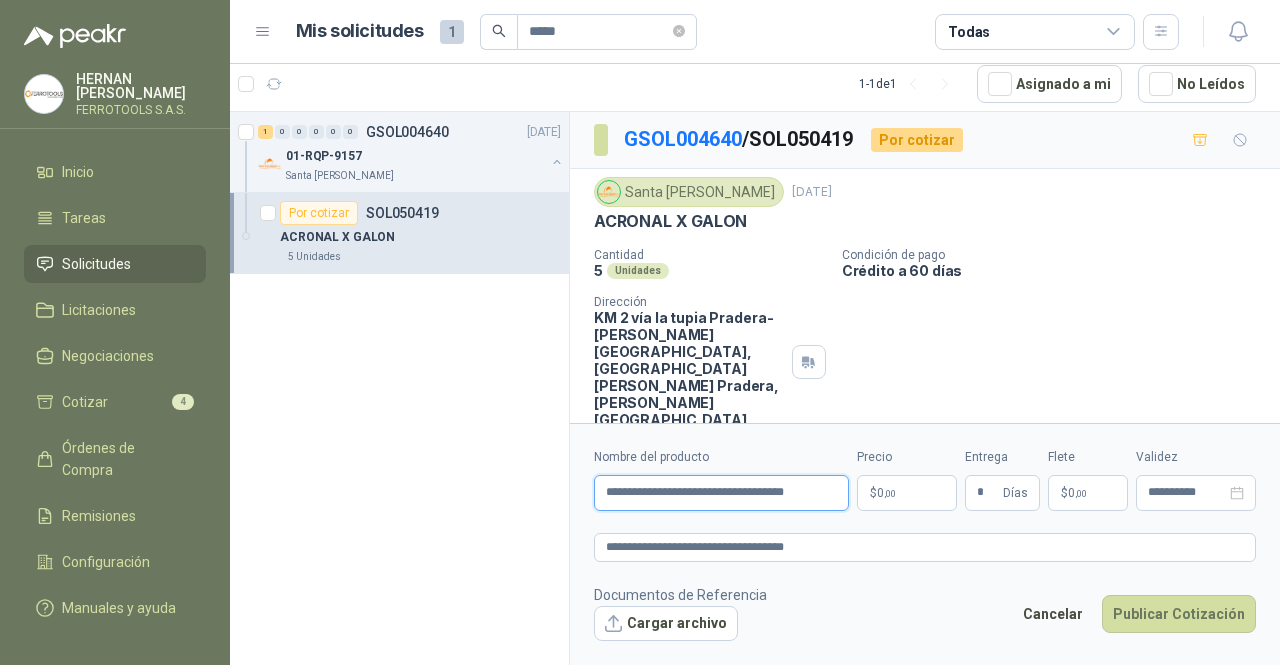 drag, startPoint x: 605, startPoint y: 490, endPoint x: 1231, endPoint y: 462, distance: 626.6259 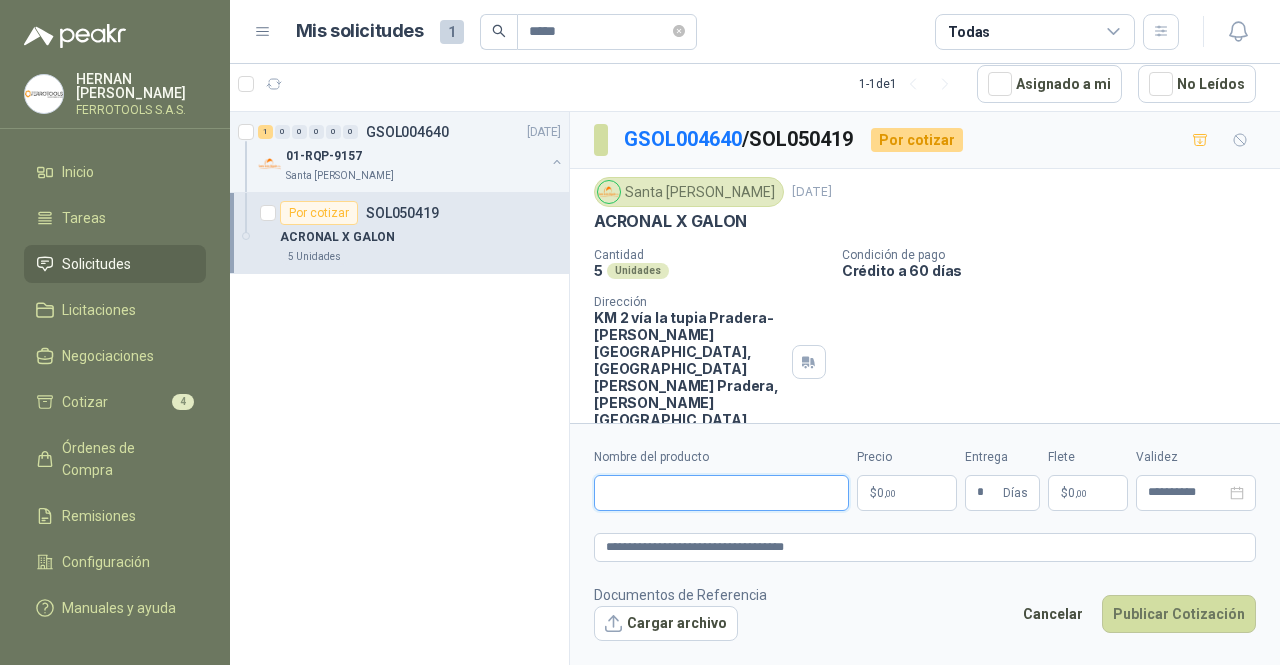 scroll, scrollTop: 0, scrollLeft: 0, axis: both 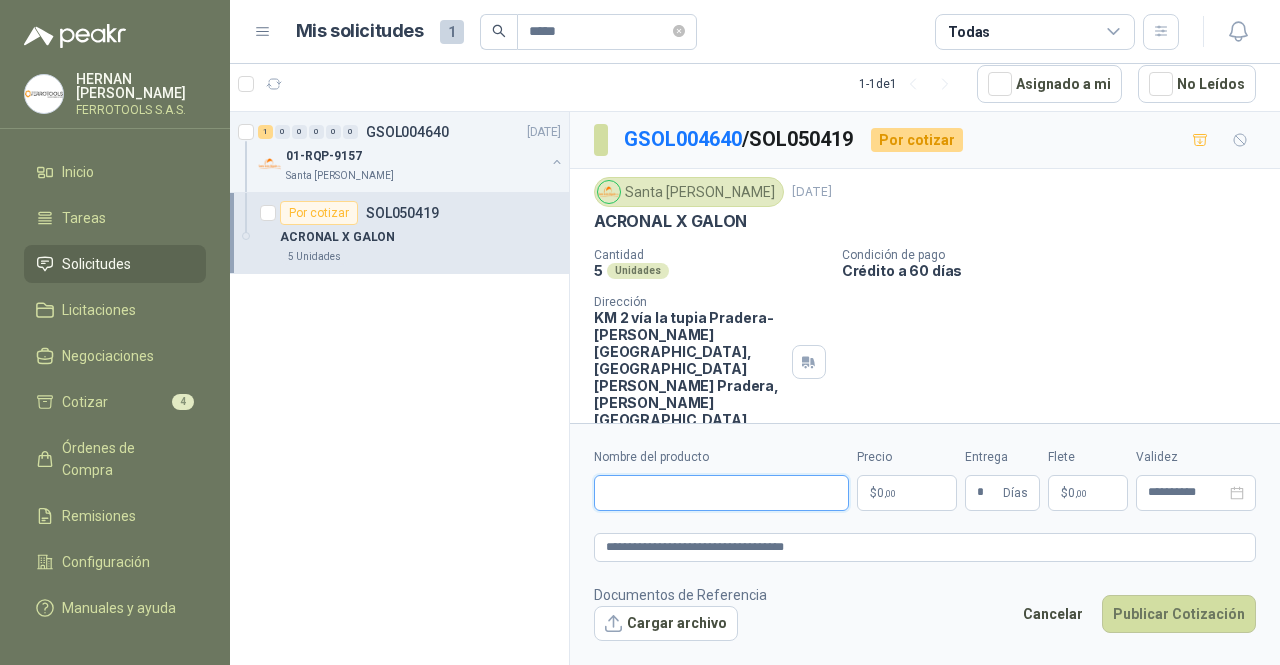 paste on "**********" 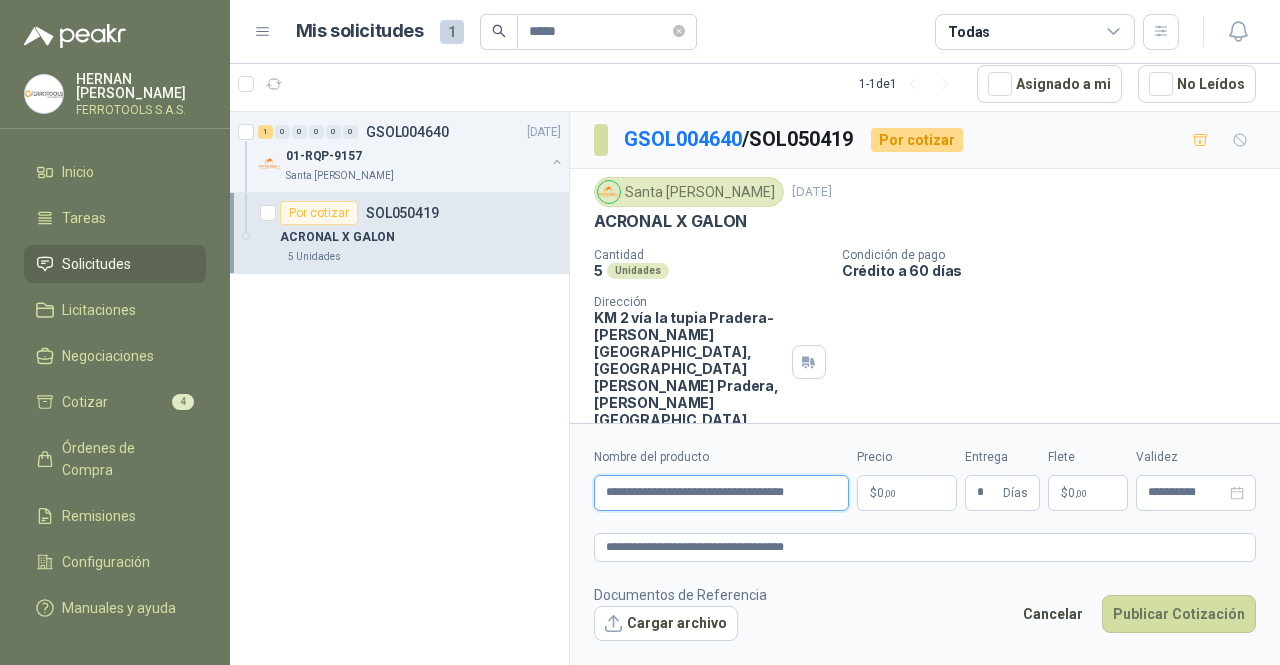 scroll, scrollTop: 0, scrollLeft: 14, axis: horizontal 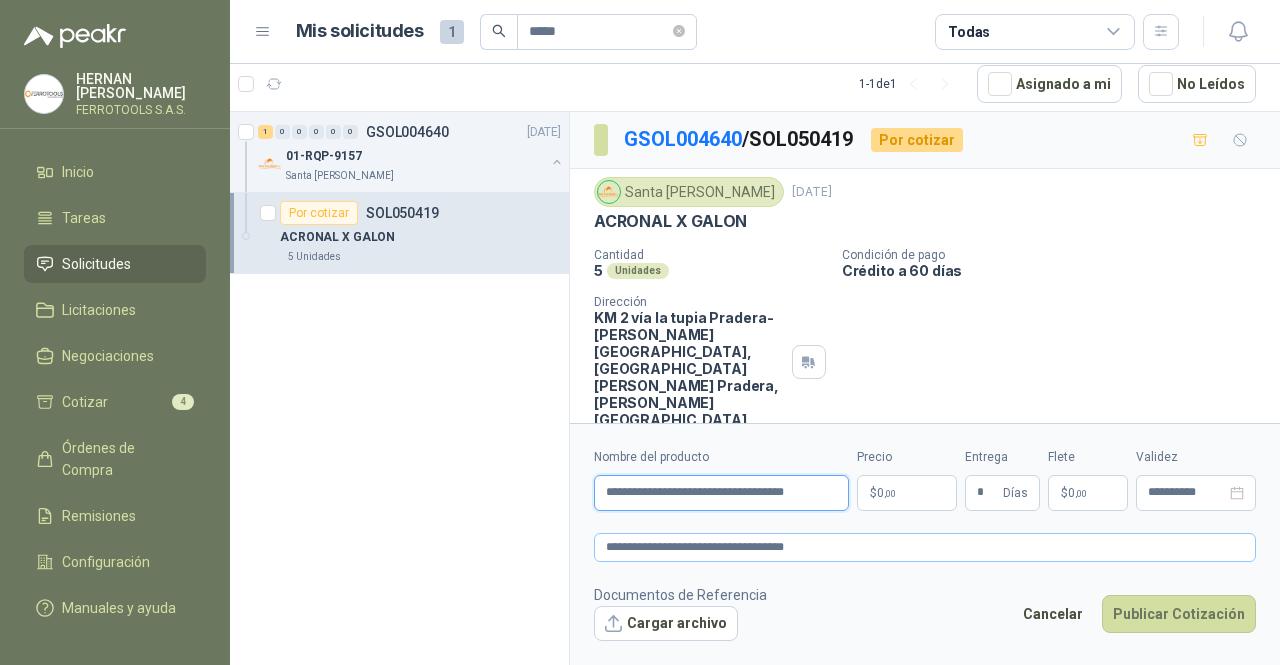 type on "**********" 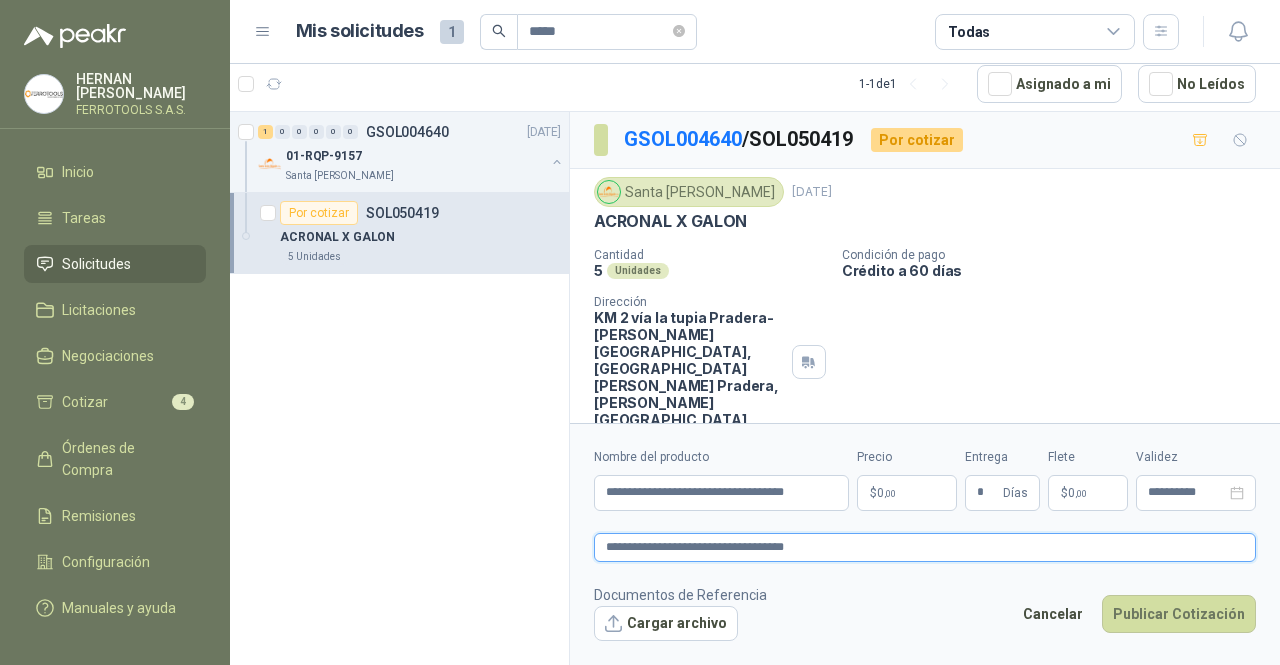 scroll, scrollTop: 0, scrollLeft: 0, axis: both 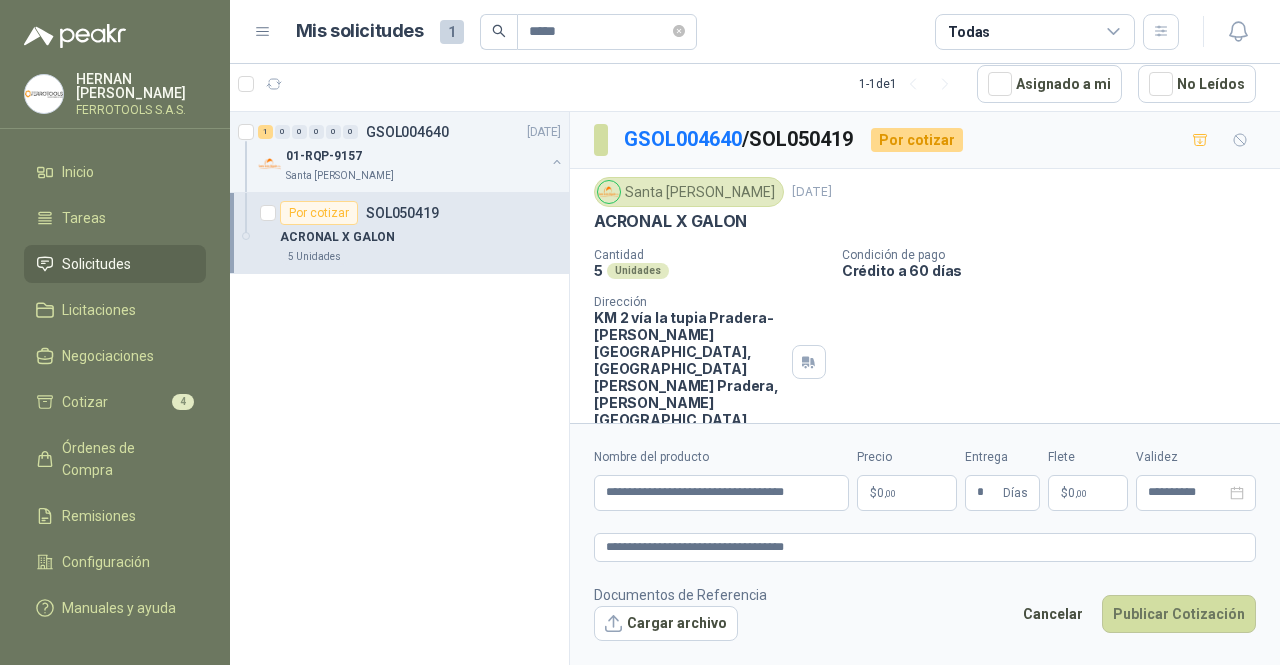 click on "**********" at bounding box center [640, 332] 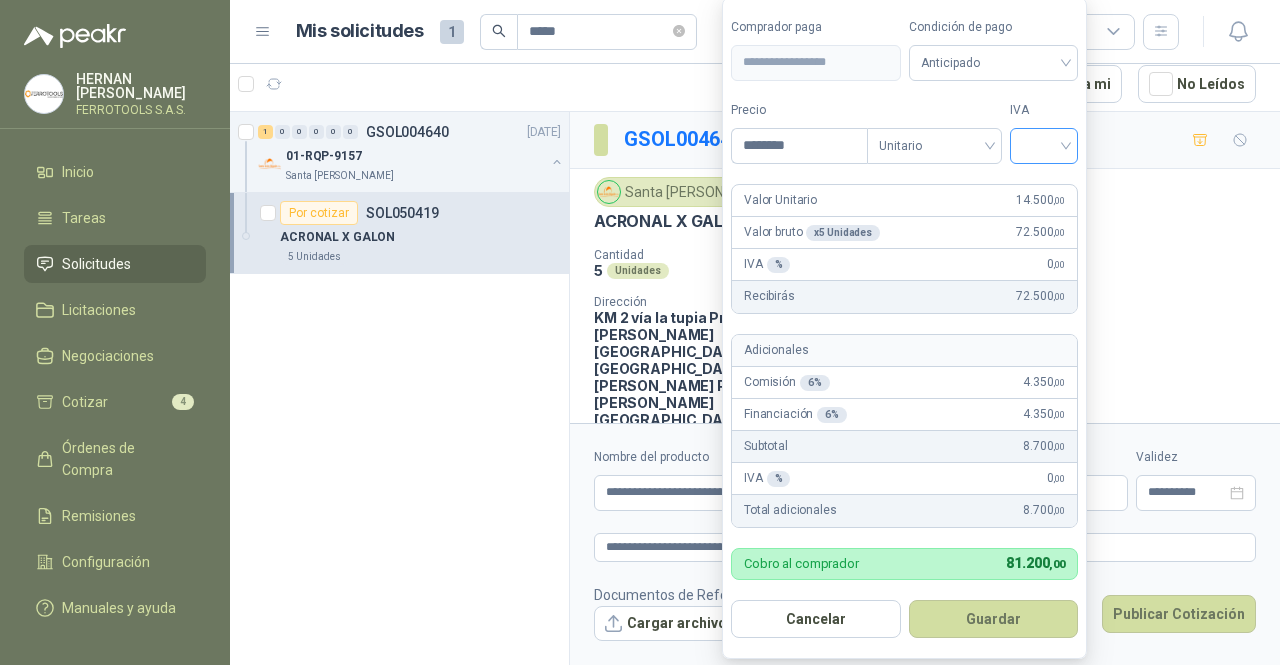 type on "********" 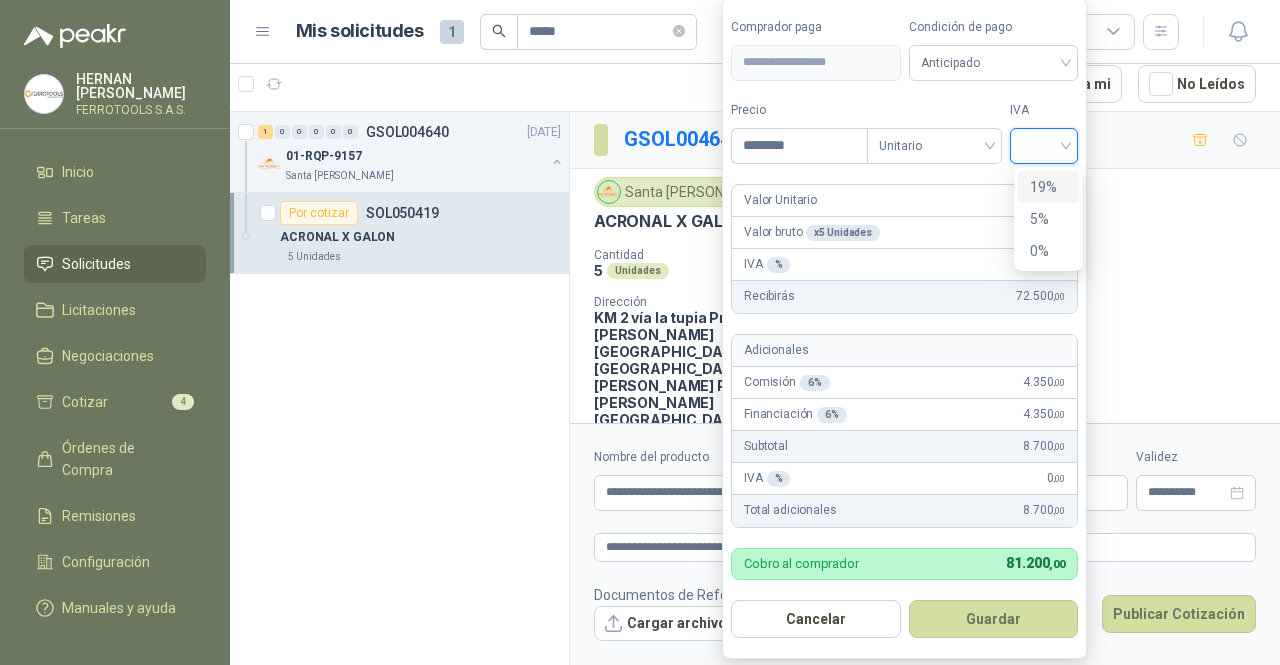 click on "19%" at bounding box center (1048, 187) 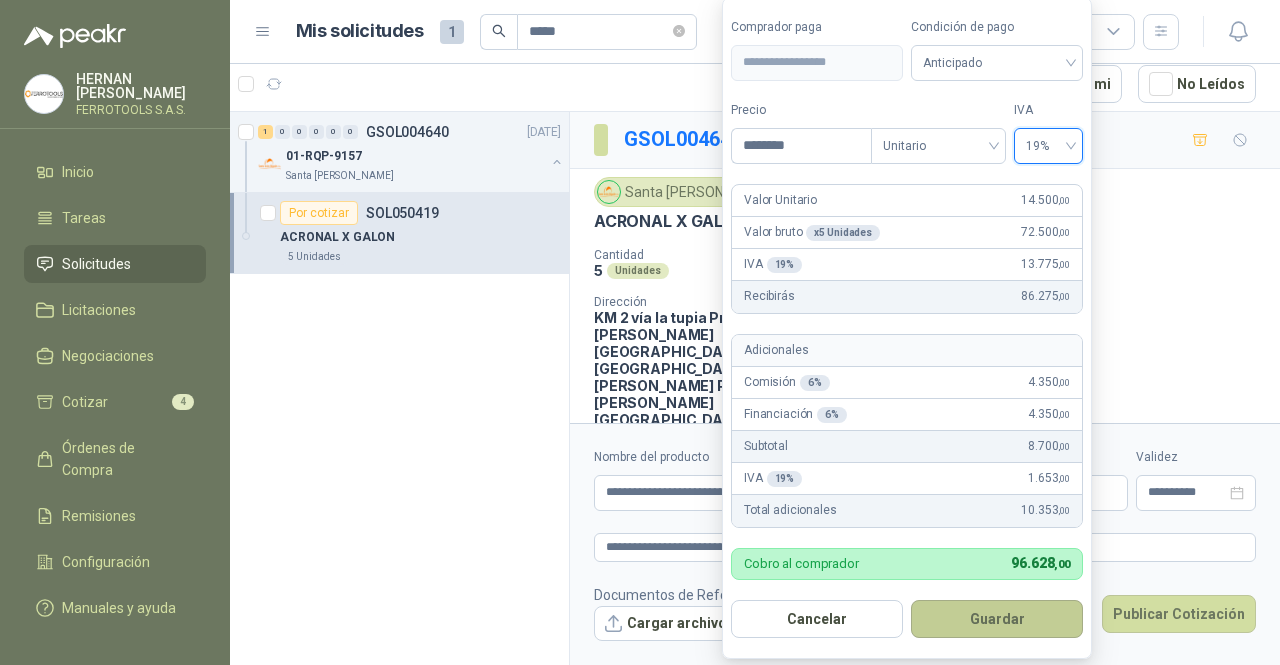 click on "Guardar" at bounding box center [997, 619] 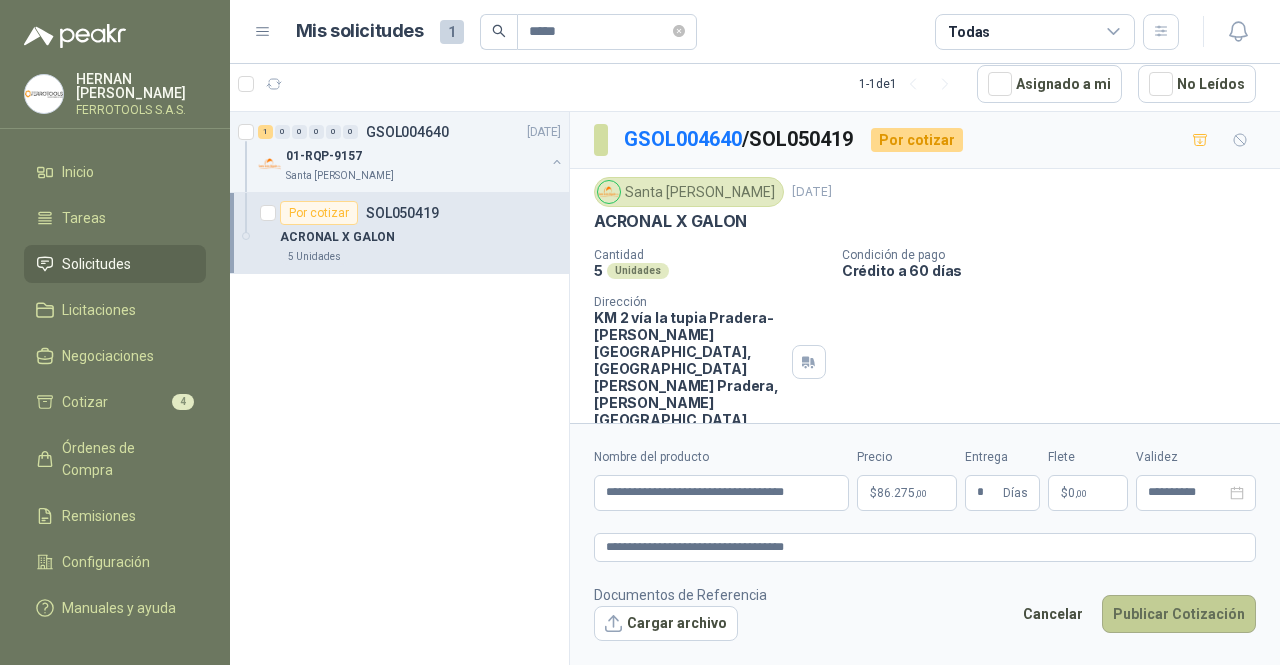 click on "Publicar Cotización" at bounding box center [1179, 614] 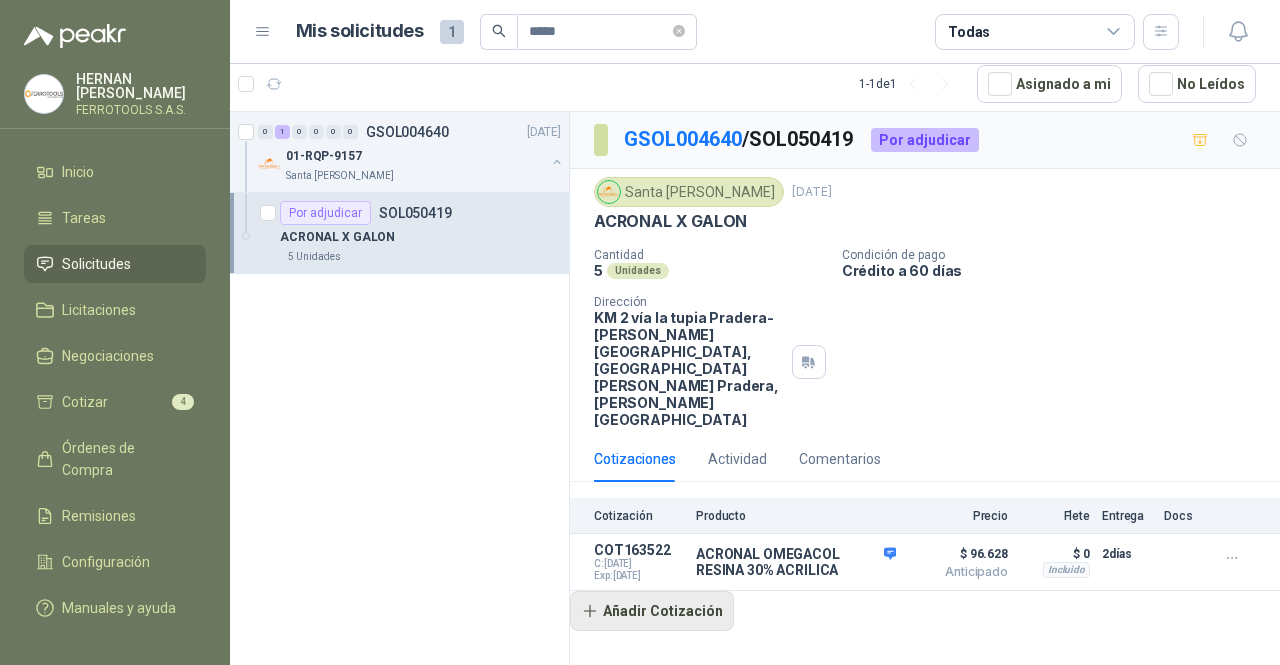 click on "Añadir Cotización" at bounding box center (652, 611) 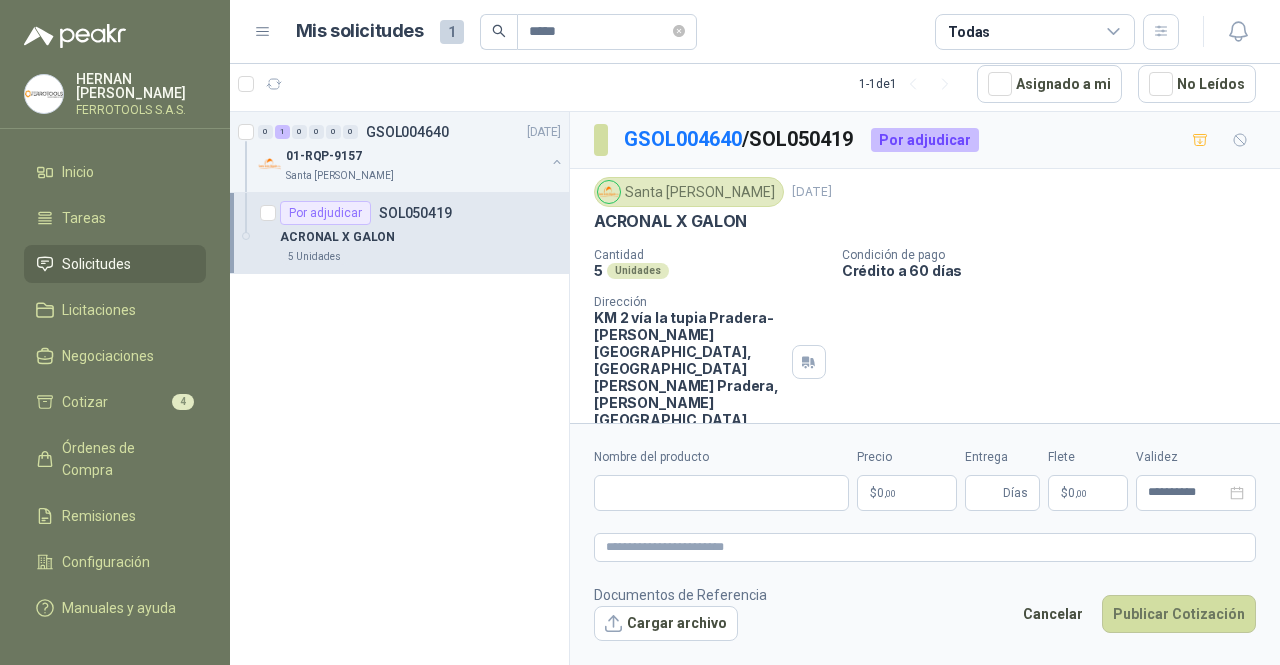 type 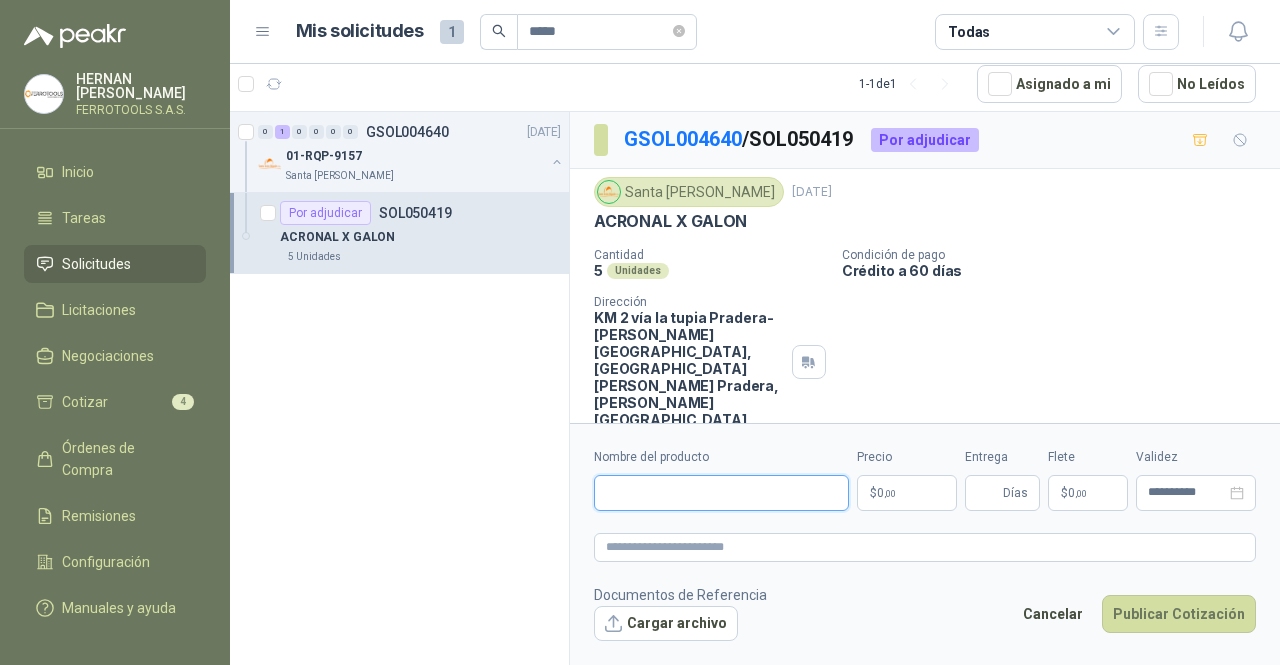 click on "Nombre del producto" at bounding box center [721, 493] 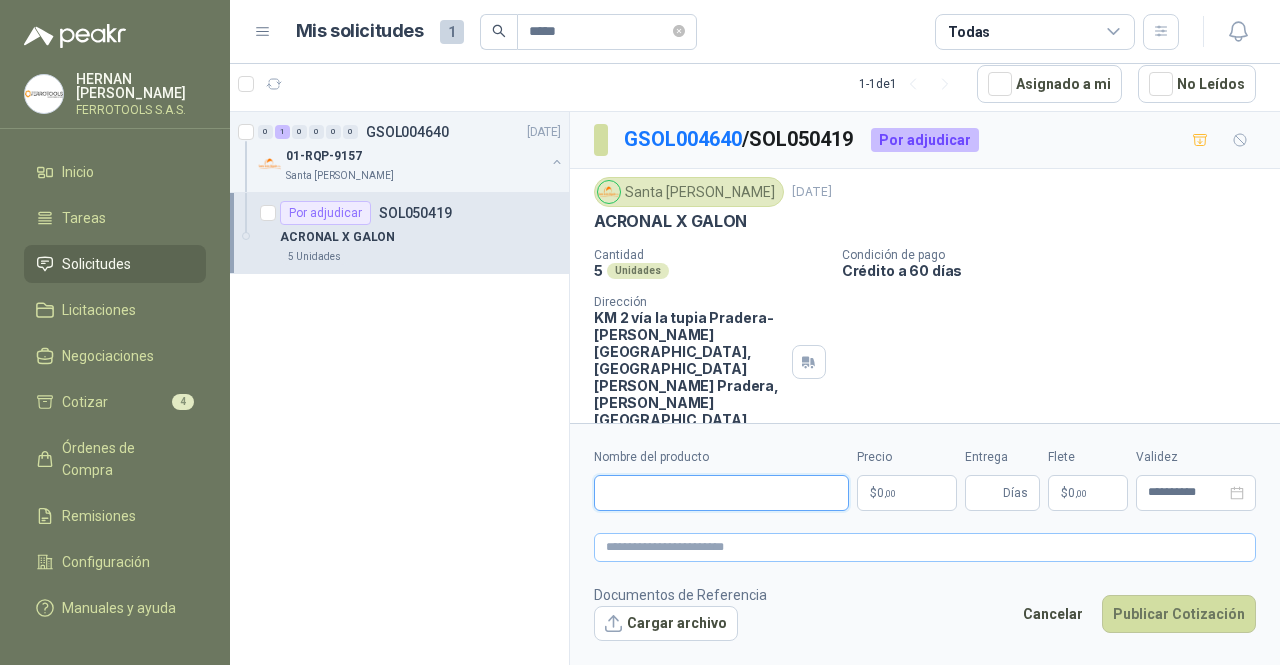 paste on "**********" 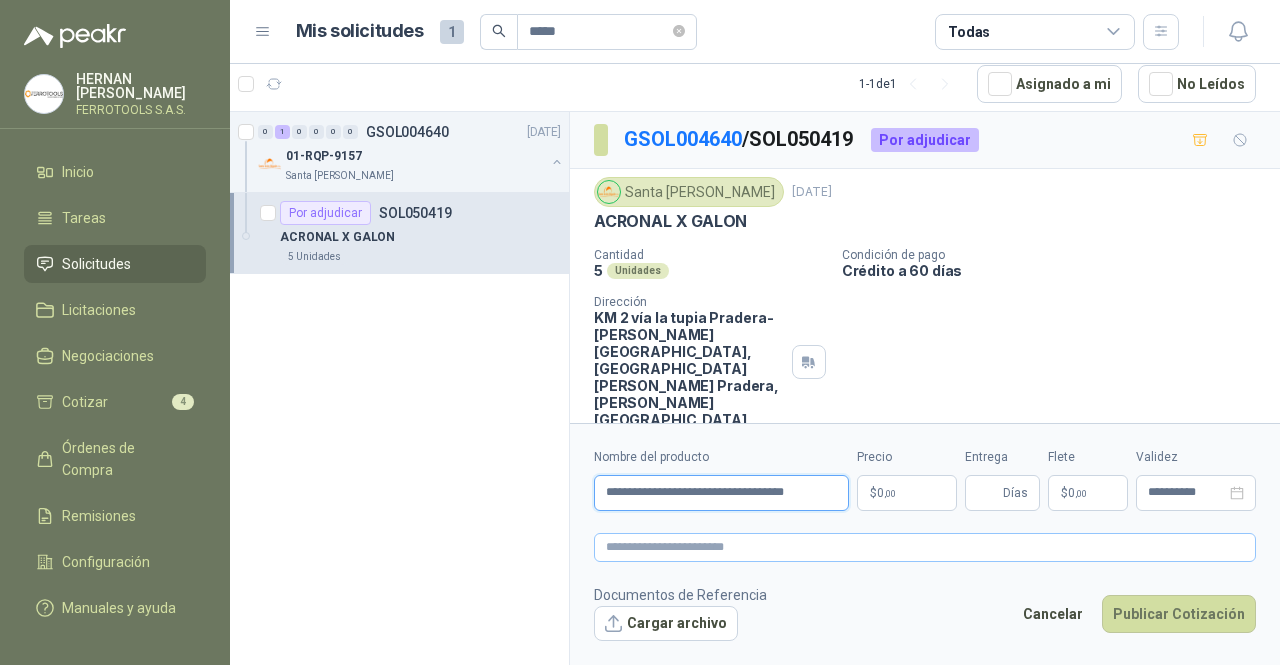 scroll, scrollTop: 0, scrollLeft: 14, axis: horizontal 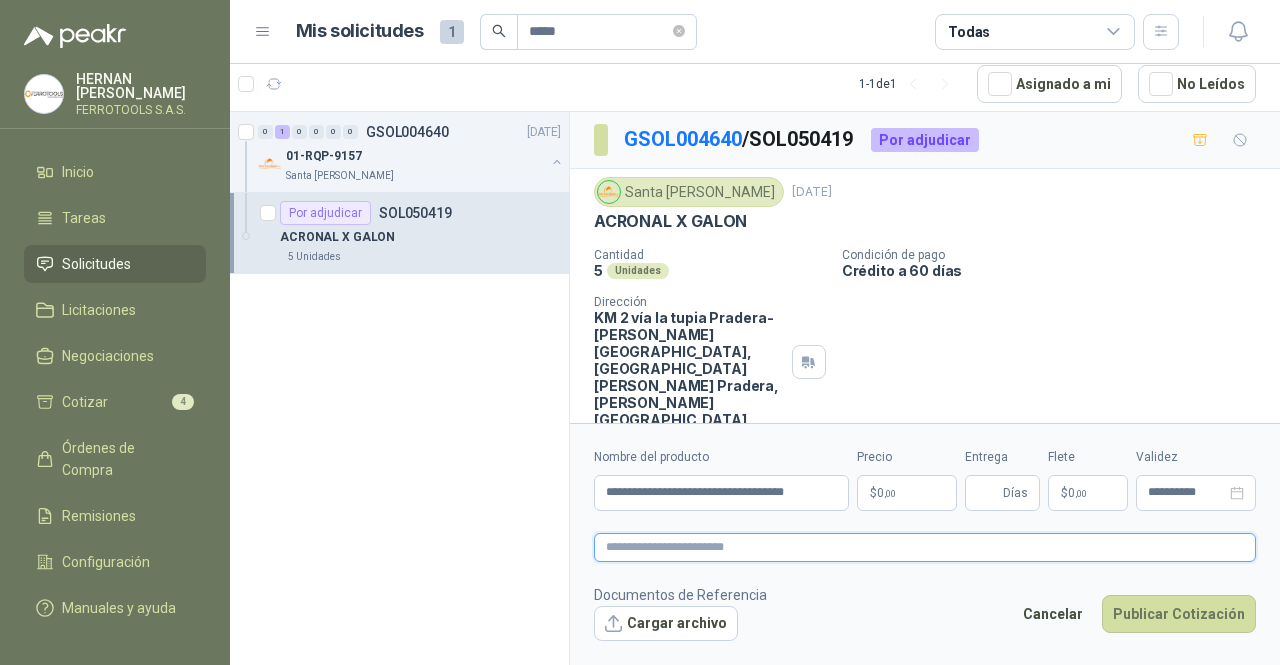 click at bounding box center (925, 547) 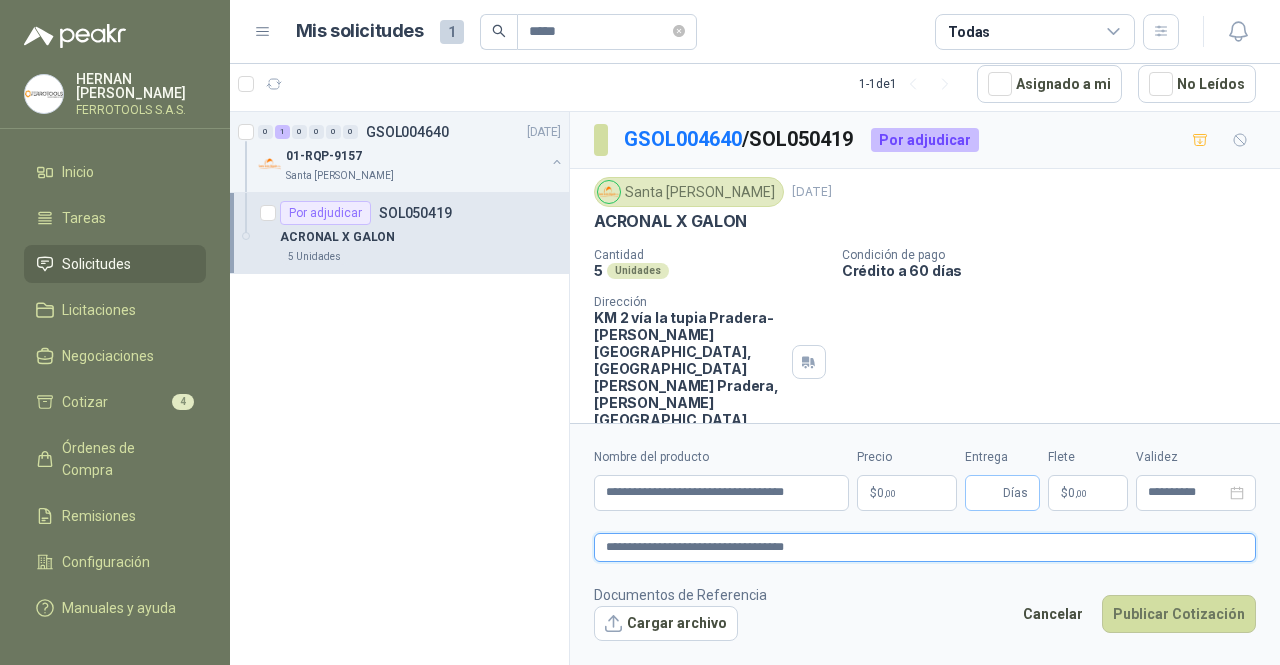 type on "**********" 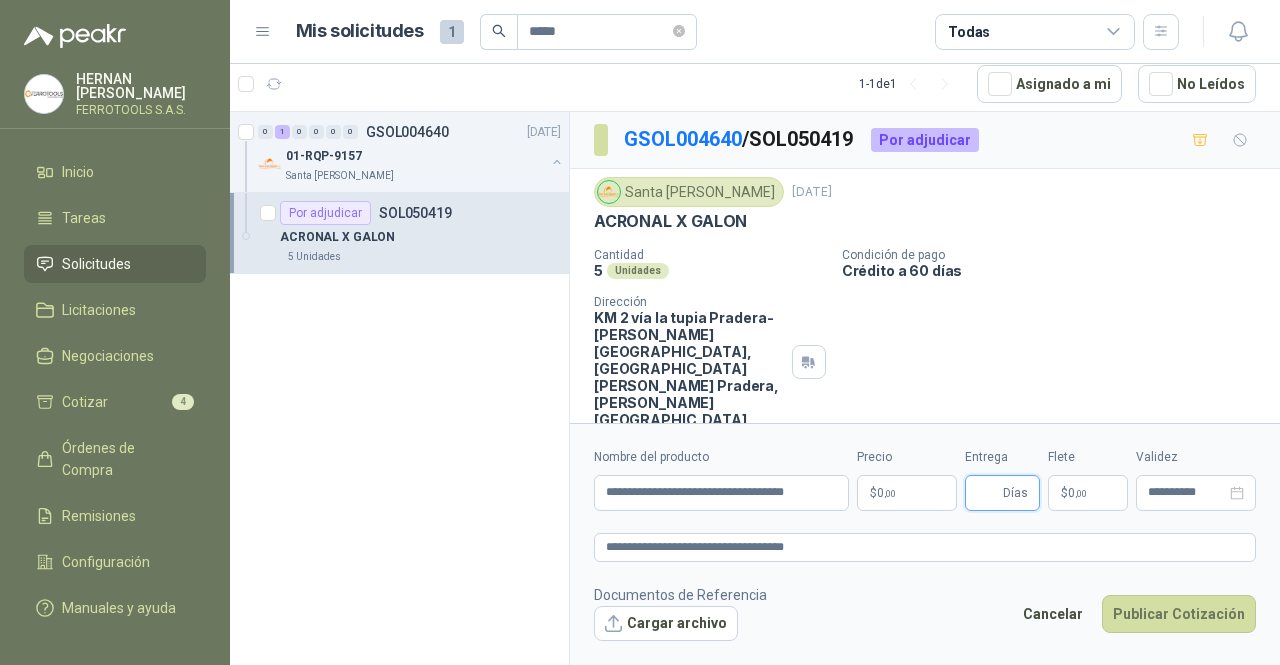click on "Entrega" at bounding box center [988, 493] 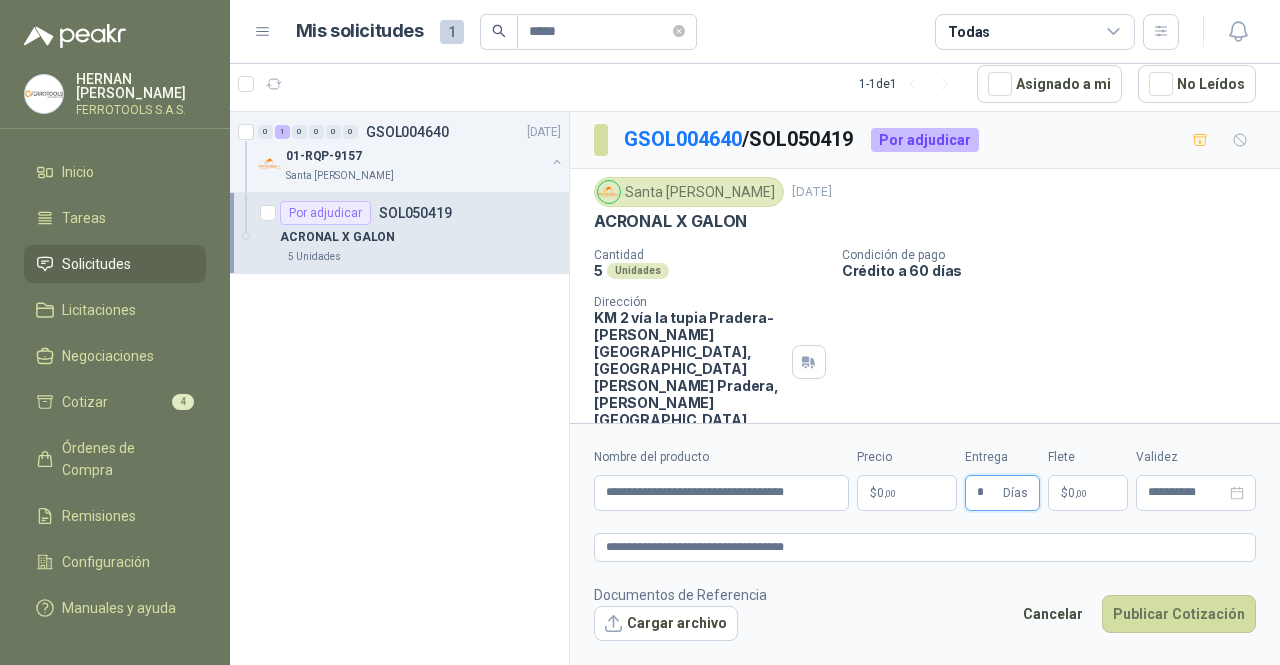 type on "*" 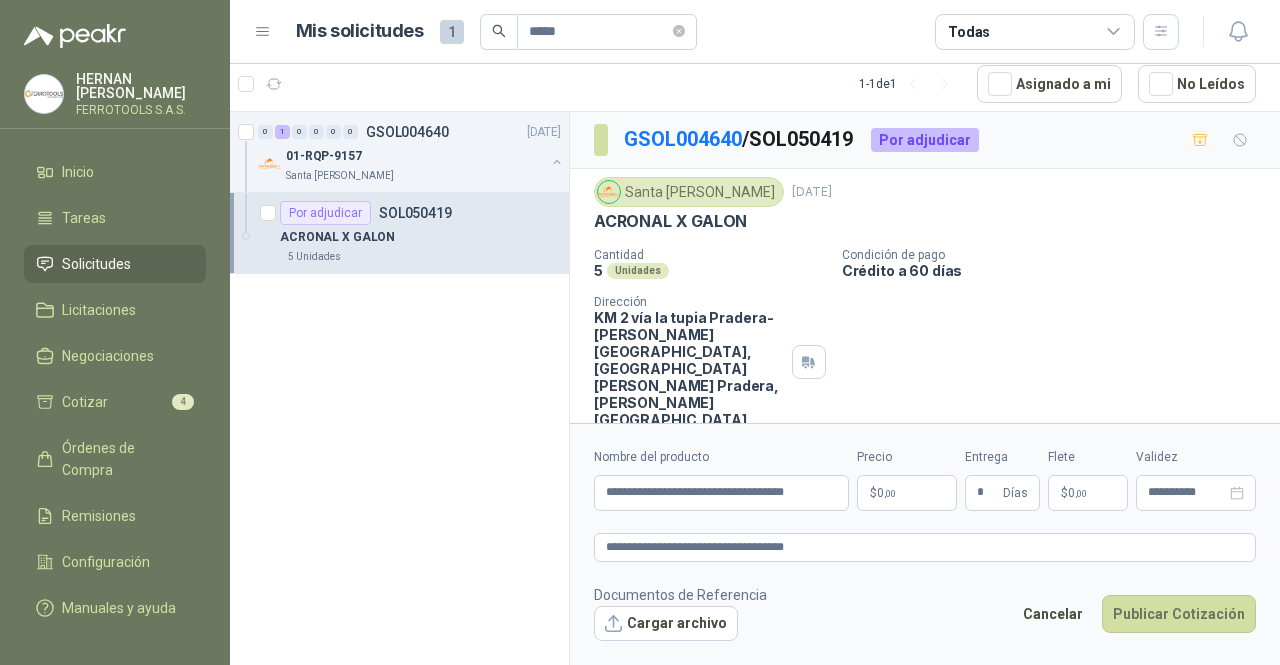 click on "**********" at bounding box center [640, 332] 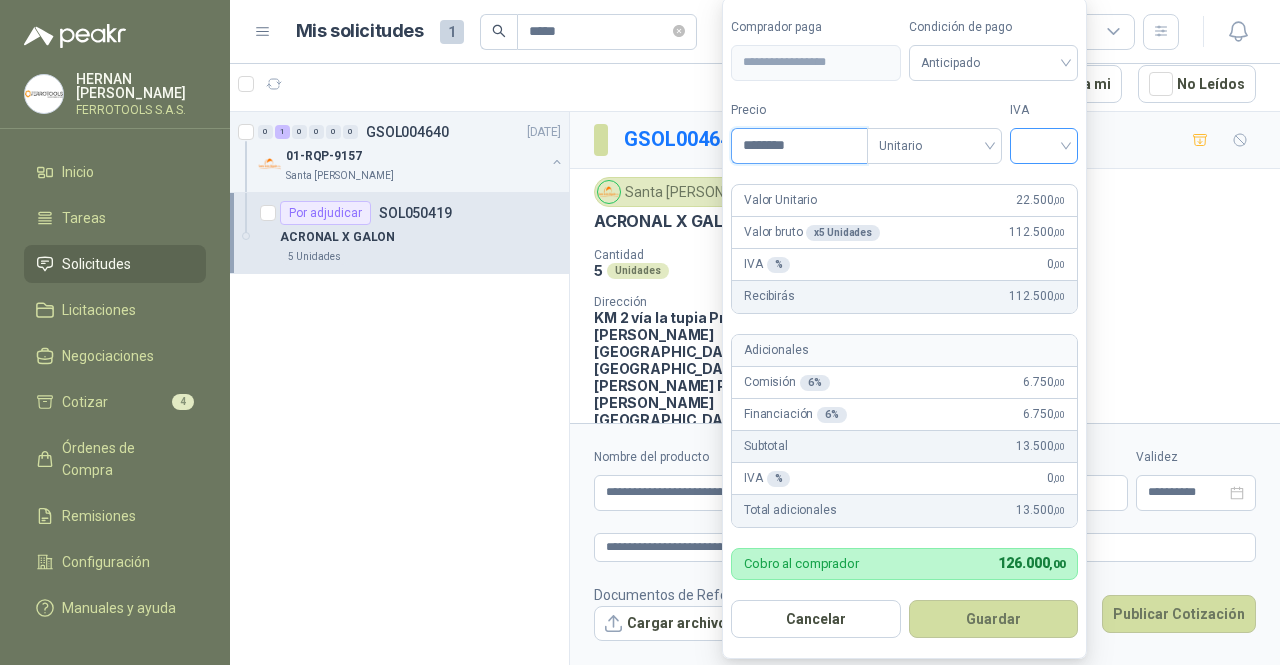 type on "********" 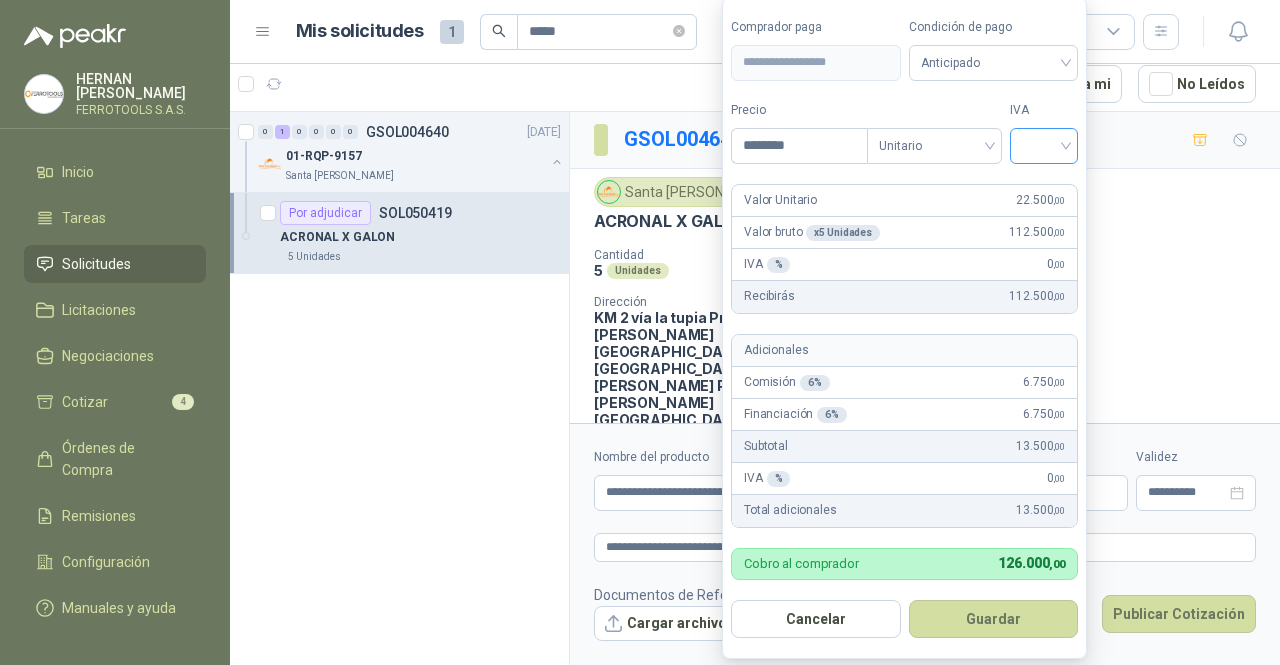 click at bounding box center [1044, 144] 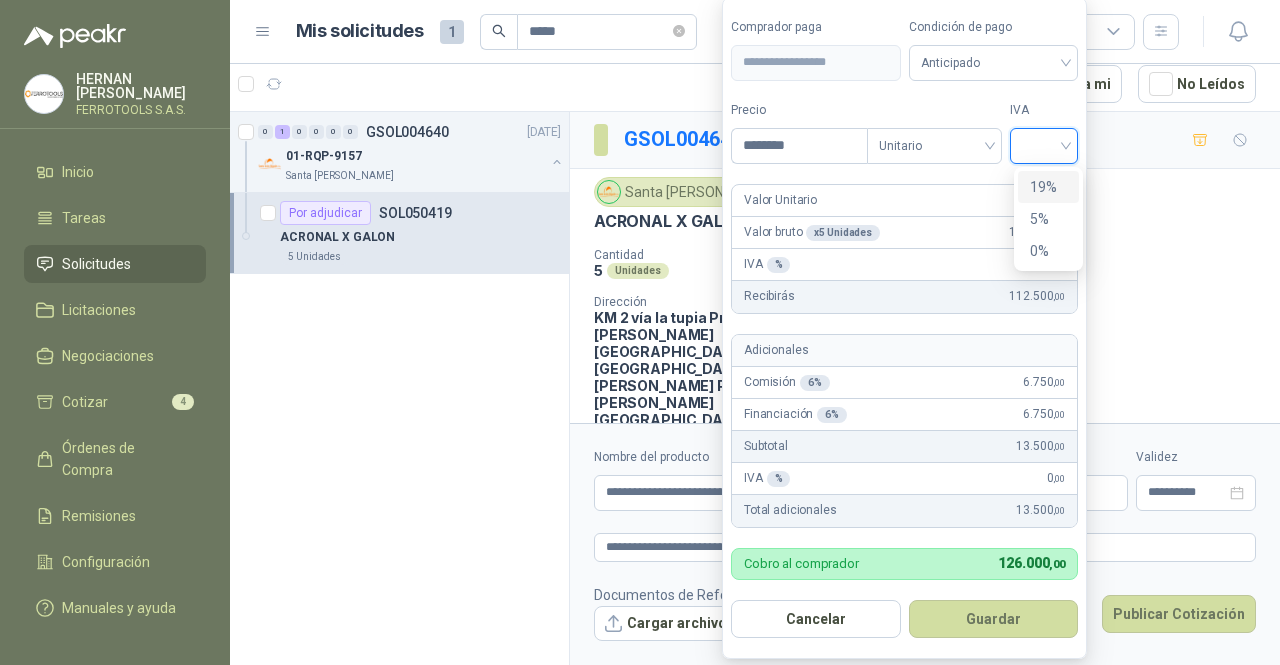click on "19%" at bounding box center (1048, 187) 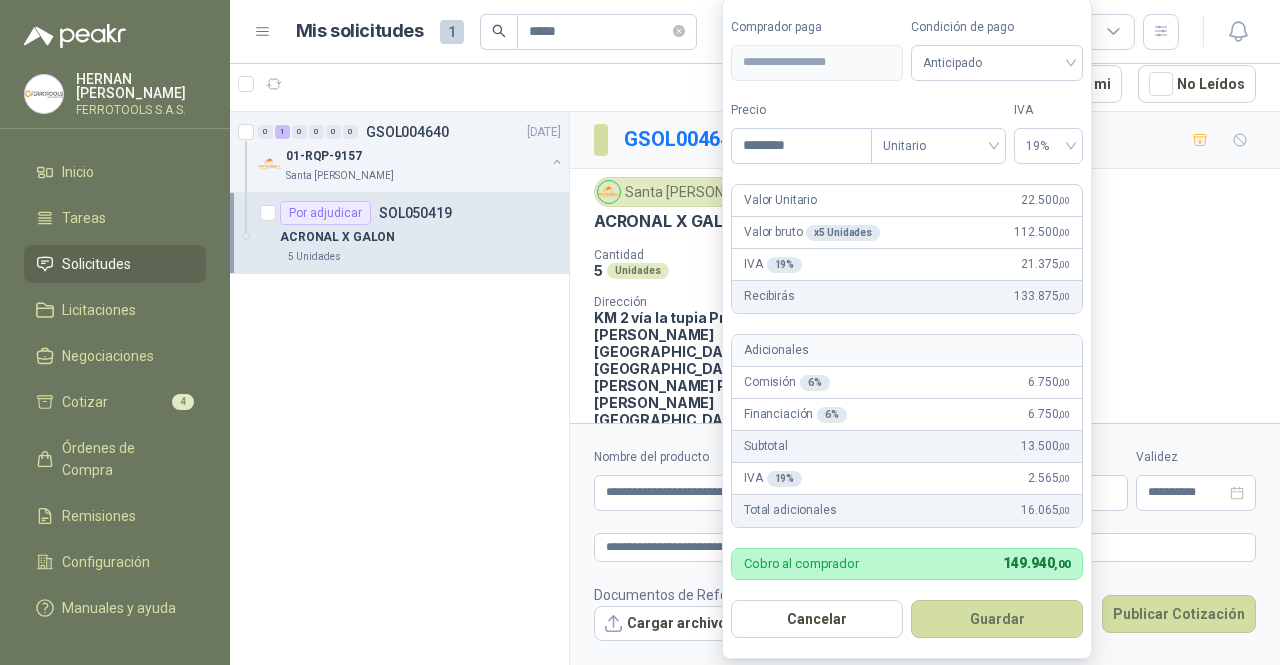 drag, startPoint x: 1007, startPoint y: 612, endPoint x: 1002, endPoint y: 596, distance: 16.763054 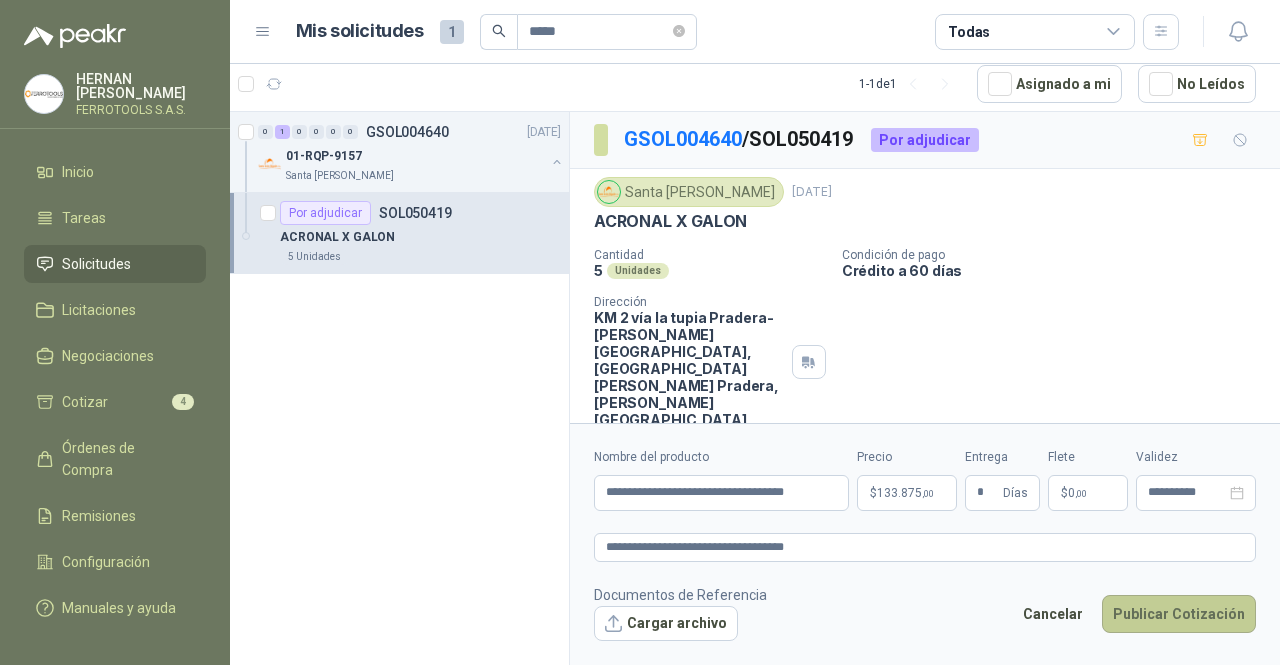 click on "Publicar Cotización" at bounding box center [1179, 614] 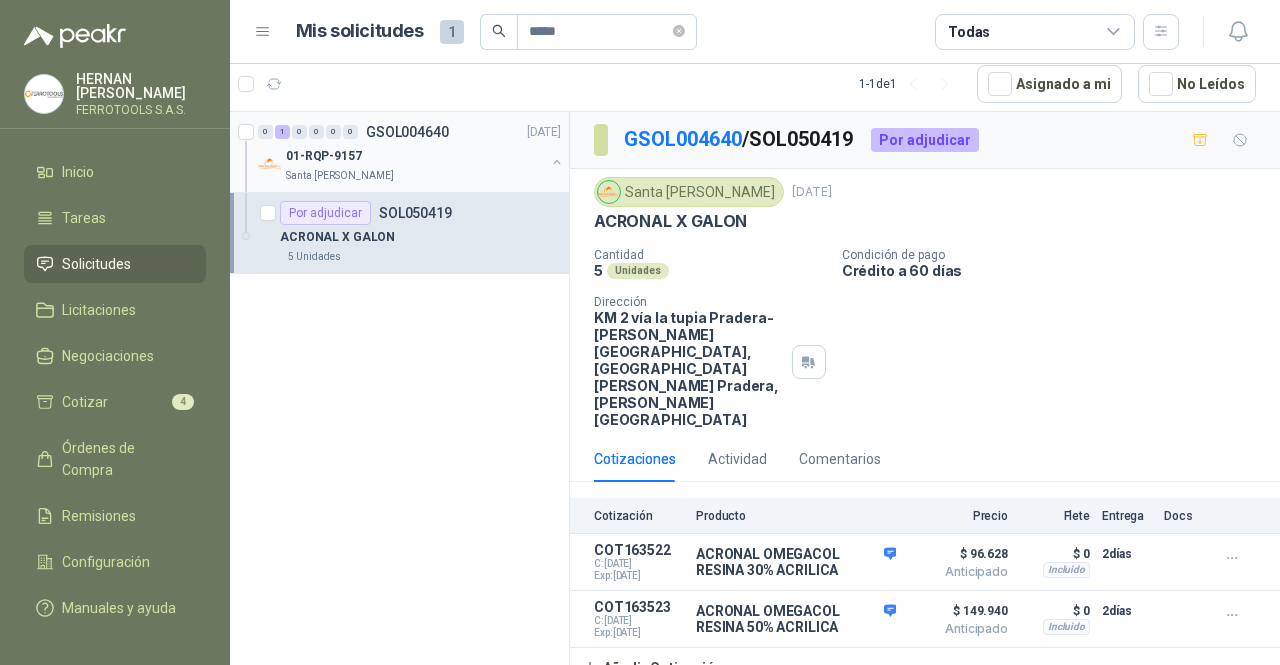 click on "Santa [PERSON_NAME]" at bounding box center [415, 176] 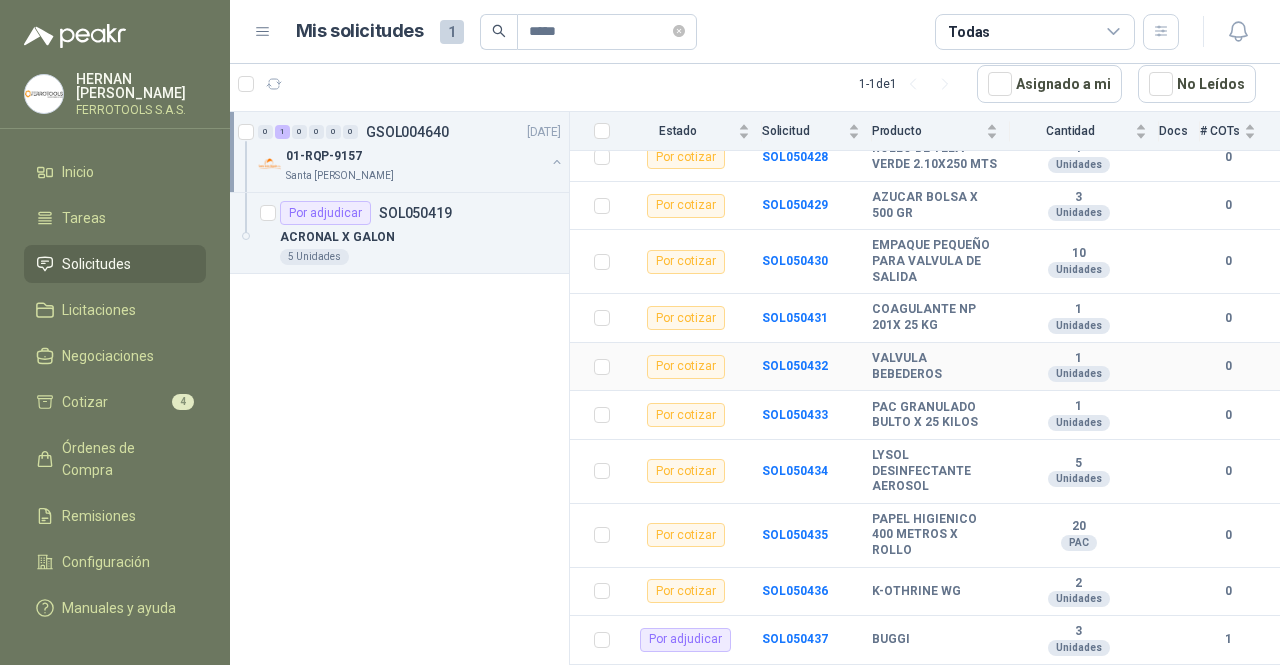 scroll, scrollTop: 2069, scrollLeft: 0, axis: vertical 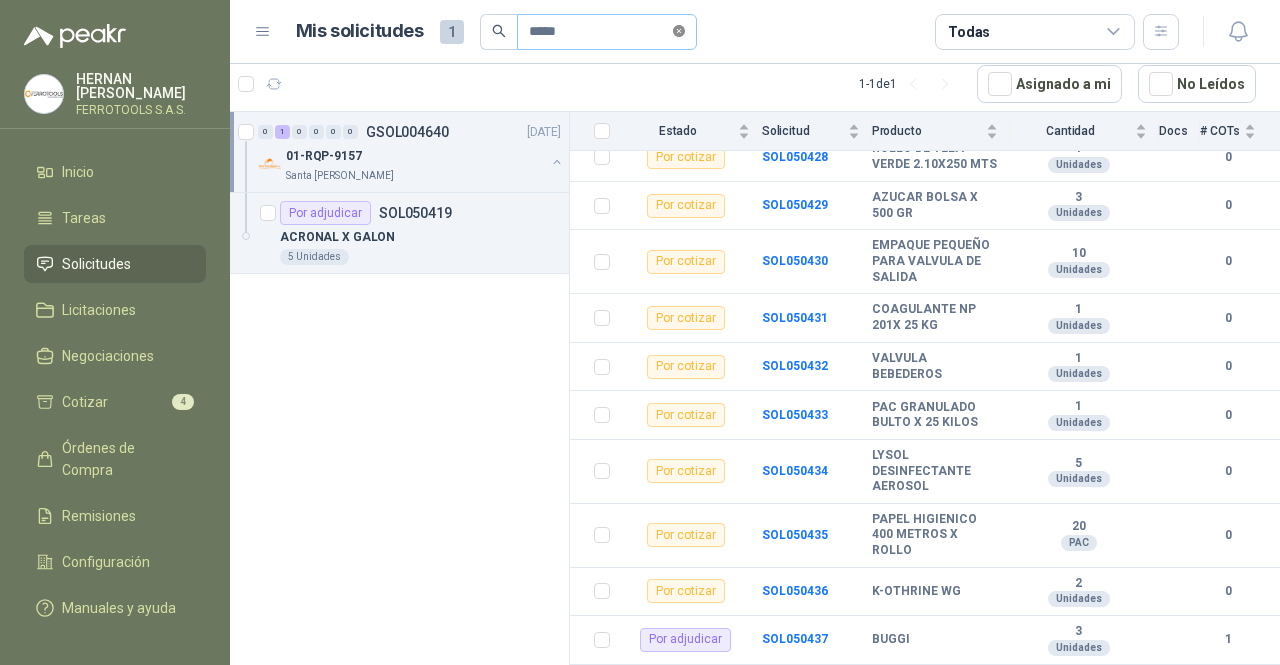 click 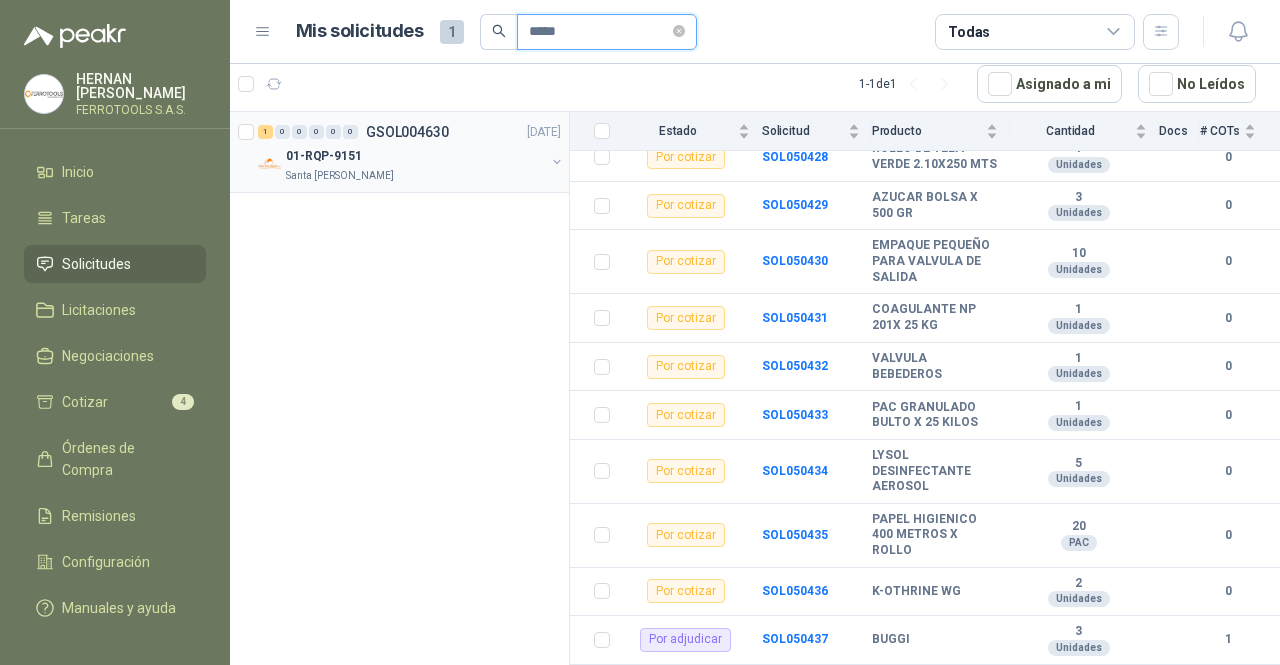 type on "*****" 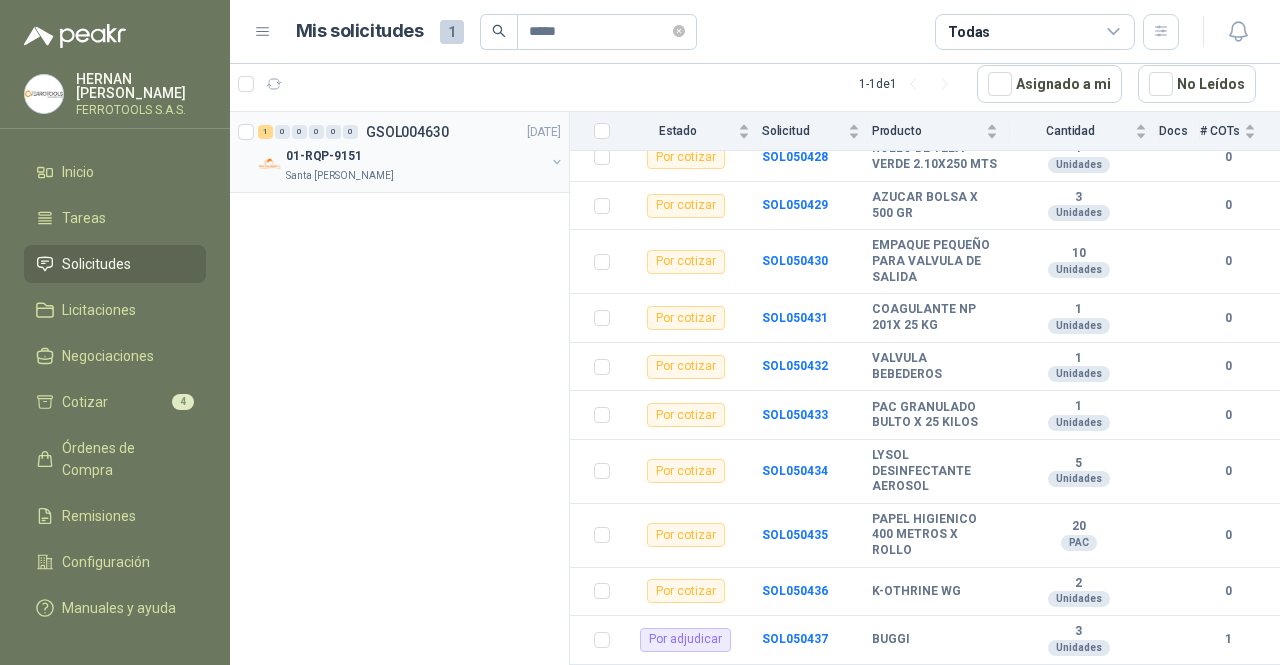 click on "01-RQP-9151" at bounding box center (415, 156) 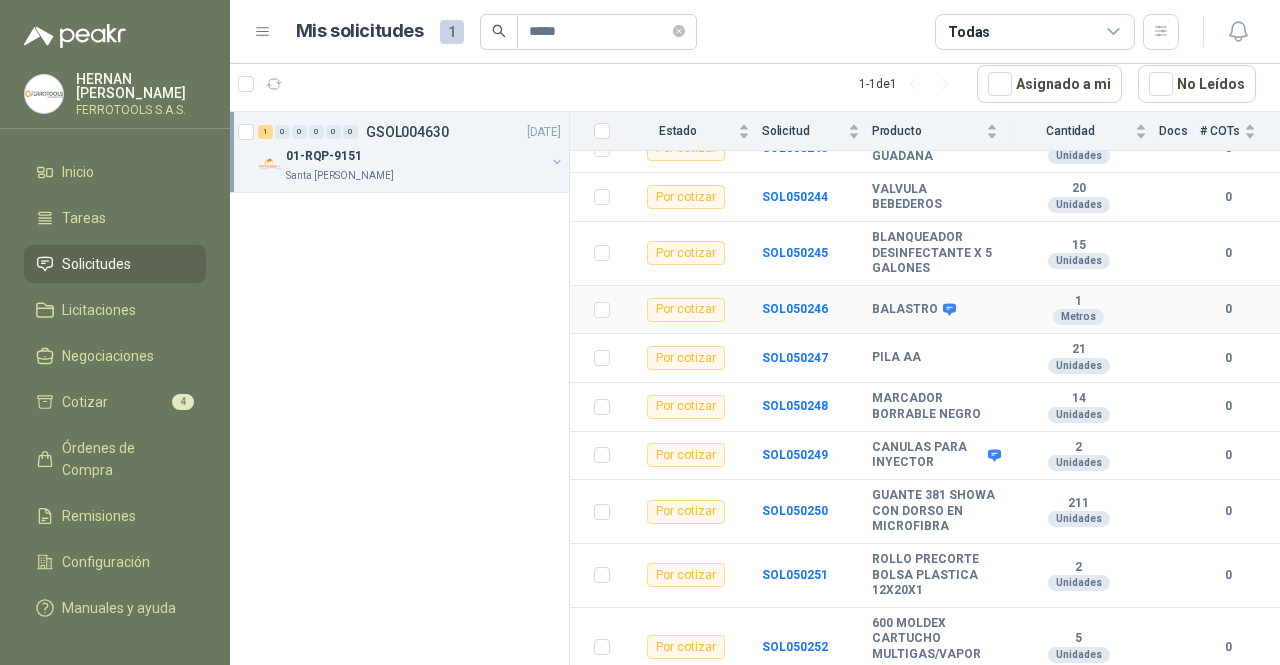 scroll, scrollTop: 1600, scrollLeft: 0, axis: vertical 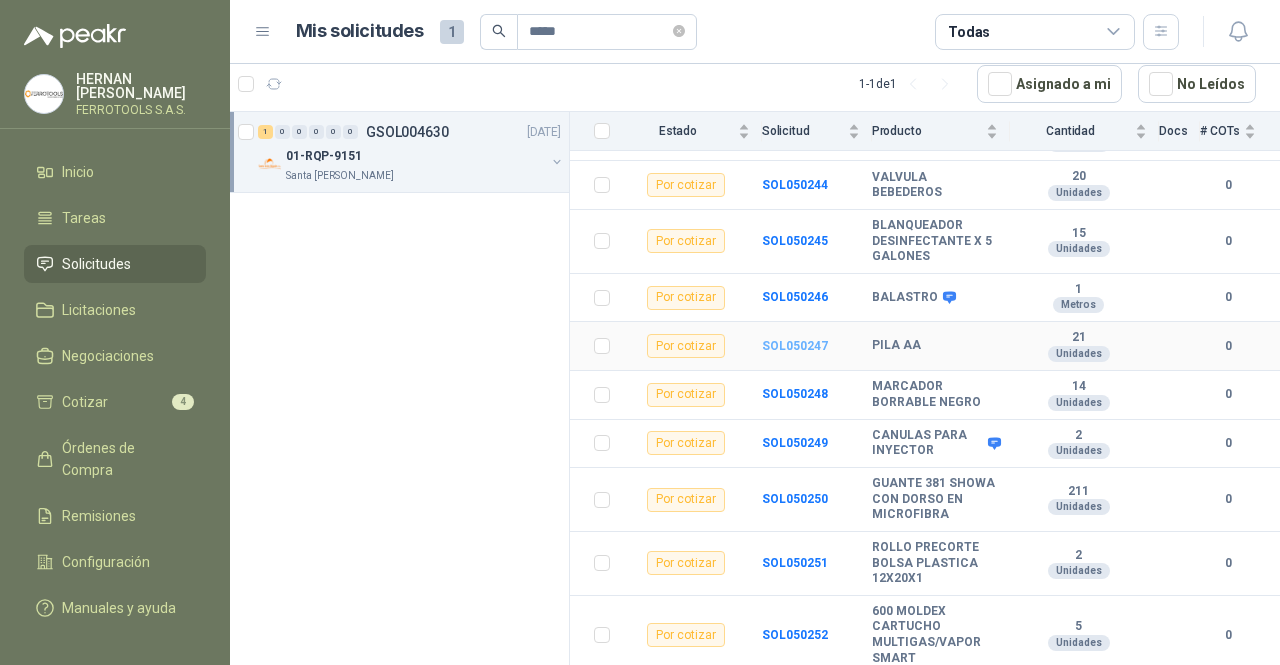 click on "SOL050247" at bounding box center [795, 346] 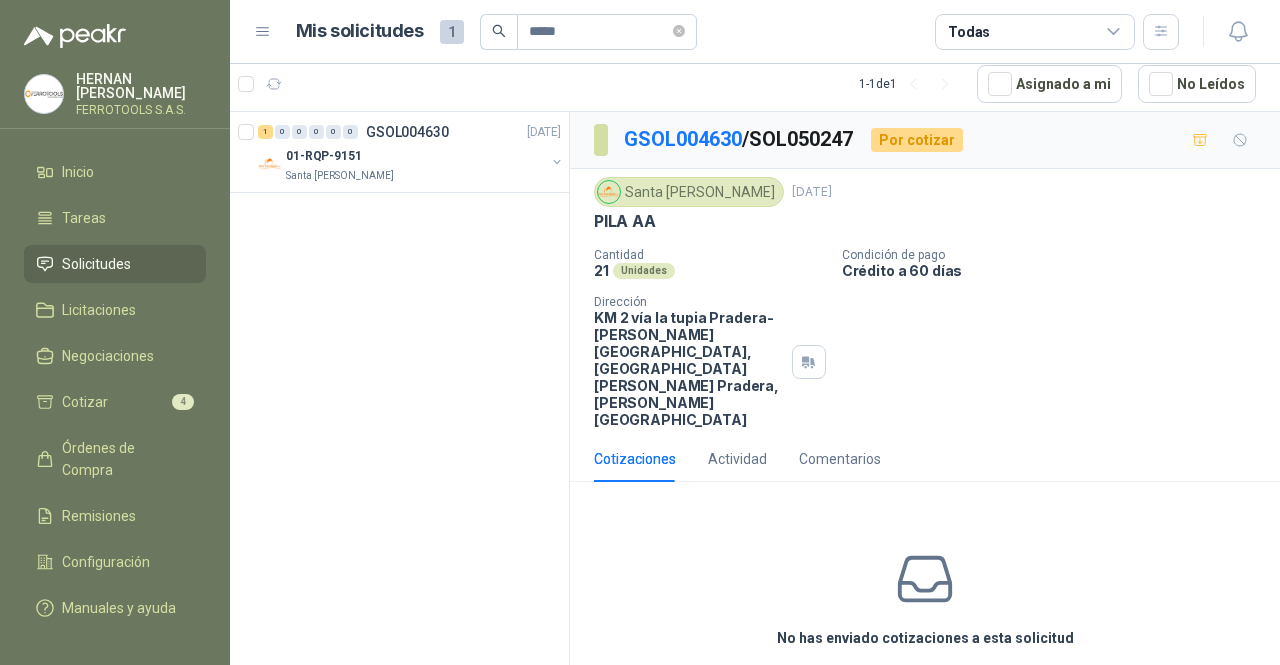 click on "Cotizar" at bounding box center (925, 684) 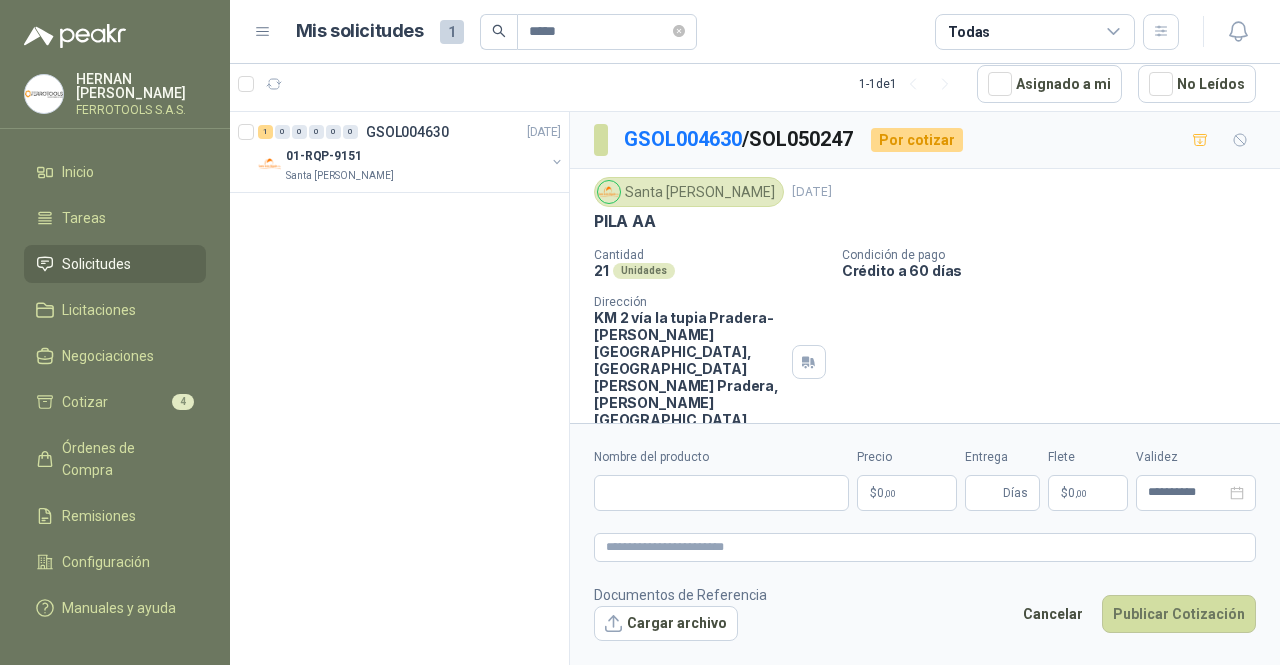 type 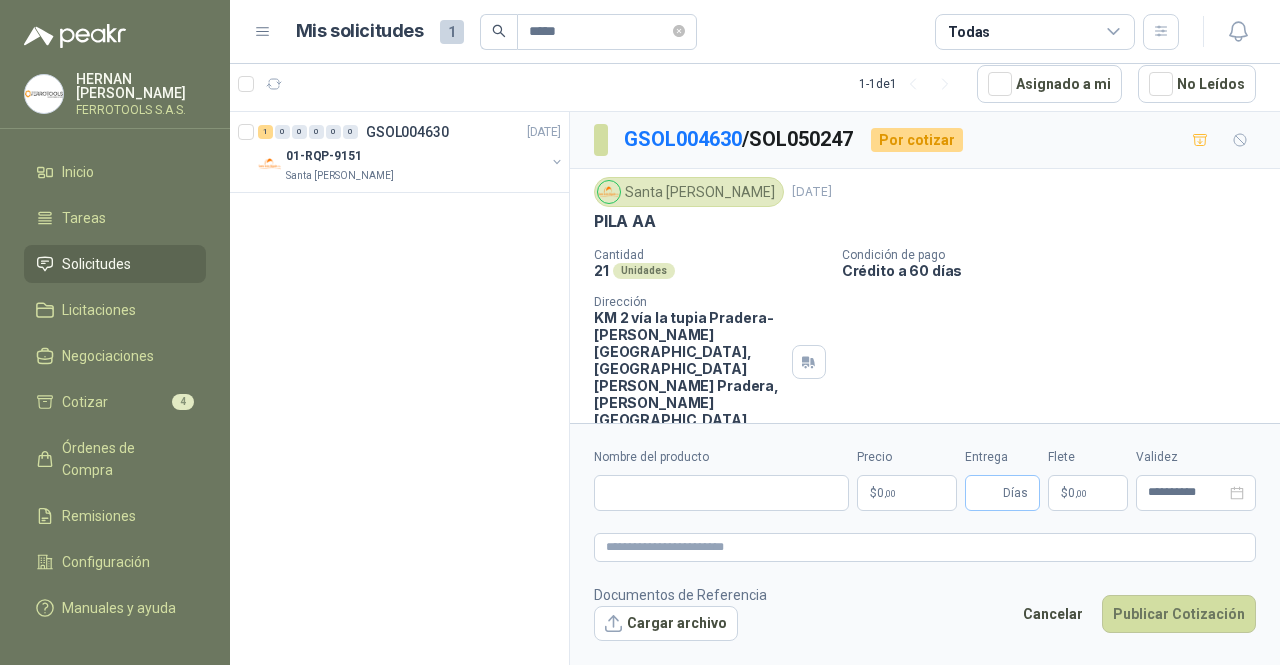 click on "Días" at bounding box center (1002, 493) 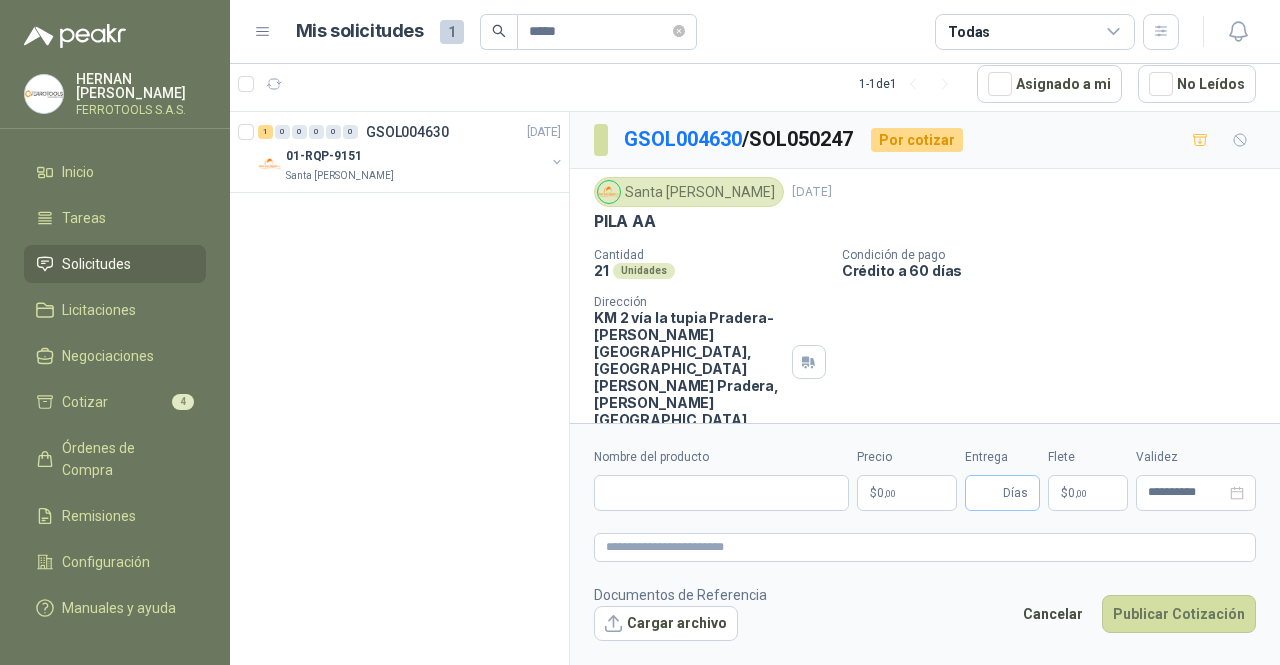 click on "Días" at bounding box center [1002, 493] 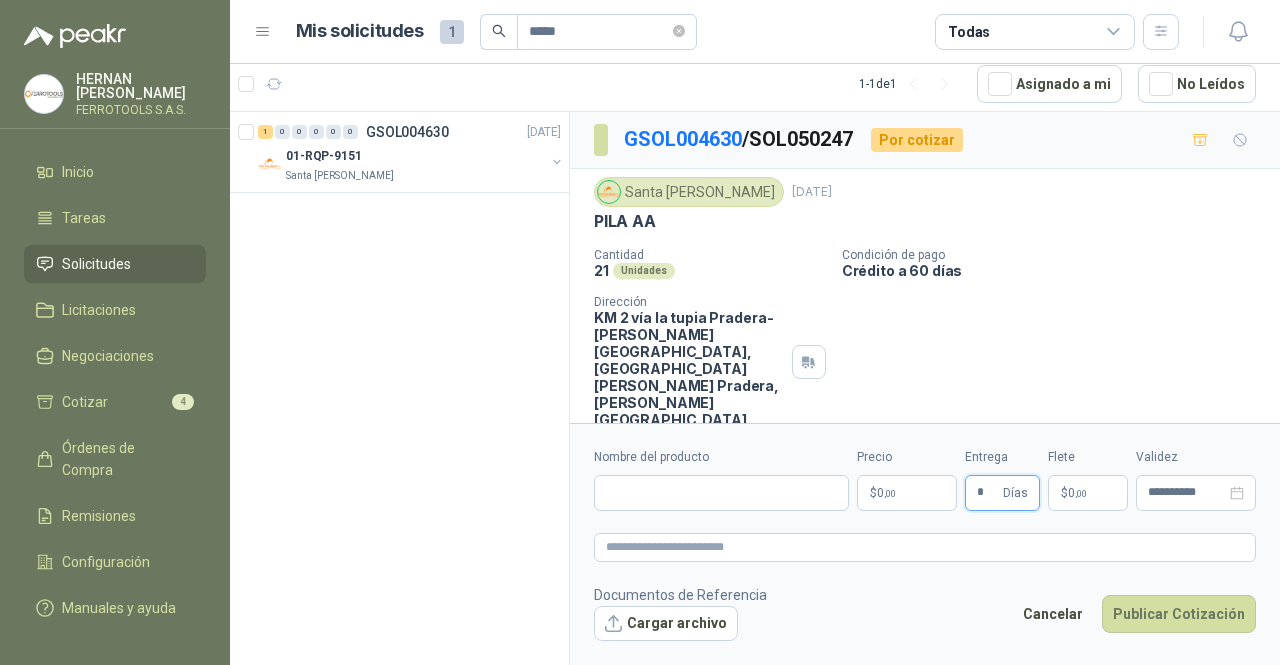 type on "*" 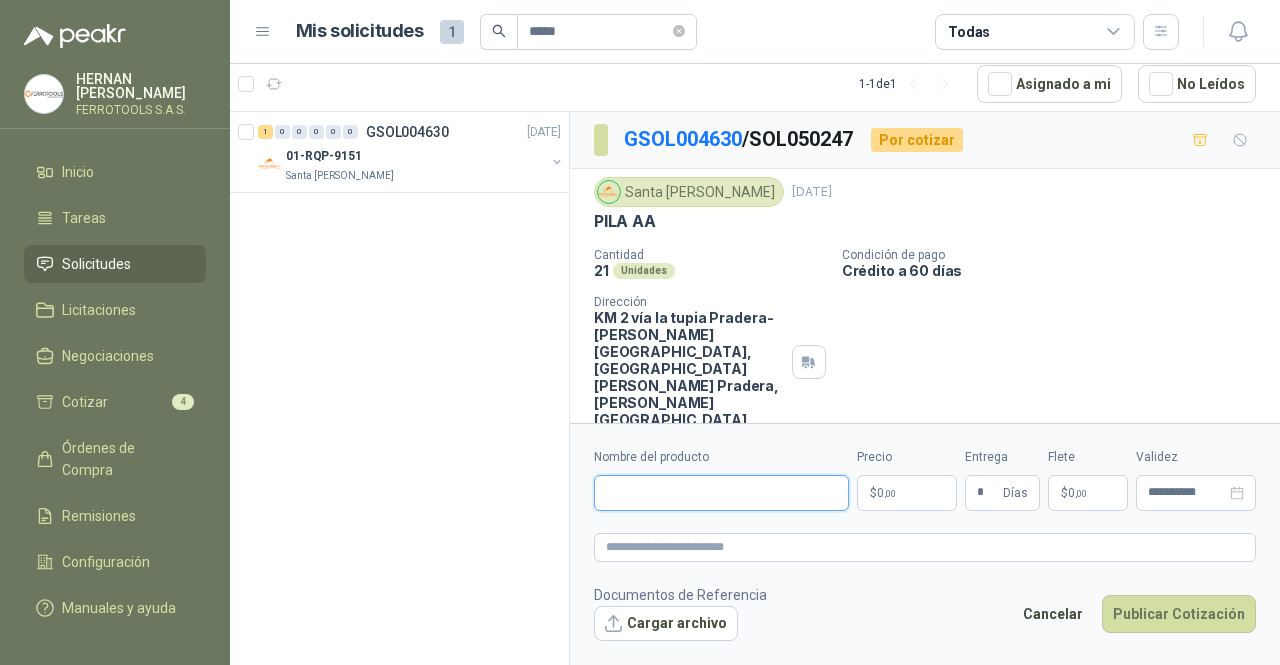 click on "Nombre del producto" at bounding box center (721, 493) 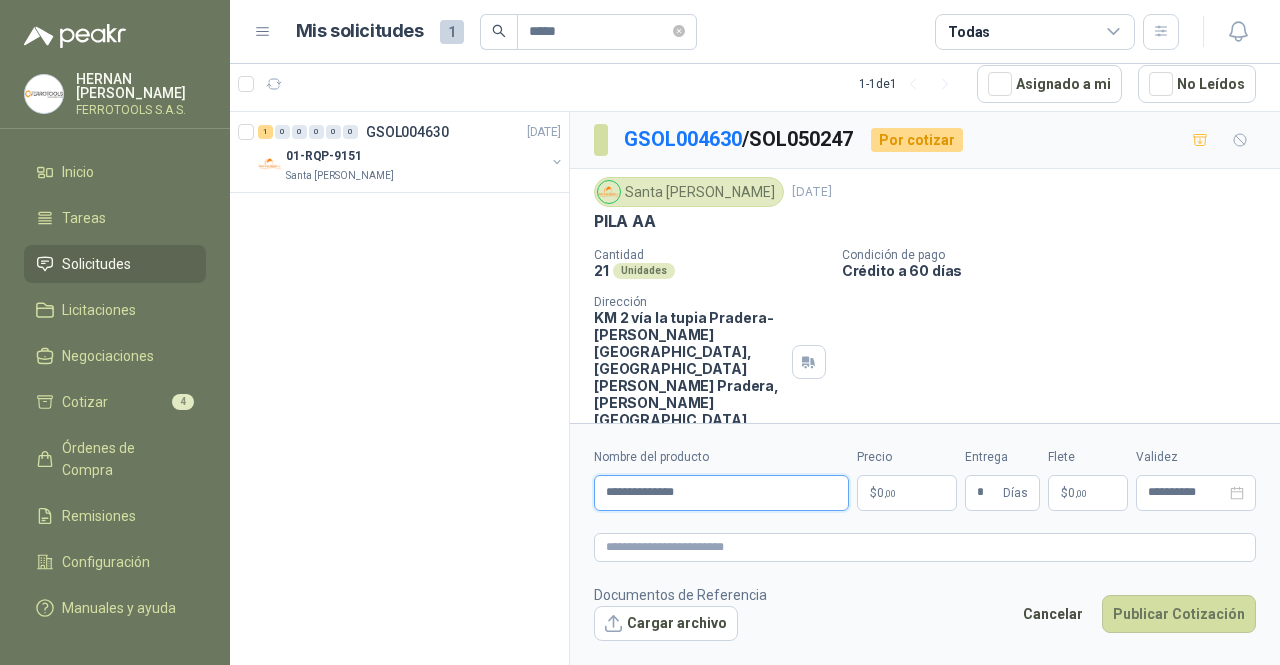 drag, startPoint x: 769, startPoint y: 495, endPoint x: 575, endPoint y: 487, distance: 194.16487 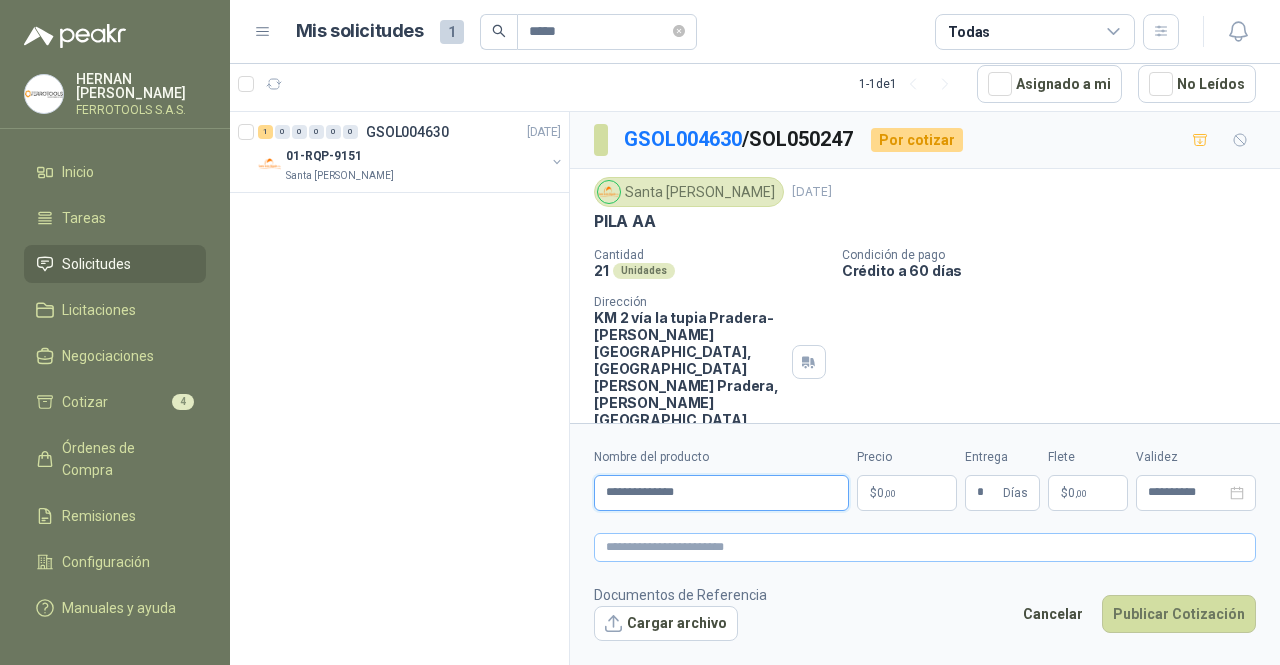 type on "**********" 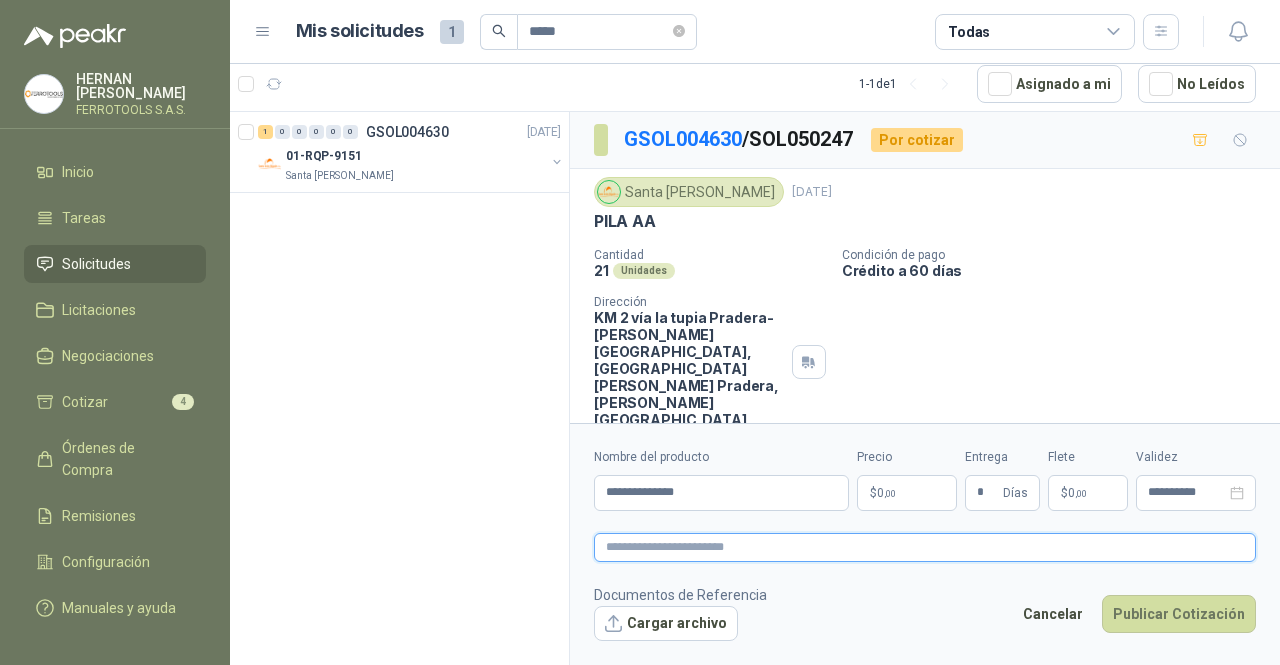 click at bounding box center (925, 547) 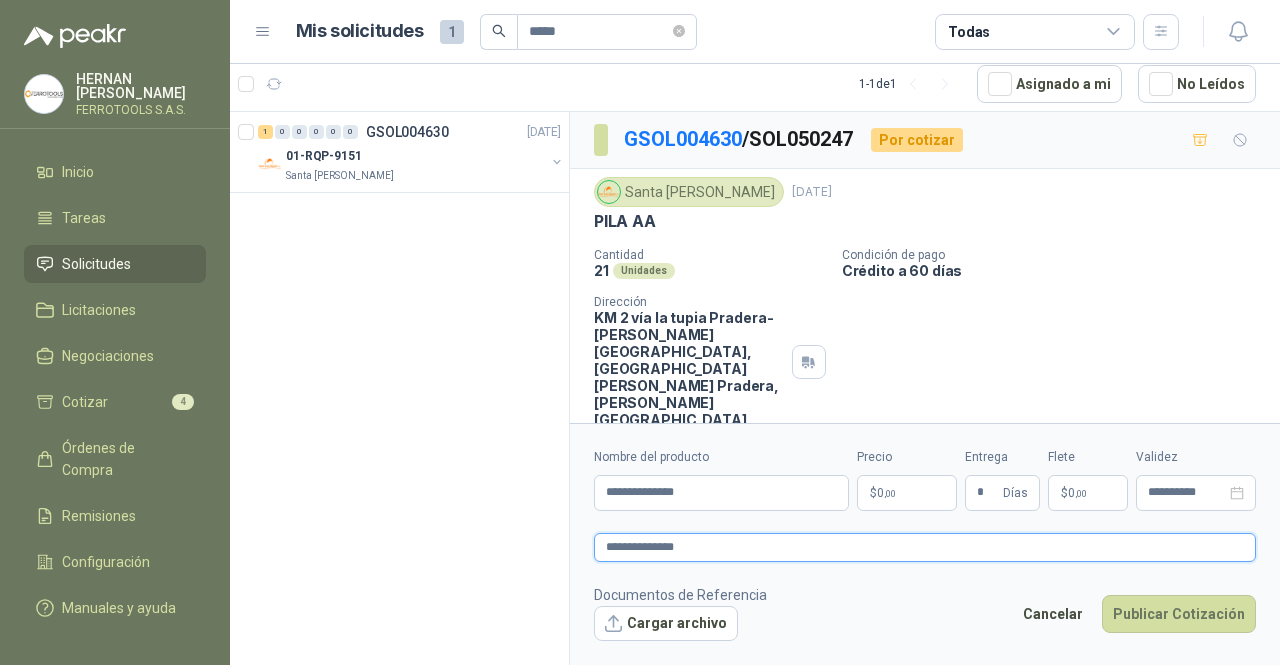 type on "**********" 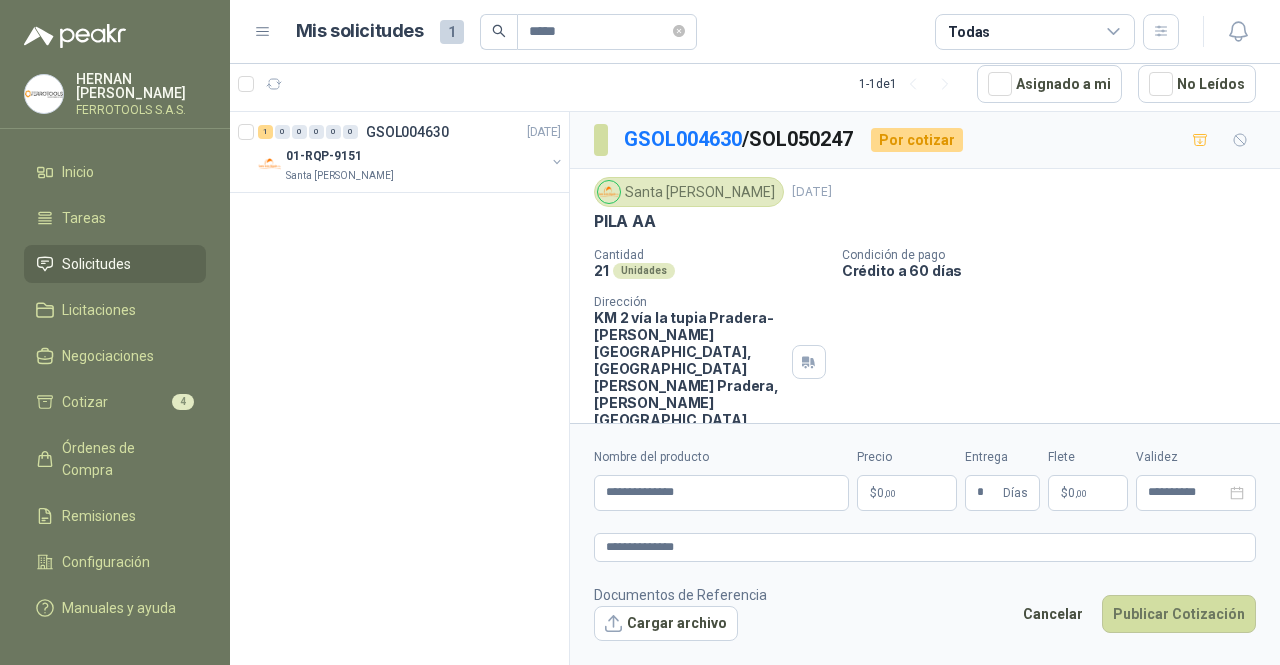 click on "**********" at bounding box center [640, 332] 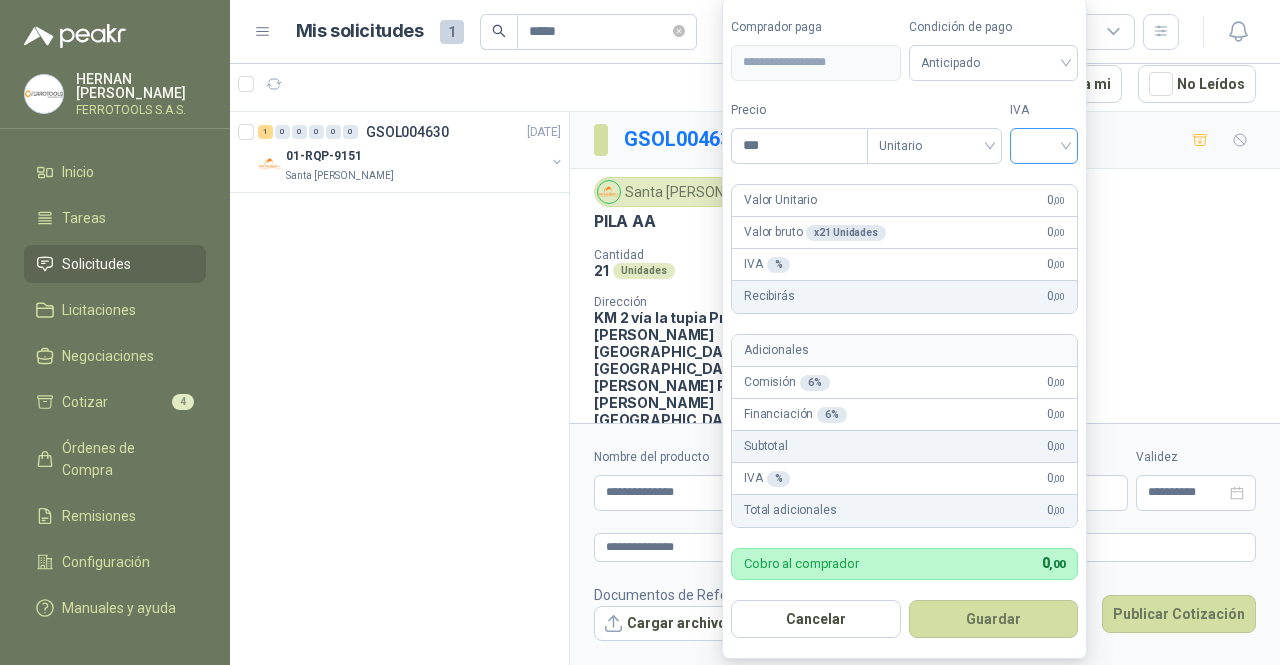 click at bounding box center (1044, 144) 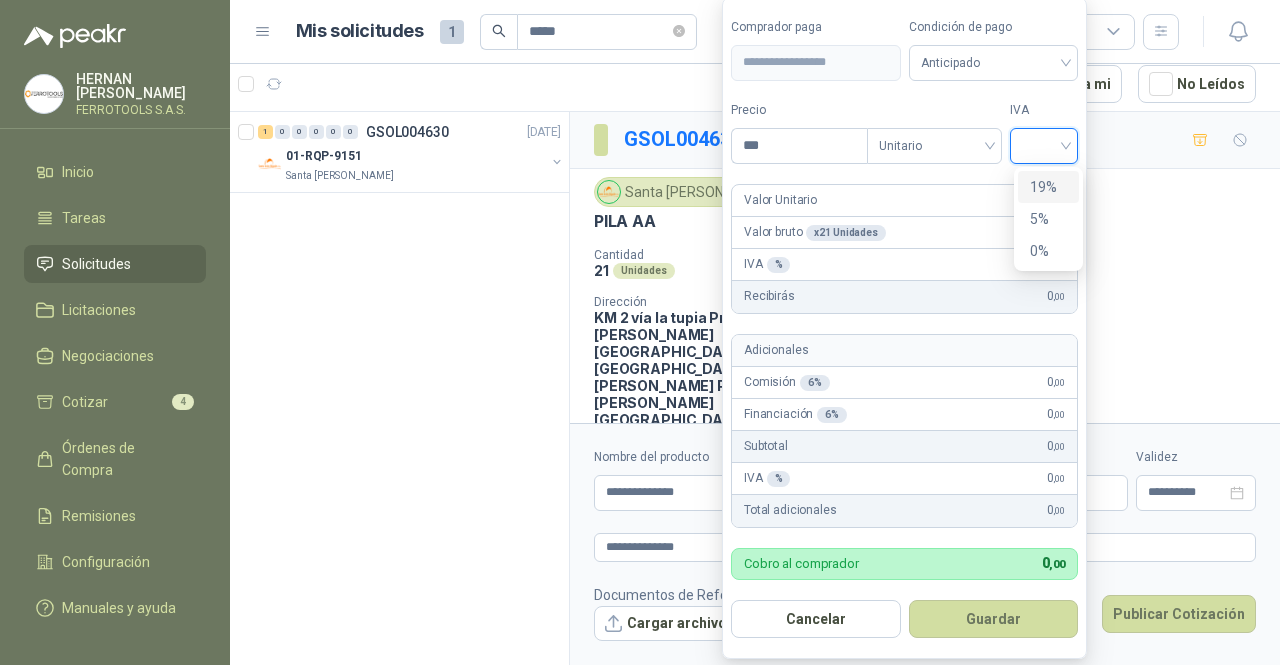 click on "19%" at bounding box center [1048, 187] 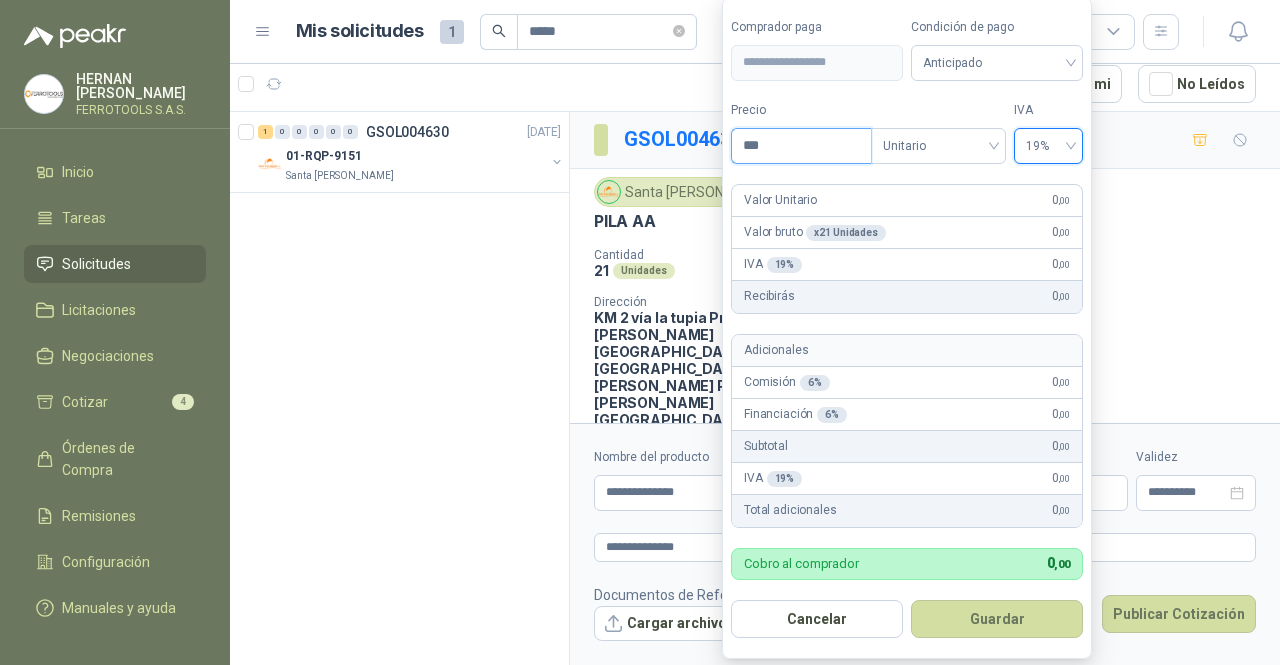 click on "***" at bounding box center (801, 146) 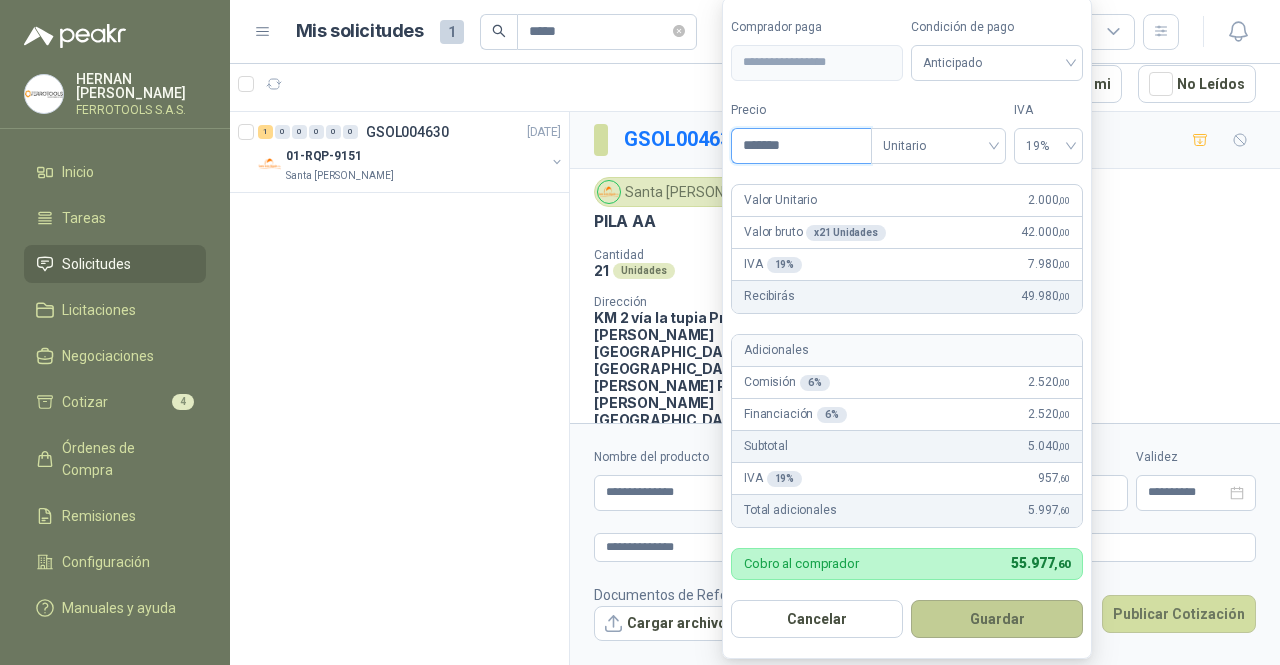 type on "*******" 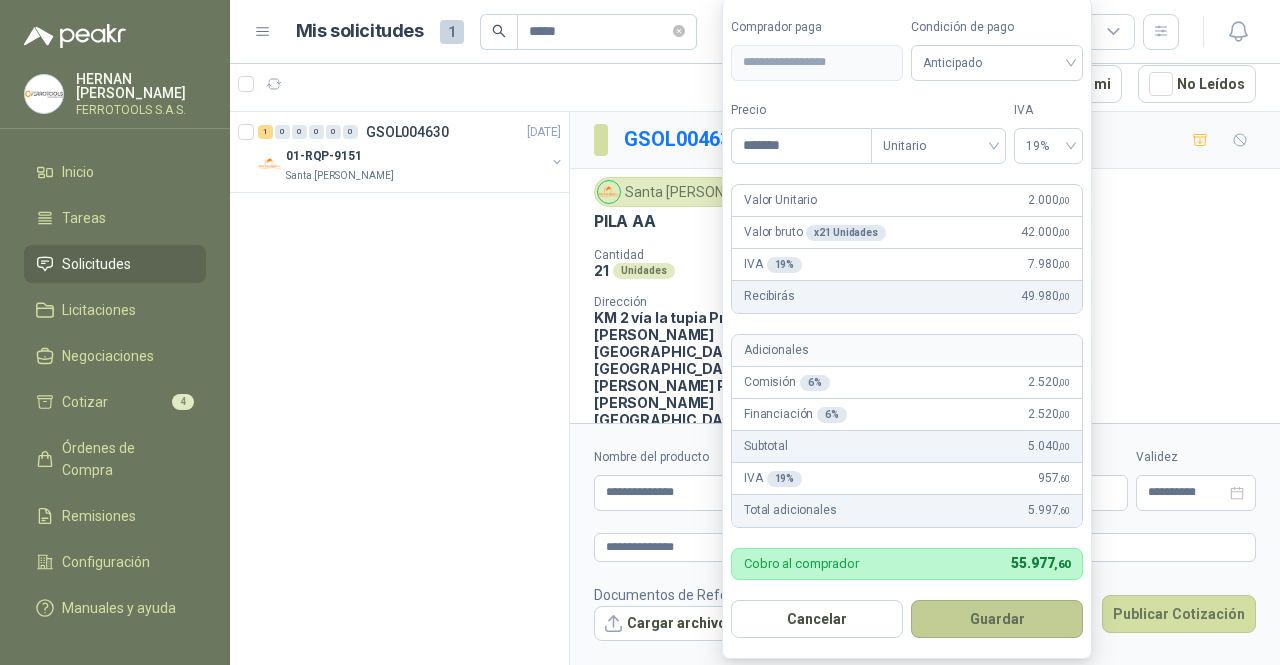 click on "Guardar" at bounding box center [997, 619] 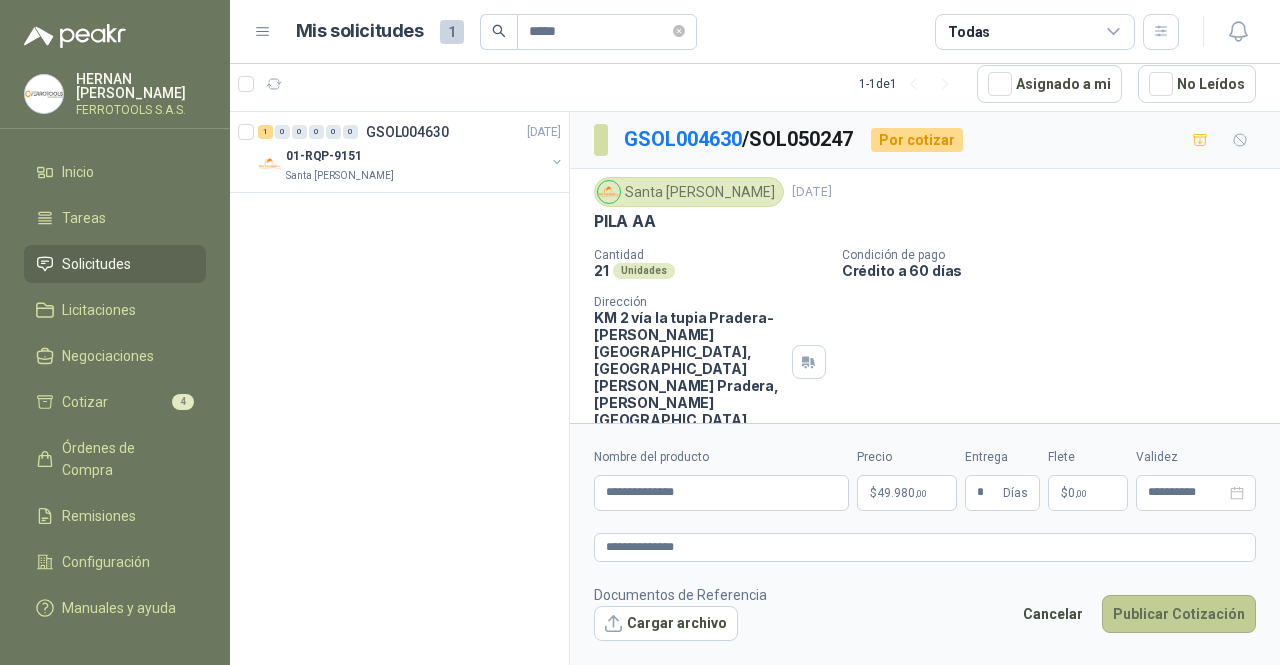 click on "Publicar Cotización" at bounding box center [1179, 614] 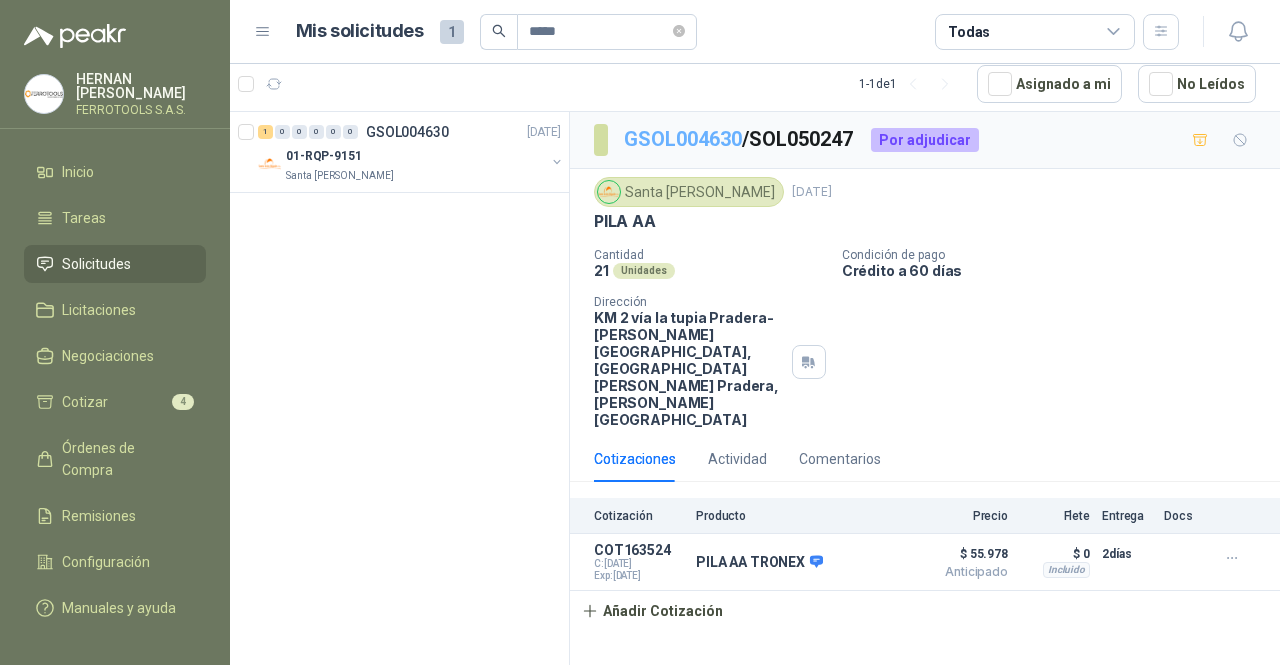 click on "GSOL004630" at bounding box center (683, 139) 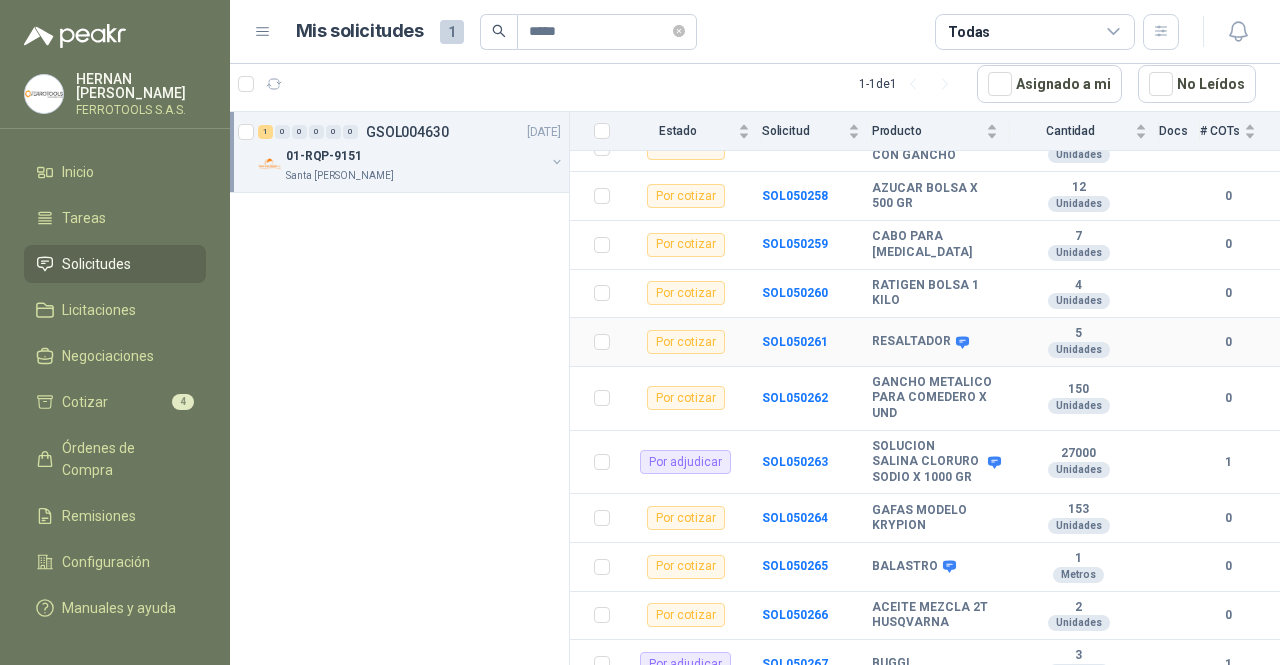 scroll, scrollTop: 2400, scrollLeft: 0, axis: vertical 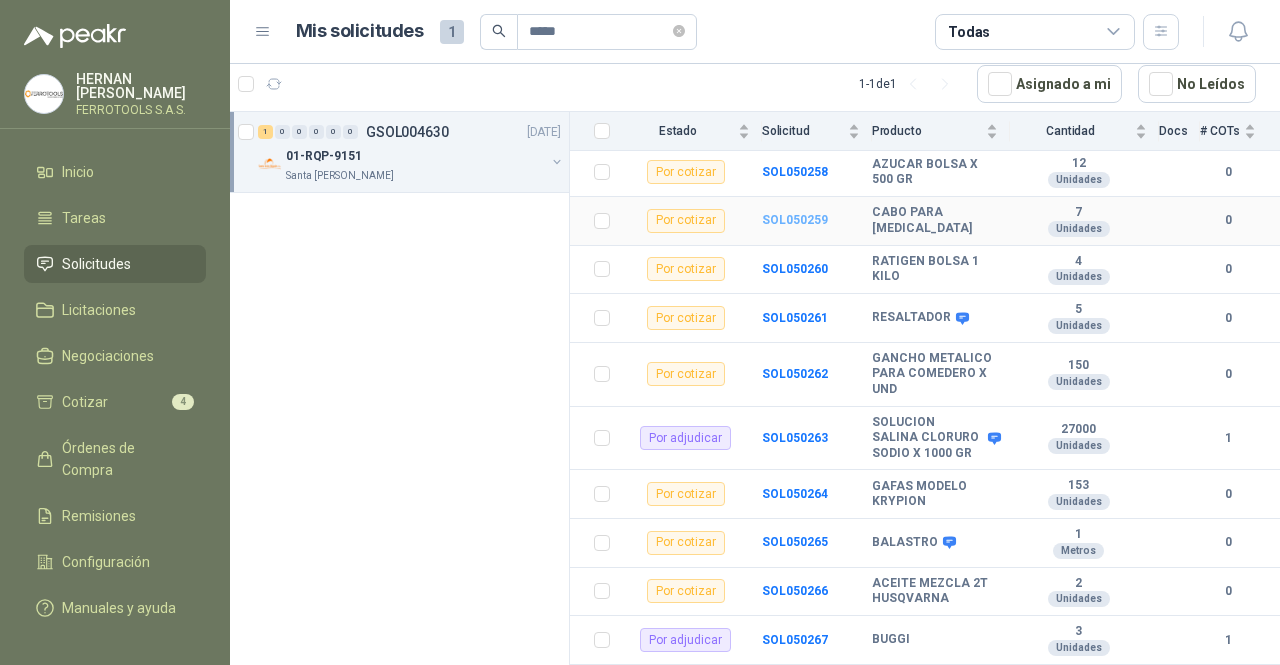 click on "SOL050259" at bounding box center (795, 220) 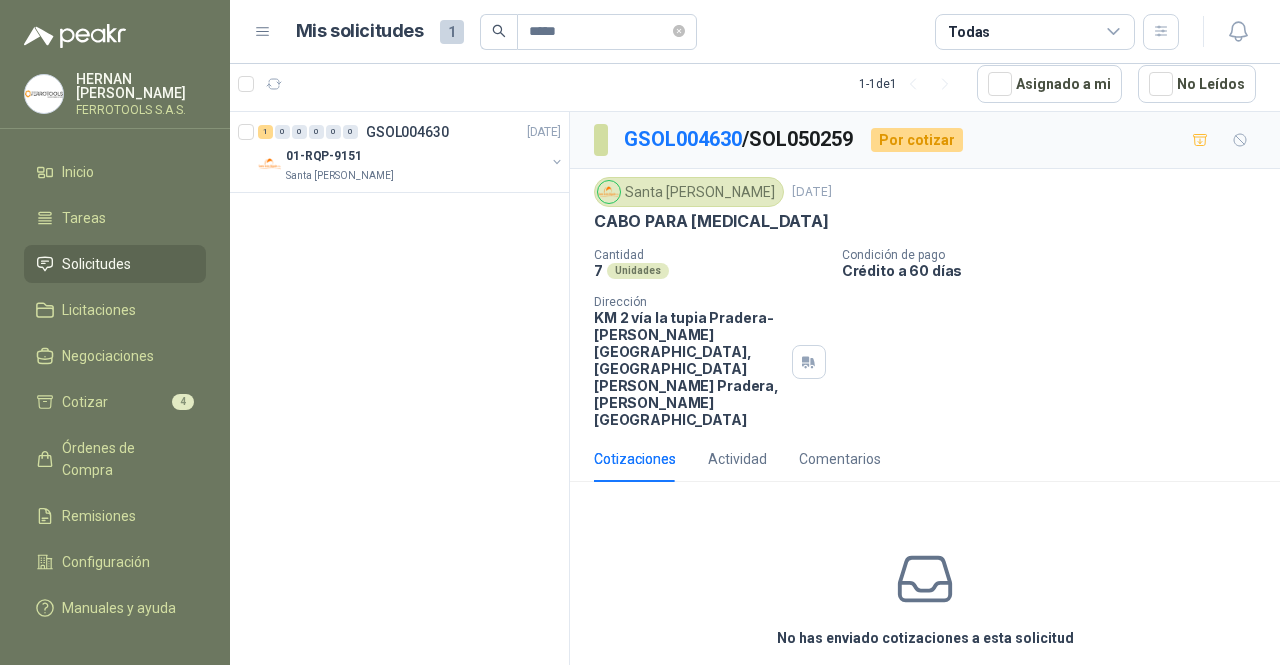 click on "Cotizar" at bounding box center (925, 684) 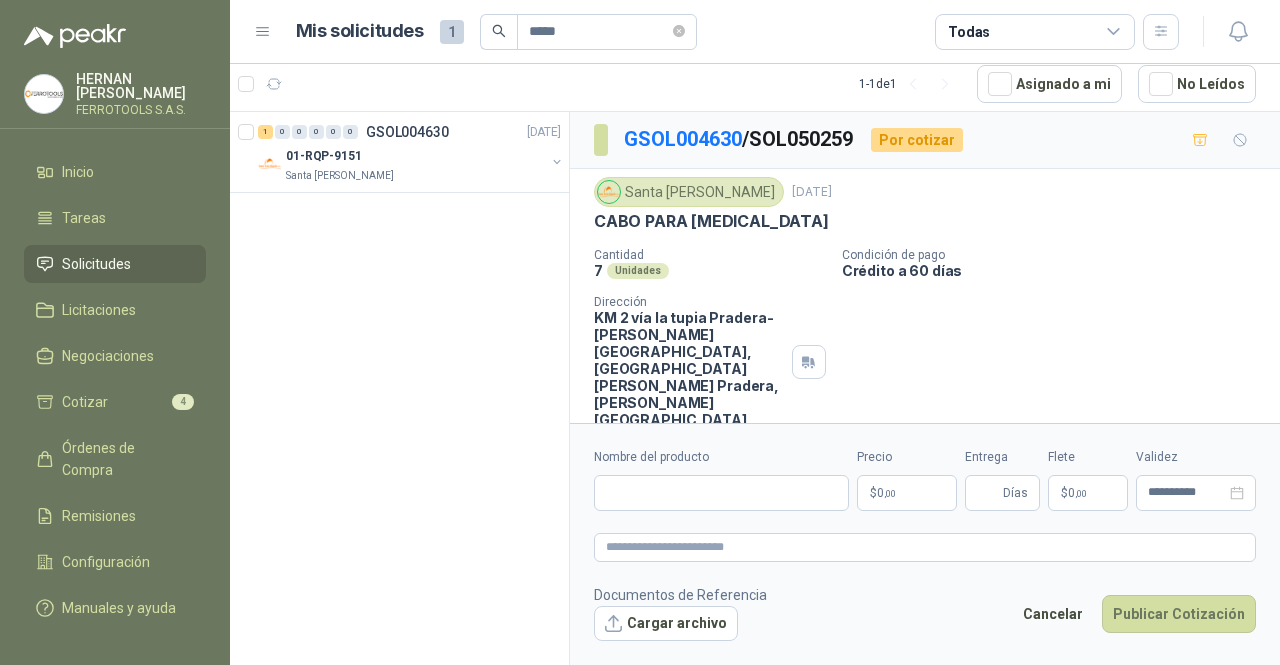 type 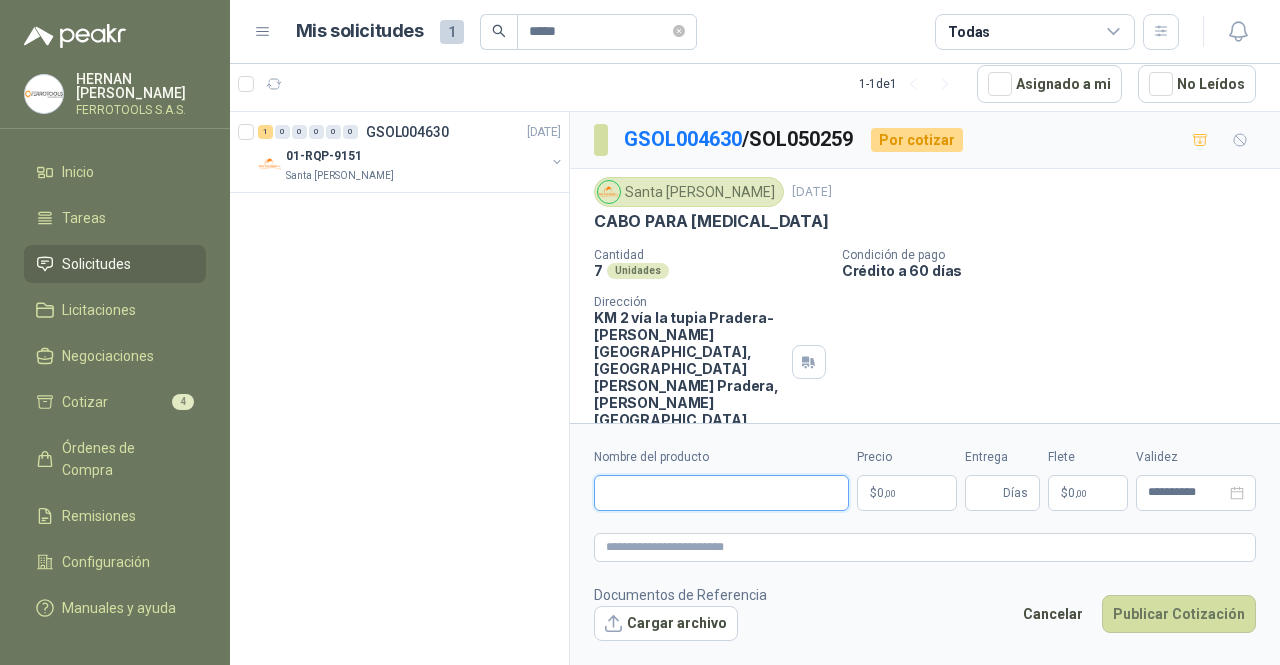 click on "Nombre del producto" at bounding box center (721, 493) 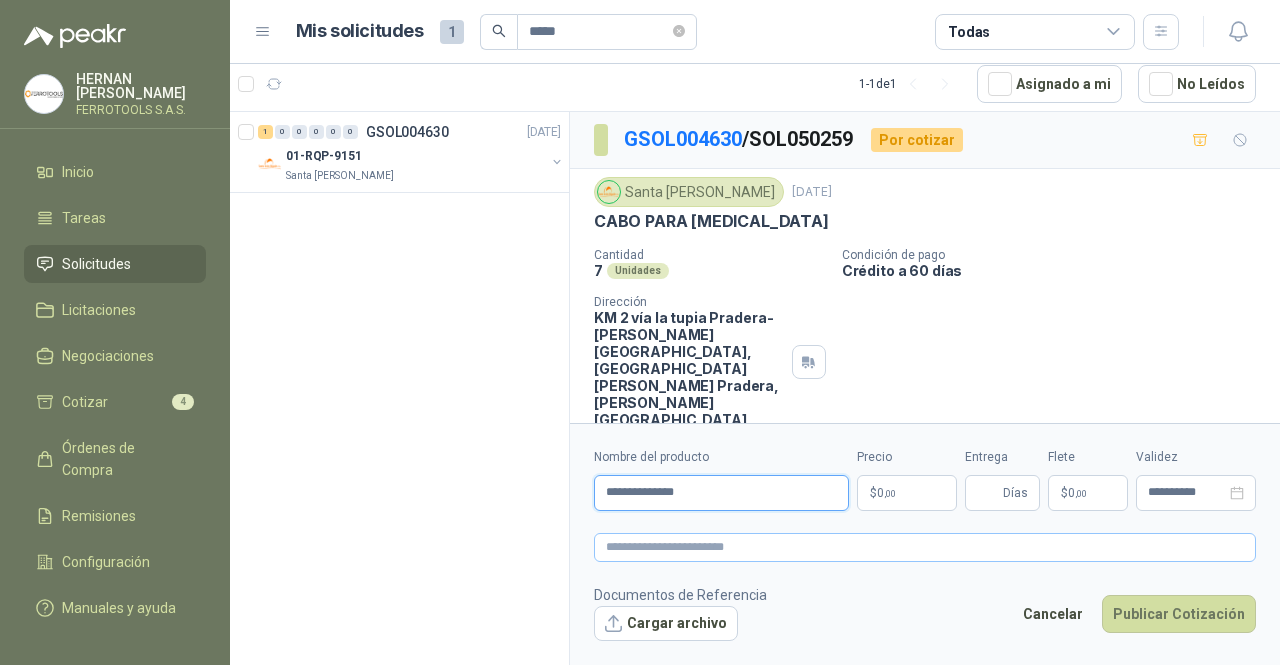 type on "**********" 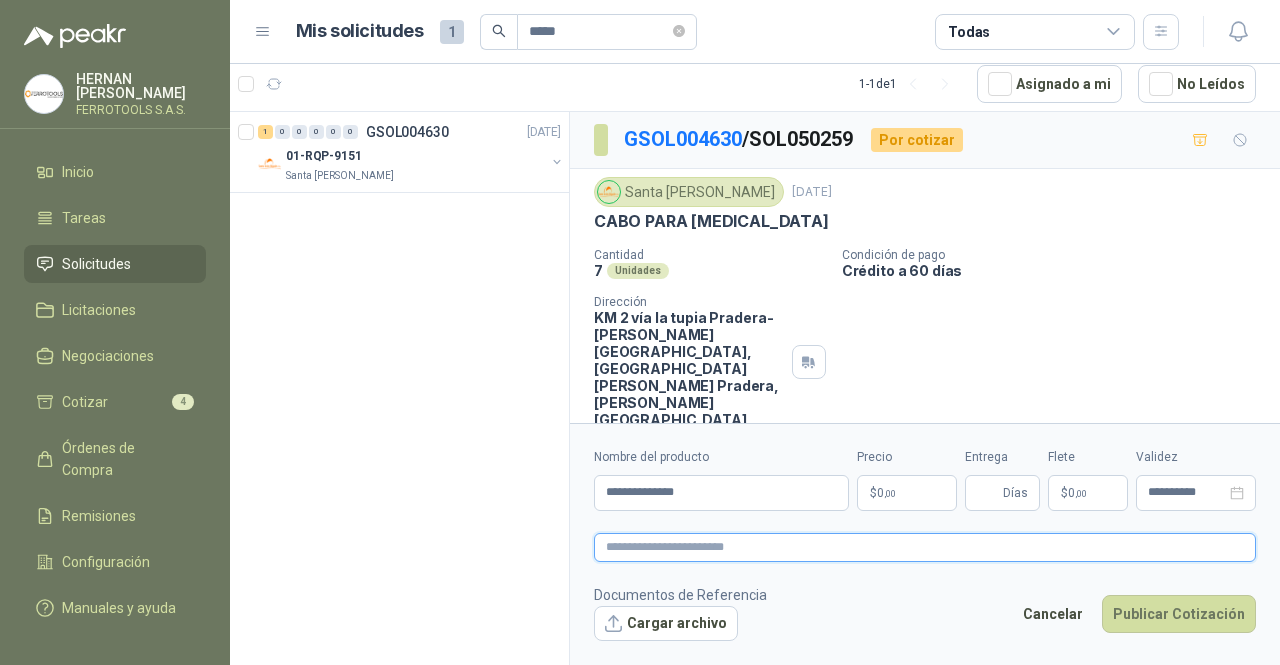 click at bounding box center (925, 547) 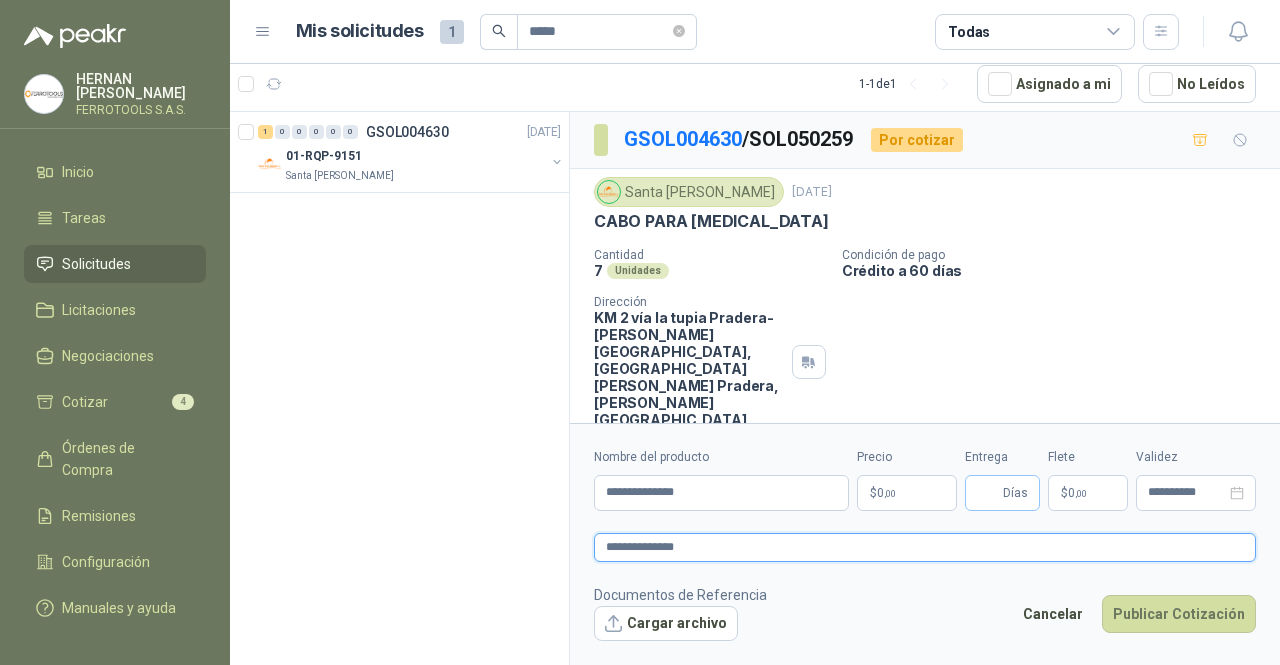 type on "**********" 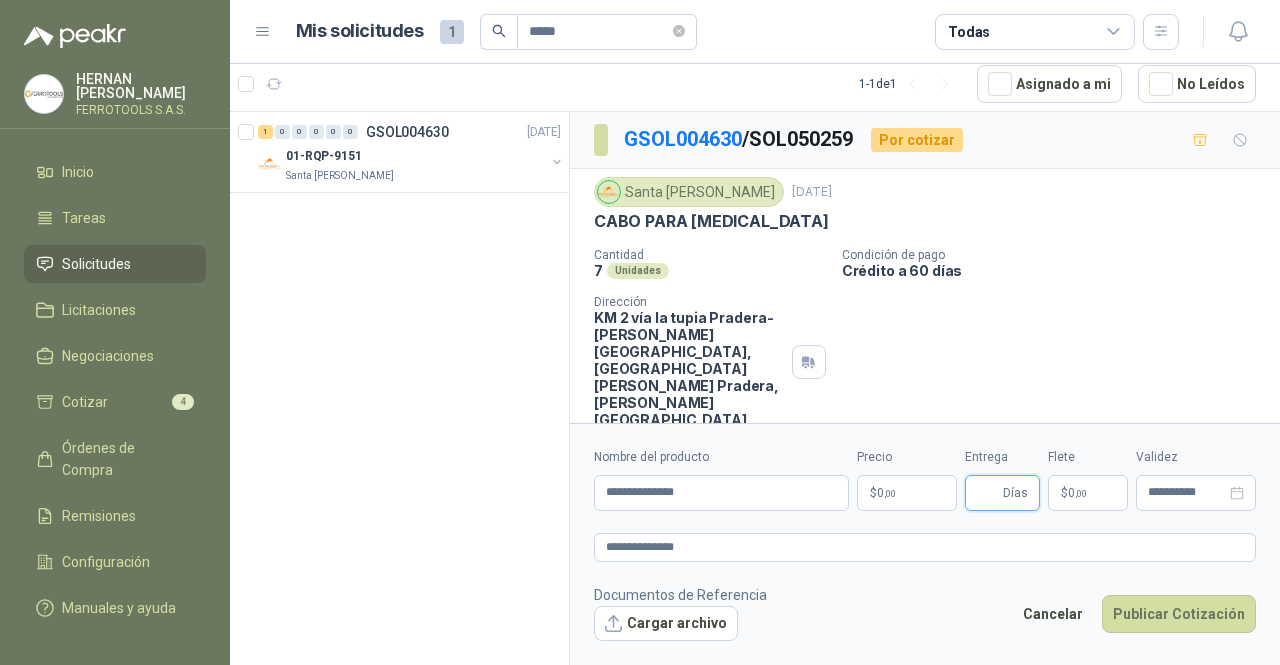 click on "Entrega" at bounding box center (988, 493) 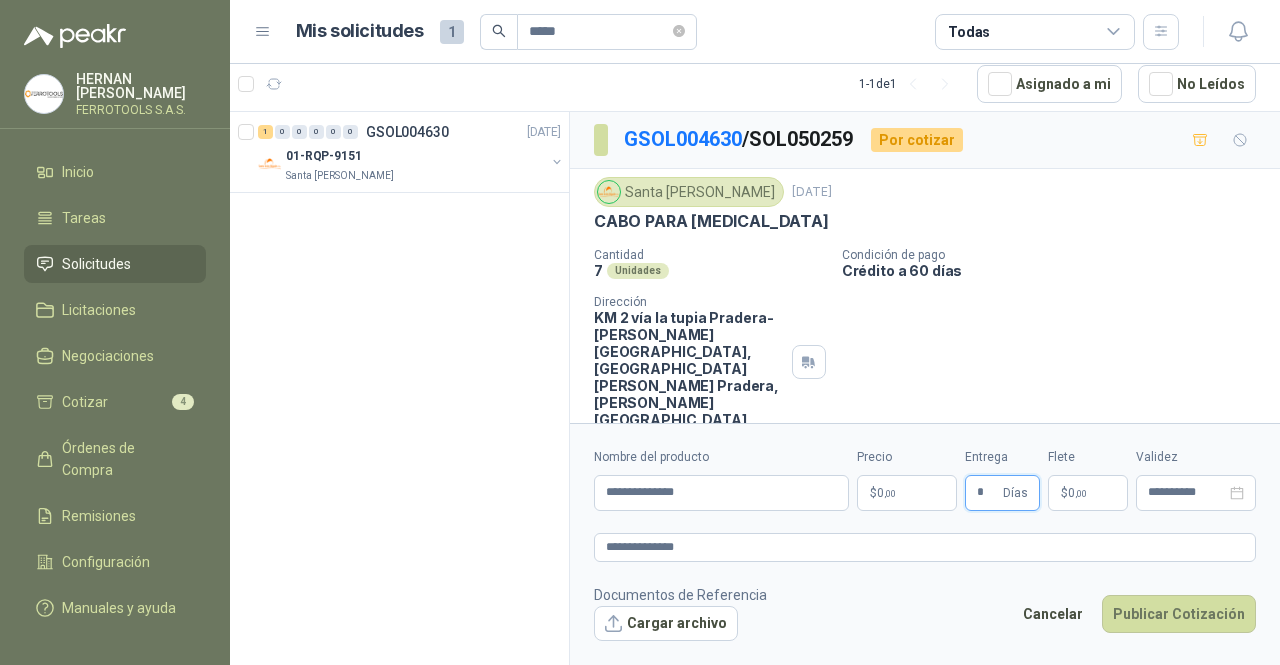 type on "*" 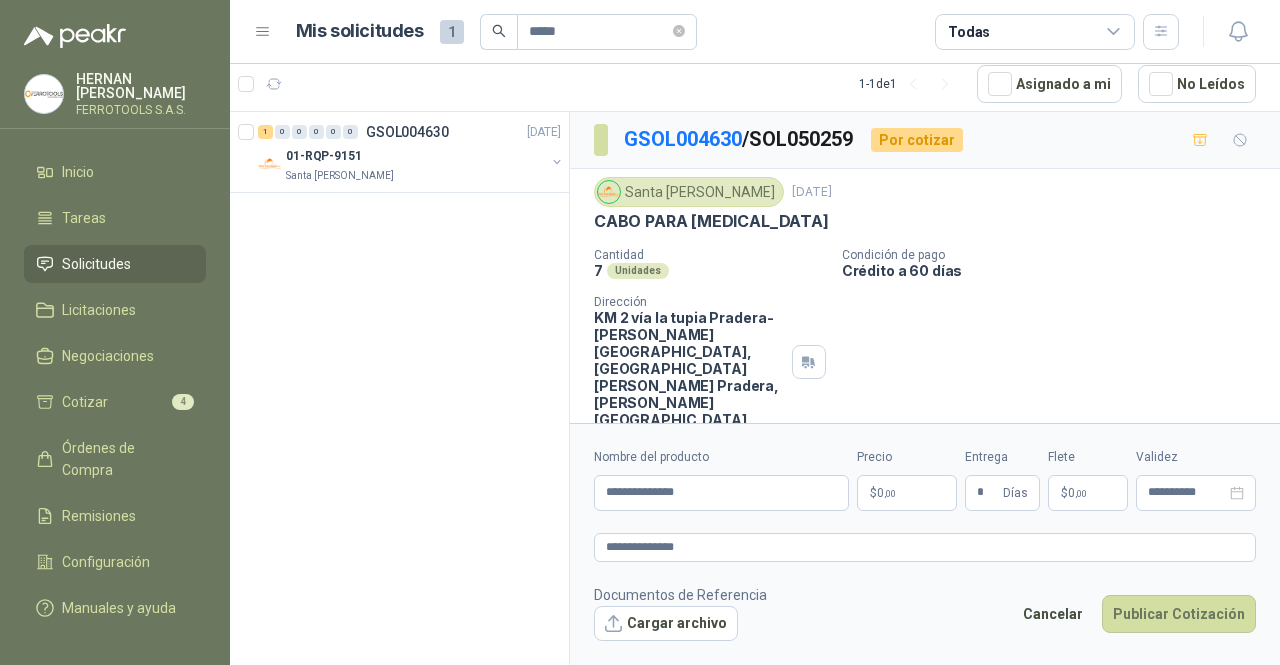 click on "**********" at bounding box center [640, 332] 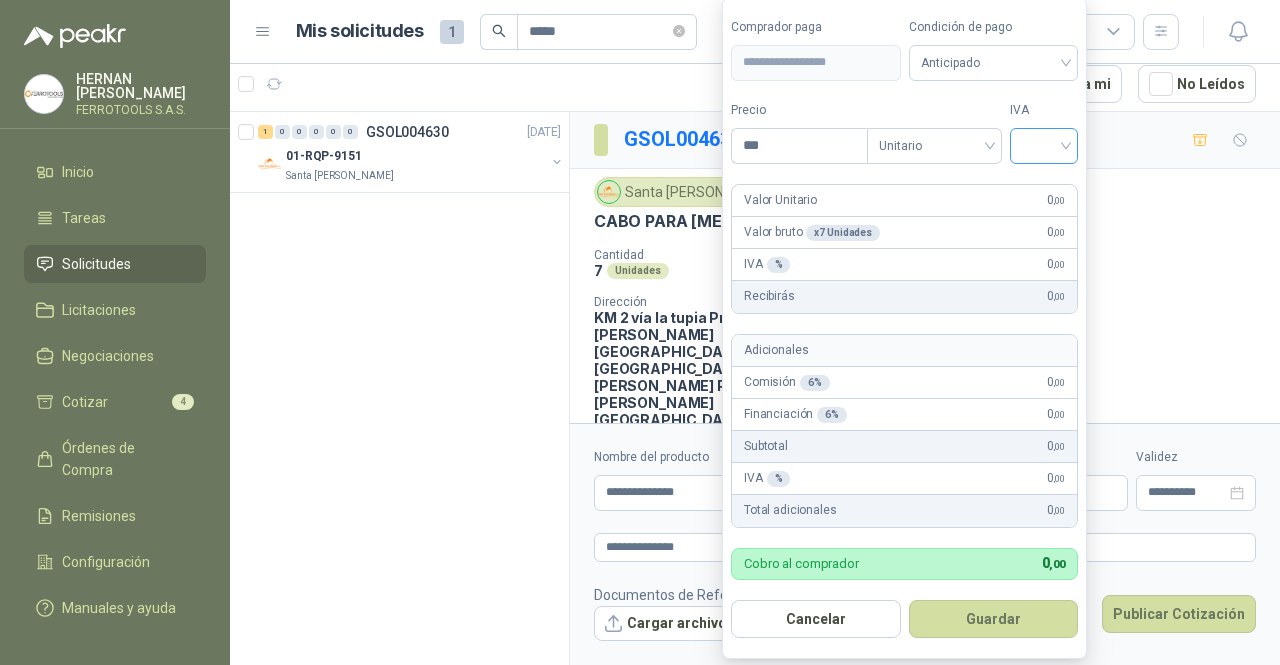 click at bounding box center [1044, 144] 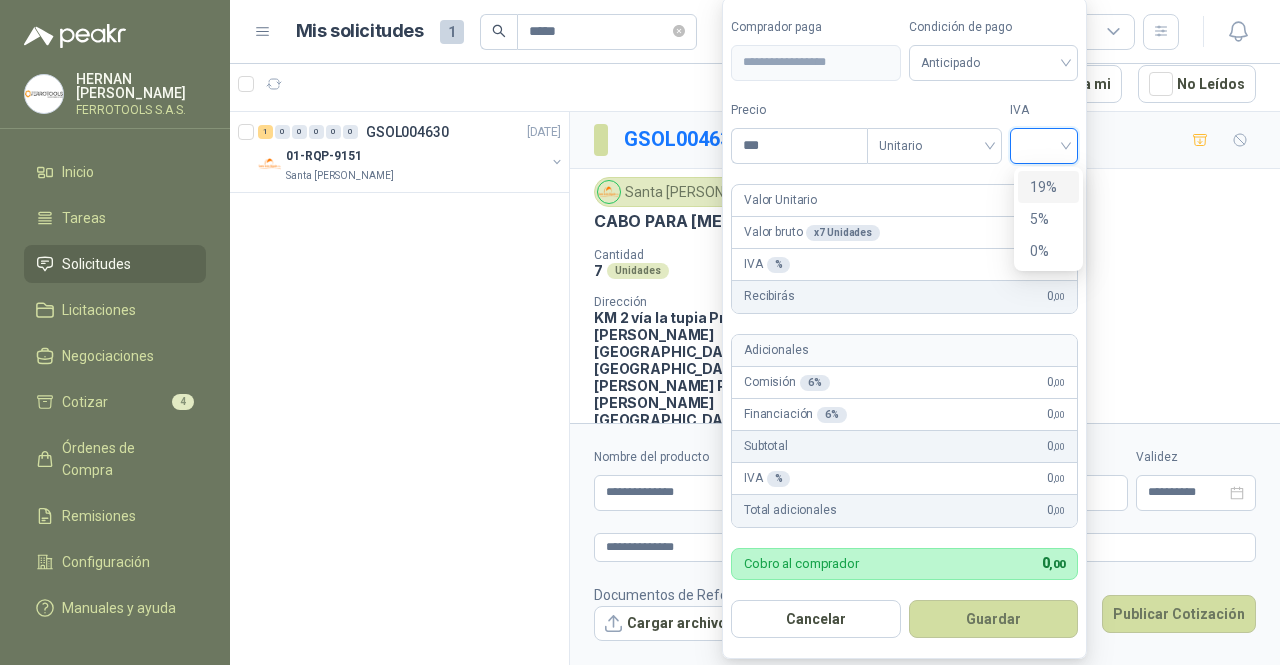 click on "19%" at bounding box center (1048, 187) 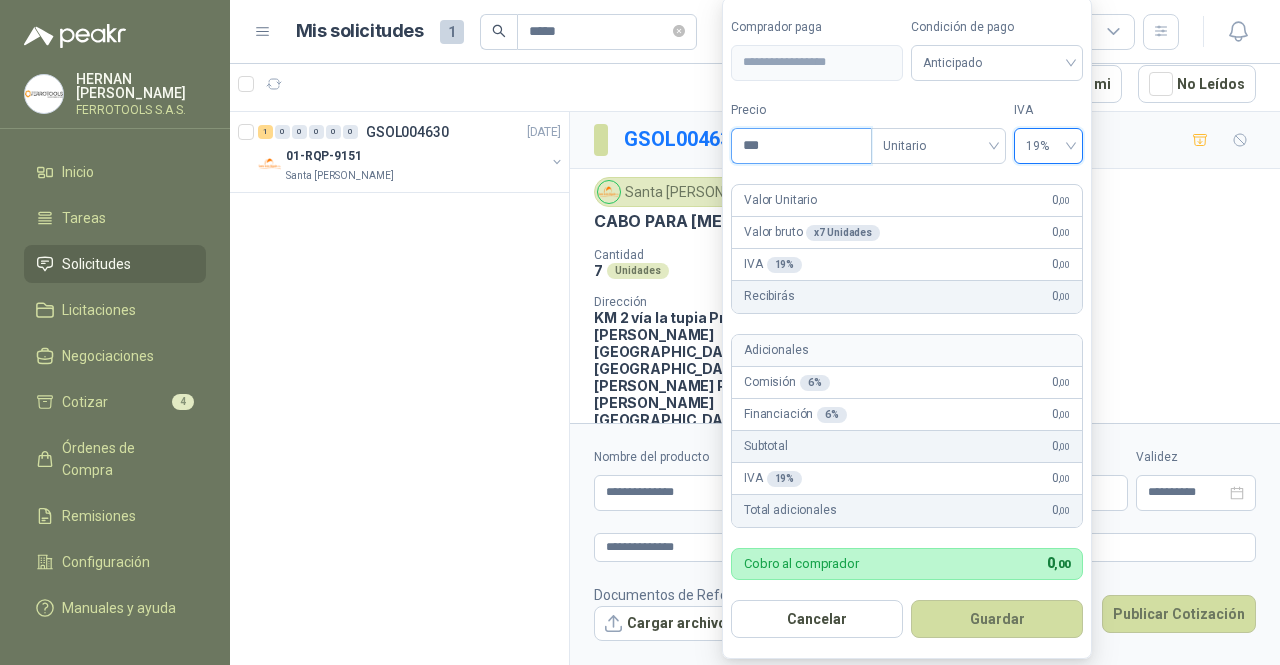 click on "***" at bounding box center [801, 146] 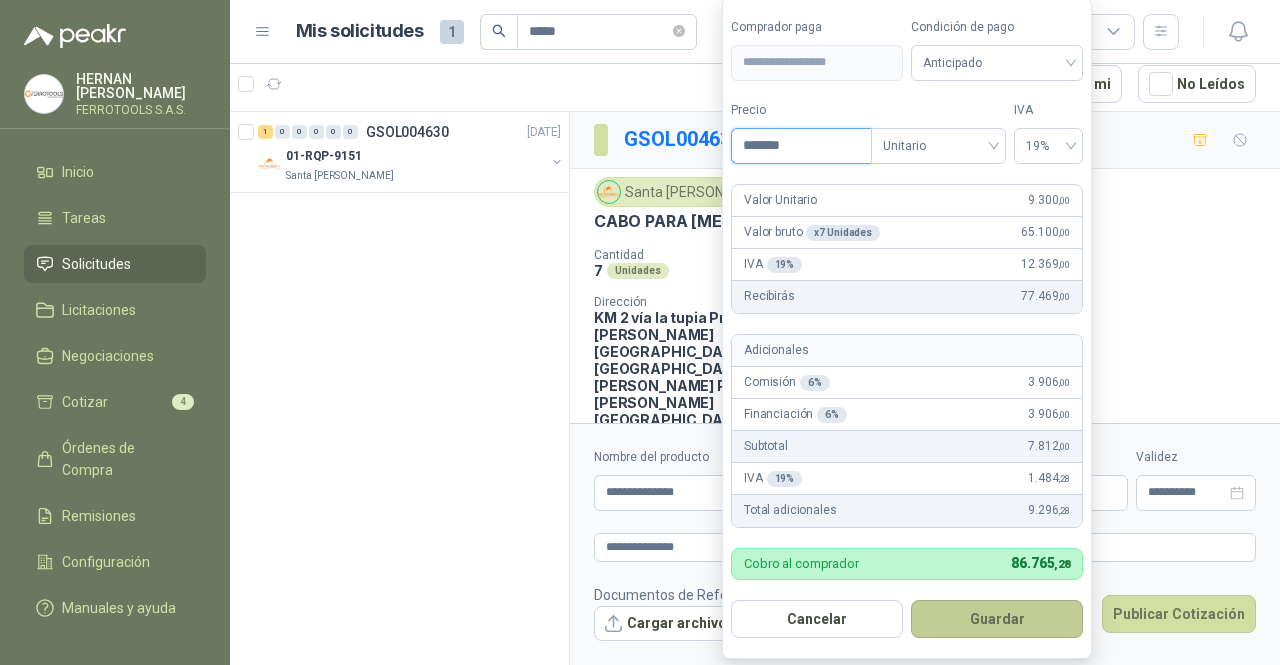 type on "*******" 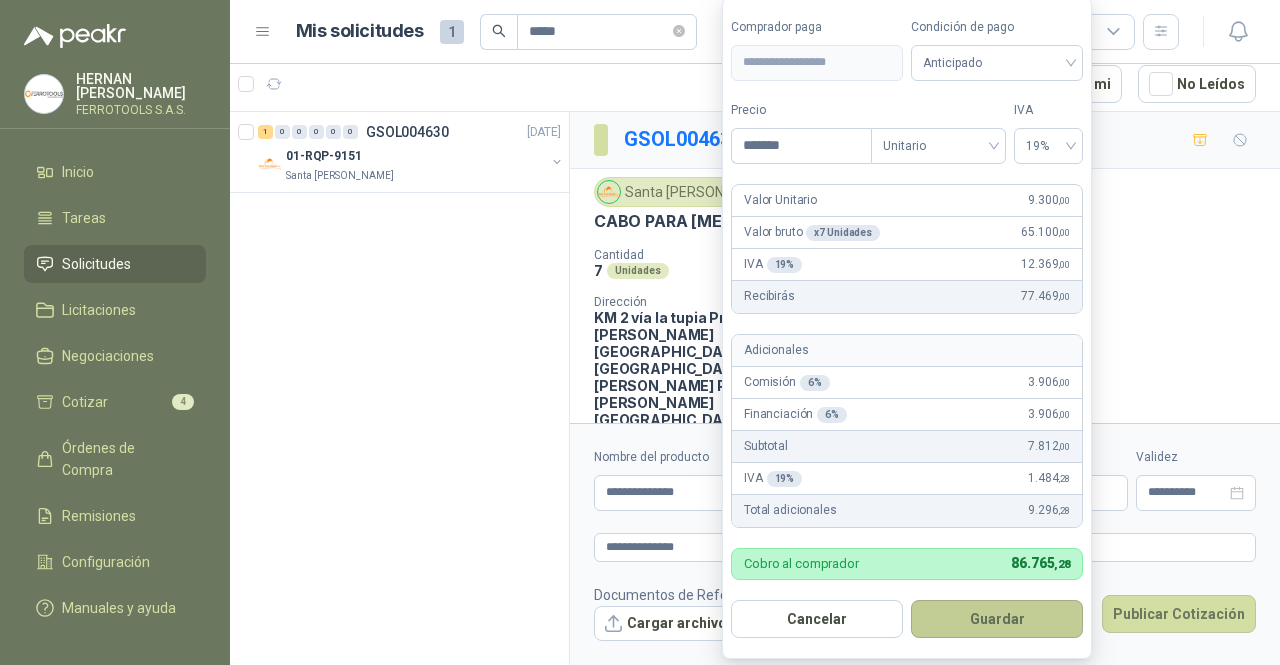 click on "Guardar" at bounding box center [997, 619] 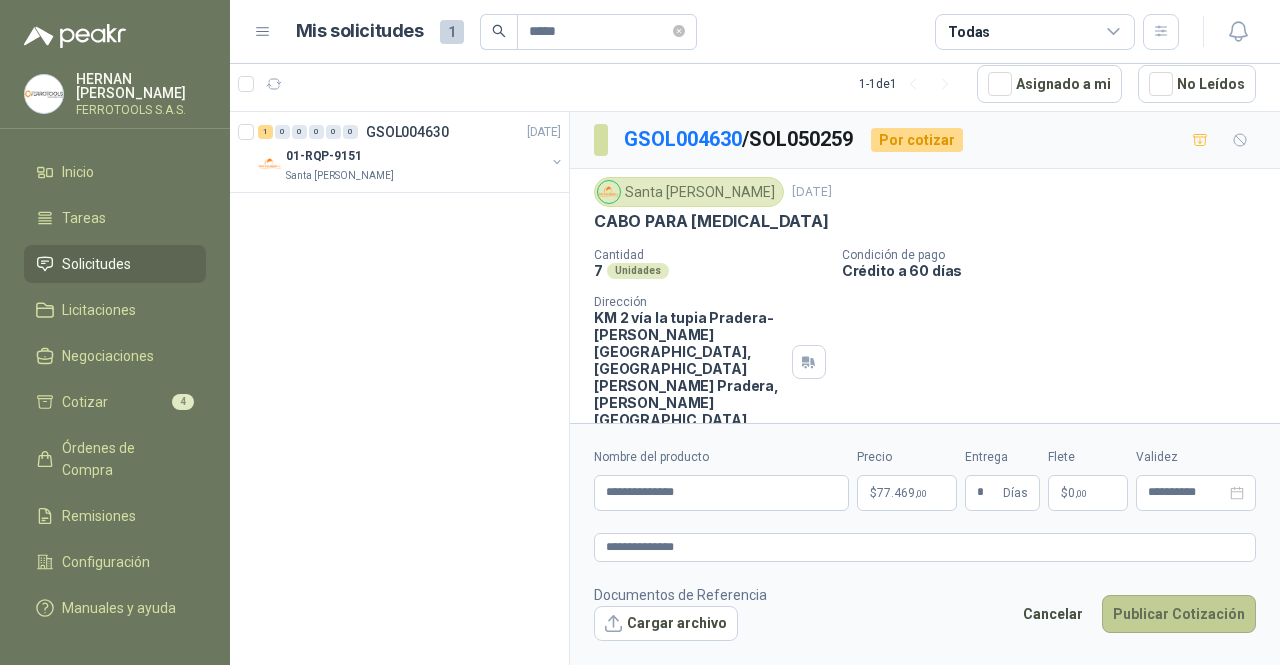 click on "Publicar Cotización" at bounding box center [1179, 614] 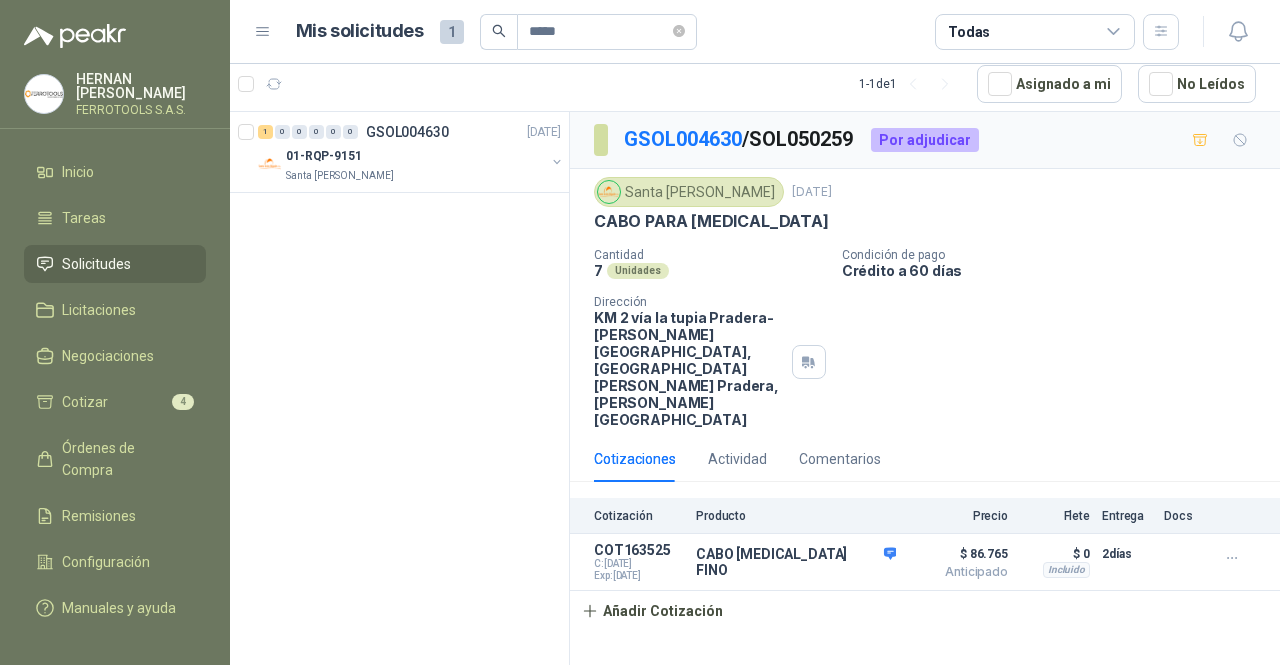 click on "GSOL004630" at bounding box center (683, 139) 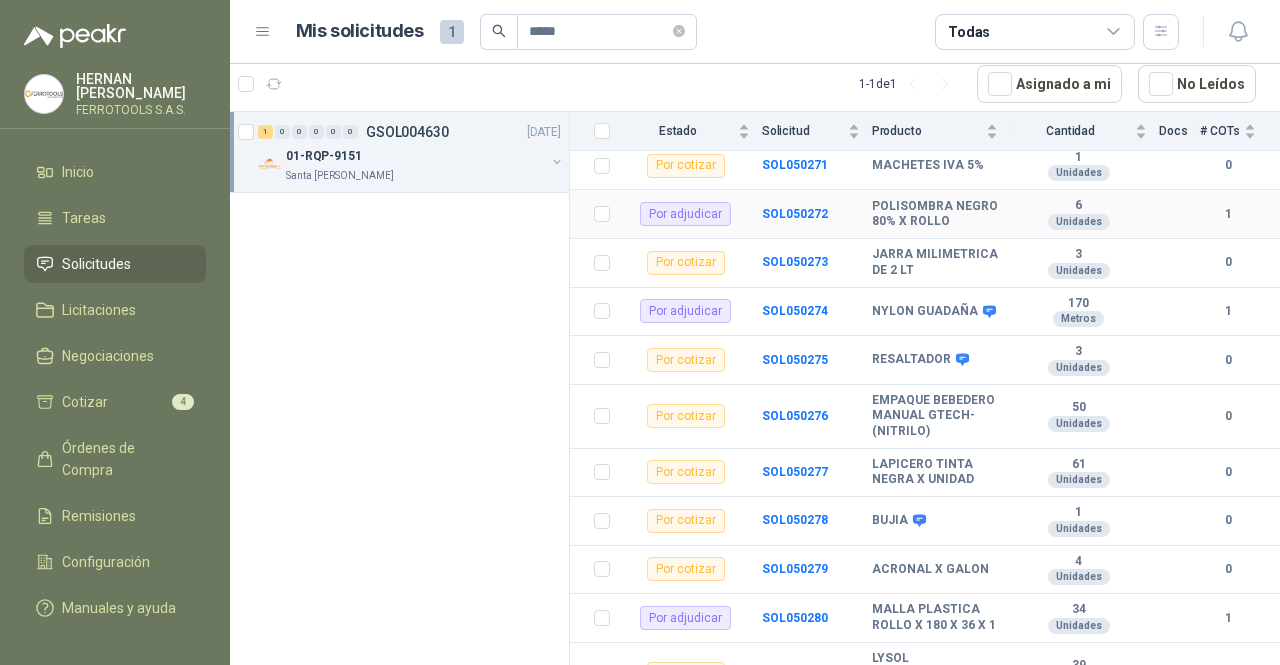 scroll, scrollTop: 3086, scrollLeft: 0, axis: vertical 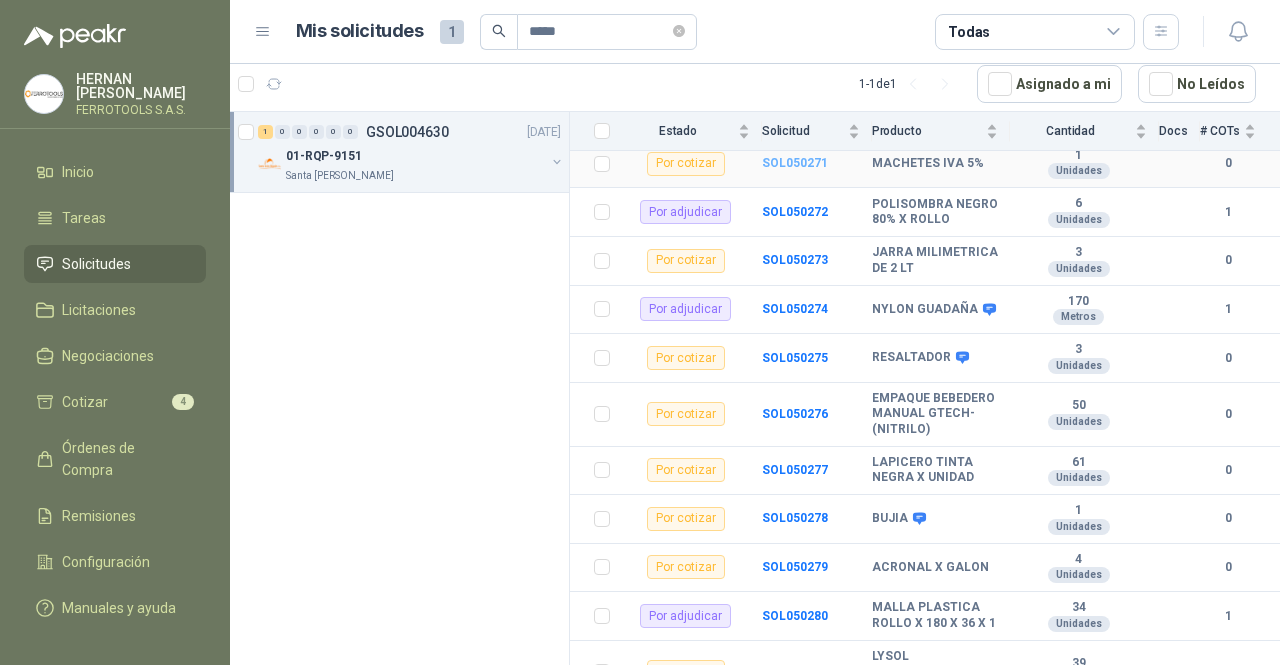 click on "SOL050271" at bounding box center [795, 163] 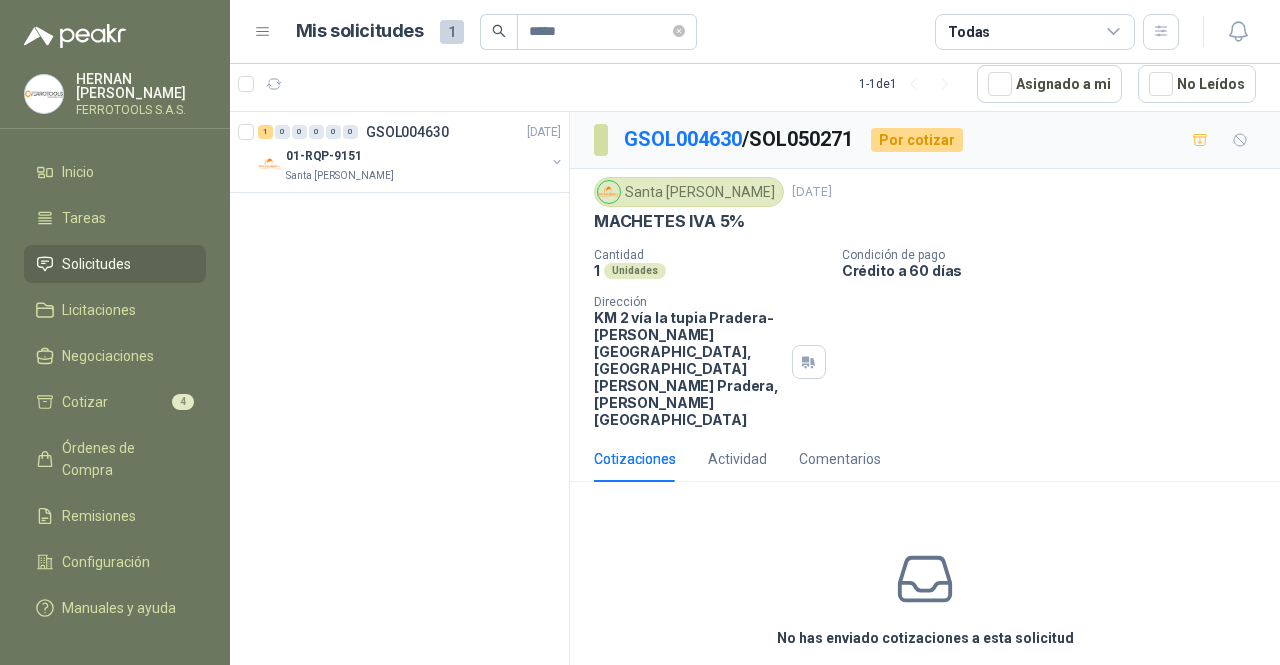 click on "Cotizar" at bounding box center [925, 684] 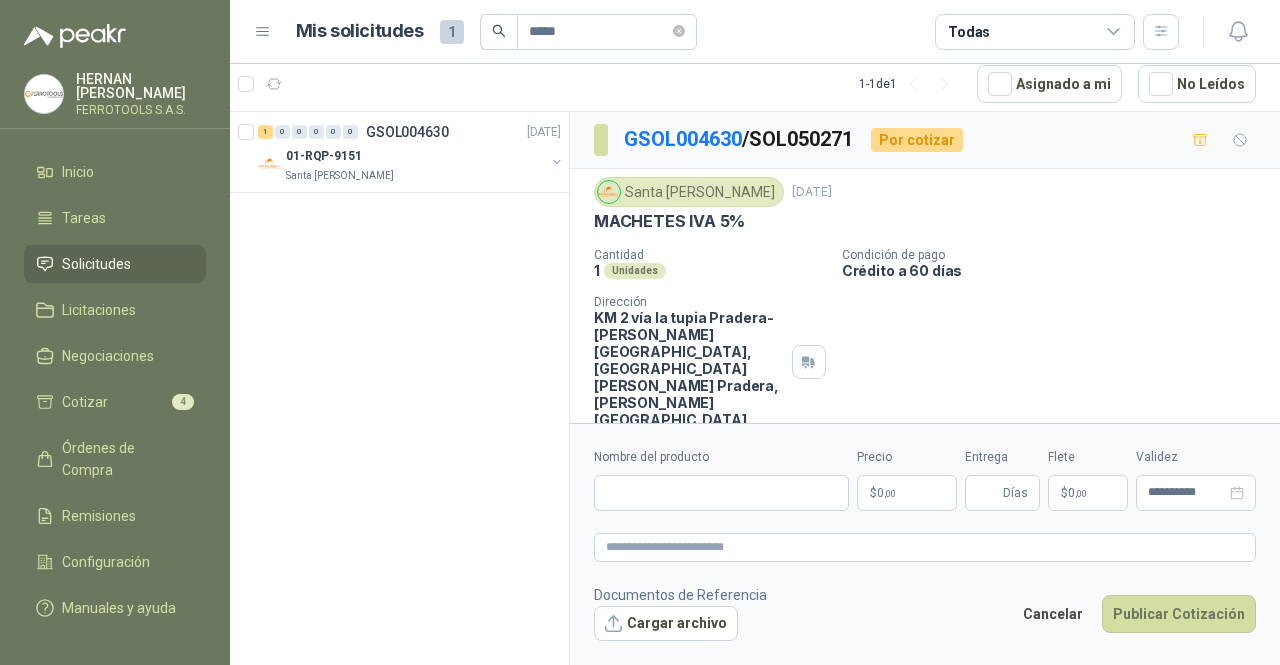 type 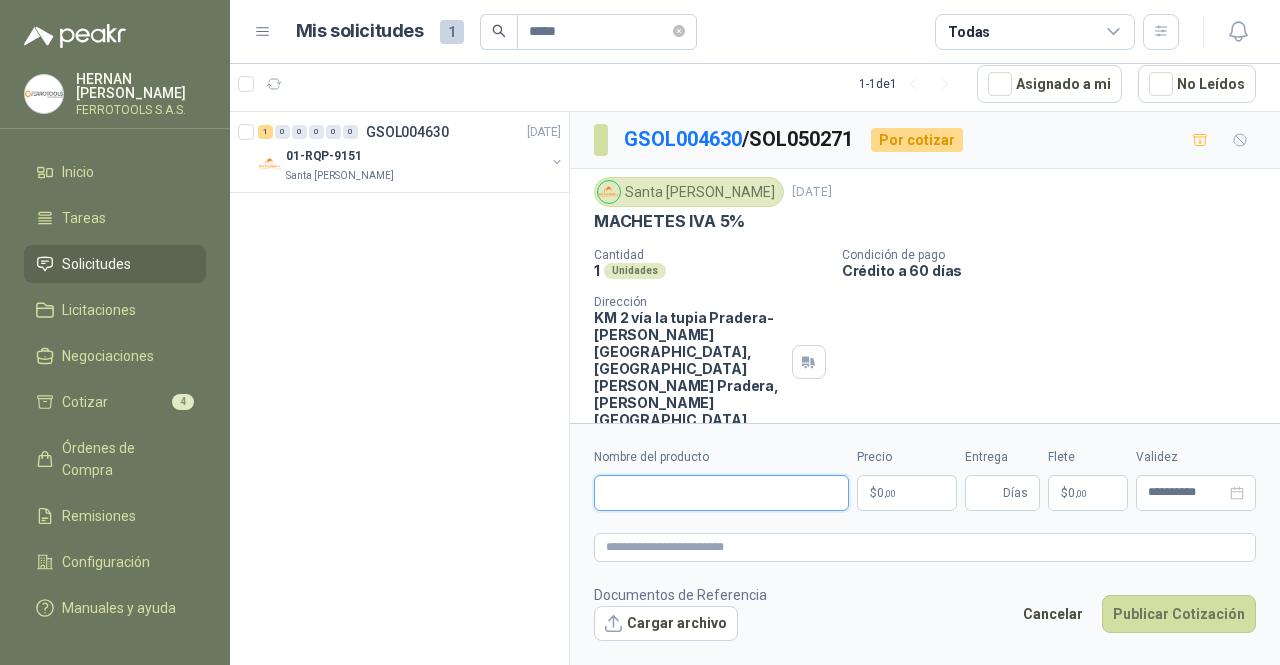 drag, startPoint x: 721, startPoint y: 500, endPoint x: 716, endPoint y: 487, distance: 13.928389 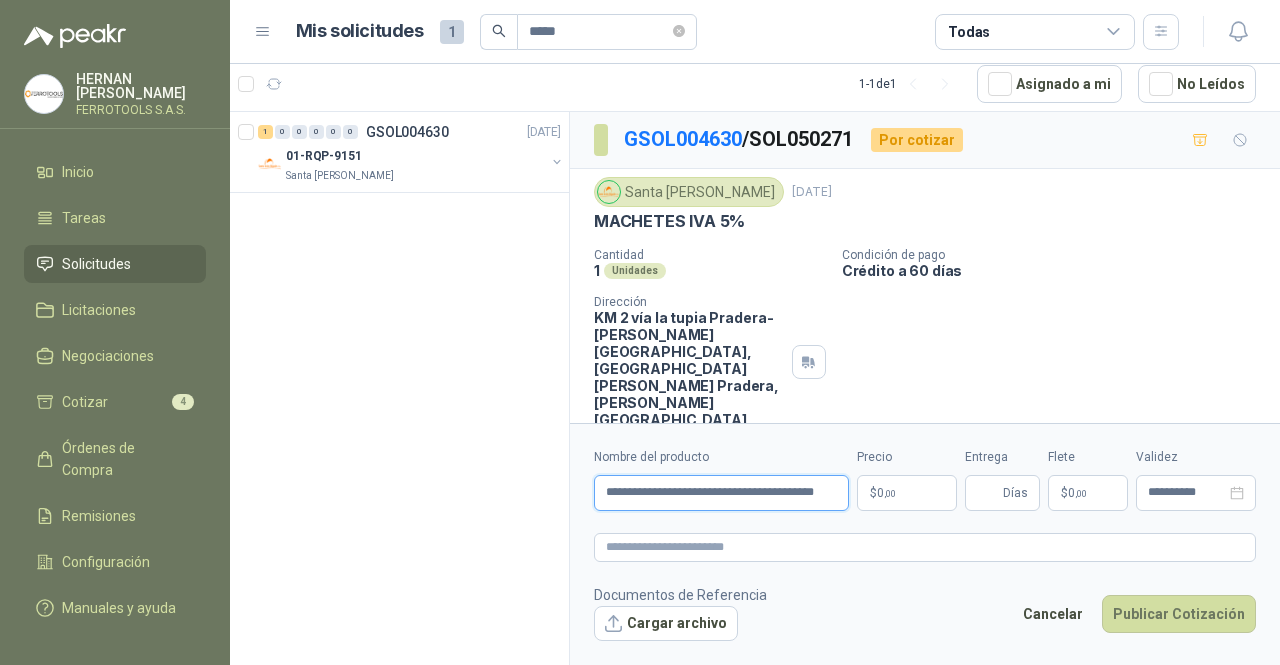 scroll, scrollTop: 0, scrollLeft: 33, axis: horizontal 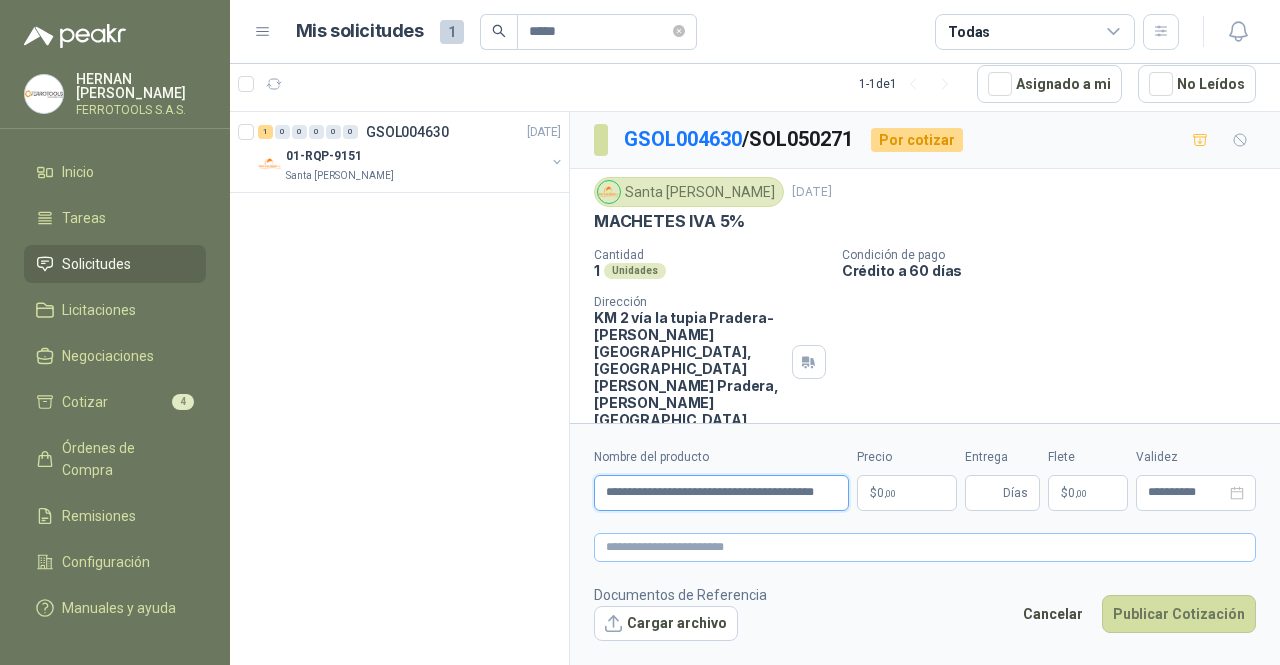 type on "**********" 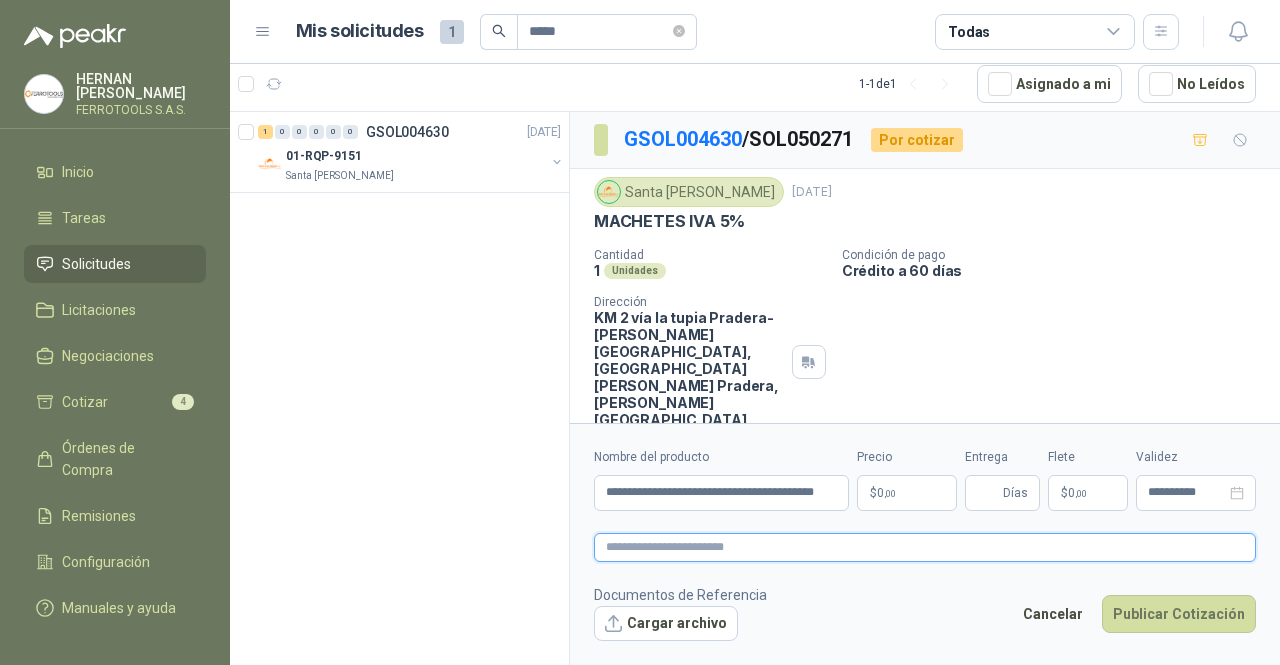 click at bounding box center (925, 547) 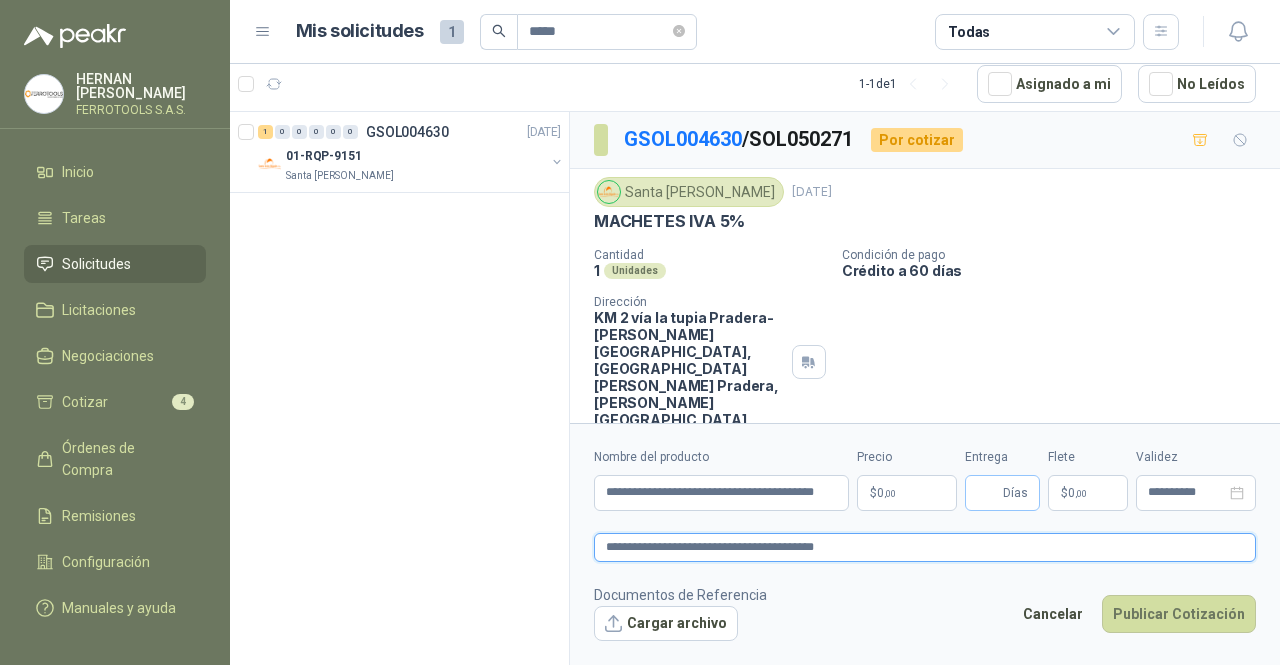 type on "**********" 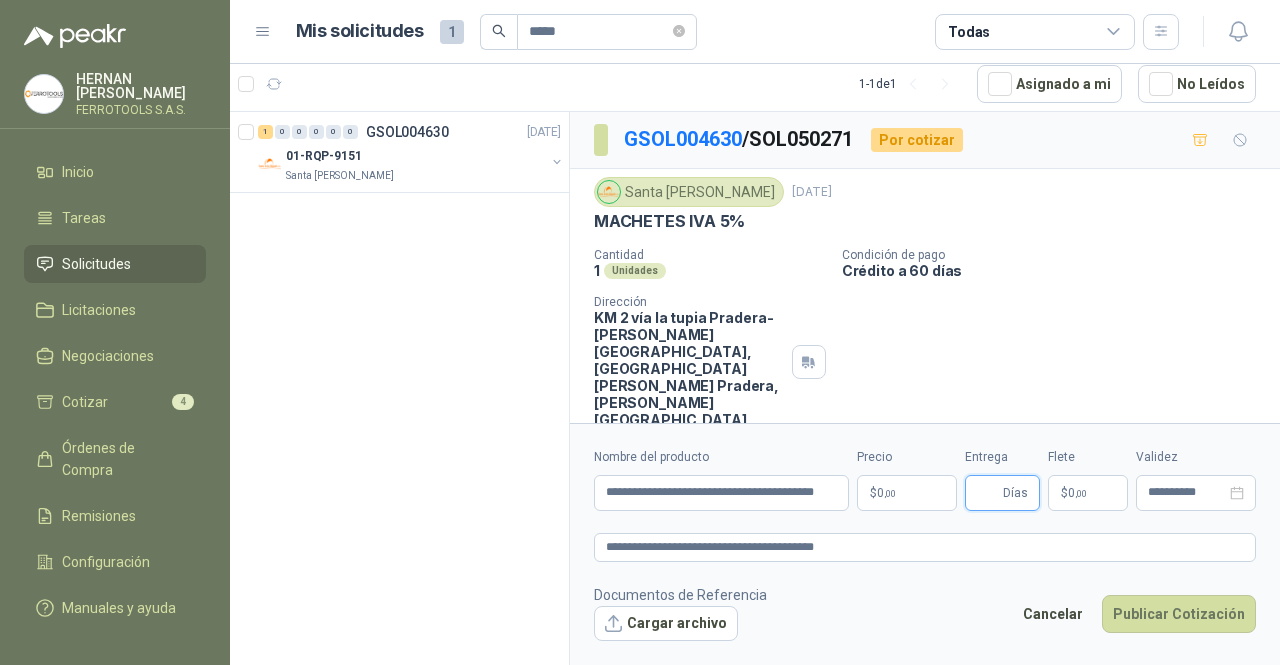 click on "Entrega" at bounding box center [988, 493] 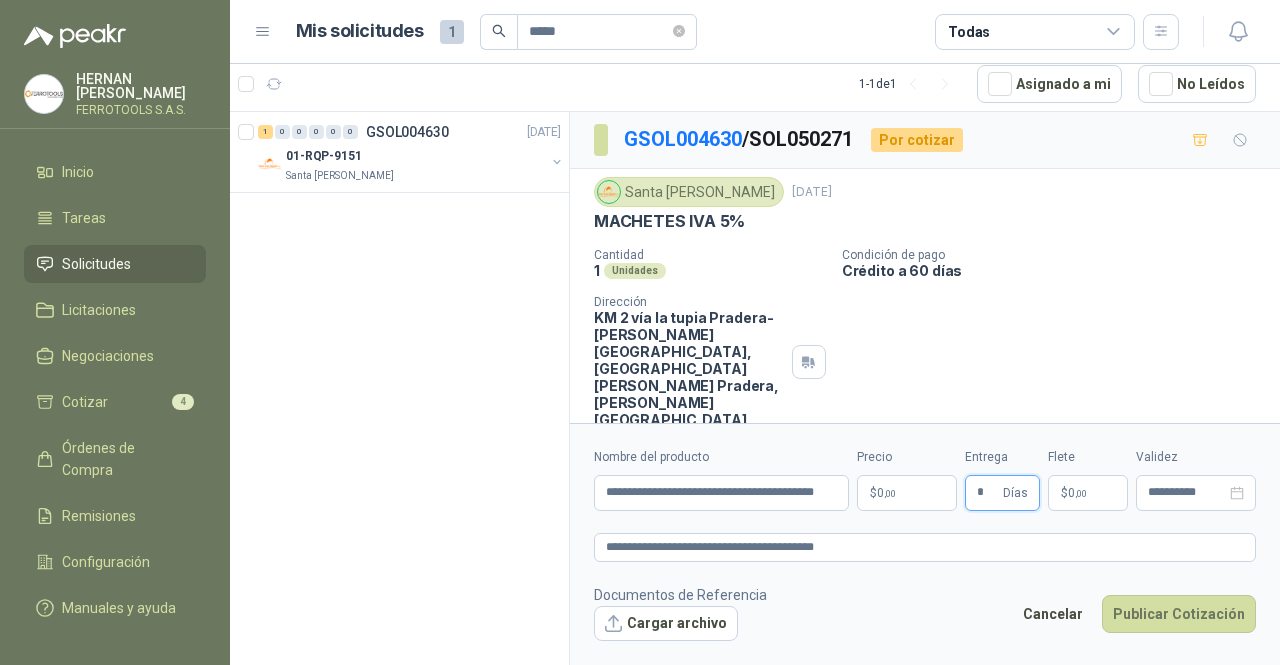 type on "*" 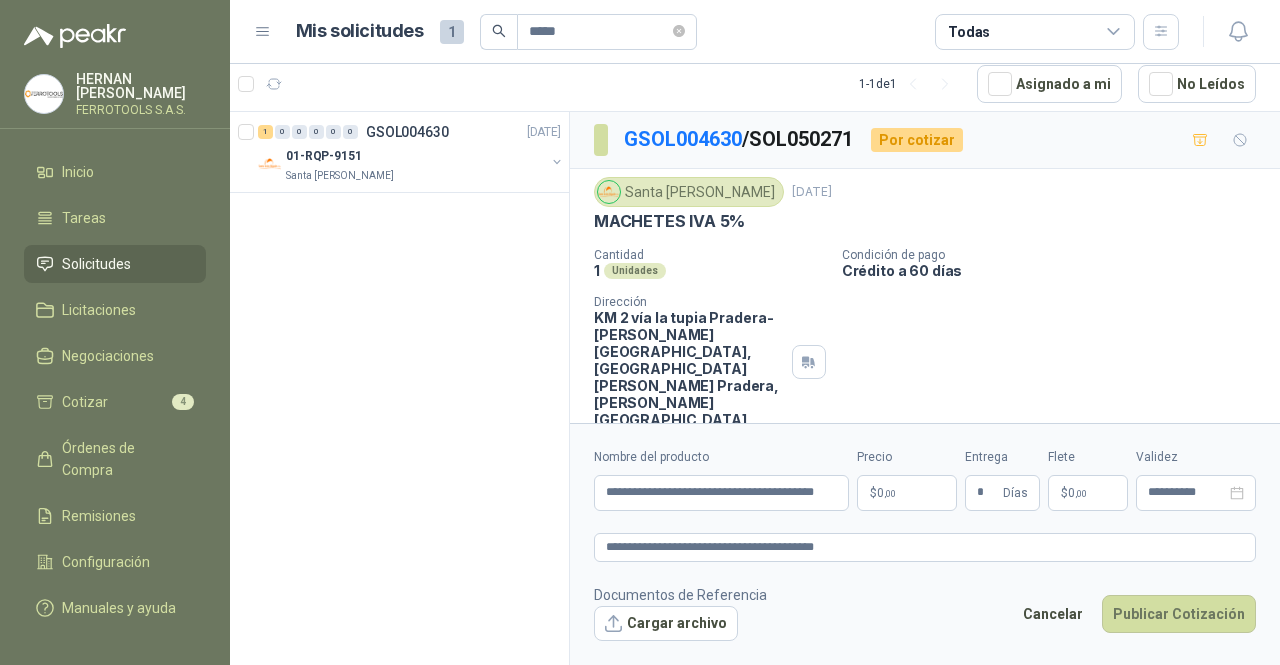 click on "**********" at bounding box center [640, 332] 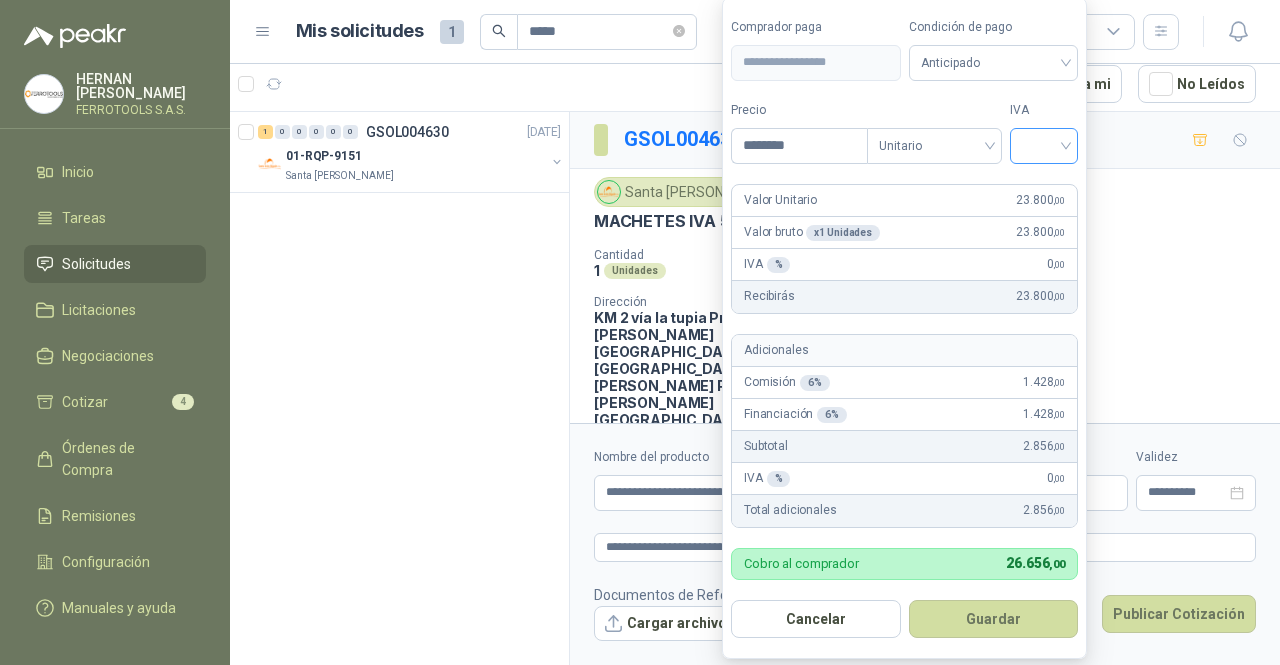 type on "********" 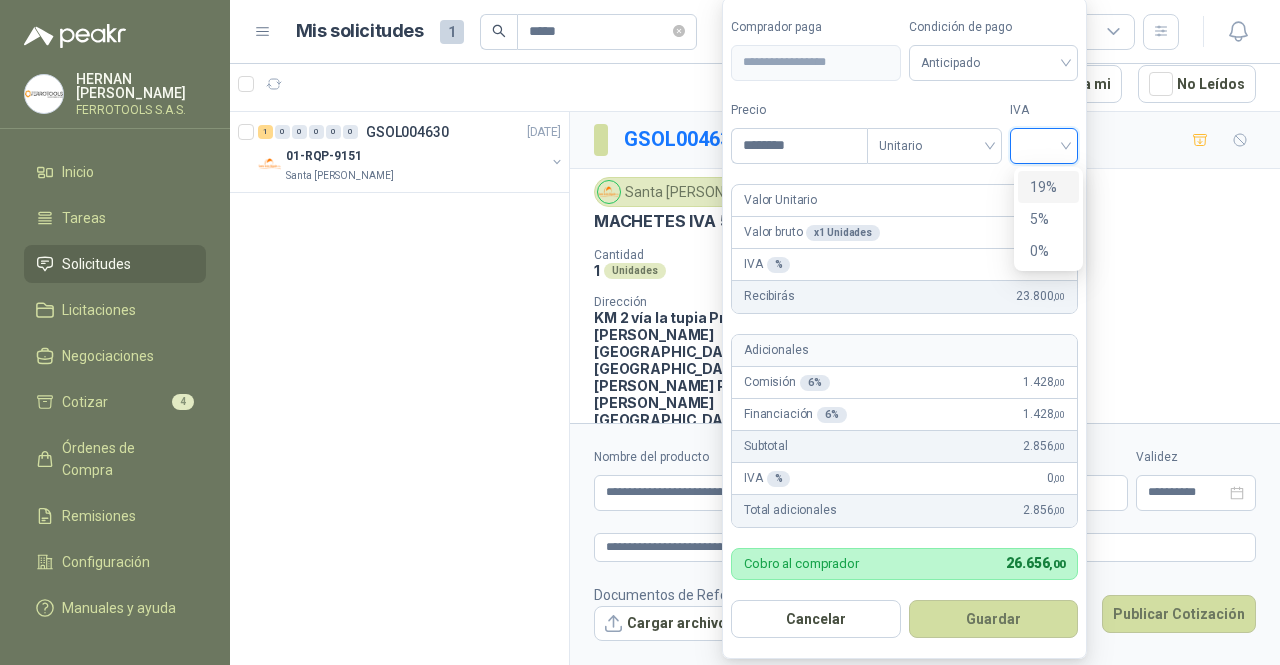 click on "19%" at bounding box center [1048, 187] 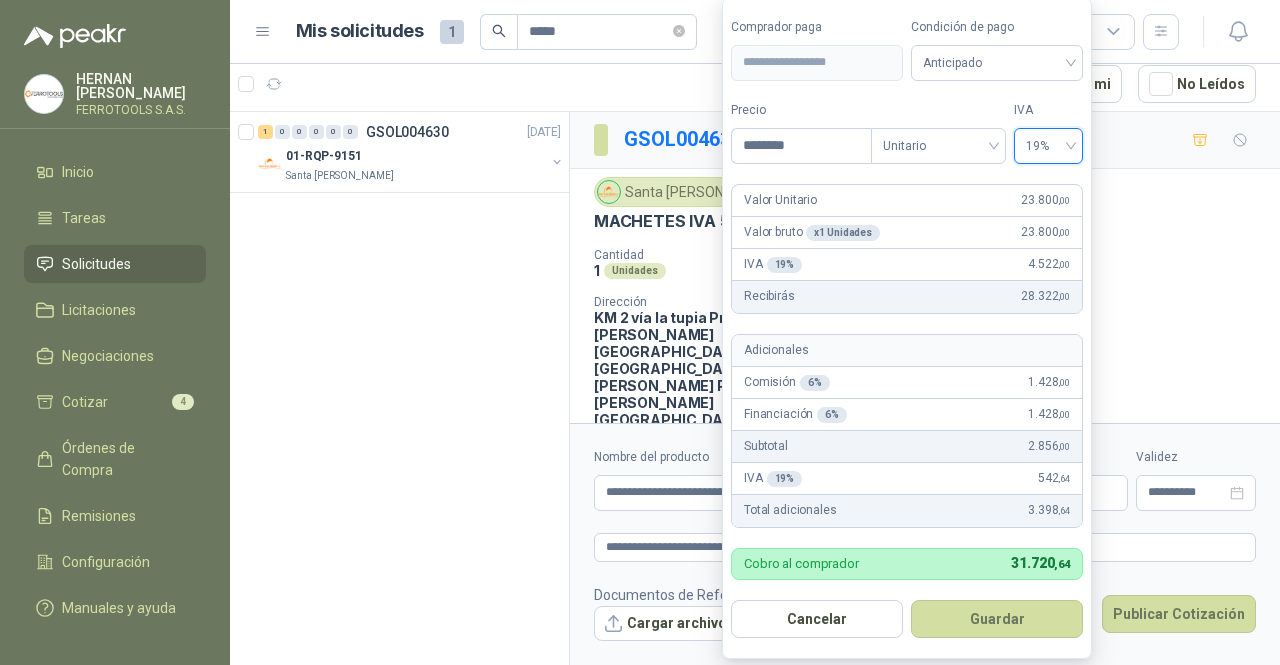 click on "**********" at bounding box center [907, 328] 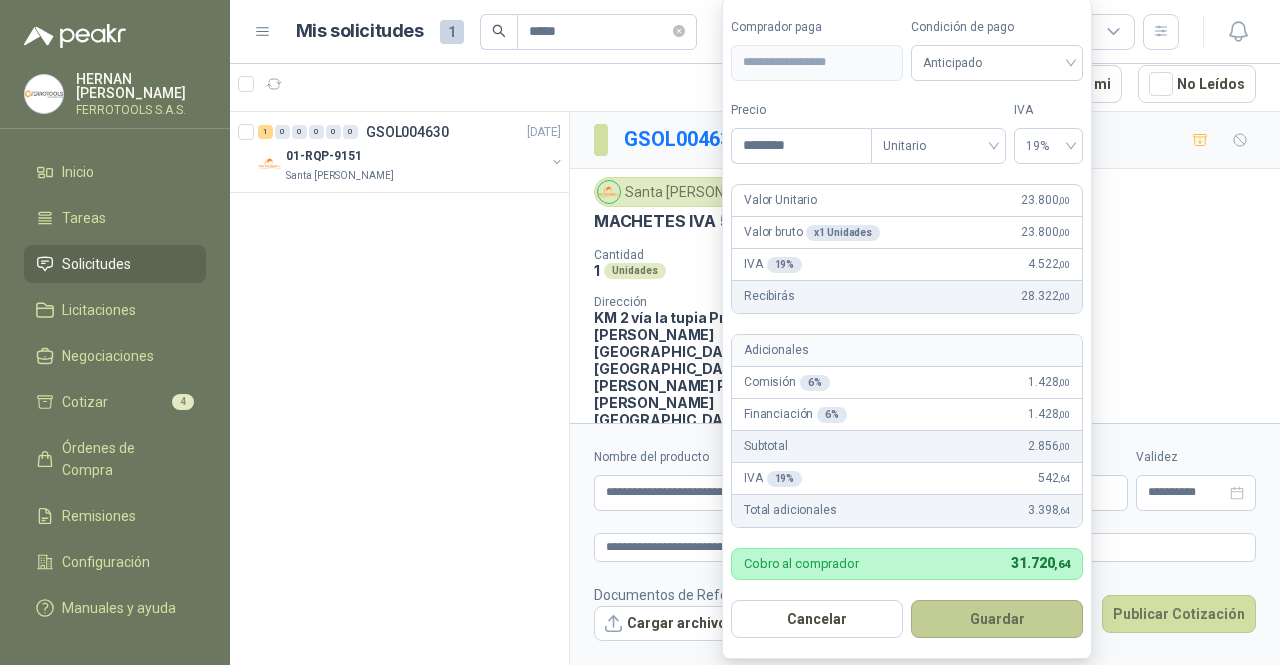 click on "Guardar" at bounding box center [997, 619] 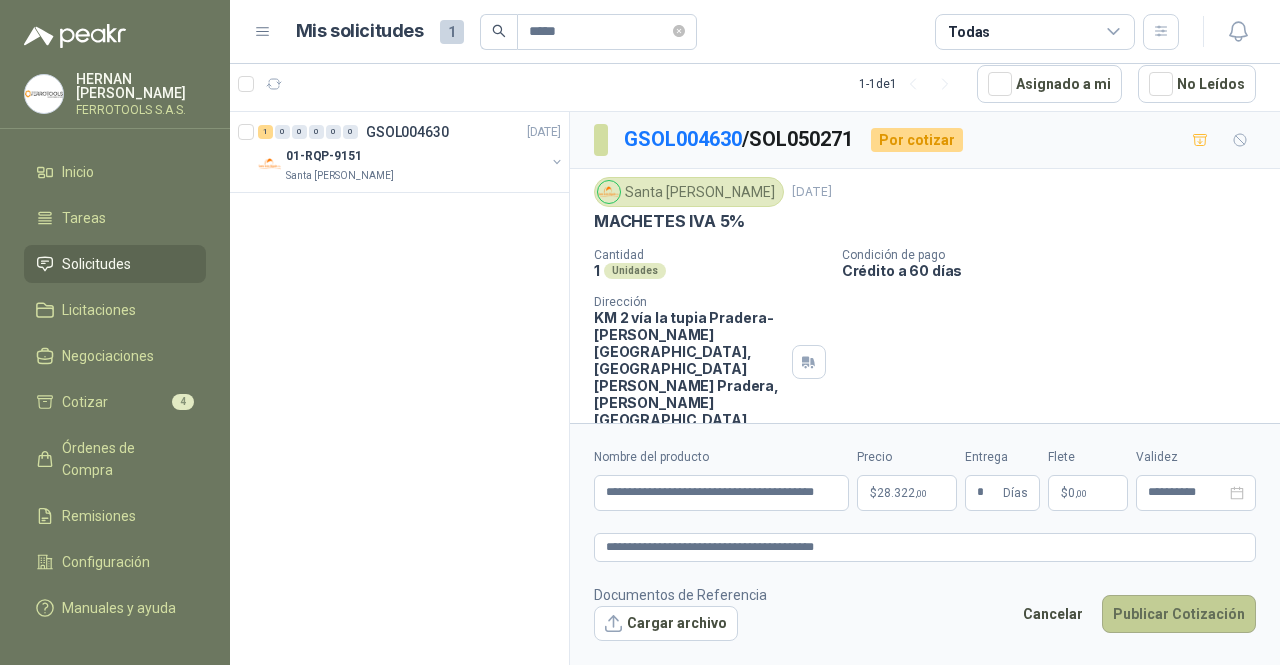 click on "Publicar Cotización" at bounding box center [1179, 614] 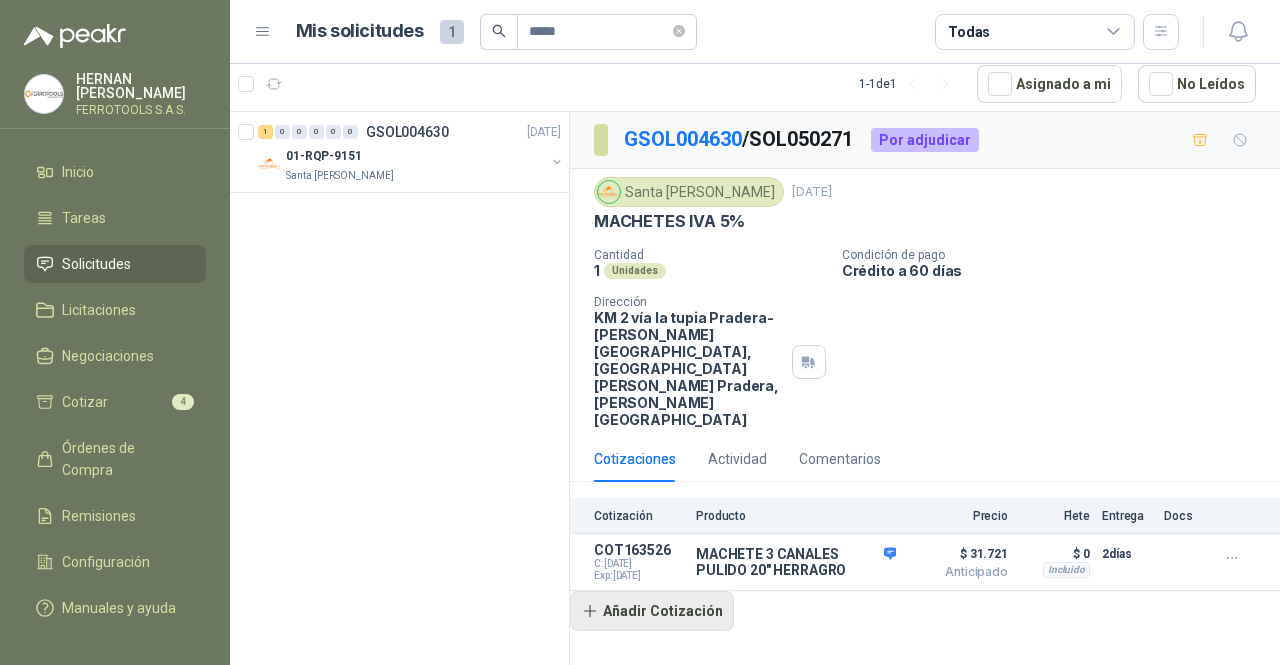 click on "Añadir Cotización" at bounding box center (652, 611) 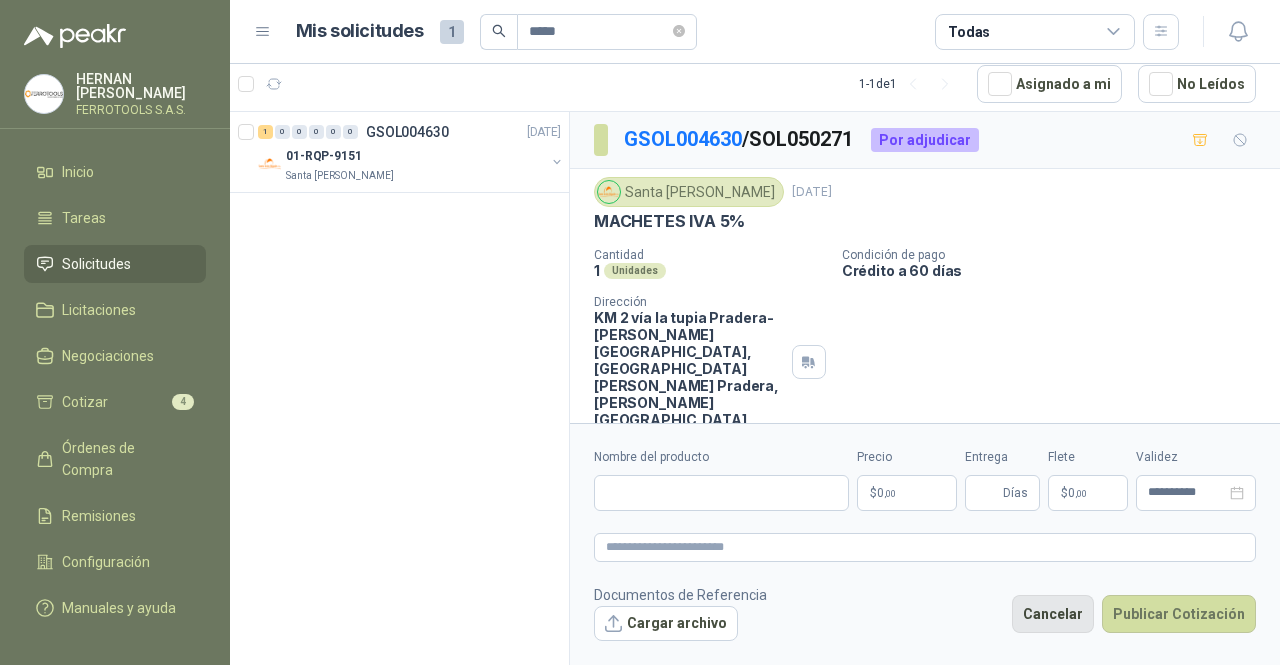click on "Cancelar" at bounding box center [1053, 614] 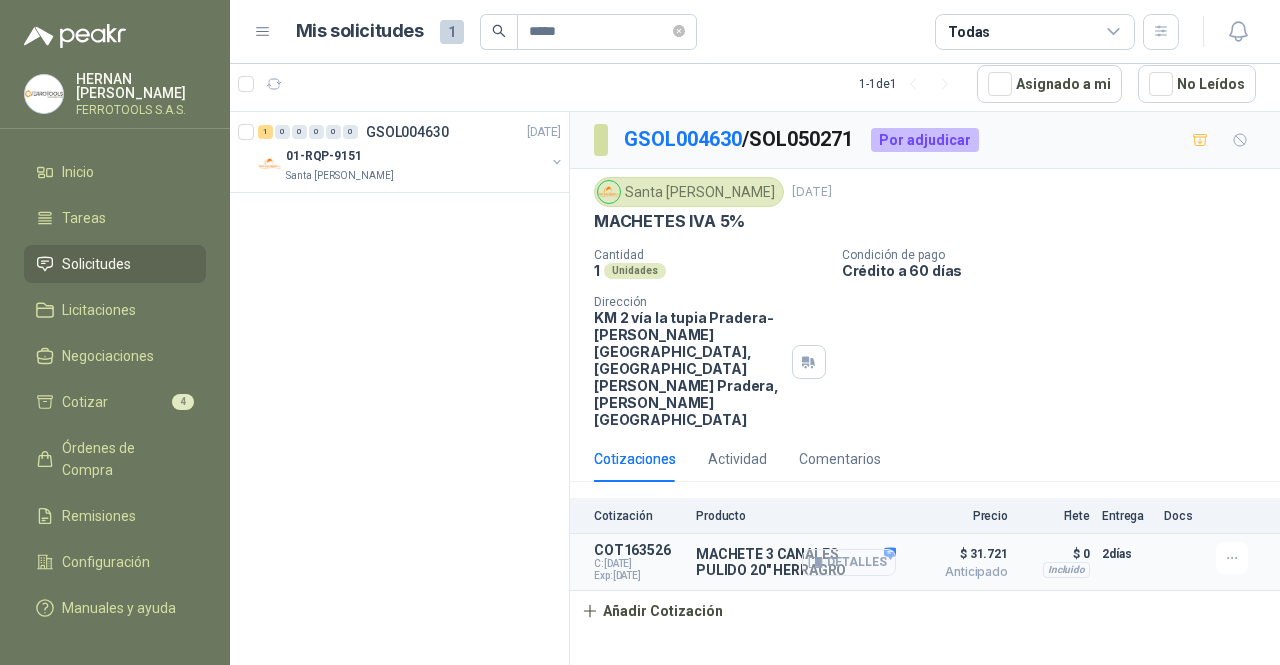 click on "Detalles" at bounding box center (849, 562) 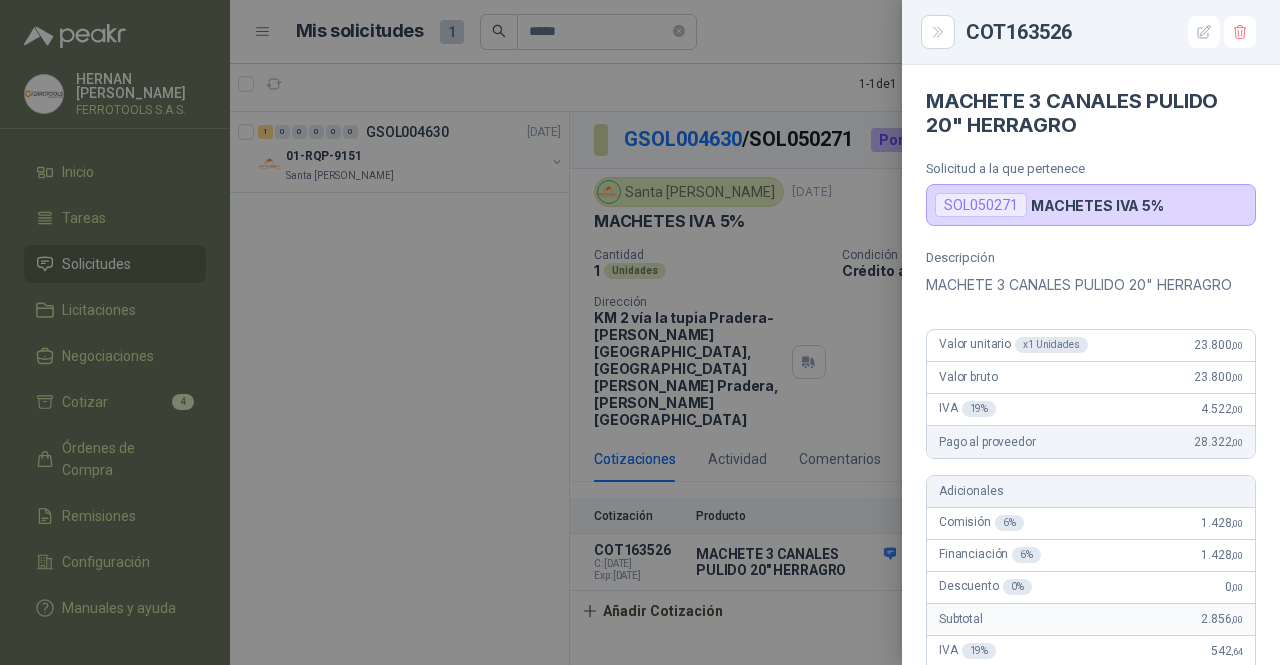 drag, startPoint x: 1201, startPoint y: 36, endPoint x: 1166, endPoint y: 129, distance: 99.368004 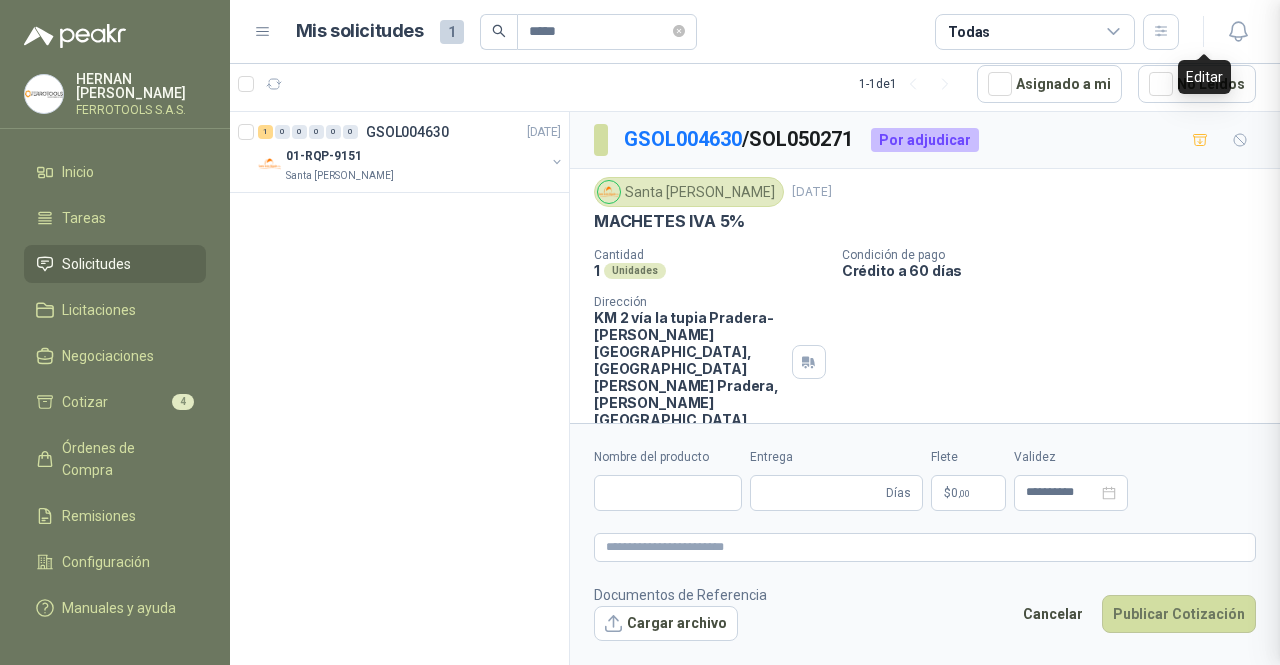 type 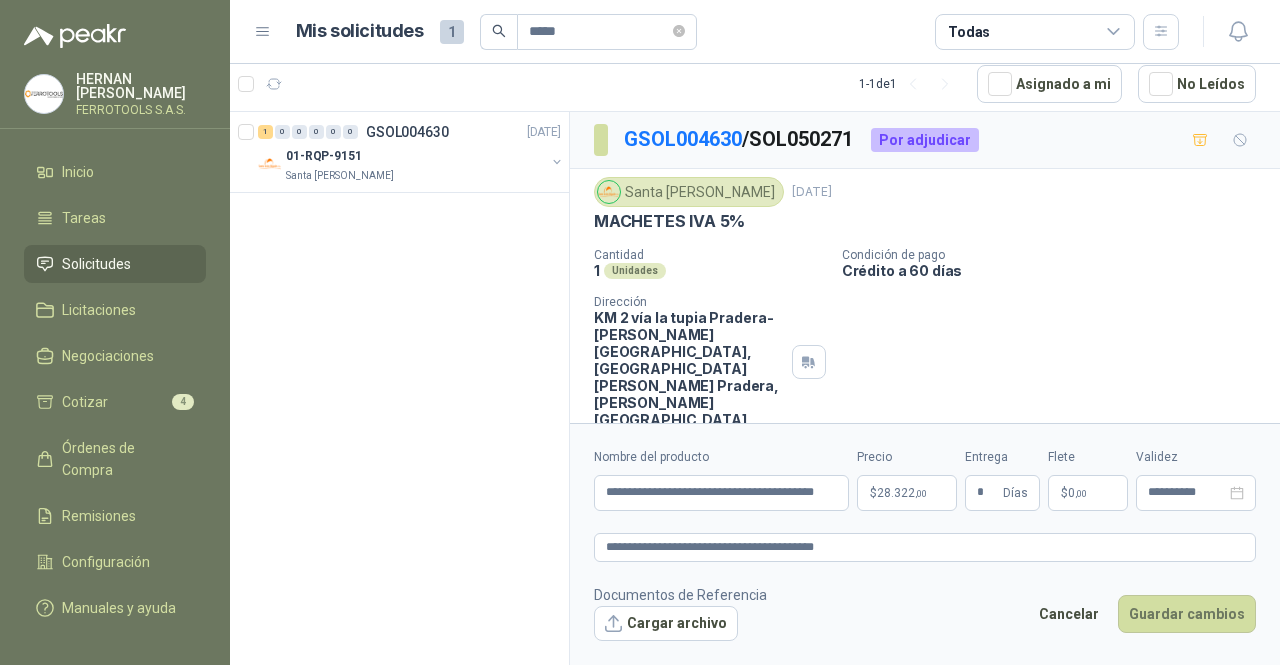 click on "**********" at bounding box center (640, 332) 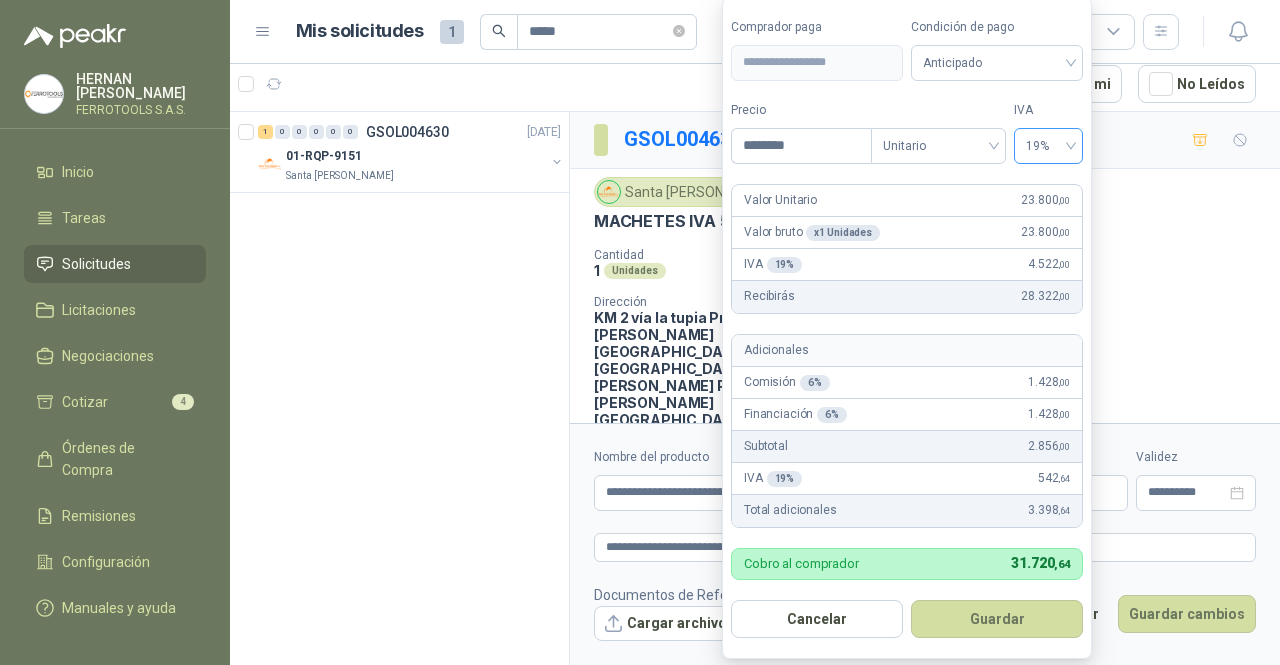 click on "19%" at bounding box center [1048, 146] 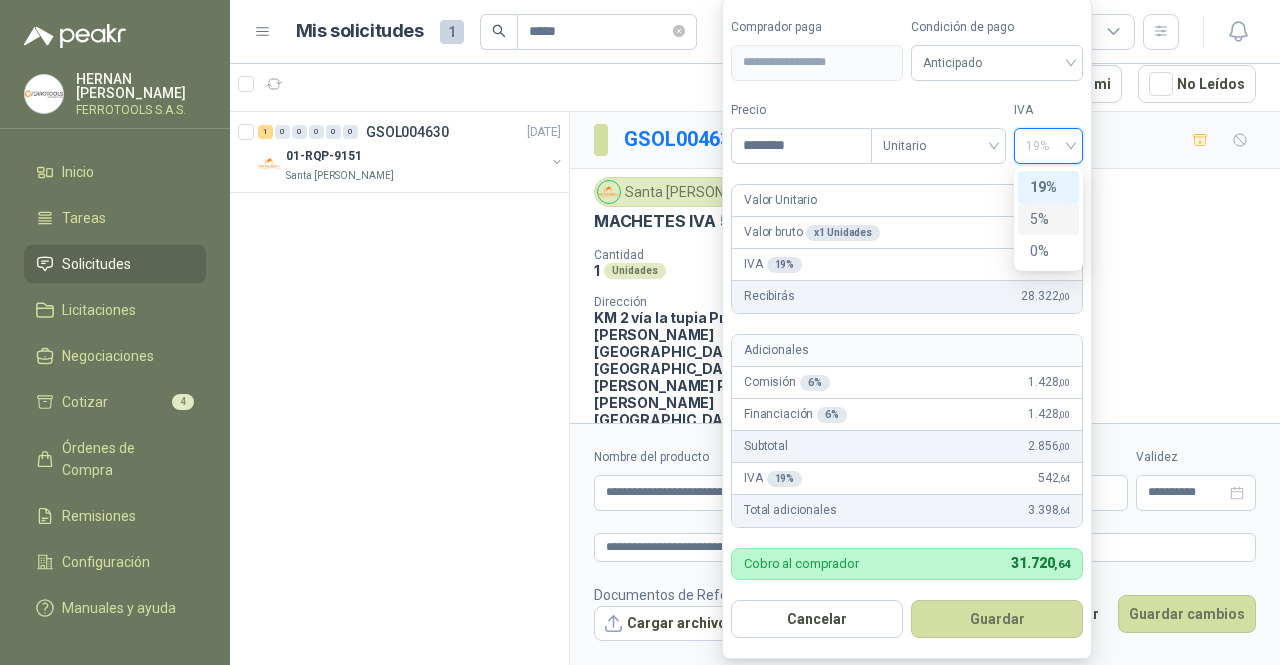 click on "5%" at bounding box center (1048, 219) 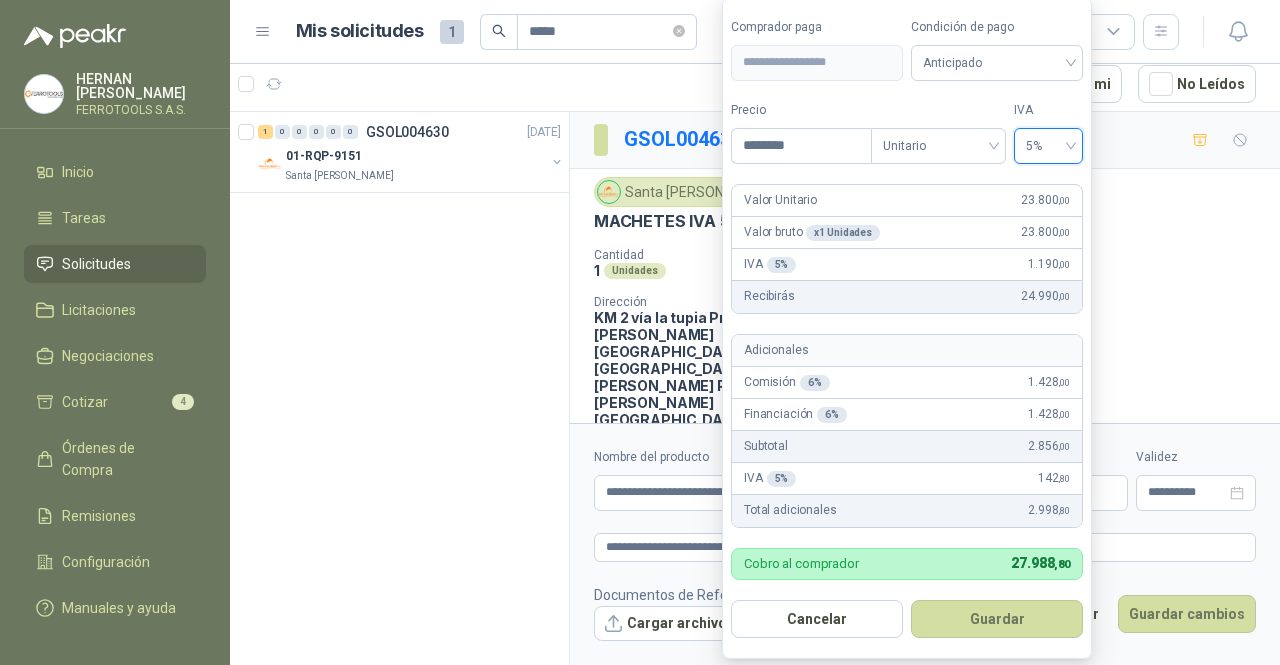 click on "Guardar" at bounding box center [997, 619] 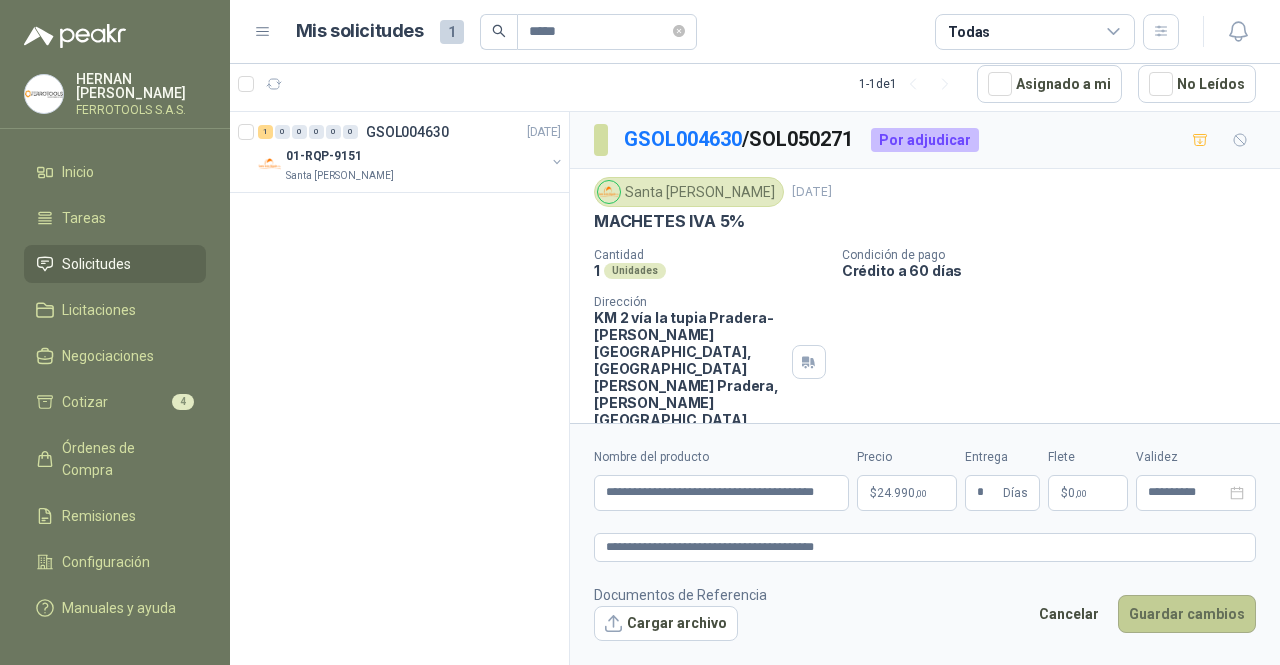 click on "Guardar cambios" at bounding box center [1187, 614] 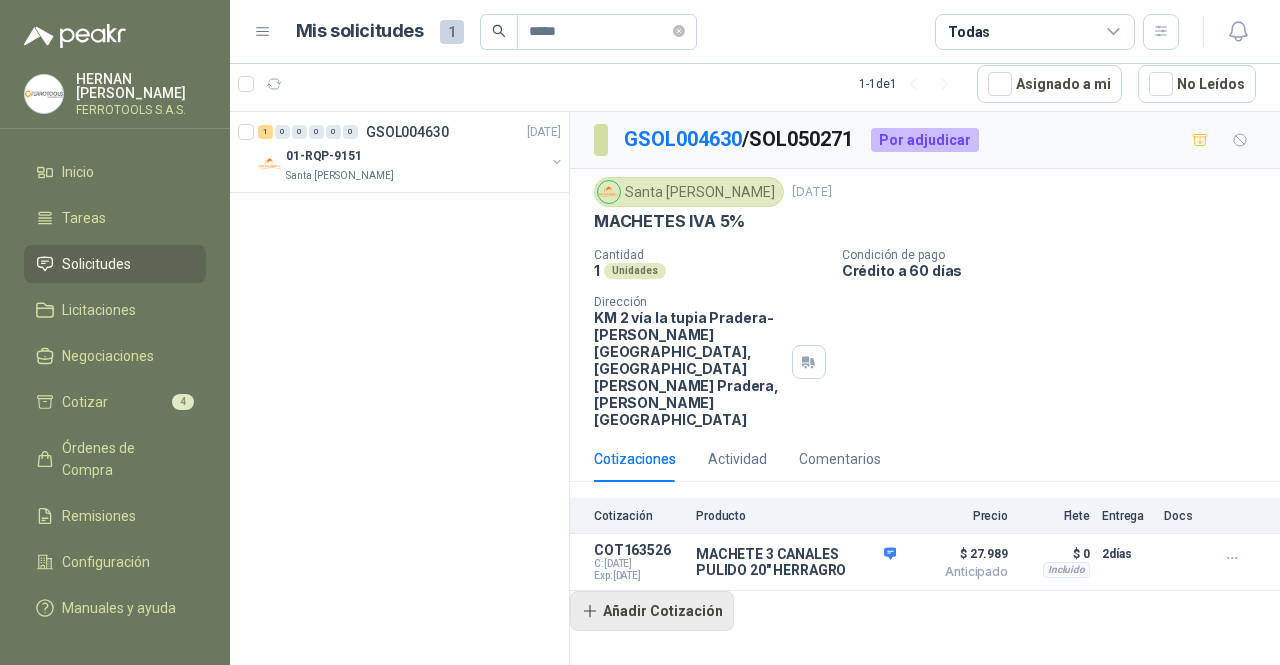 click on "Añadir Cotización" at bounding box center [652, 611] 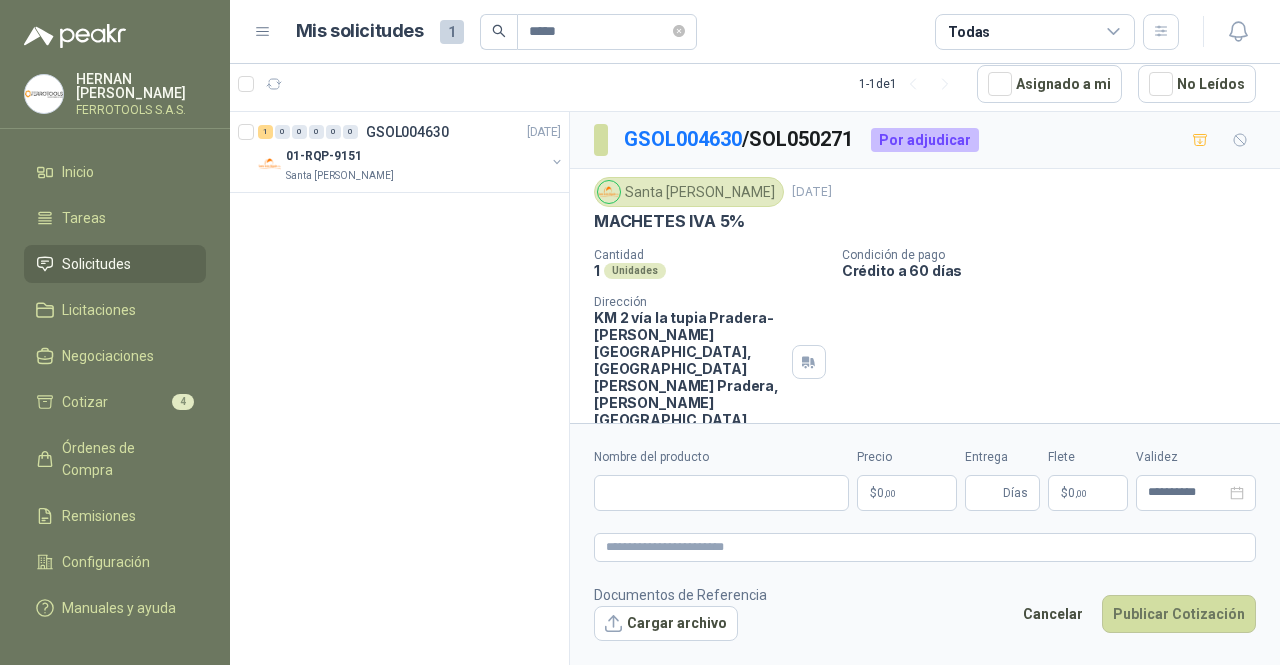type 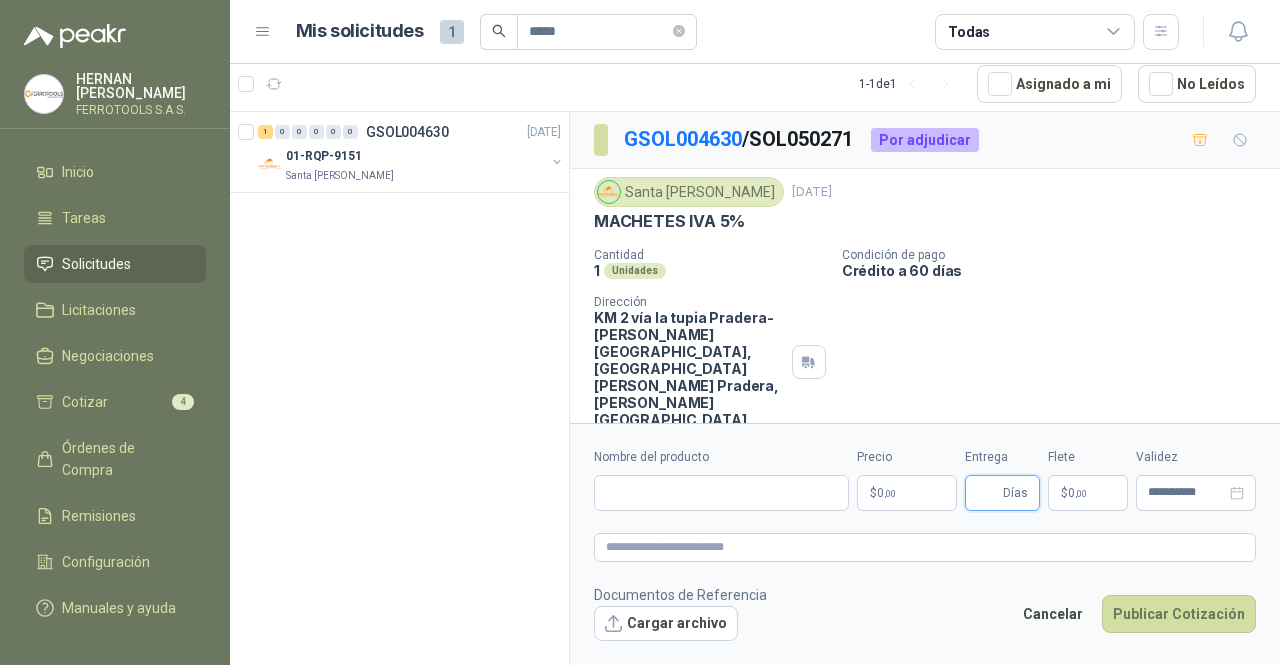 click on "Entrega" at bounding box center (988, 493) 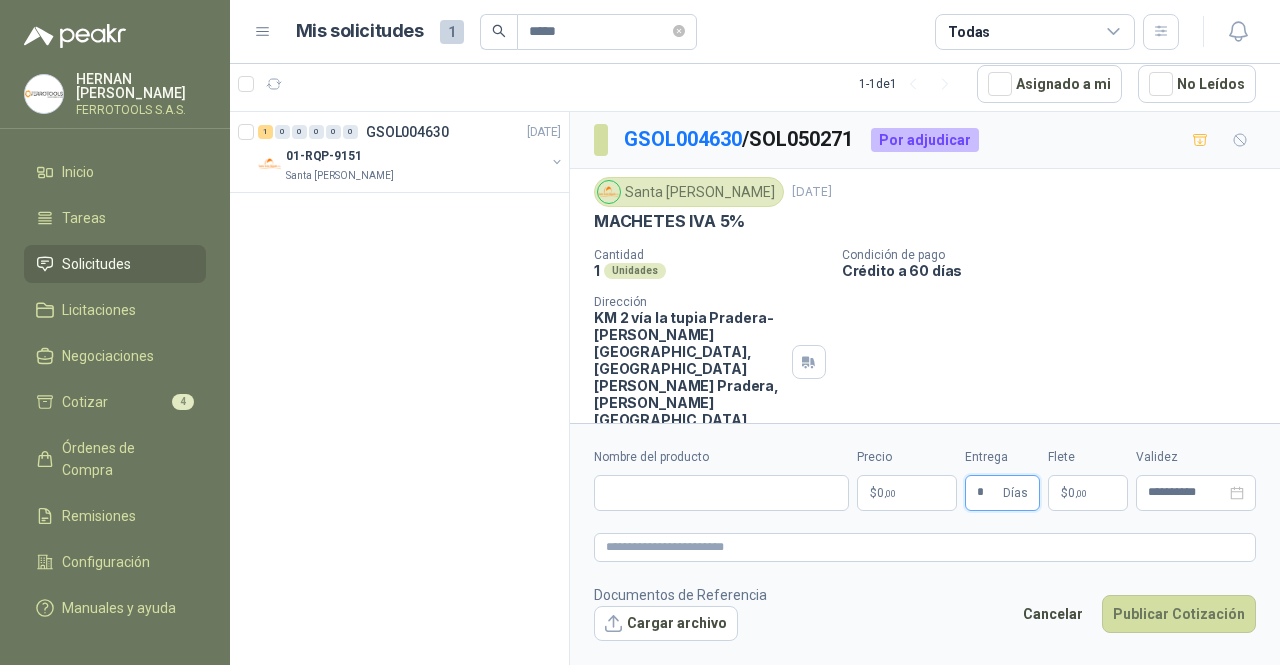 type on "*" 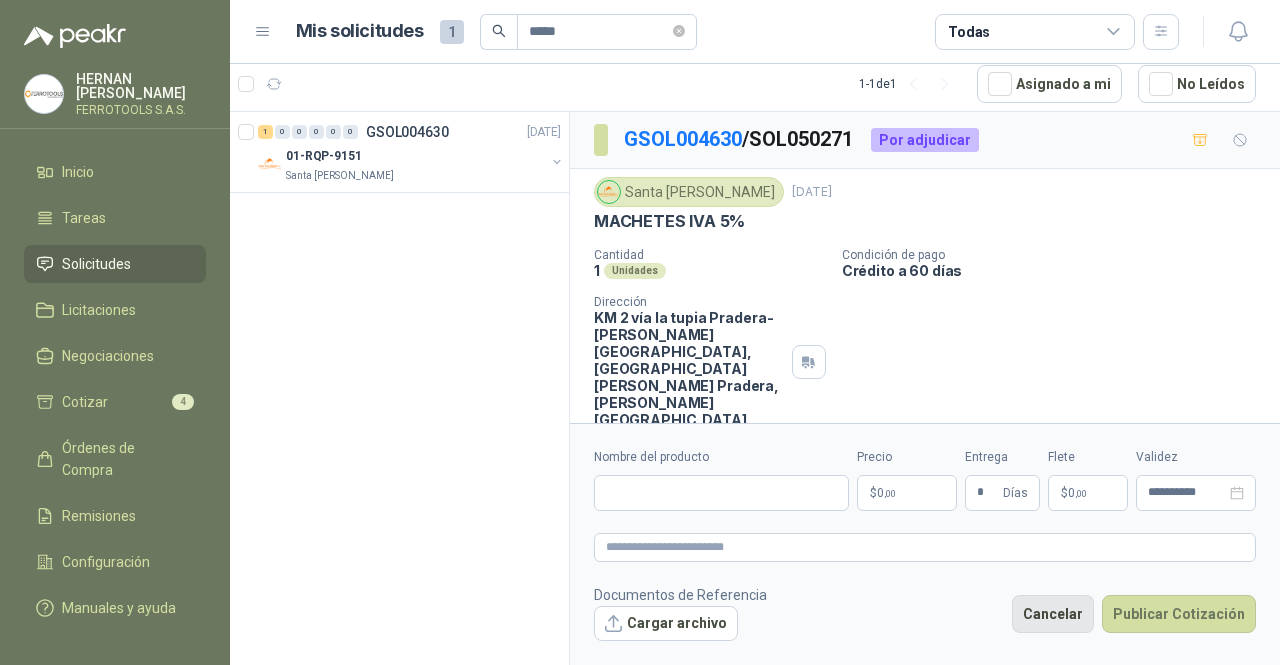 click on "Cancelar" at bounding box center (1053, 614) 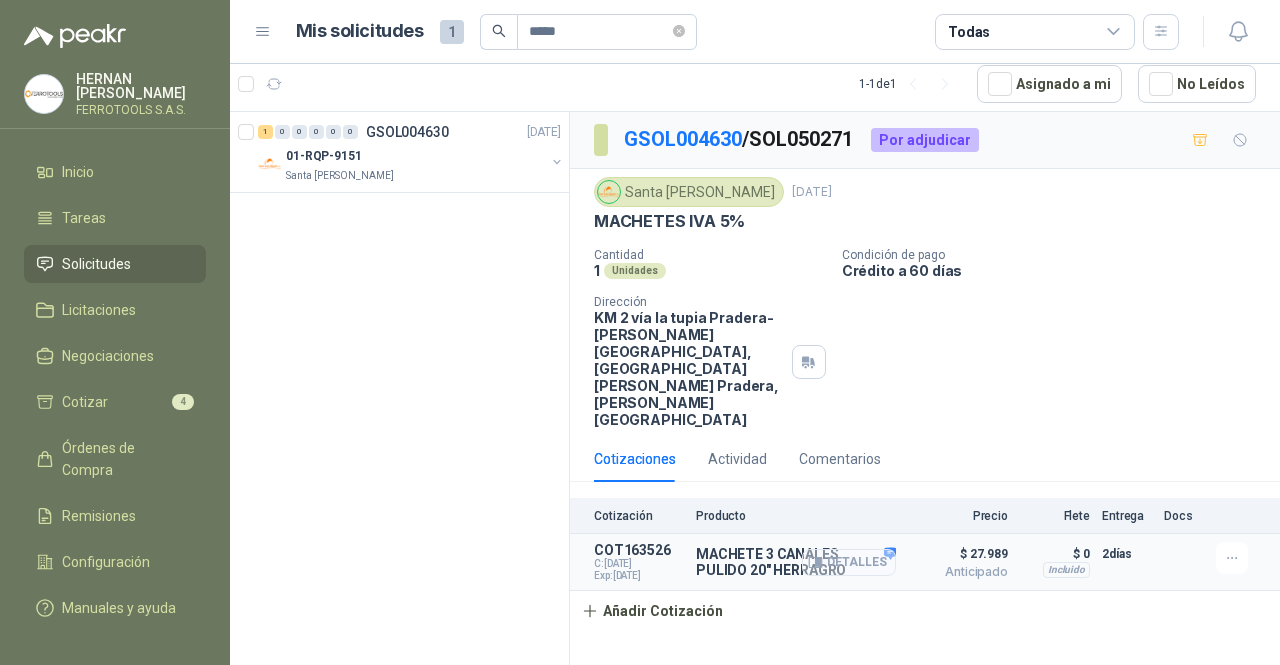 click on "Detalles" at bounding box center (849, 562) 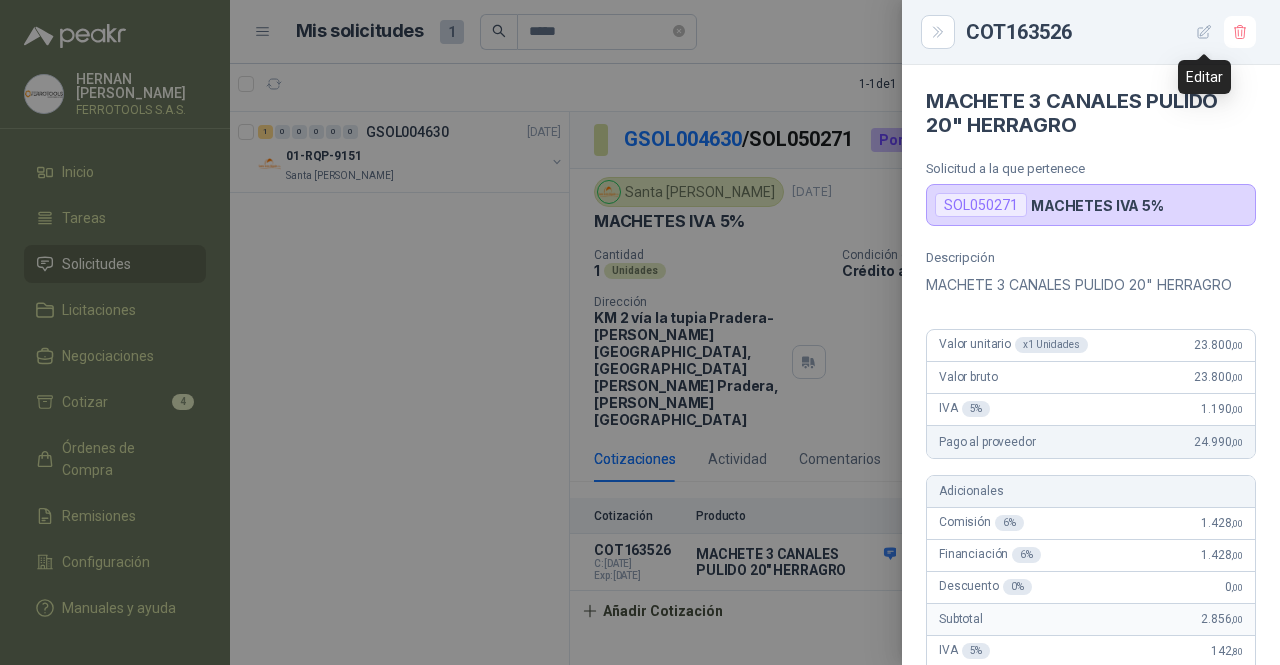 click 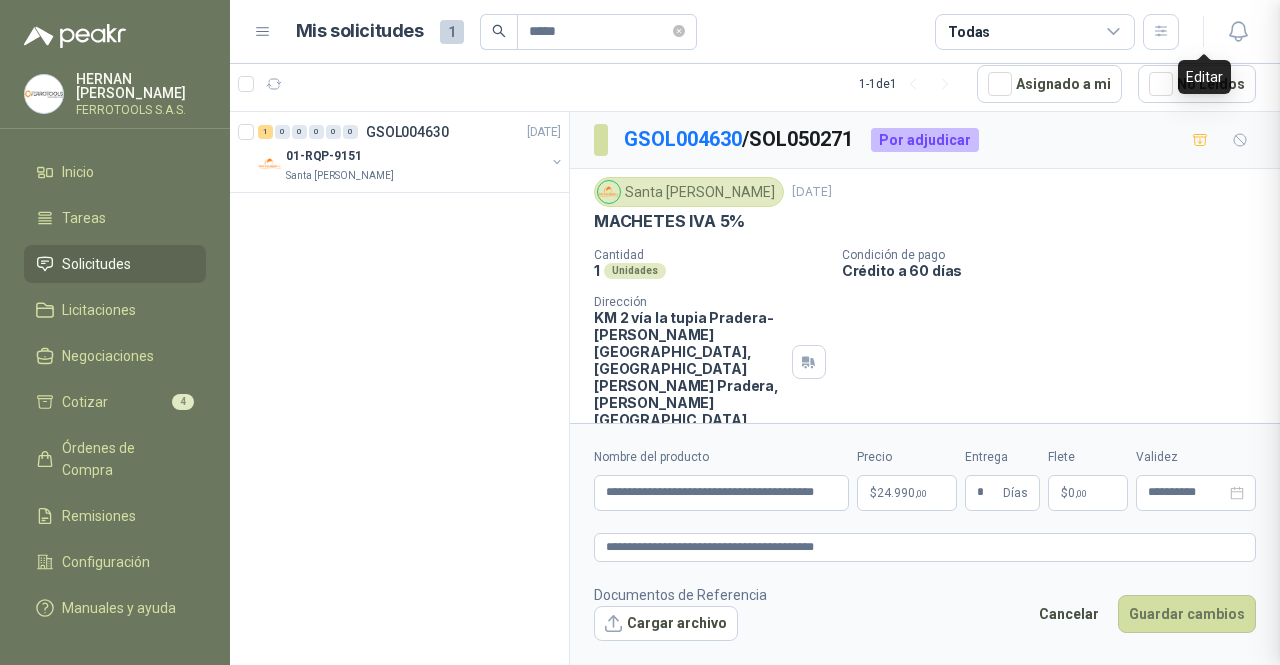 type 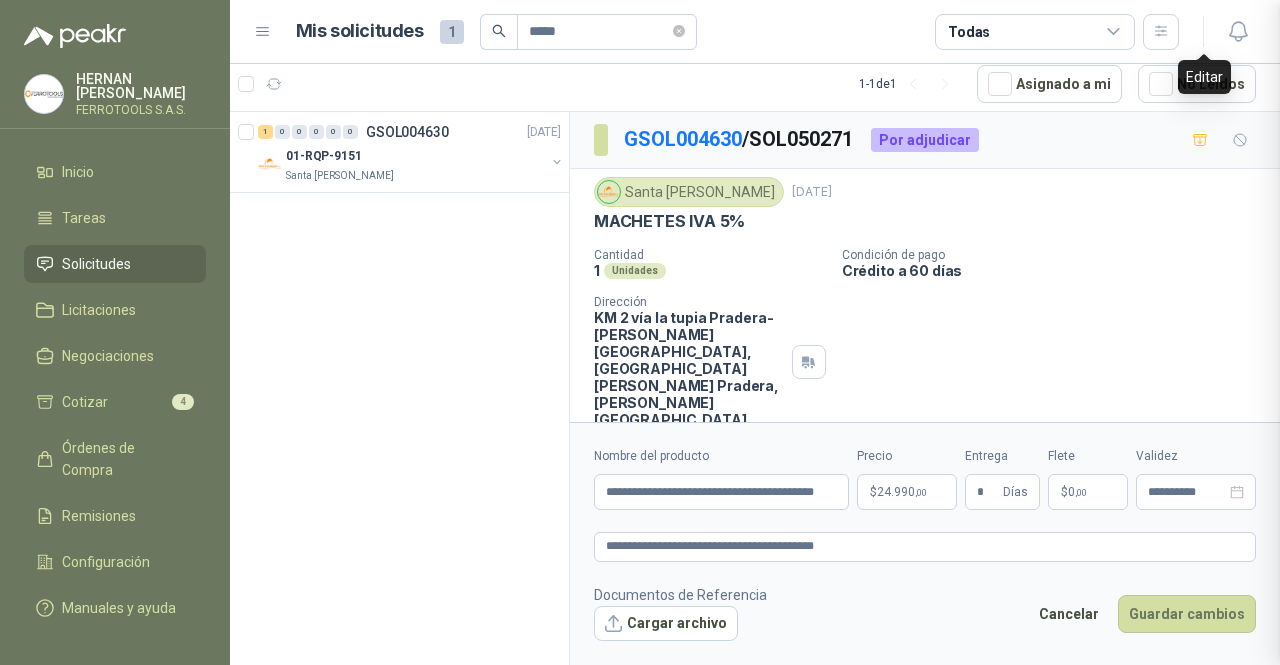 type 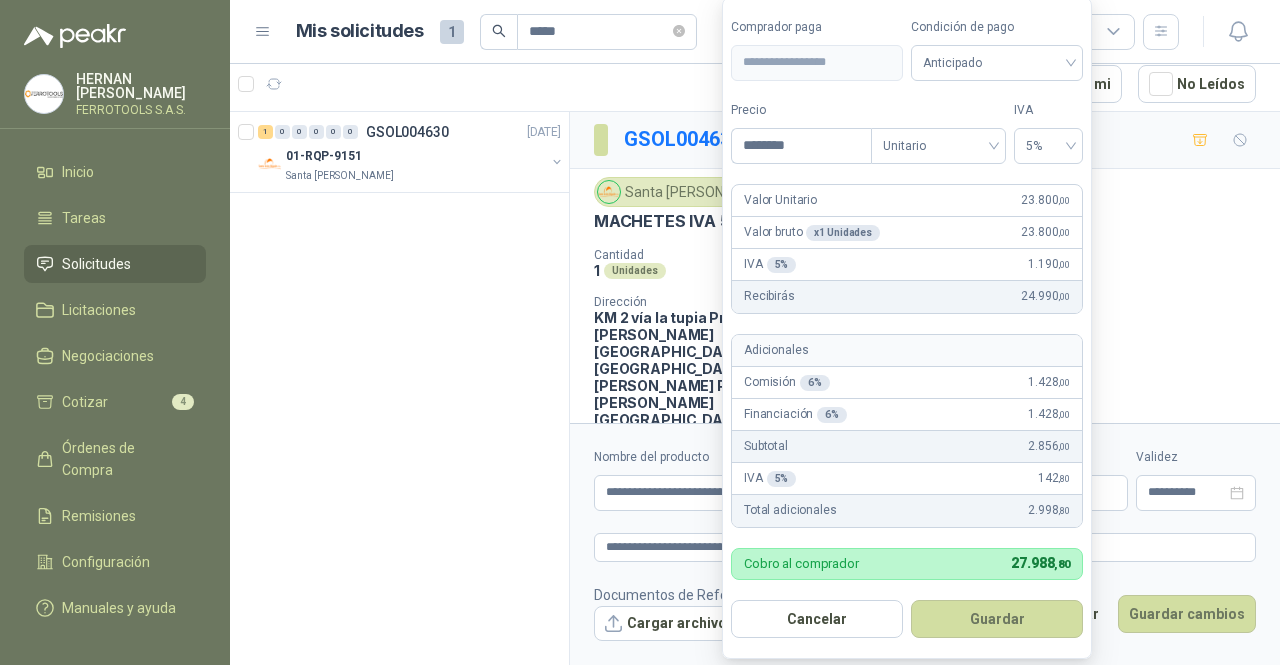click on "**********" at bounding box center [640, 332] 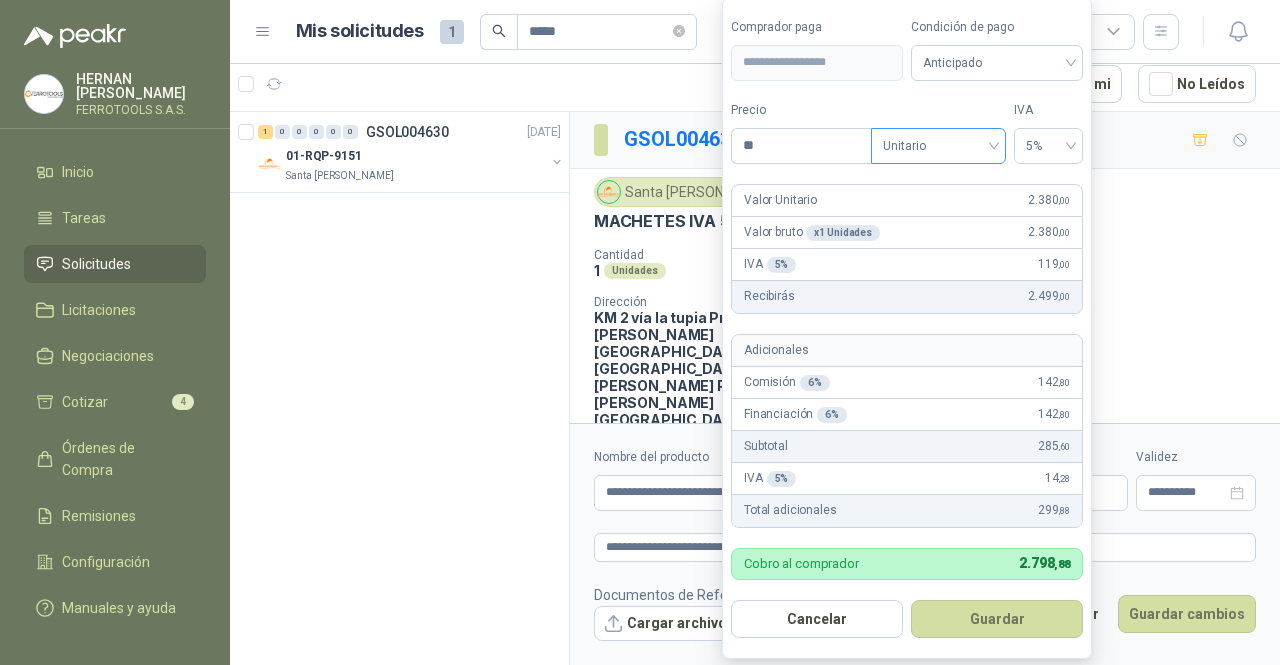 type on "*" 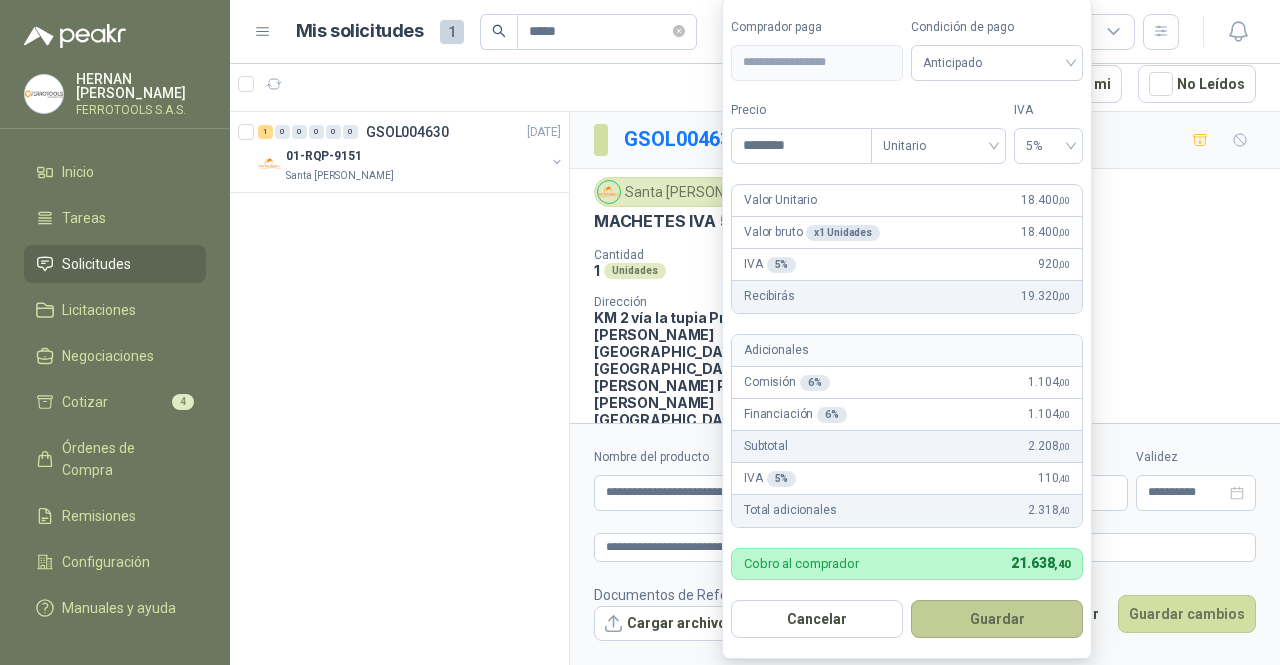 type on "********" 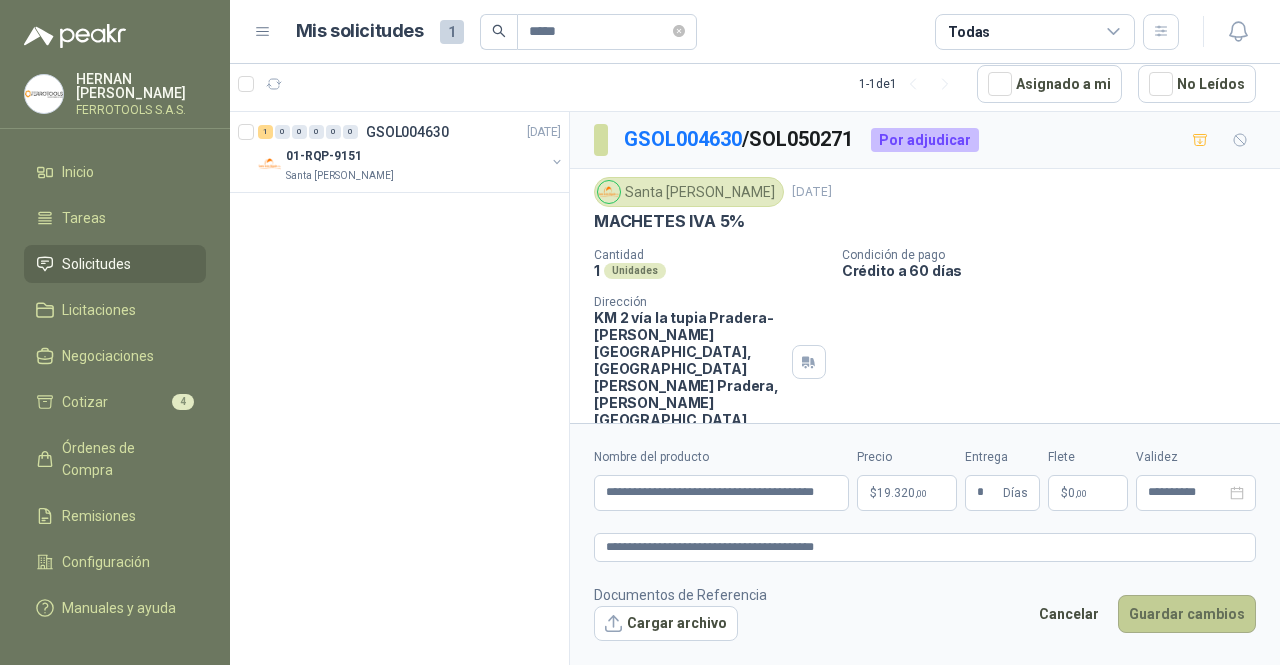 click on "Guardar cambios" at bounding box center (1187, 614) 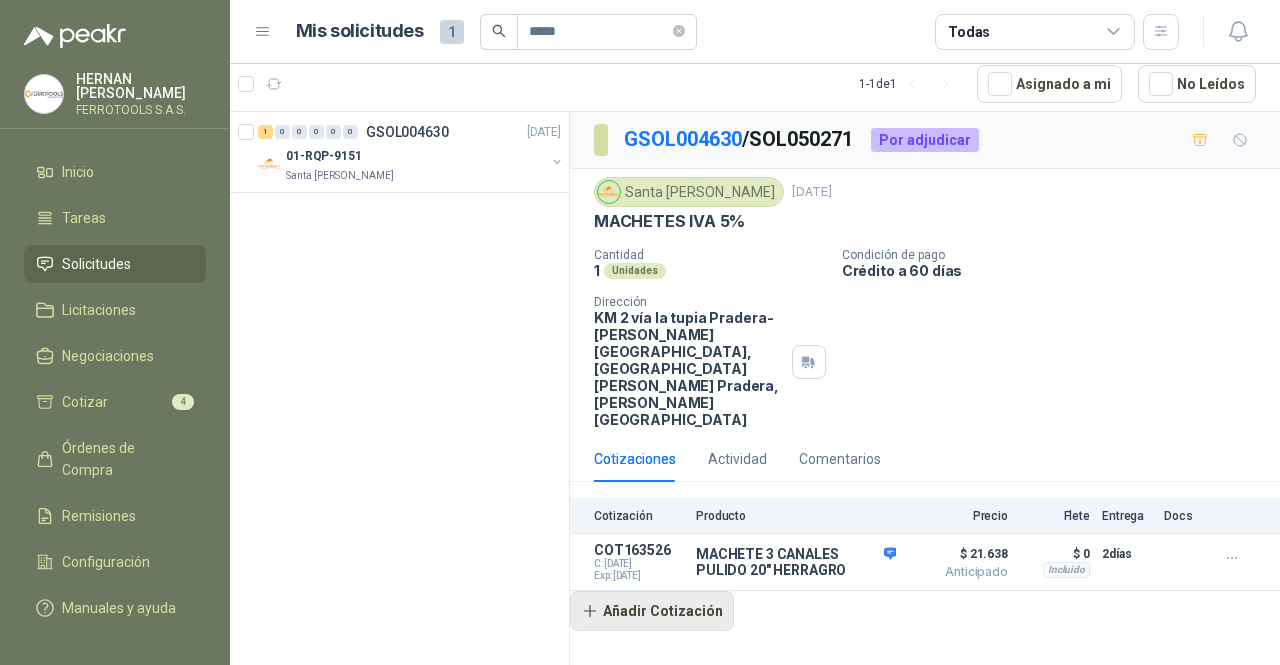click on "Añadir Cotización" at bounding box center (652, 611) 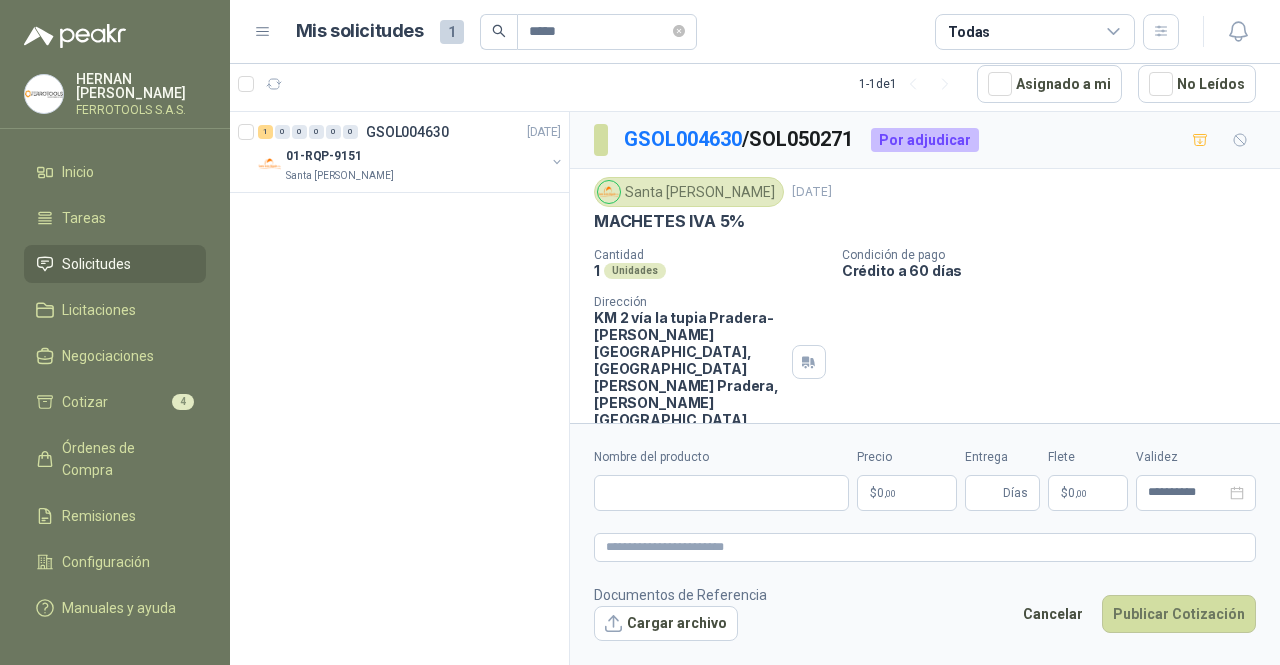 type 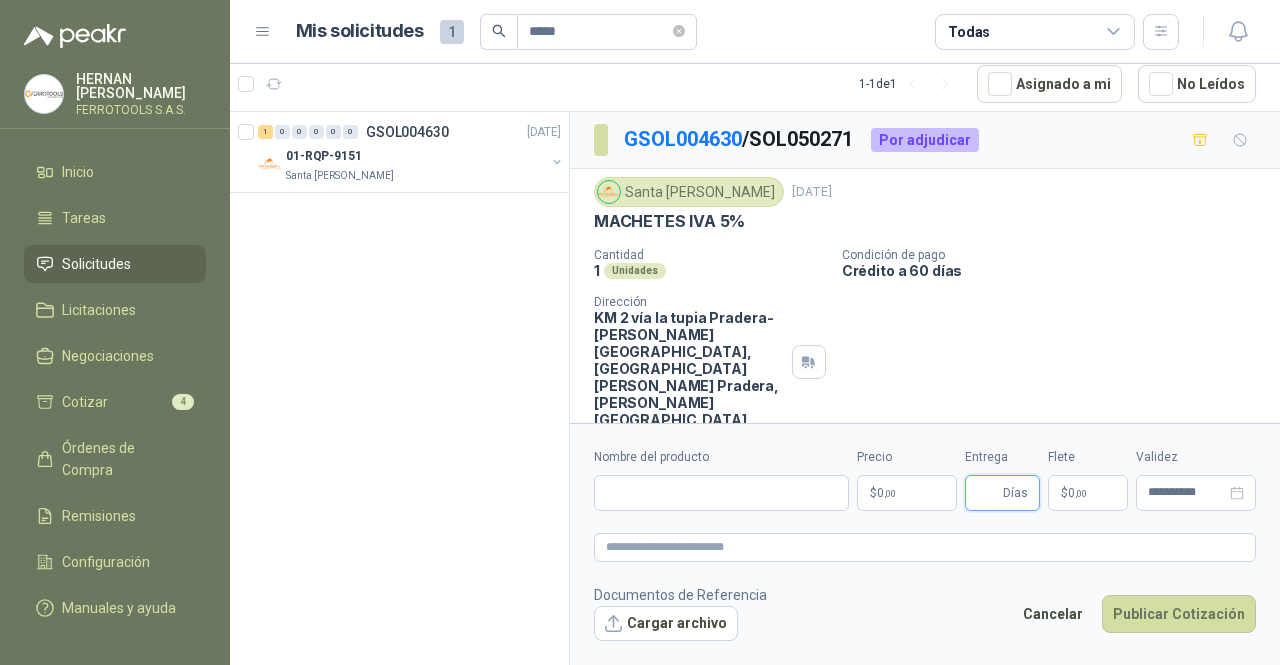 click on "Entrega" at bounding box center (988, 493) 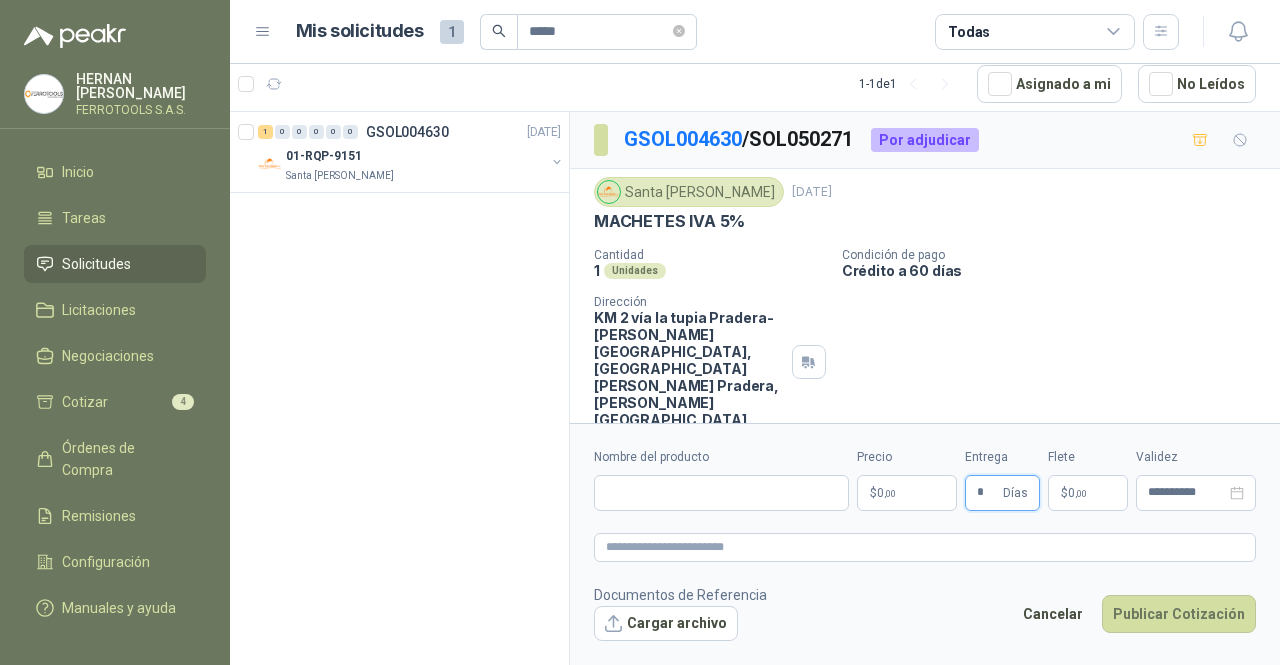 type on "*" 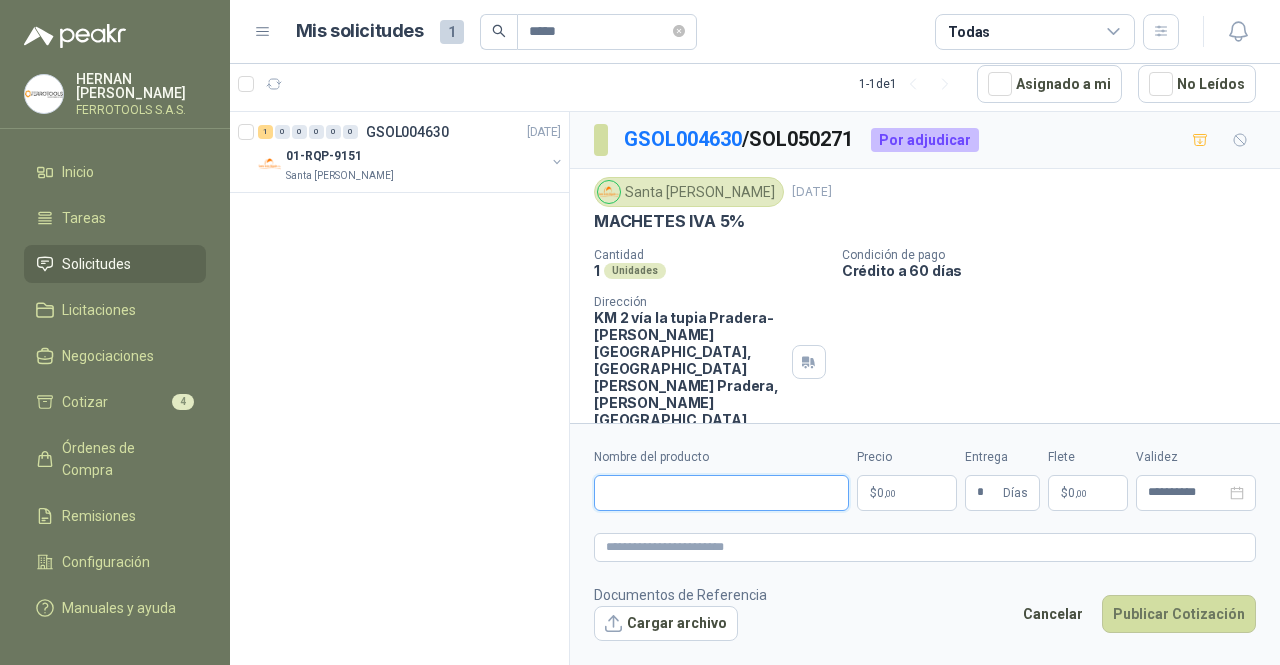 click on "Nombre del producto" at bounding box center (721, 493) 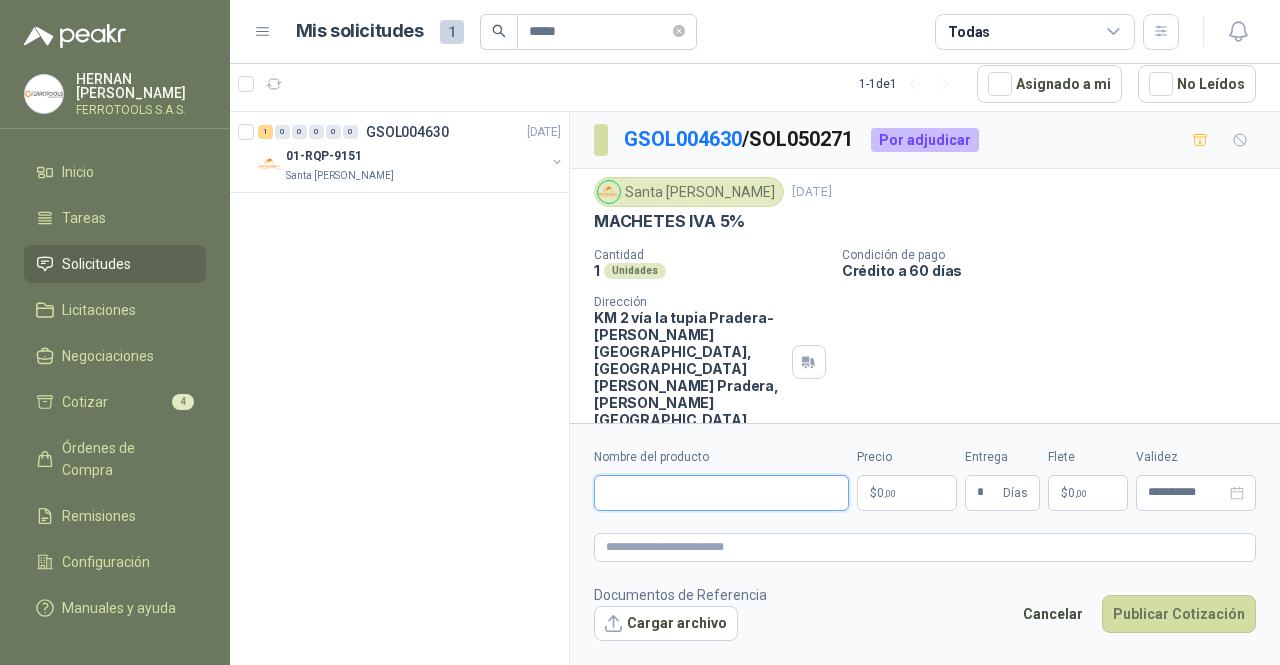 click on "Nombre del producto" at bounding box center [721, 493] 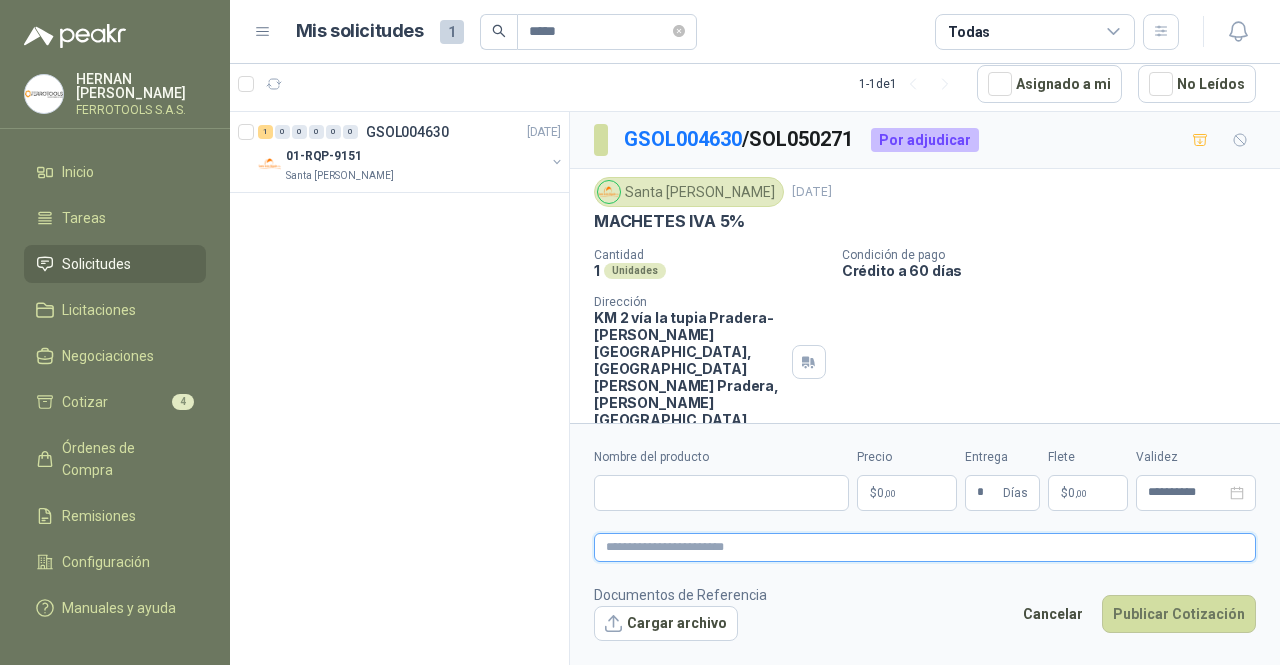 click at bounding box center [925, 547] 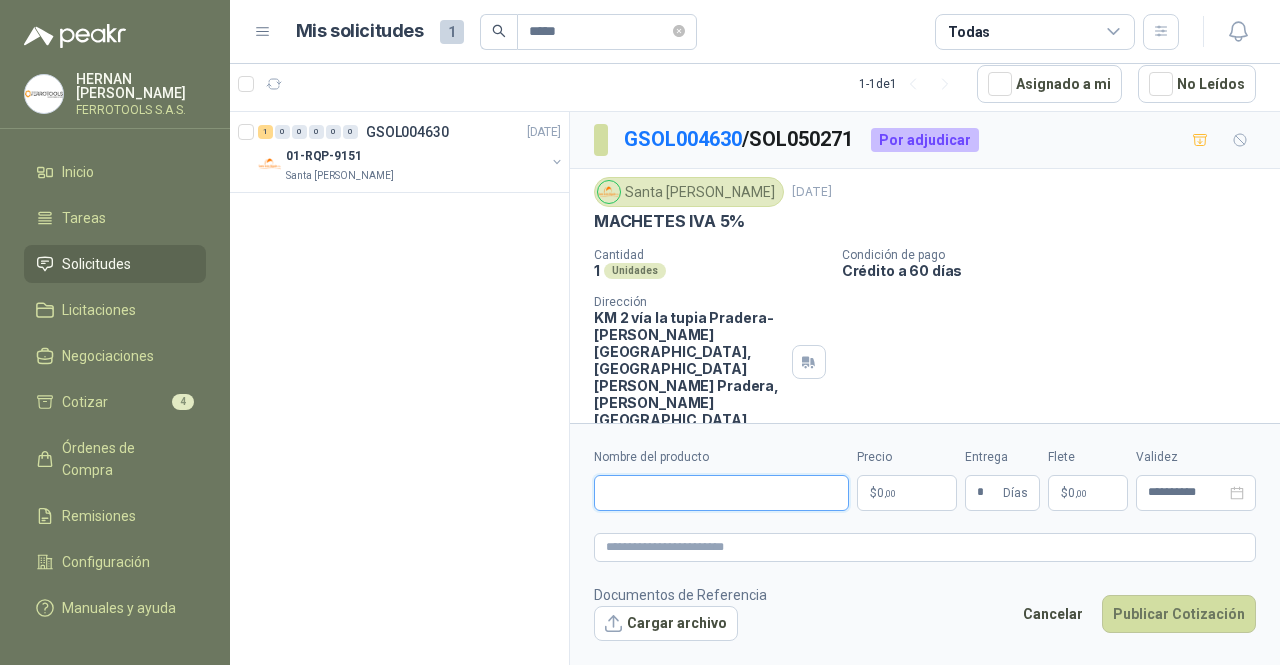 click on "Nombre del producto" at bounding box center [721, 493] 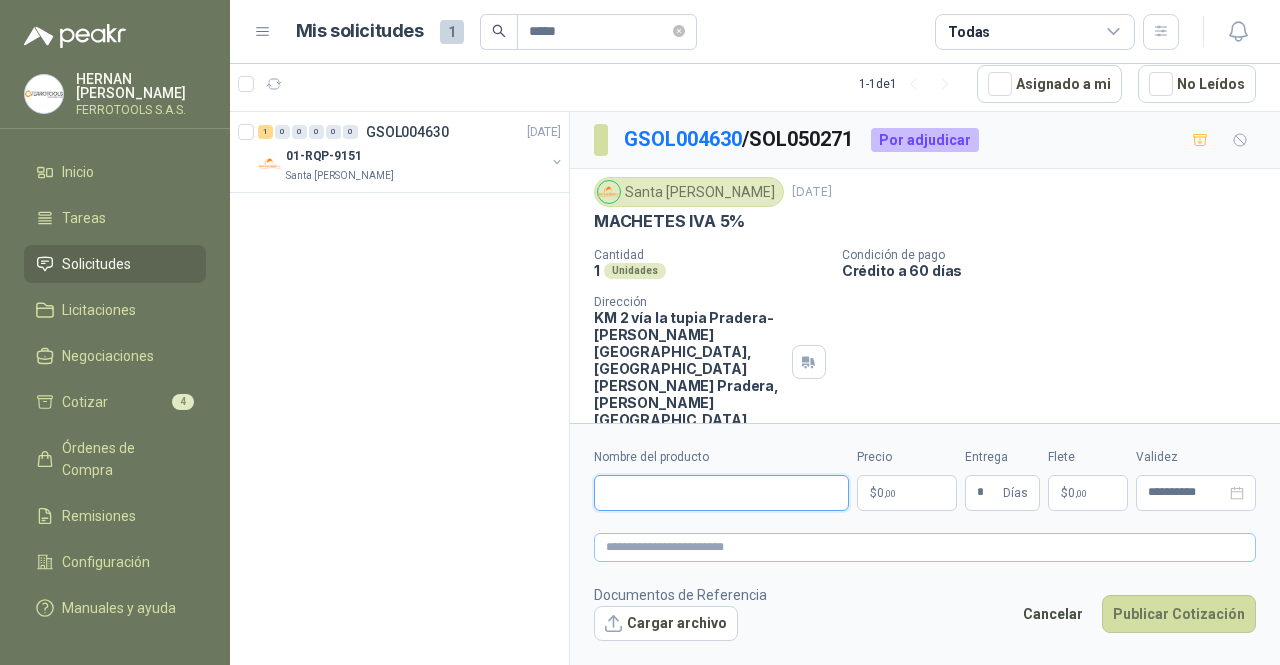paste on "**********" 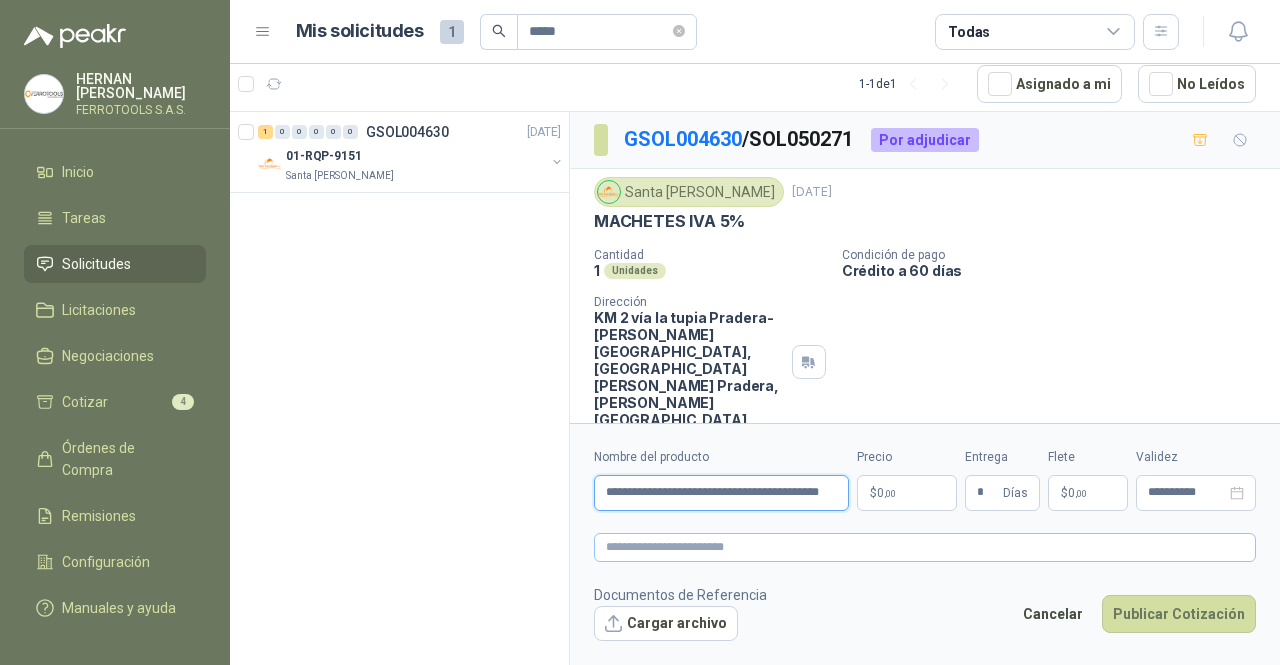 scroll, scrollTop: 0, scrollLeft: 62, axis: horizontal 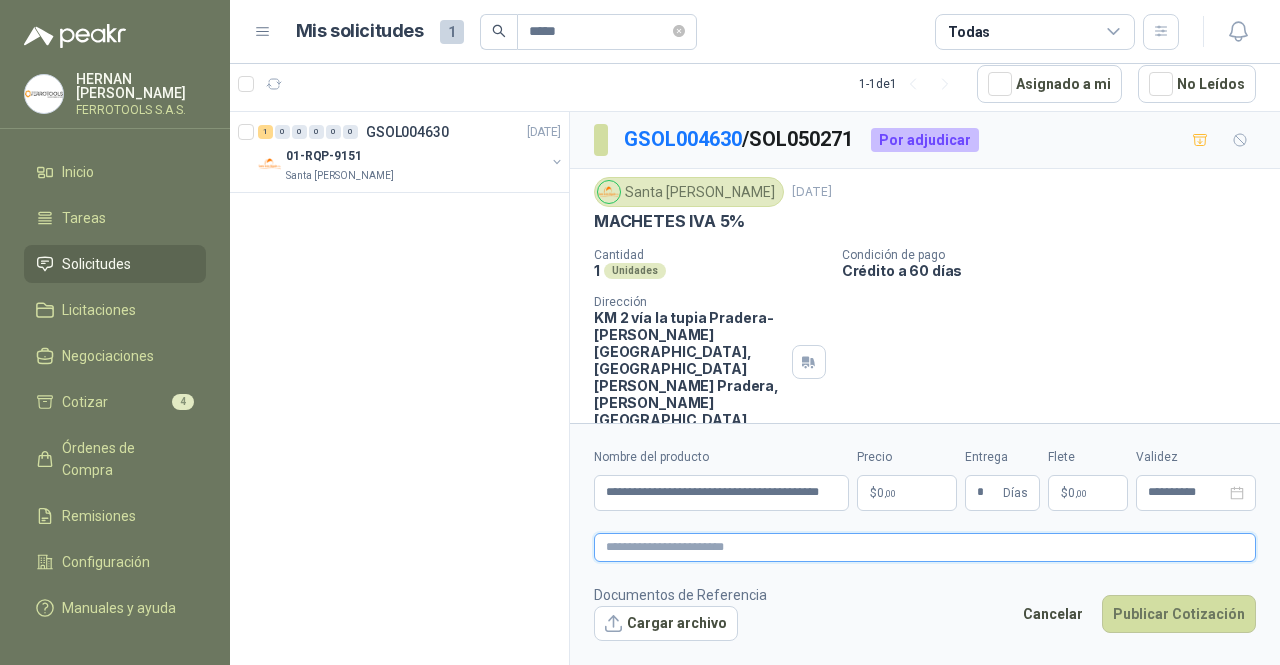 click at bounding box center (925, 547) 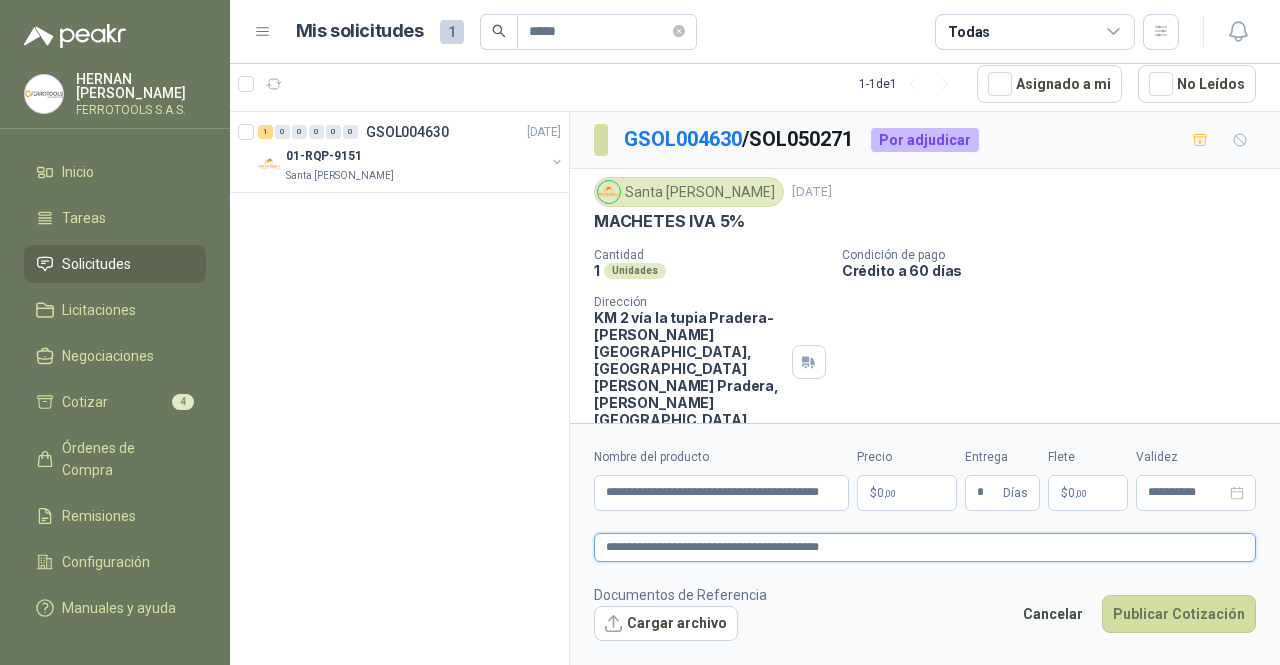 type on "**********" 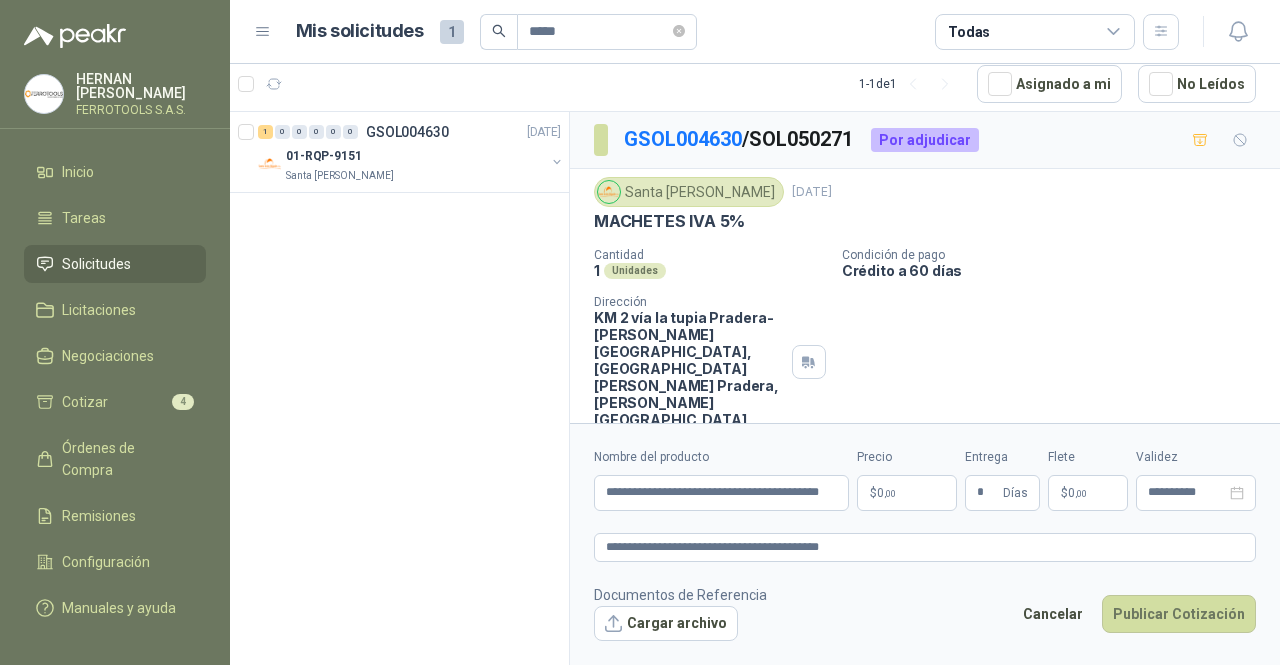 click on "**********" at bounding box center (640, 332) 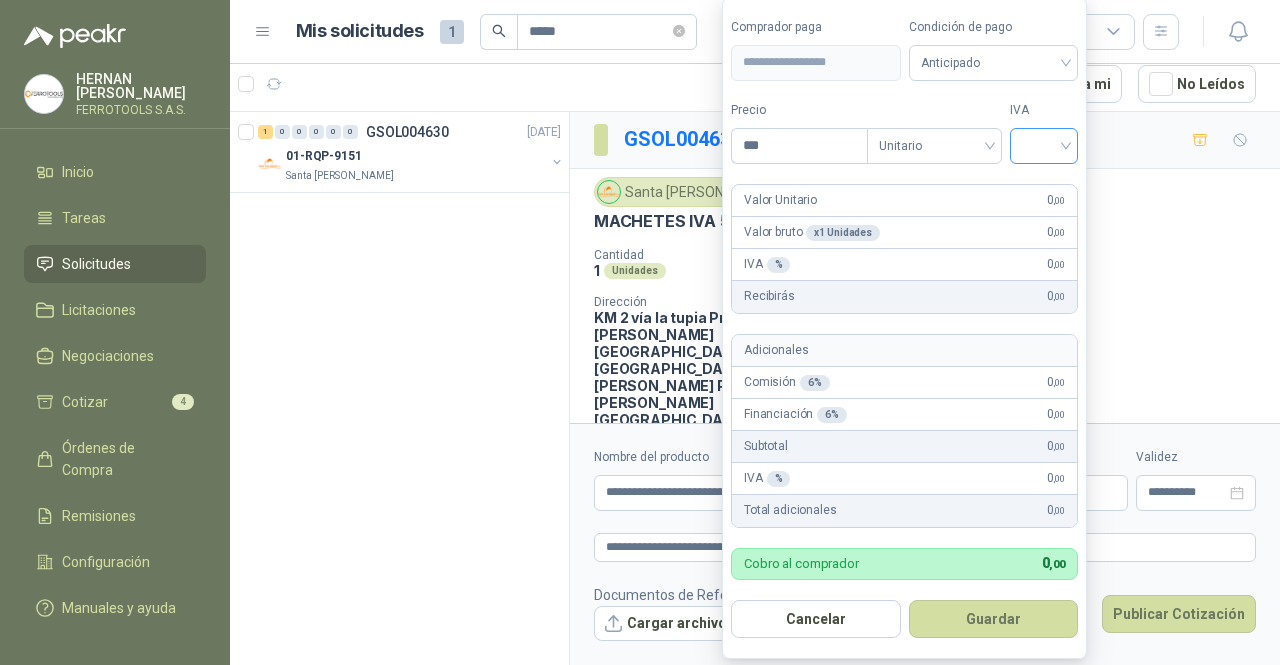 click at bounding box center (1044, 144) 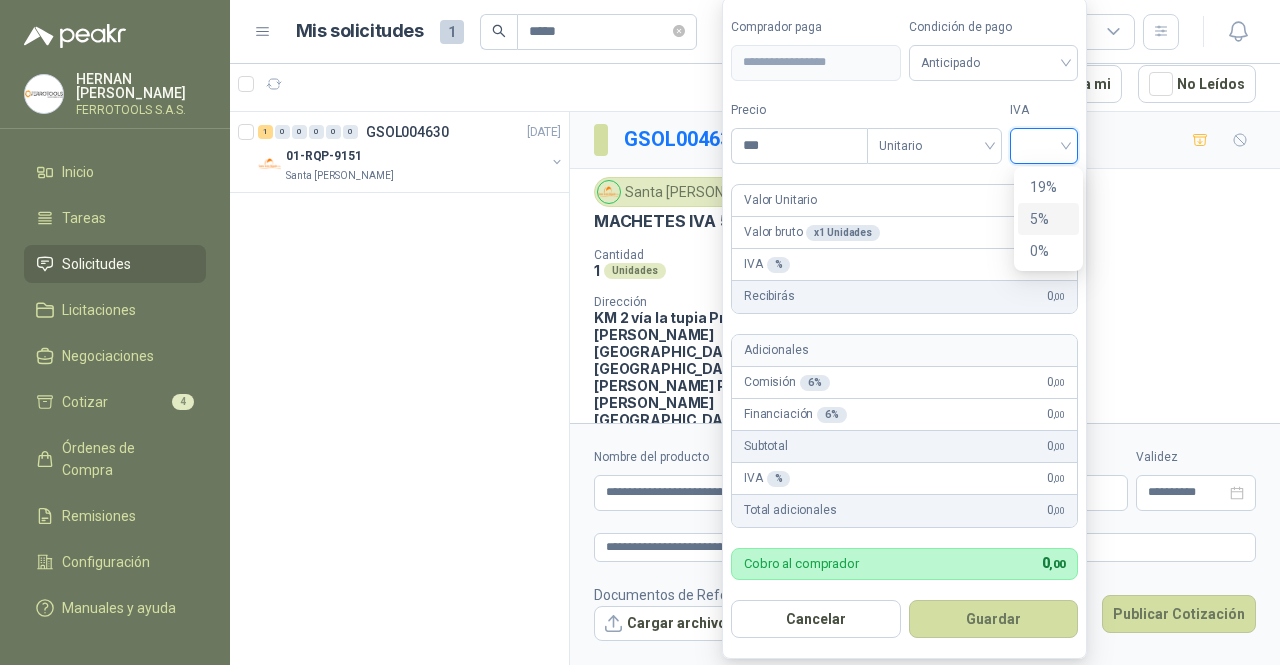 click on "5%" at bounding box center (1048, 219) 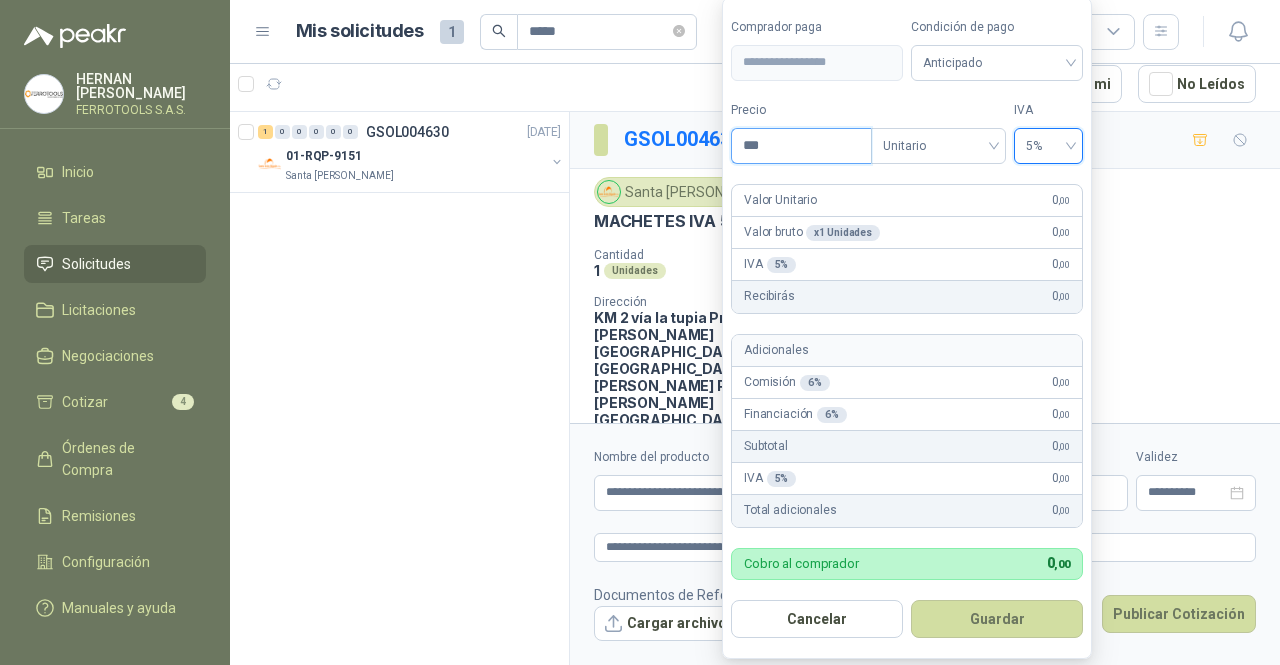 click on "***" at bounding box center [801, 146] 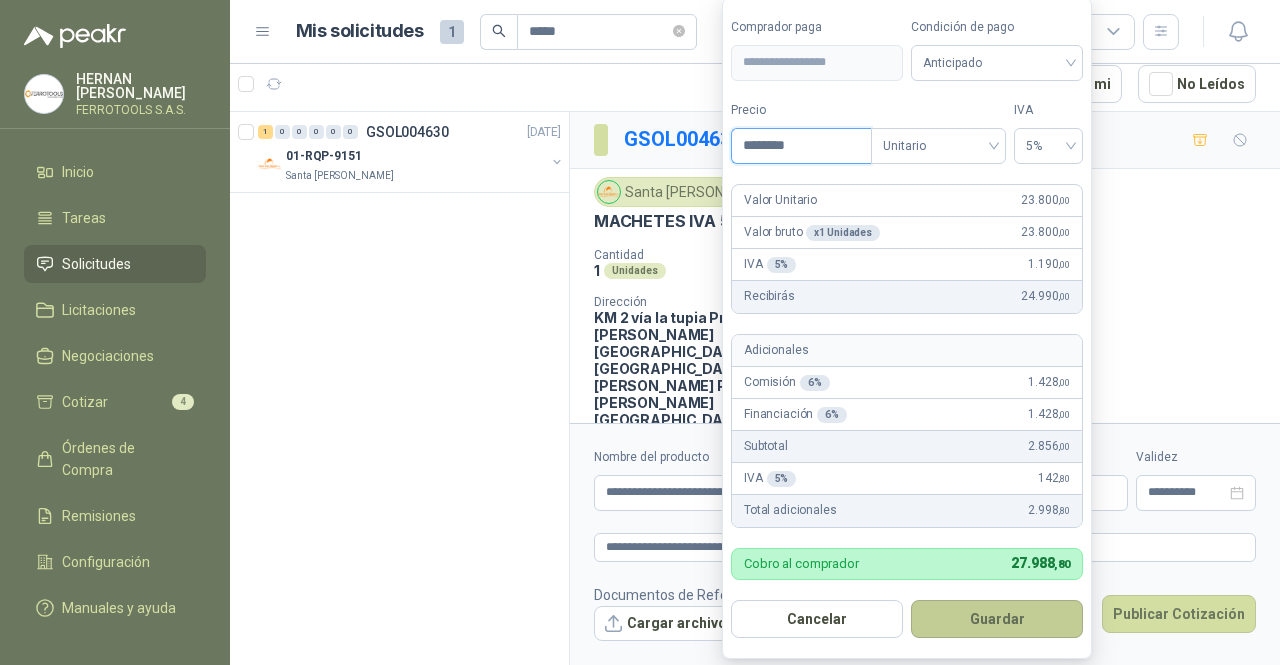 type on "********" 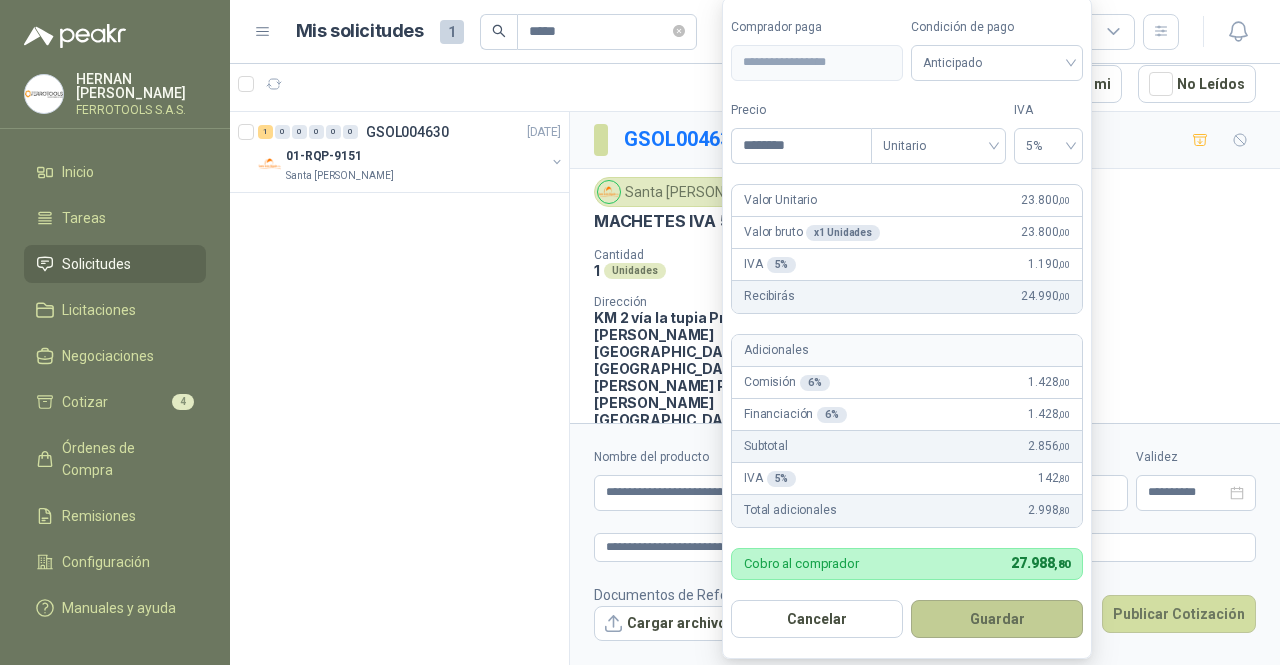 click on "Guardar" at bounding box center [997, 619] 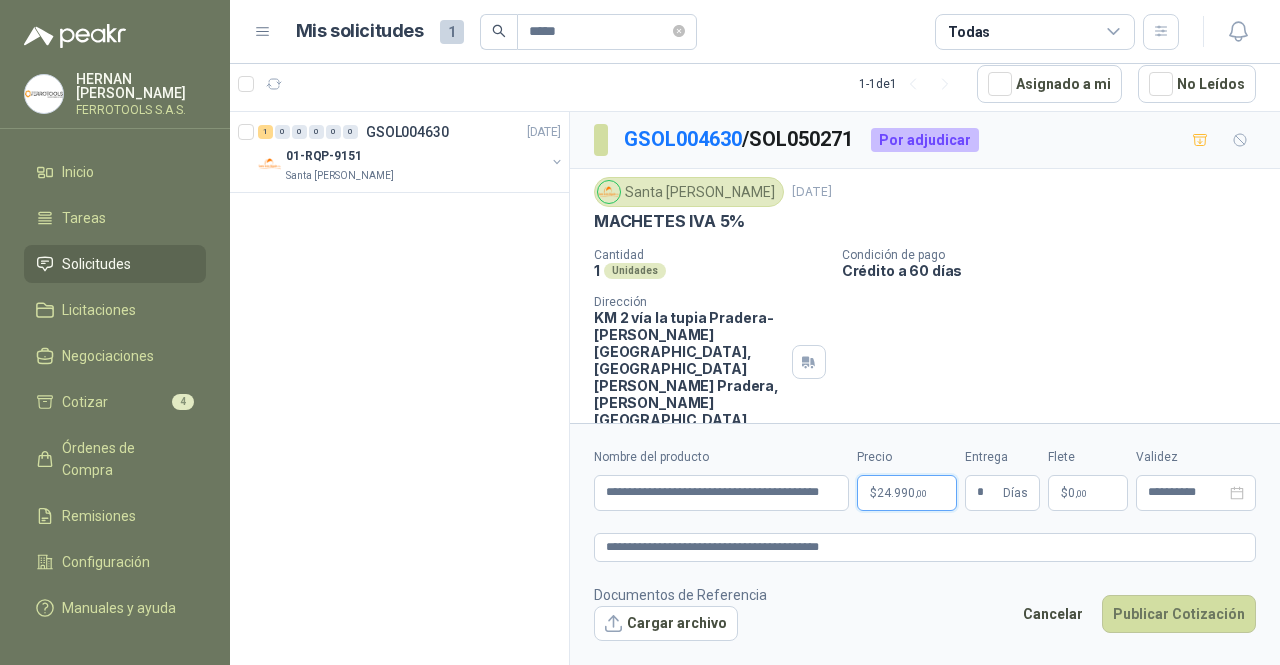 click on "**********" at bounding box center [640, 332] 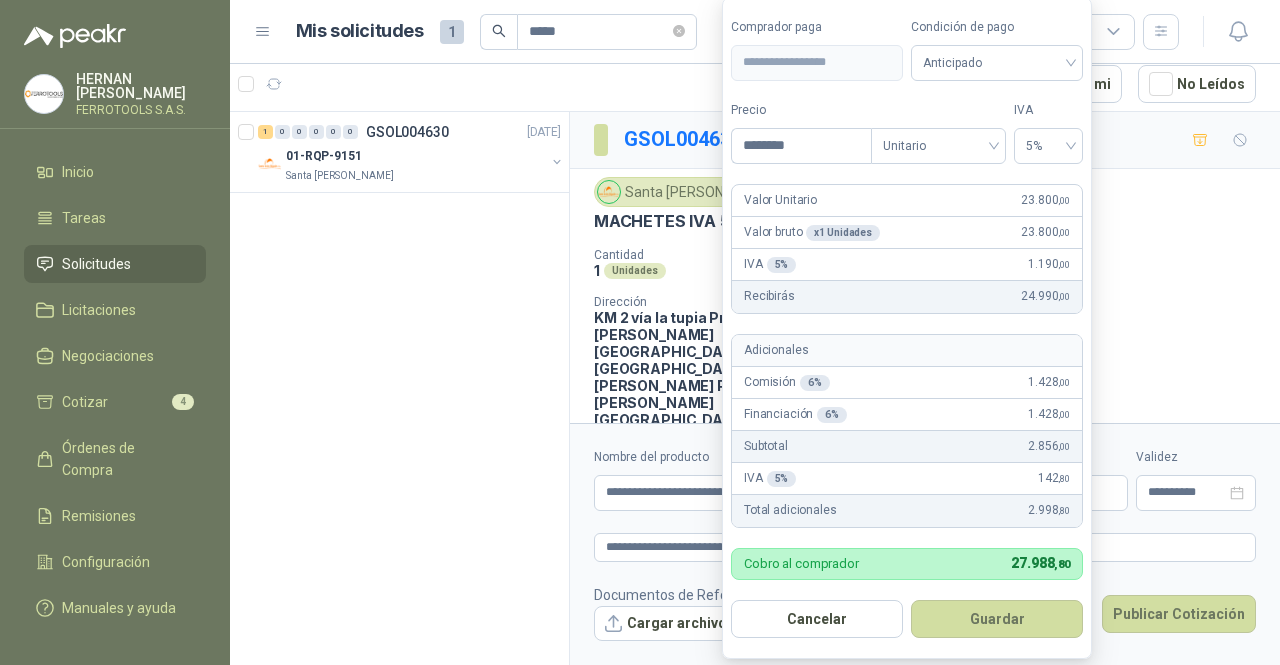 click on "**********" at bounding box center [907, 328] 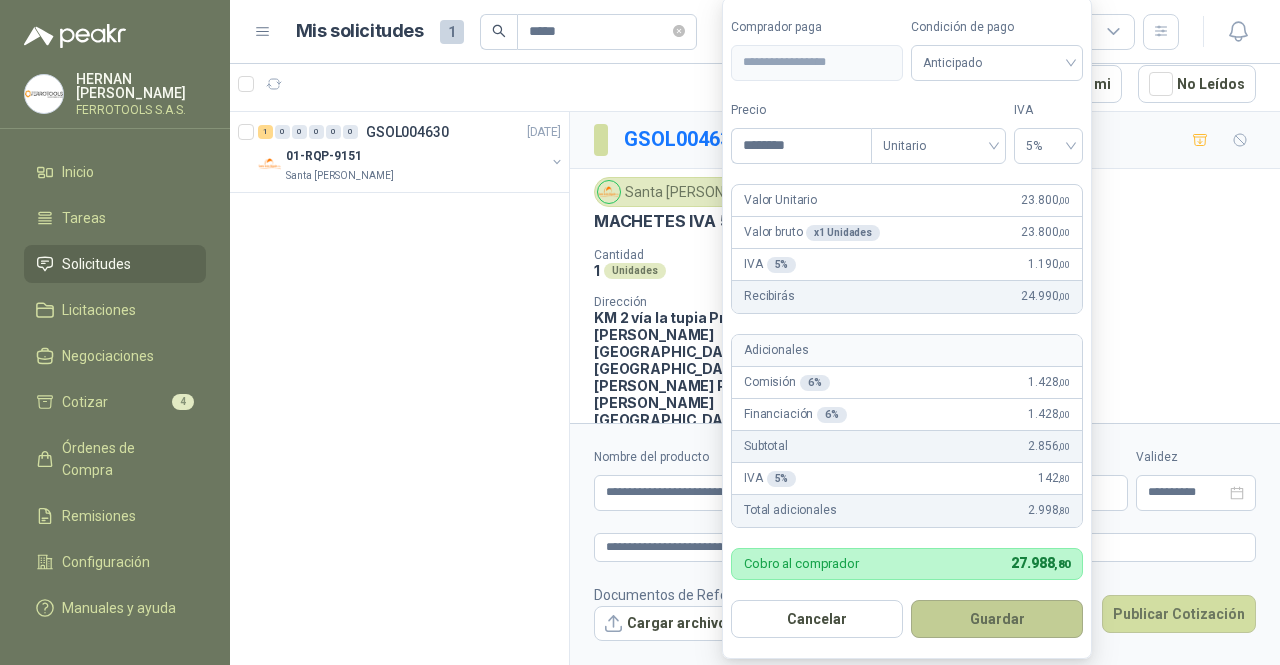 click on "Guardar" at bounding box center (997, 619) 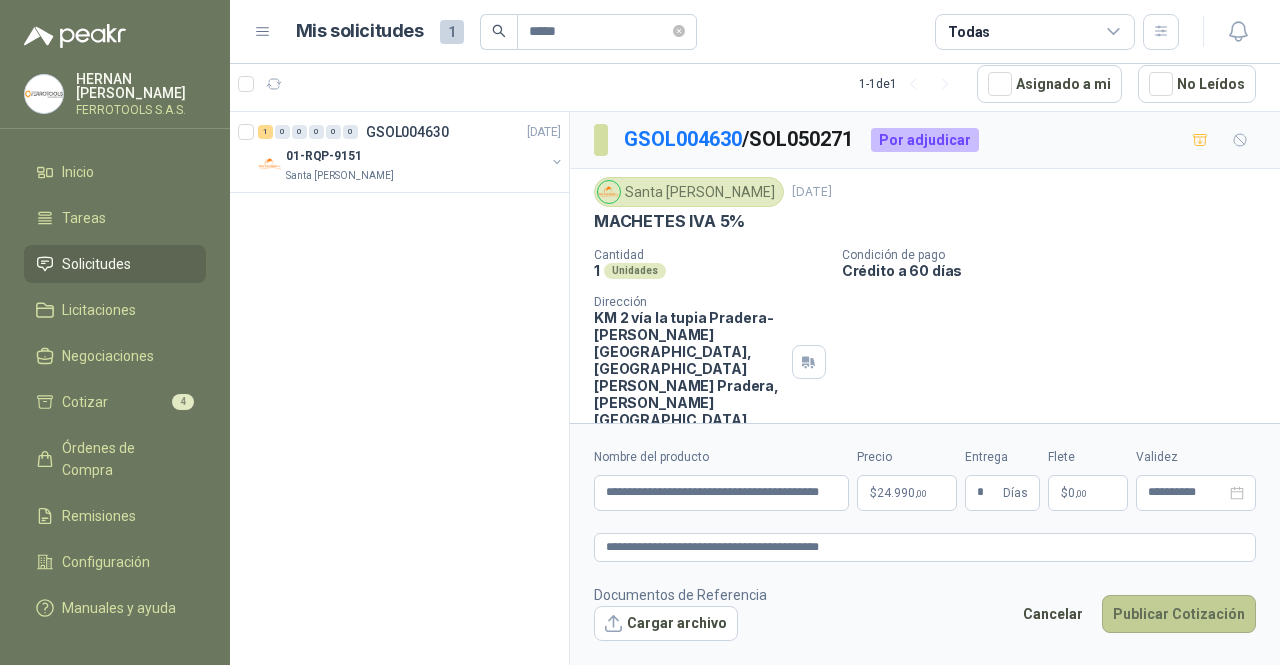 click on "Publicar Cotización" at bounding box center [1179, 614] 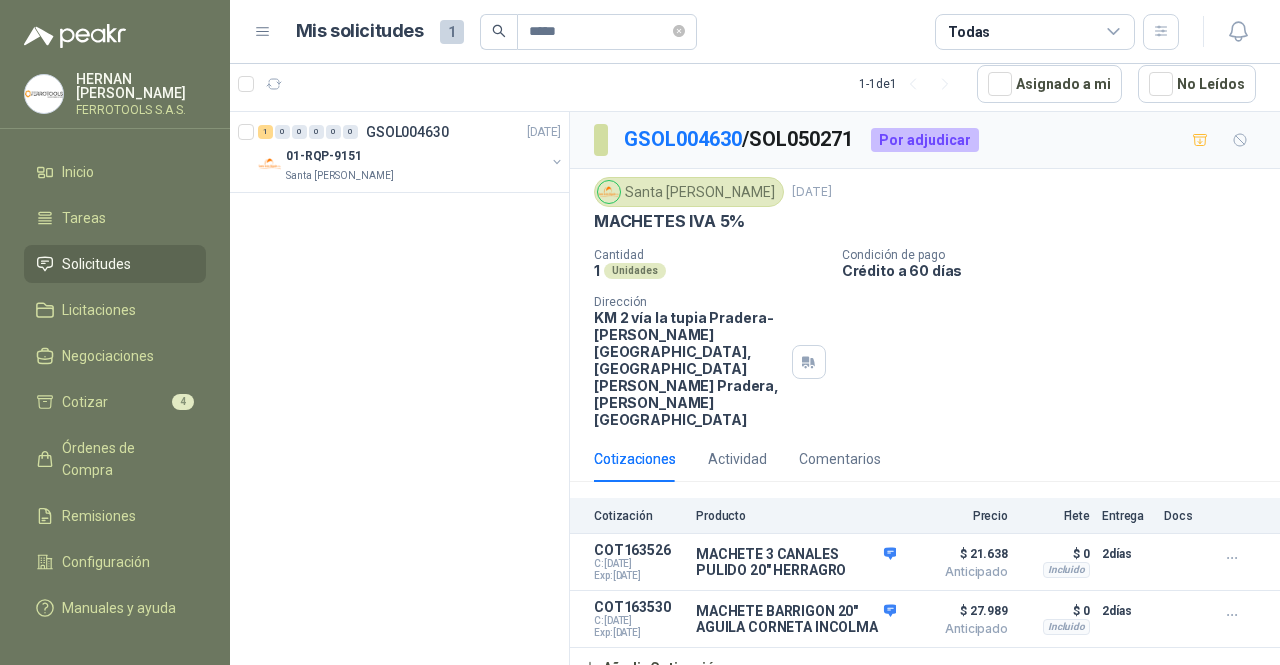 click on "GSOL004630  /  SOL050271" at bounding box center (739, 139) 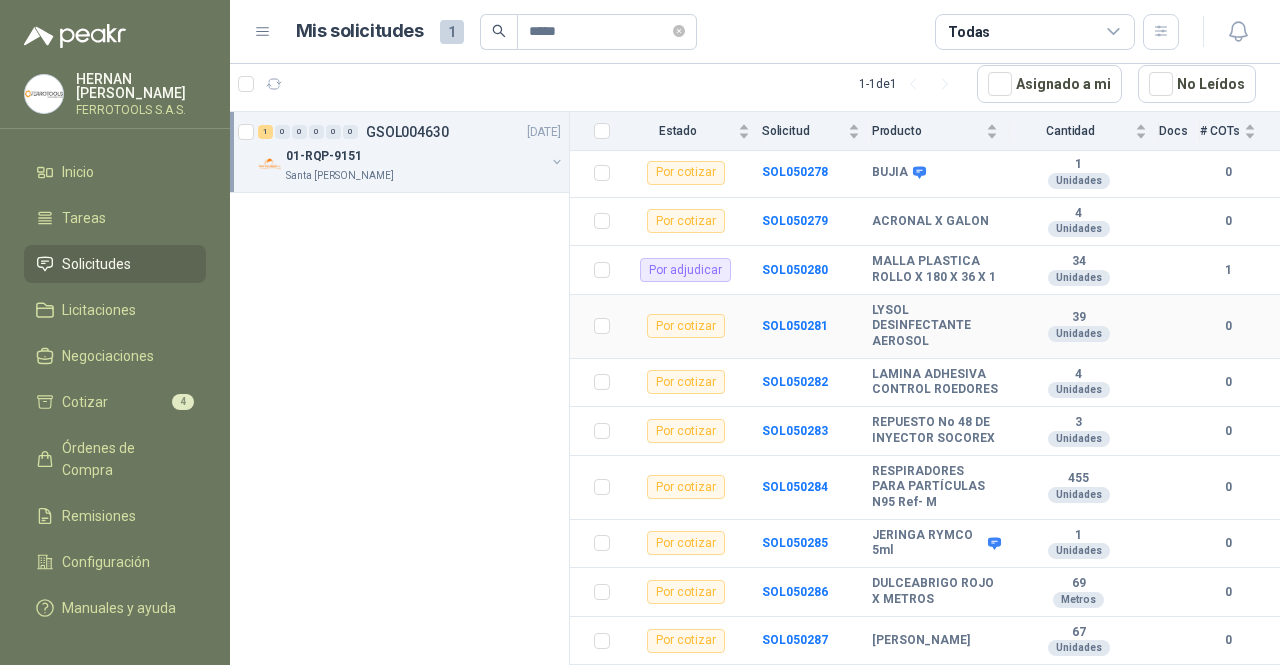 scroll, scrollTop: 3532, scrollLeft: 0, axis: vertical 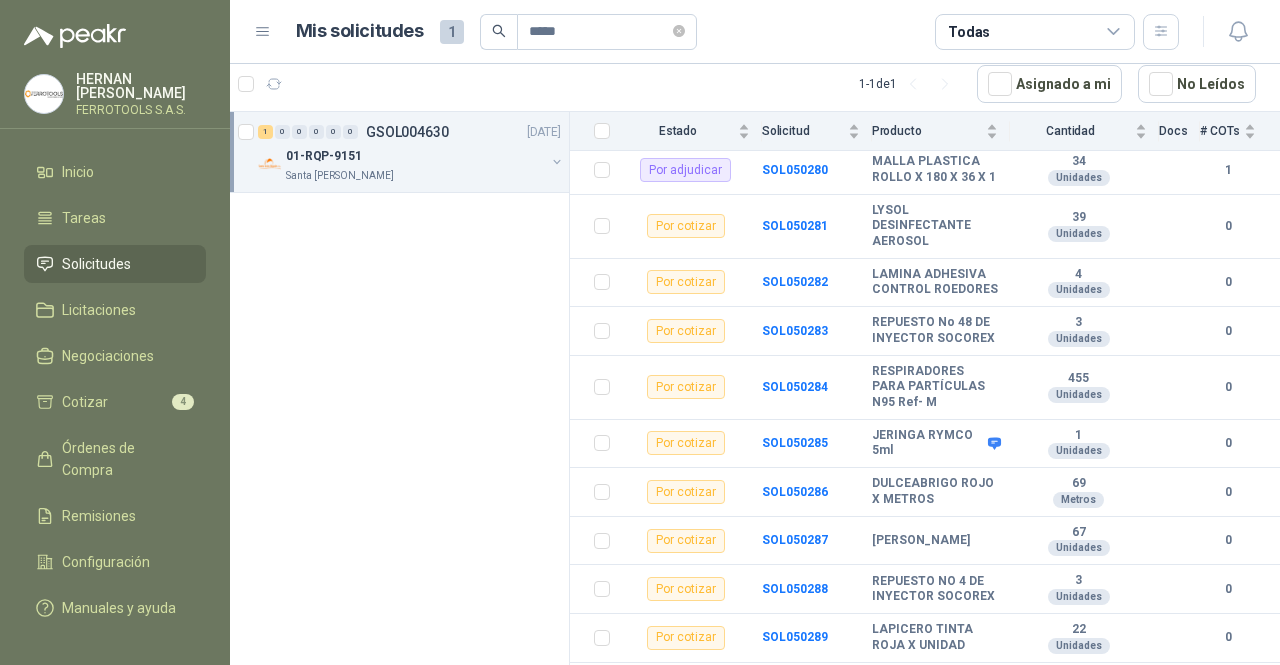 click on "SOL050279" at bounding box center [795, 121] 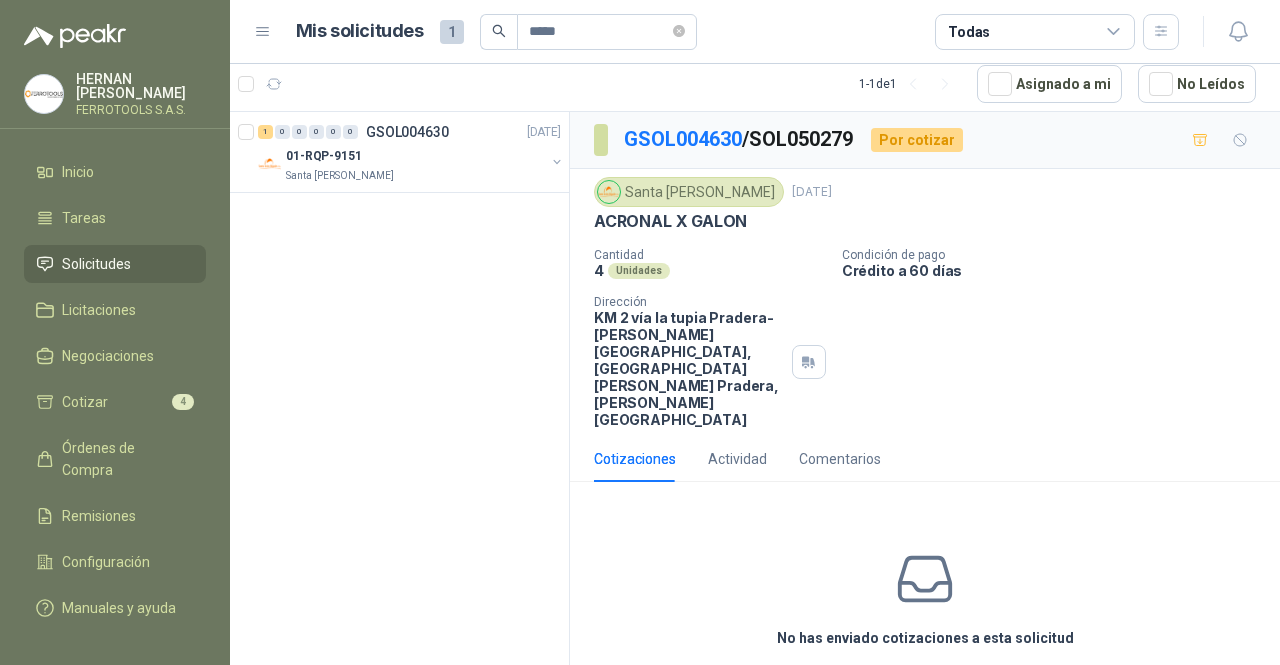 click on "Cotizar" at bounding box center (925, 684) 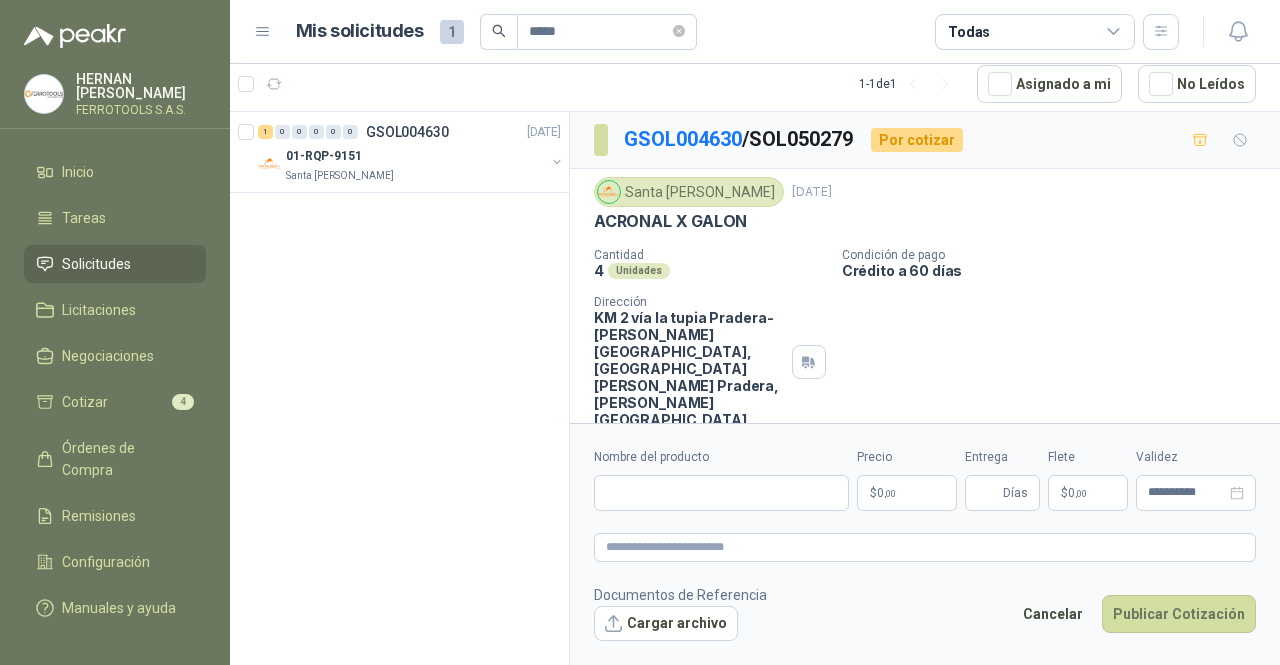 type 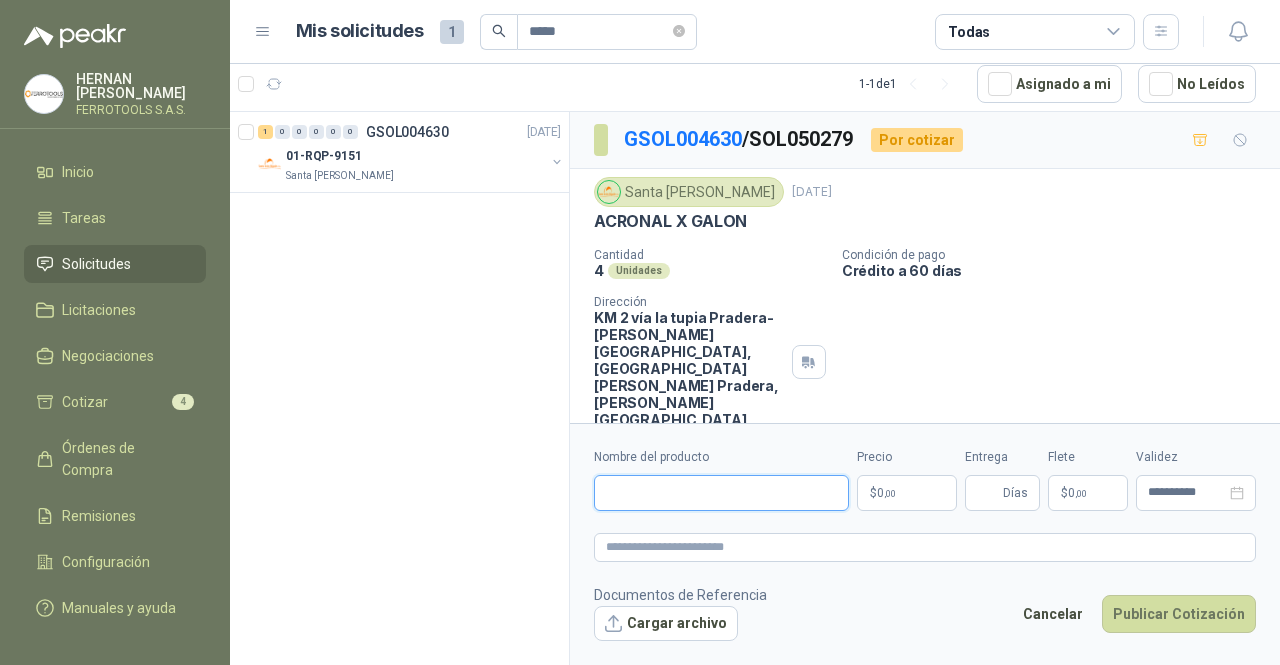 click on "Nombre del producto" at bounding box center (721, 493) 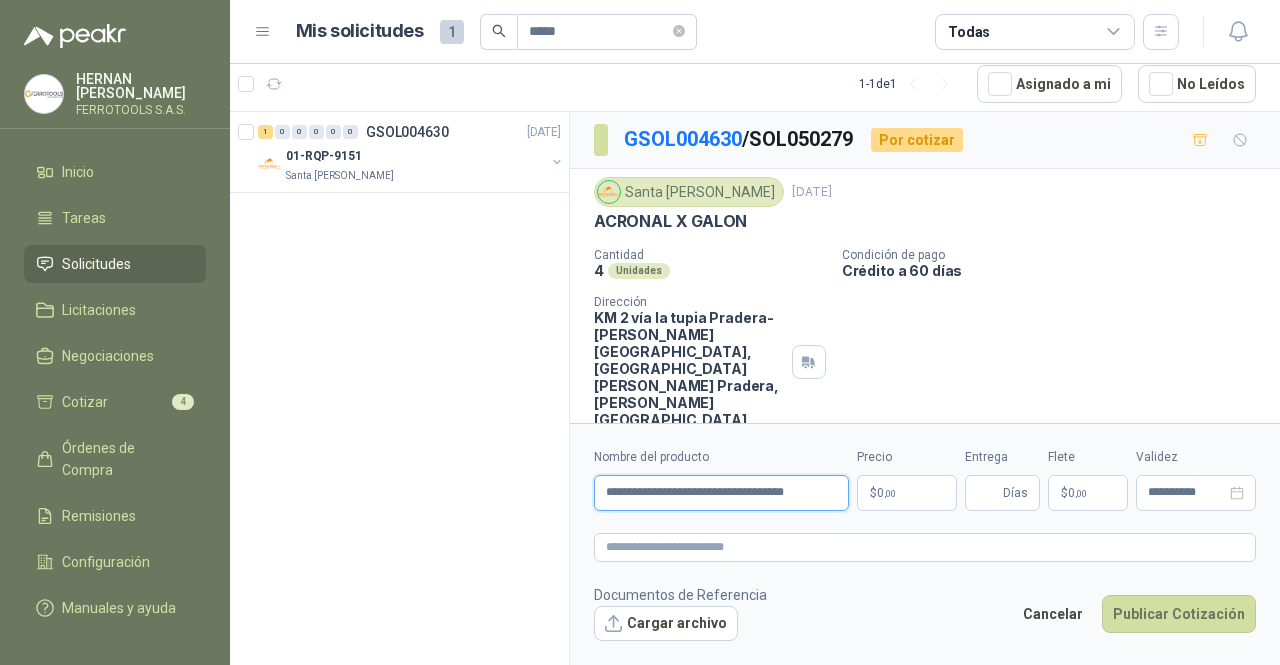 scroll, scrollTop: 0, scrollLeft: 14, axis: horizontal 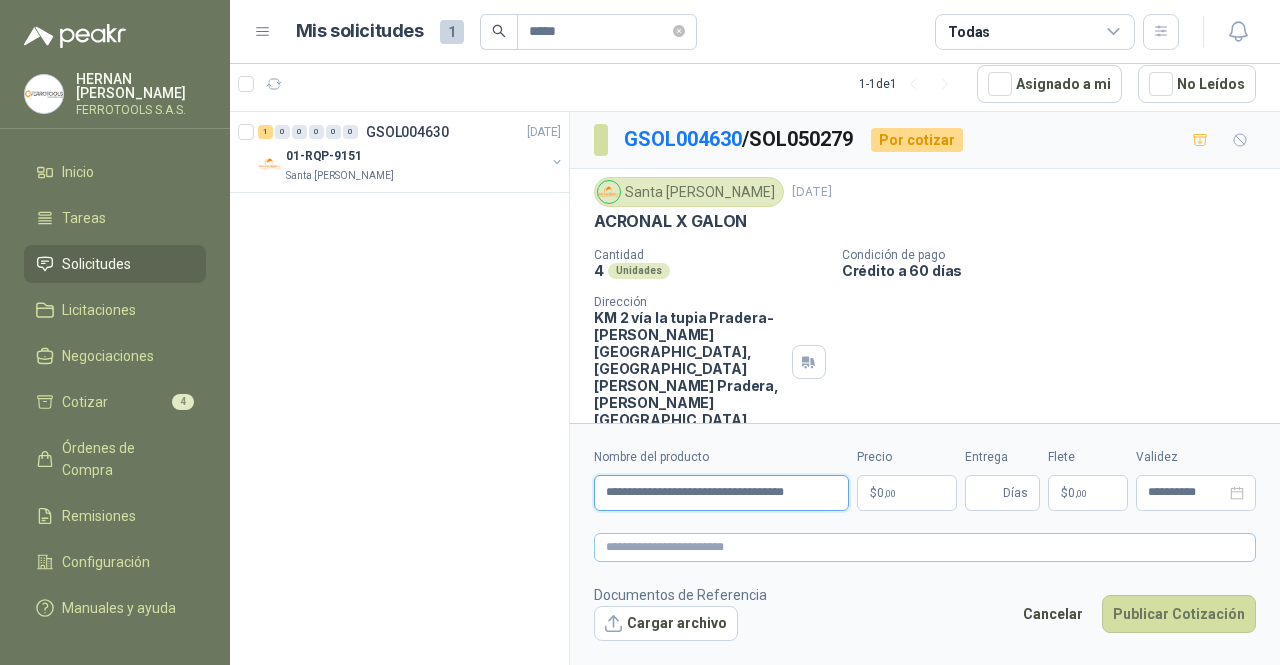 type on "**********" 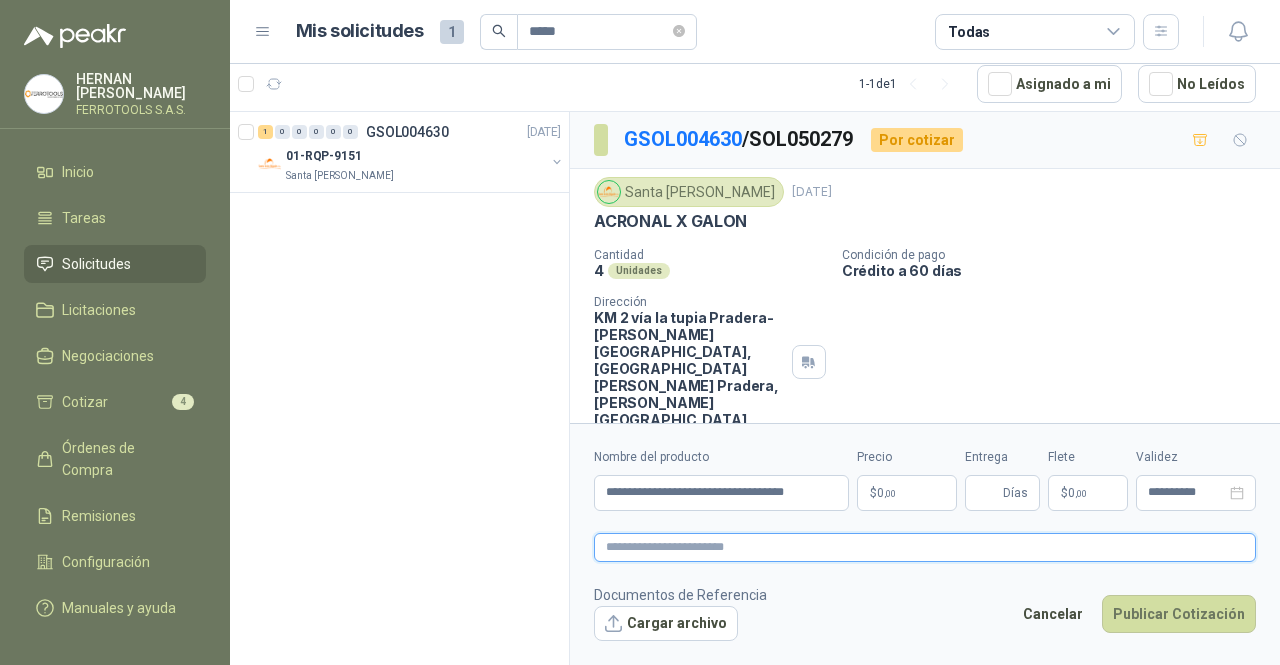 scroll, scrollTop: 0, scrollLeft: 0, axis: both 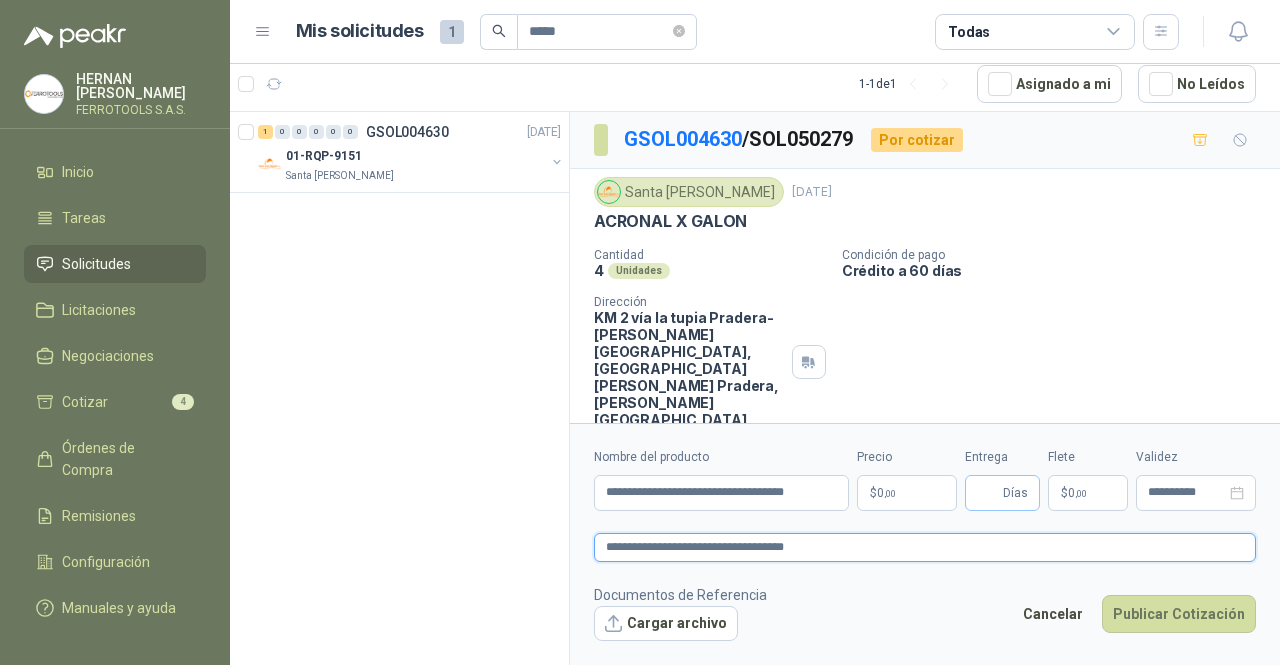 type on "**********" 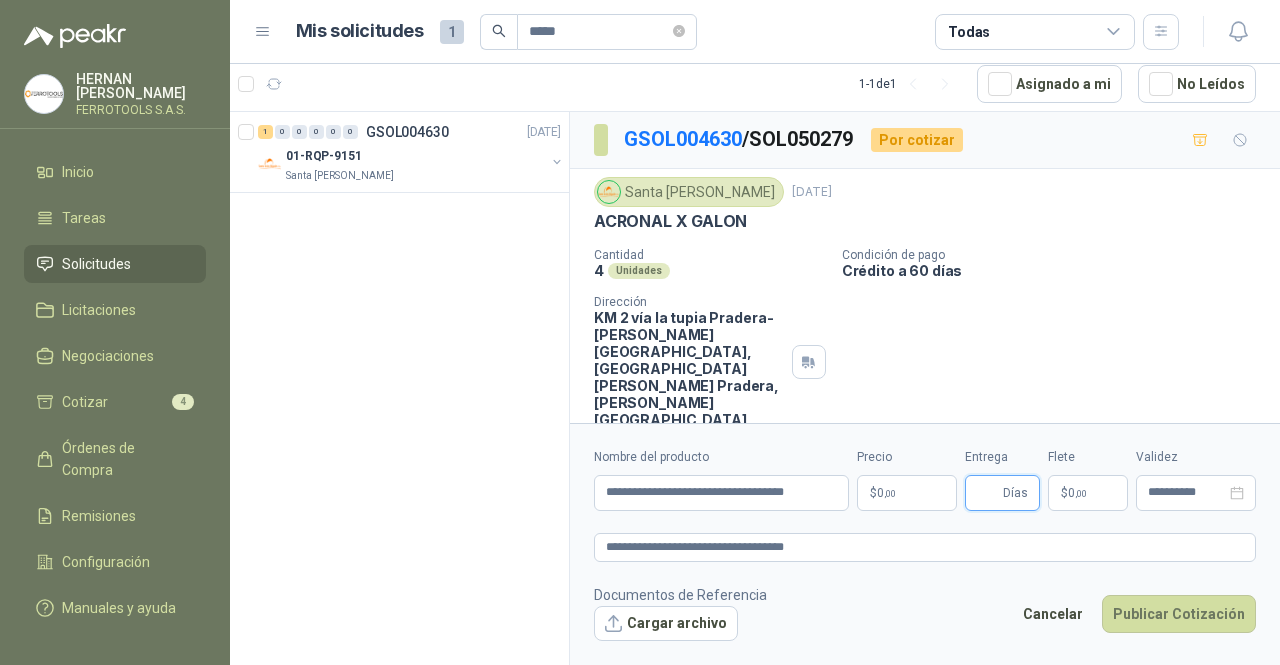 click on "Entrega" at bounding box center [988, 493] 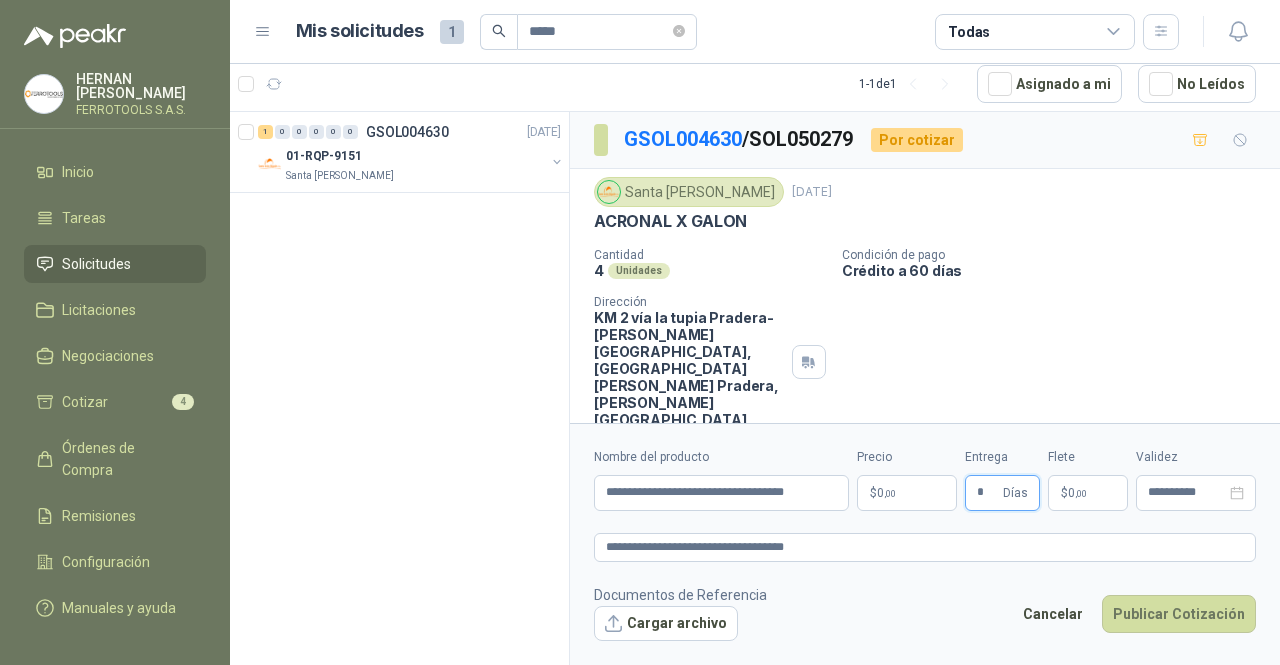 type on "*" 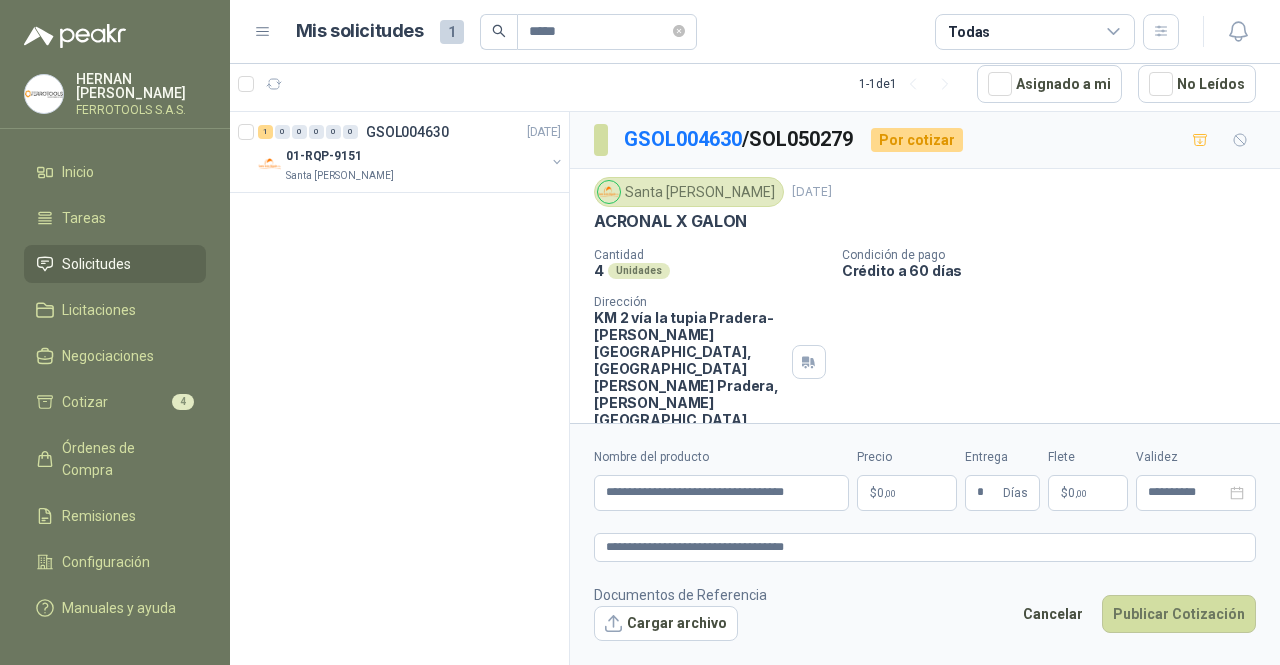 click on ",00" at bounding box center [890, 493] 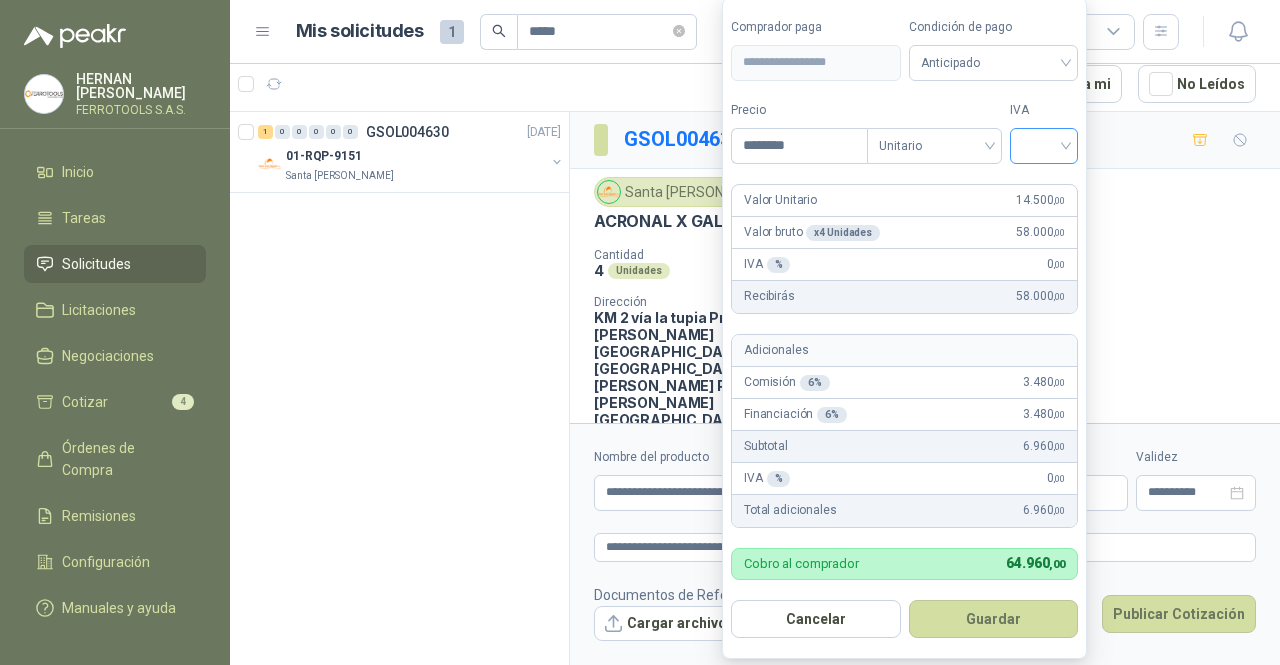 type on "********" 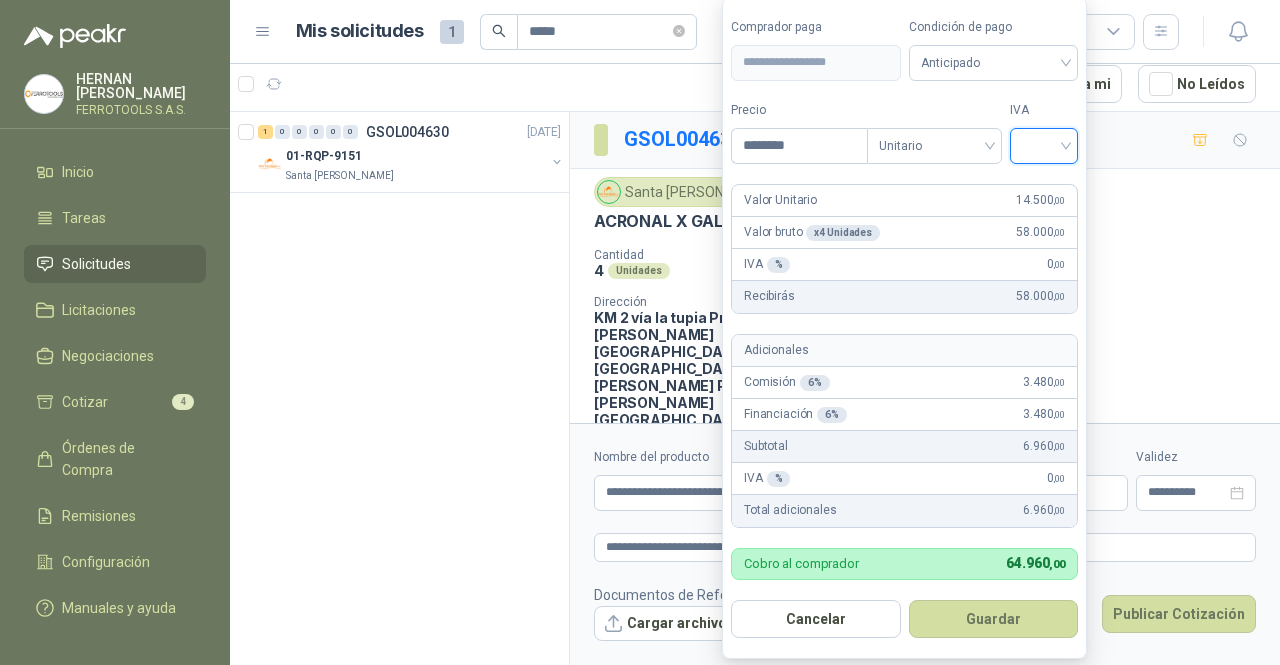click at bounding box center (1044, 144) 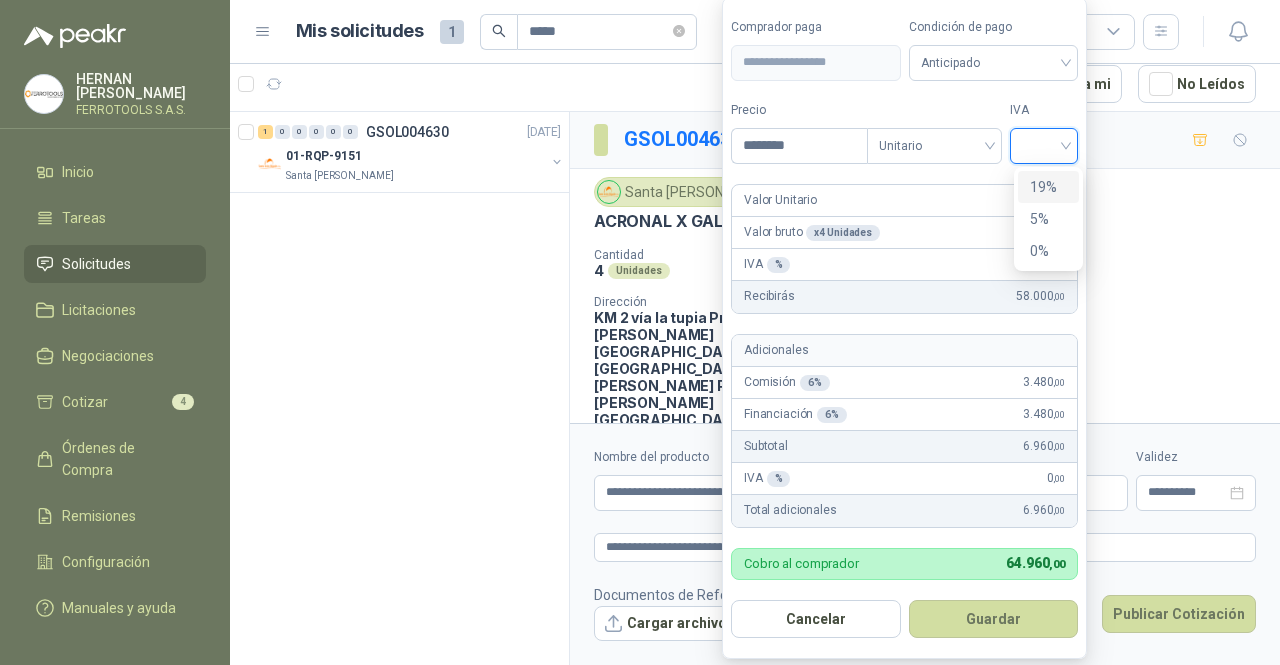 click on "19%" at bounding box center (1048, 187) 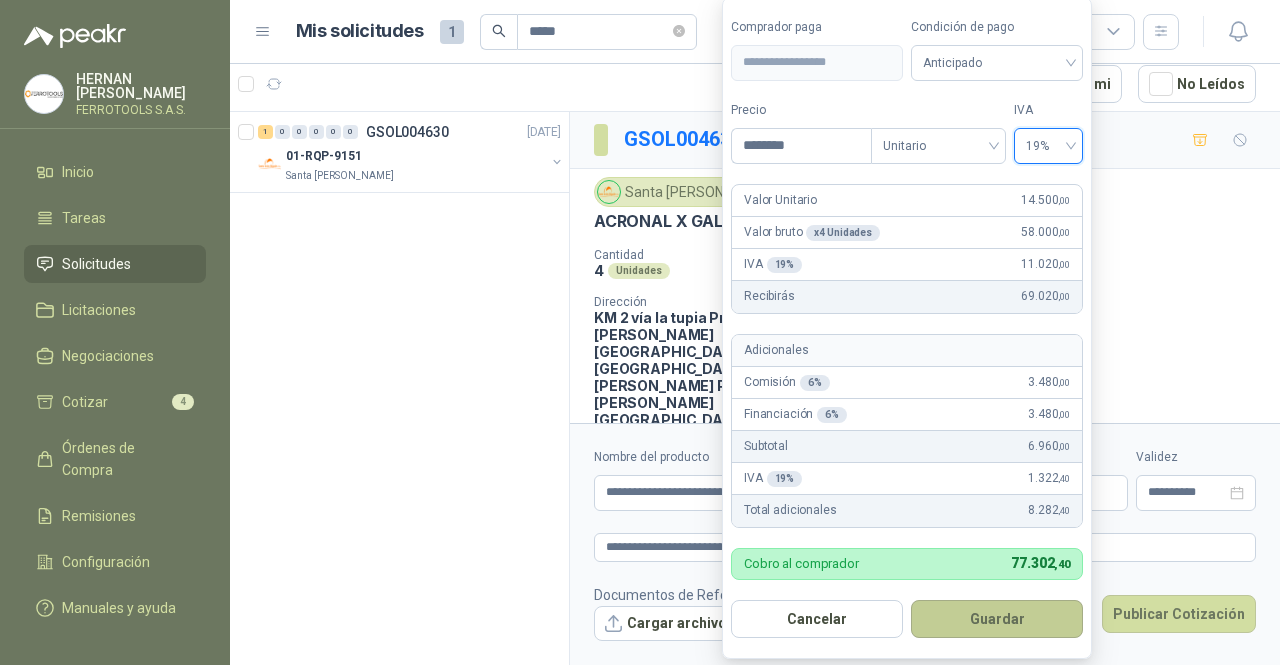 click on "Guardar" at bounding box center (997, 619) 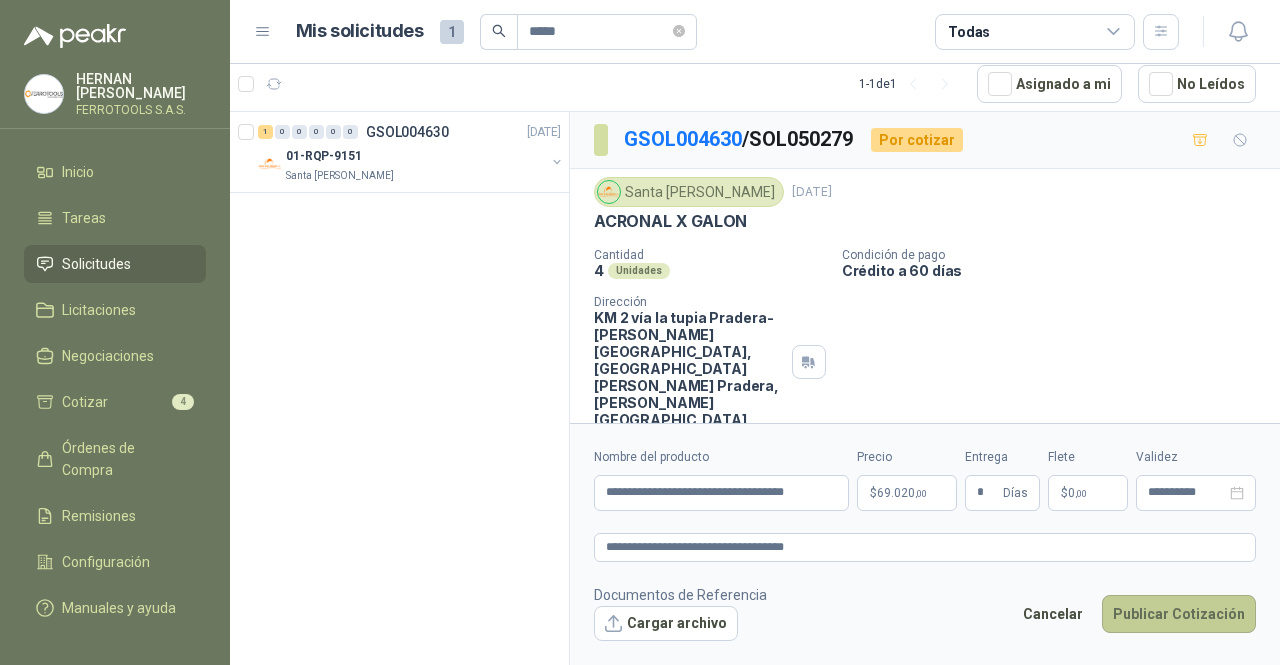 click on "Publicar Cotización" at bounding box center (1179, 614) 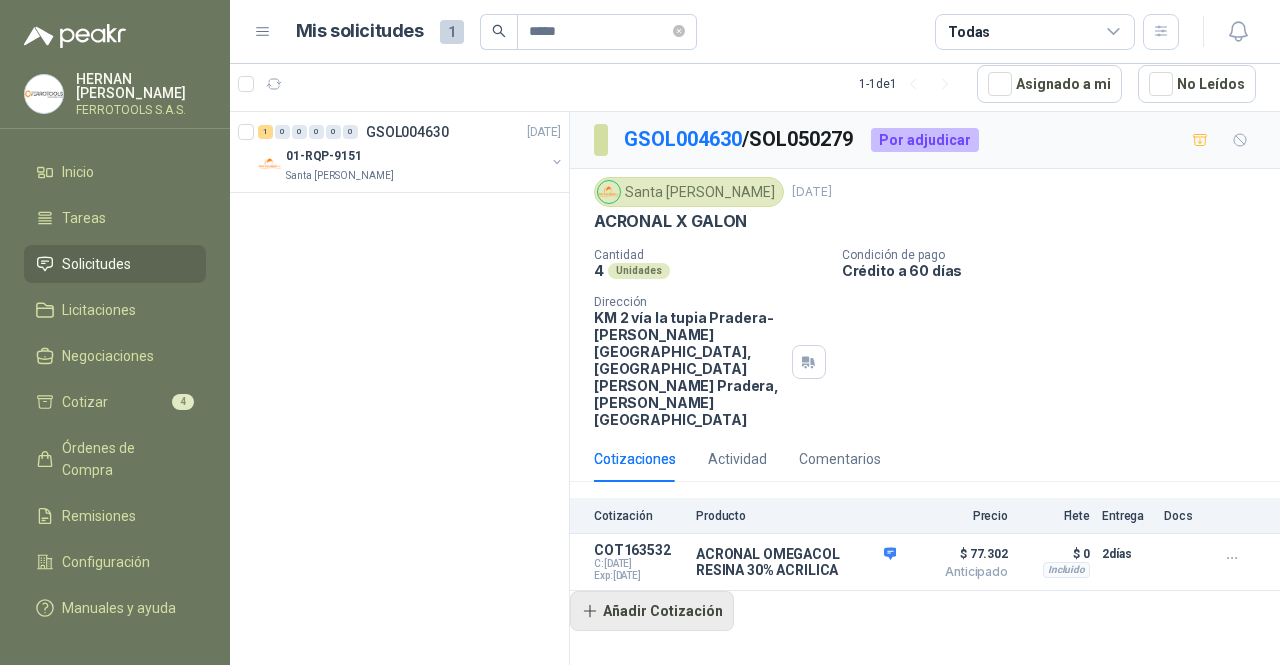 click on "Añadir Cotización" at bounding box center (652, 611) 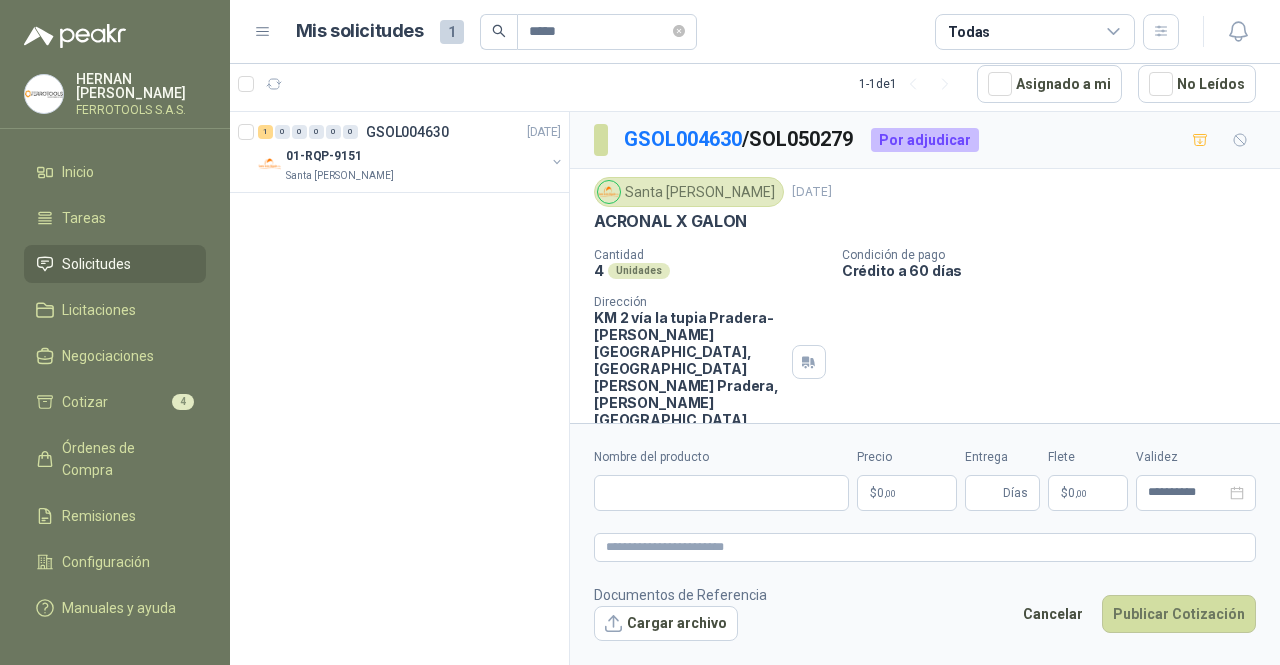 type 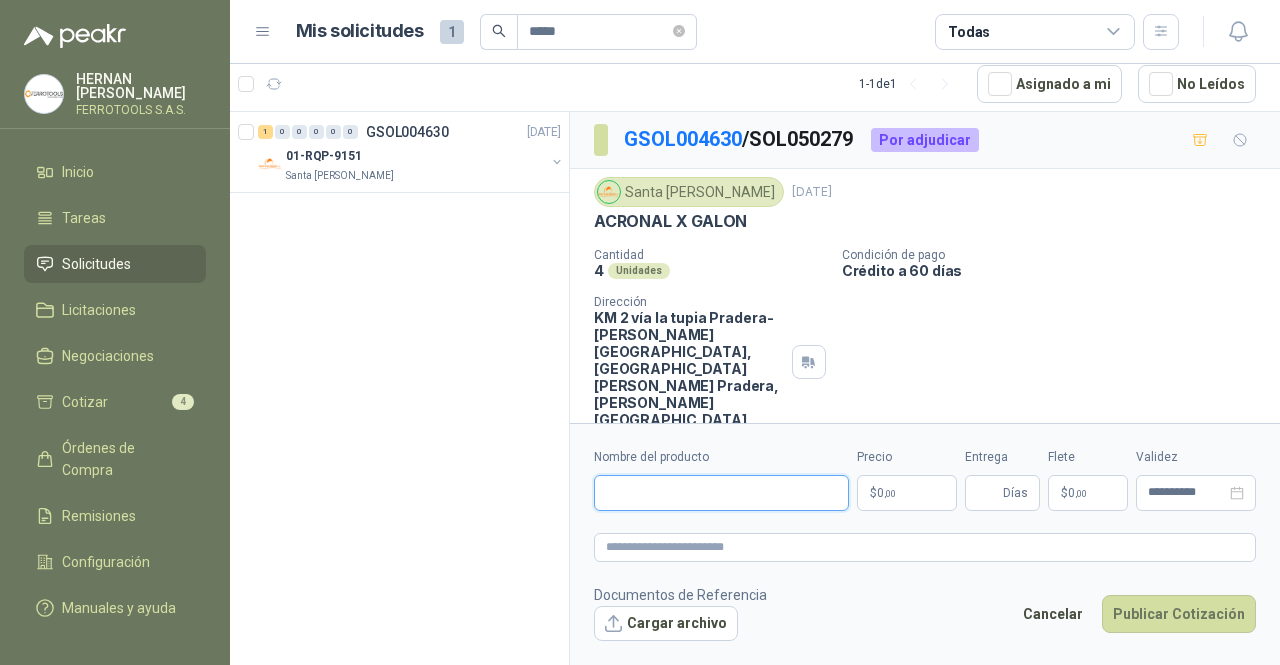 click on "Nombre del producto" at bounding box center (721, 493) 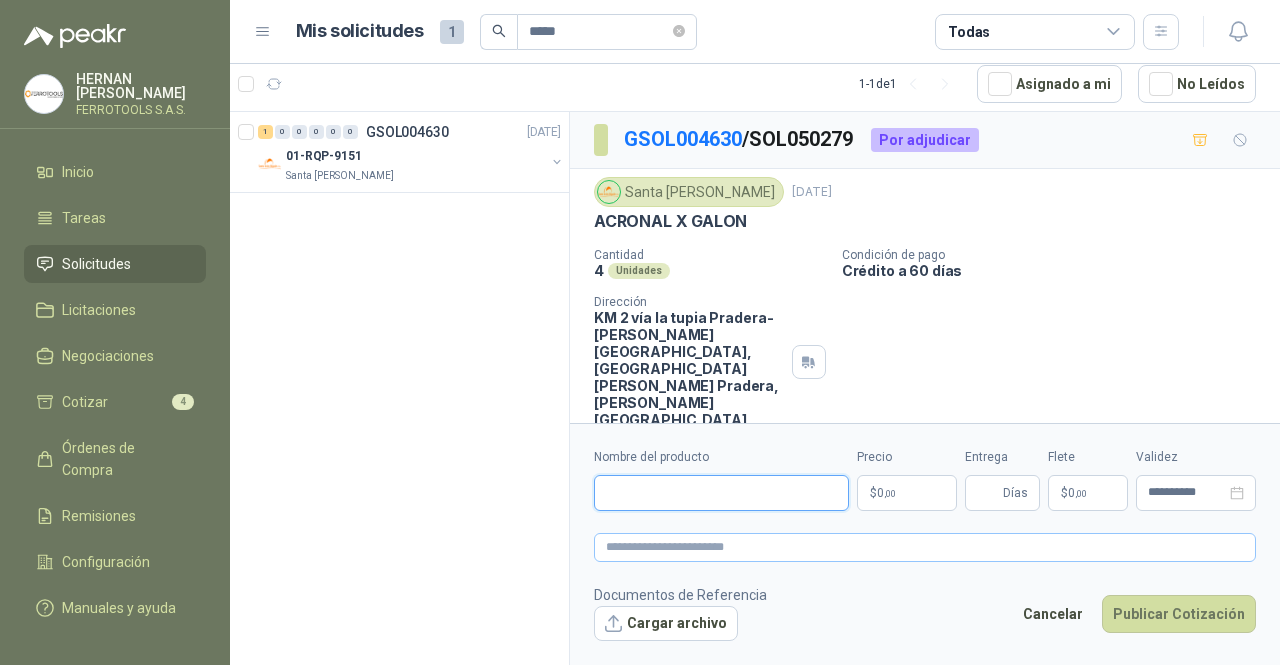 paste on "**********" 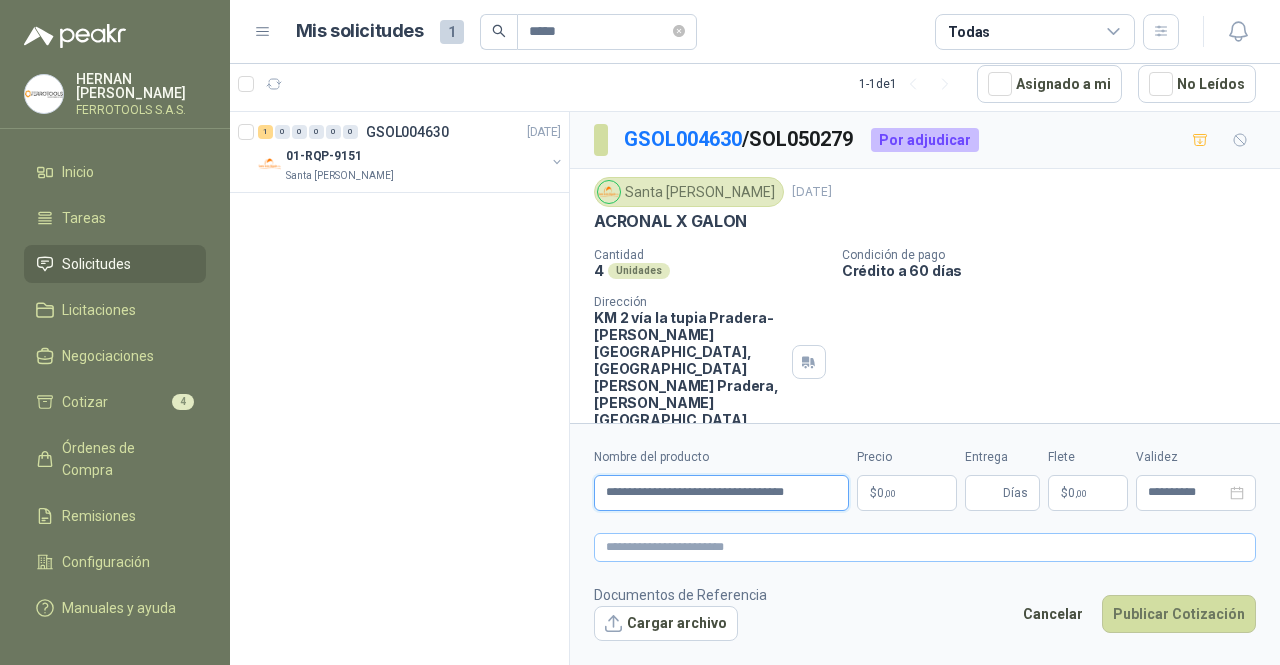 scroll, scrollTop: 0, scrollLeft: 14, axis: horizontal 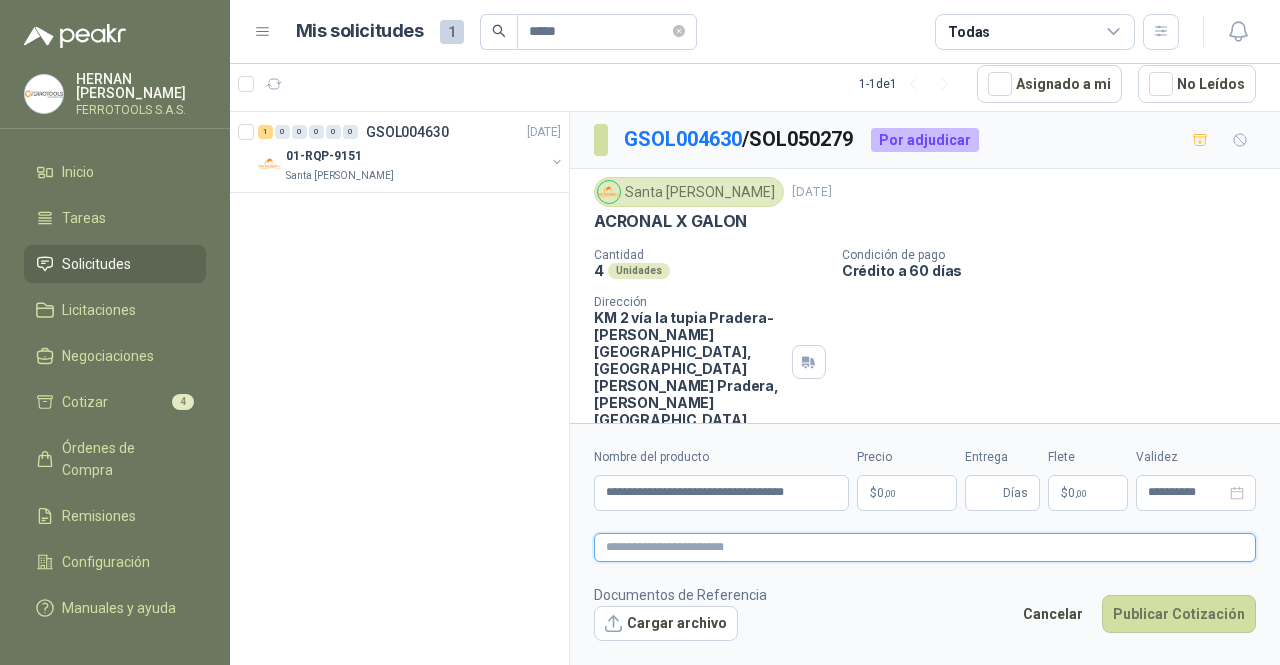 click at bounding box center [925, 547] 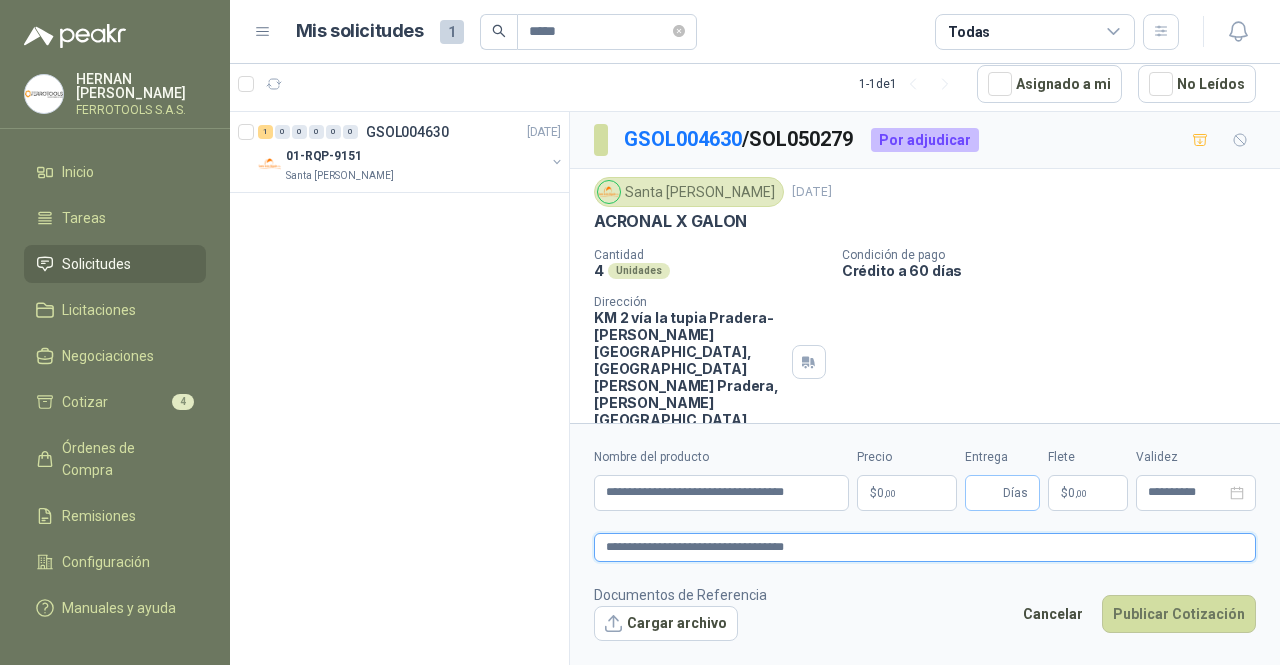 type on "**********" 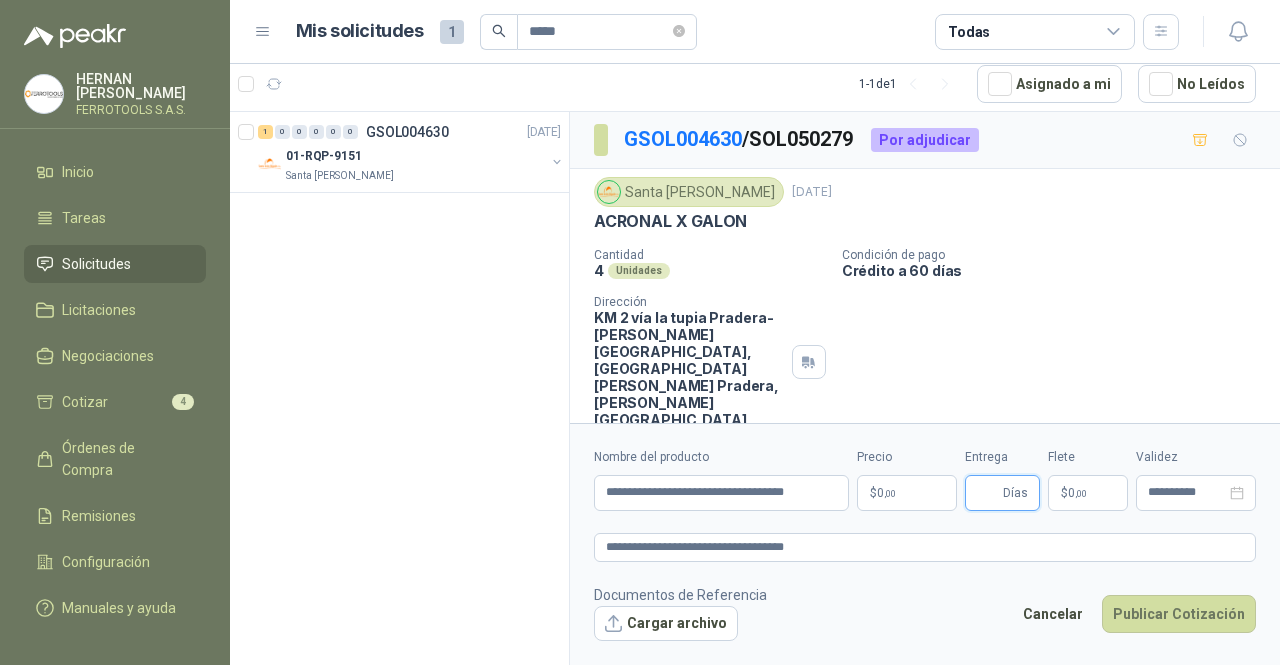 click on "Entrega" at bounding box center (988, 493) 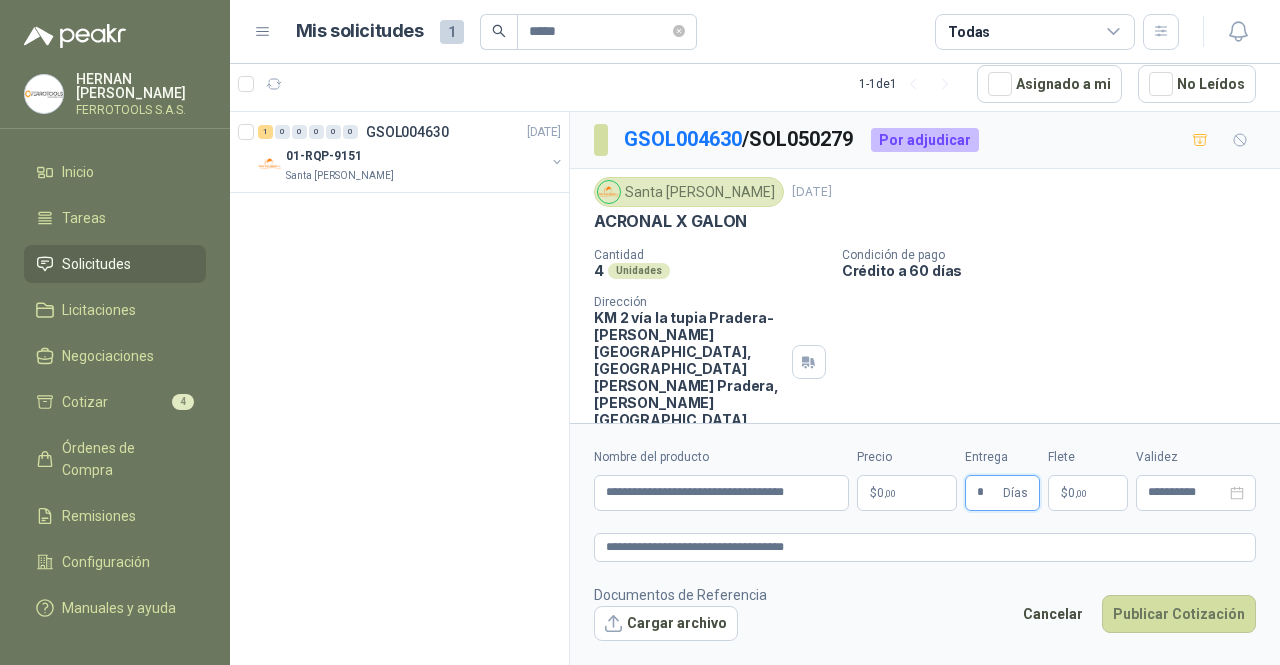 type on "*" 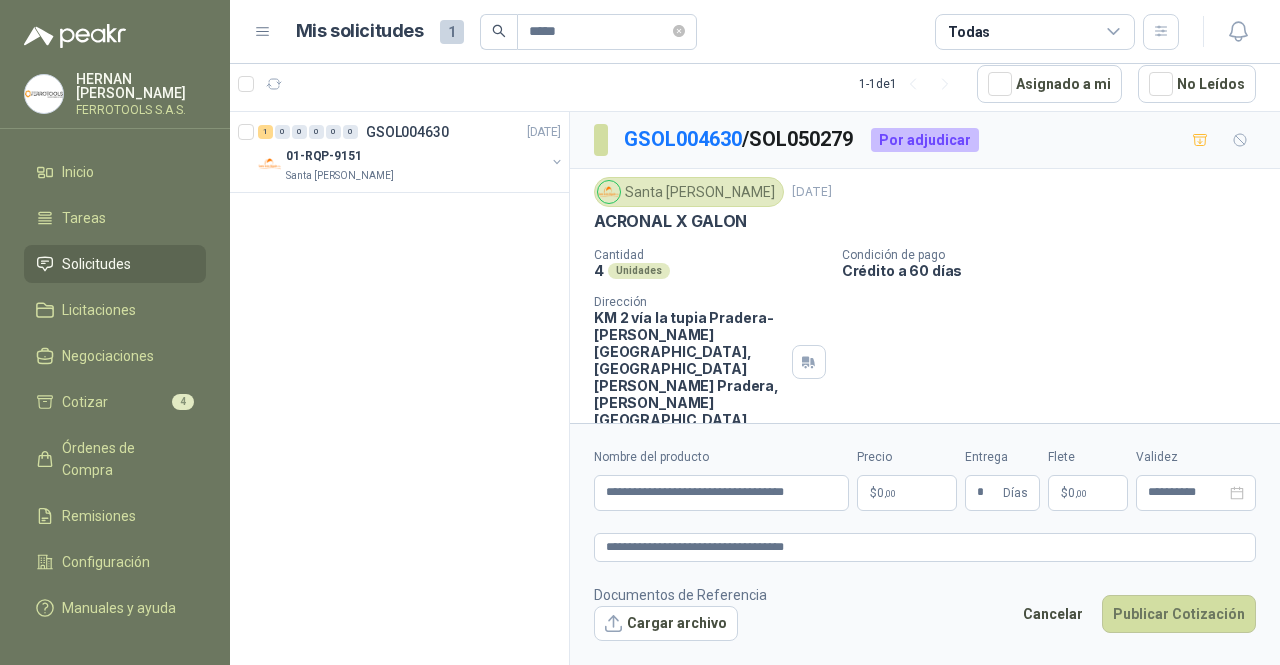 click on "**********" at bounding box center (640, 332) 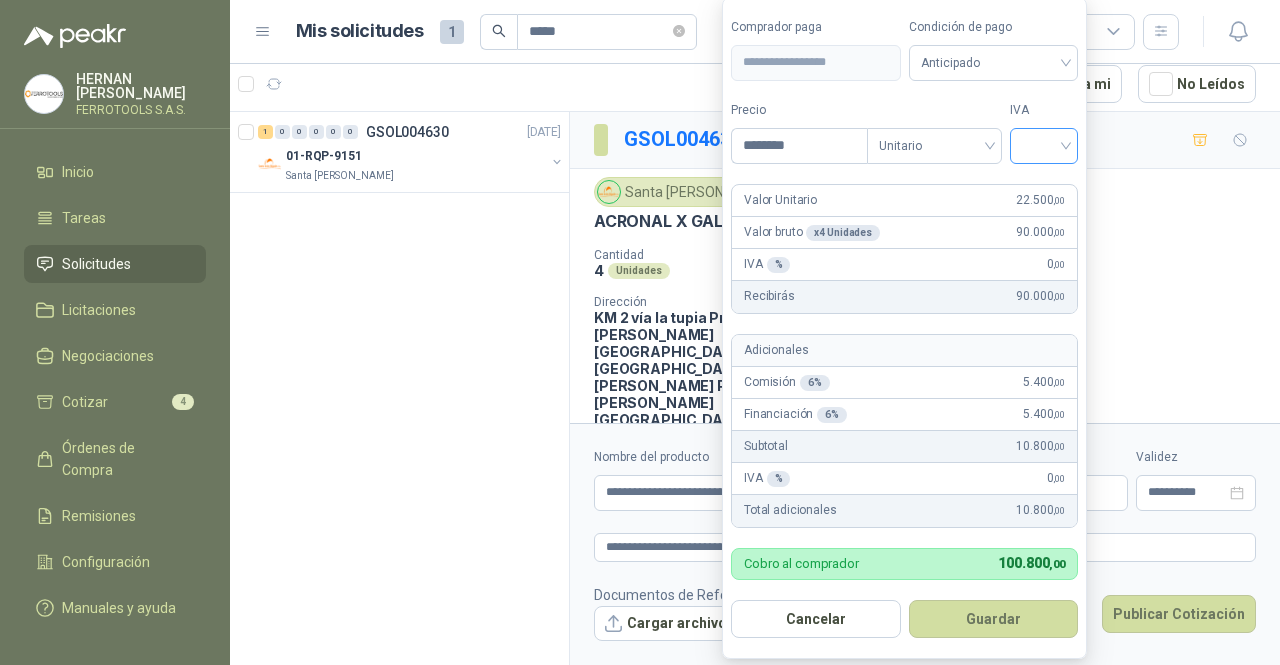 type on "********" 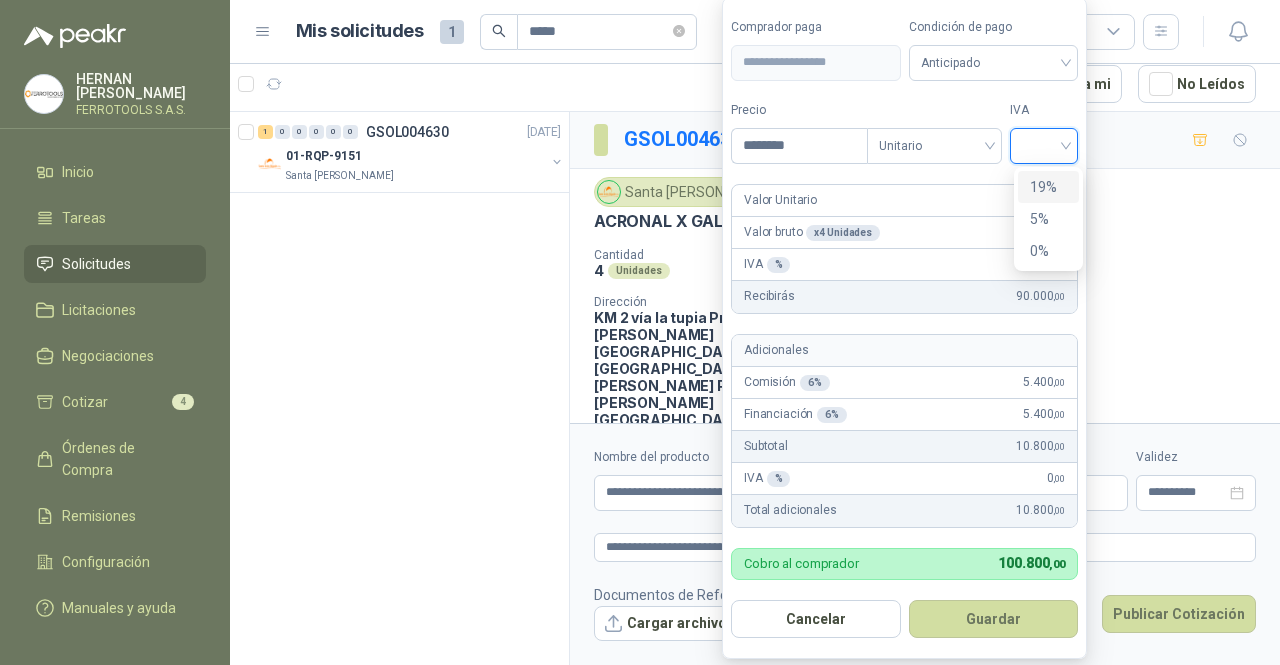 click on "19%" at bounding box center (1048, 187) 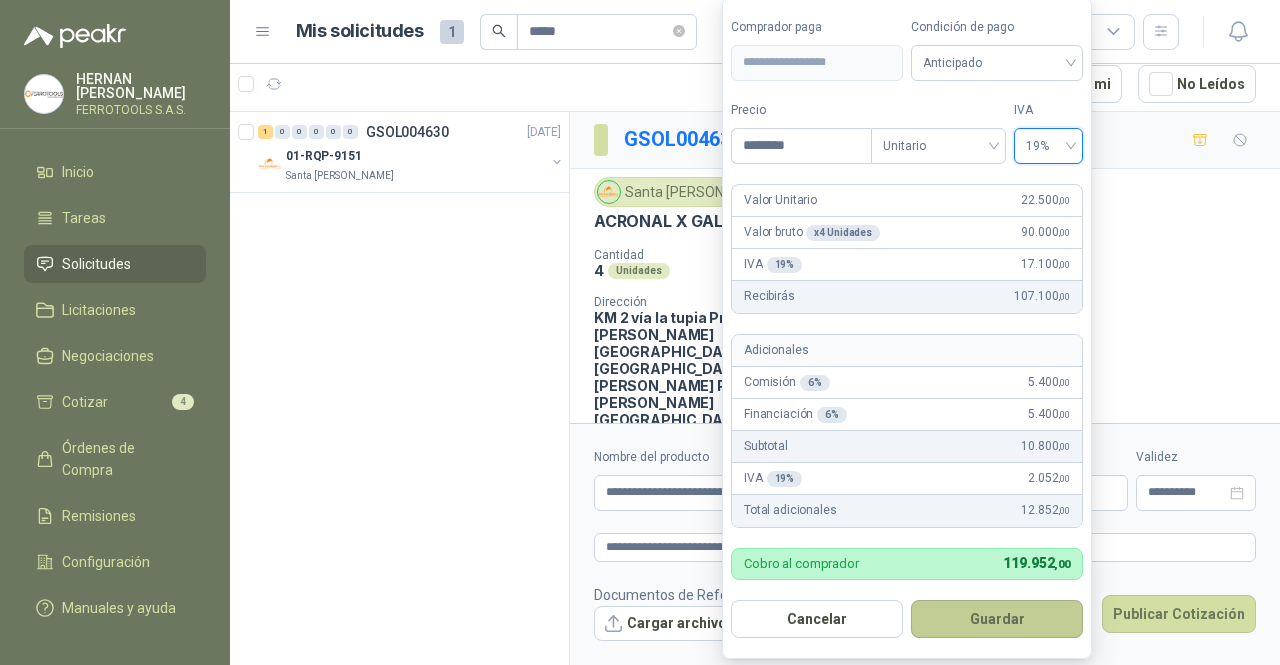 click on "Guardar" at bounding box center (997, 619) 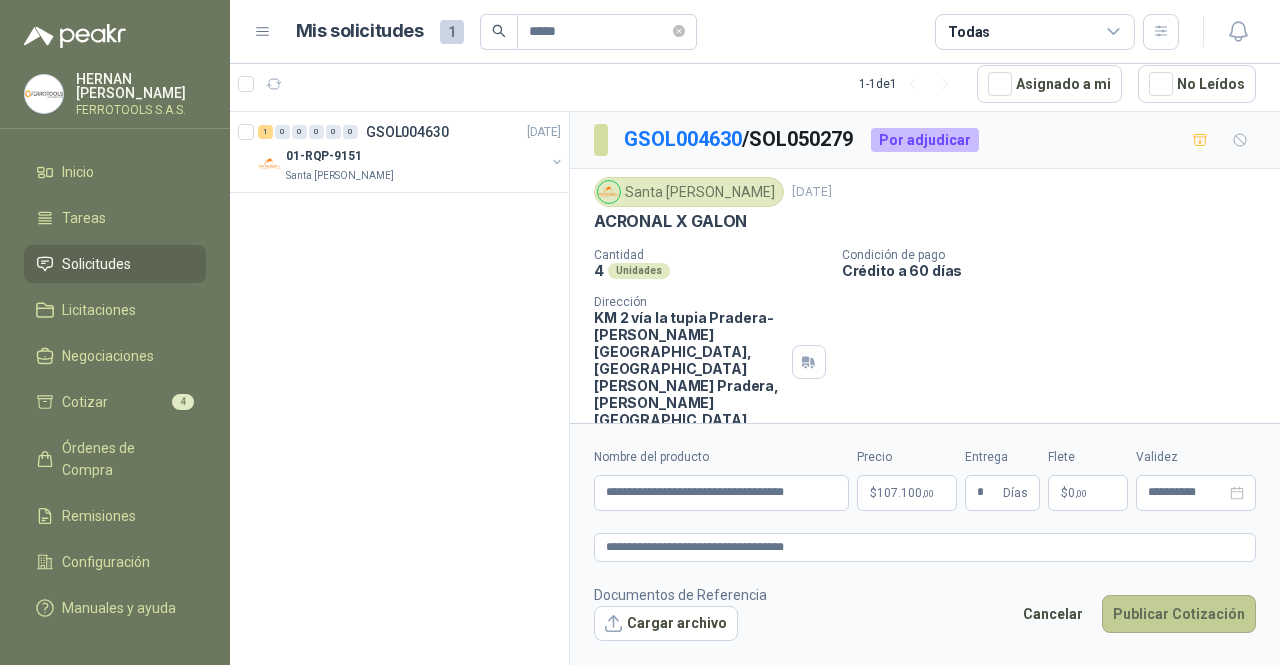 click on "Publicar Cotización" at bounding box center (1179, 614) 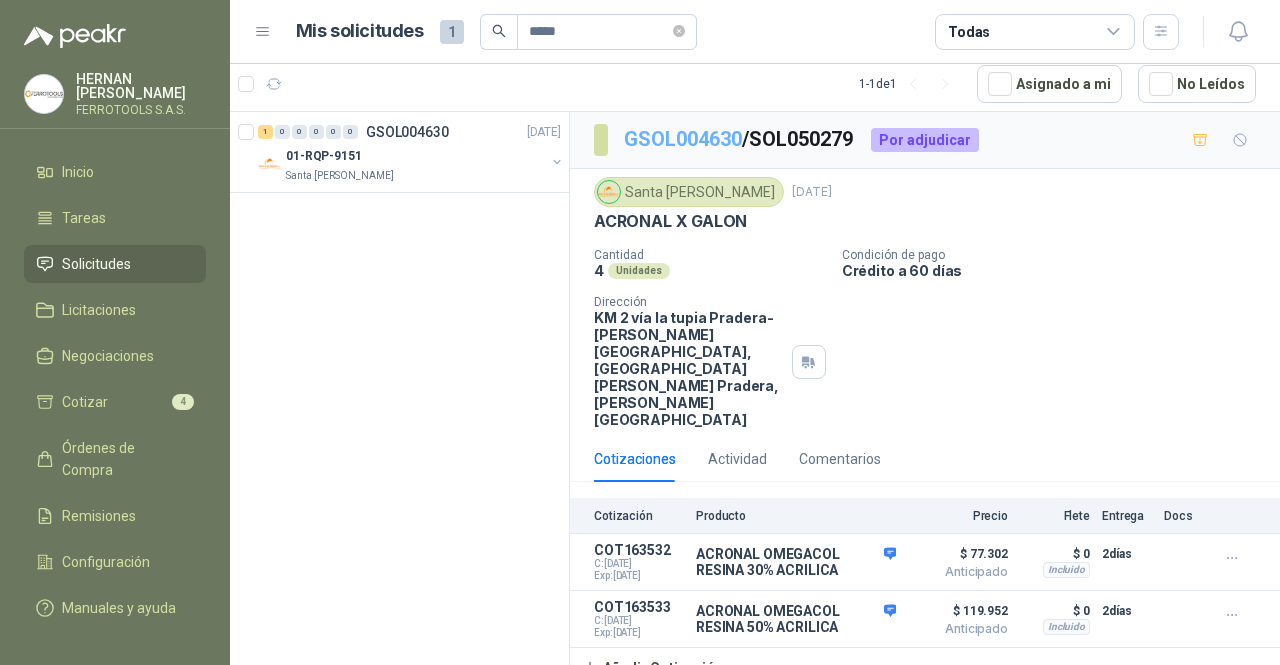 click on "GSOL004630" at bounding box center (683, 139) 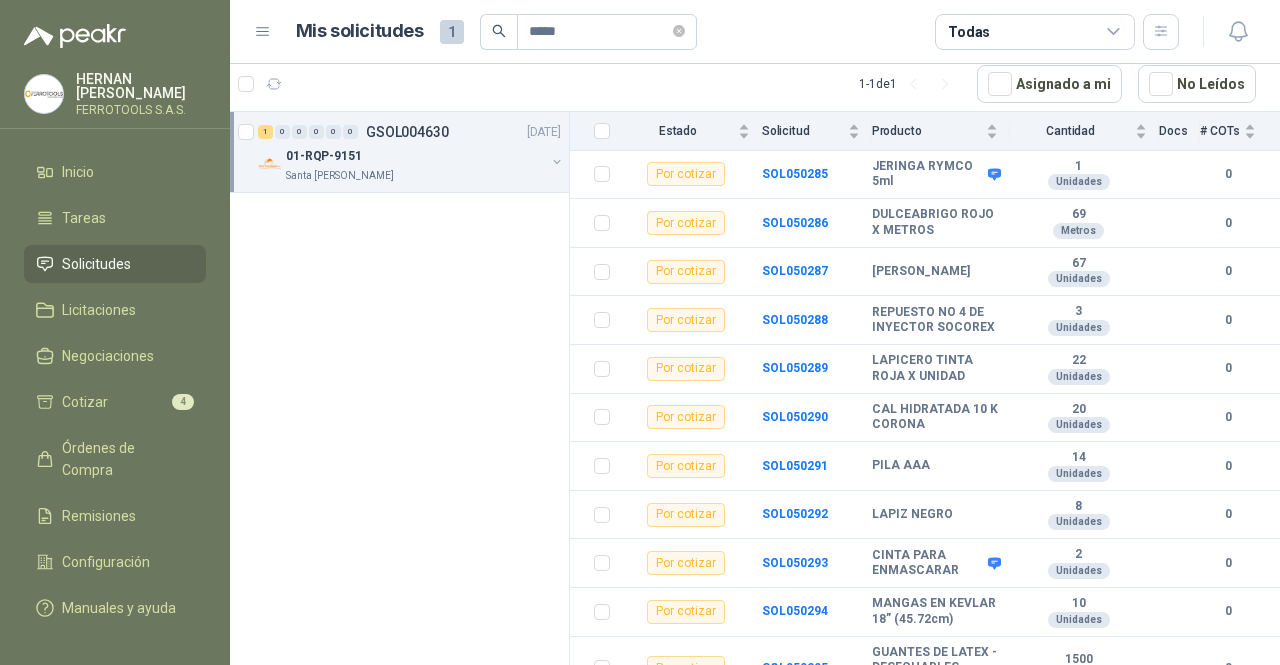scroll, scrollTop: 3900, scrollLeft: 0, axis: vertical 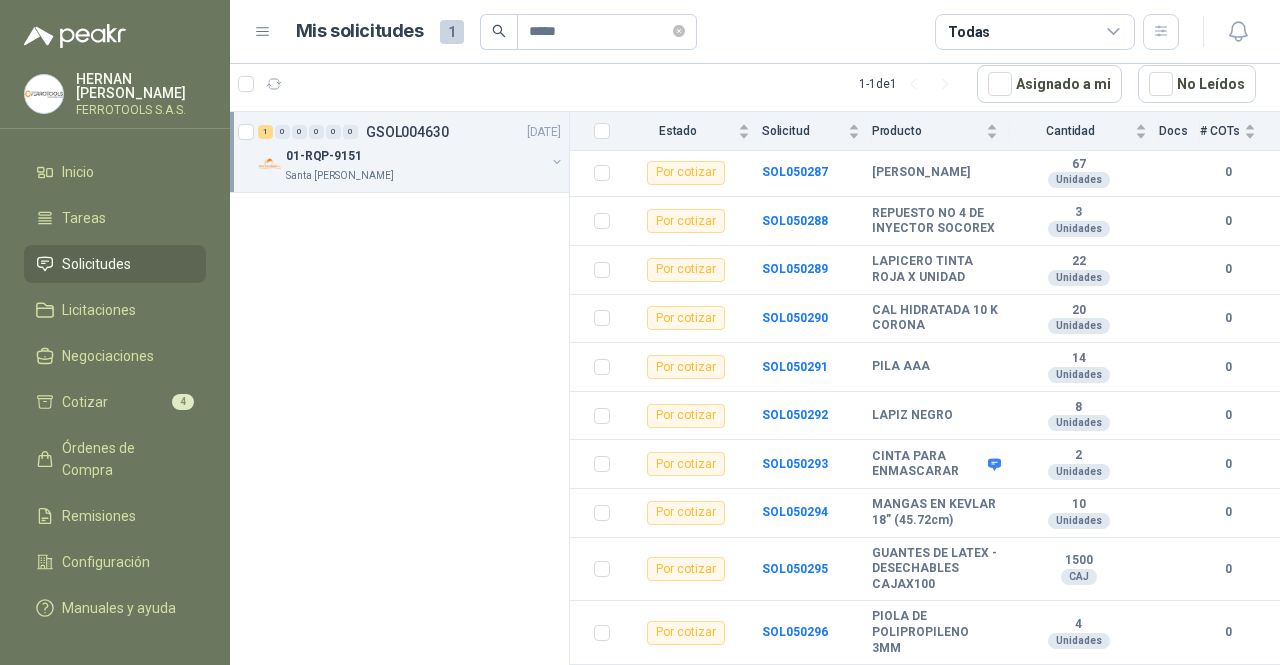 drag, startPoint x: 942, startPoint y: 230, endPoint x: 865, endPoint y: 208, distance: 80.08121 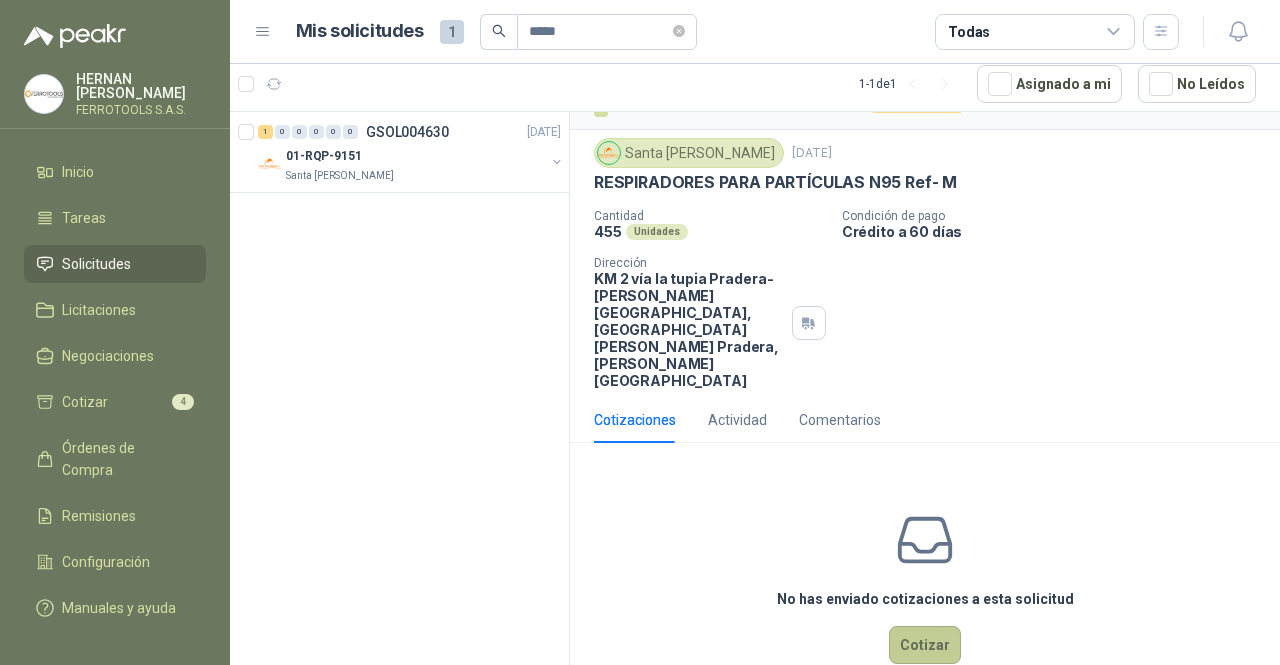 click on "Cotizar" at bounding box center [925, 645] 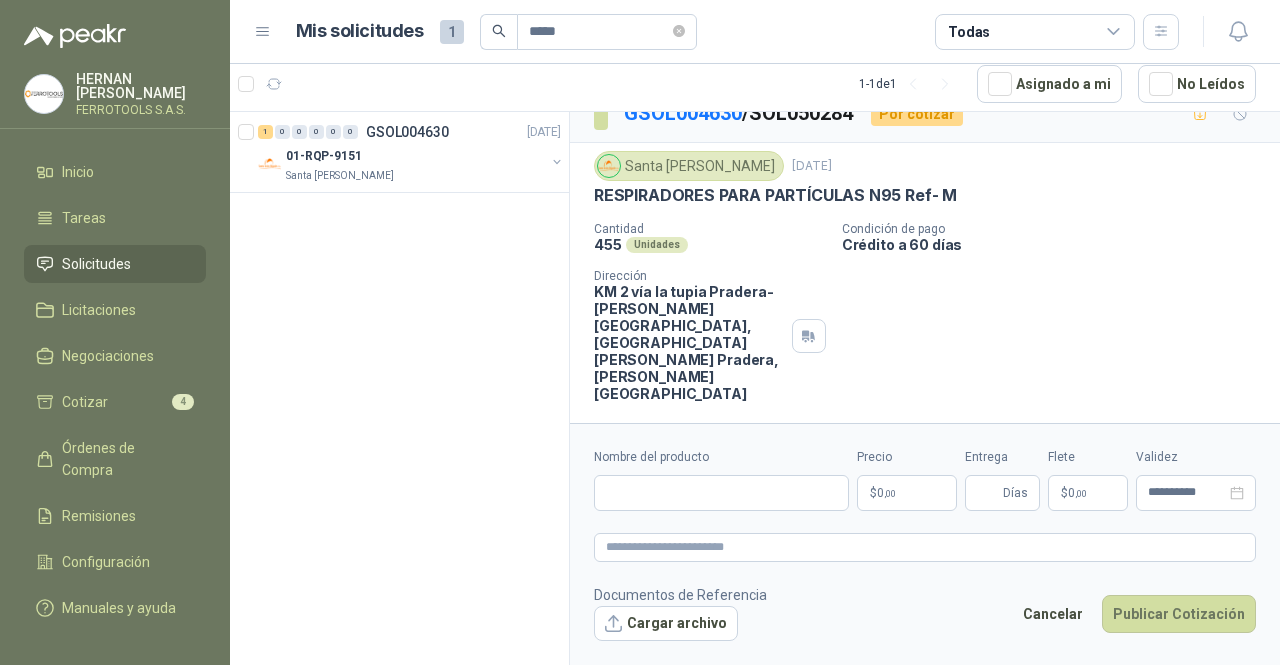 type 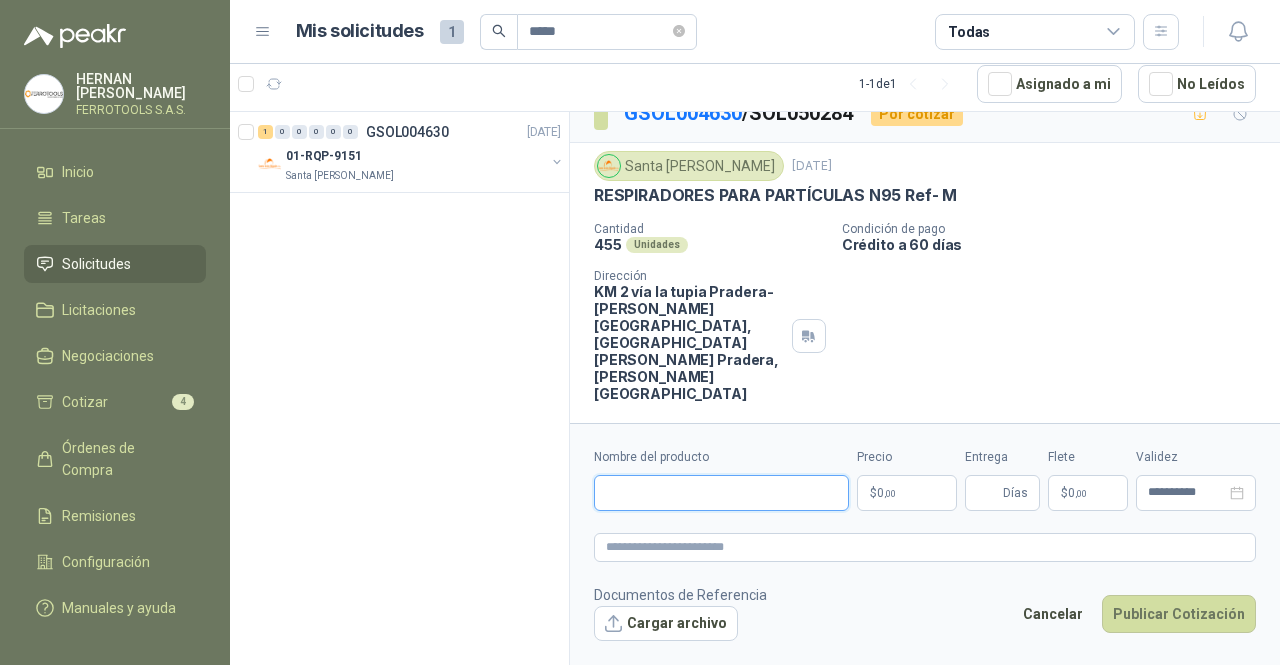 drag, startPoint x: 680, startPoint y: 498, endPoint x: 693, endPoint y: 544, distance: 47.801674 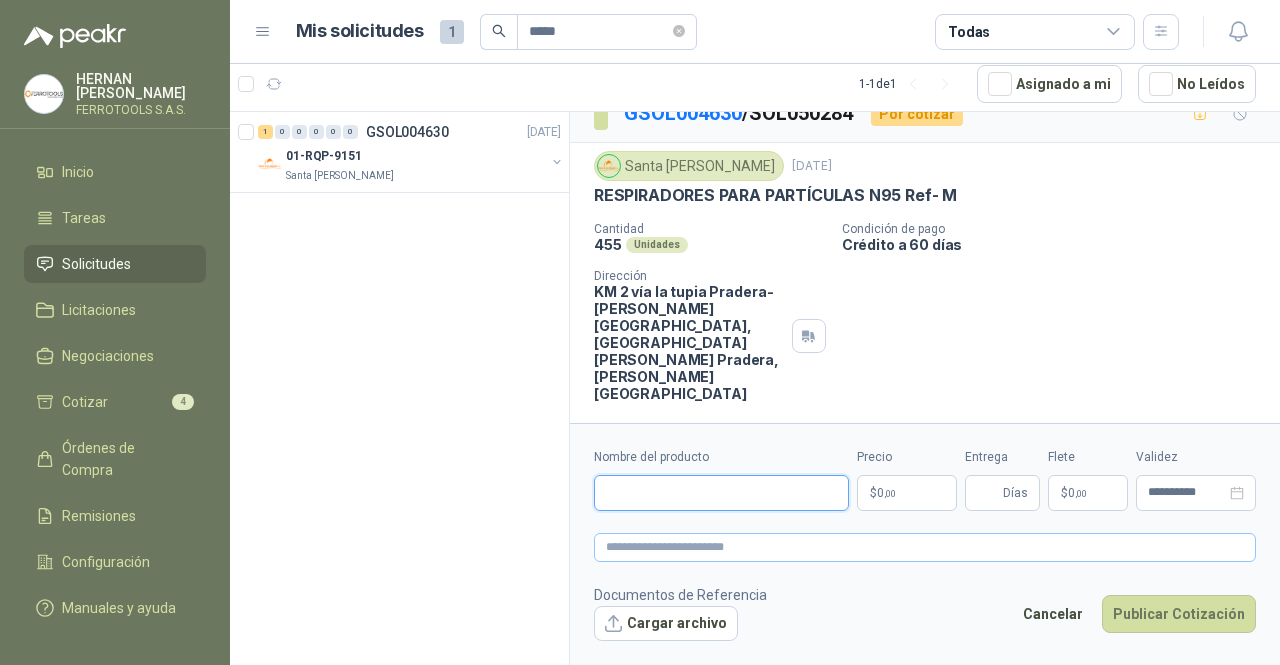 click on "Nombre del producto" at bounding box center (721, 493) 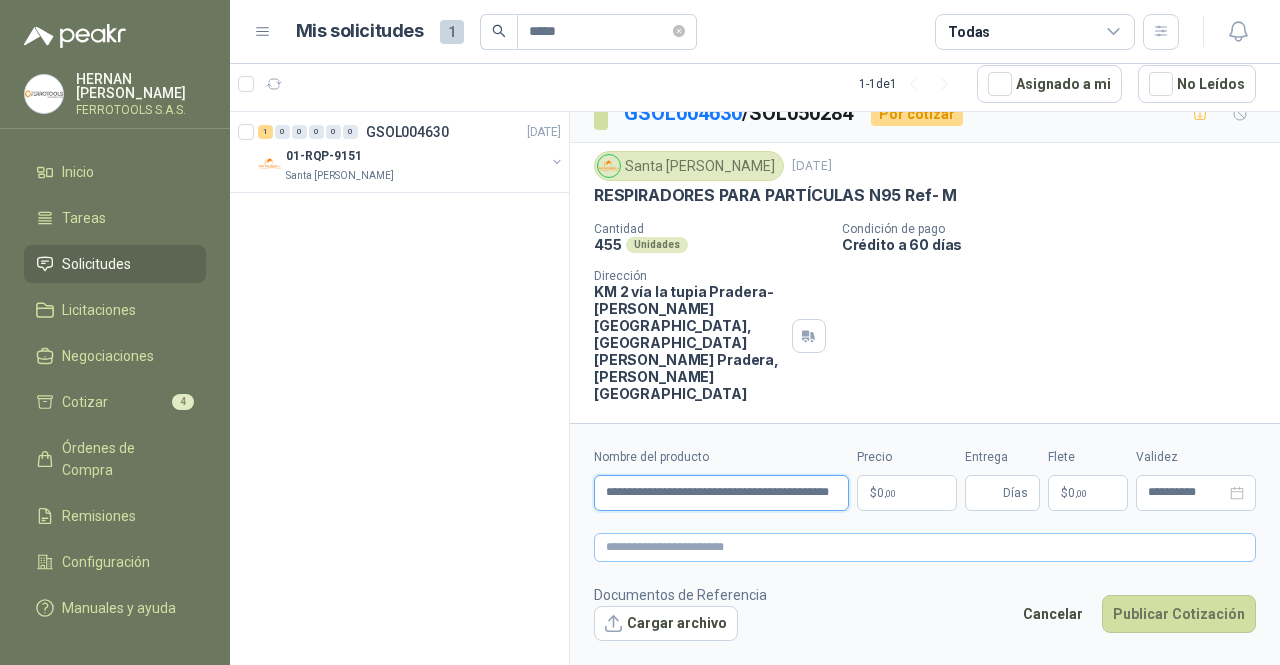 scroll, scrollTop: 0, scrollLeft: 78, axis: horizontal 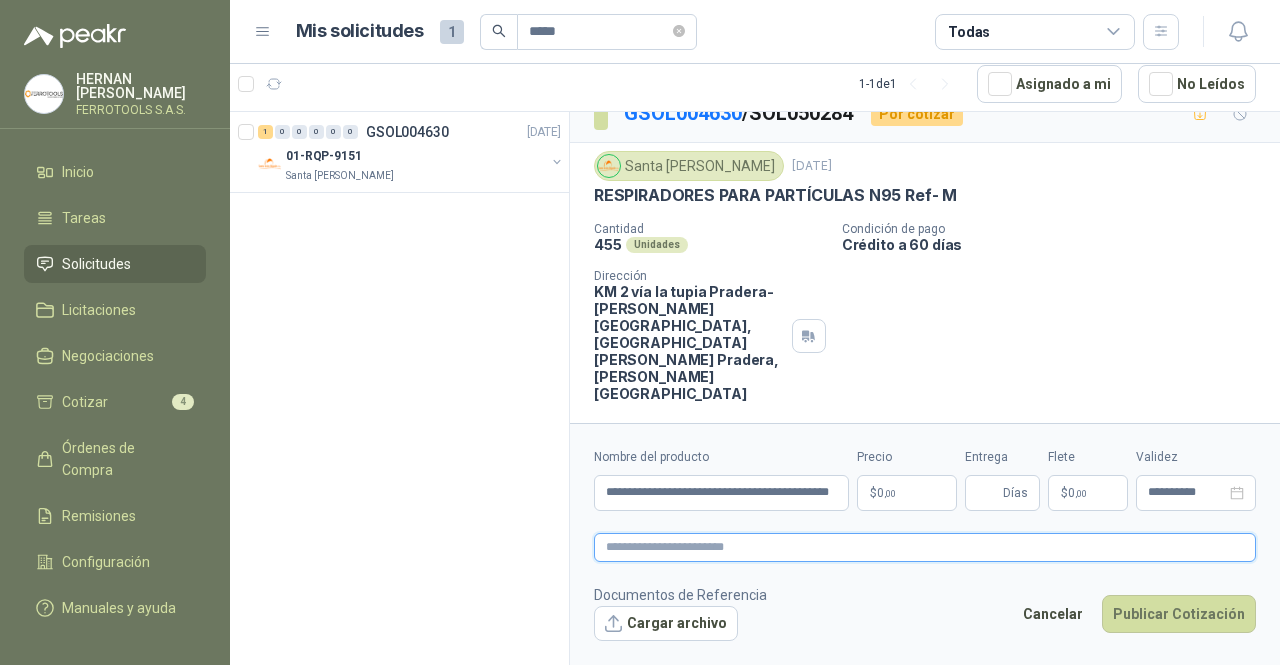 click at bounding box center [925, 547] 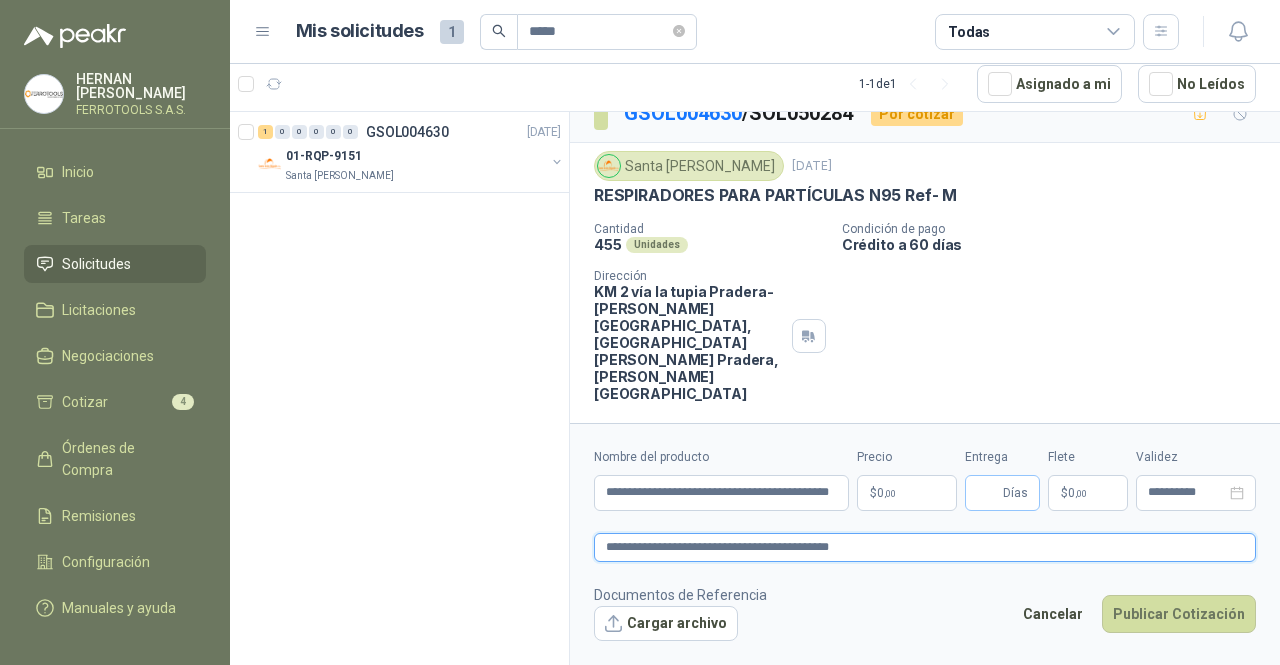 type on "**********" 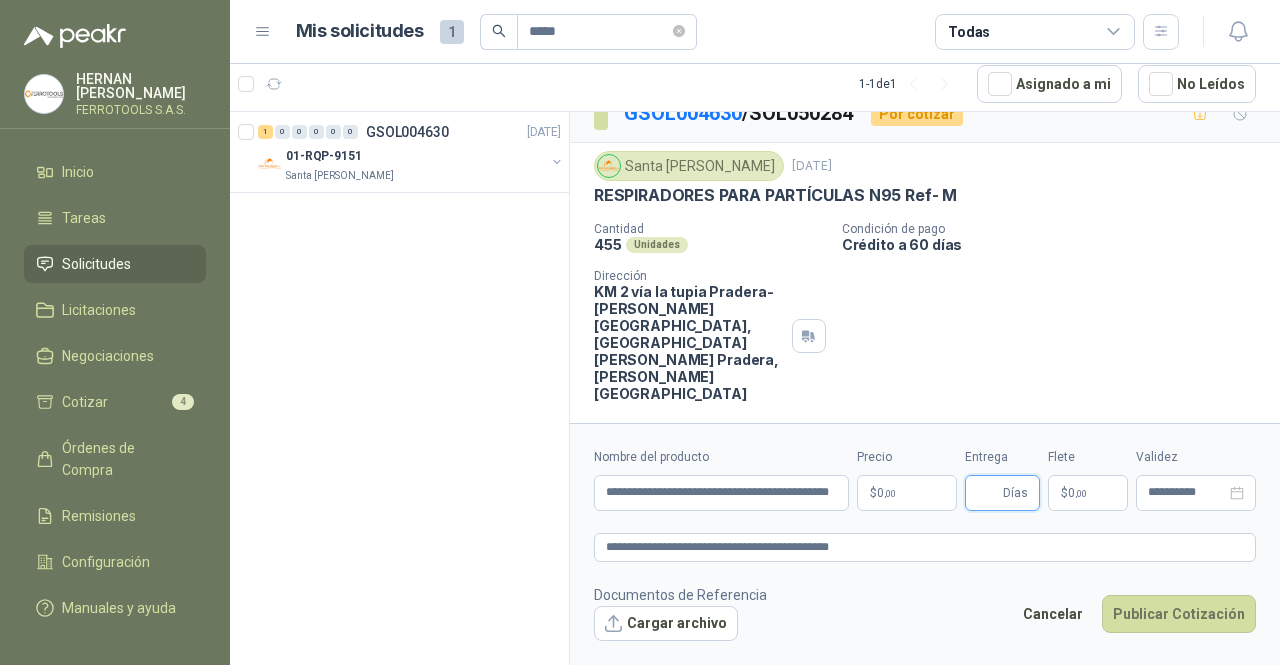 click on "Entrega" at bounding box center (988, 493) 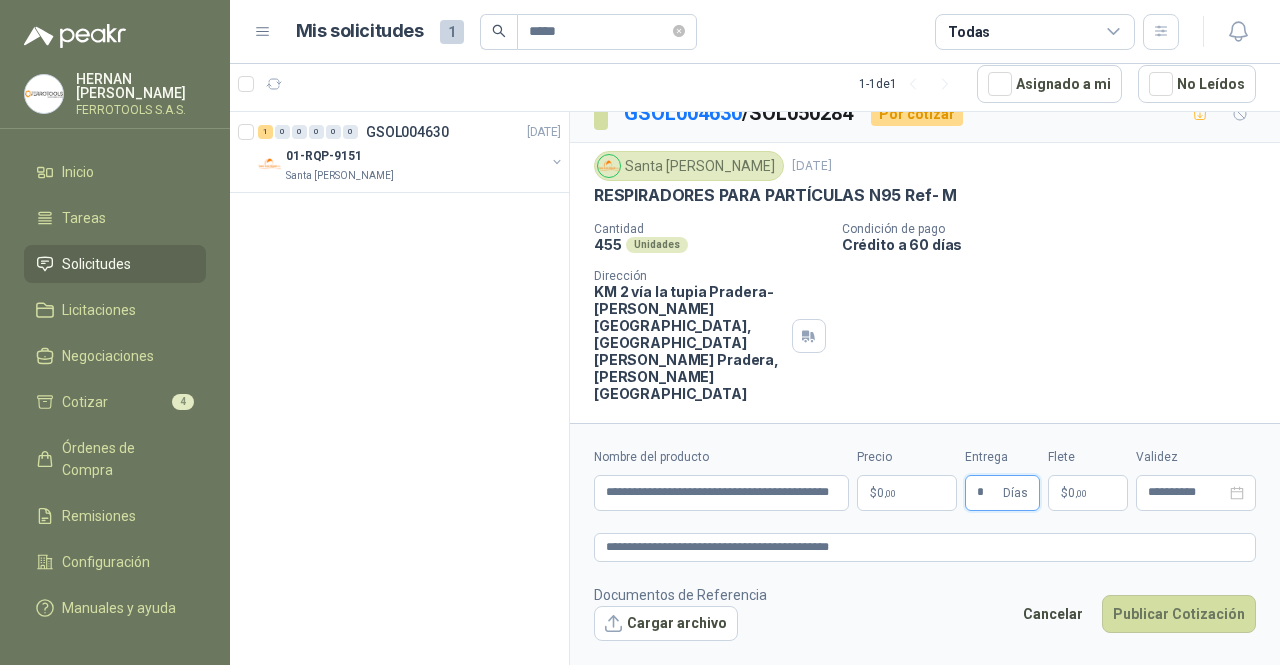 type on "*" 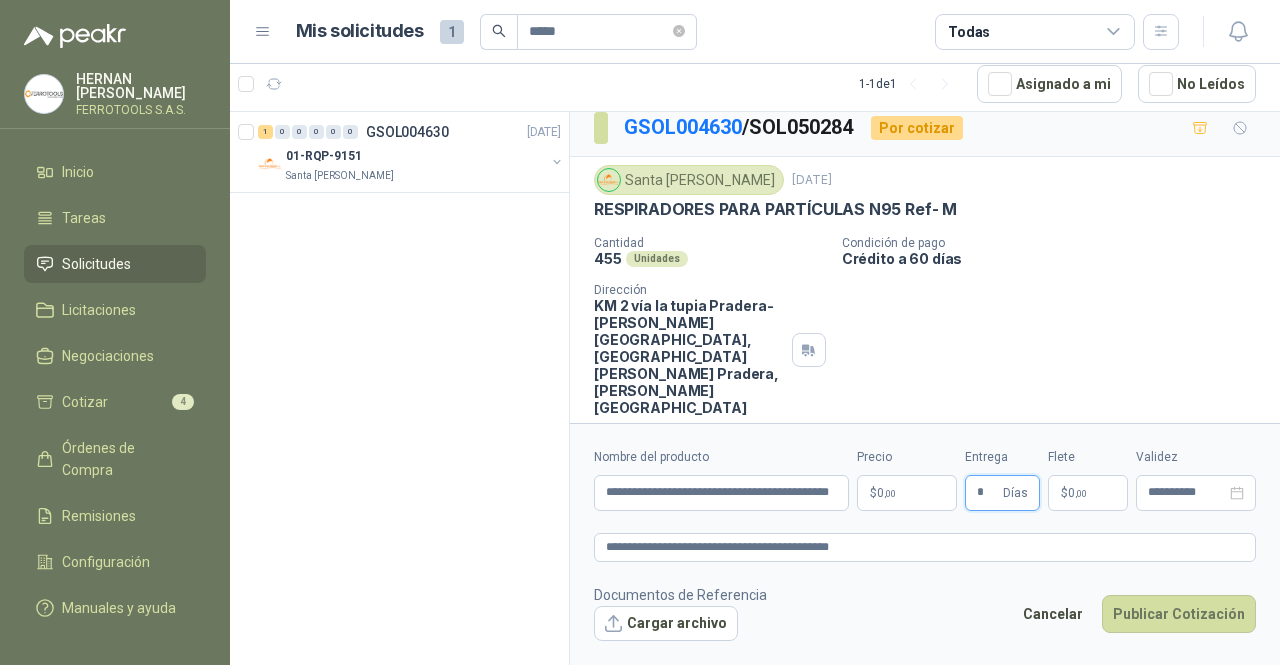 scroll, scrollTop: 0, scrollLeft: 0, axis: both 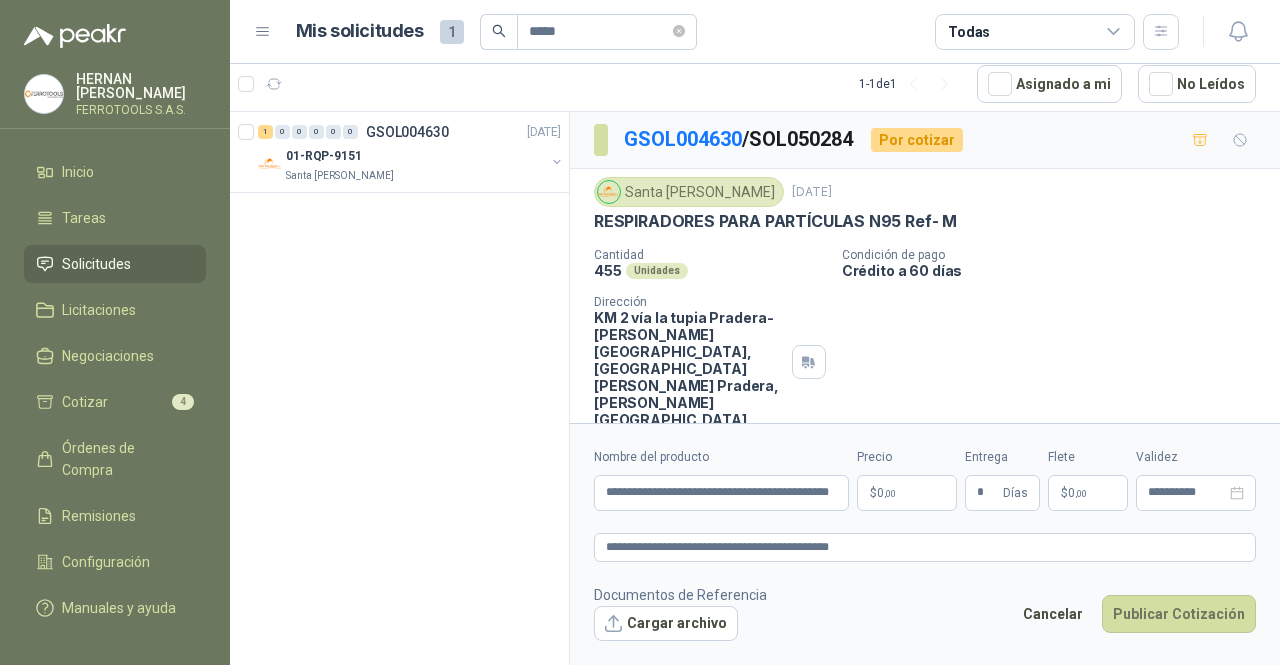 click on "$  0 ,00" at bounding box center (907, 493) 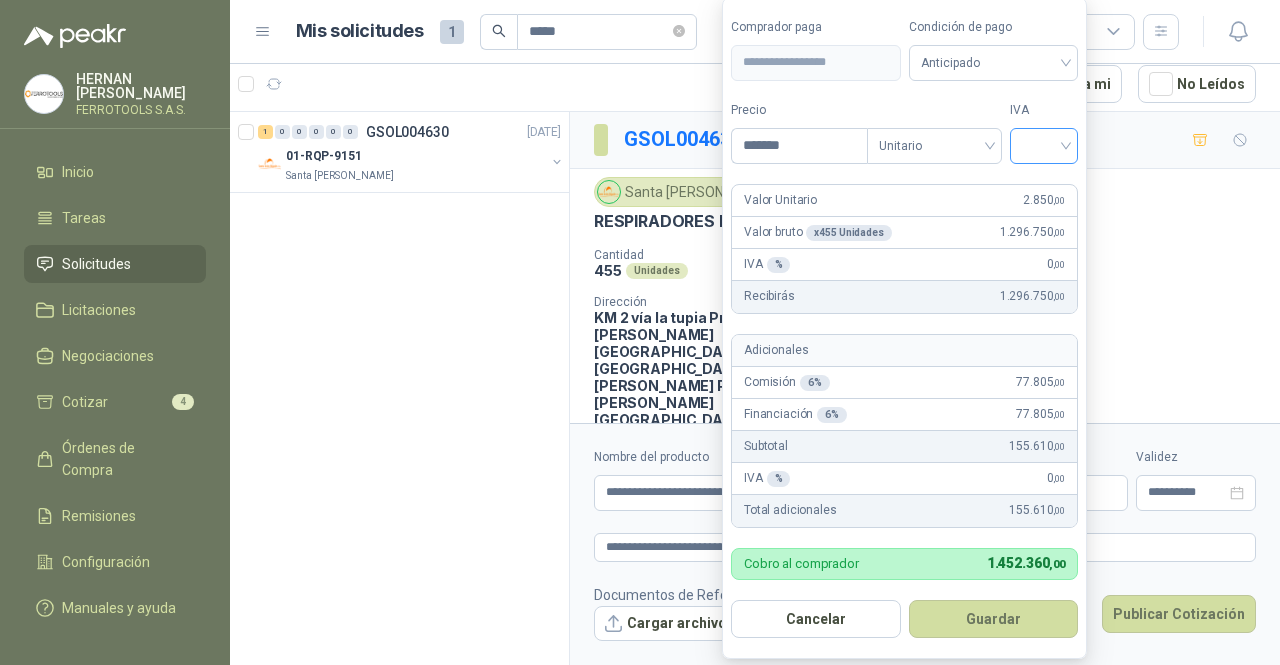 type on "*******" 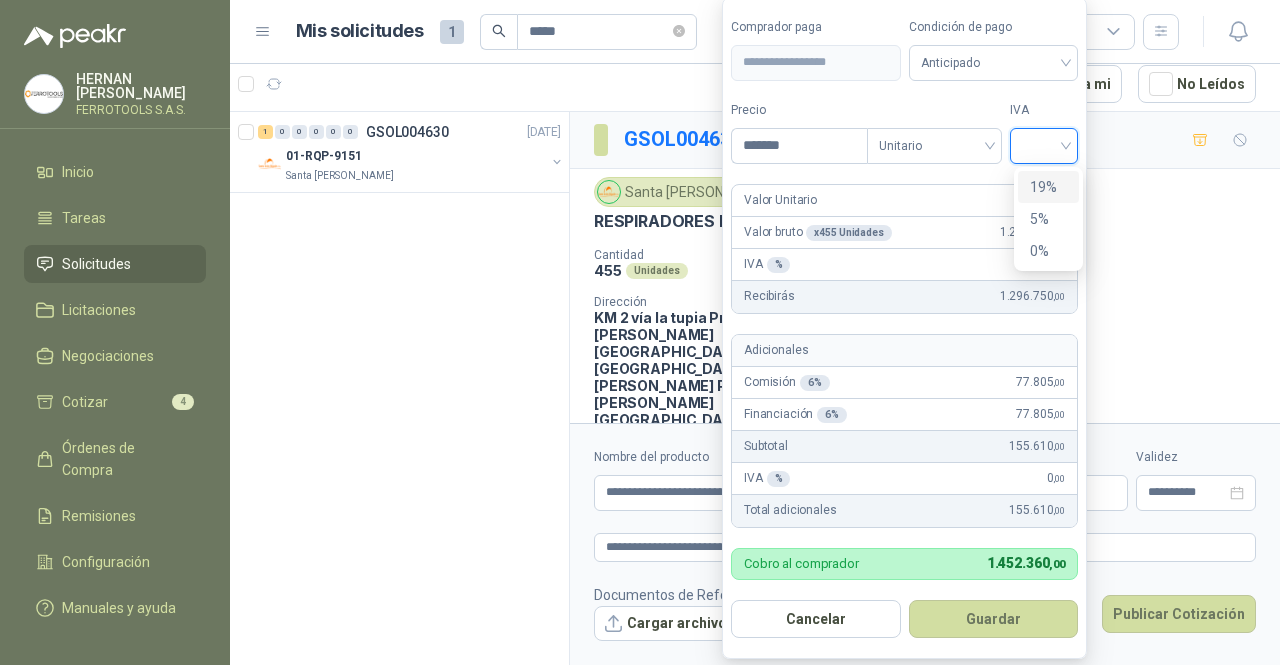 click on "19%" at bounding box center (1048, 187) 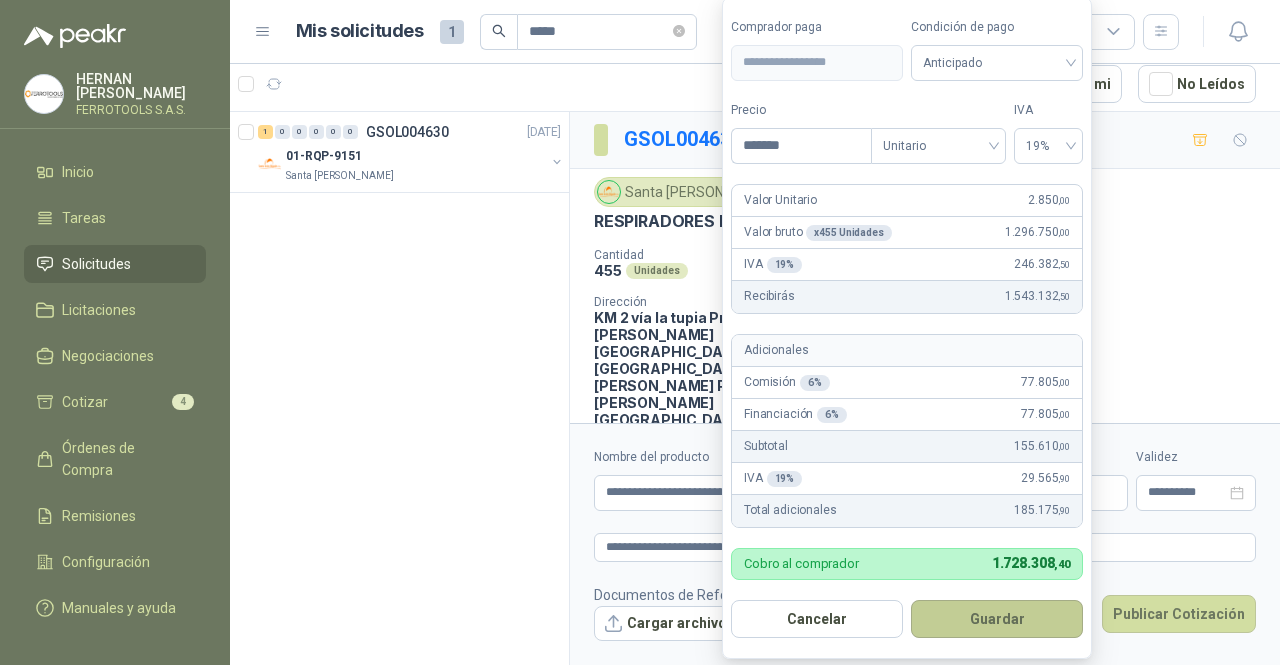 click on "Guardar" at bounding box center (997, 619) 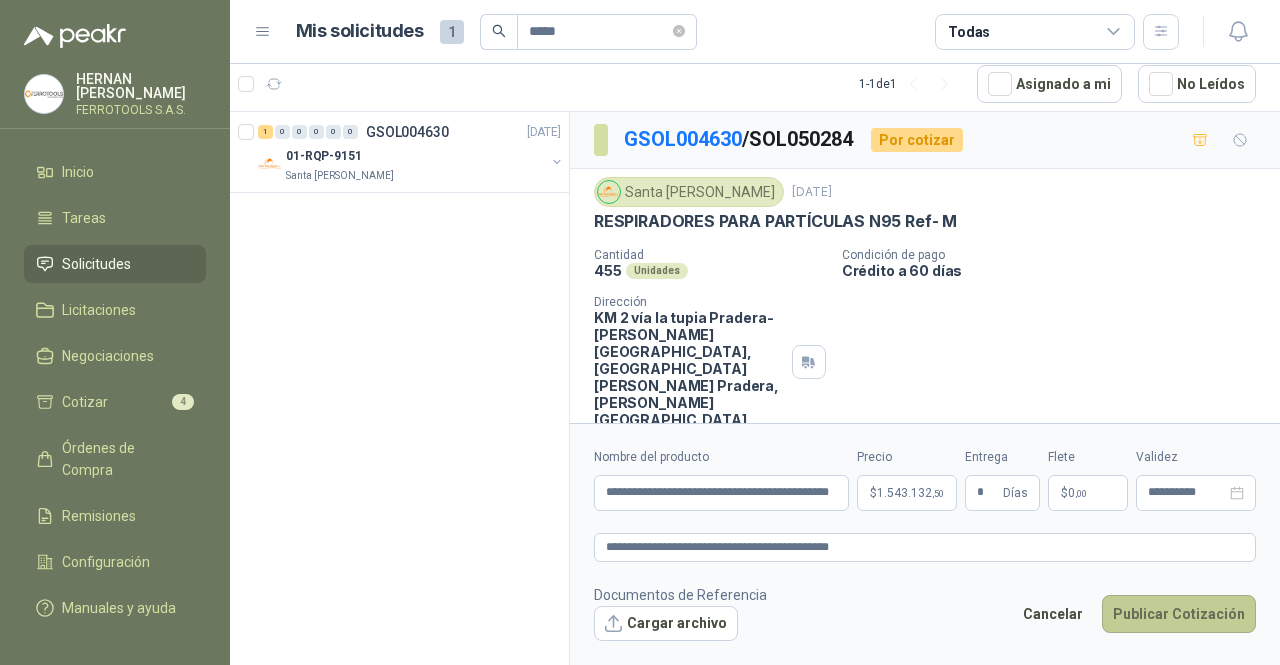 click on "Publicar Cotización" at bounding box center [1179, 614] 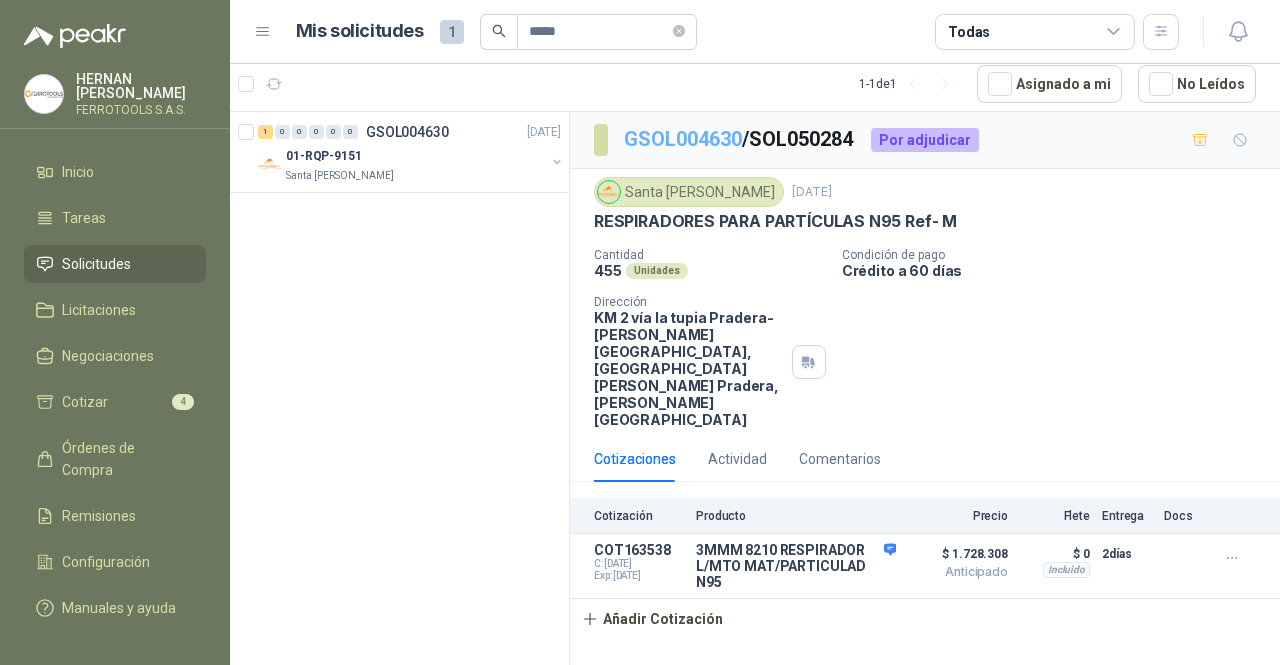 click on "GSOL004630" at bounding box center (683, 139) 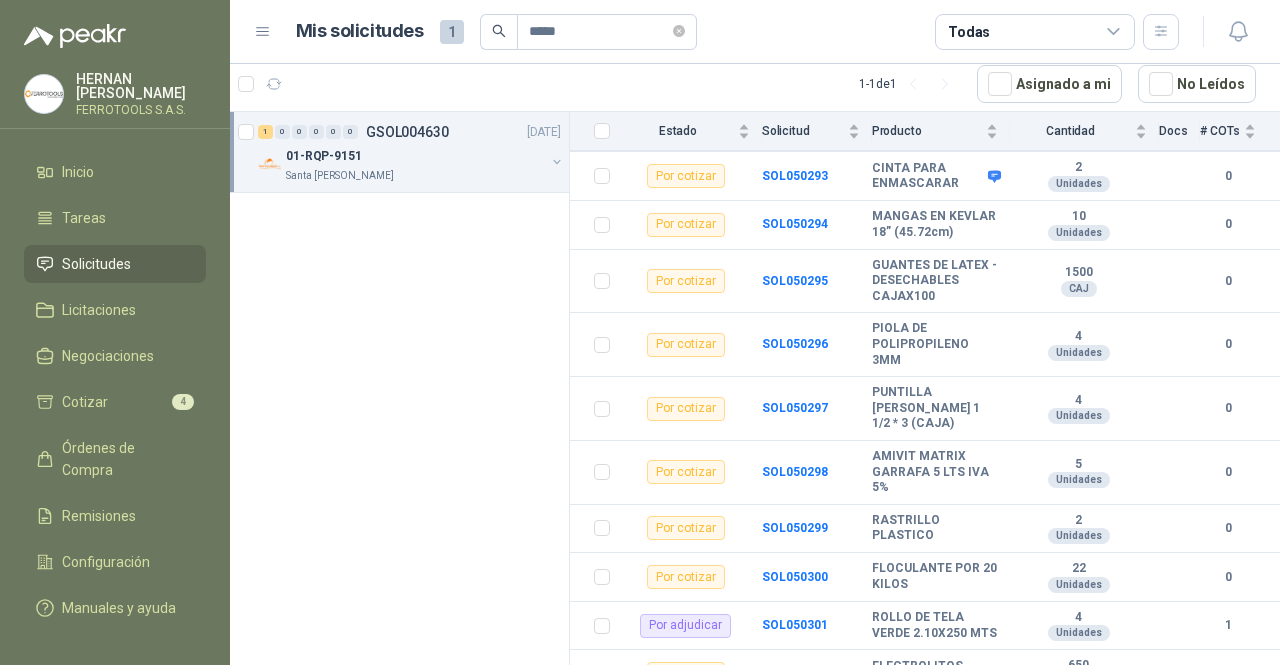 scroll, scrollTop: 4200, scrollLeft: 0, axis: vertical 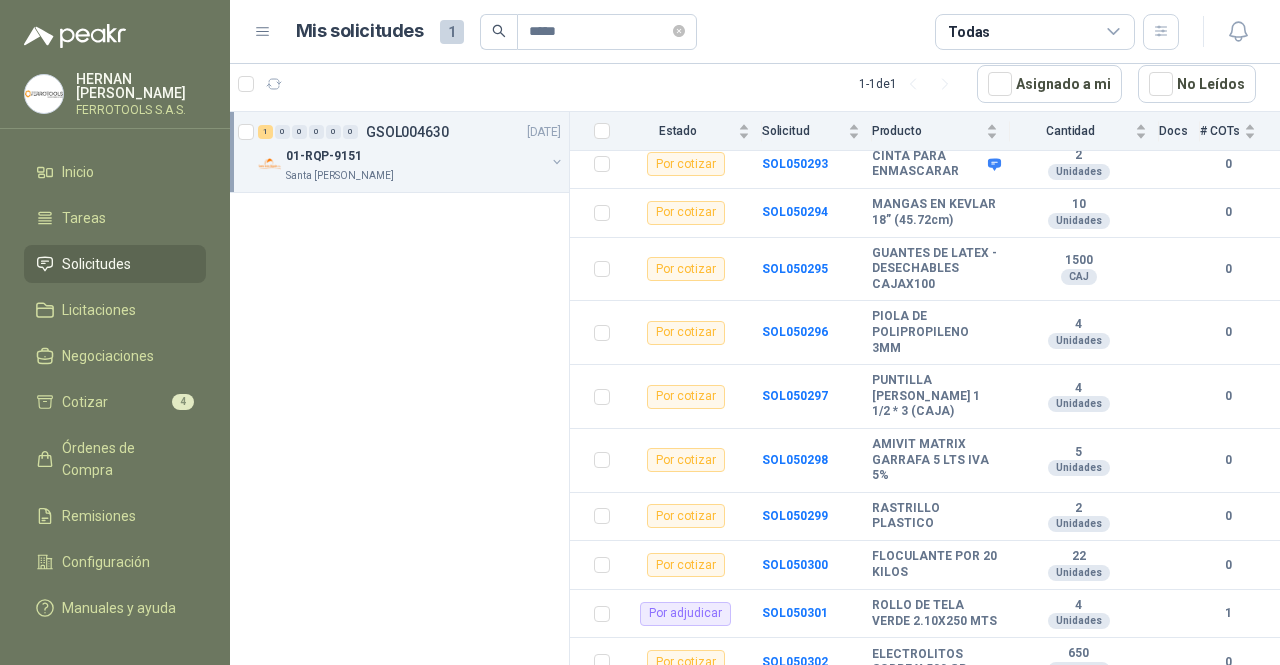 click on "SOL050291" at bounding box center [817, 67] 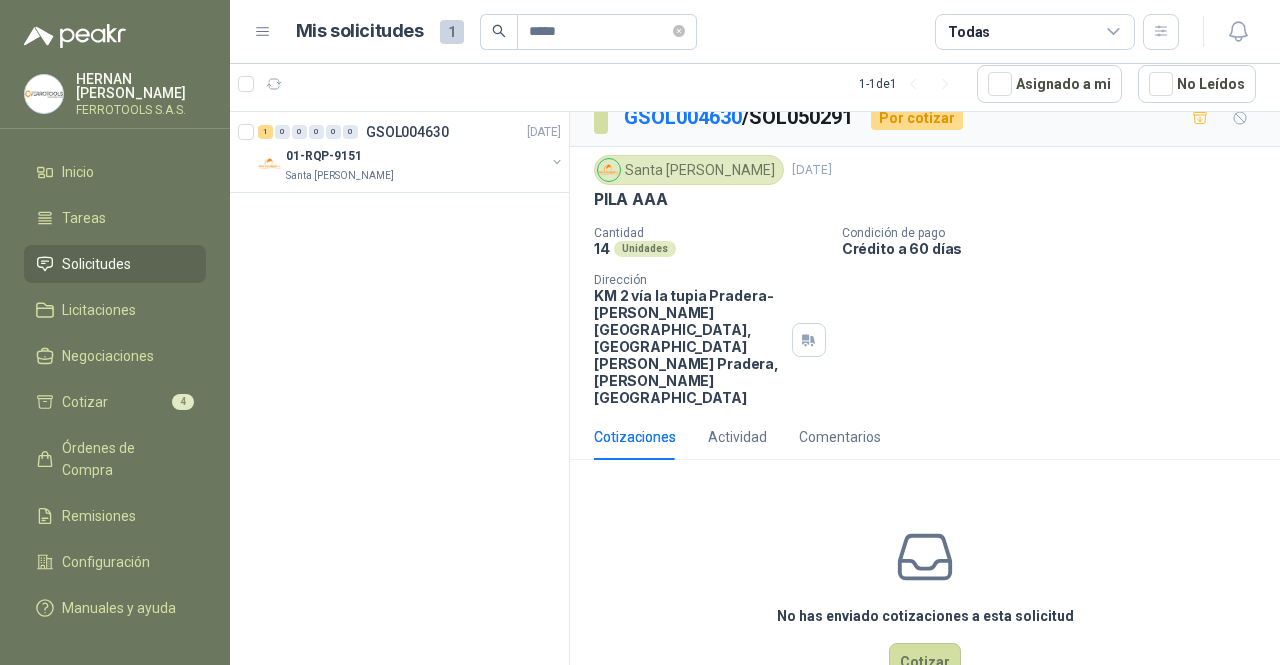 scroll, scrollTop: 39, scrollLeft: 0, axis: vertical 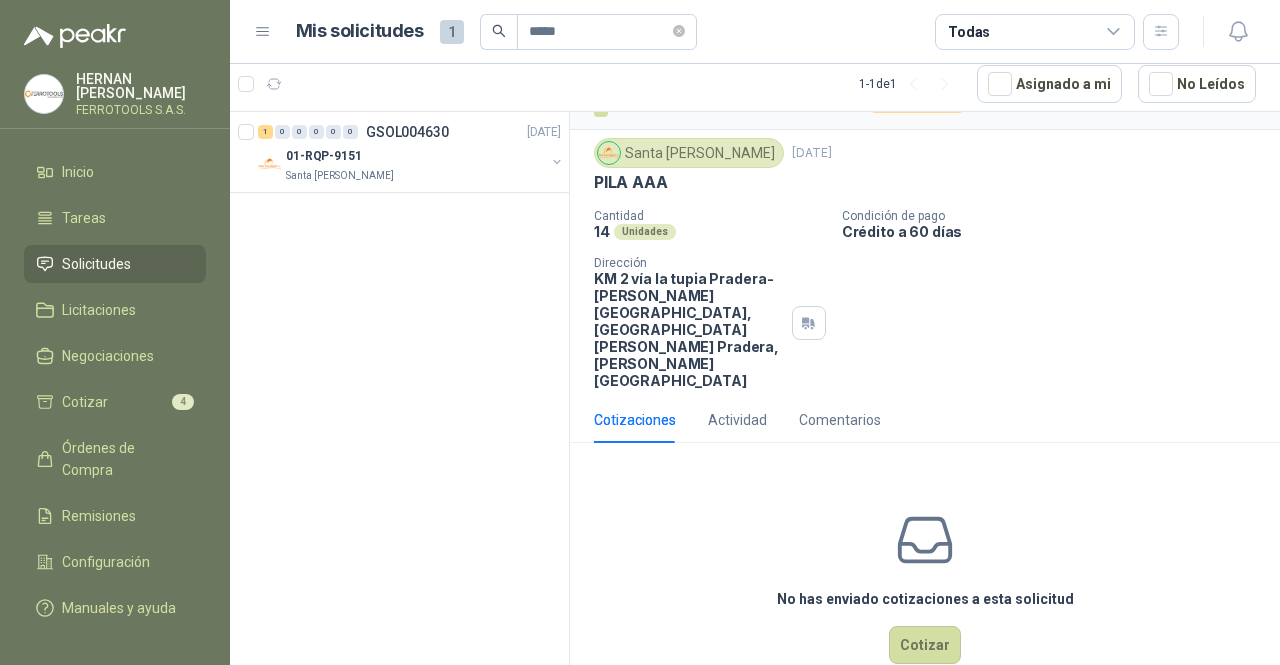 click on "No has enviado cotizaciones a esta solicitud Cotizar" at bounding box center (925, 586) 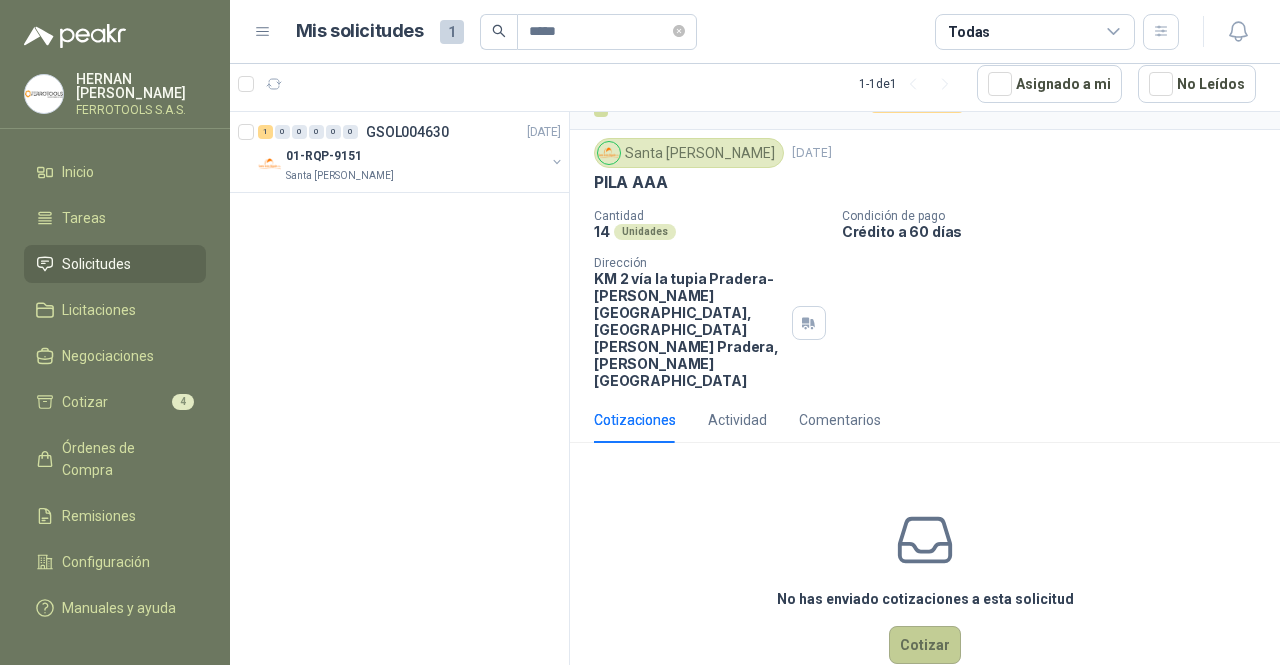click on "Cotizar" at bounding box center (925, 645) 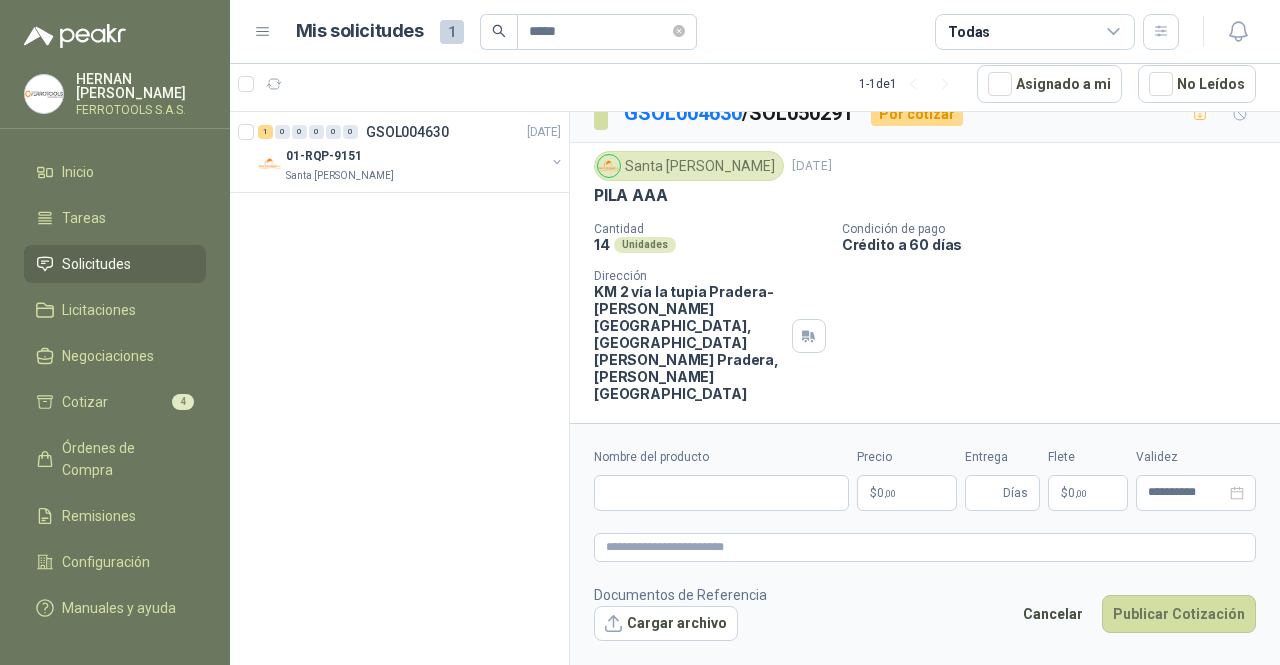 type 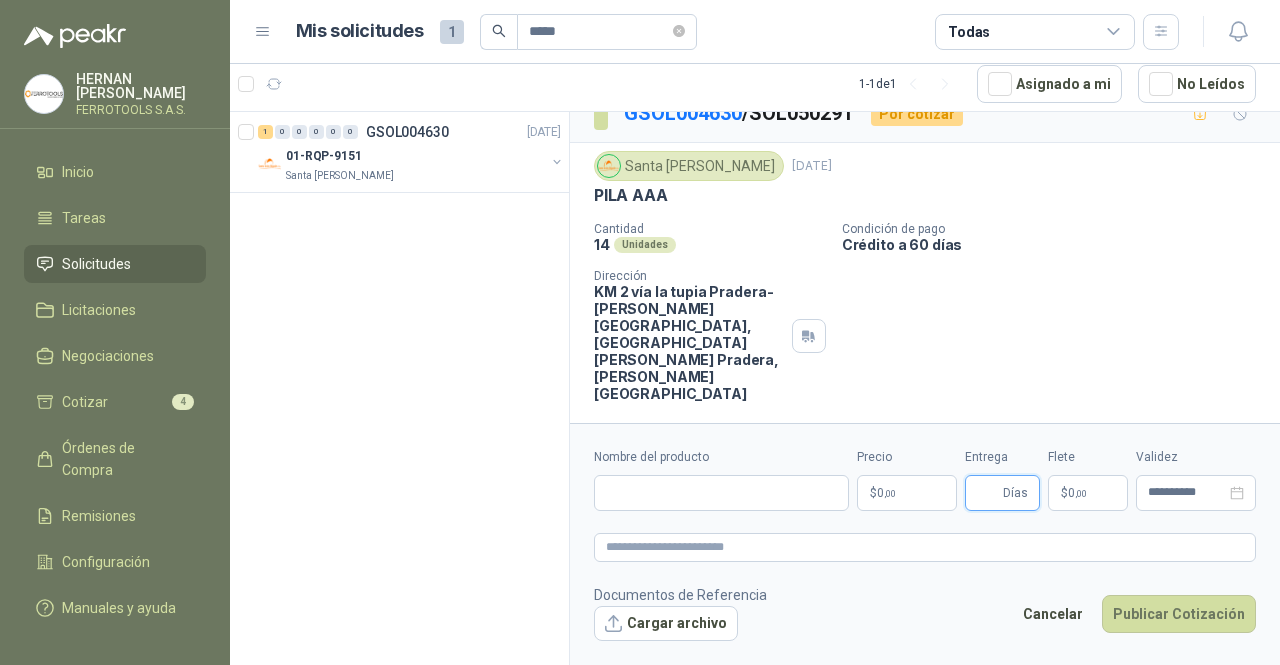 click on "Entrega" at bounding box center [988, 493] 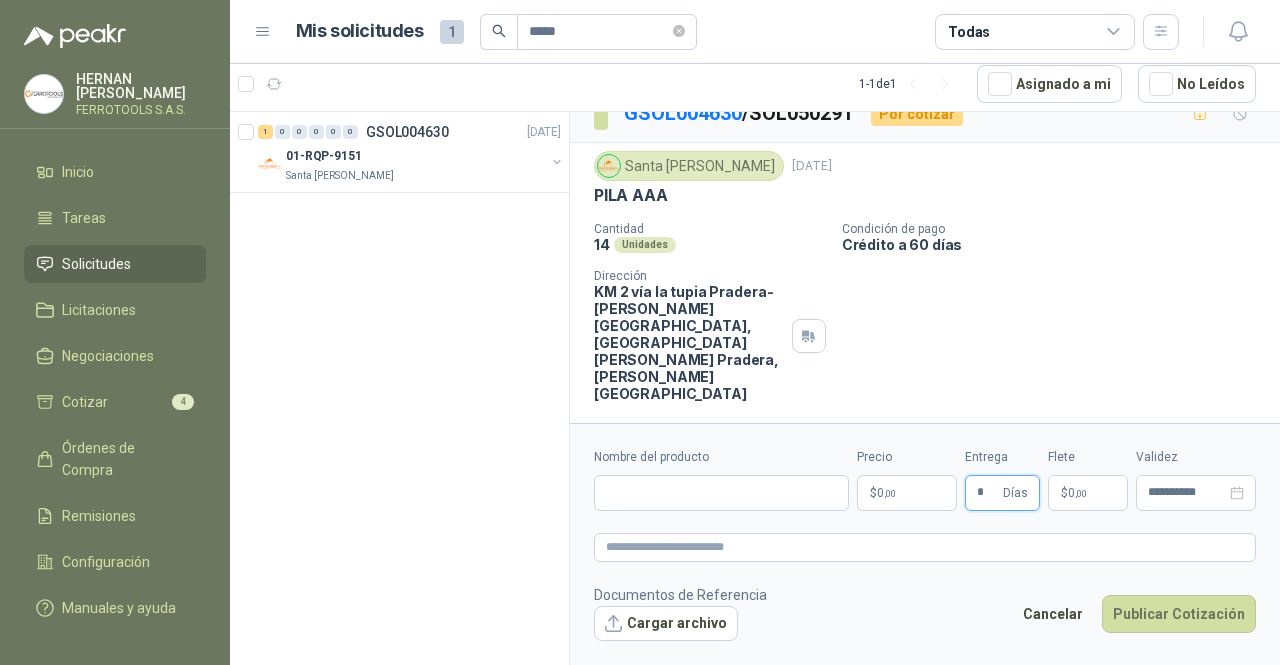 type on "*" 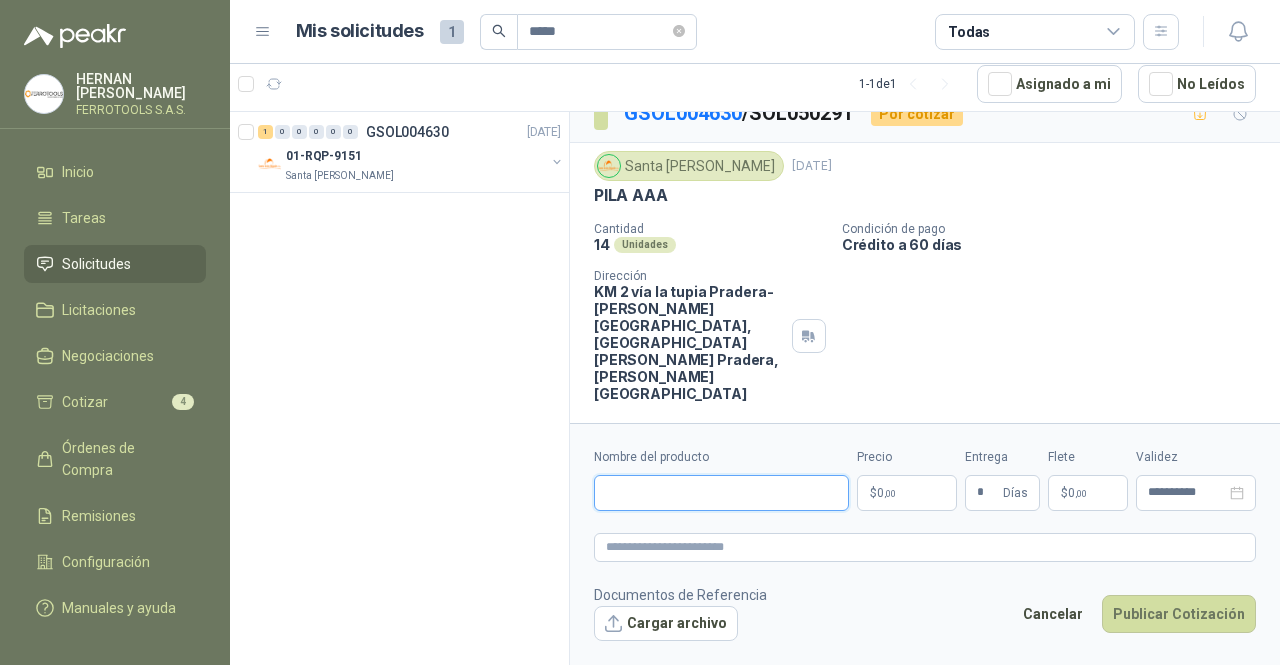 click on "Nombre del producto" at bounding box center [721, 493] 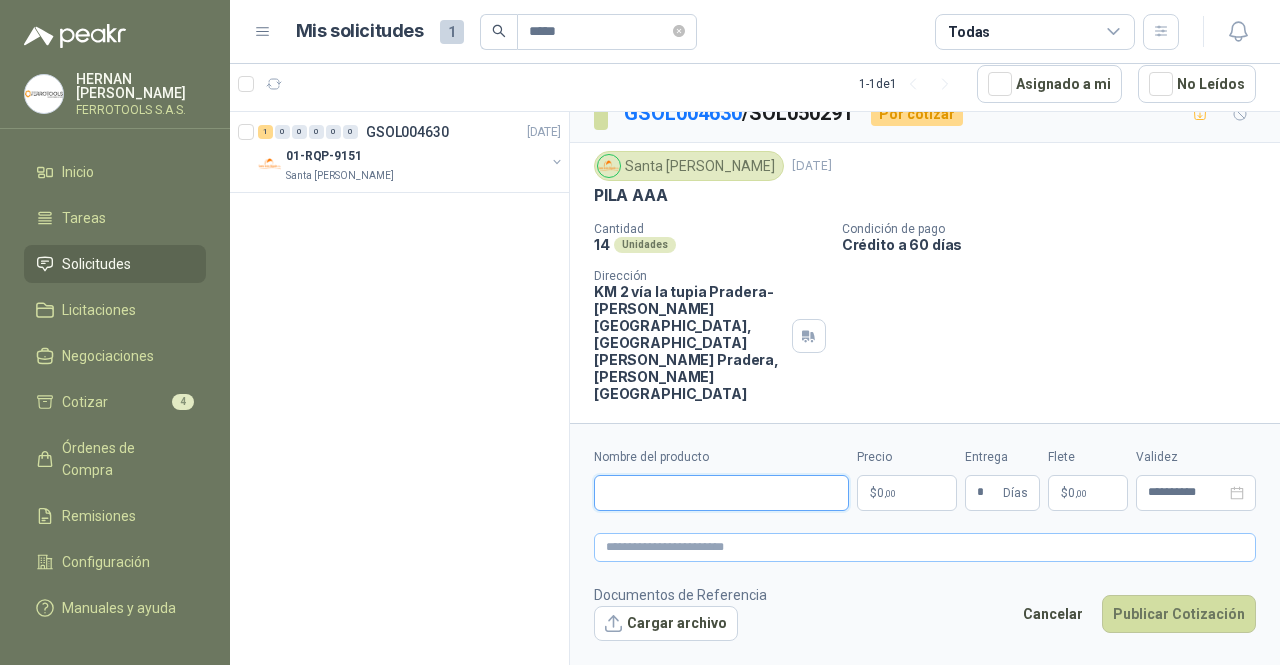 paste on "**********" 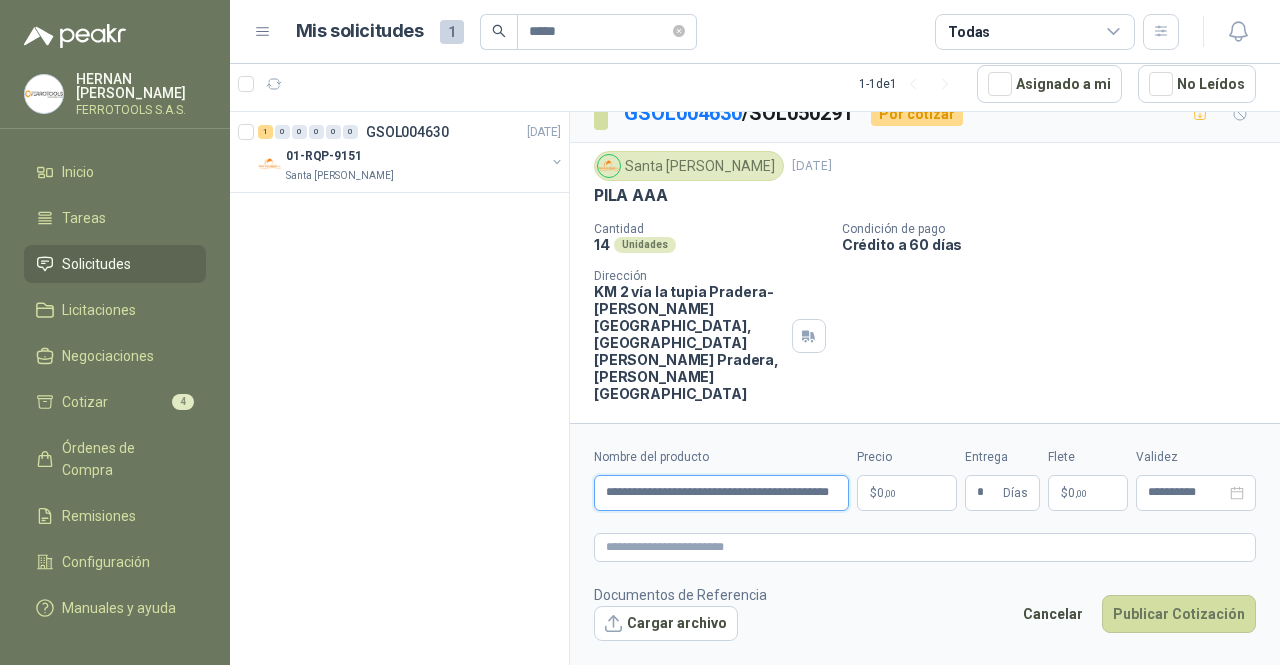 scroll, scrollTop: 0, scrollLeft: 78, axis: horizontal 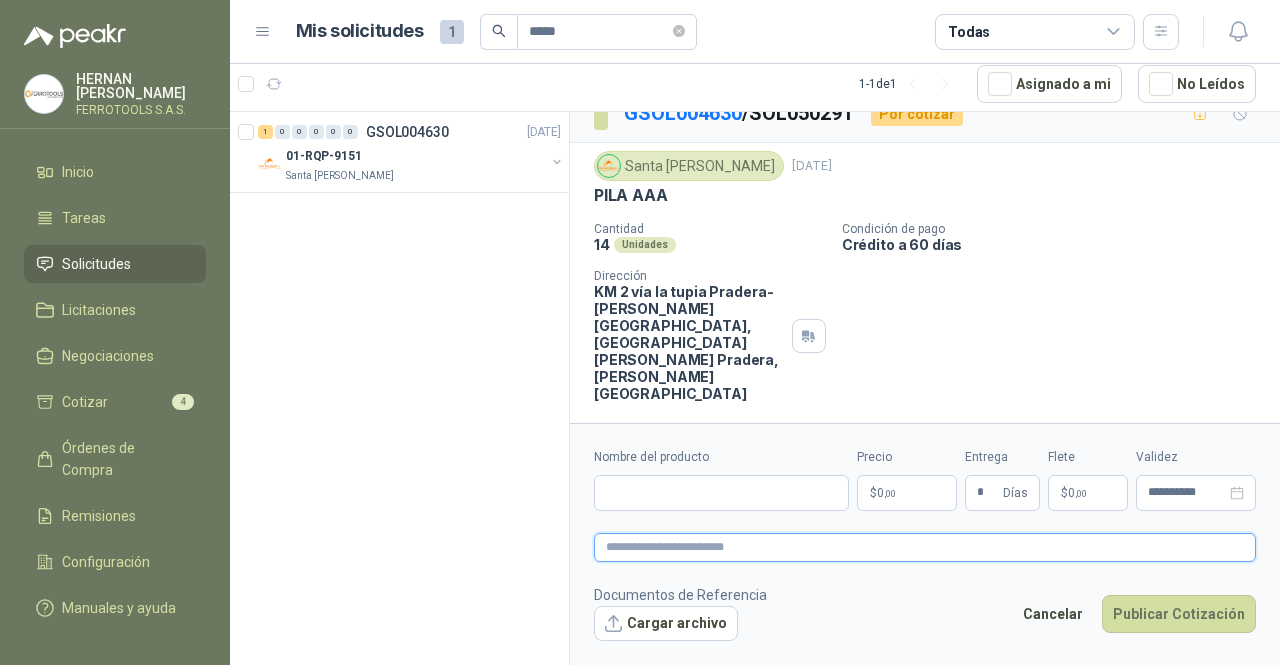 click at bounding box center [925, 547] 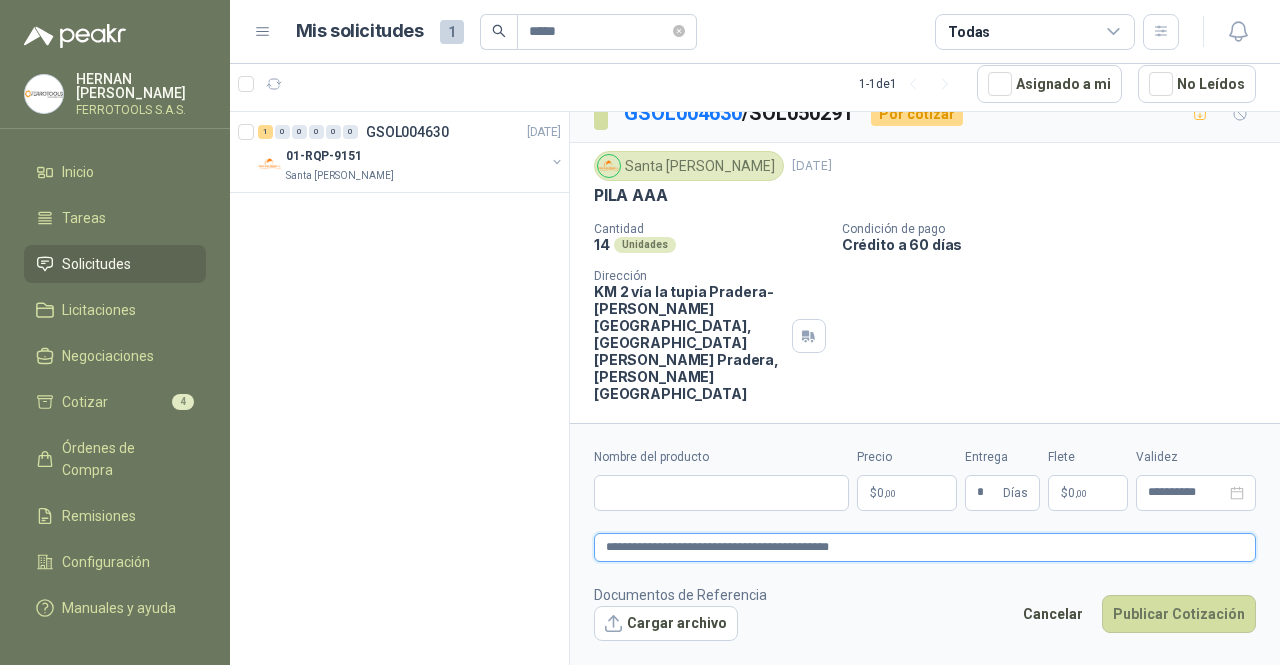 drag, startPoint x: 914, startPoint y: 550, endPoint x: 621, endPoint y: 549, distance: 293.0017 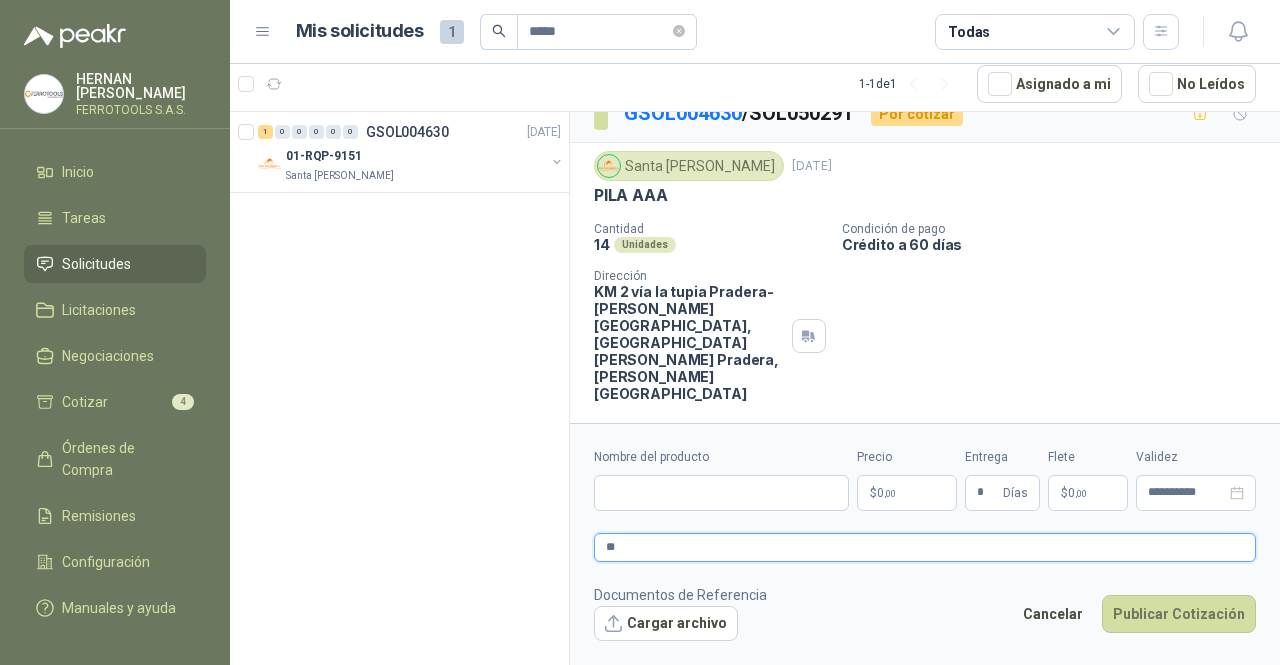 type 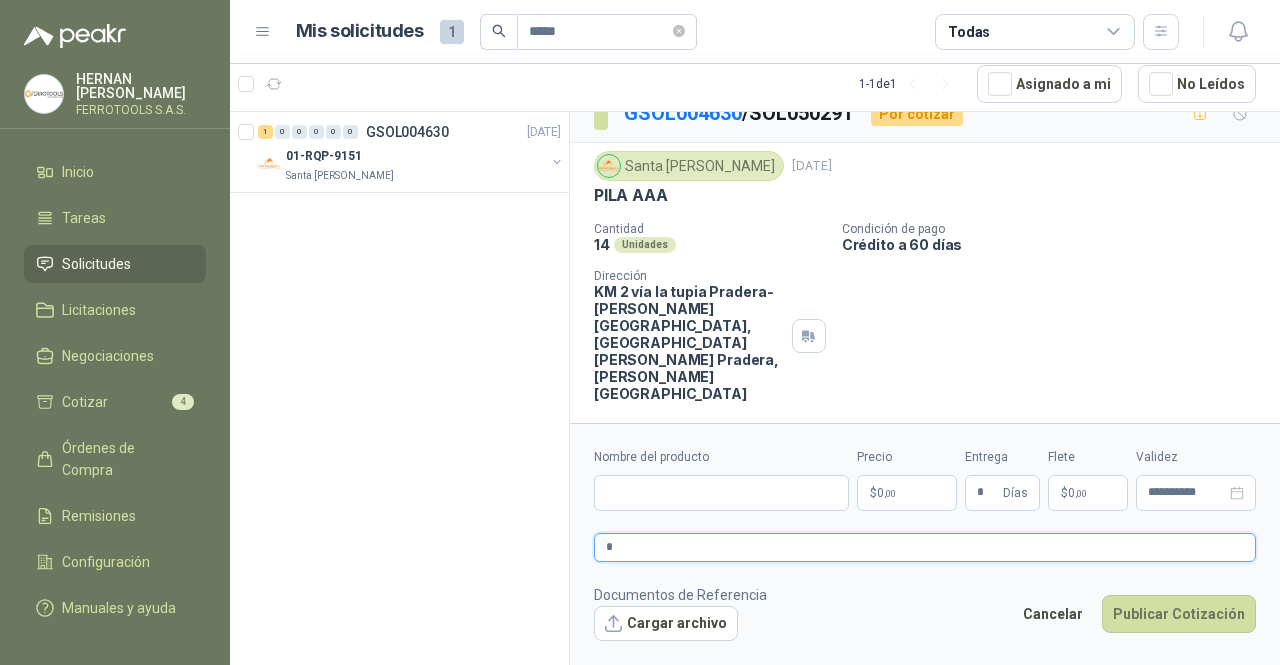 type 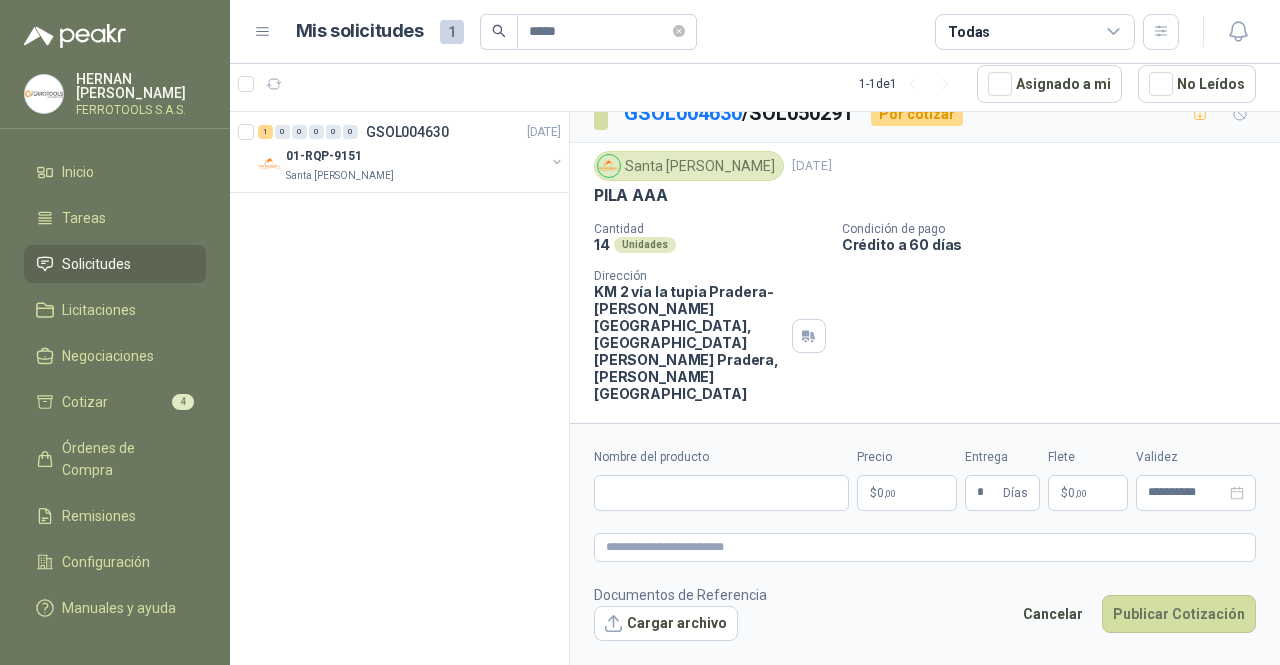 click on "**********" at bounding box center (640, 332) 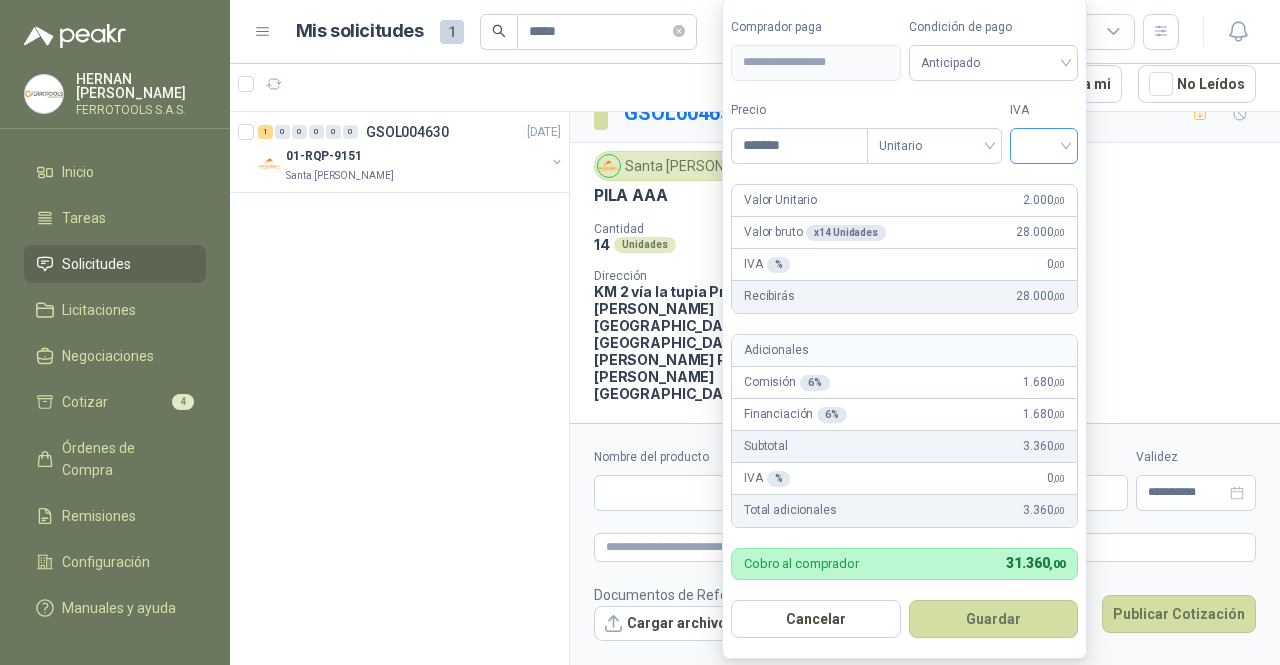 type on "*******" 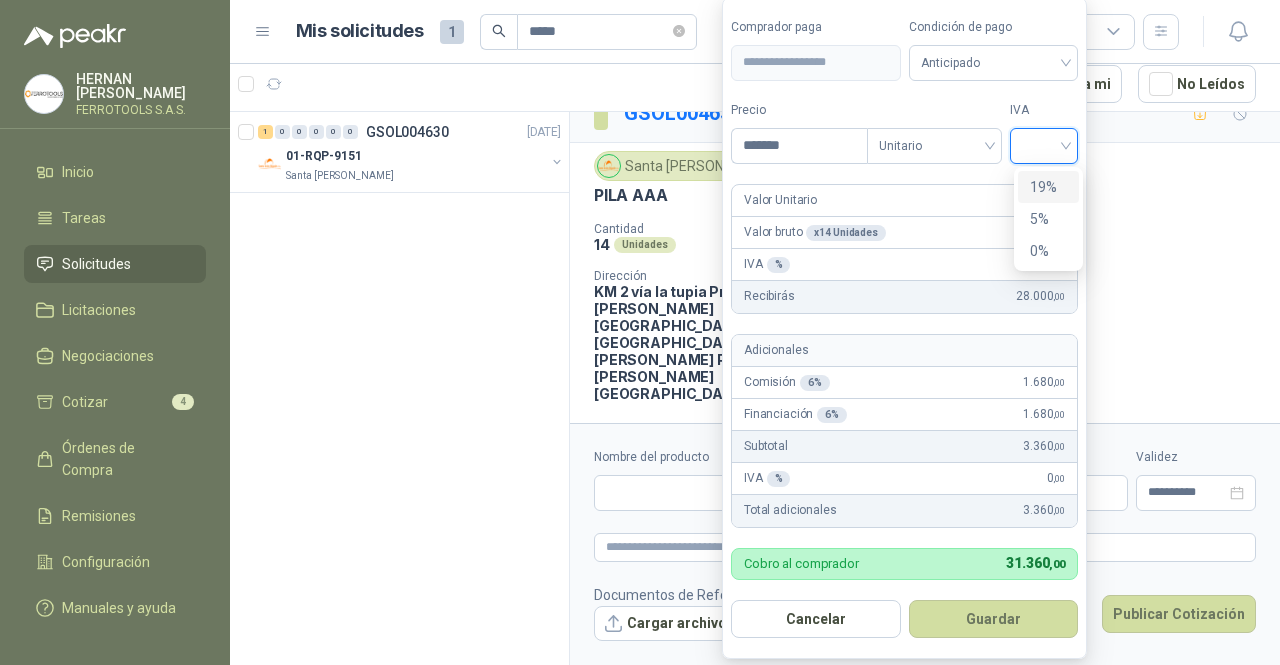 click on "19%" at bounding box center (1048, 187) 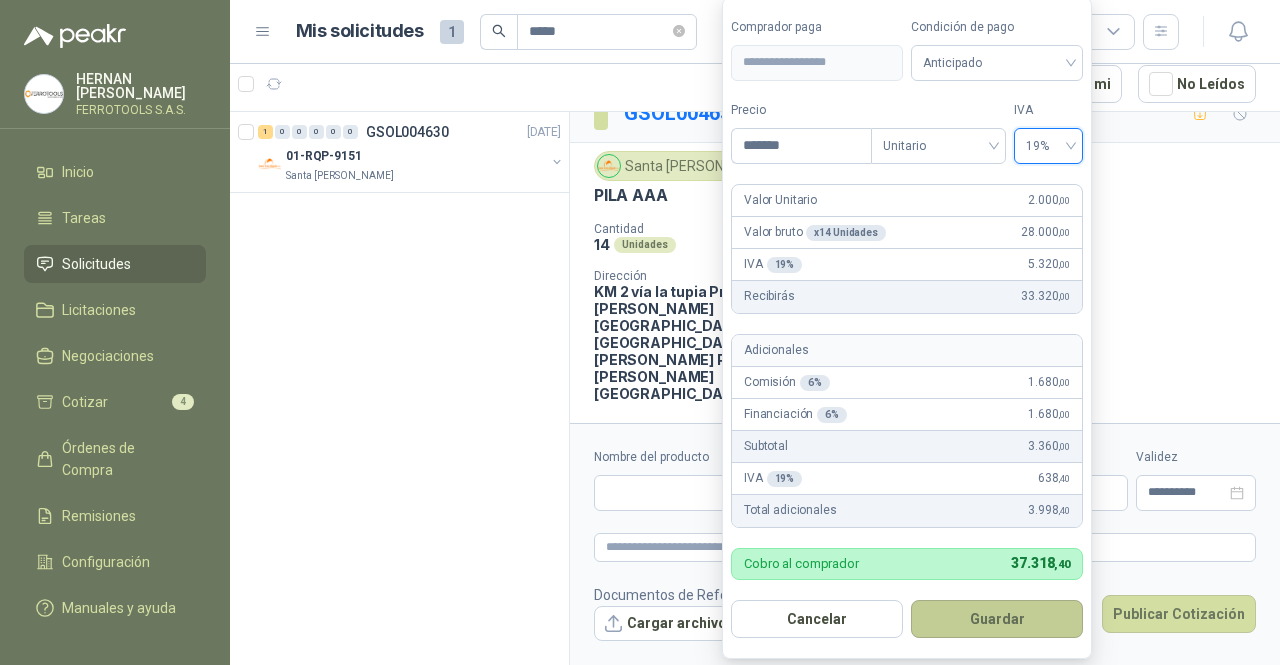 click on "Guardar" at bounding box center (997, 619) 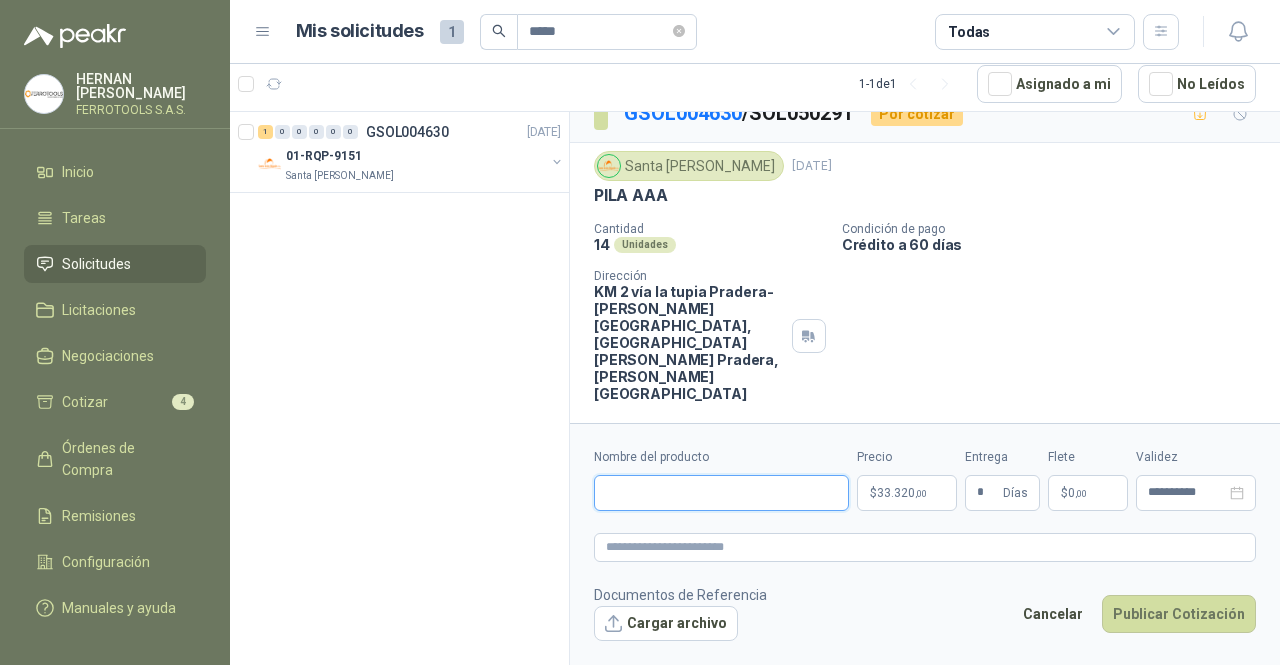 click on "Nombre del producto" at bounding box center [721, 493] 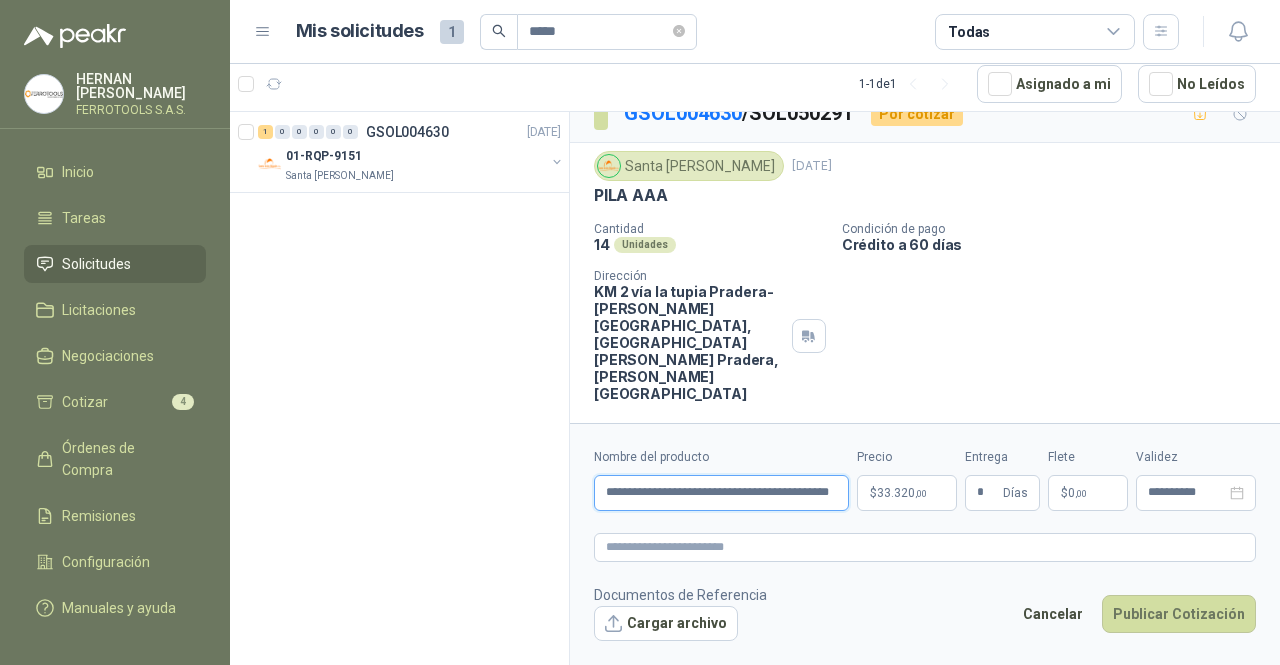 scroll, scrollTop: 0, scrollLeft: 78, axis: horizontal 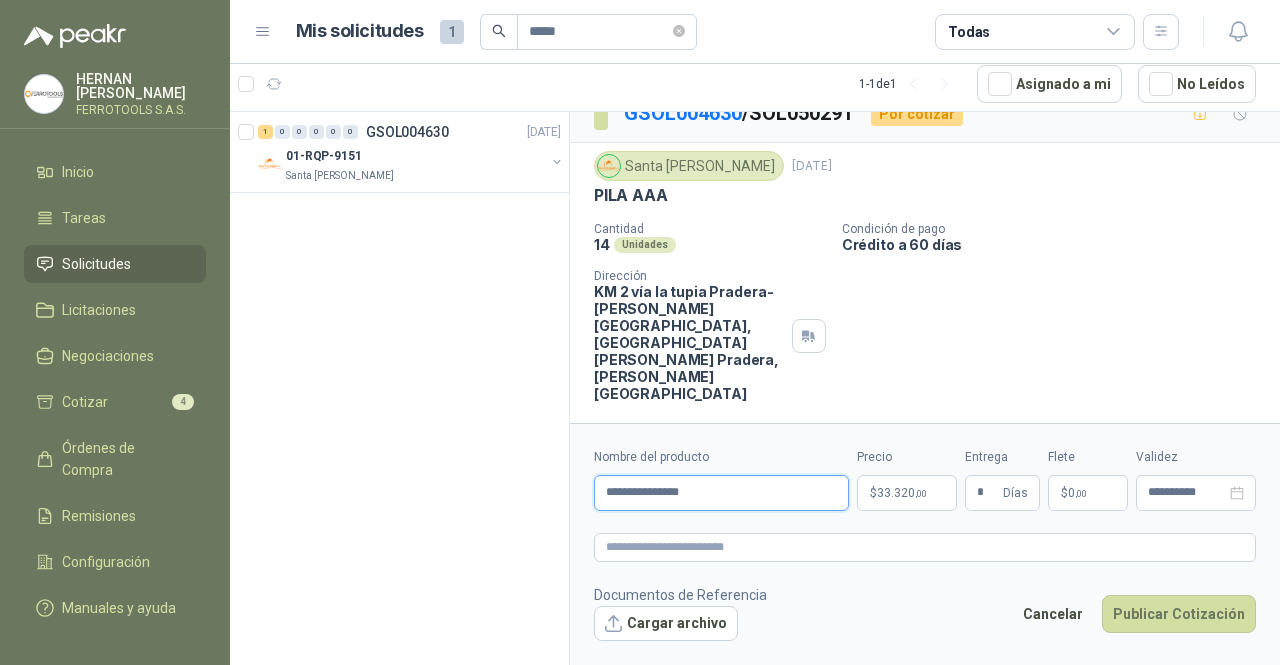 drag, startPoint x: 680, startPoint y: 493, endPoint x: 567, endPoint y: 492, distance: 113.004425 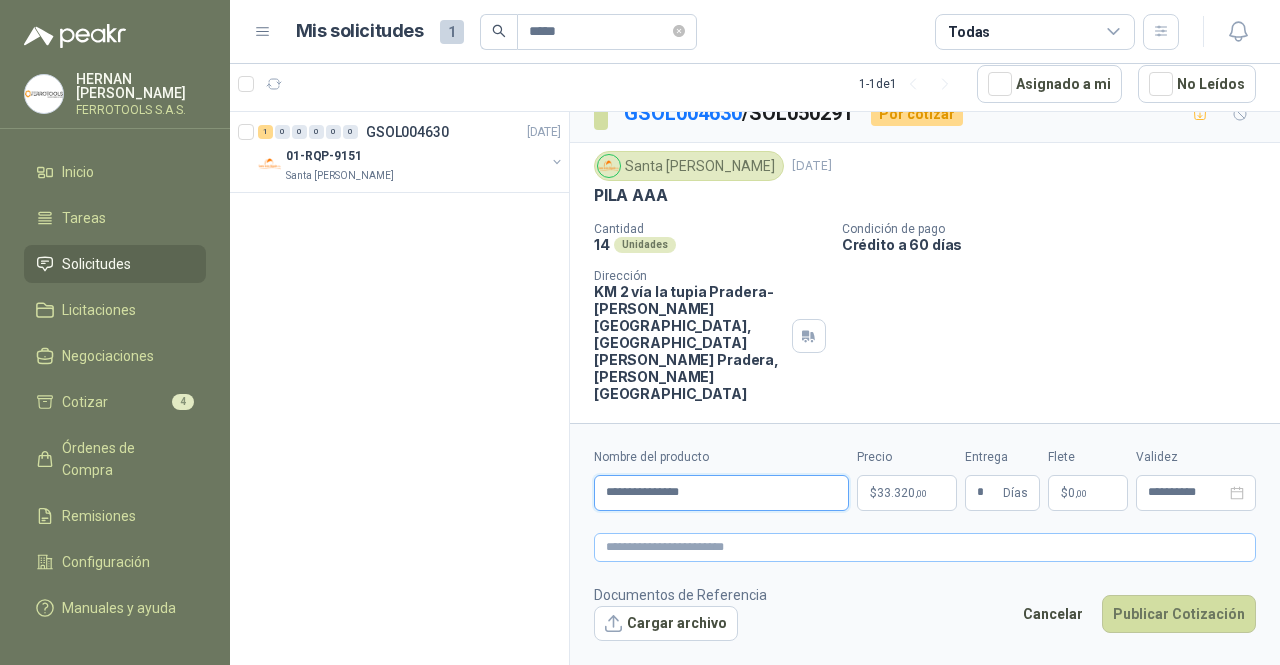 type on "**********" 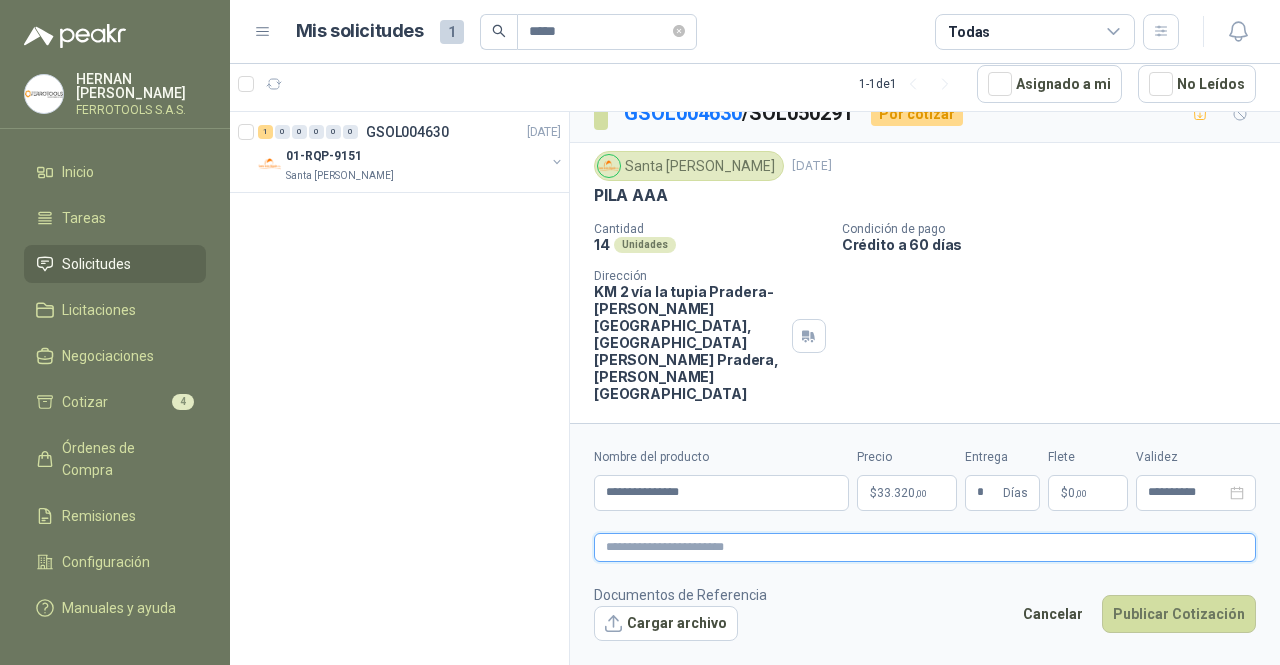 click at bounding box center [925, 547] 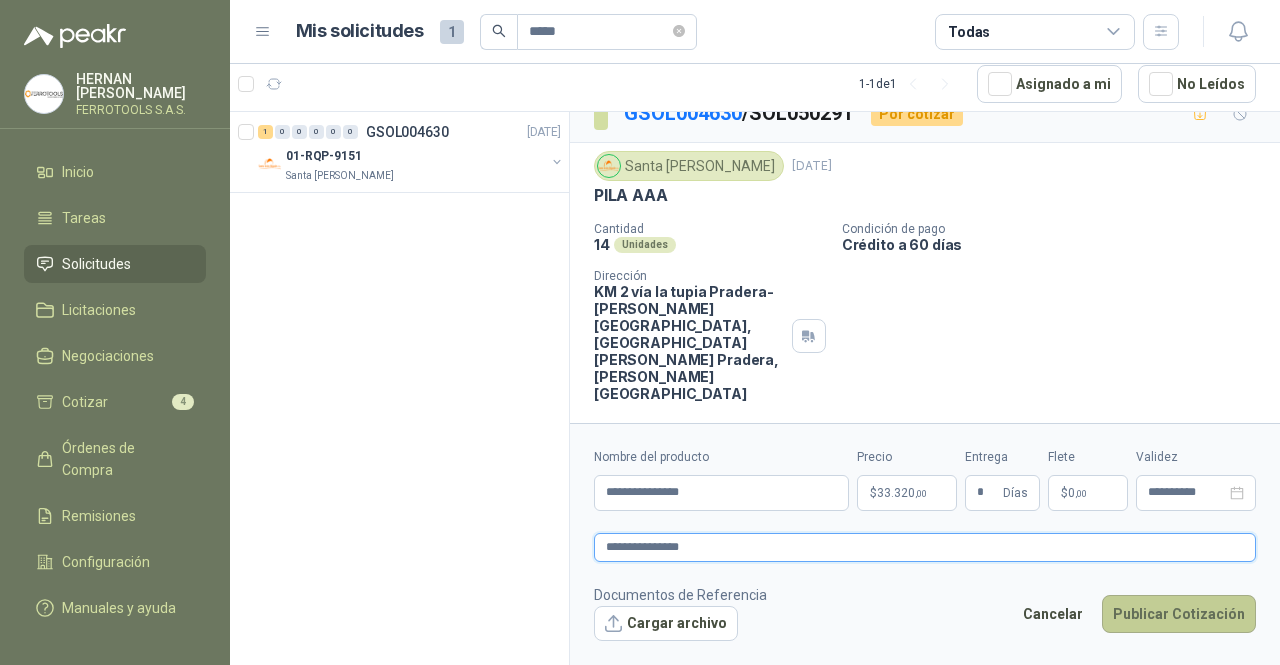 type on "**********" 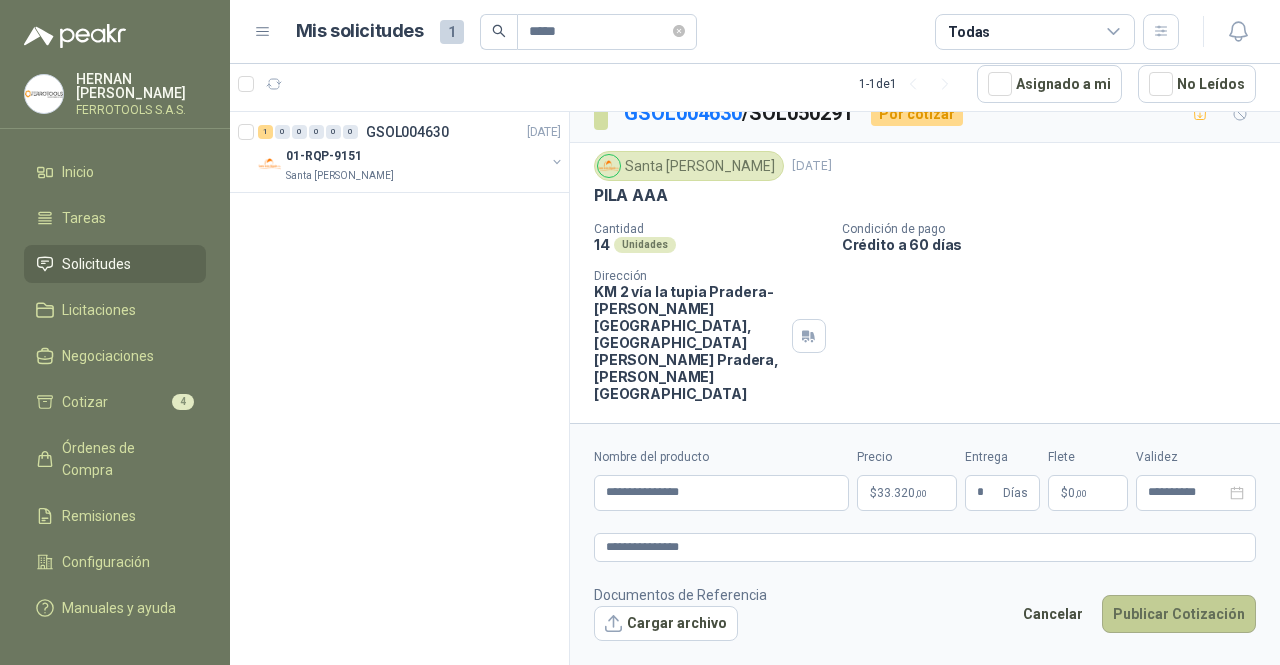 click on "Publicar Cotización" at bounding box center (1179, 614) 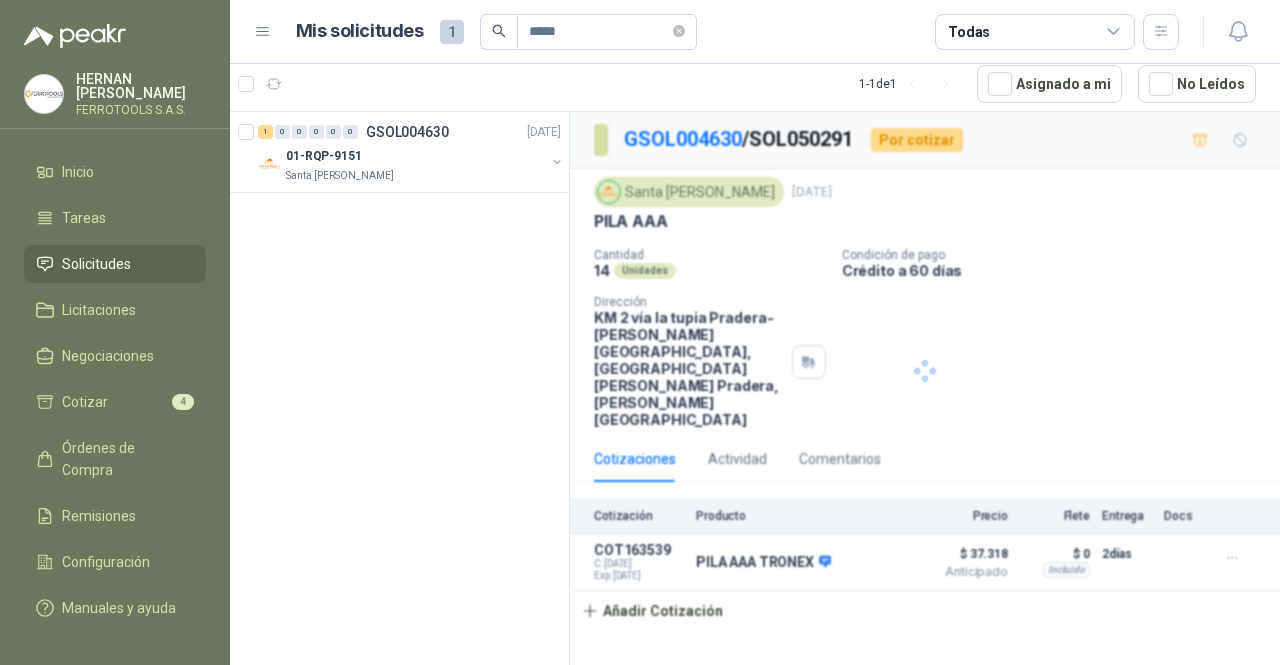 scroll, scrollTop: 0, scrollLeft: 0, axis: both 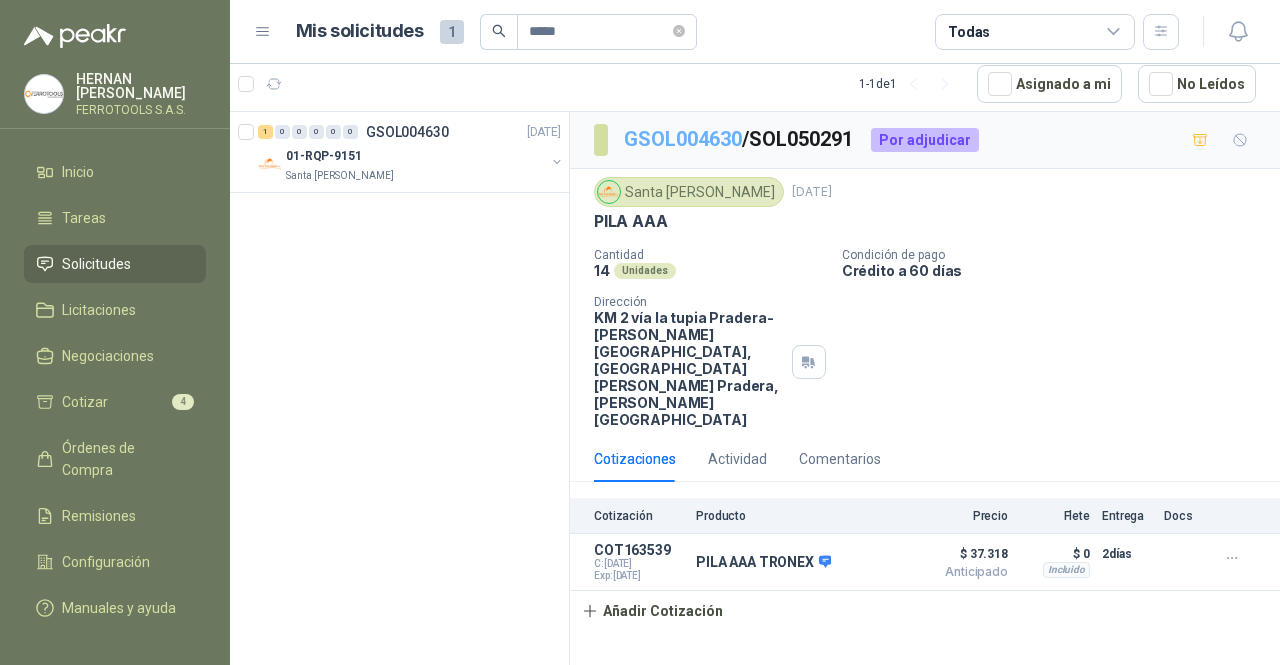 click on "GSOL004630" at bounding box center (683, 139) 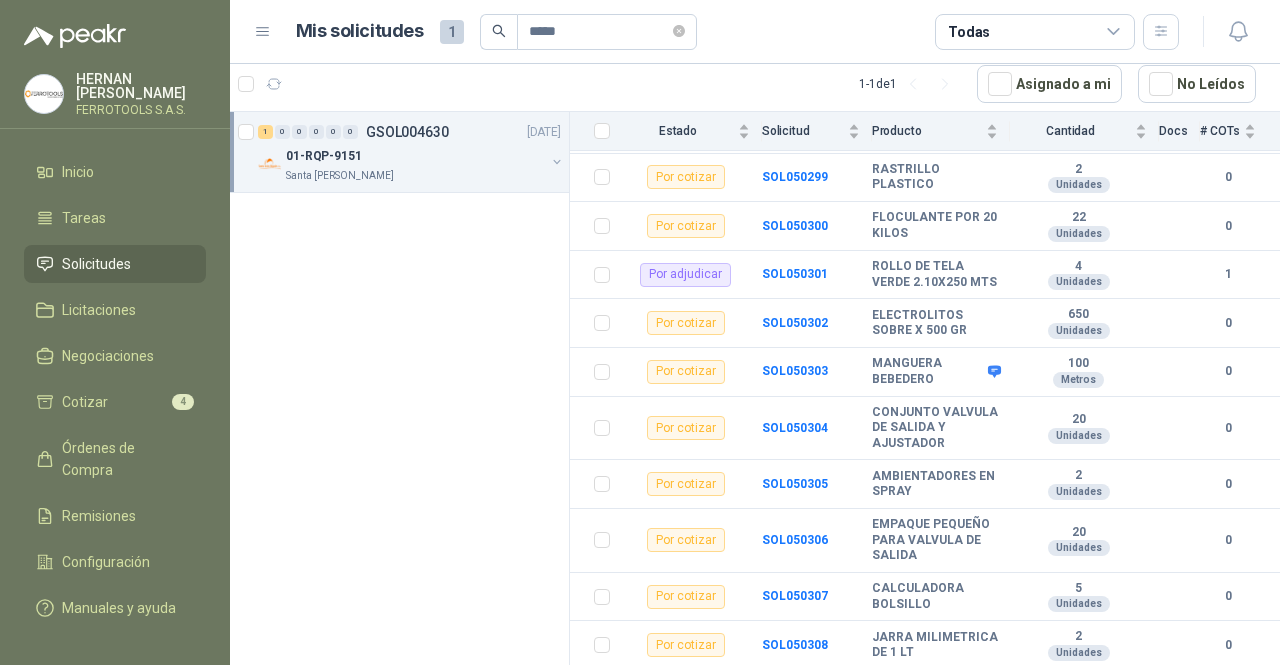 scroll, scrollTop: 4541, scrollLeft: 0, axis: vertical 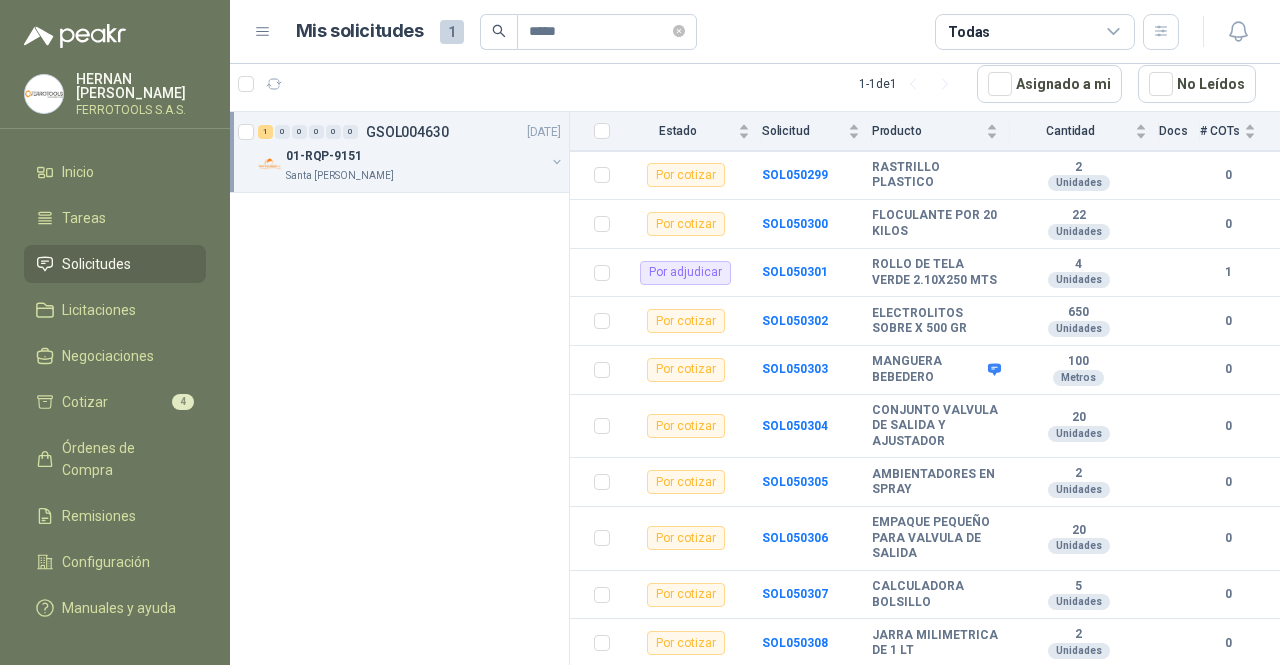 drag, startPoint x: 908, startPoint y: 254, endPoint x: 869, endPoint y: 232, distance: 44.777225 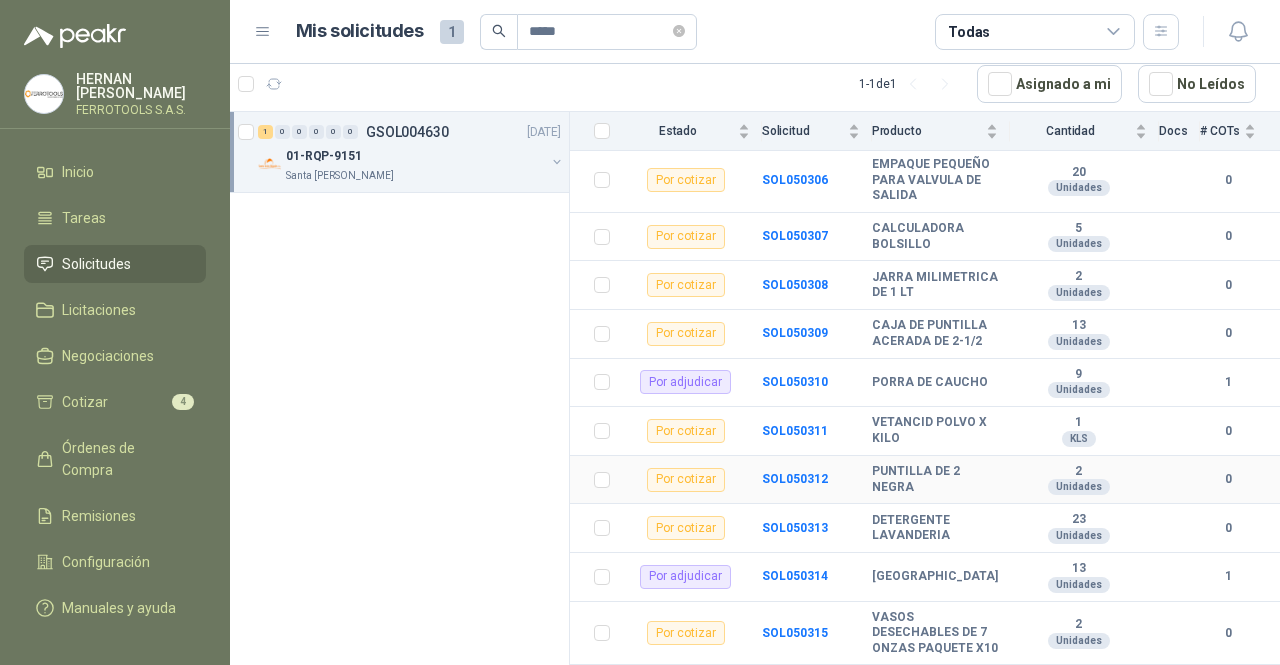 scroll, scrollTop: 5132, scrollLeft: 0, axis: vertical 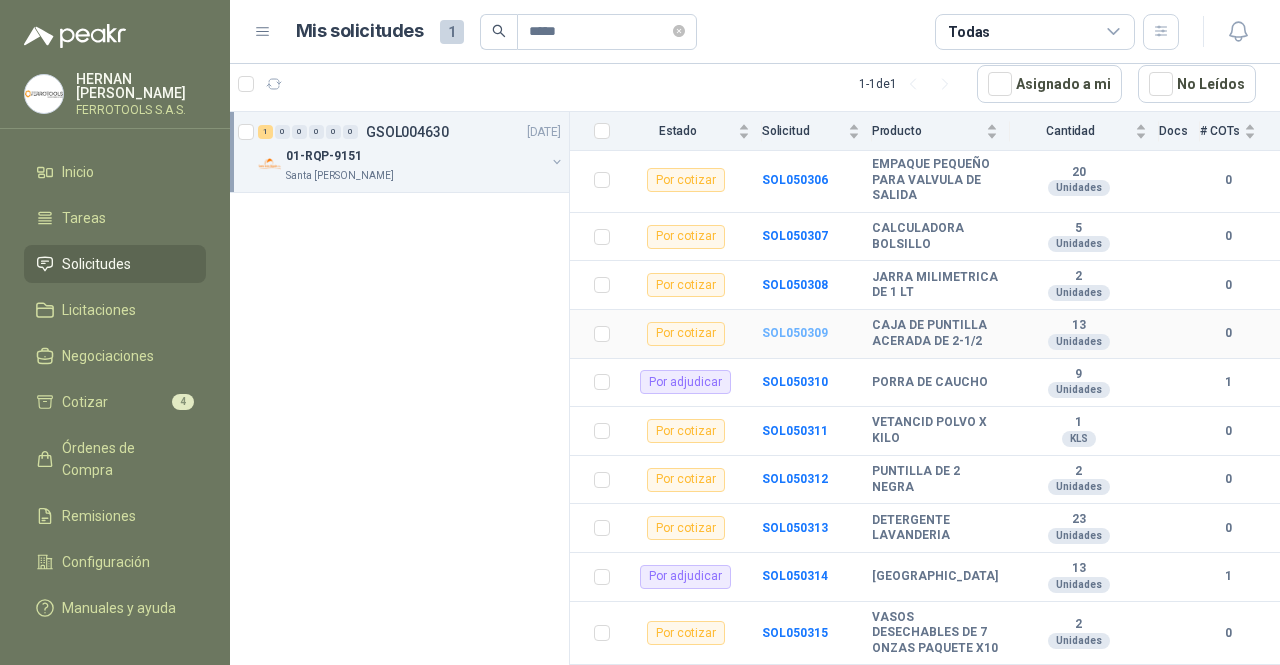 click on "SOL050309" at bounding box center (795, 333) 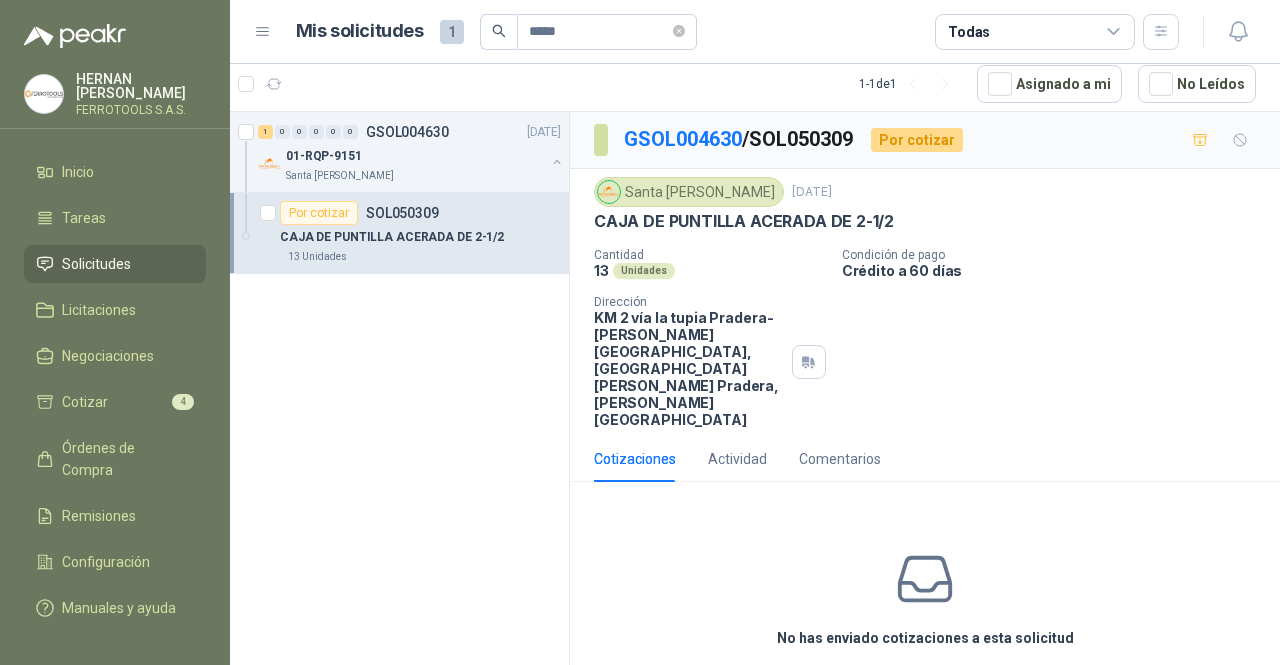 click on "Cotizar" at bounding box center [925, 684] 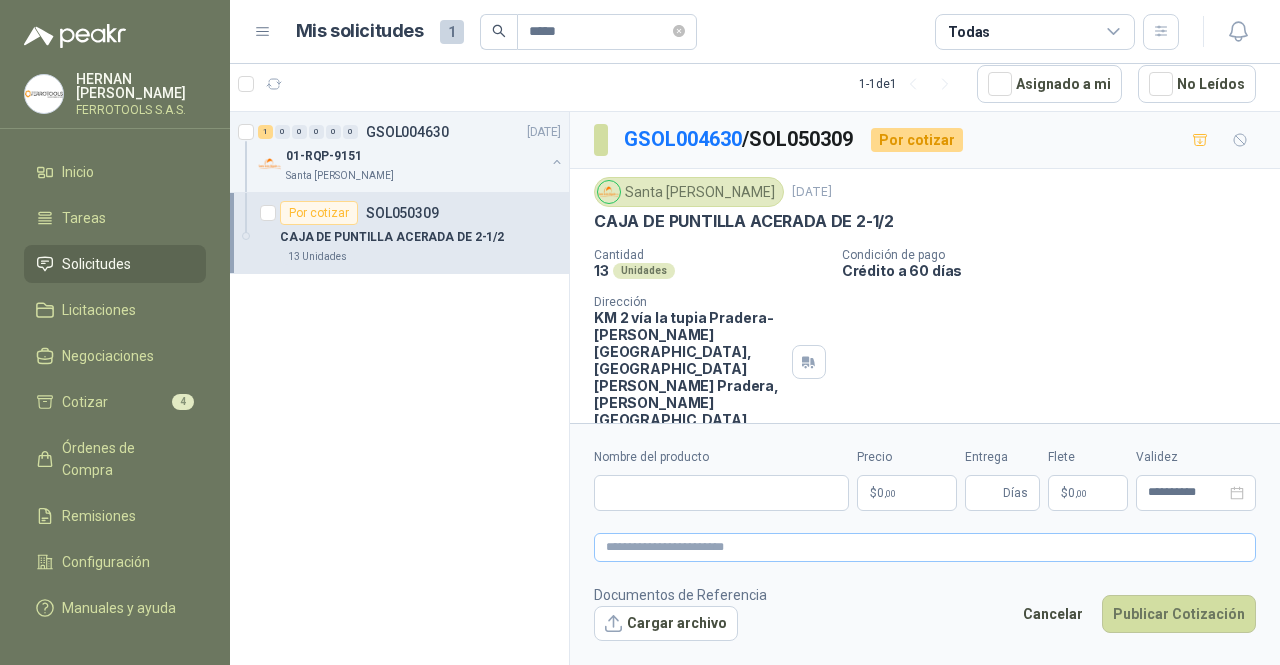 type 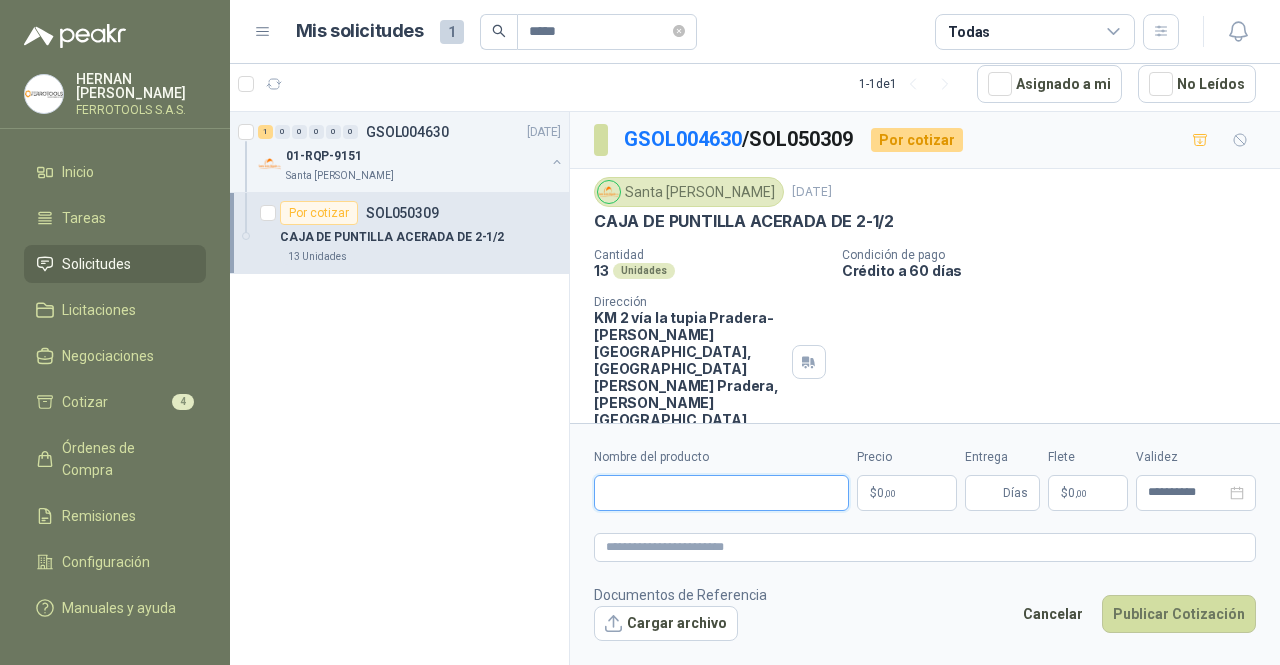 click on "Nombre del producto" at bounding box center [721, 493] 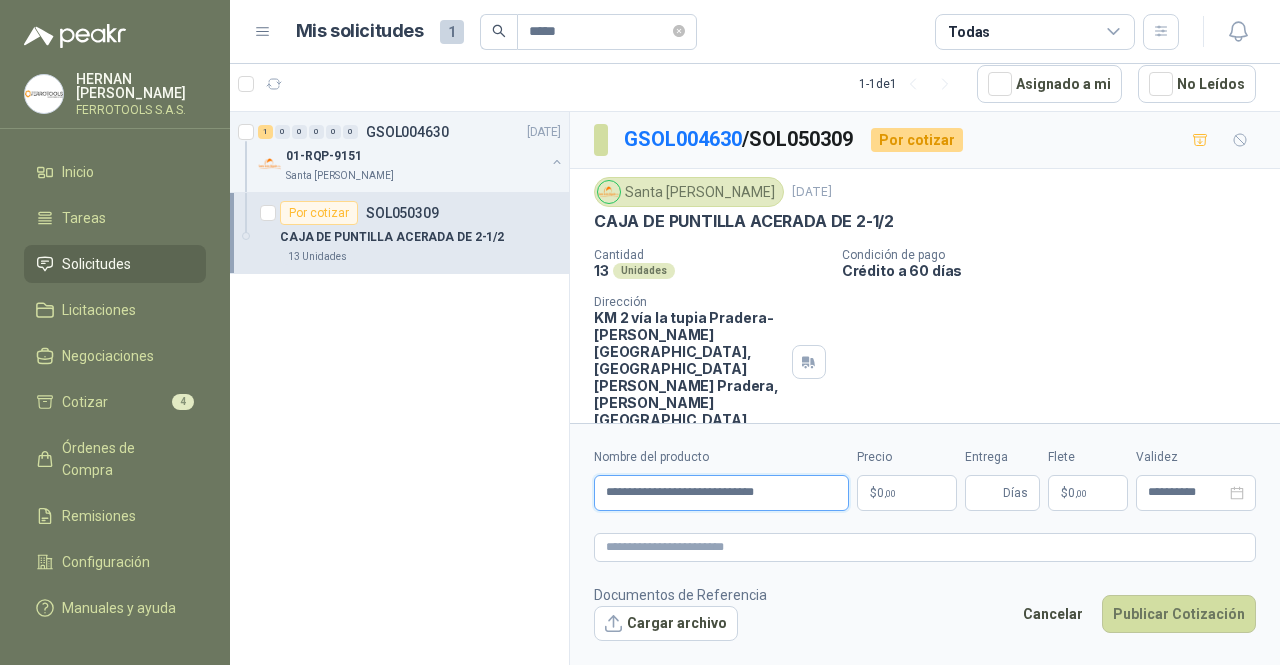 drag, startPoint x: 829, startPoint y: 492, endPoint x: 550, endPoint y: 475, distance: 279.51746 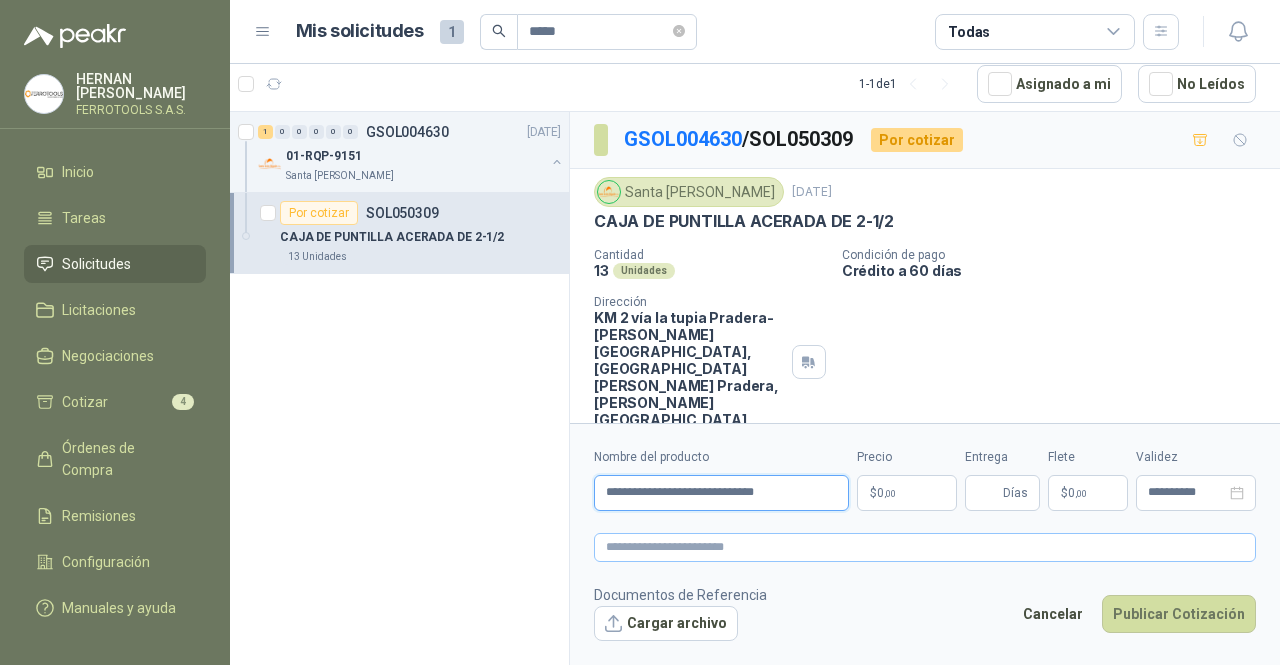 type on "**********" 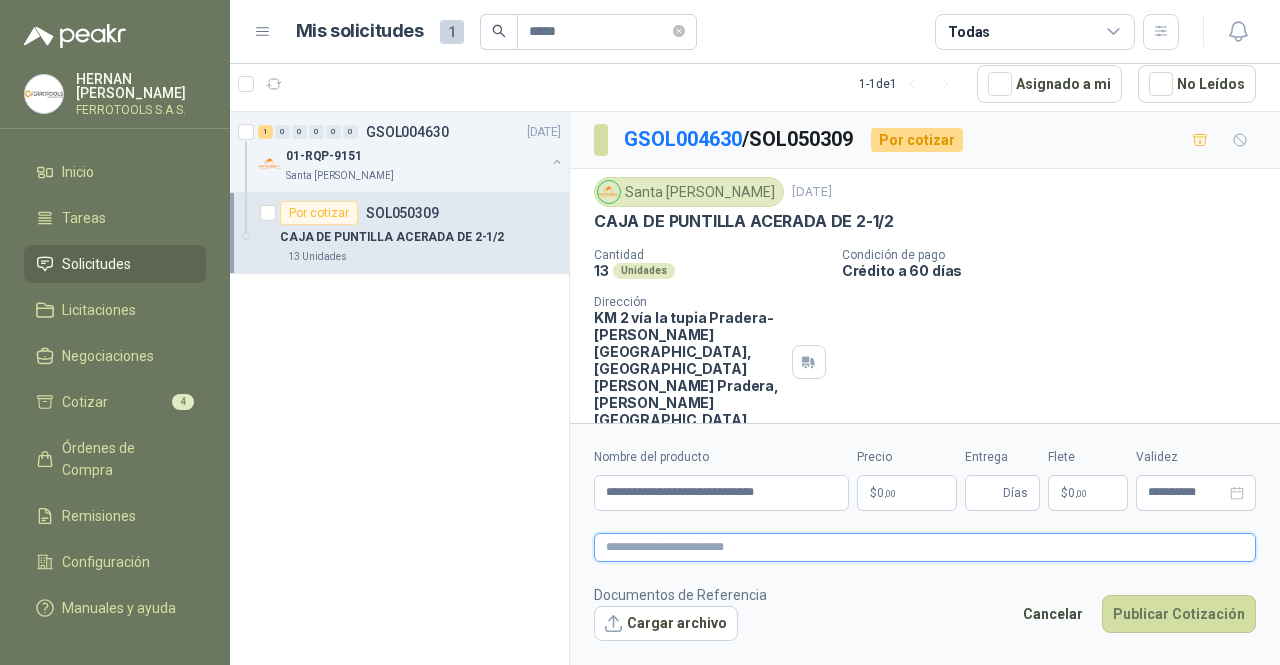 click at bounding box center [925, 547] 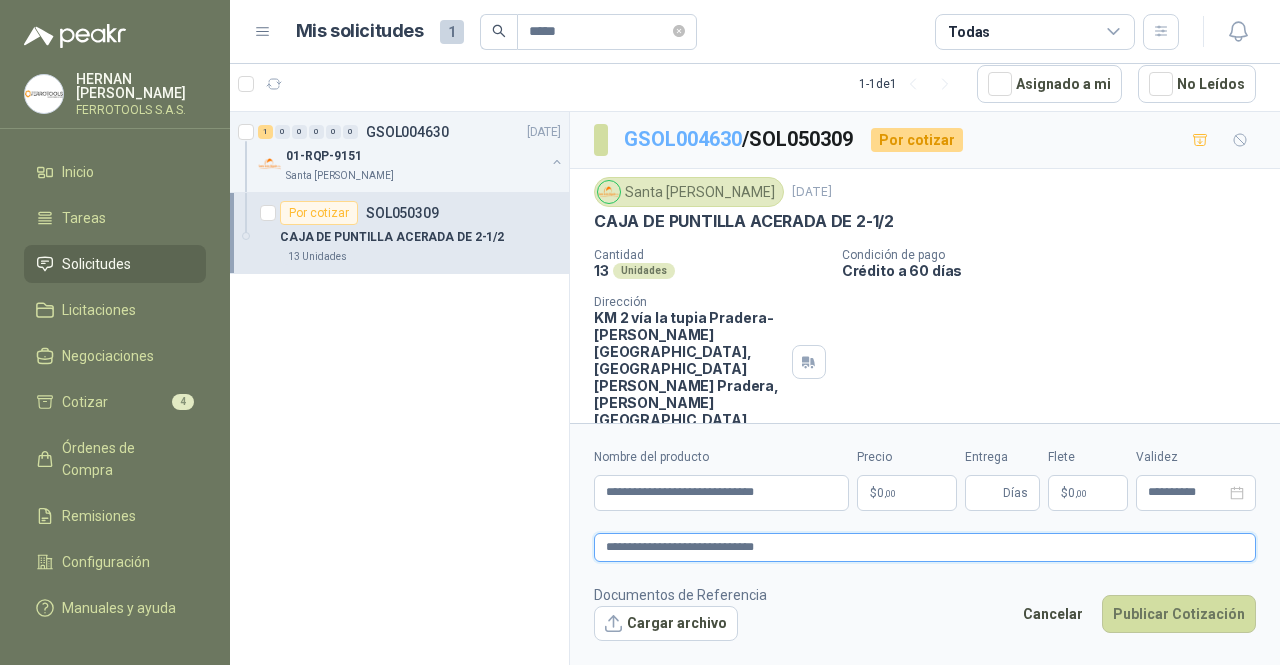 type on "**********" 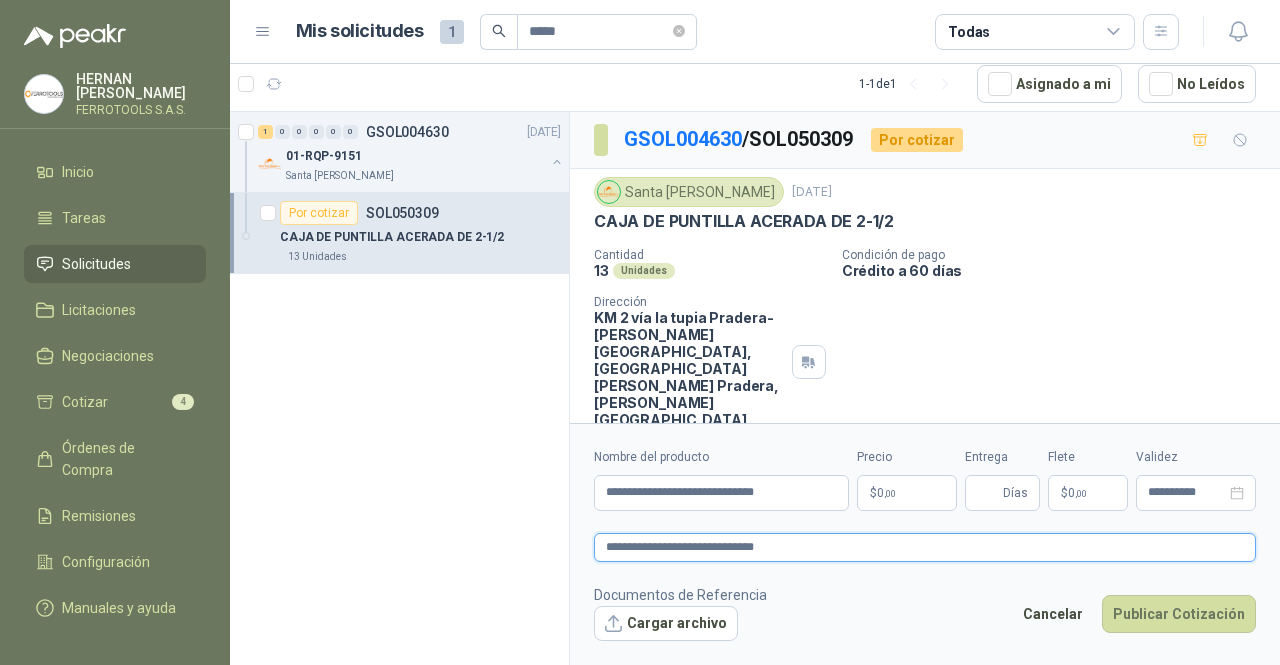 type 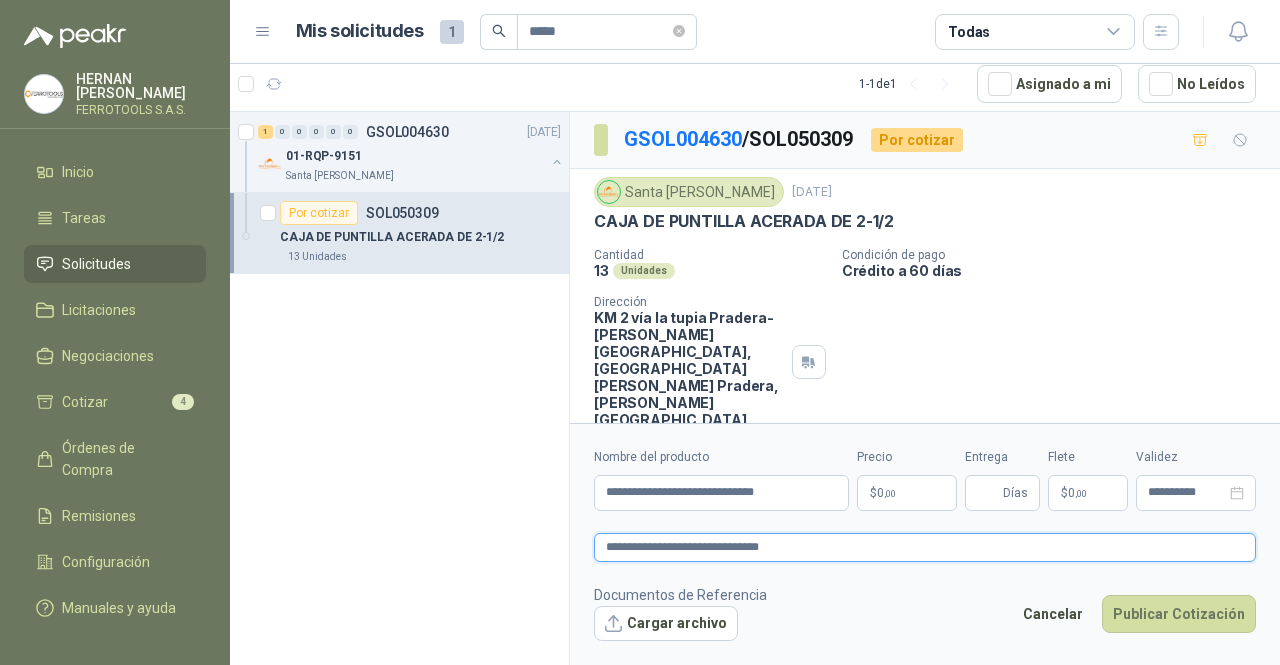 type 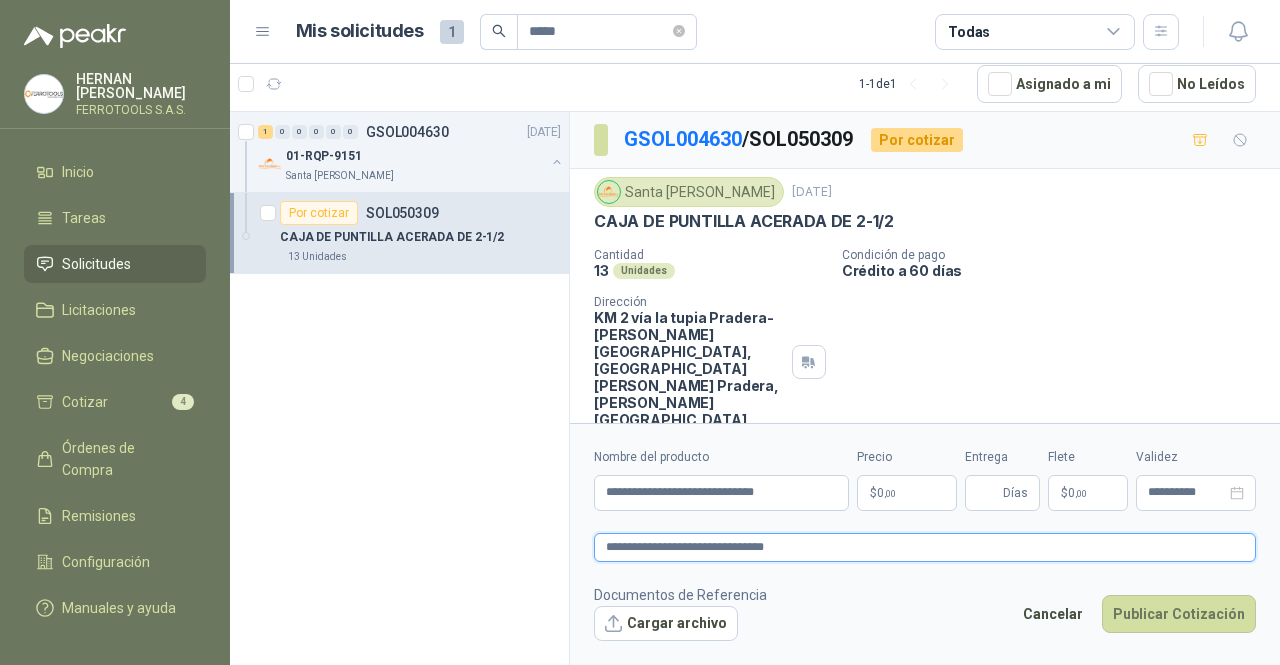 type 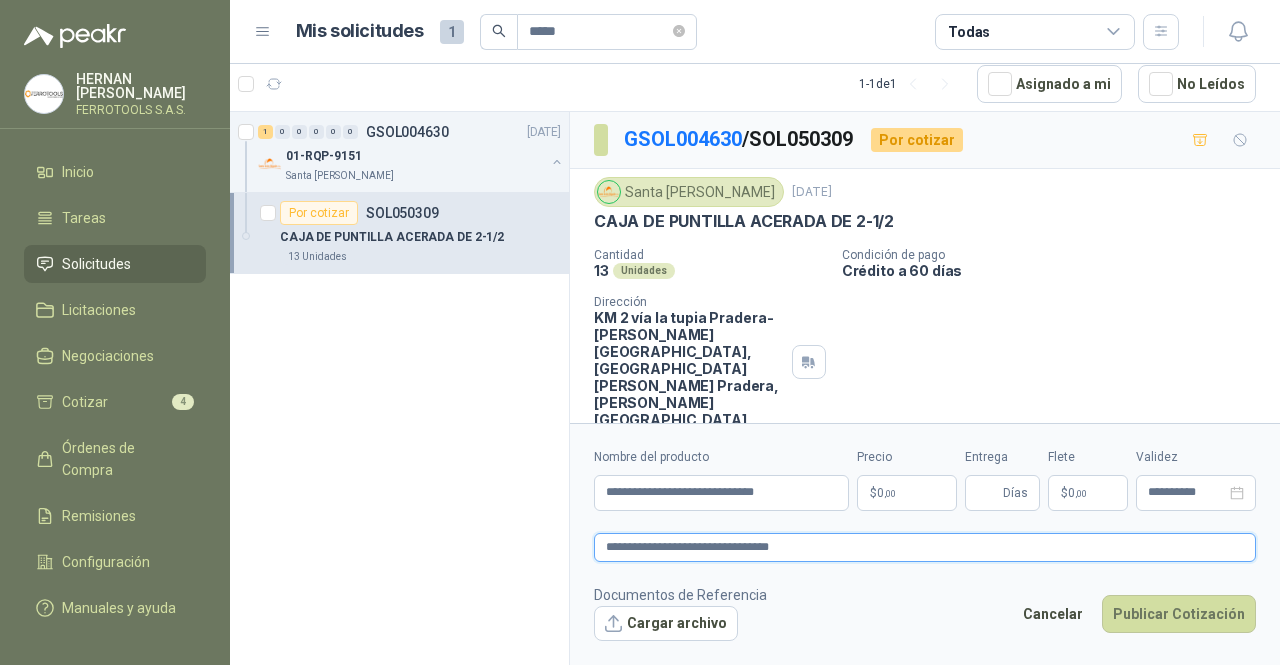 type 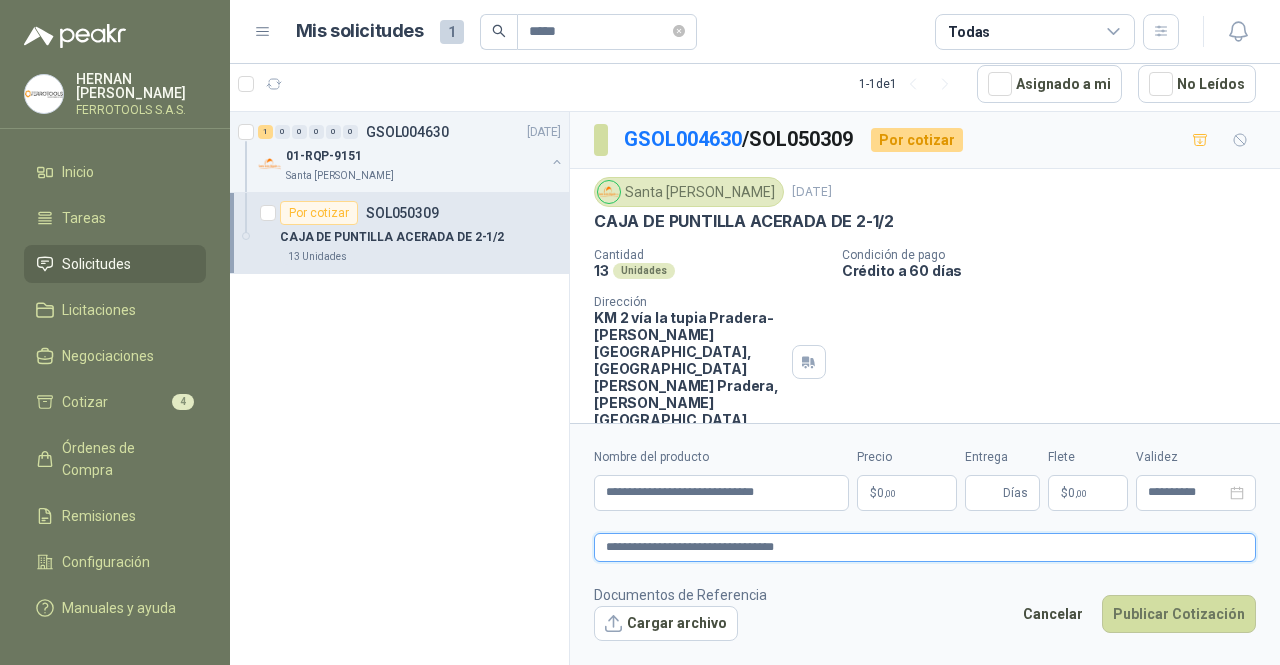 type 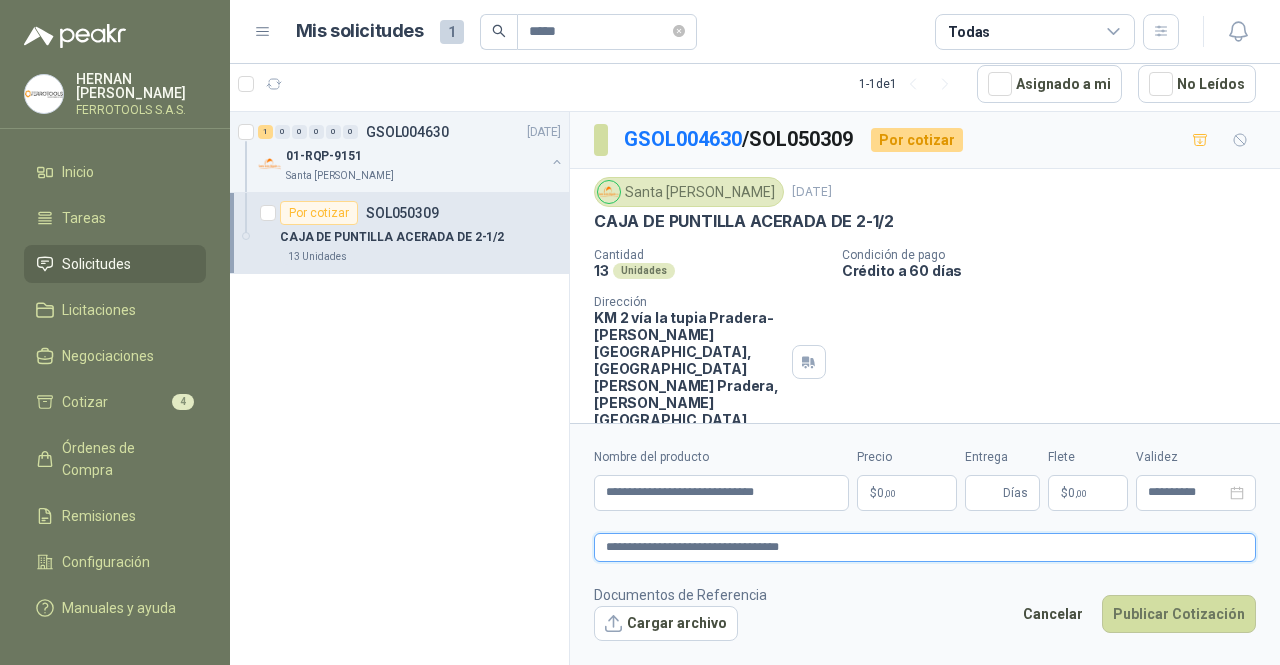 type 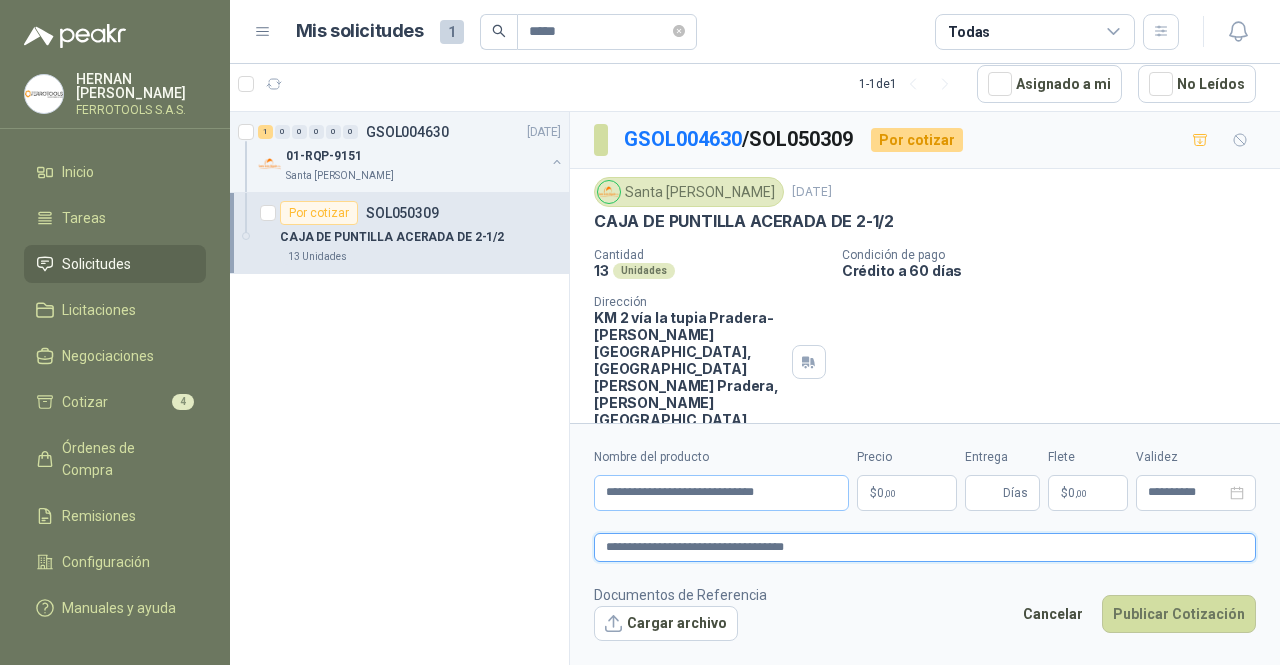 type on "**********" 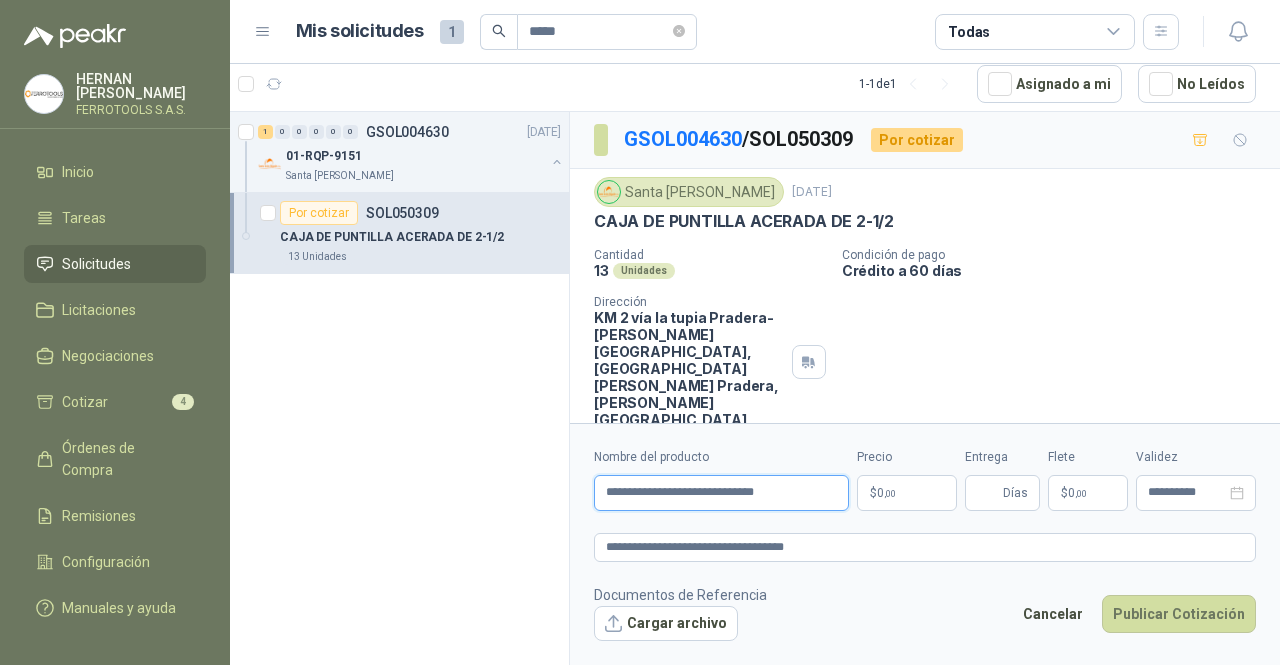click on "**********" at bounding box center (721, 493) 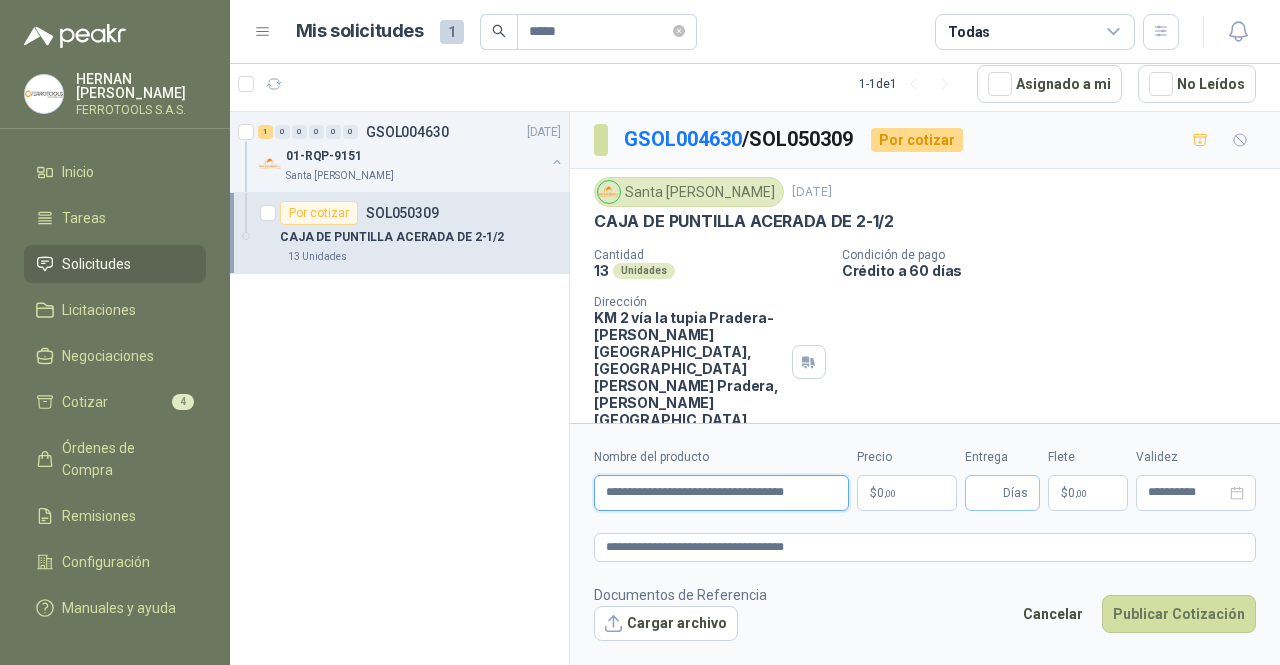 type on "**********" 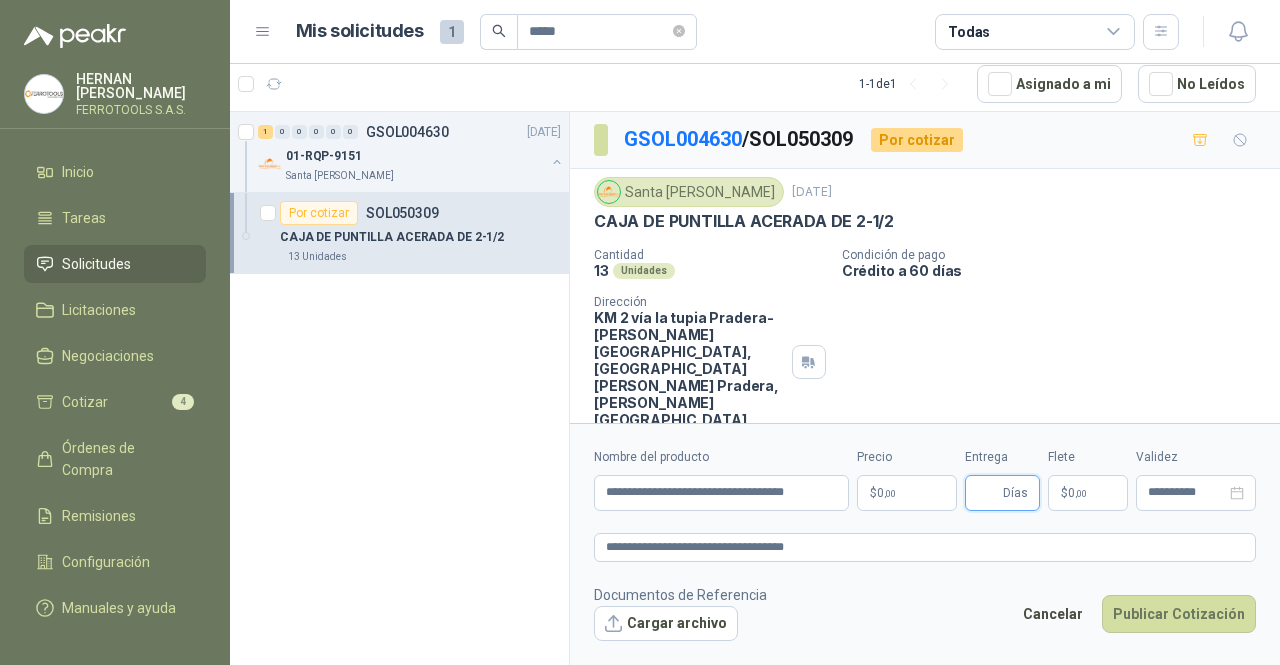 click on "Entrega" at bounding box center [988, 493] 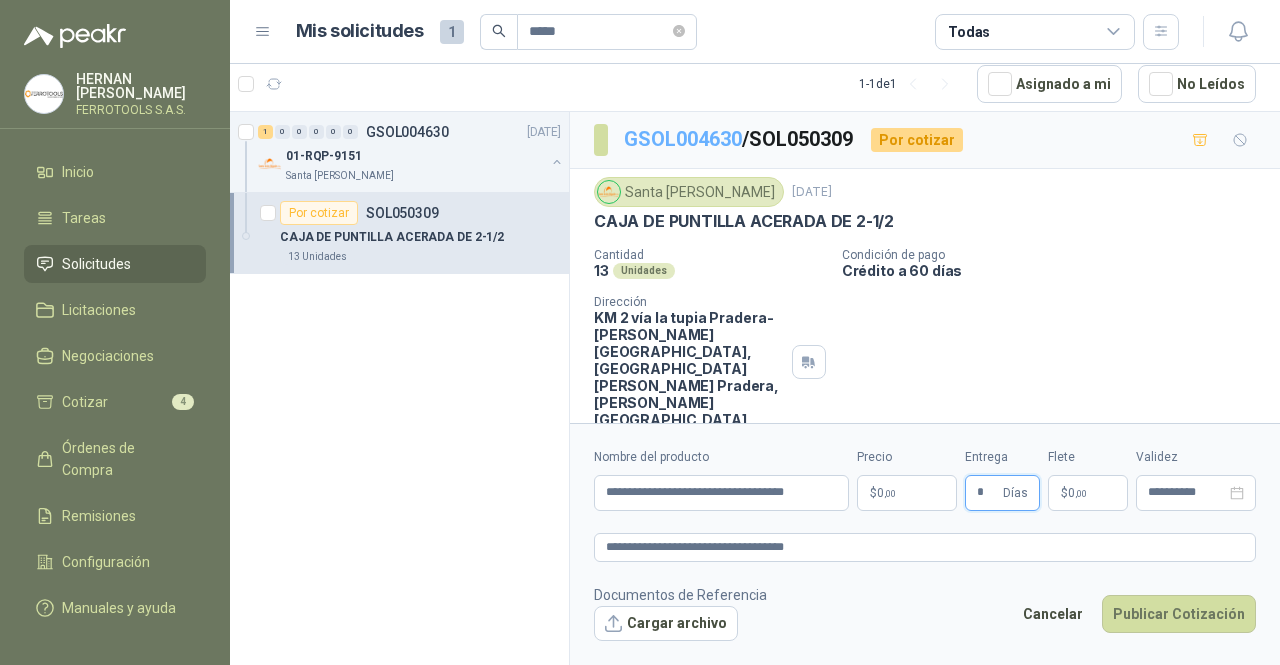 type on "*" 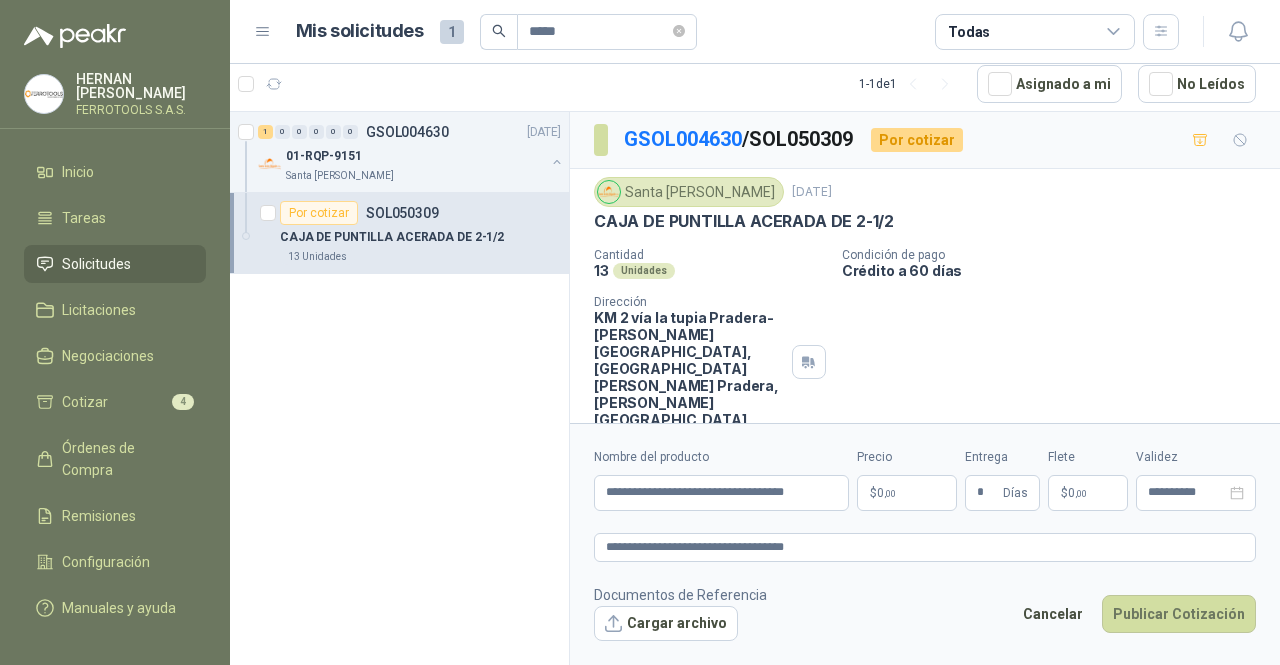 click on "$  0 ,00" at bounding box center [907, 493] 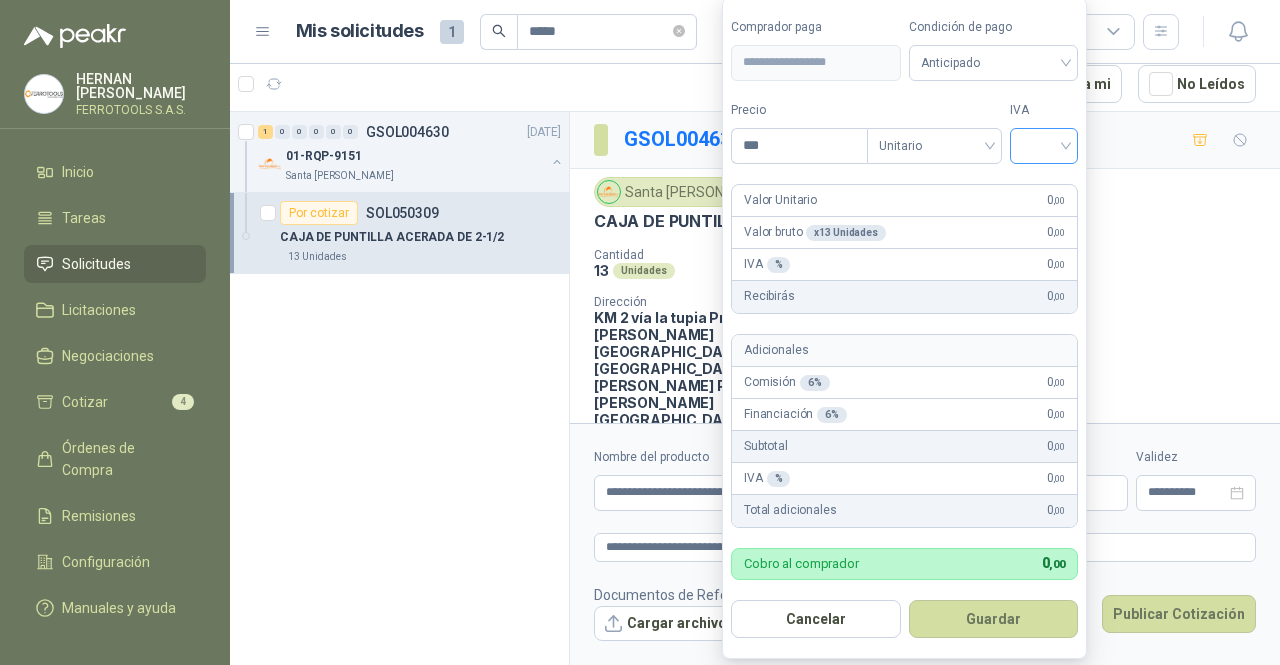 click at bounding box center (1044, 144) 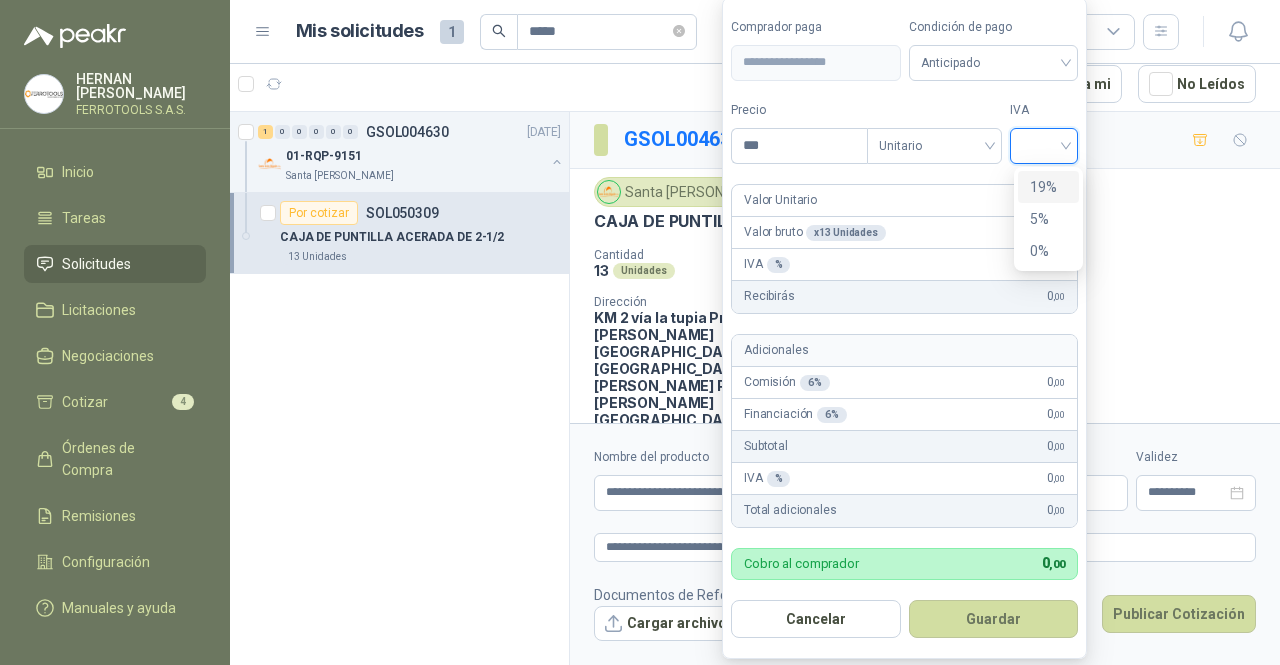 click on "19%" at bounding box center [1048, 187] 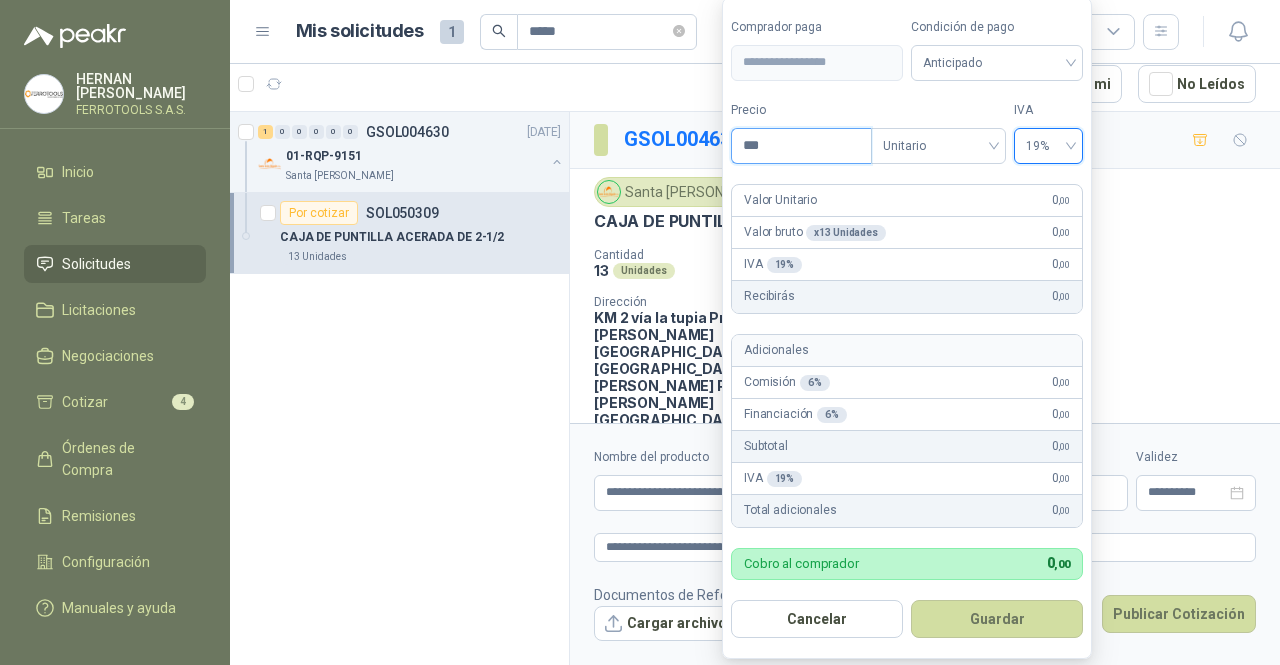 click on "***" at bounding box center (801, 146) 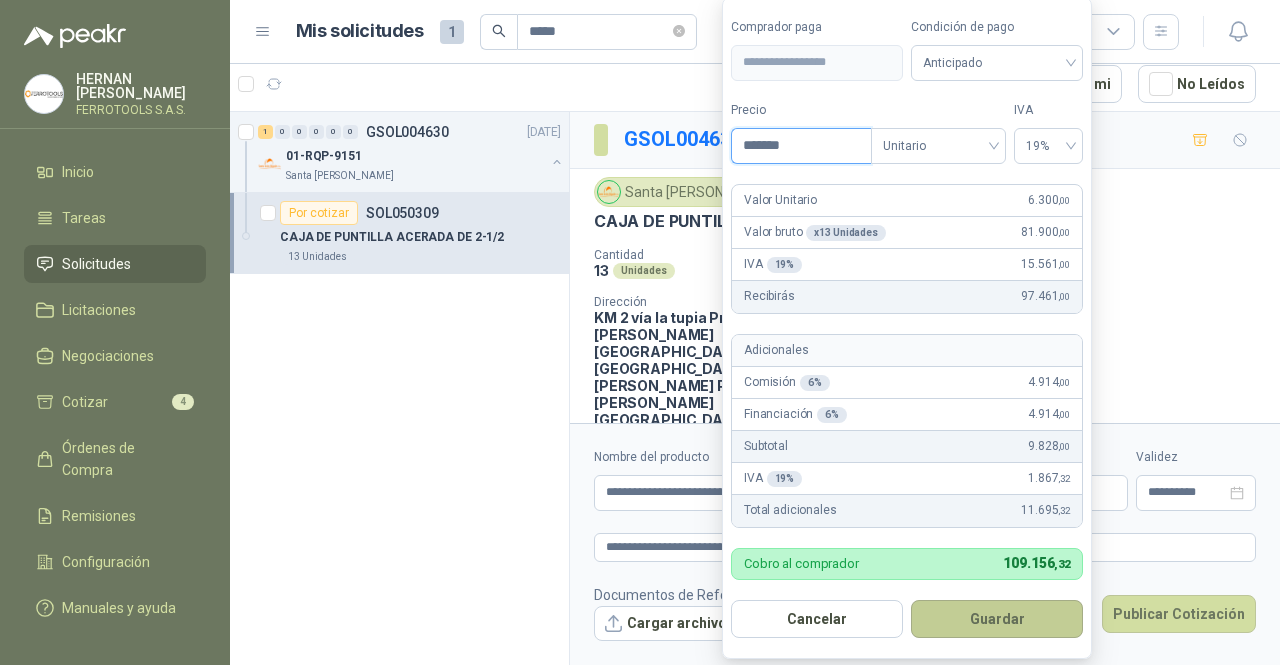 type on "*******" 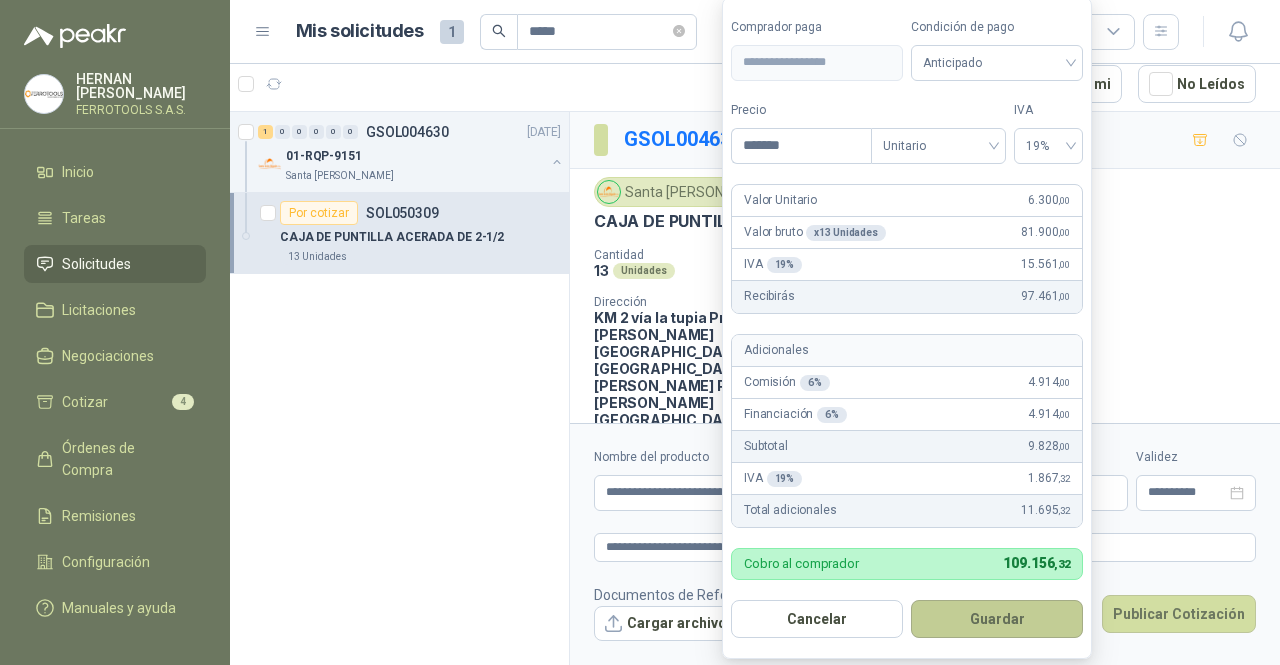 click on "Guardar" at bounding box center (997, 619) 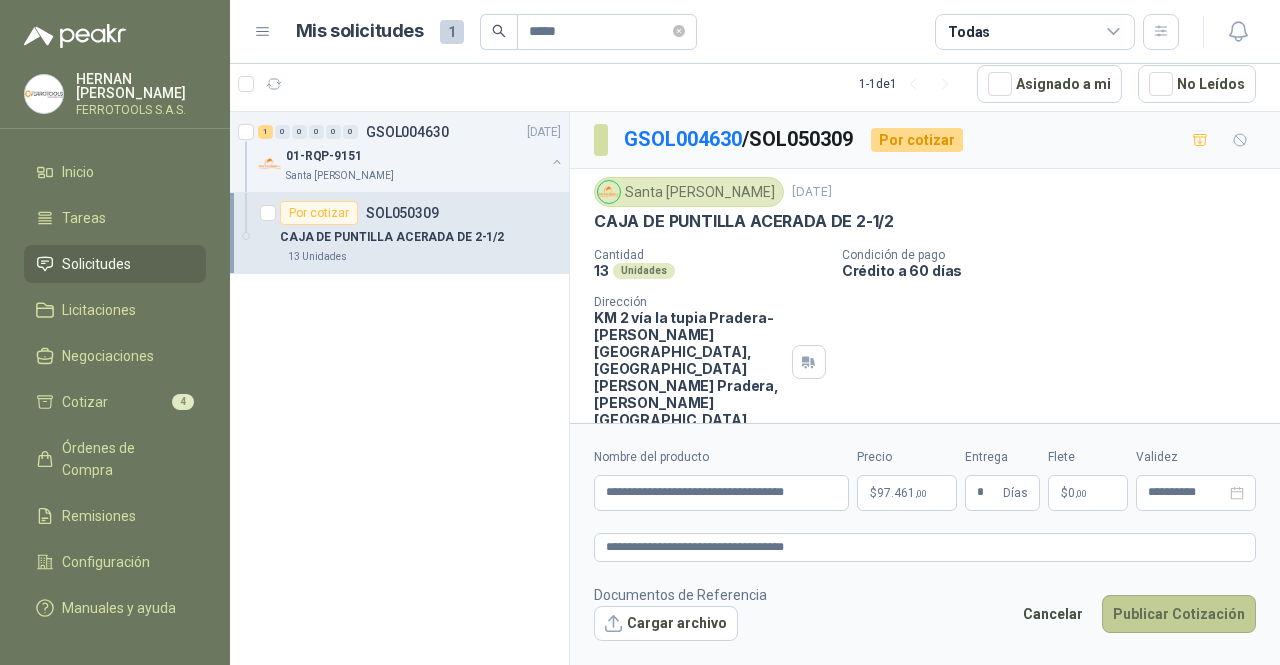 click on "Publicar Cotización" at bounding box center [1179, 614] 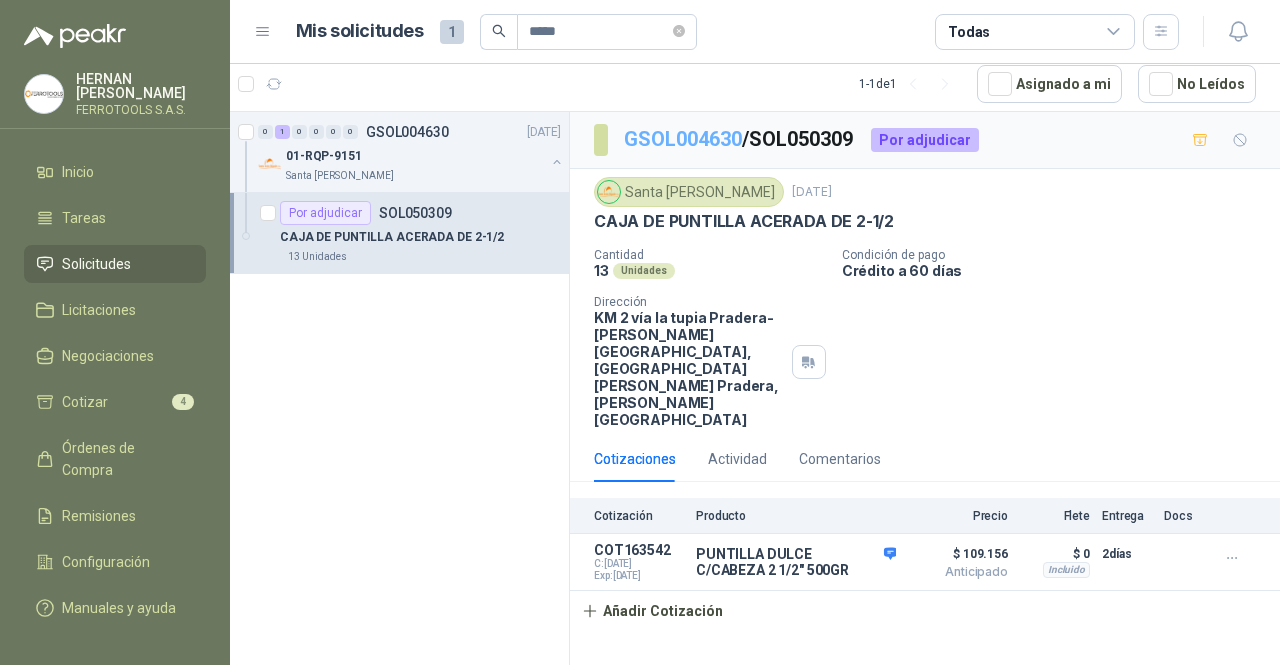 click on "GSOL004630" at bounding box center (683, 139) 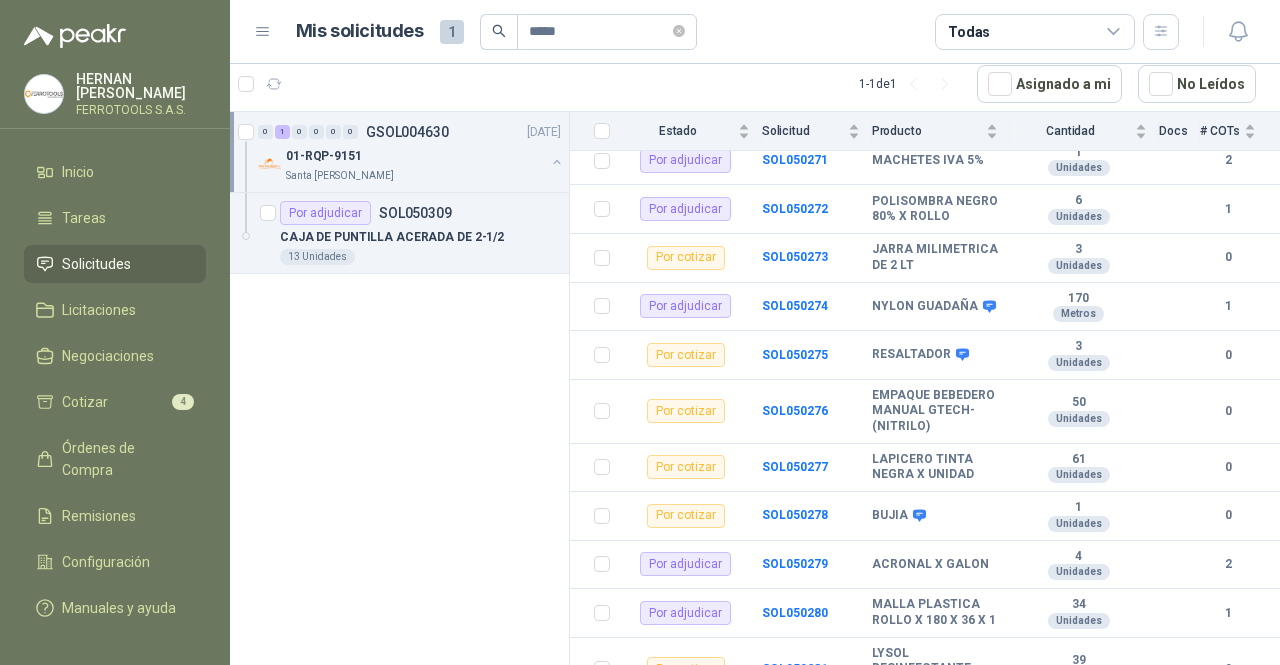 scroll, scrollTop: 3100, scrollLeft: 0, axis: vertical 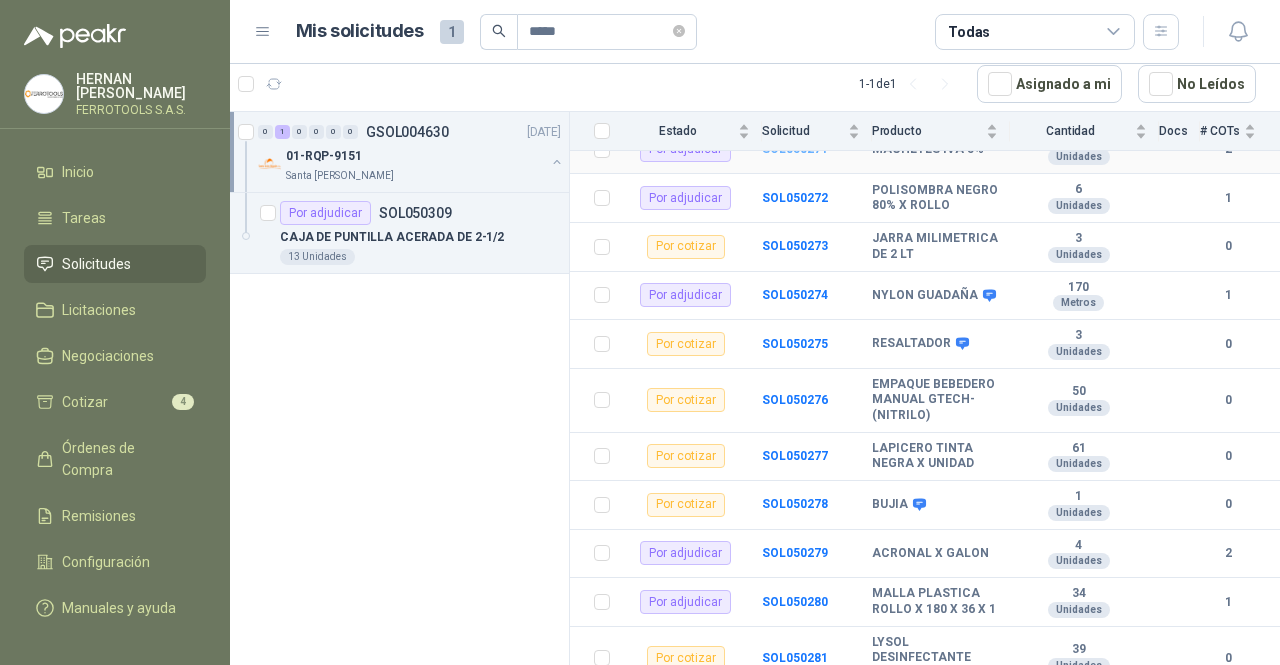 click on "SOL050271" at bounding box center [795, 149] 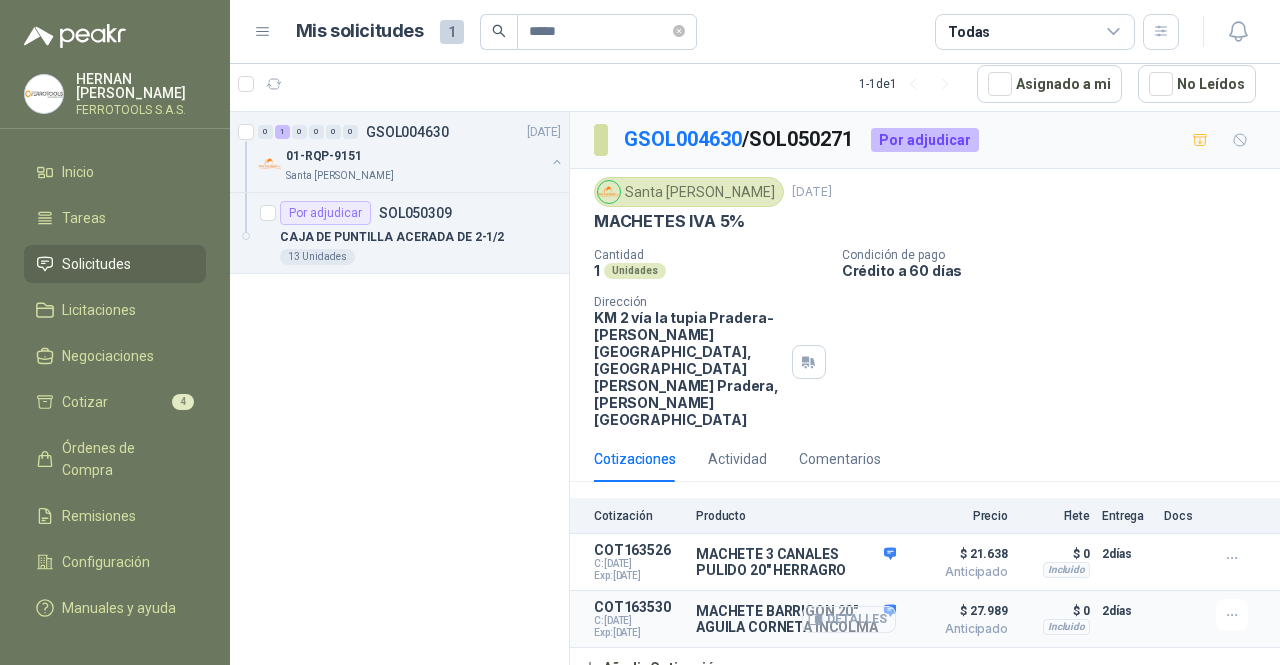 click on "Detalles" at bounding box center (849, 619) 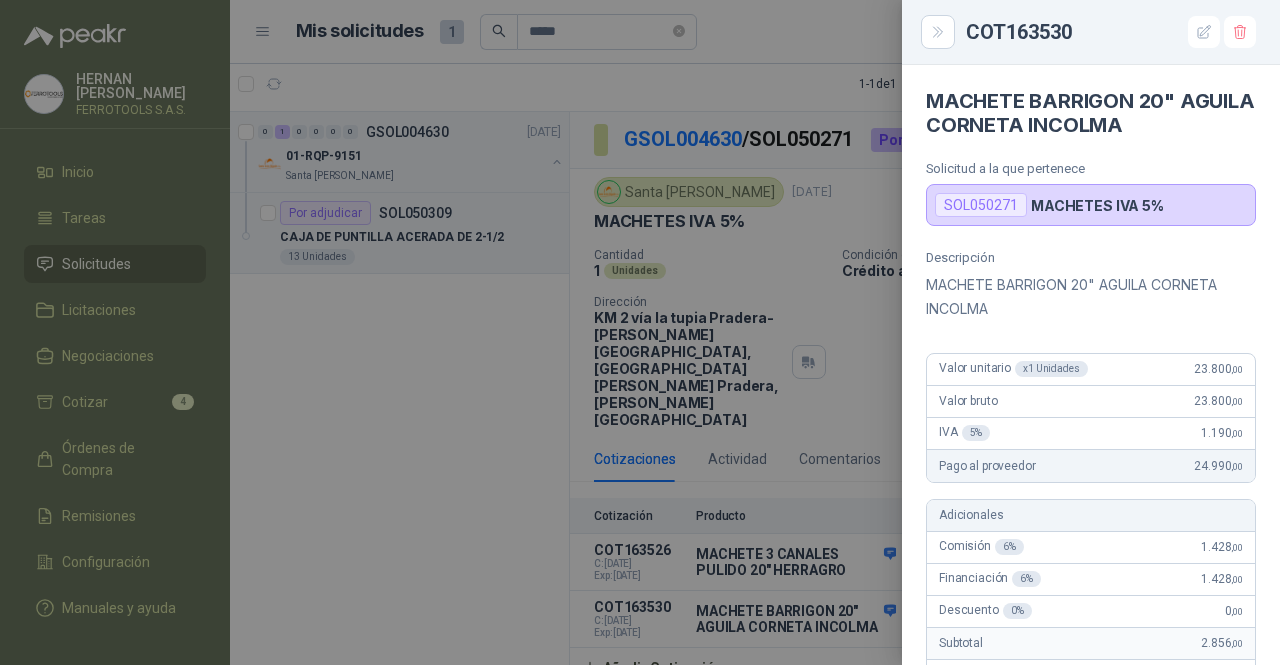 click at bounding box center [640, 332] 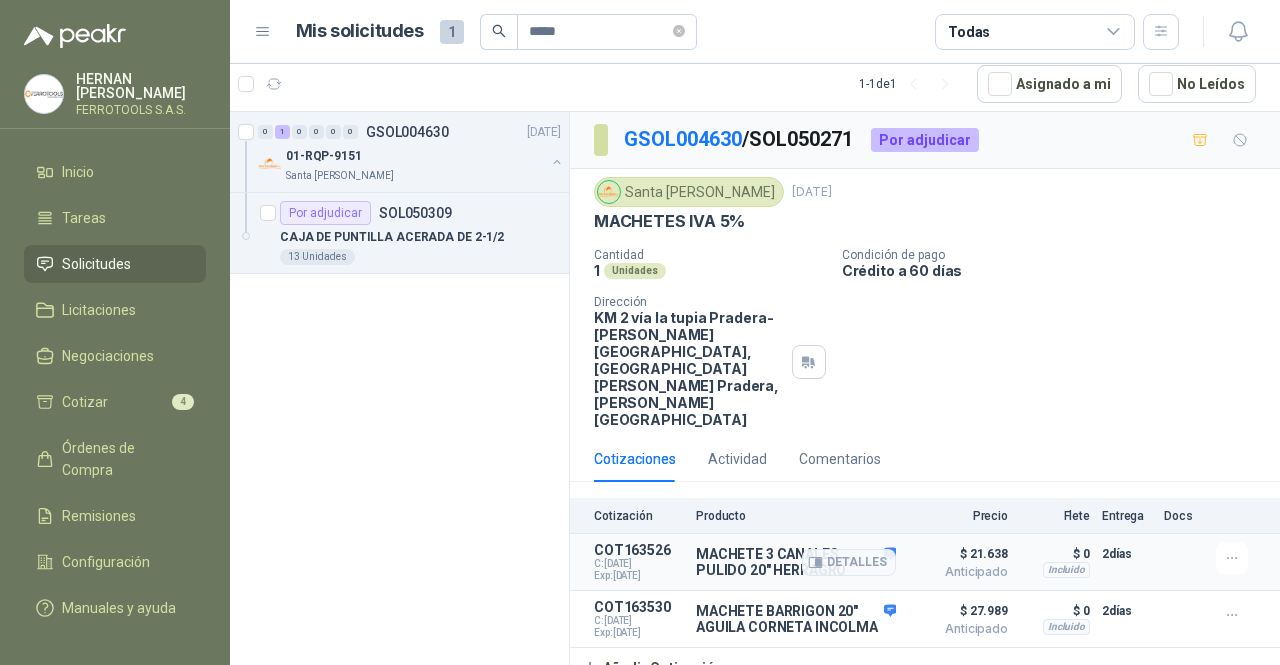 click on "MACHETE 3 CANALES PULIDO 20" HERRAGRO" at bounding box center [796, 562] 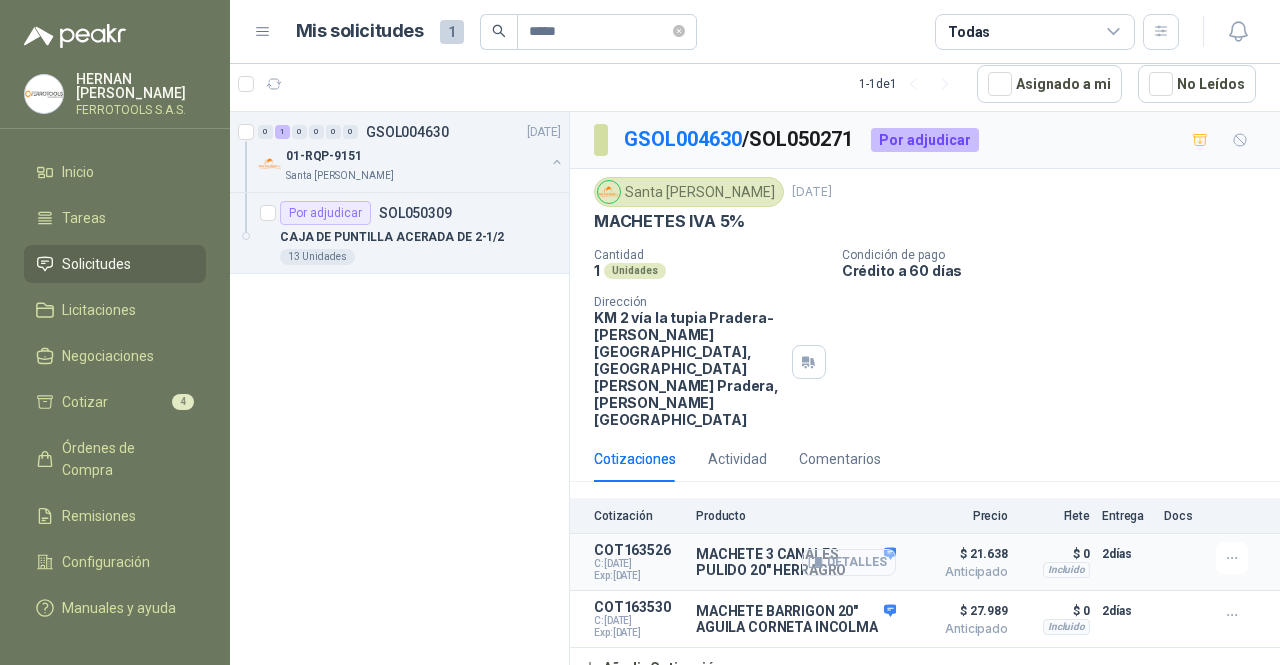 click on "Detalles" at bounding box center [849, 562] 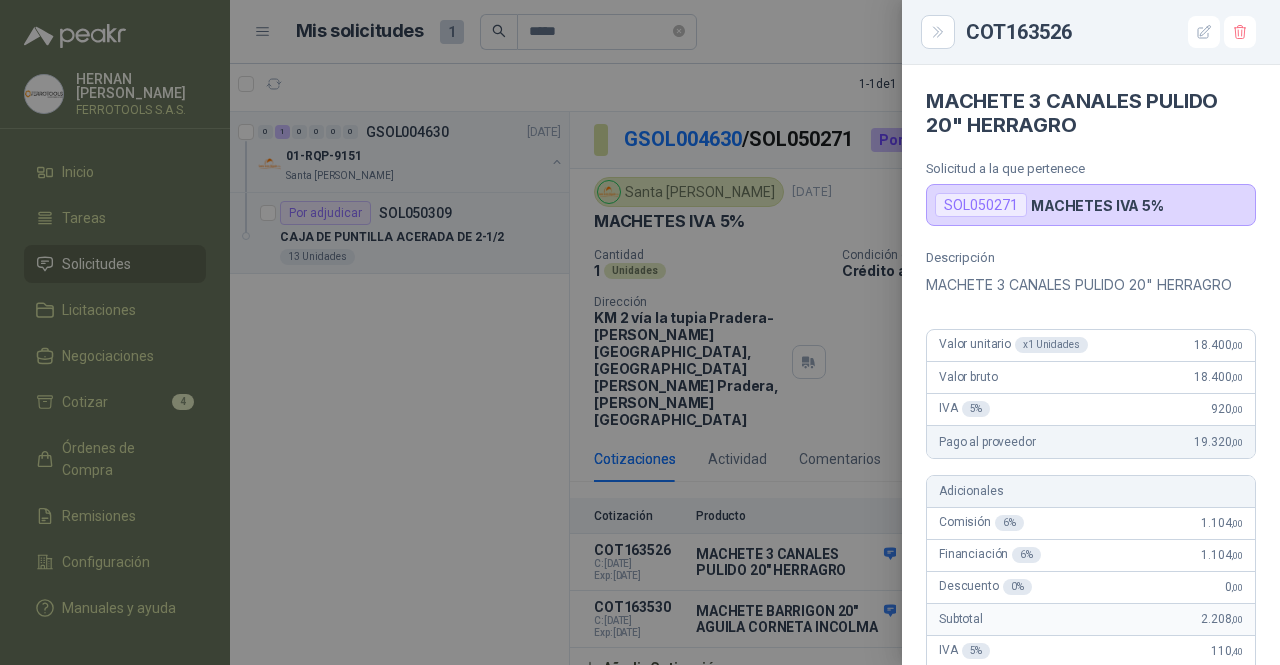 click at bounding box center (640, 332) 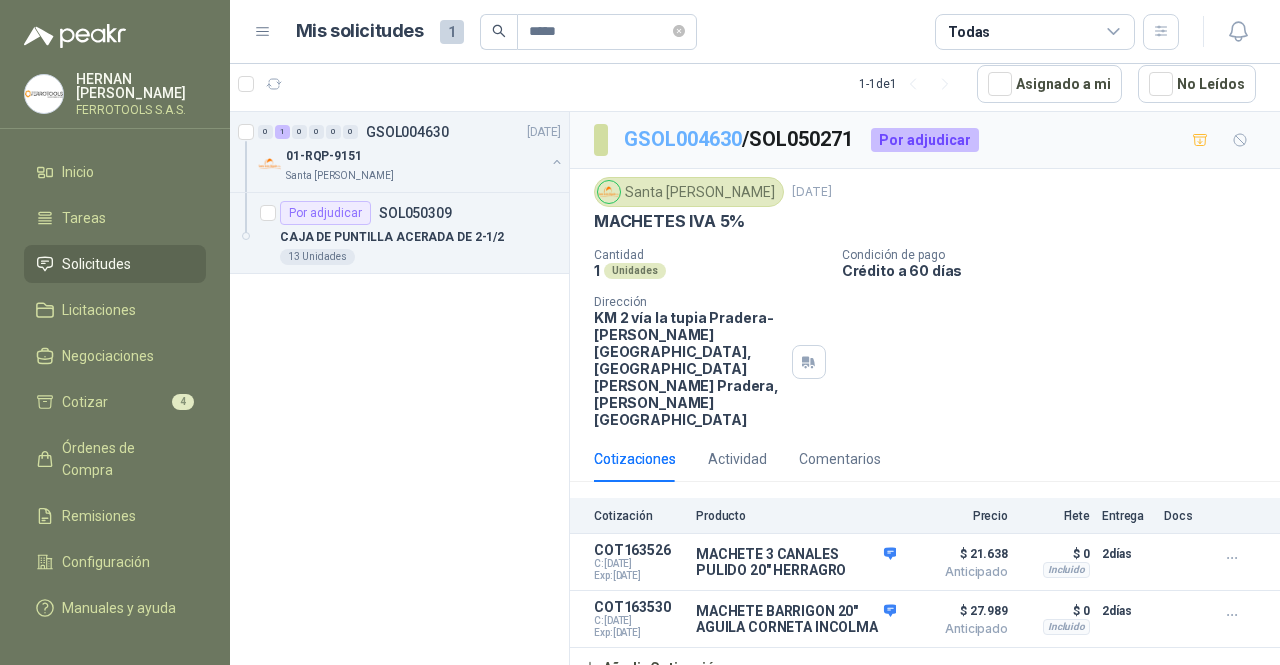 click on "GSOL004630" at bounding box center (683, 139) 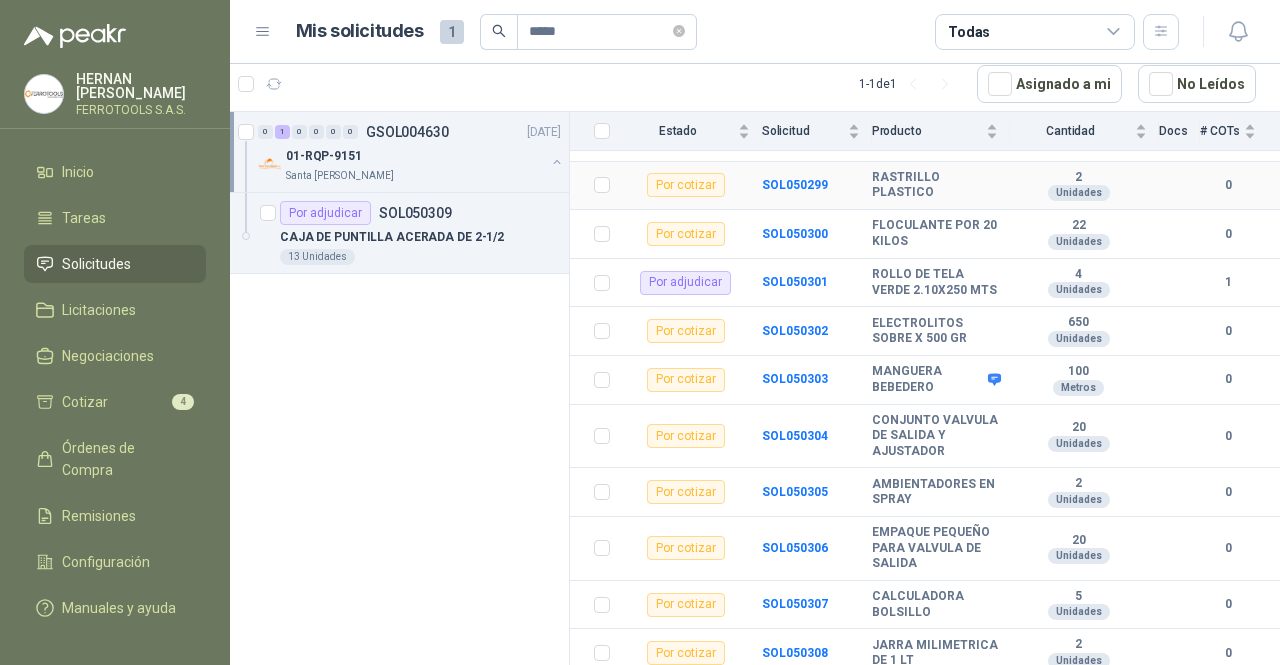 scroll, scrollTop: 4532, scrollLeft: 0, axis: vertical 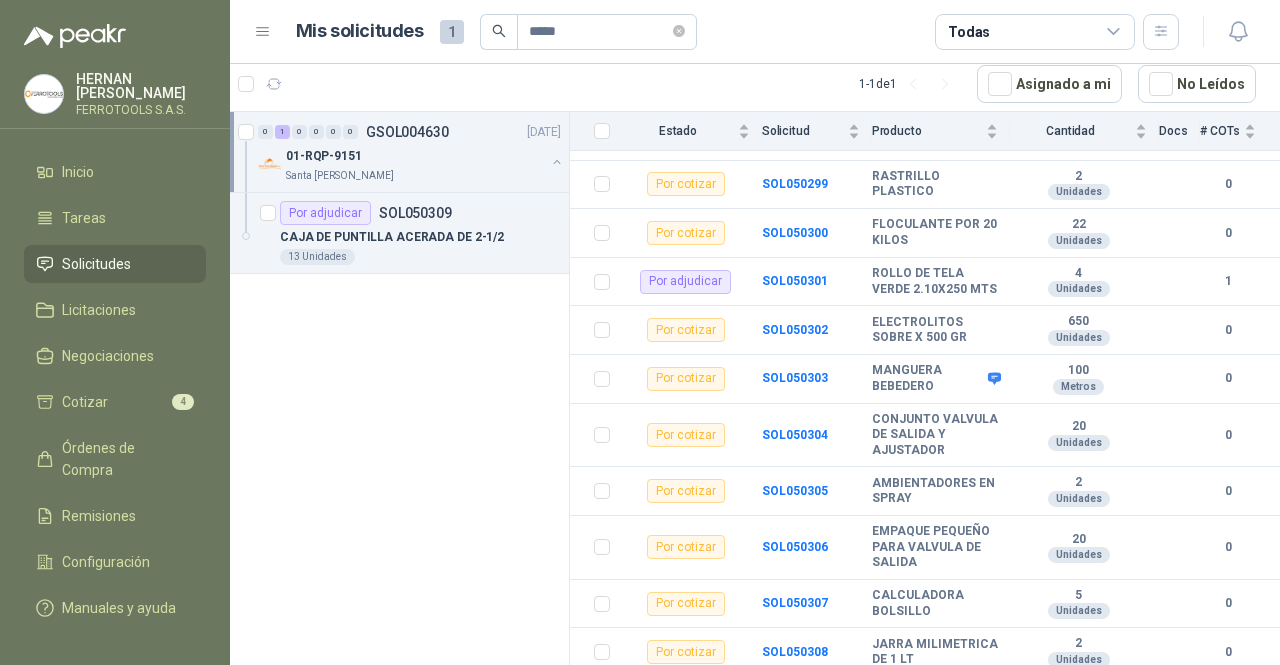 click on "SOL050297" at bounding box center [795, 64] 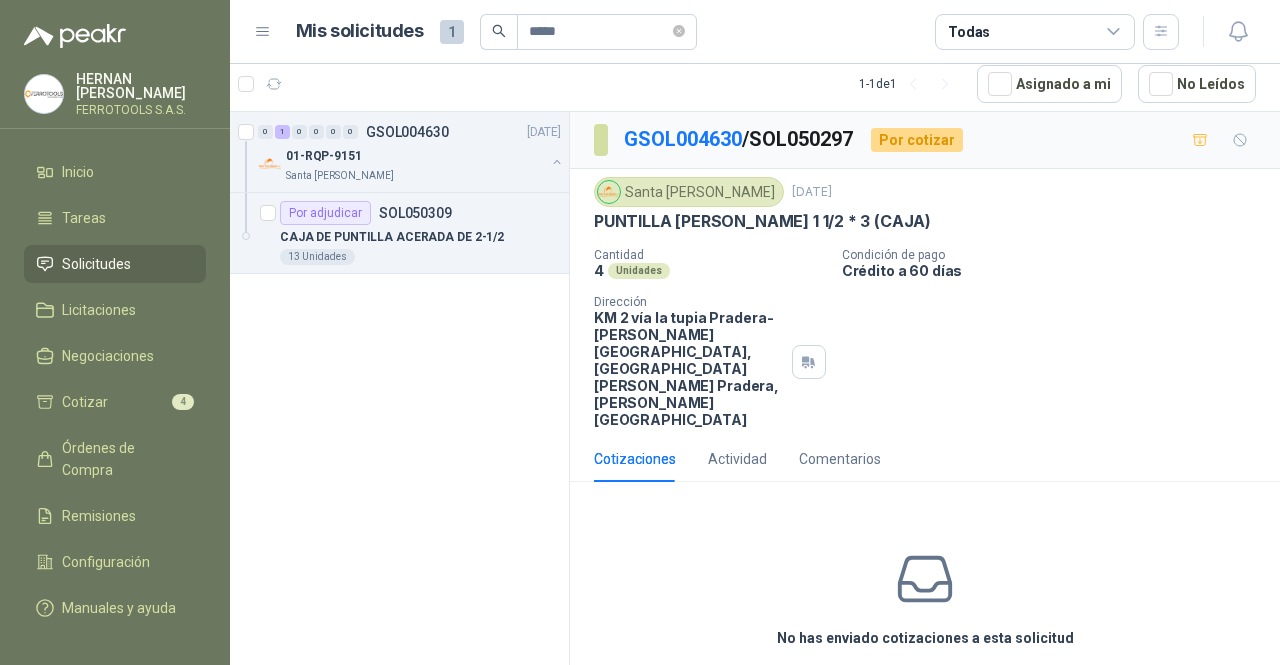 click on "Cotizar" at bounding box center (925, 684) 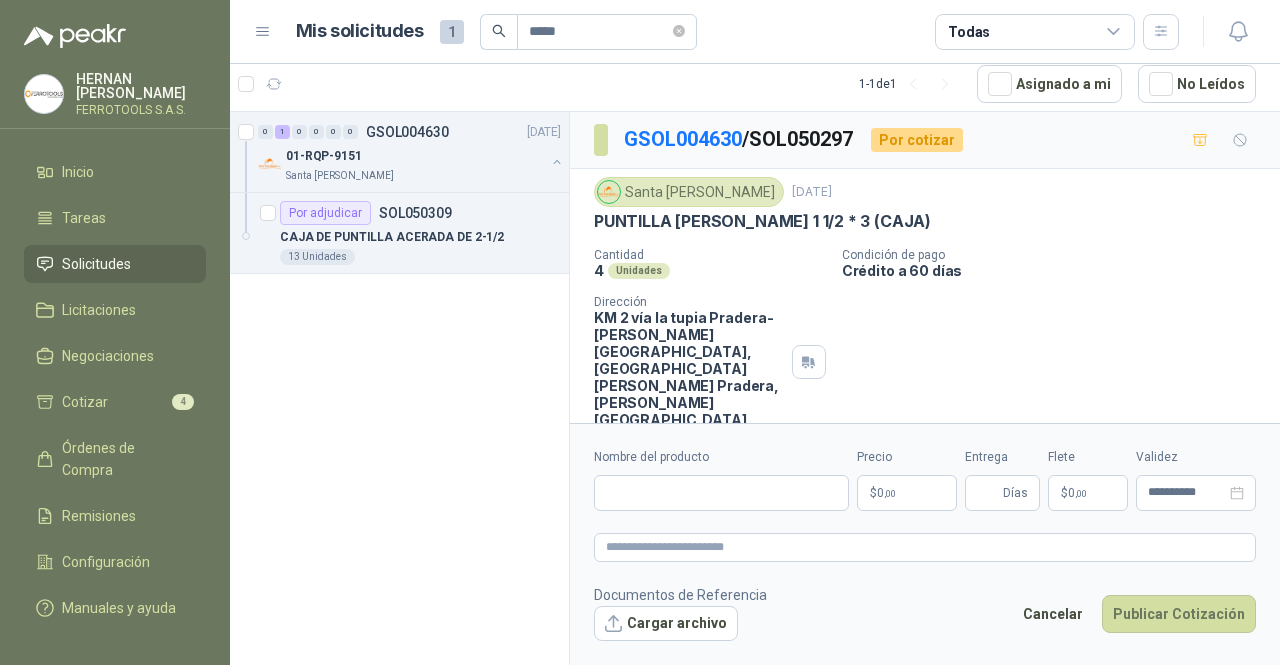 type 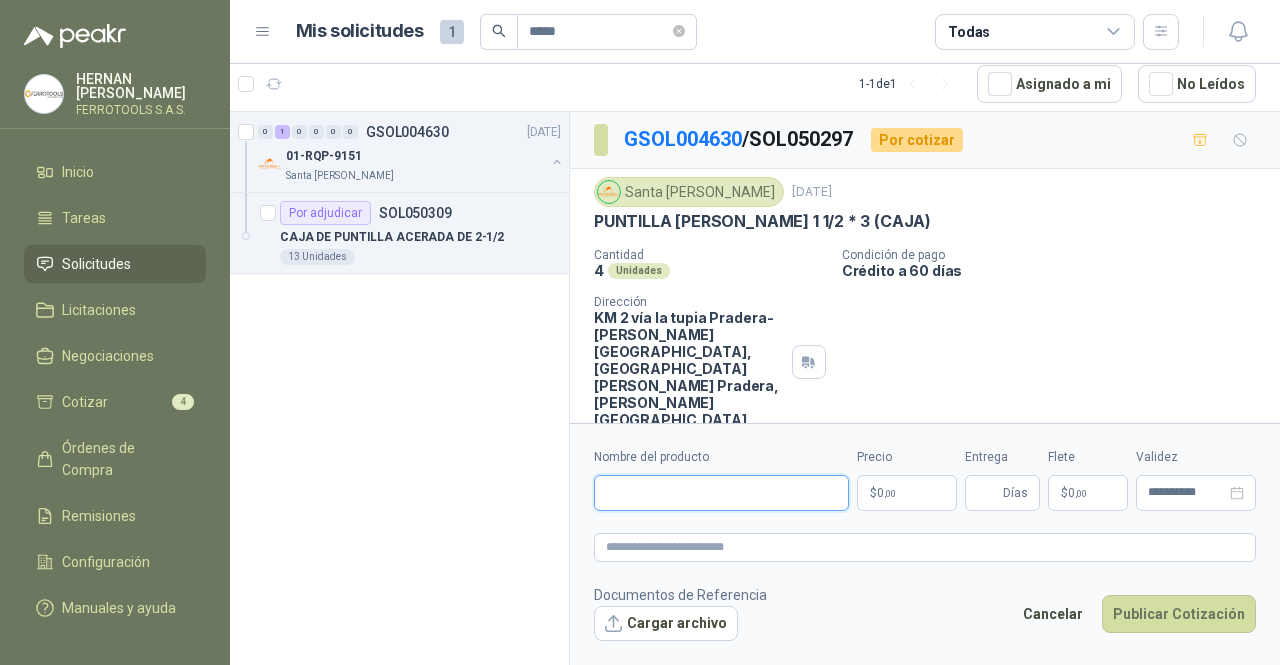 click on "Nombre del producto" at bounding box center (721, 493) 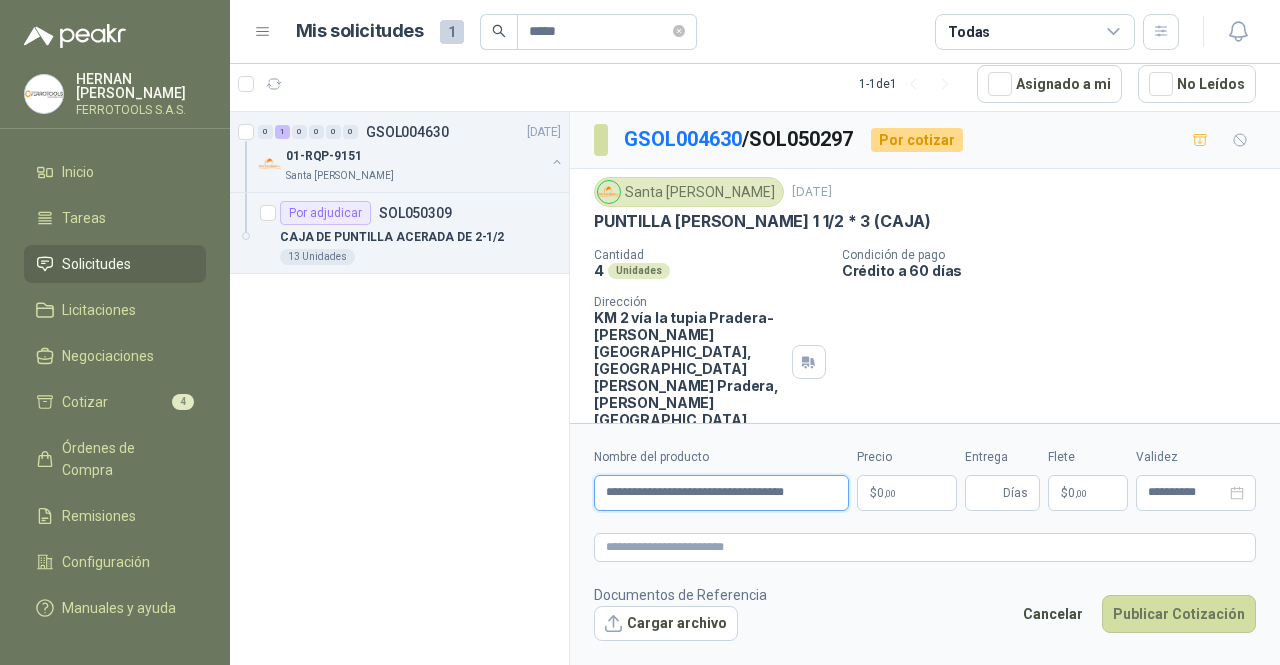 click on "**********" at bounding box center (721, 493) 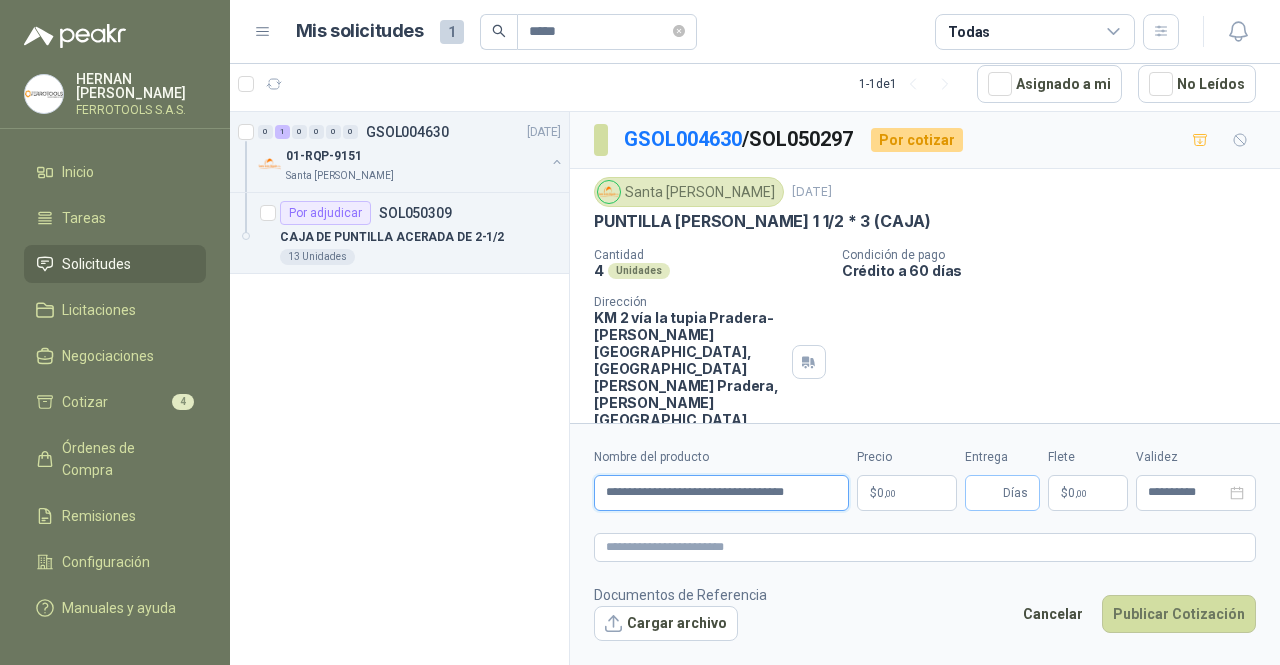 type on "**********" 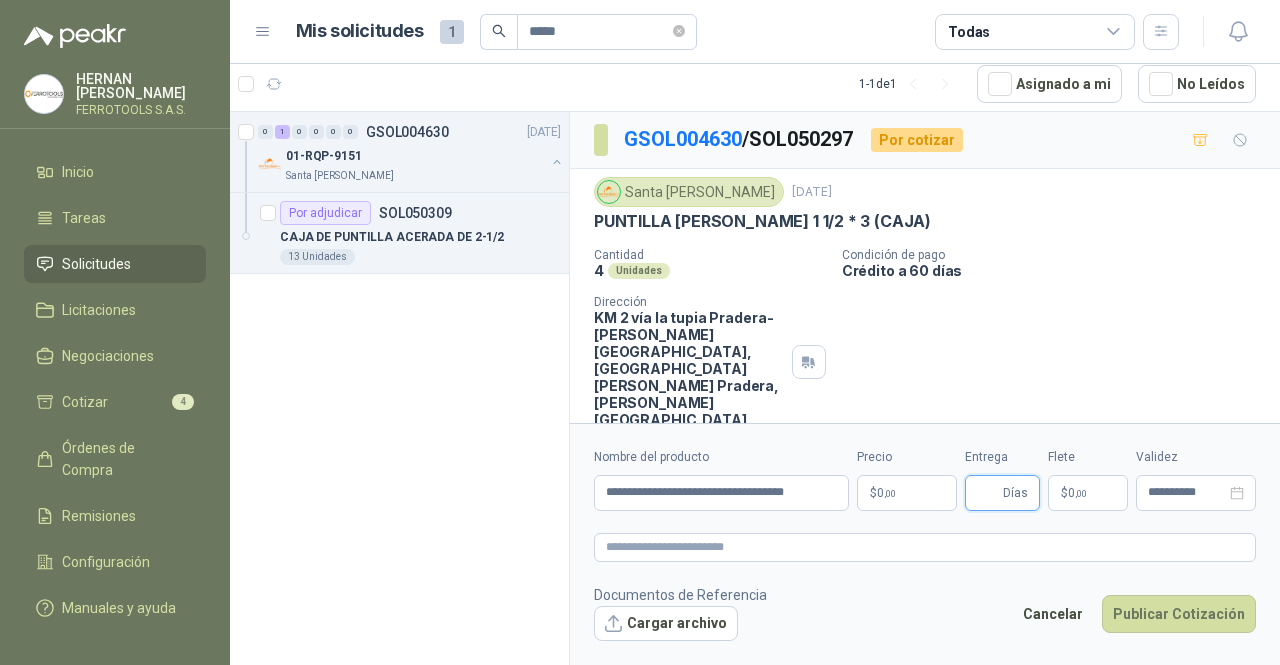 click on "Entrega" at bounding box center [988, 493] 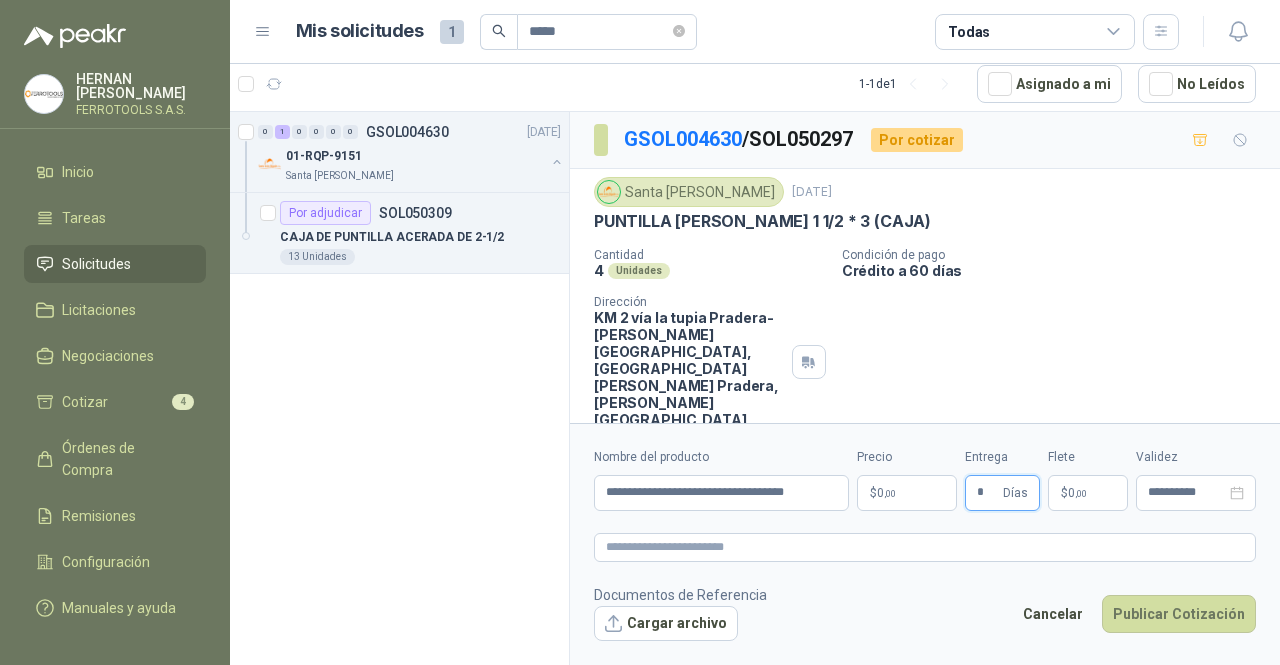 type on "*" 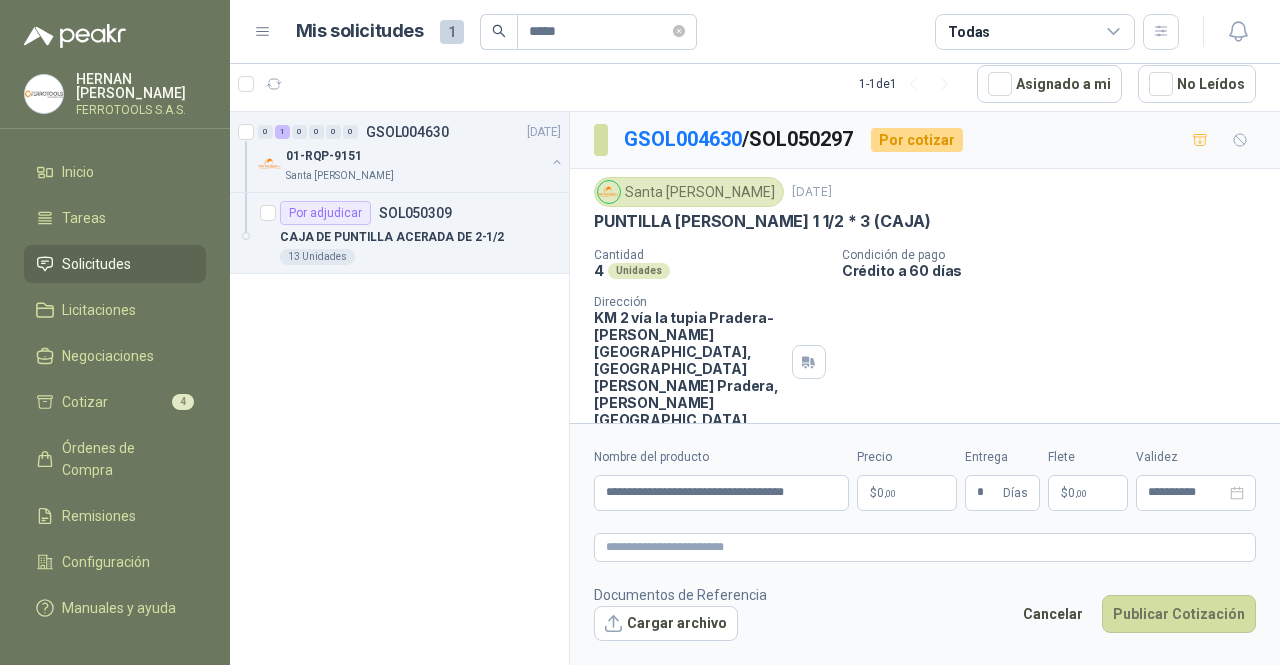 click on "**********" at bounding box center [640, 332] 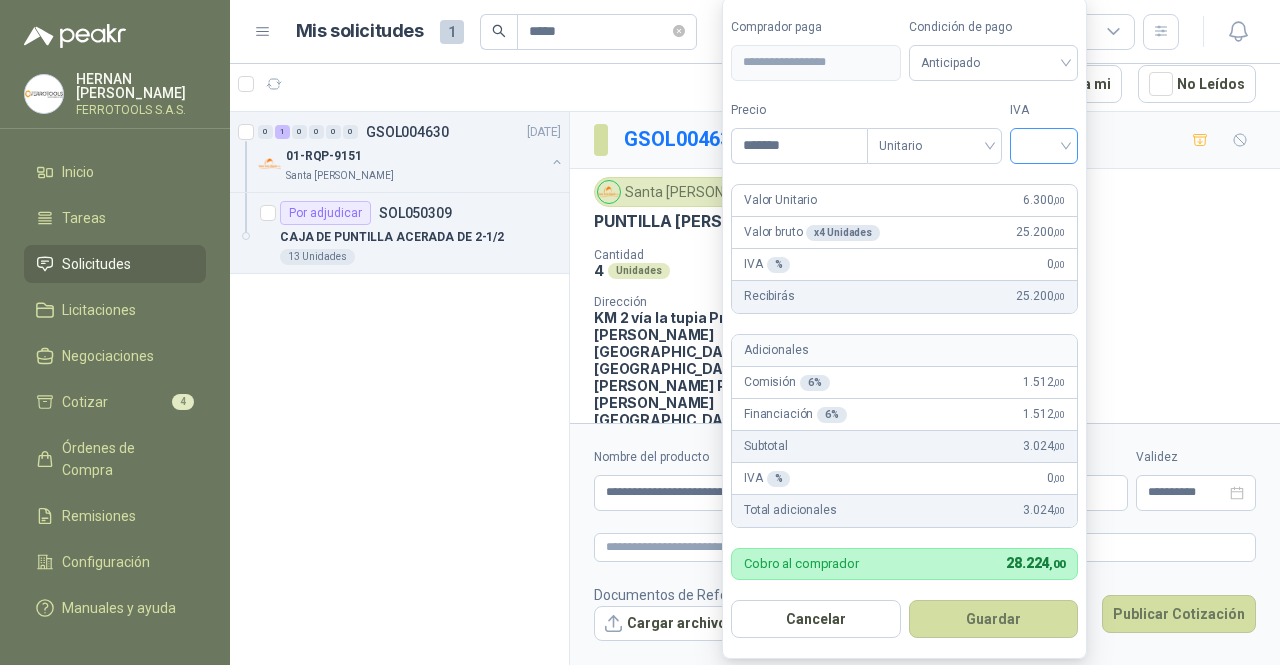type on "*******" 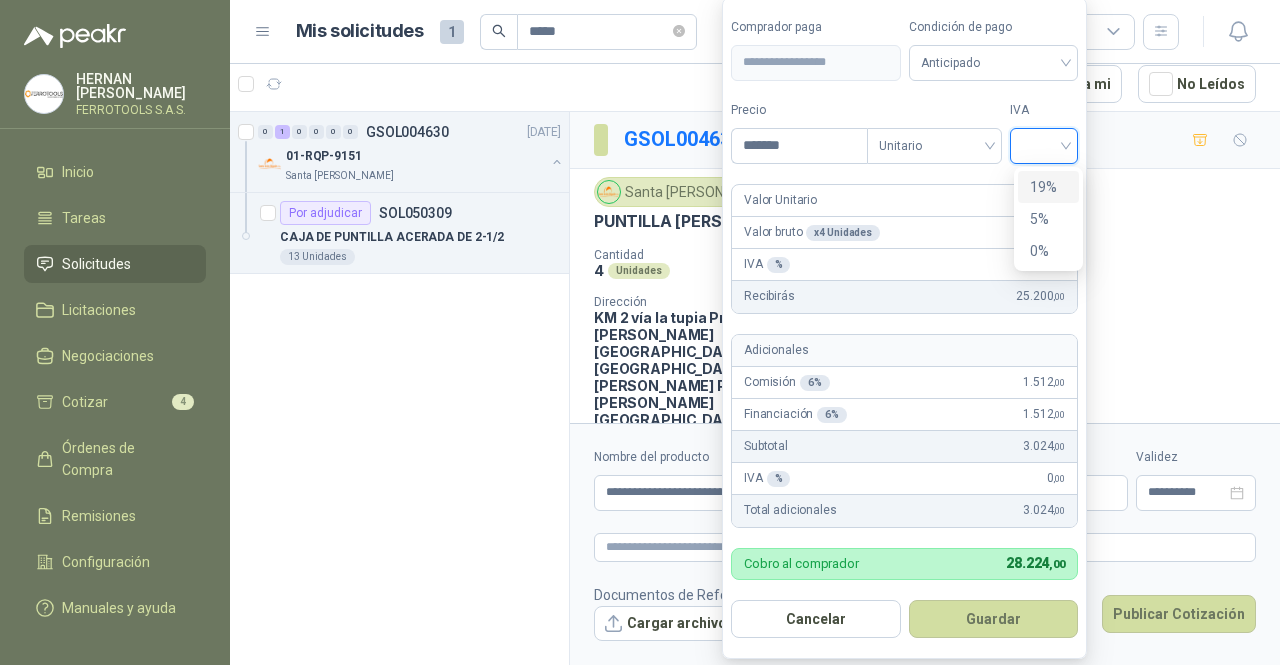 click on "19%" at bounding box center (1048, 187) 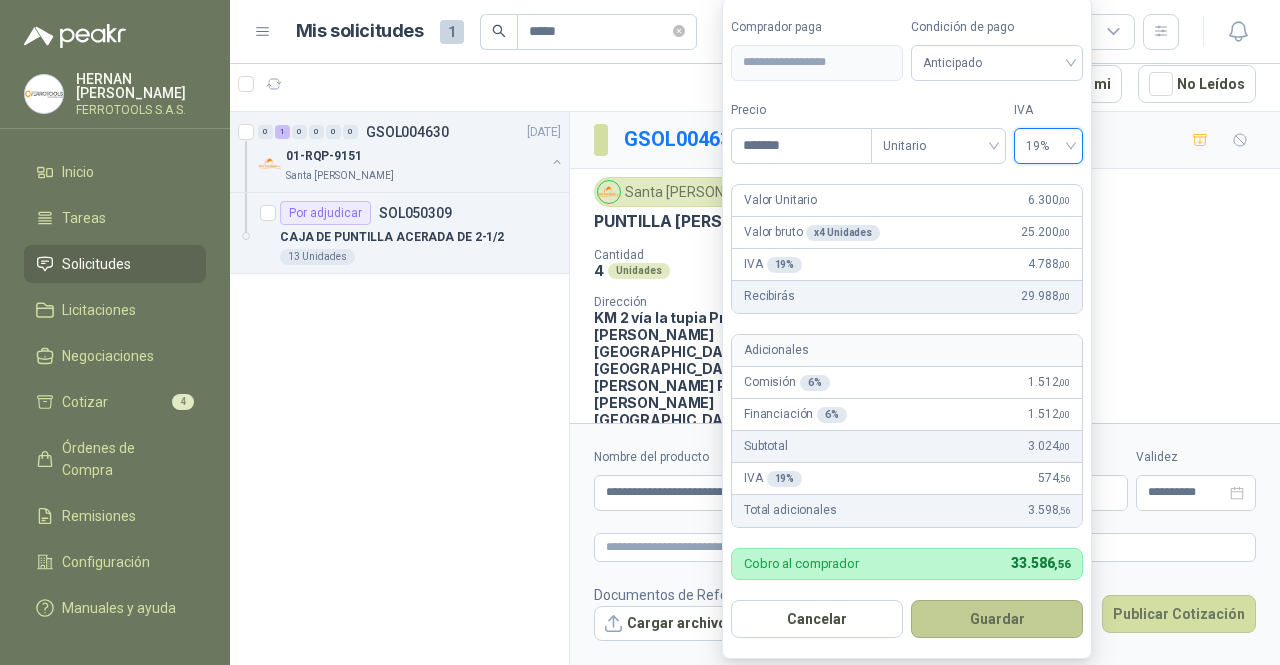 click on "Guardar" at bounding box center (997, 619) 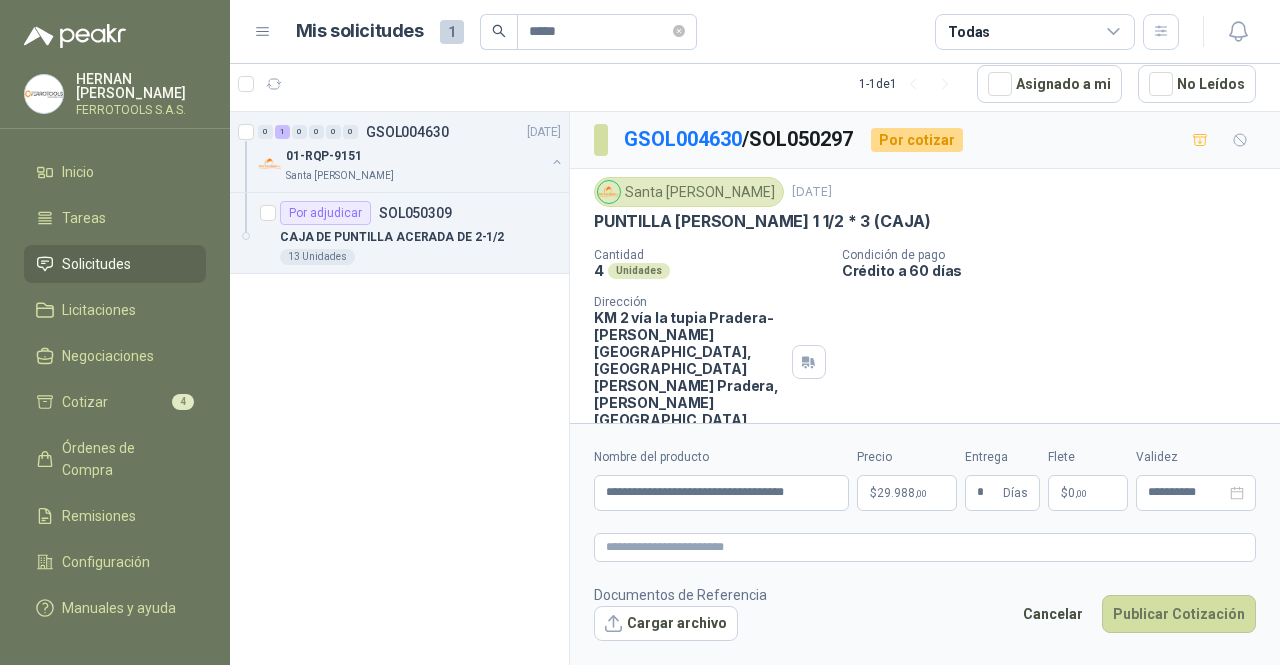 click on "Cancelar Publicar Cotización" at bounding box center [1134, 618] 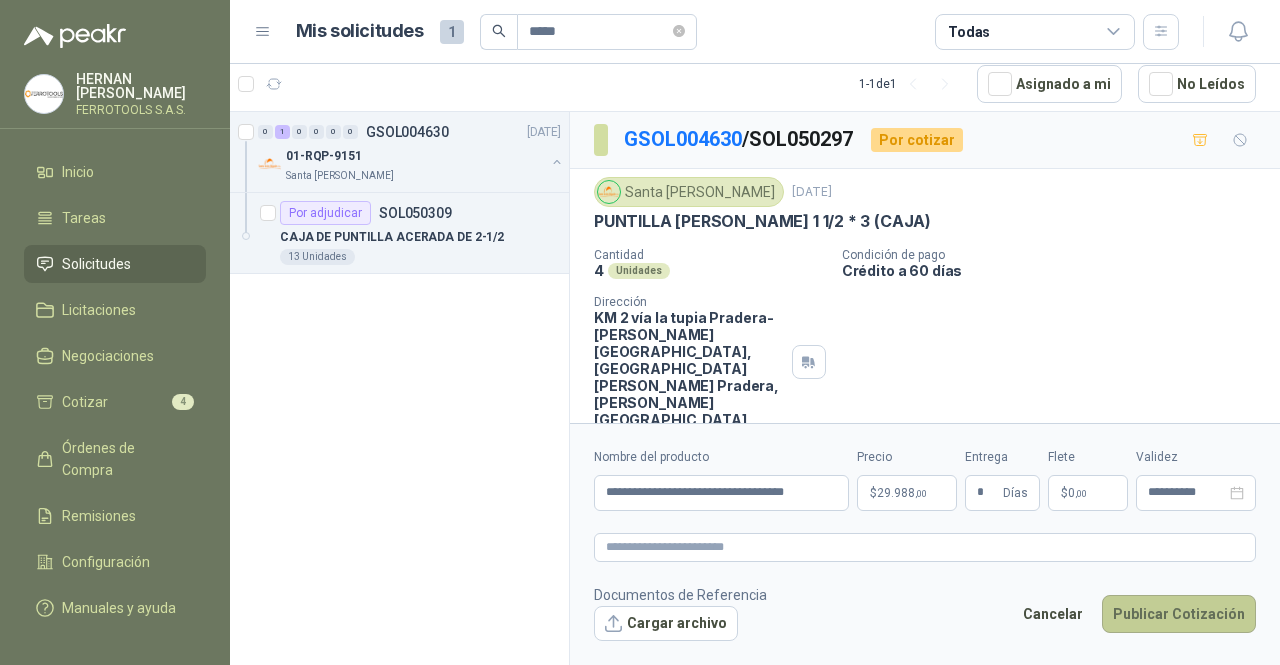 click on "Publicar Cotización" at bounding box center (1179, 614) 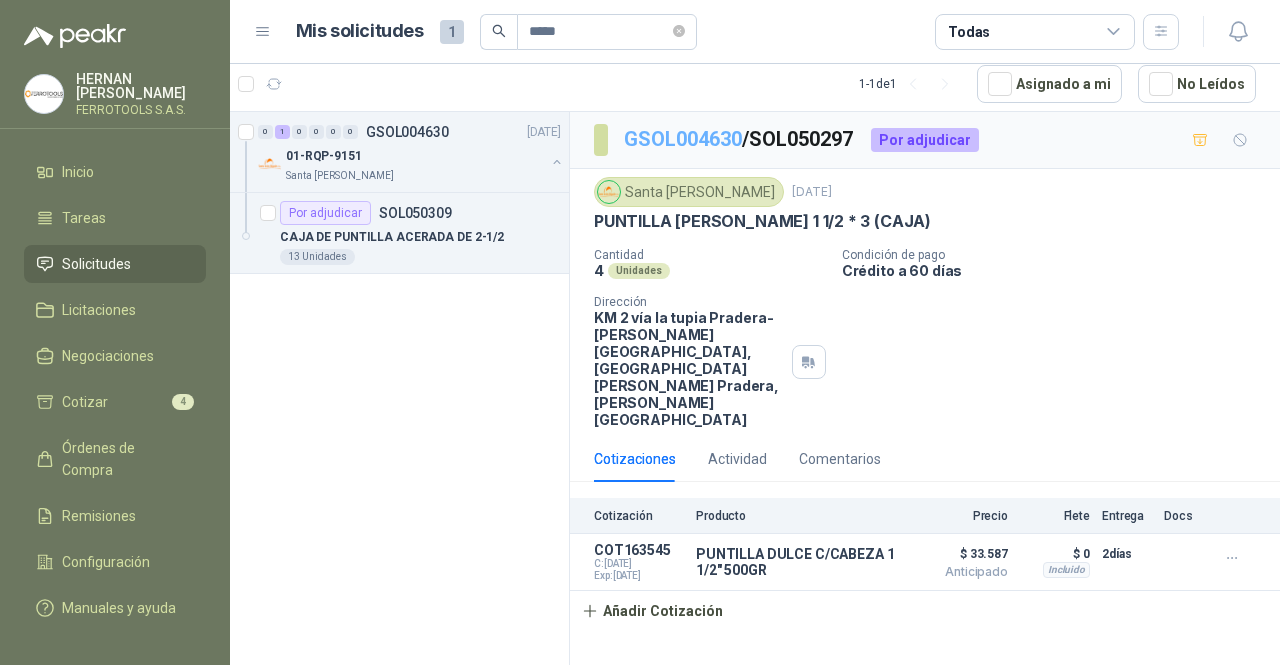 click on "GSOL004630" at bounding box center (683, 139) 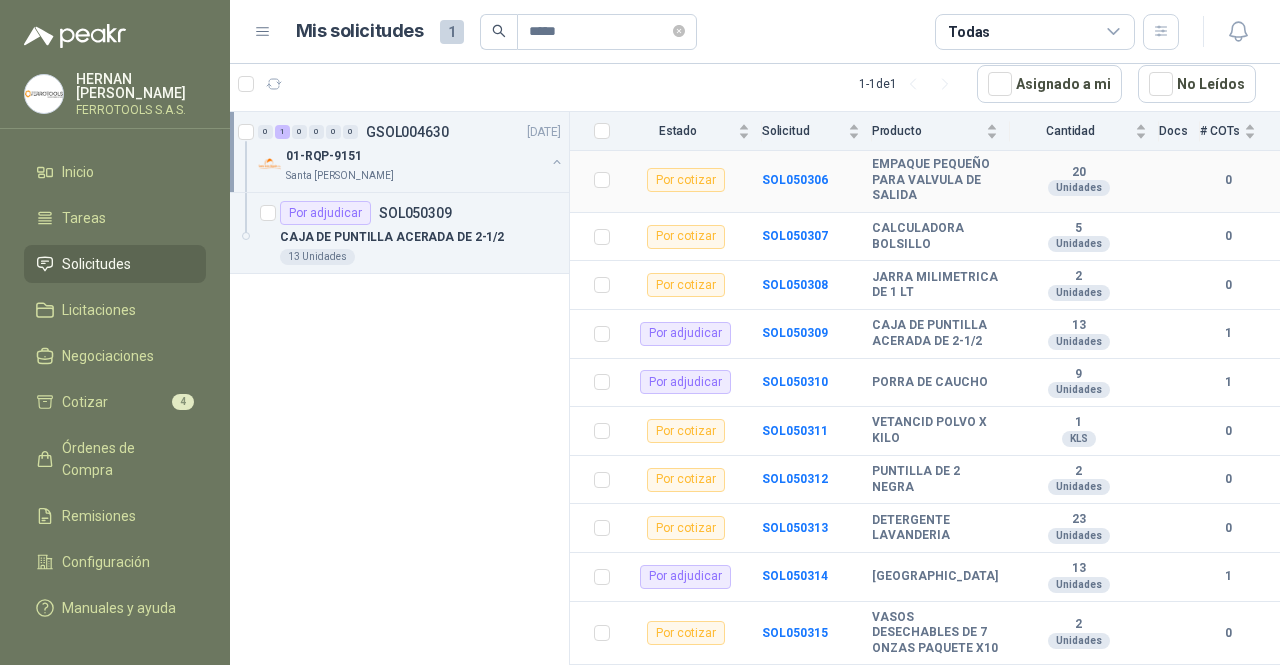 scroll, scrollTop: 5000, scrollLeft: 0, axis: vertical 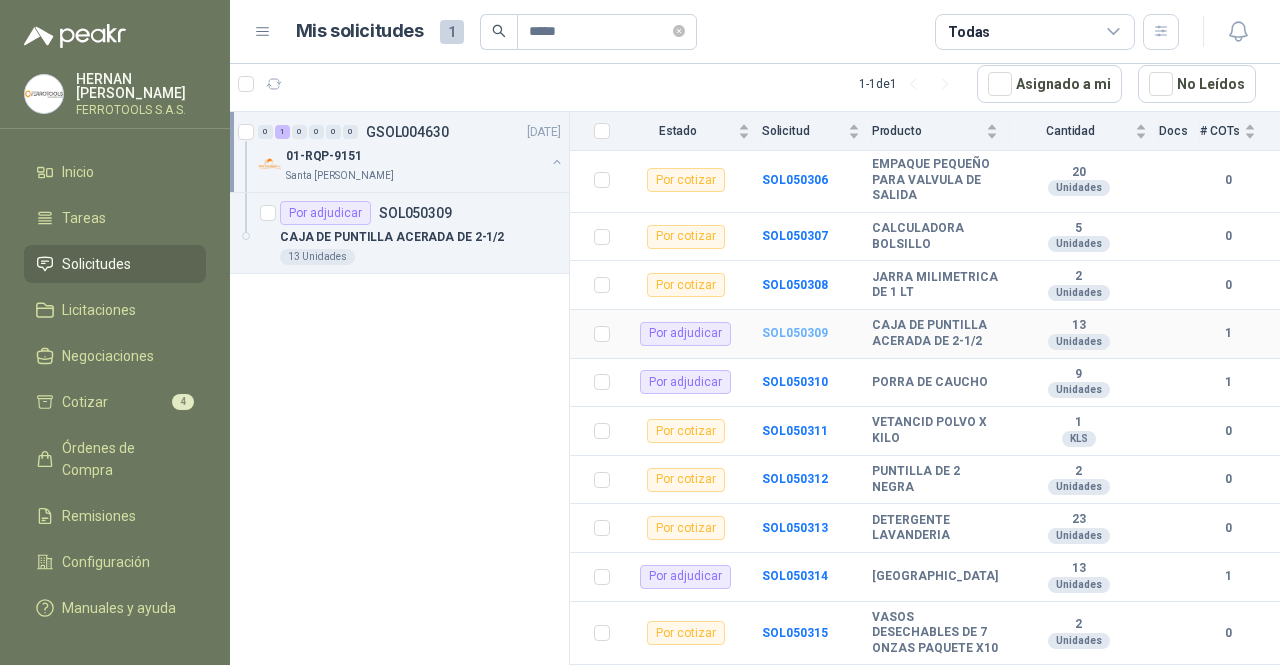 click on "SOL050309" at bounding box center [795, 333] 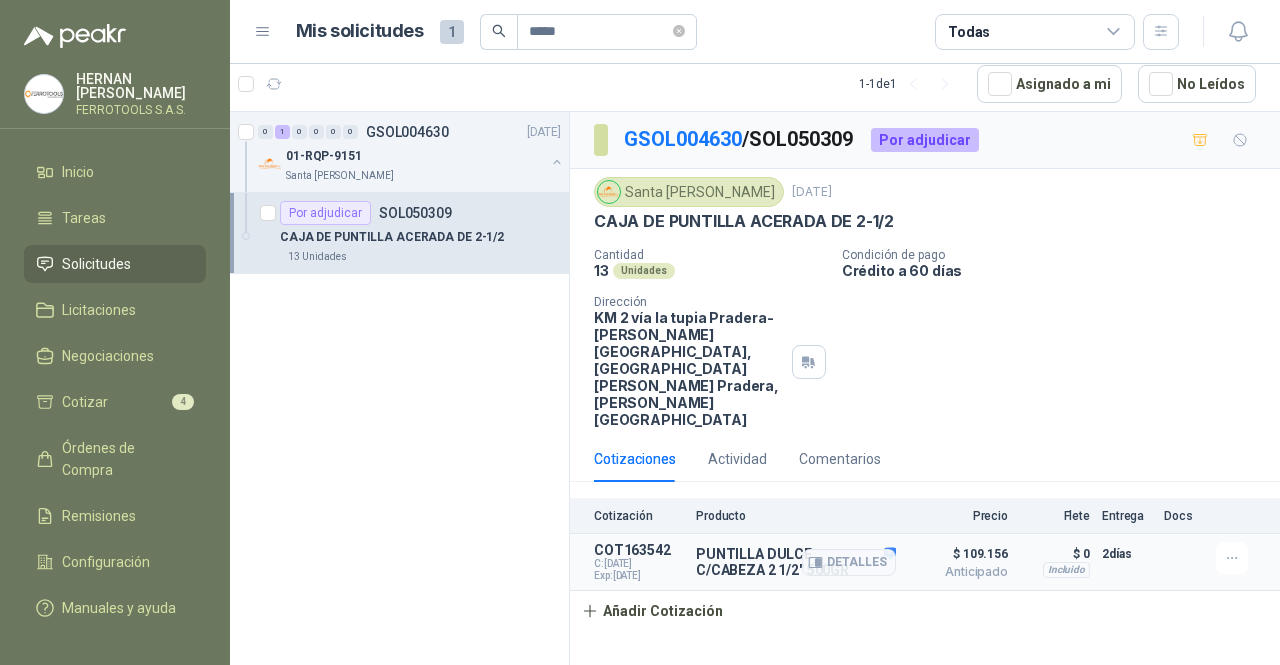 click on "PUNTILLA DULCE C/CABEZA 2 1/2" 500GR" at bounding box center [796, 562] 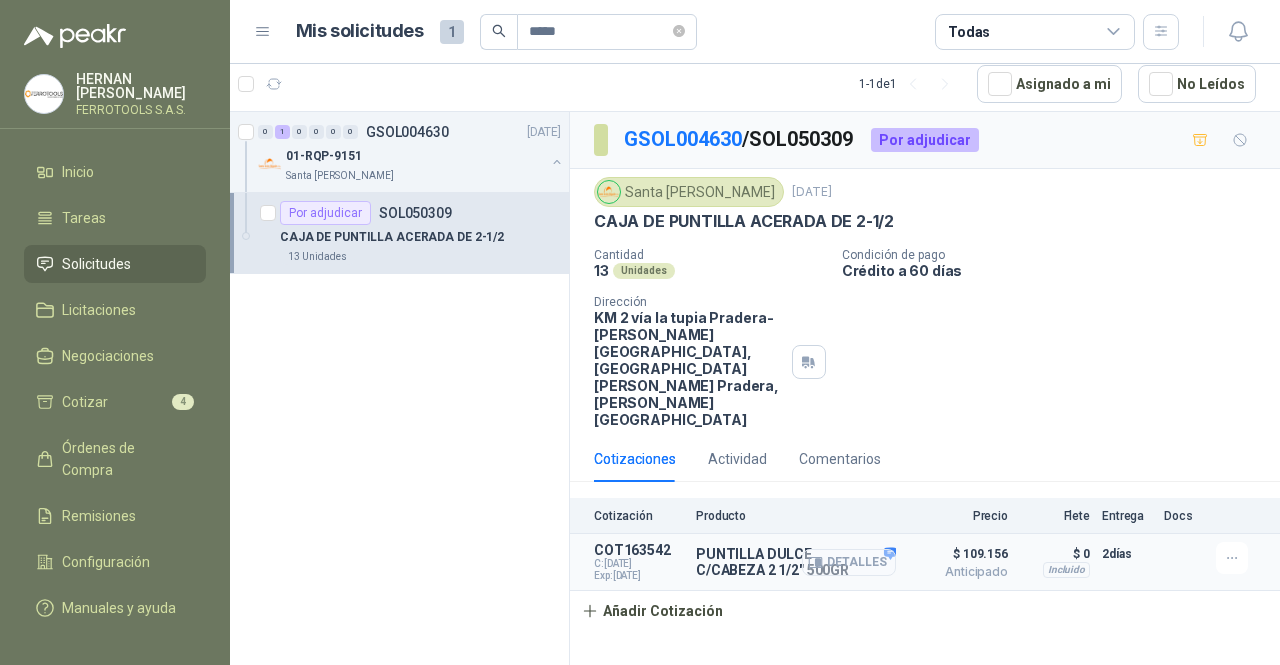 click on "Detalles" at bounding box center (849, 562) 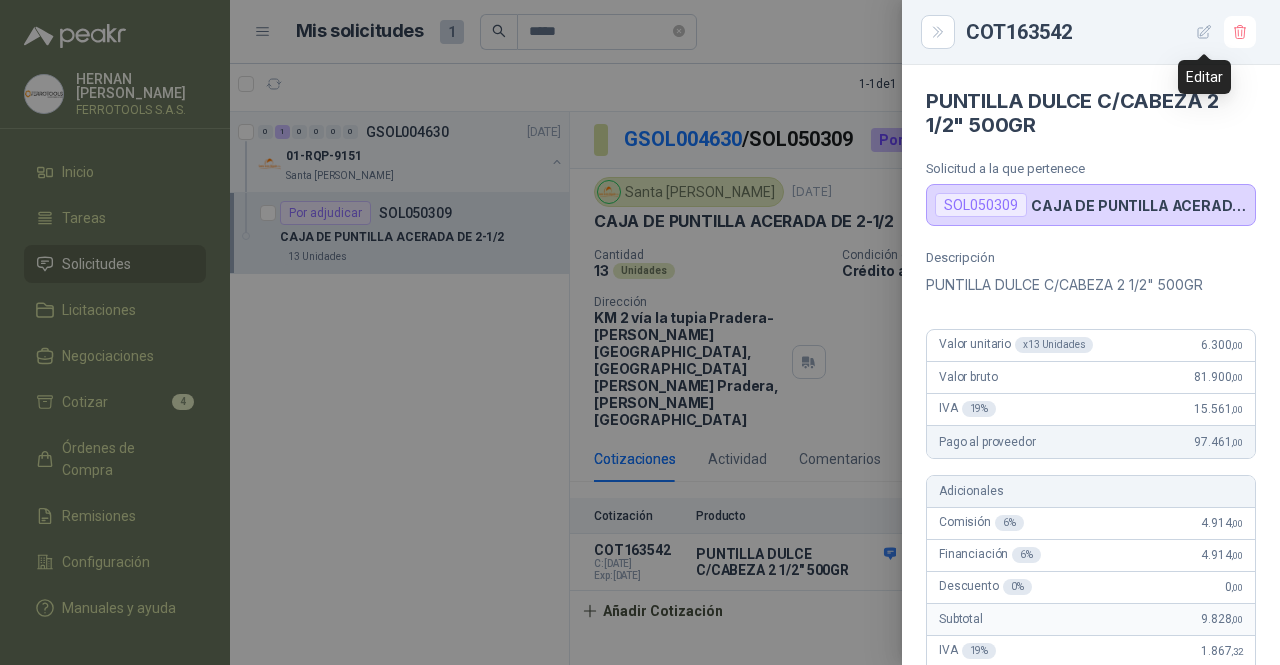 click 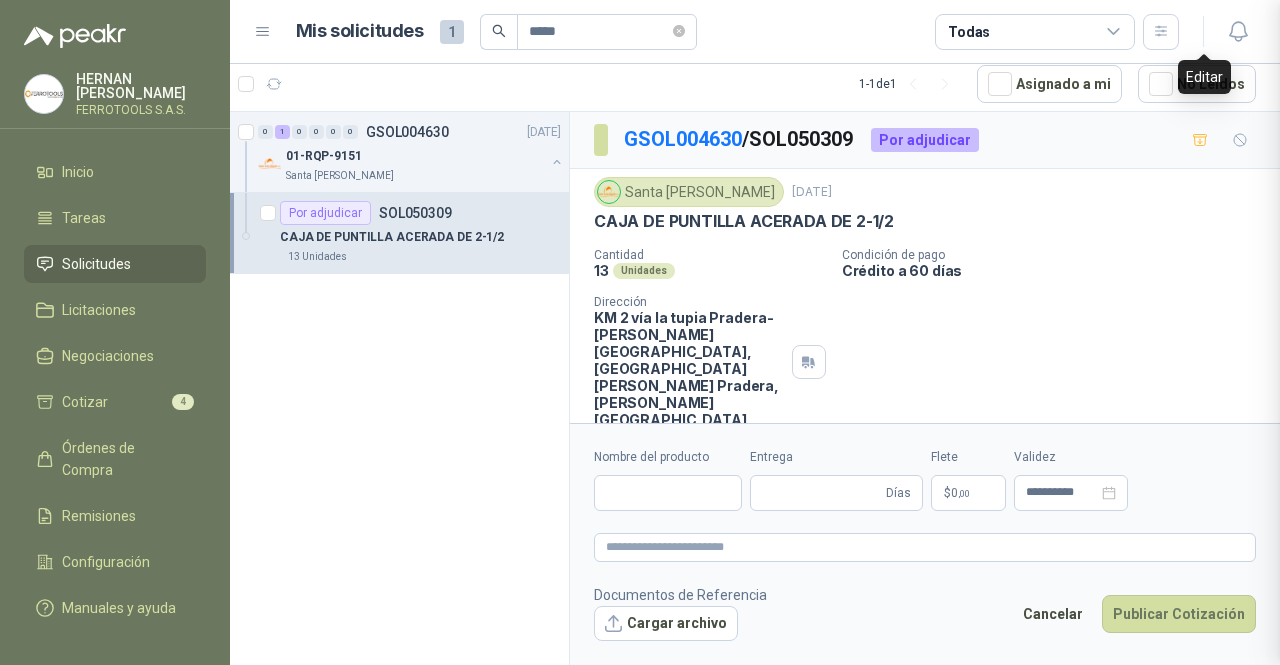type 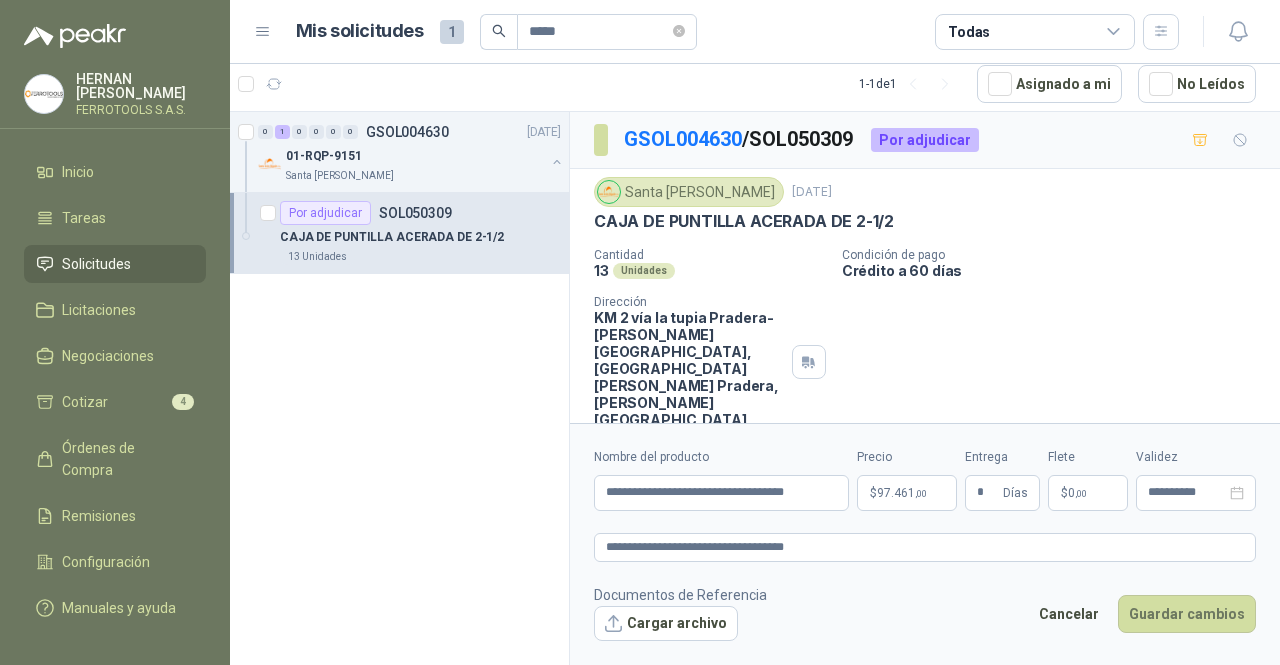 type 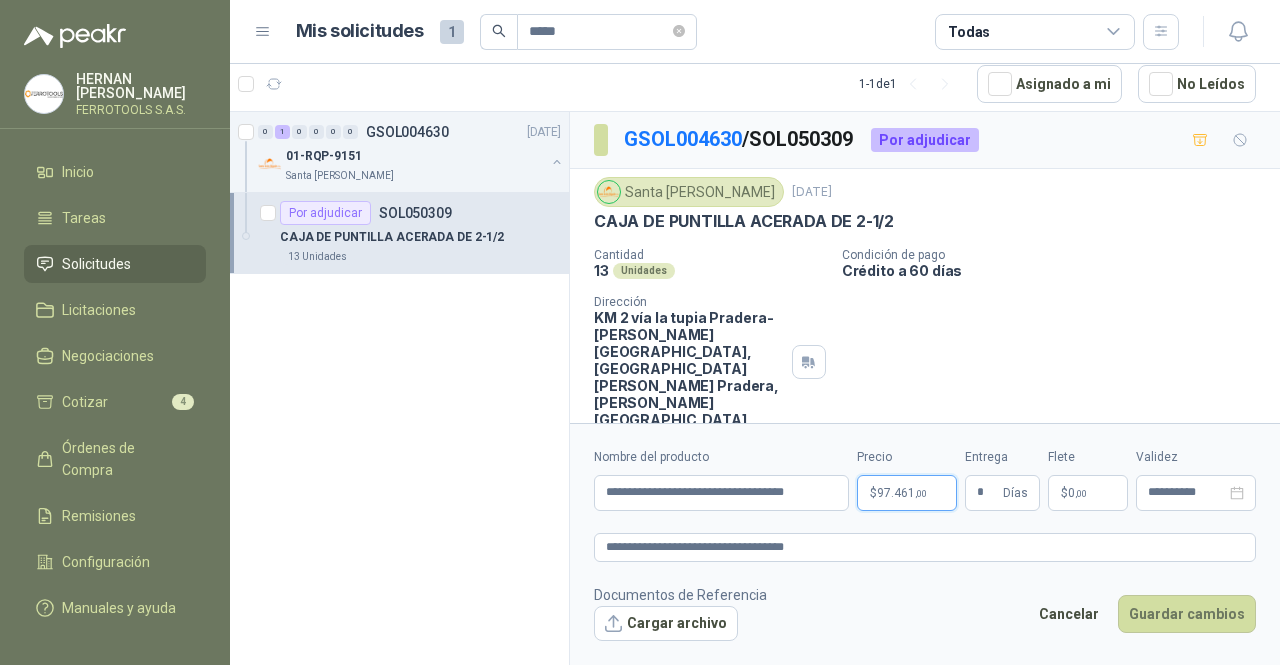 click on "**********" at bounding box center [640, 332] 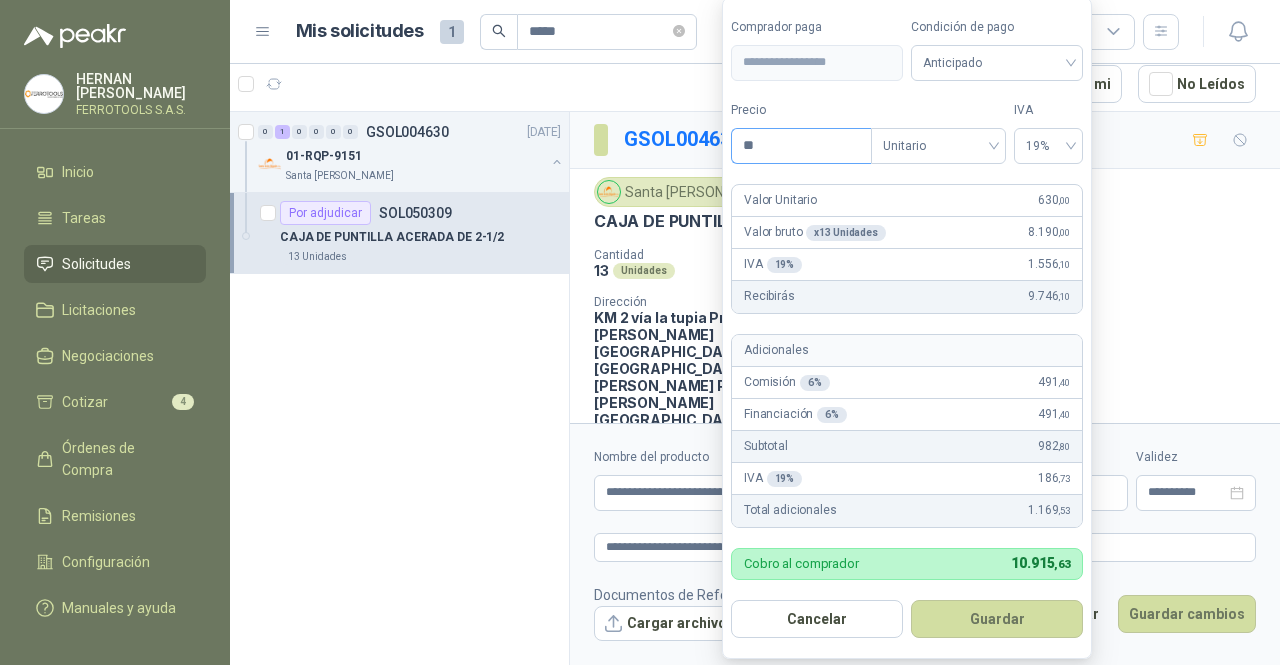 type on "*" 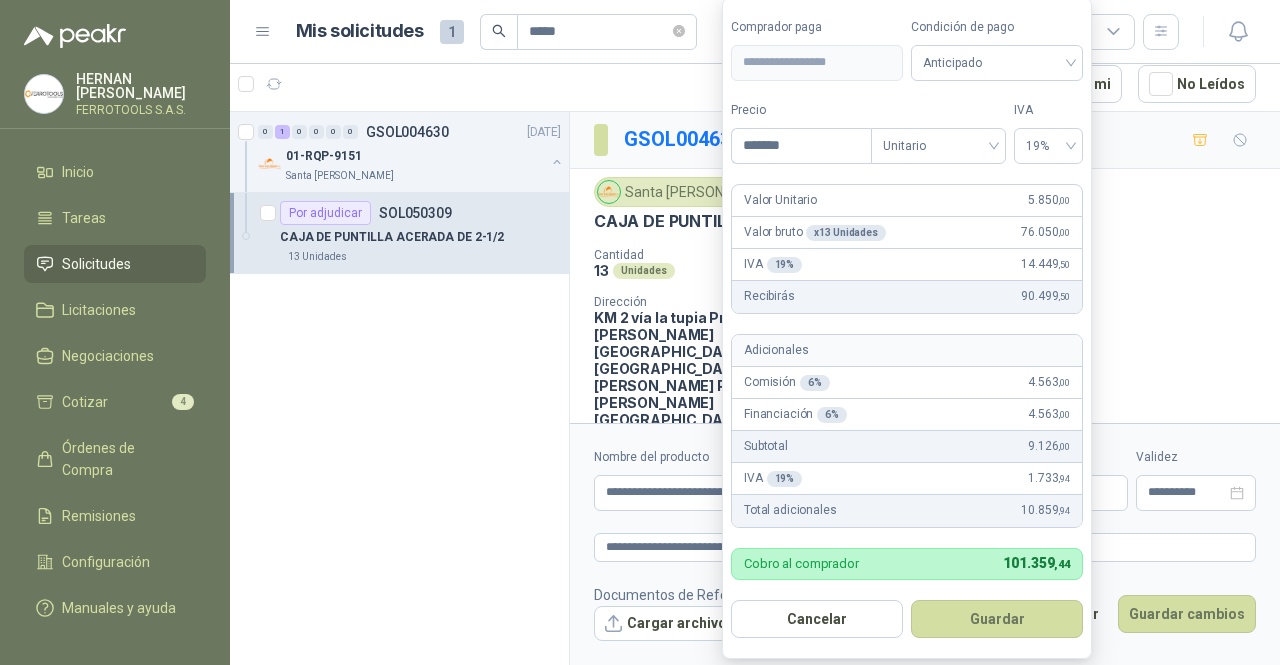 type on "*******" 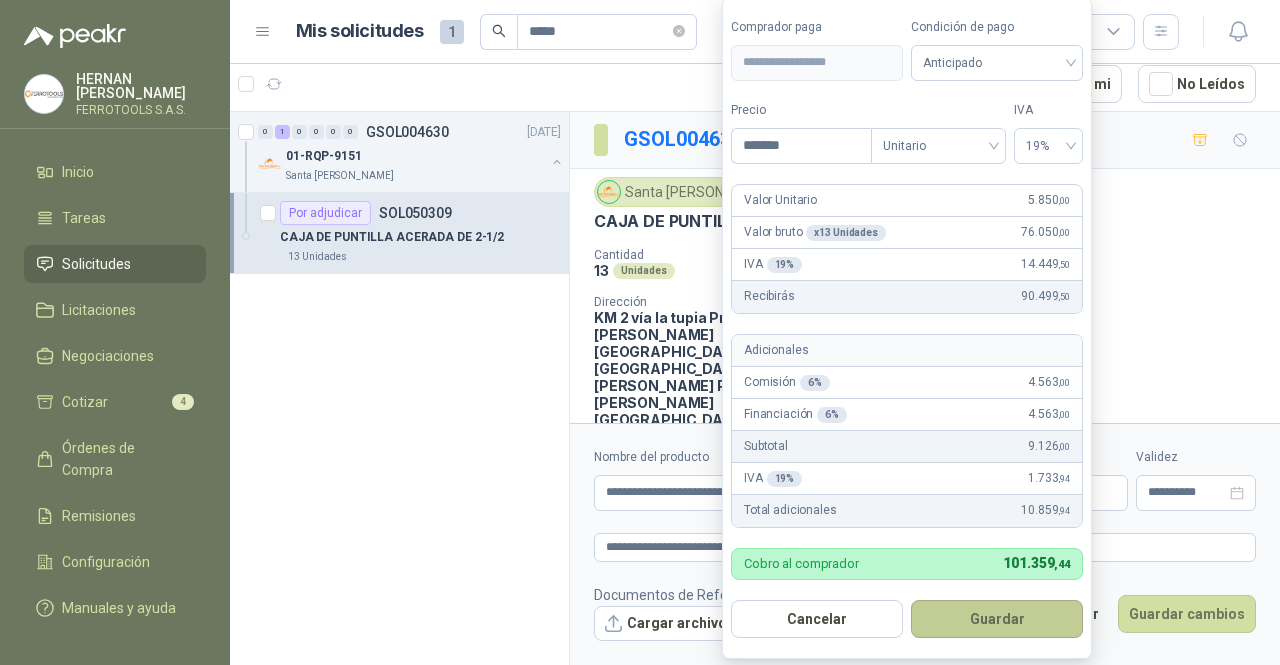 click on "Guardar" at bounding box center (997, 619) 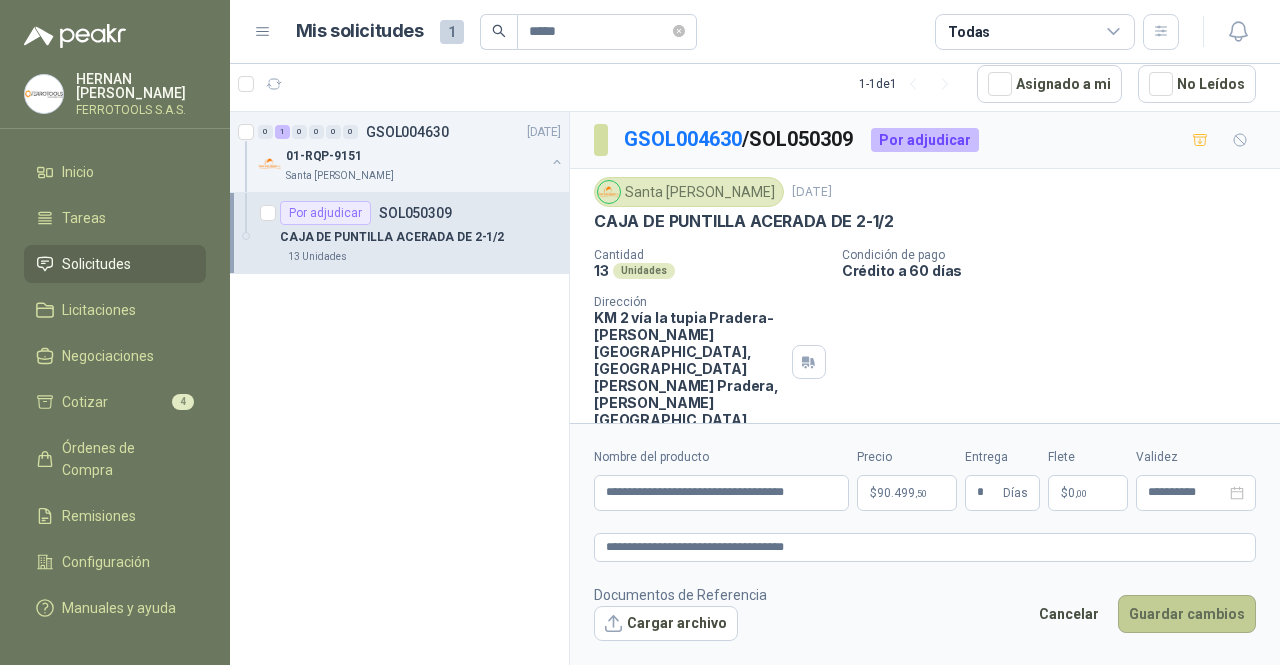 click on "Guardar cambios" at bounding box center (1187, 614) 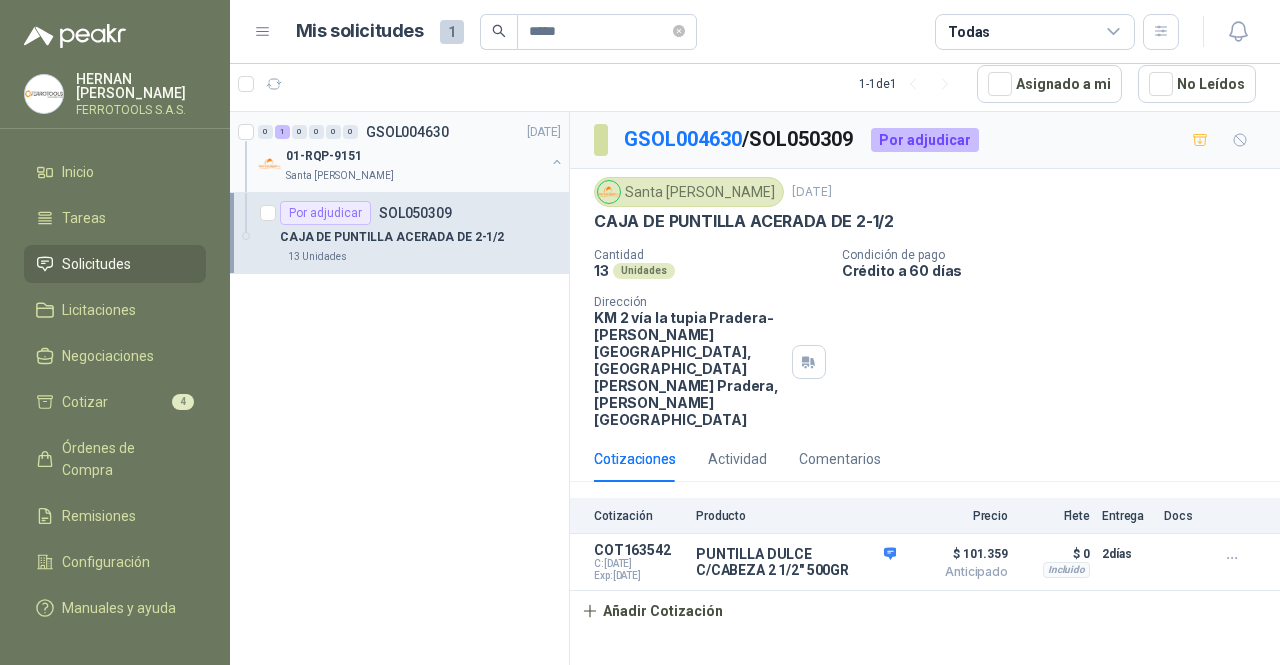 click on "01-RQP-9151" at bounding box center (415, 156) 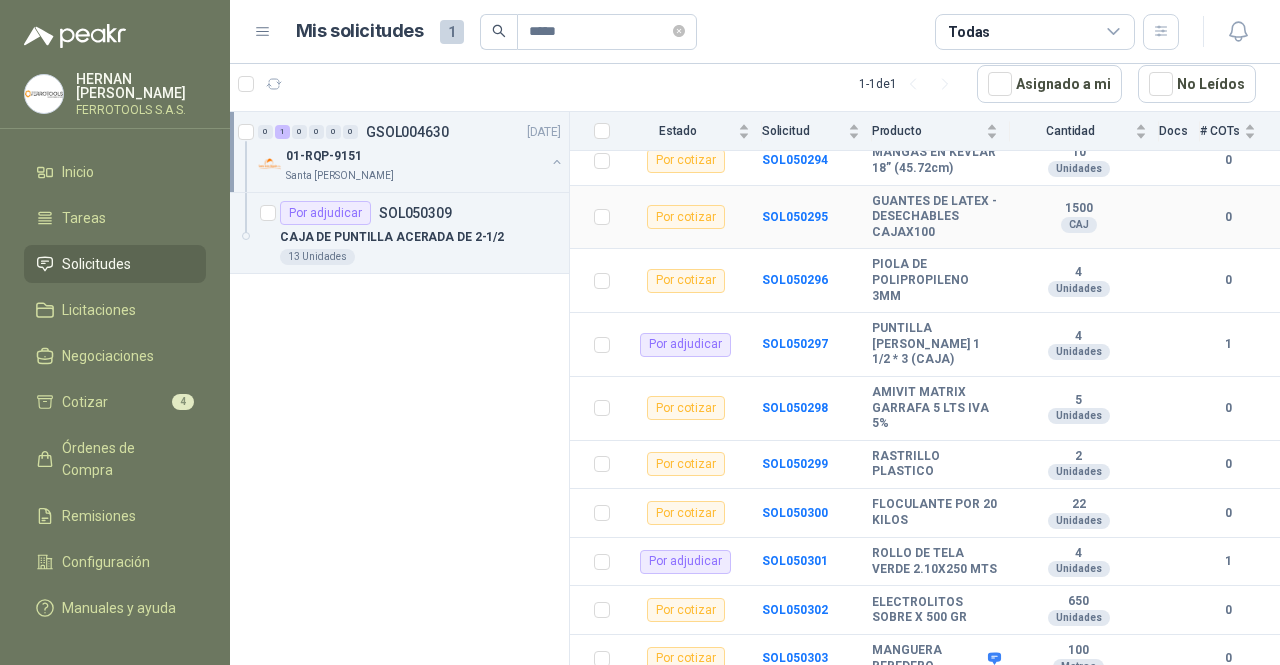 scroll, scrollTop: 4232, scrollLeft: 0, axis: vertical 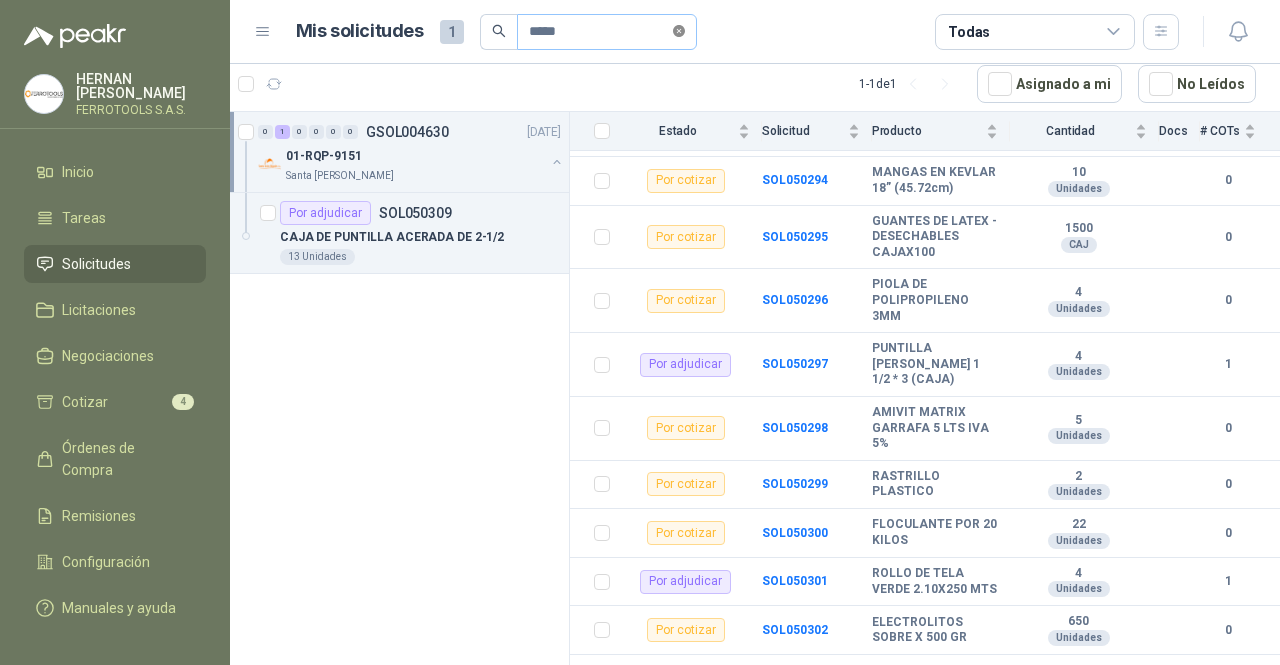 click 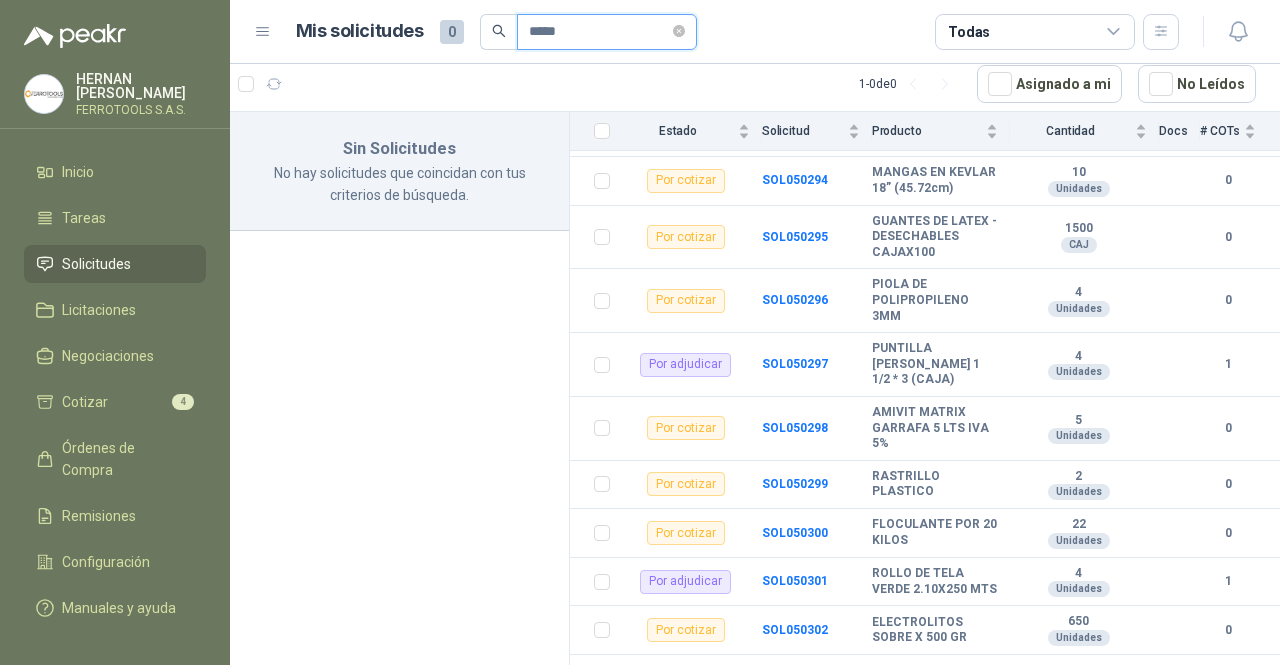 type on "*****" 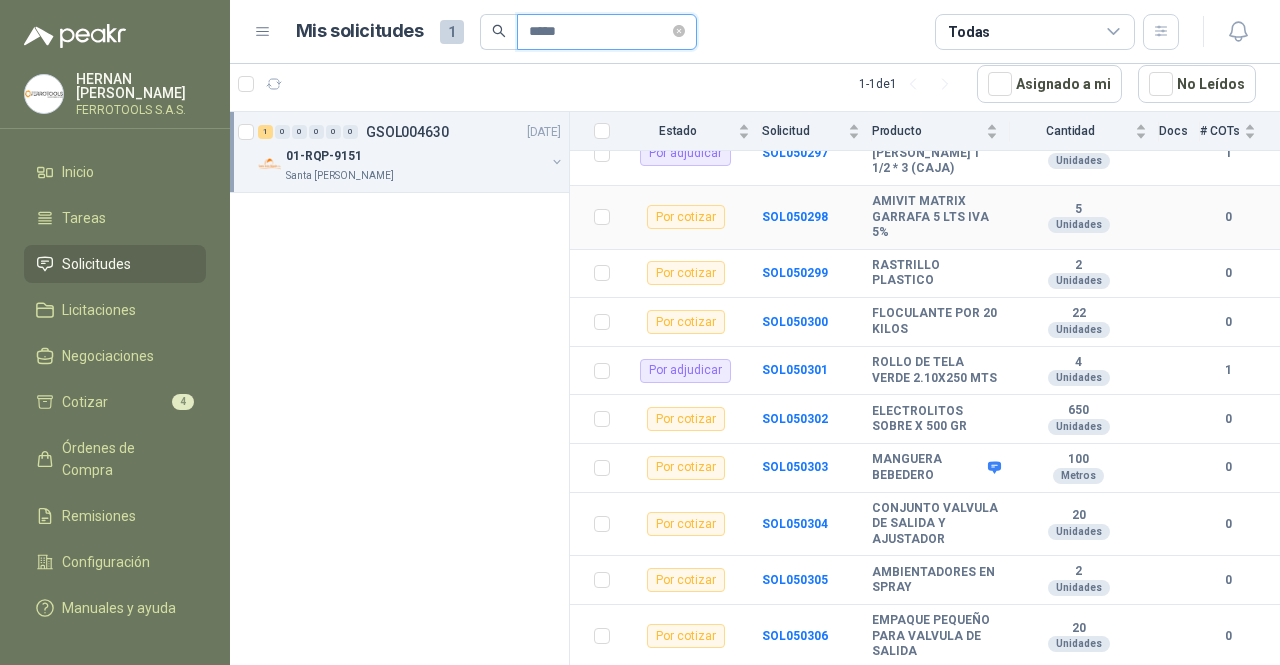 scroll, scrollTop: 4532, scrollLeft: 0, axis: vertical 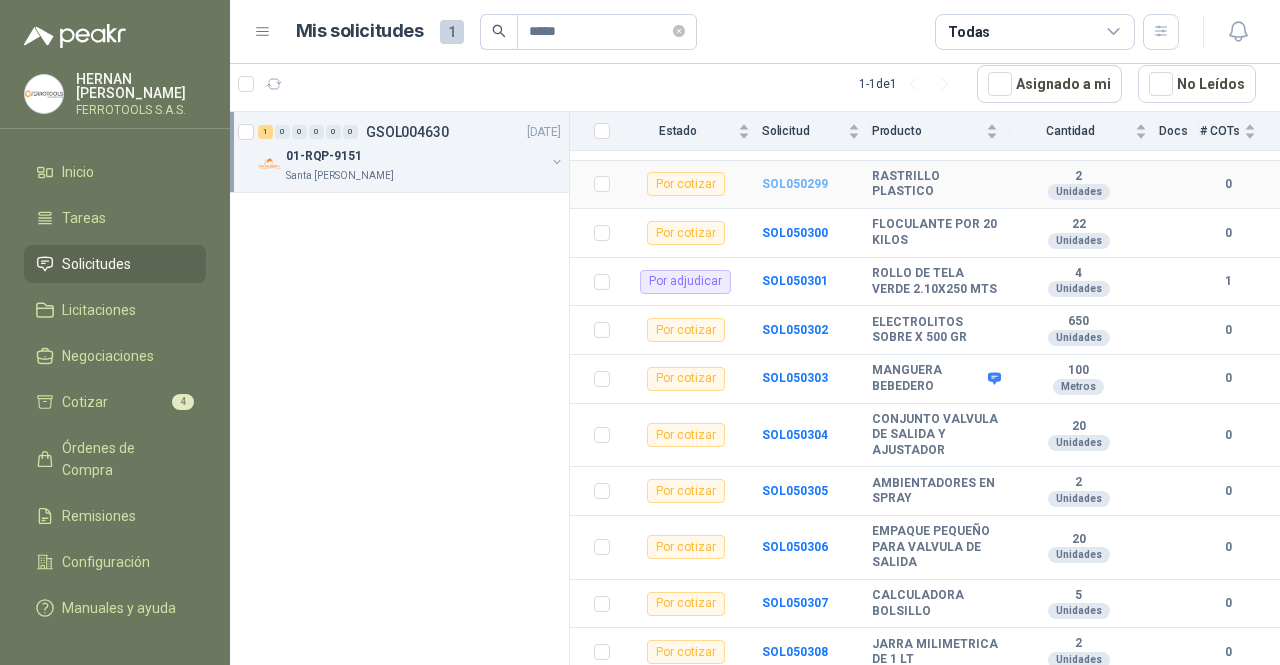 click on "SOL050299" at bounding box center (795, 184) 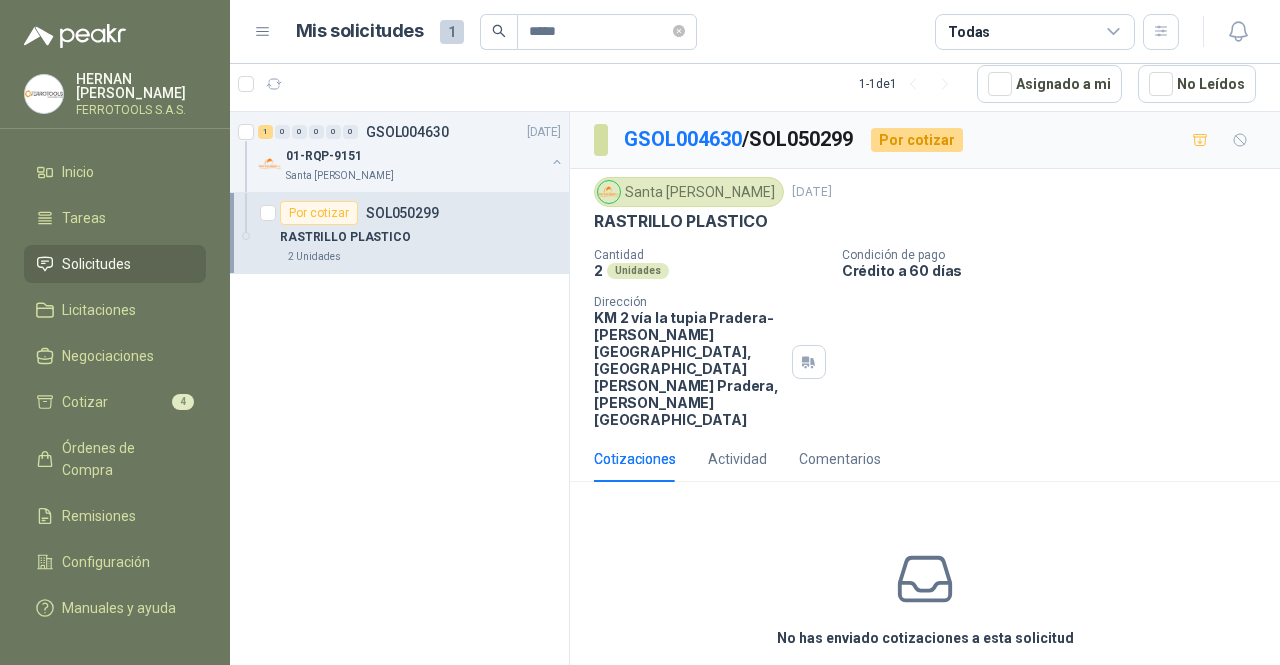click on "Cotizar" at bounding box center (925, 684) 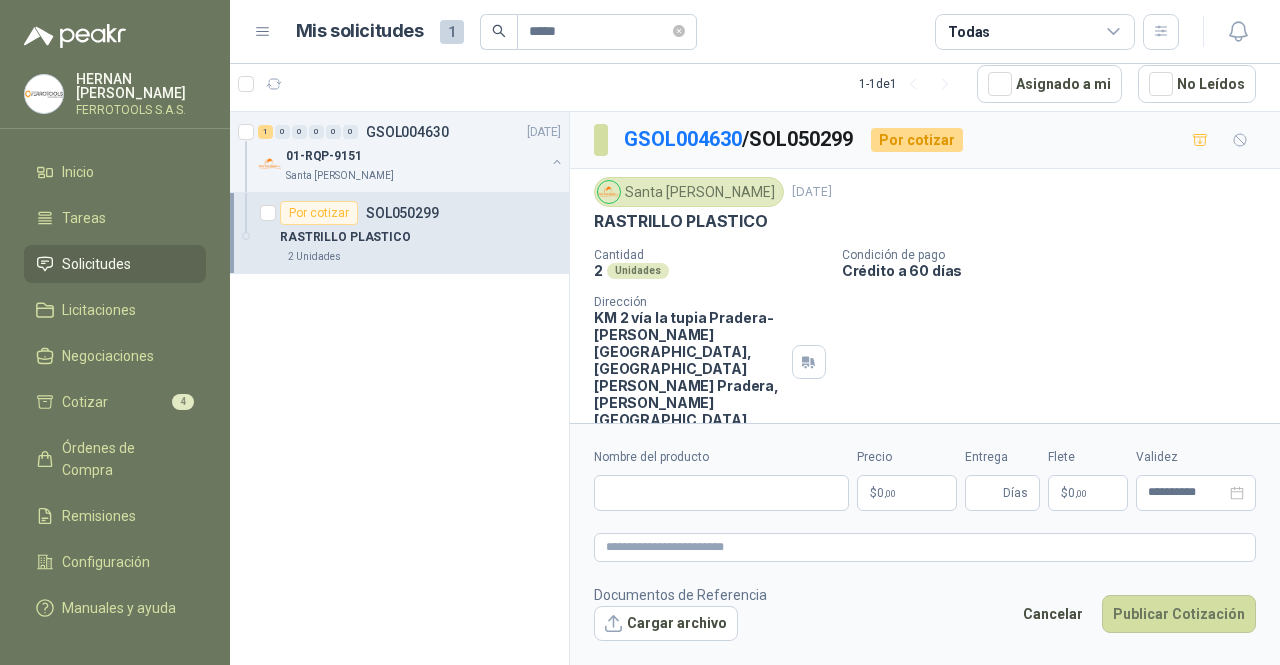 type 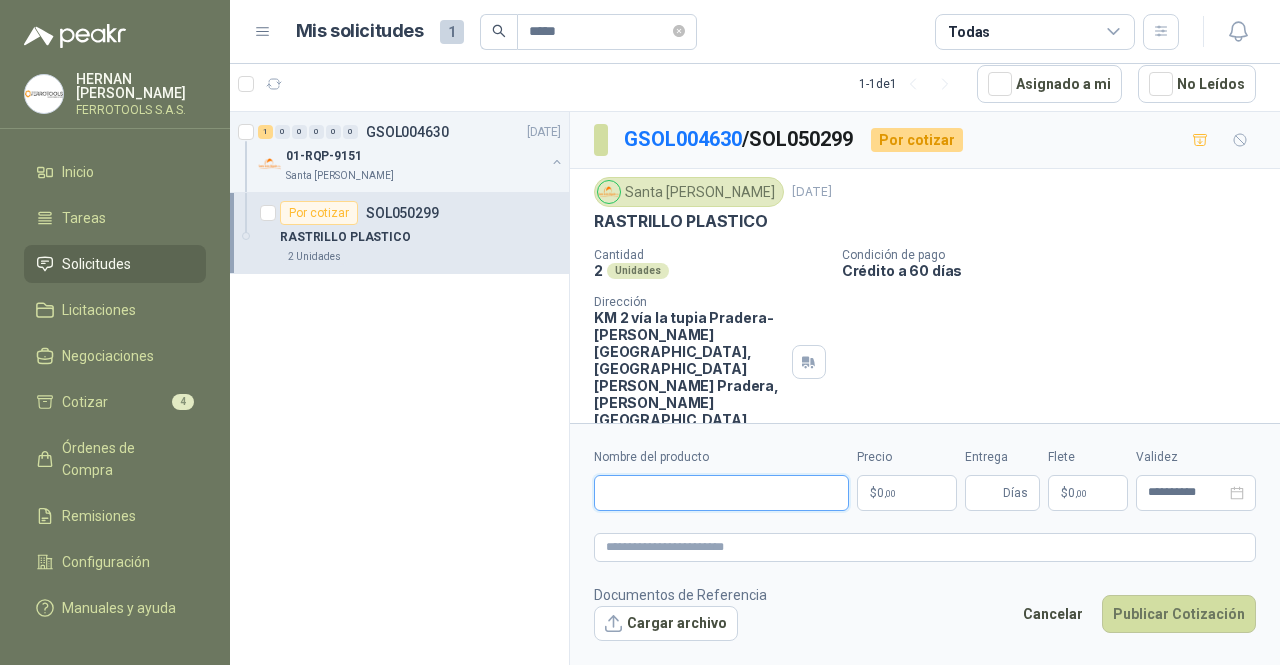 click on "Nombre del producto" at bounding box center (721, 493) 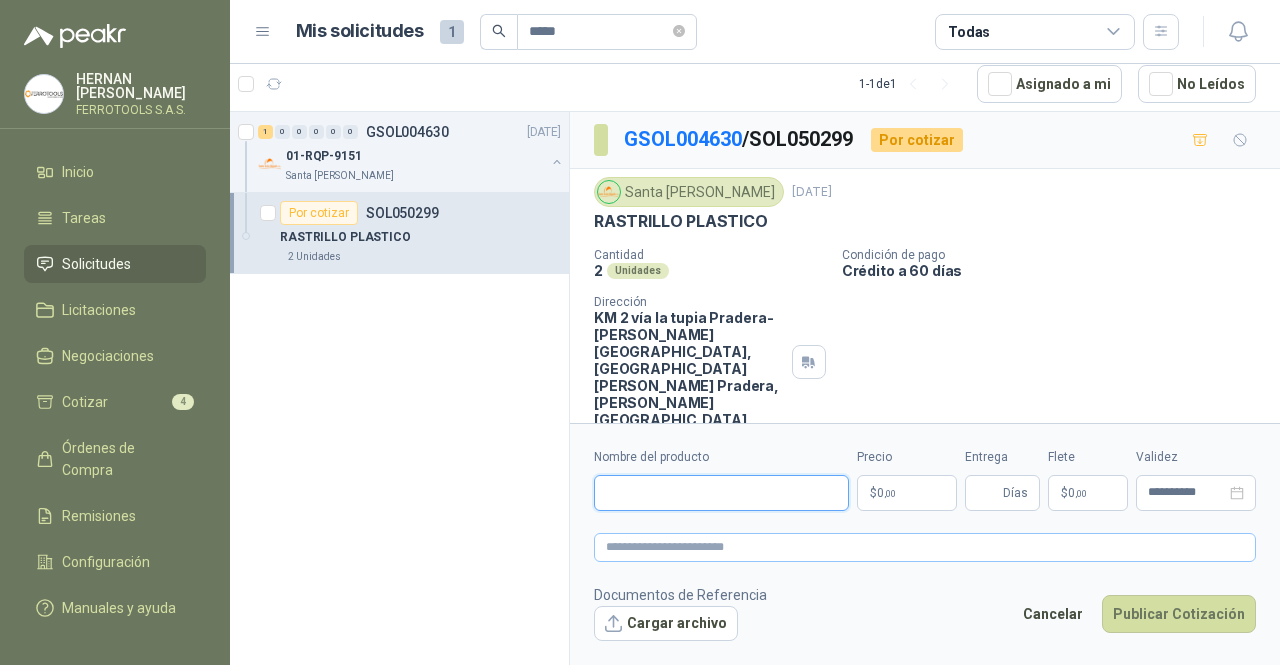 paste on "**********" 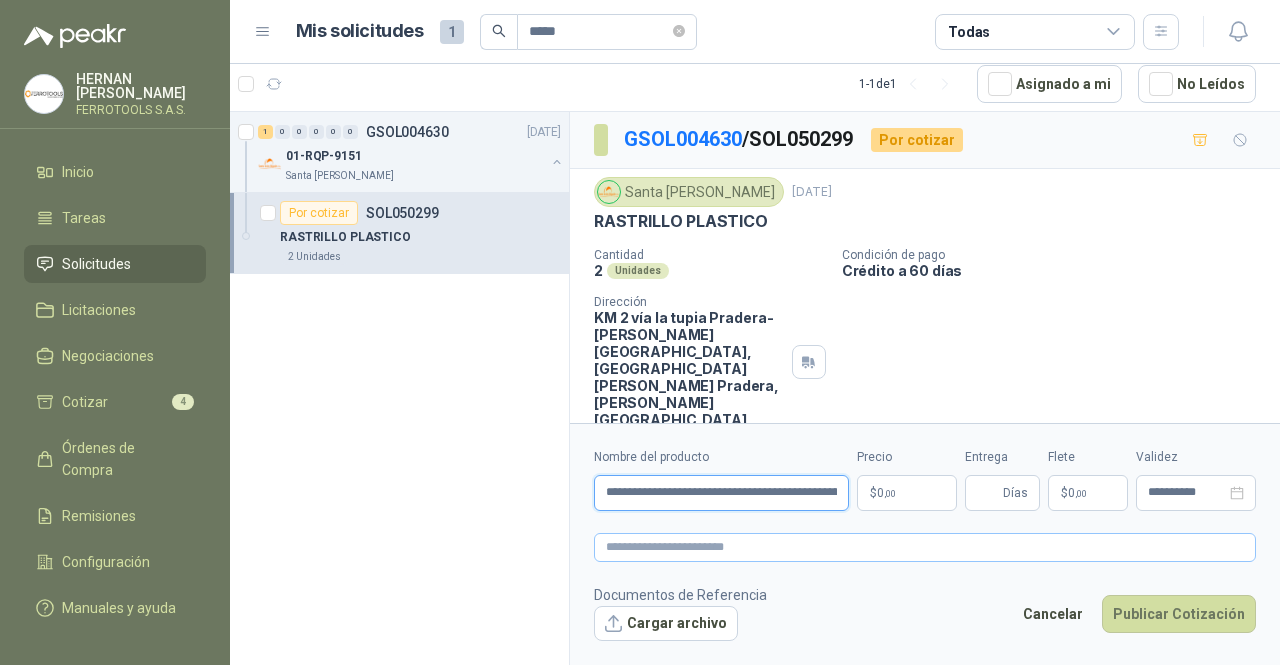 scroll, scrollTop: 0, scrollLeft: 48, axis: horizontal 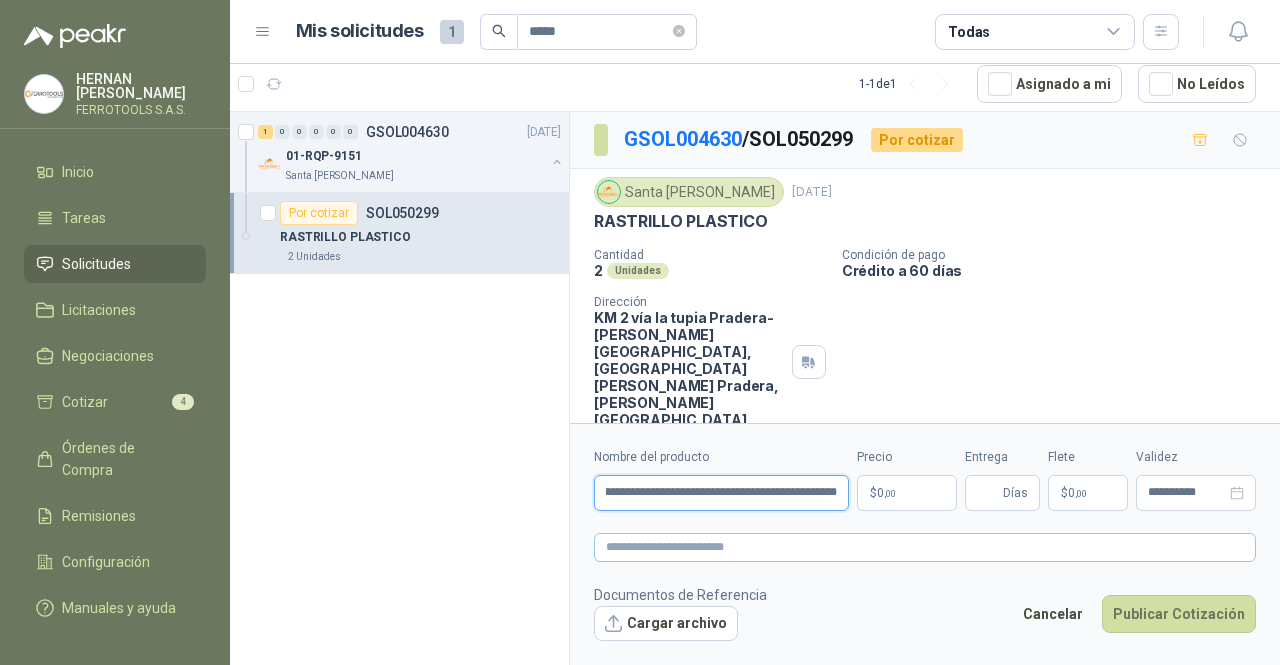type on "**********" 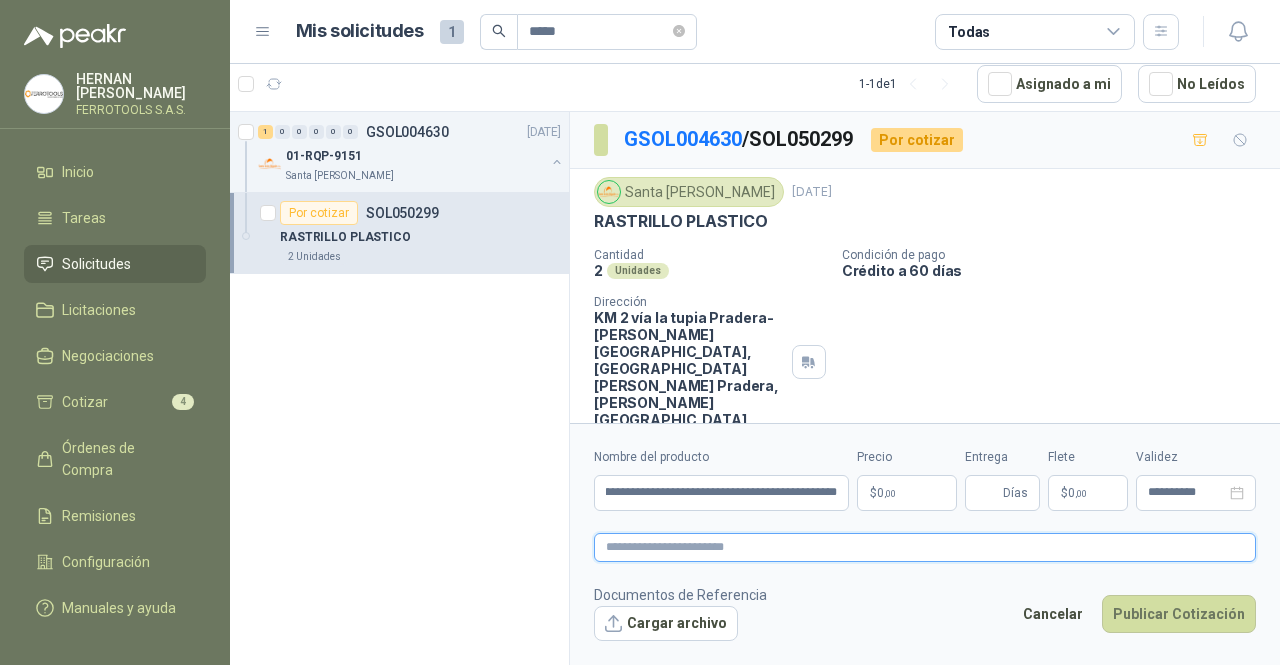 click at bounding box center (925, 547) 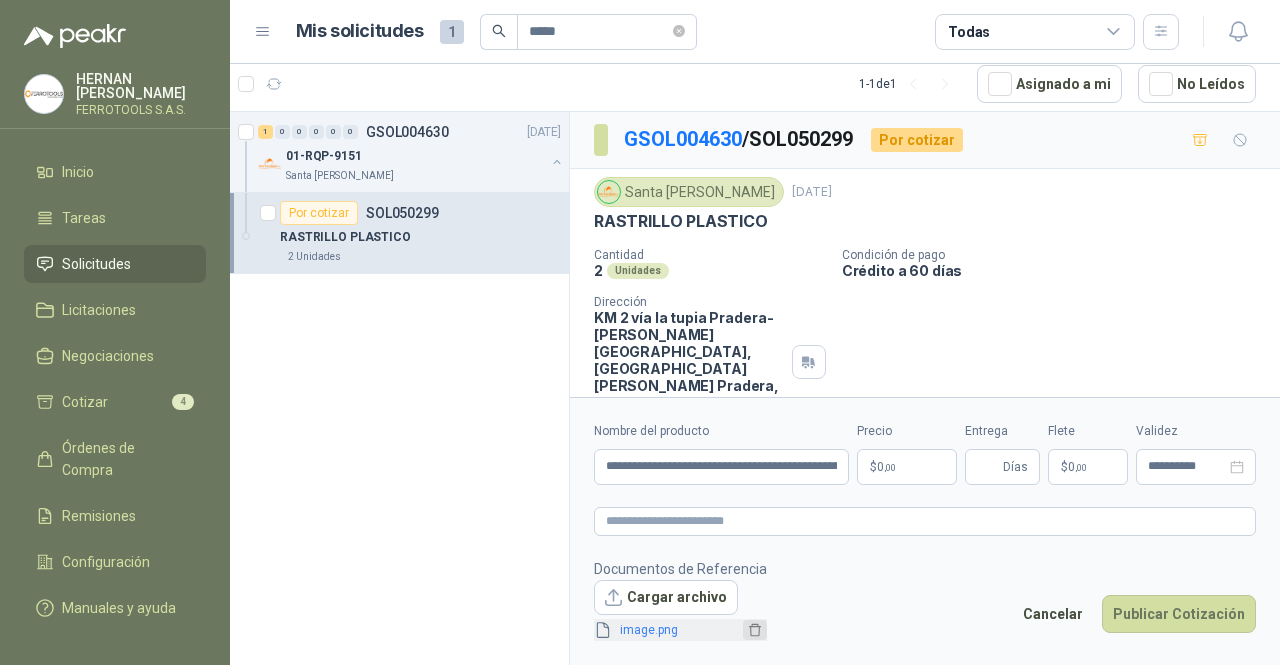 click 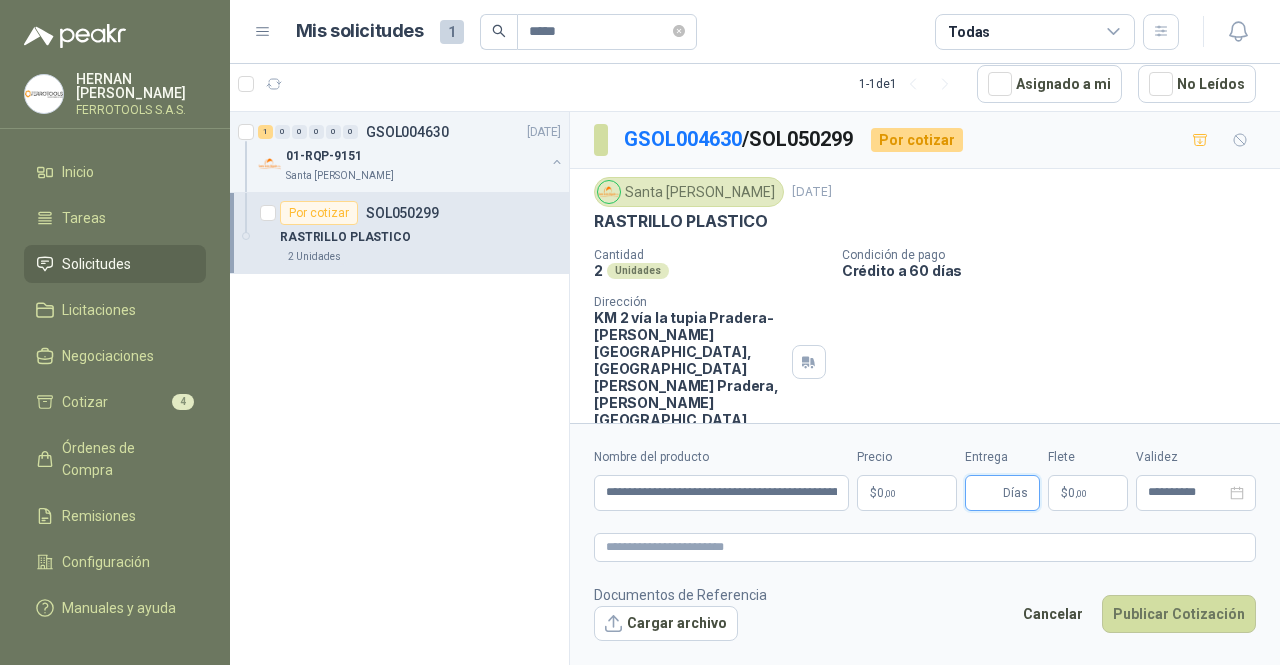 click on "Entrega" at bounding box center (988, 493) 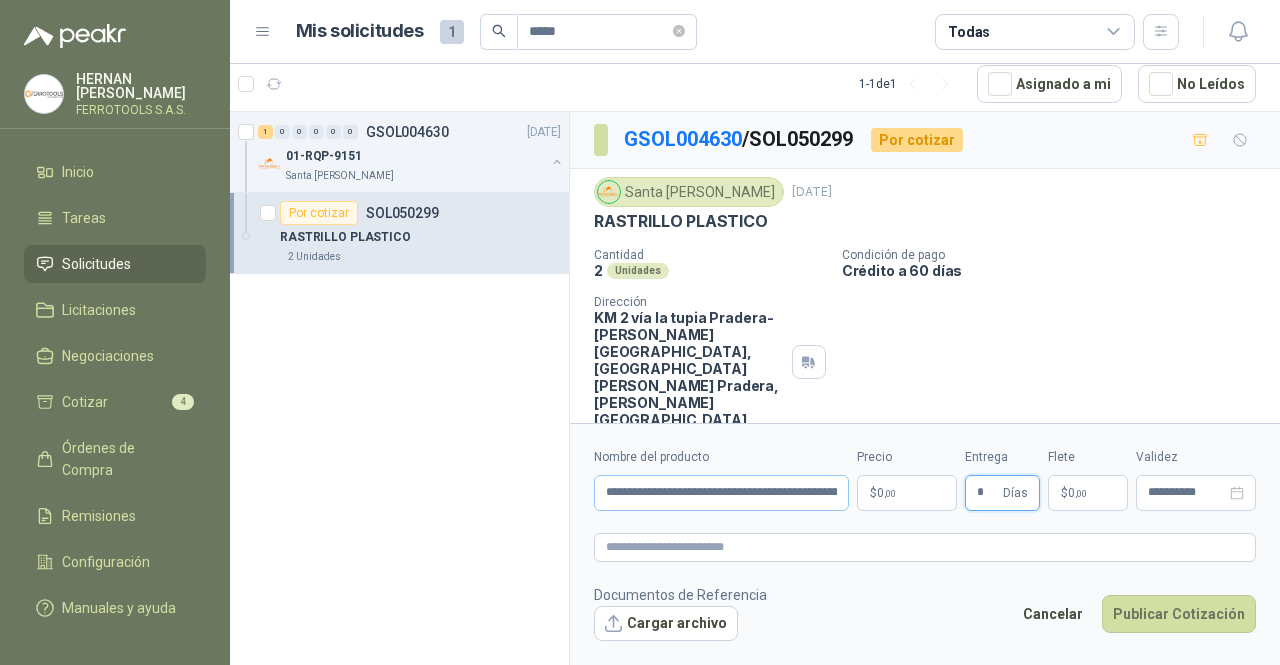 type on "*" 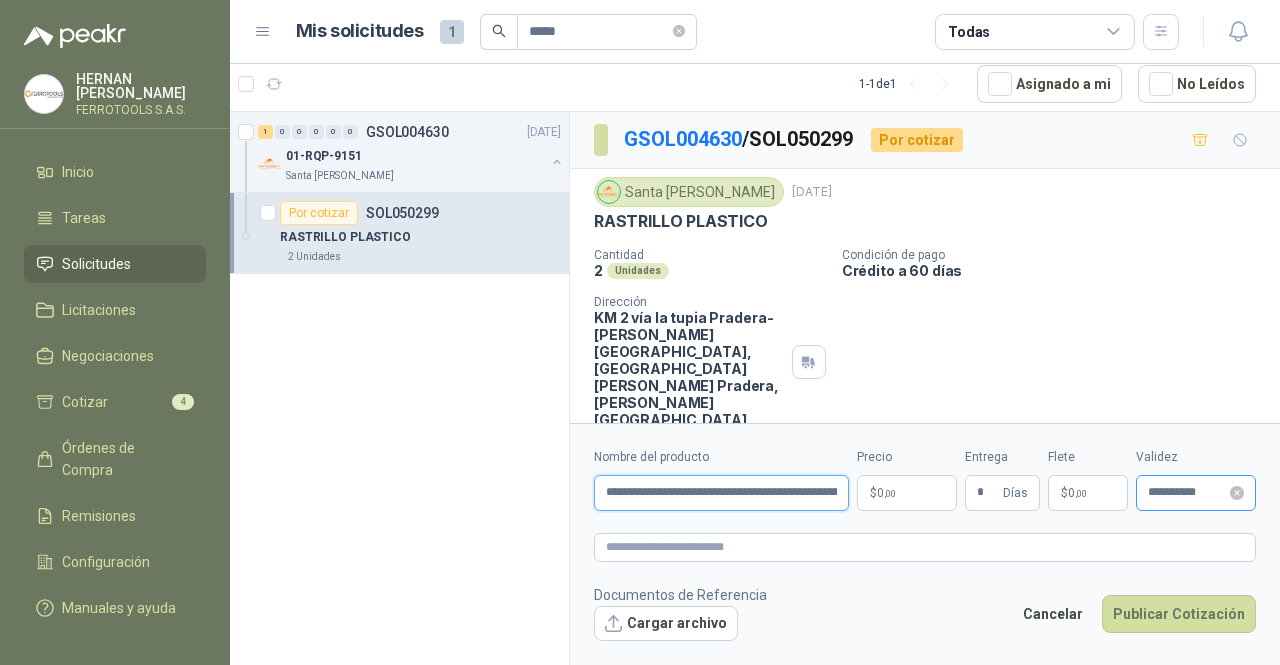 scroll, scrollTop: 0, scrollLeft: 48, axis: horizontal 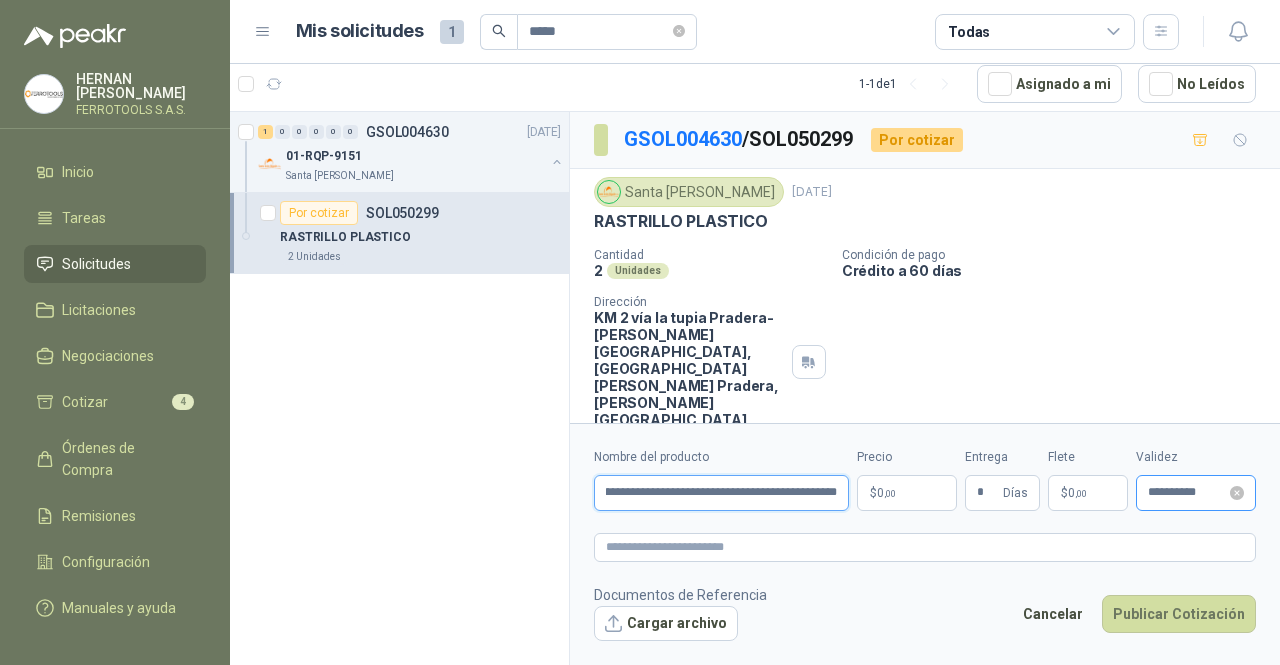 drag, startPoint x: 607, startPoint y: 493, endPoint x: 1224, endPoint y: 493, distance: 617 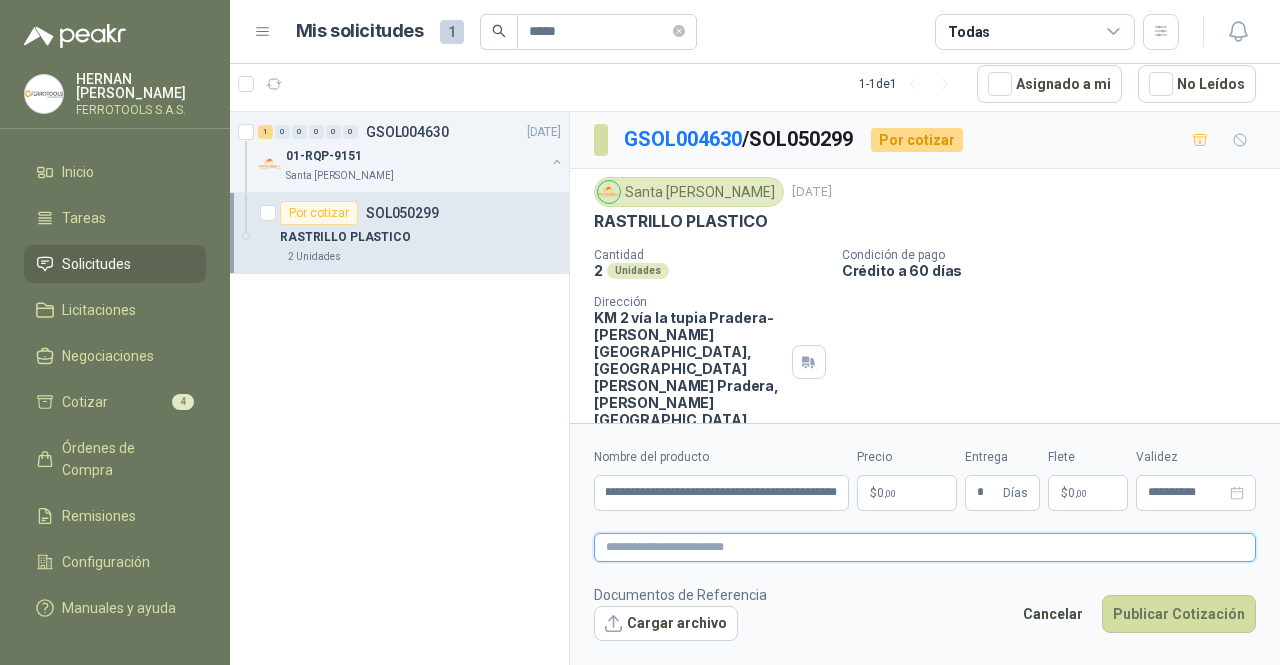 click at bounding box center [925, 547] 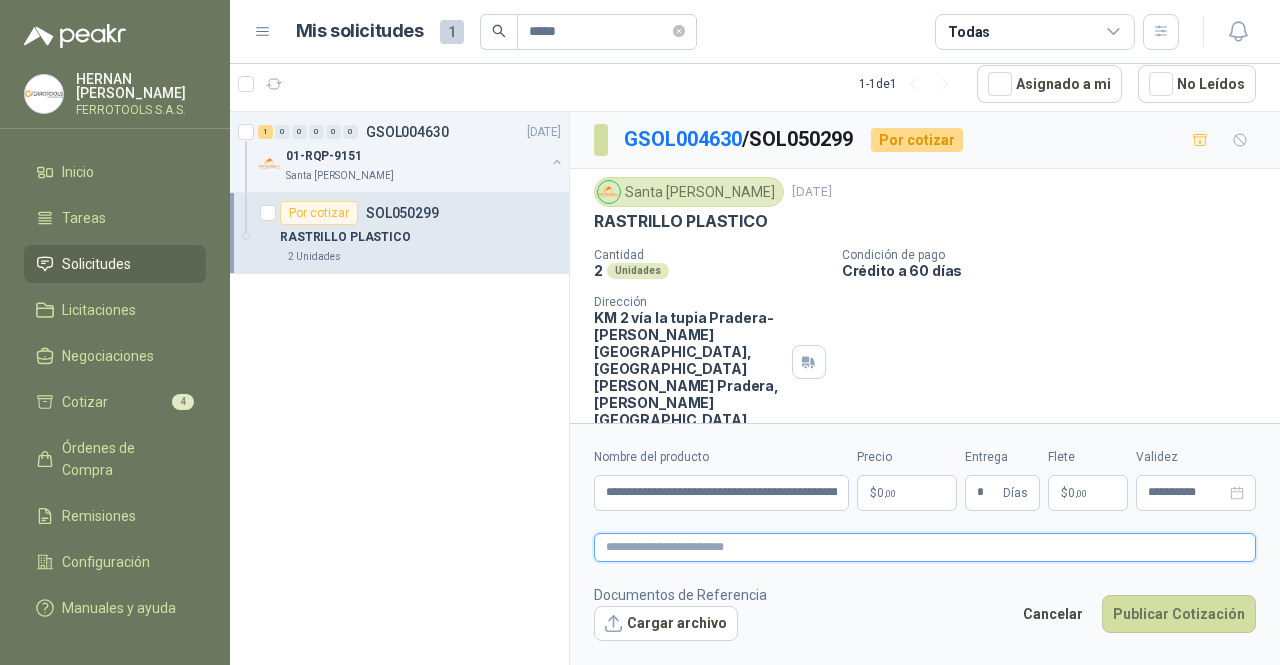paste on "**********" 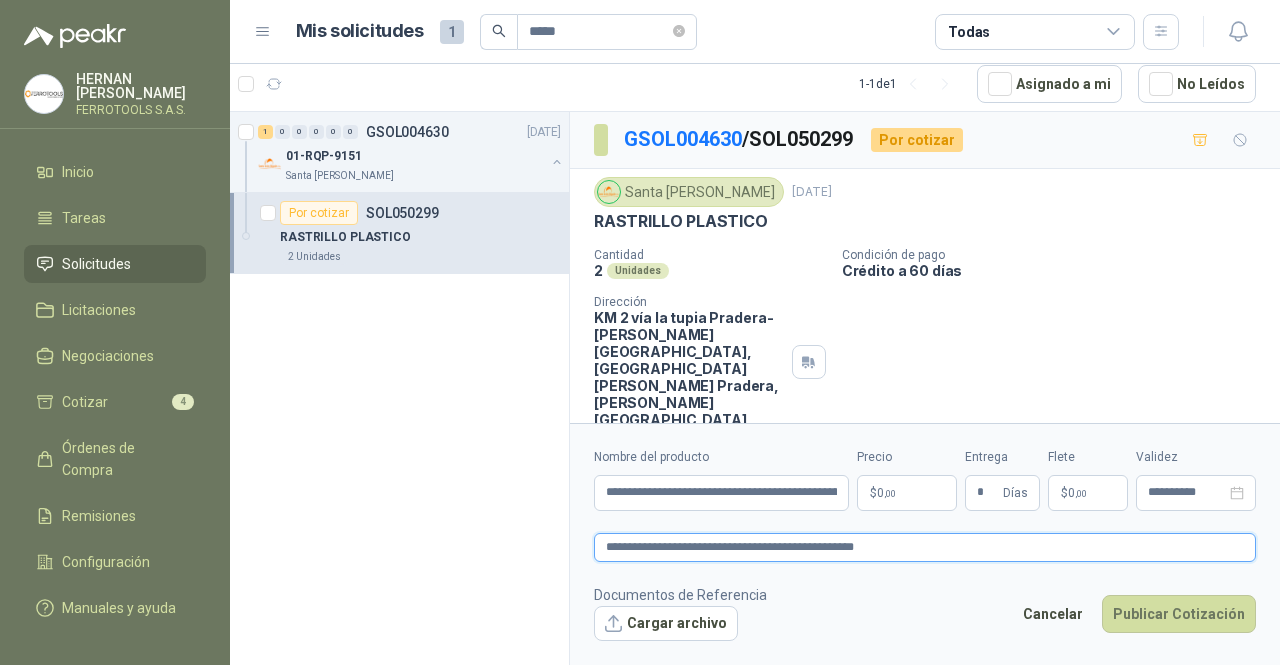 type on "**********" 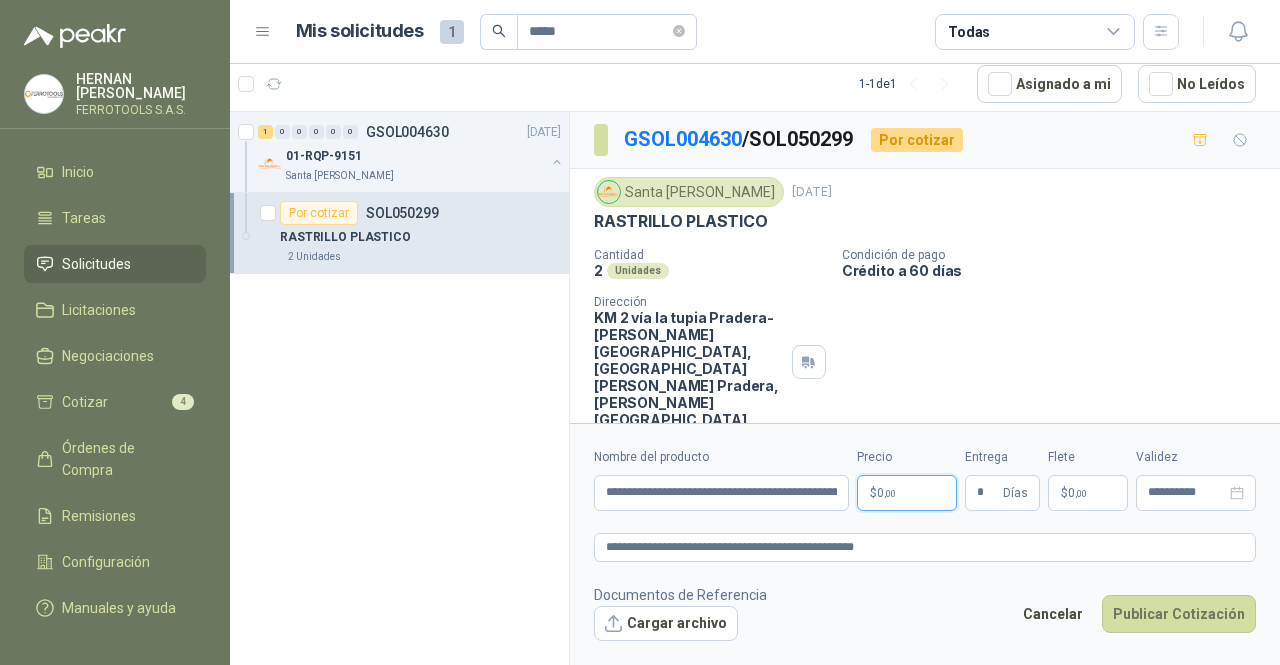 click on "**********" at bounding box center (640, 332) 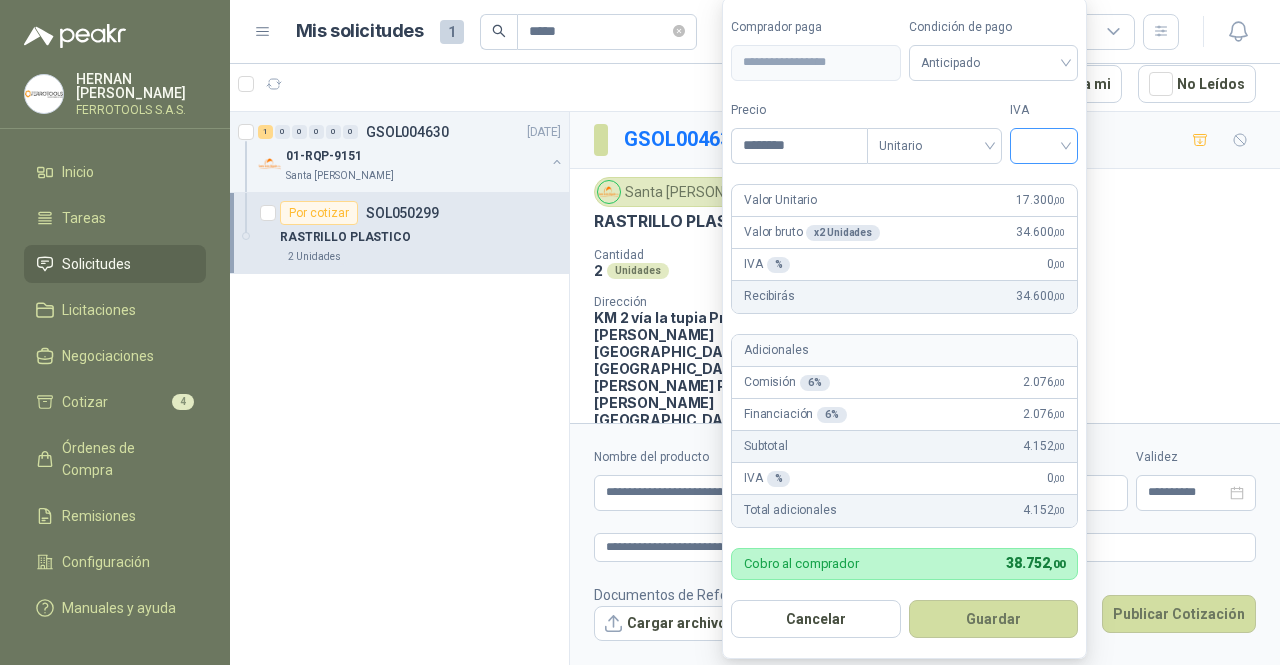 type on "********" 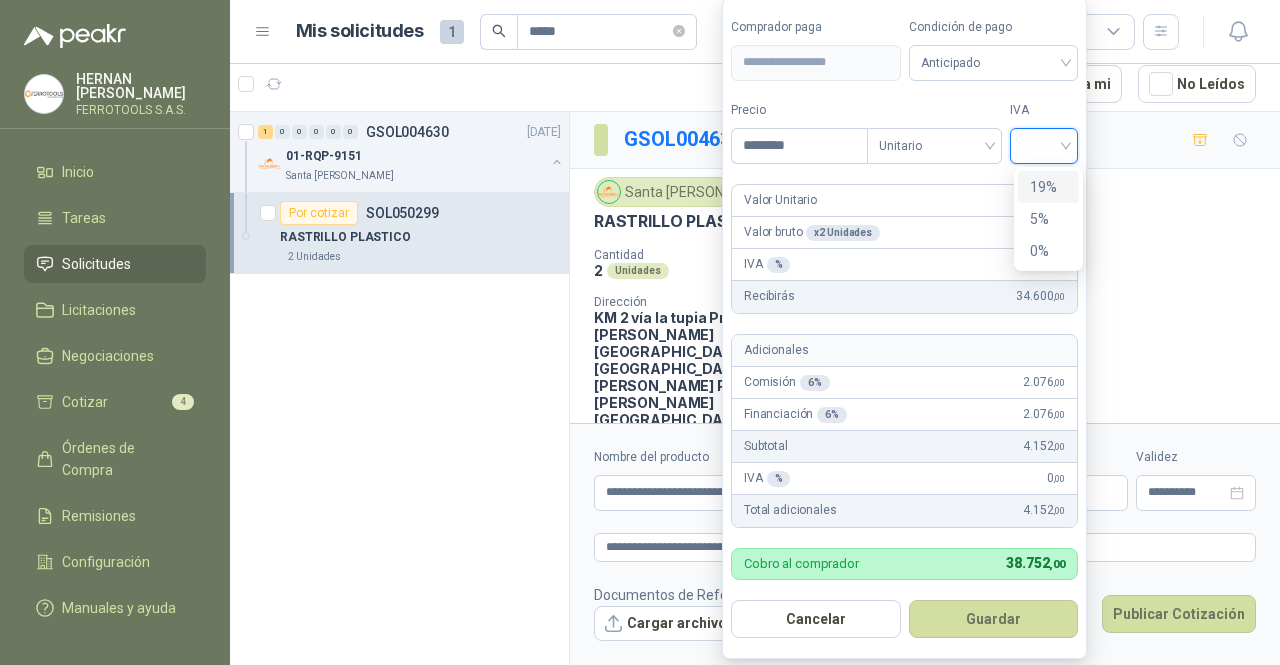 click on "19%" at bounding box center [1048, 187] 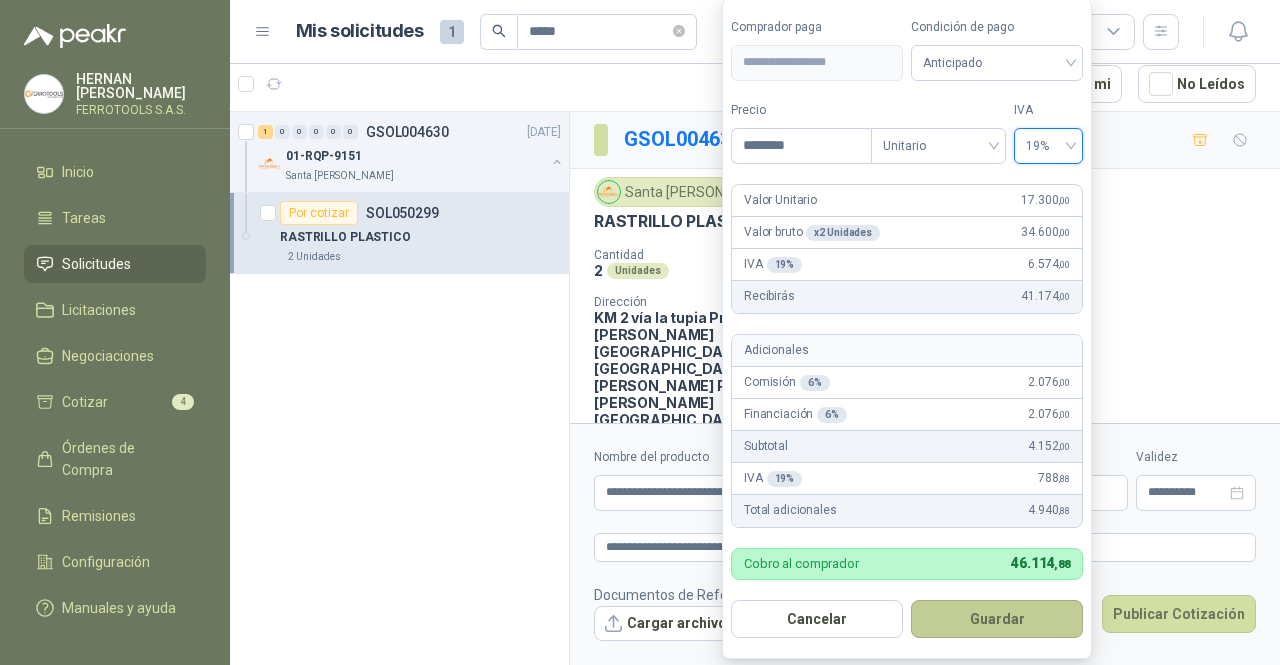 click on "Guardar" at bounding box center [997, 619] 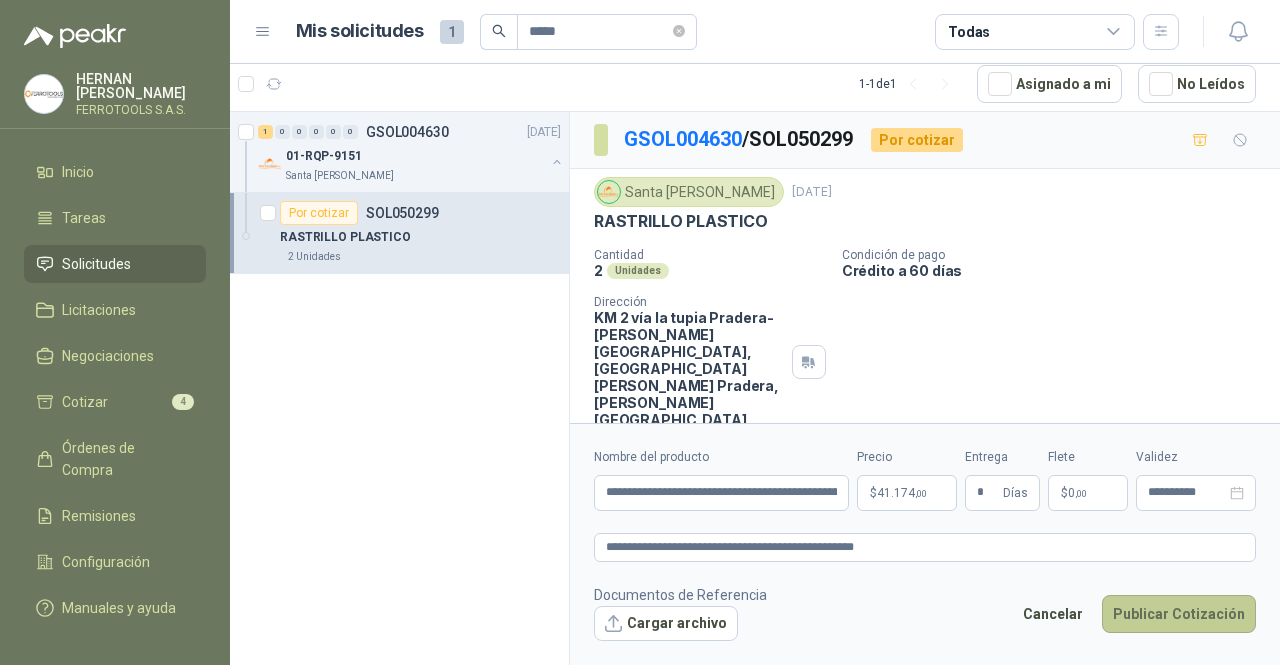 click on "Publicar Cotización" at bounding box center (1179, 614) 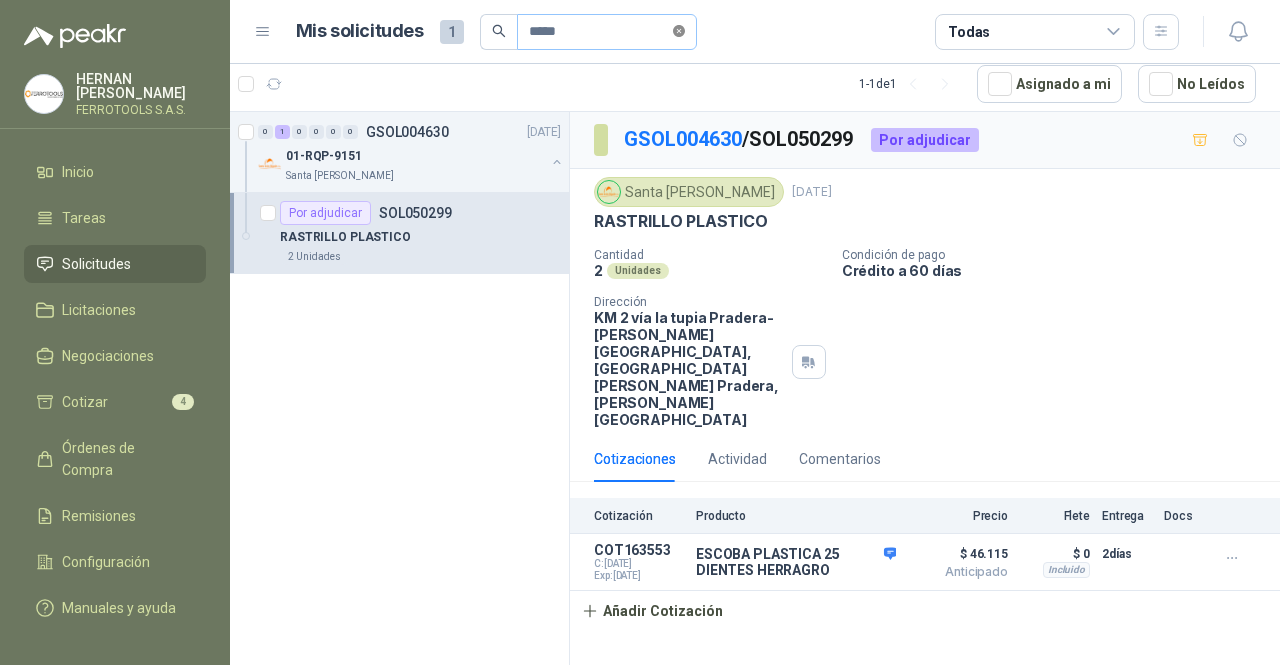 click 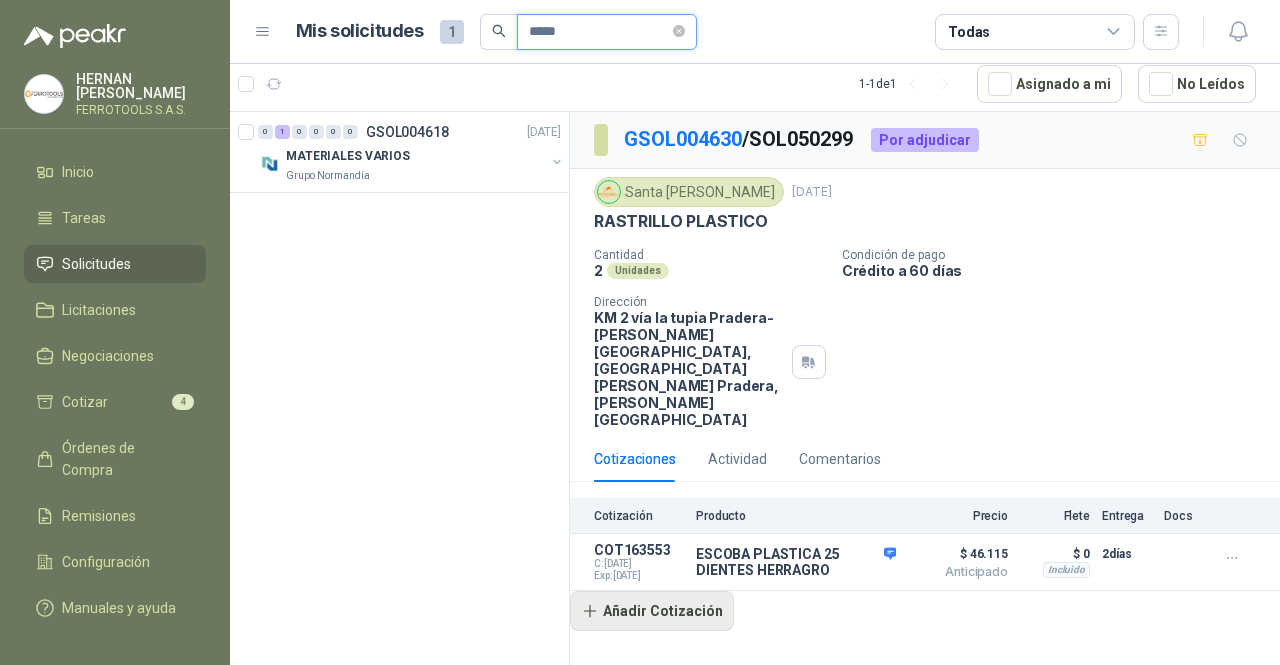 type on "*****" 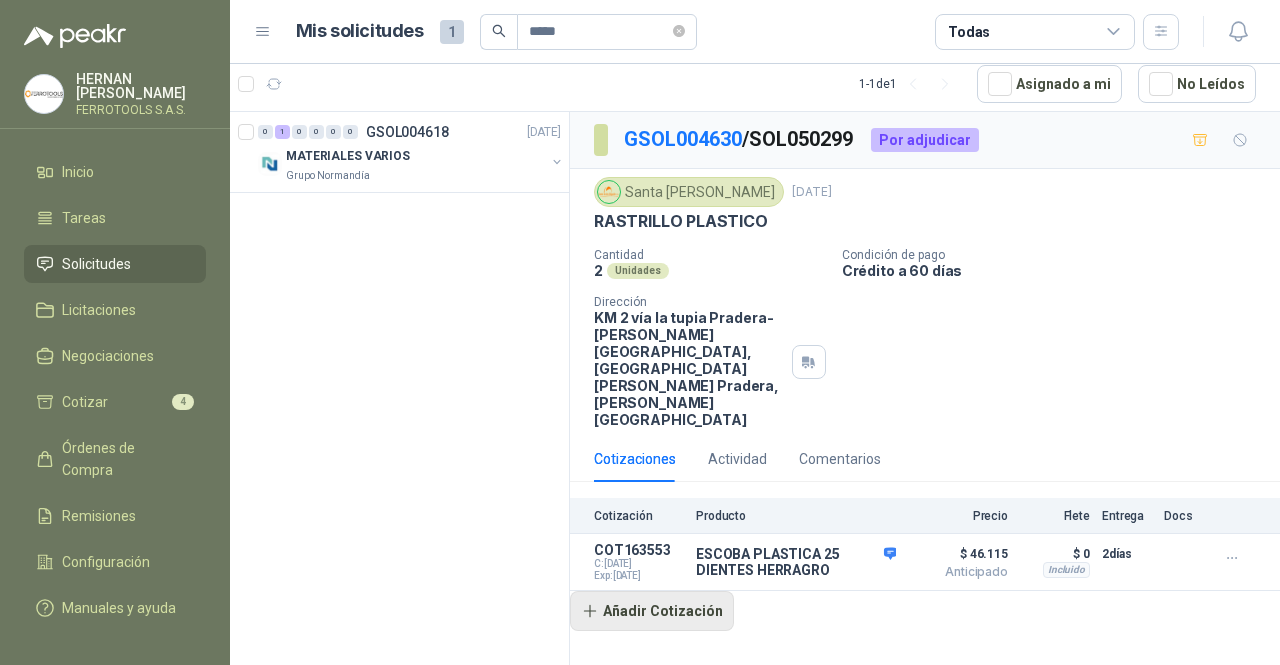 click on "Añadir Cotización" at bounding box center (652, 611) 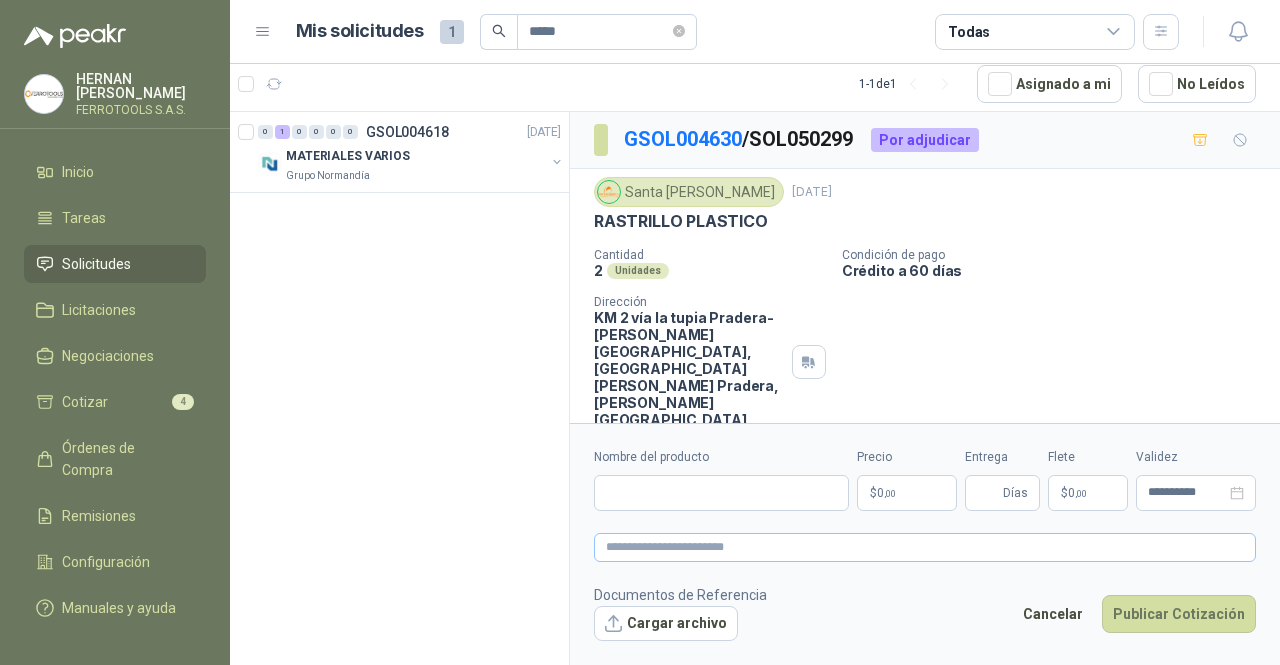 type 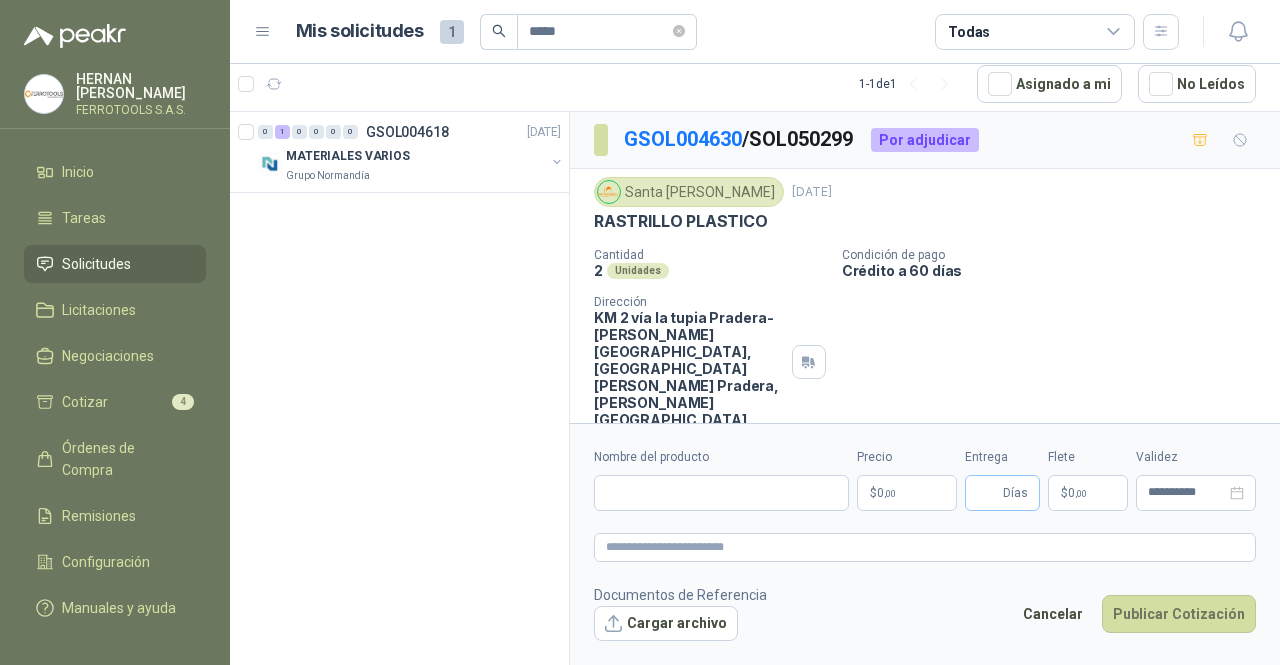 click on "Días" at bounding box center (1002, 493) 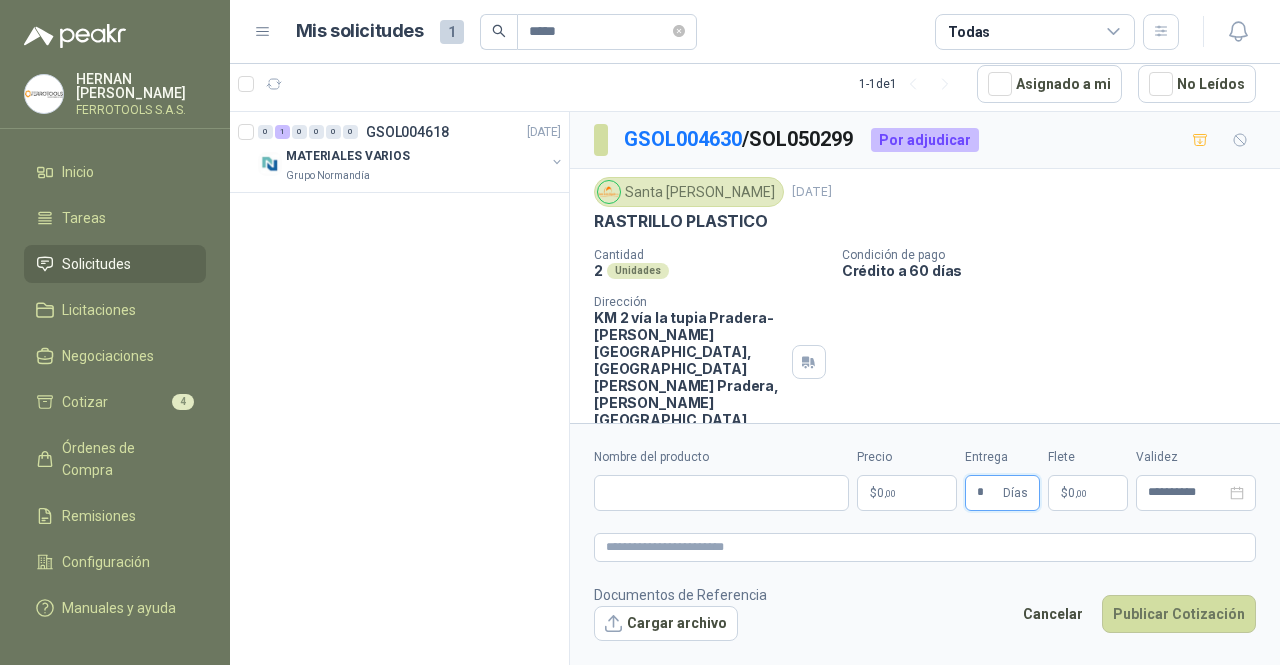 type on "*" 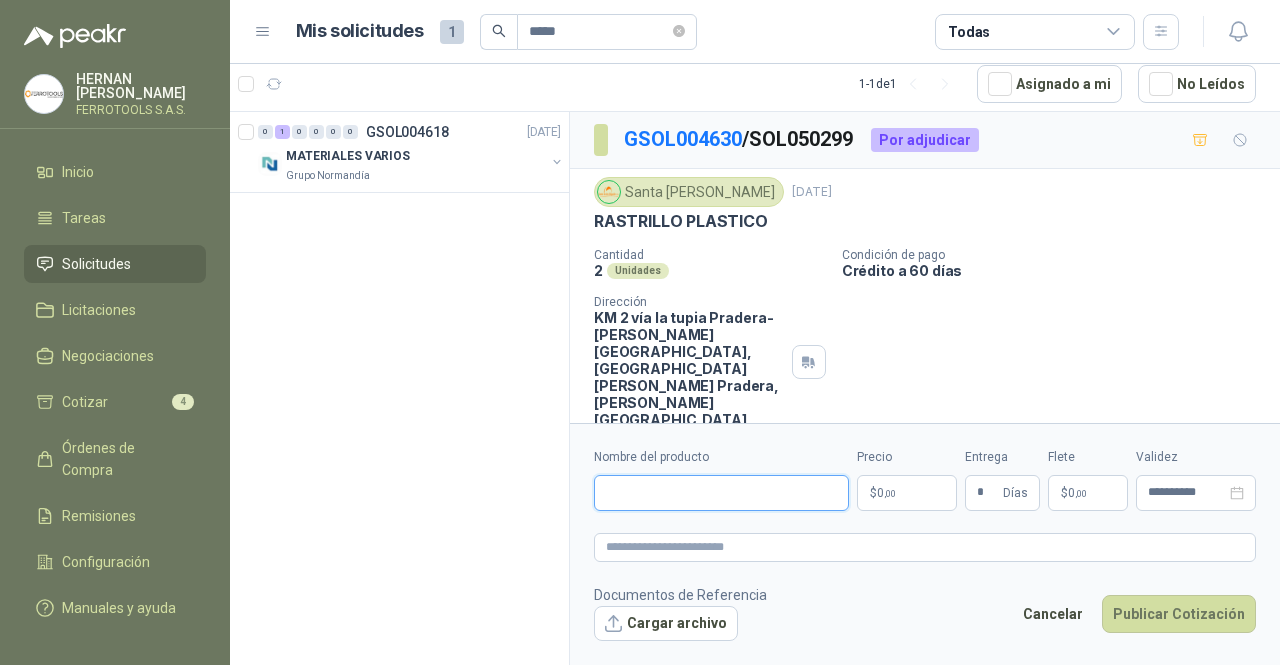 click on "Nombre del producto" at bounding box center [721, 493] 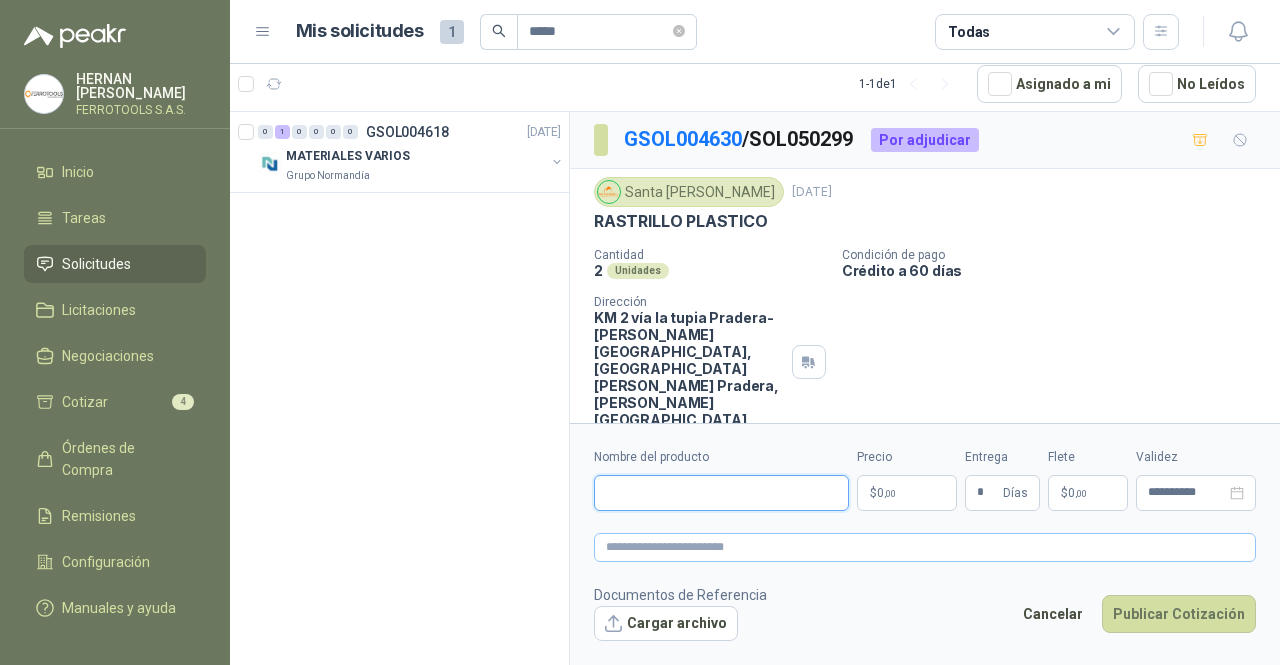 paste on "**********" 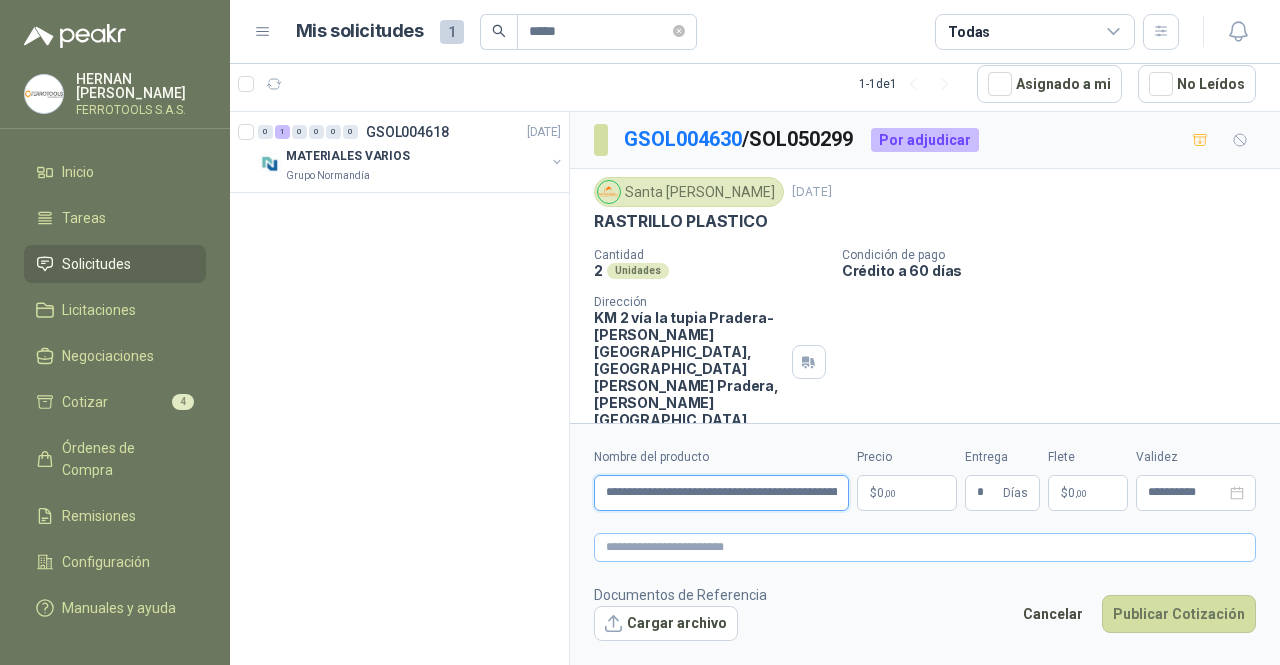 scroll, scrollTop: 0, scrollLeft: 575, axis: horizontal 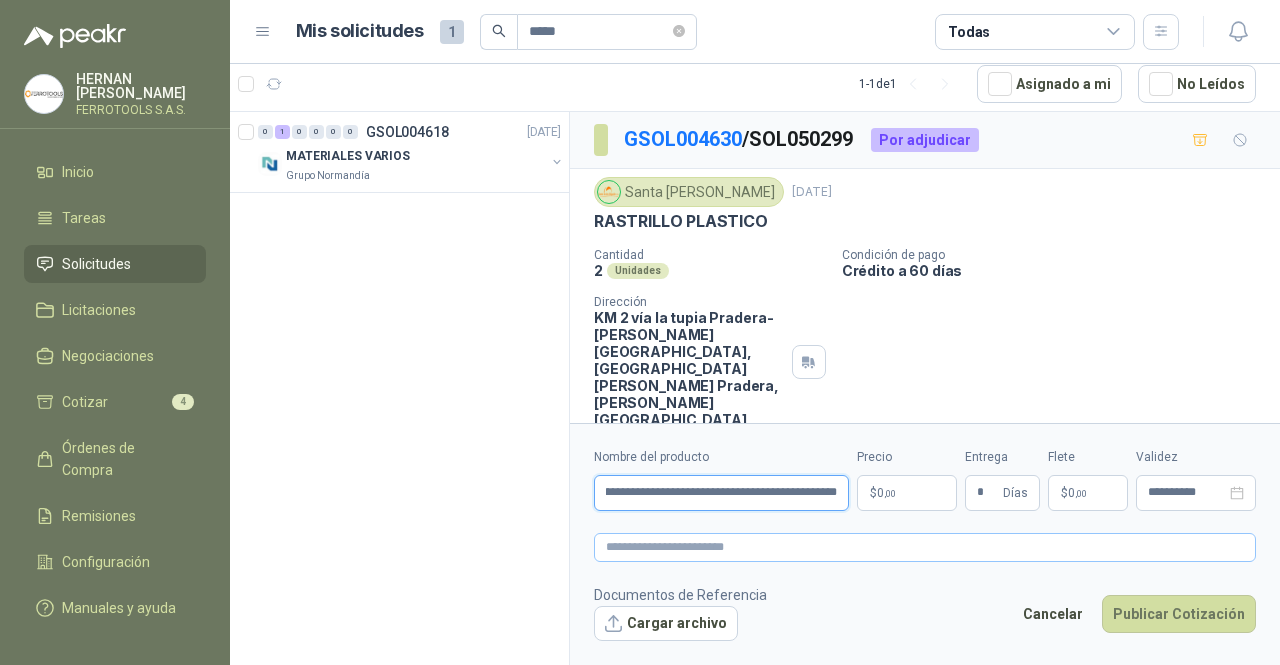 type on "**********" 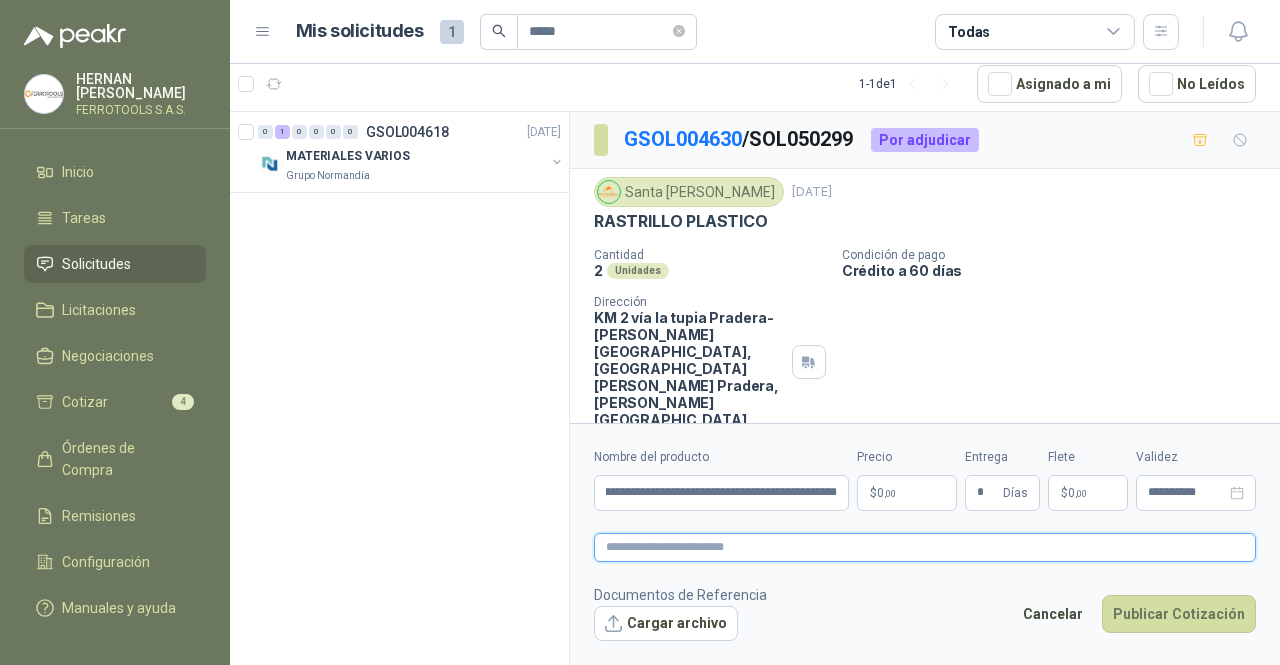 scroll, scrollTop: 0, scrollLeft: 0, axis: both 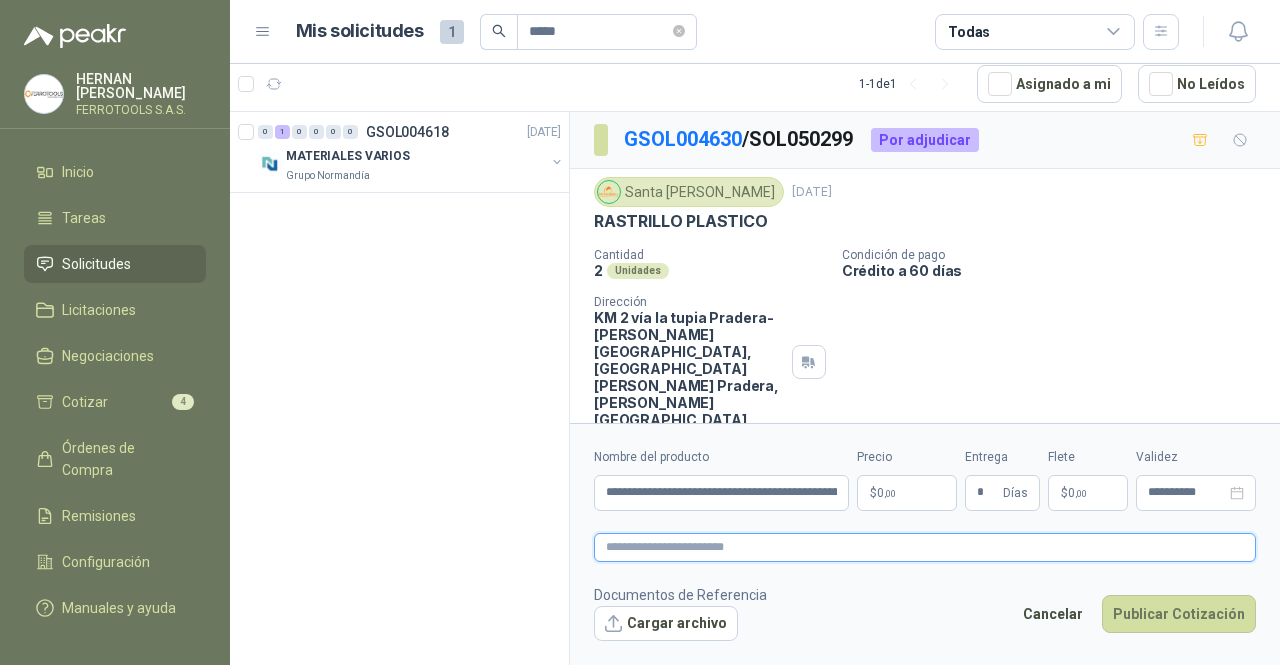 click at bounding box center [925, 547] 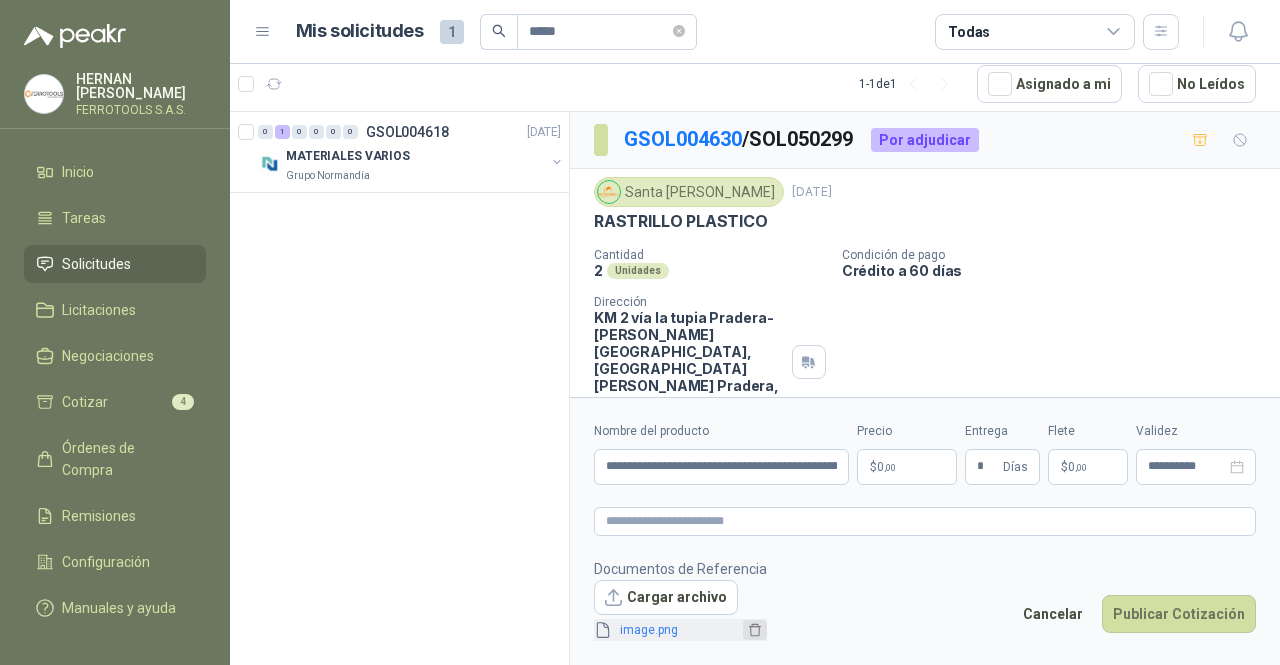 click at bounding box center (755, 630) 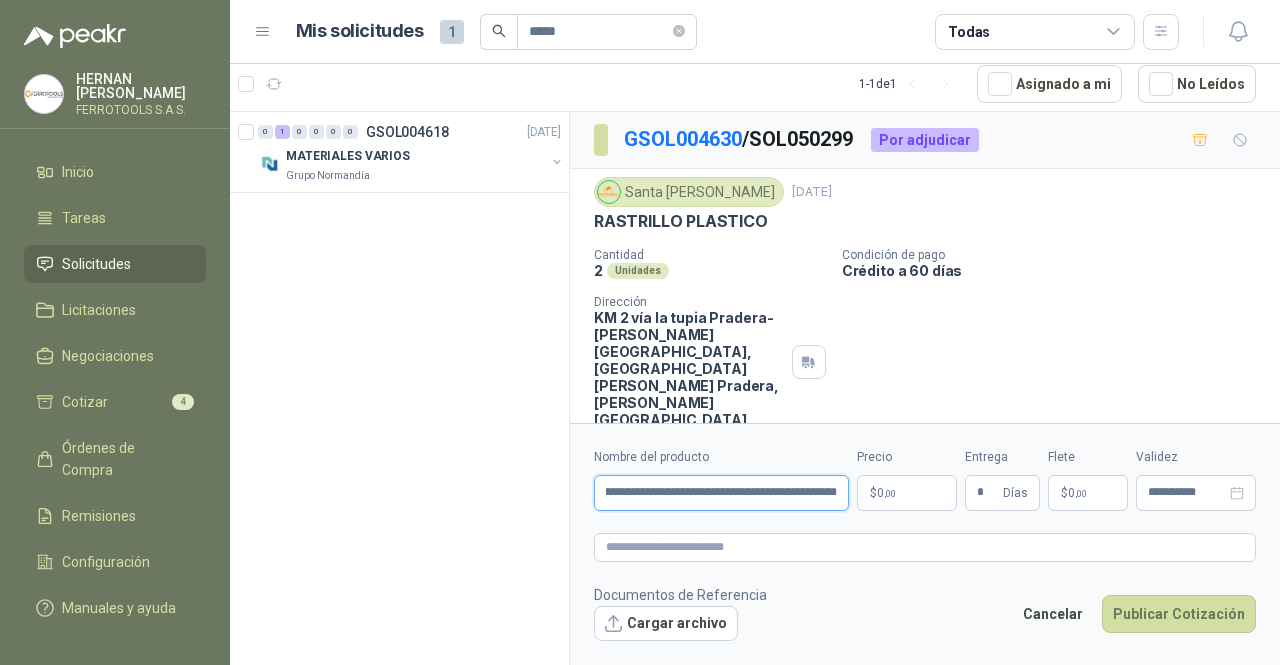 scroll, scrollTop: 0, scrollLeft: 575, axis: horizontal 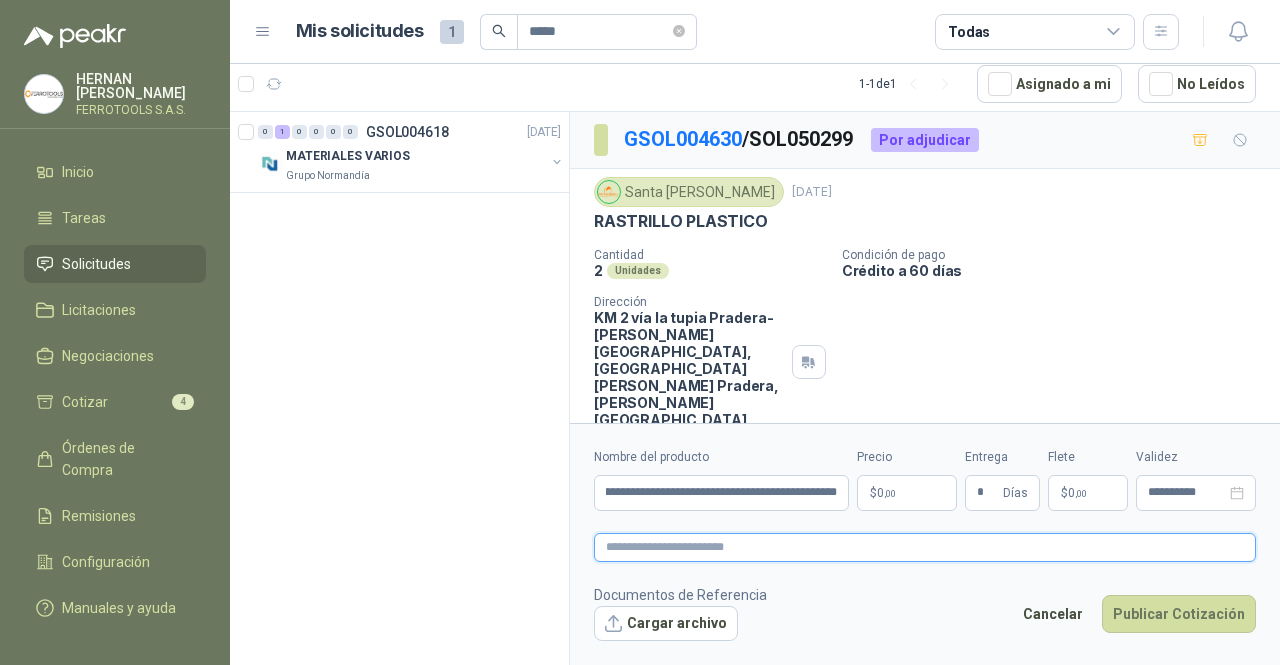 click at bounding box center [925, 547] 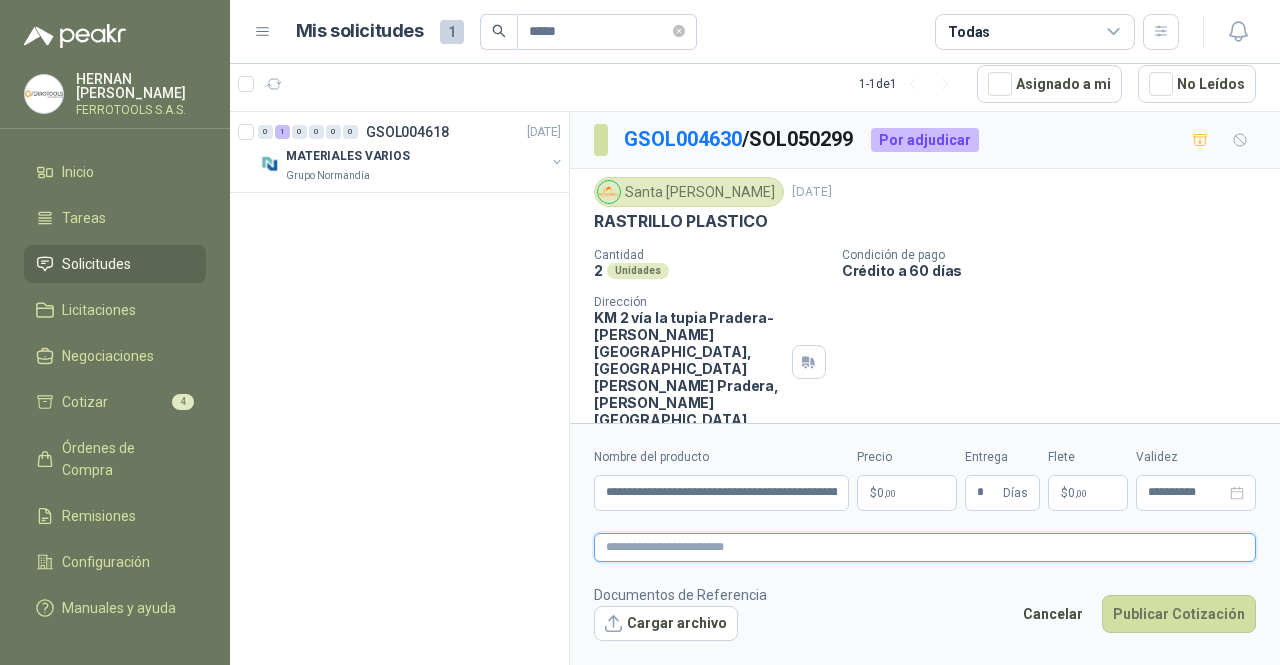 paste on "**********" 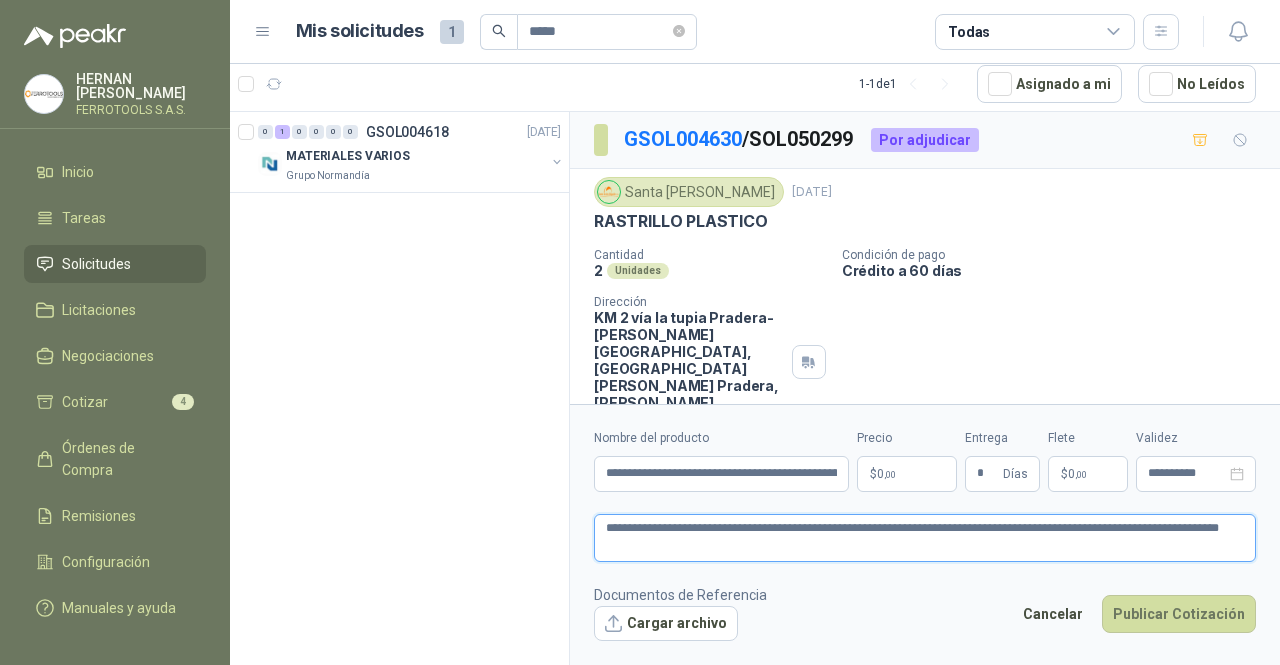 click on "**********" at bounding box center [925, 538] 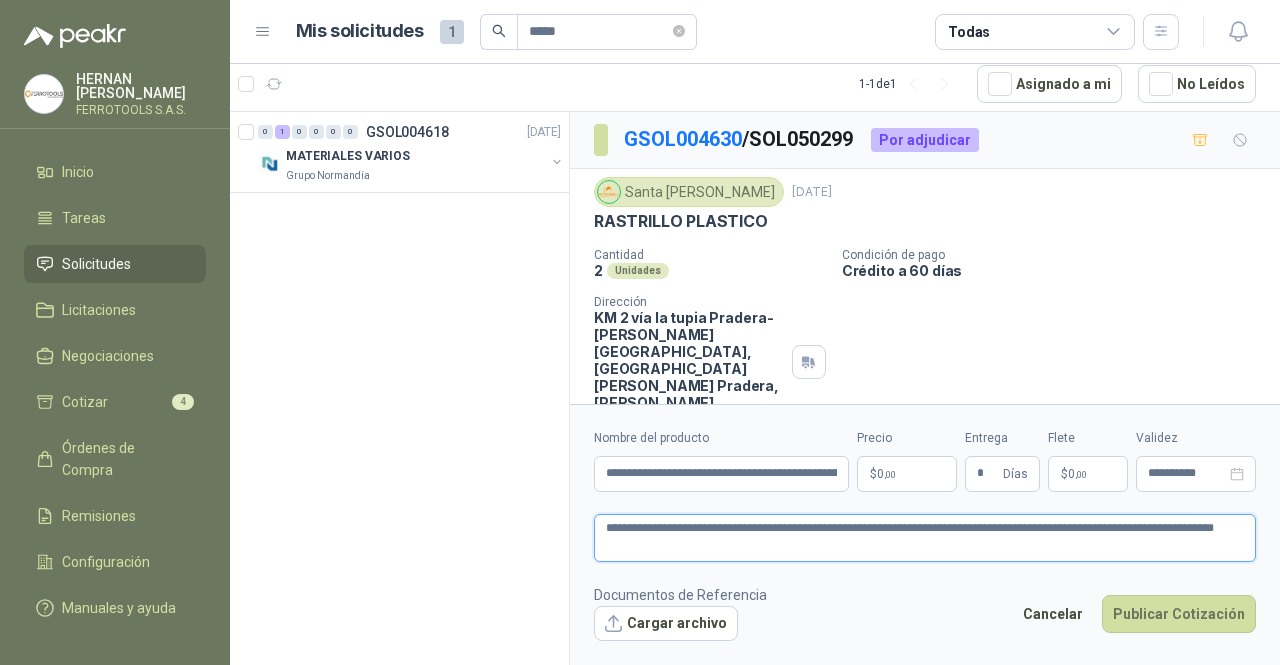 type 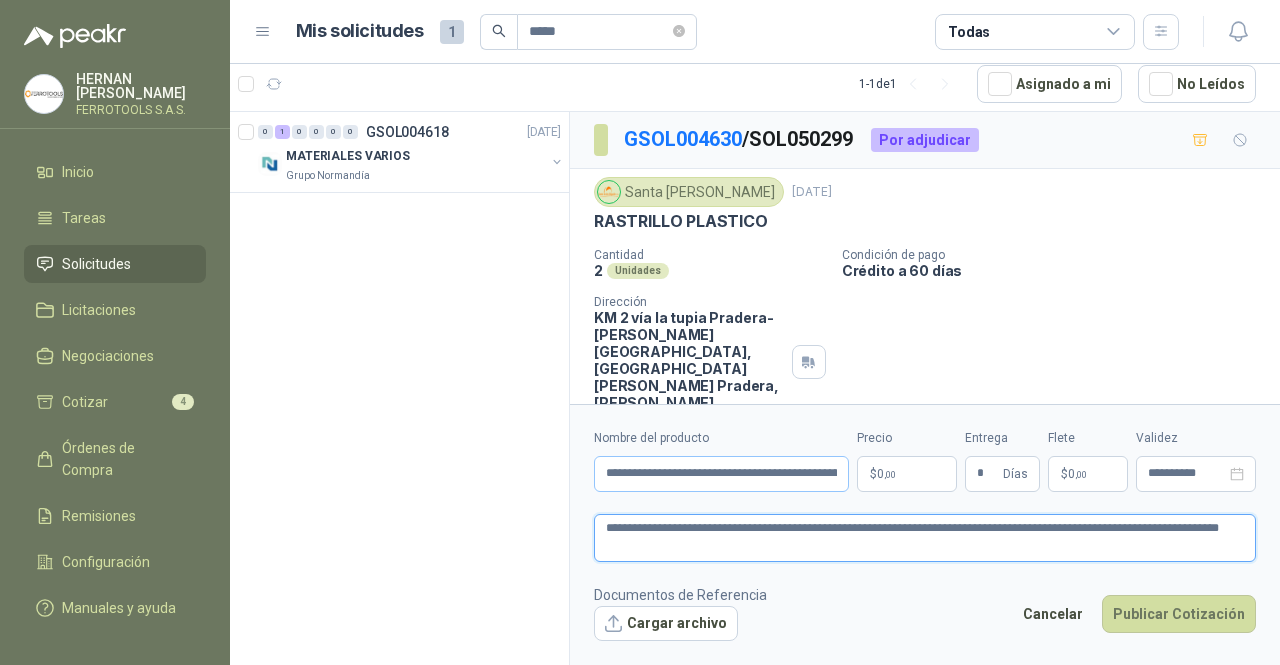 type on "**********" 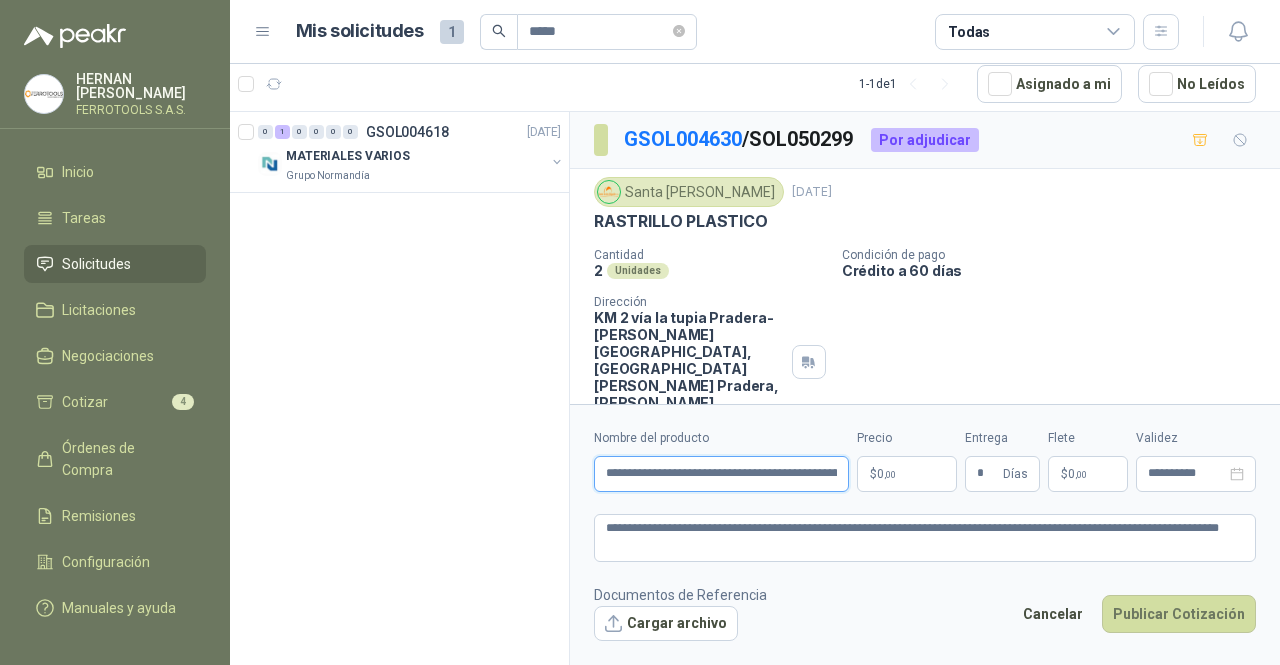 click on "**********" at bounding box center (721, 474) 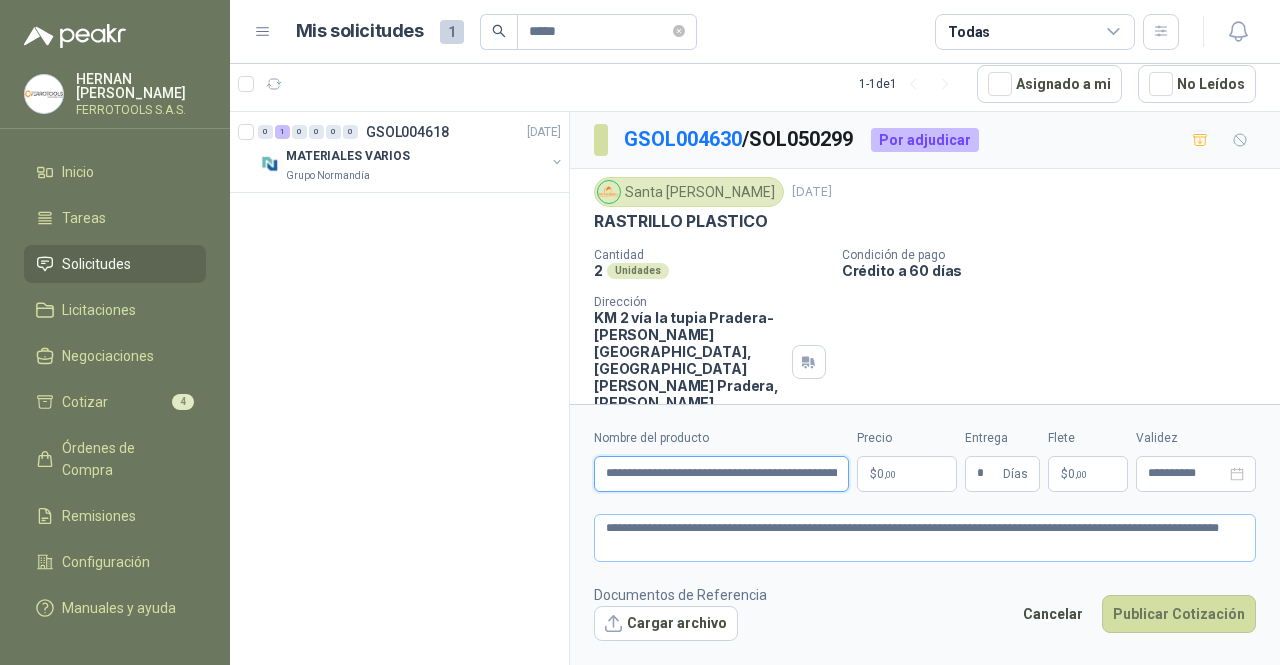type on "**********" 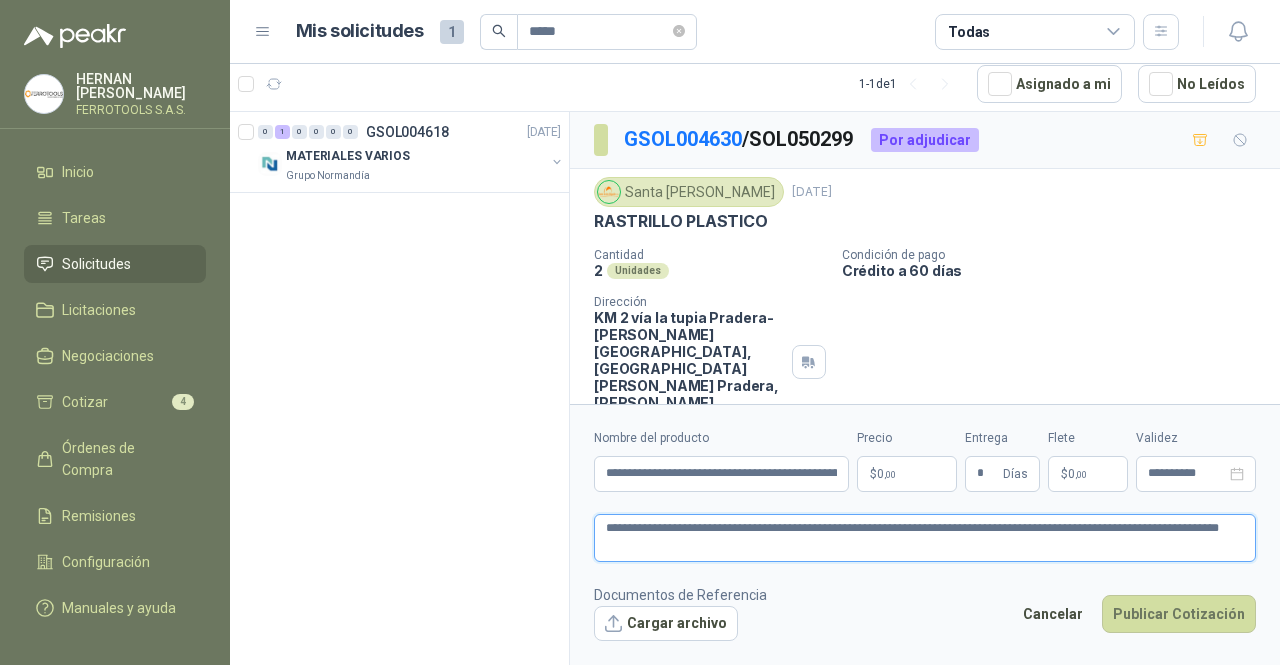 drag, startPoint x: 804, startPoint y: 553, endPoint x: 538, endPoint y: 555, distance: 266.0075 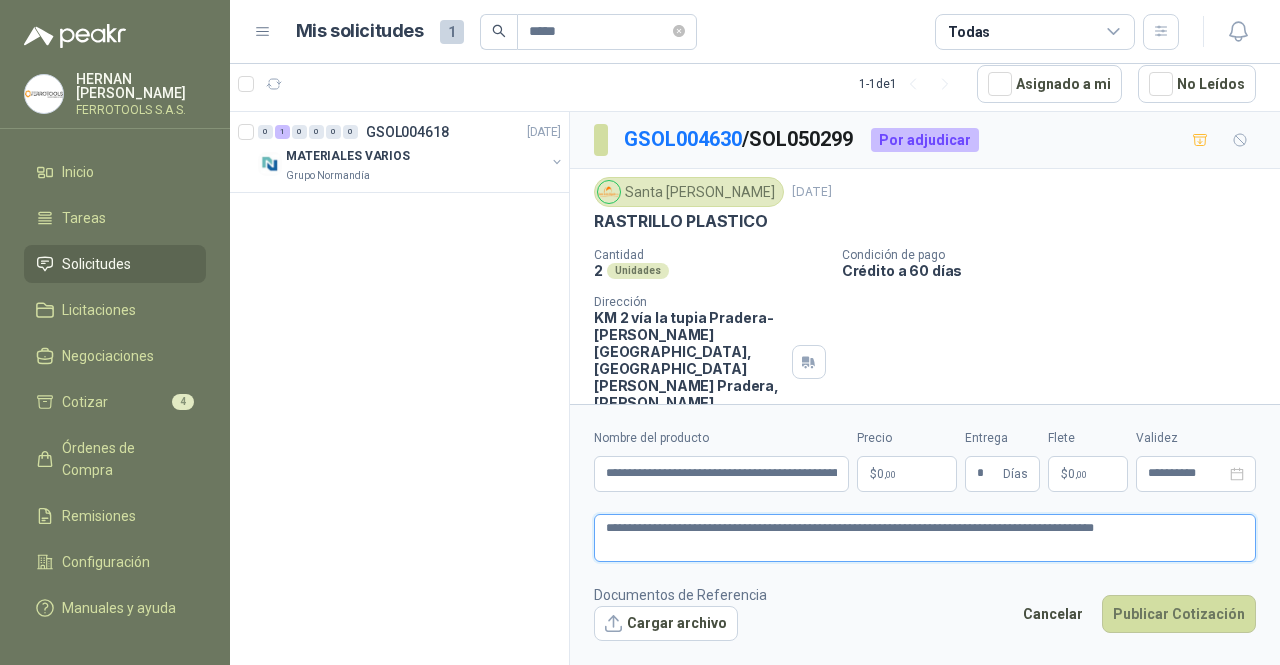 type 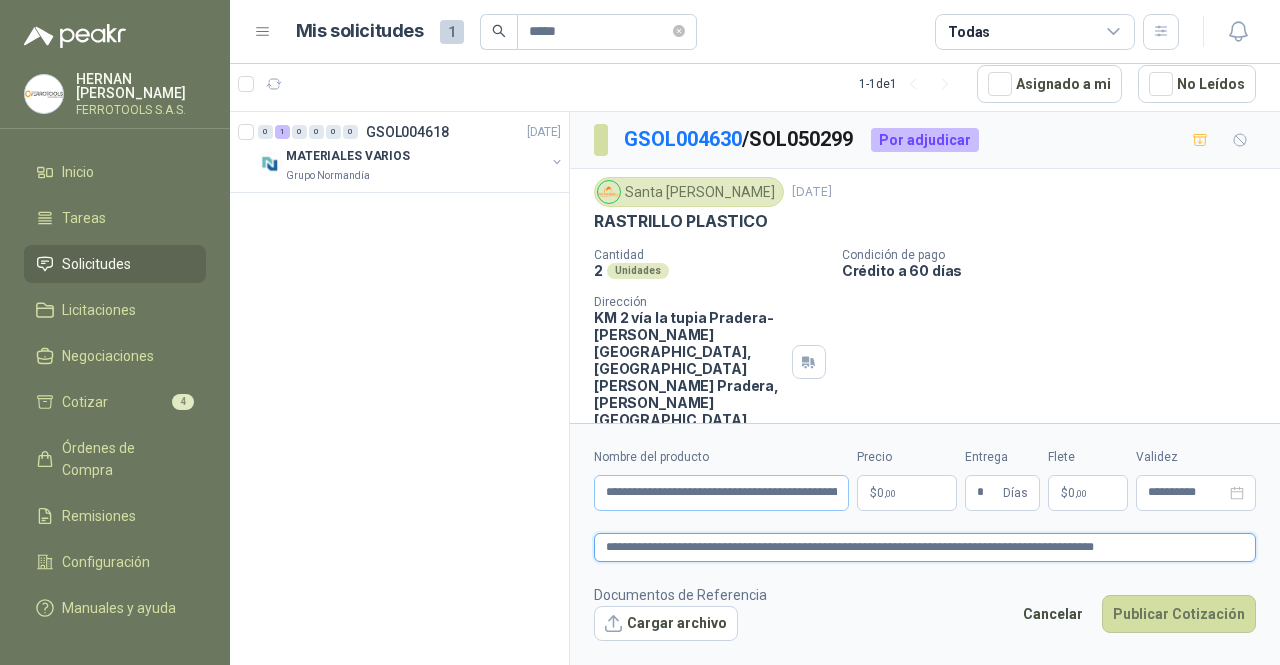 type on "**********" 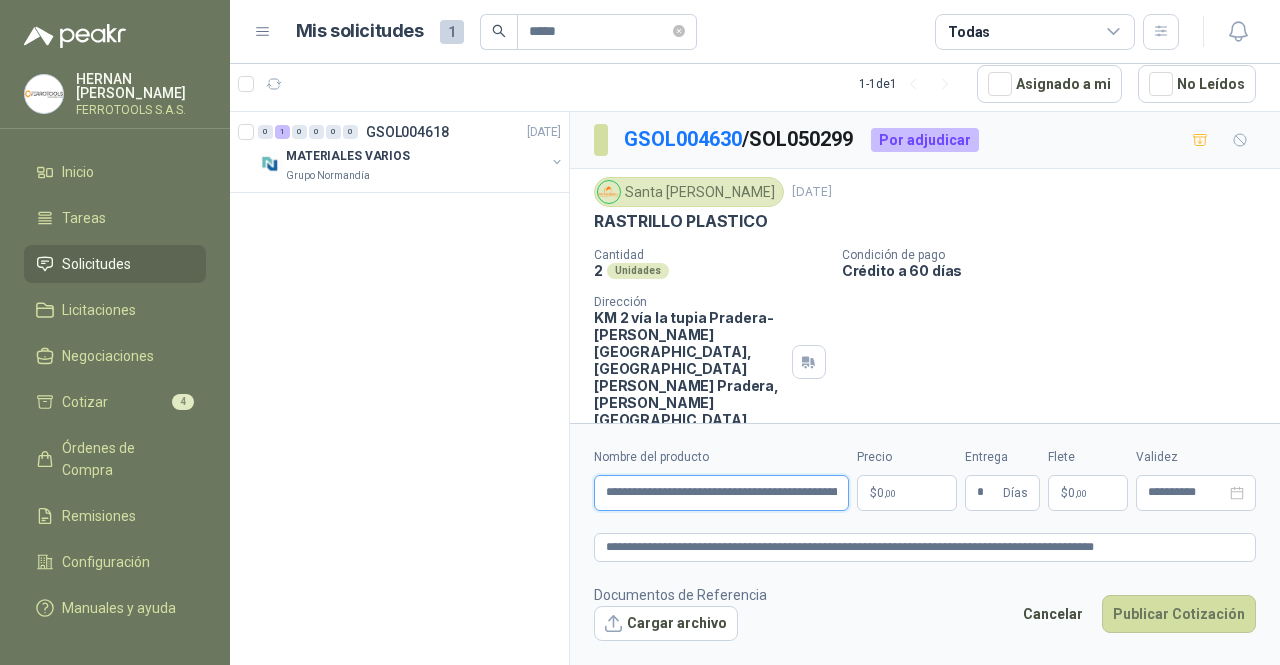 click on "**********" at bounding box center (721, 493) 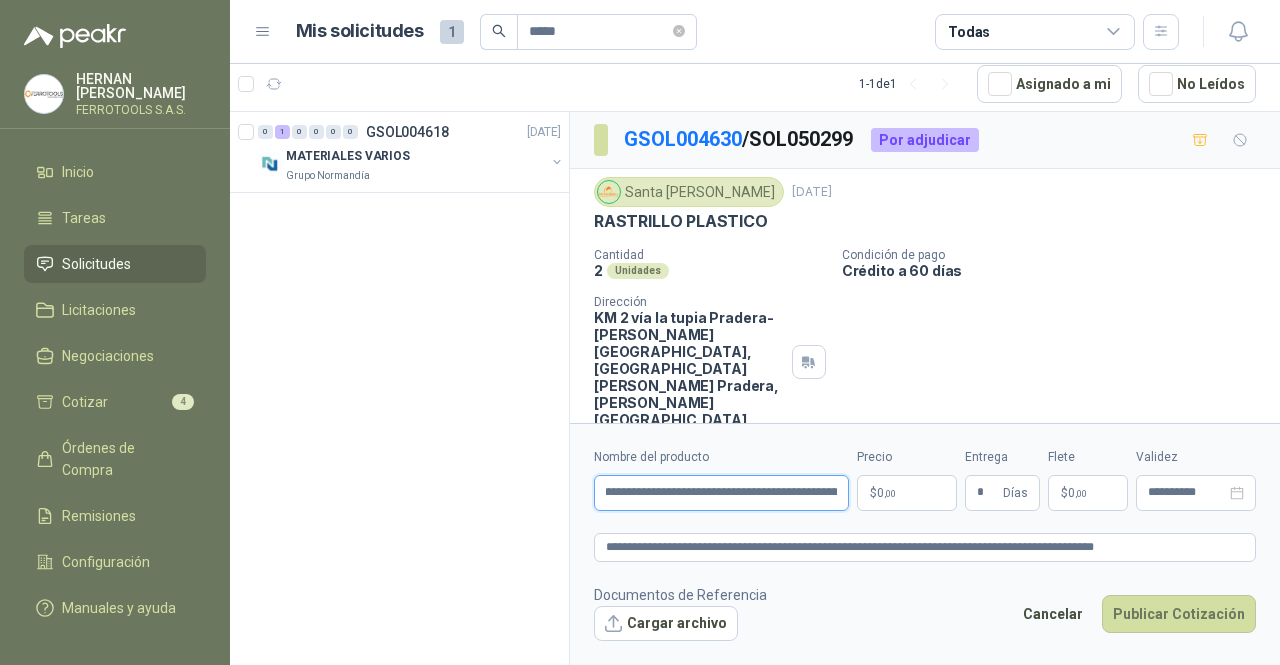 scroll, scrollTop: 0, scrollLeft: 231, axis: horizontal 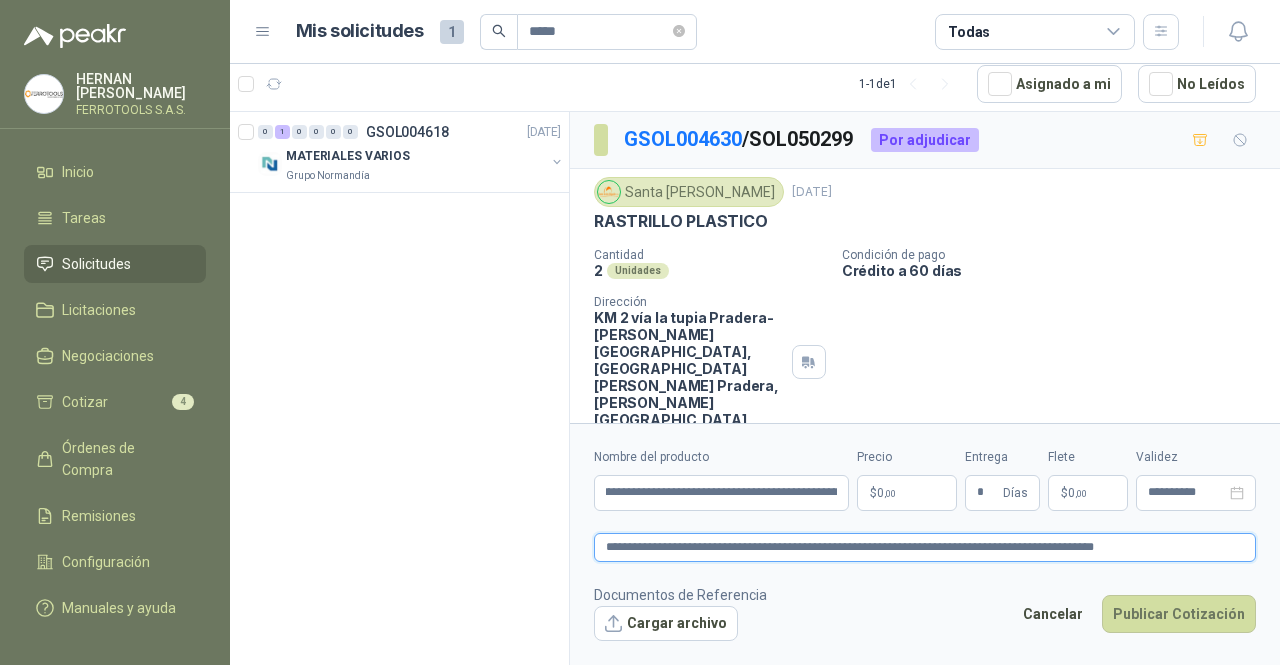 click on "**********" at bounding box center [925, 547] 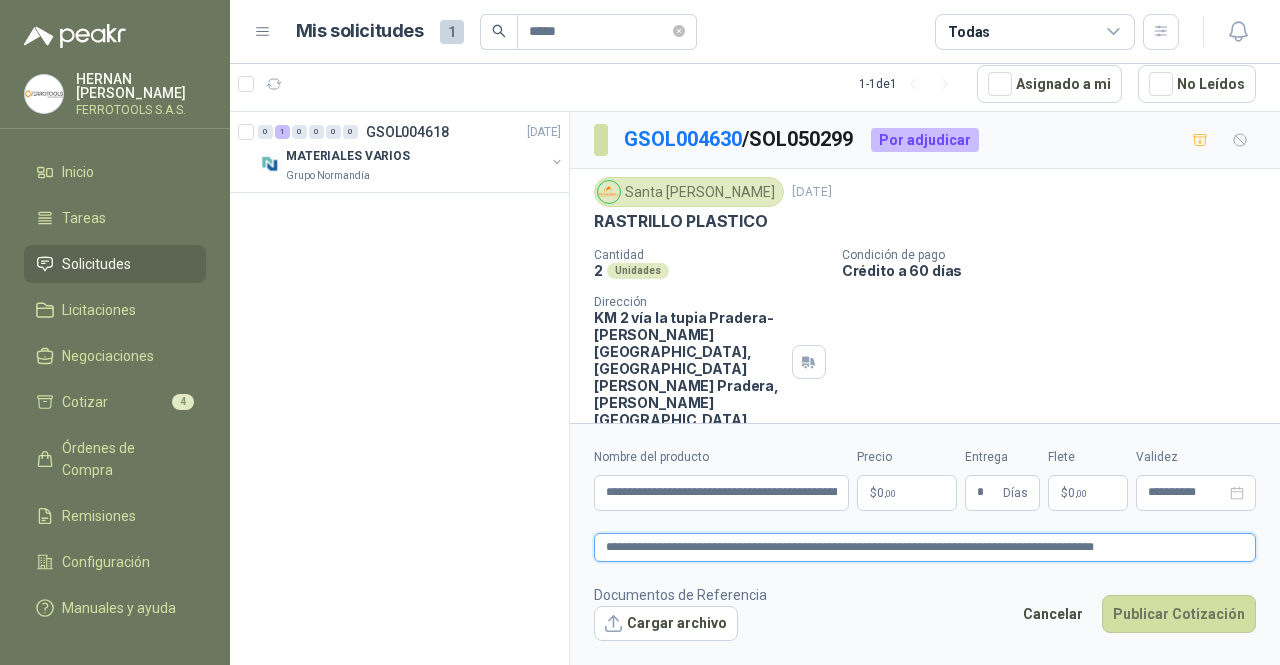 type 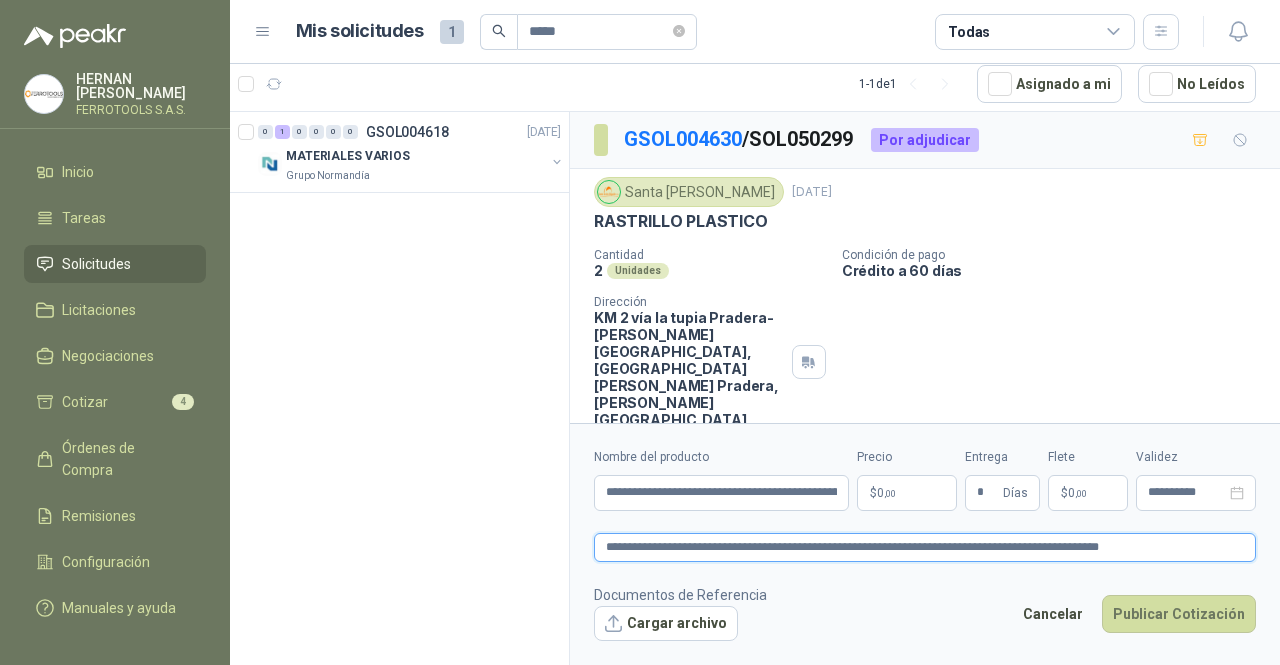 type 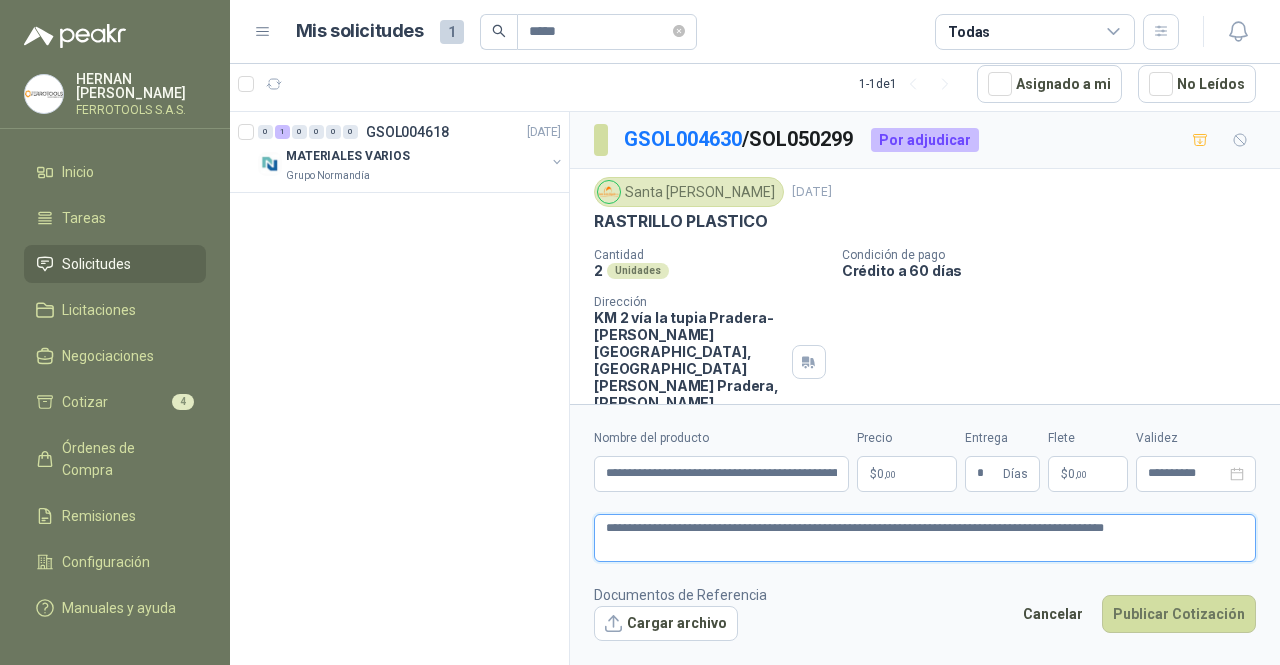 type 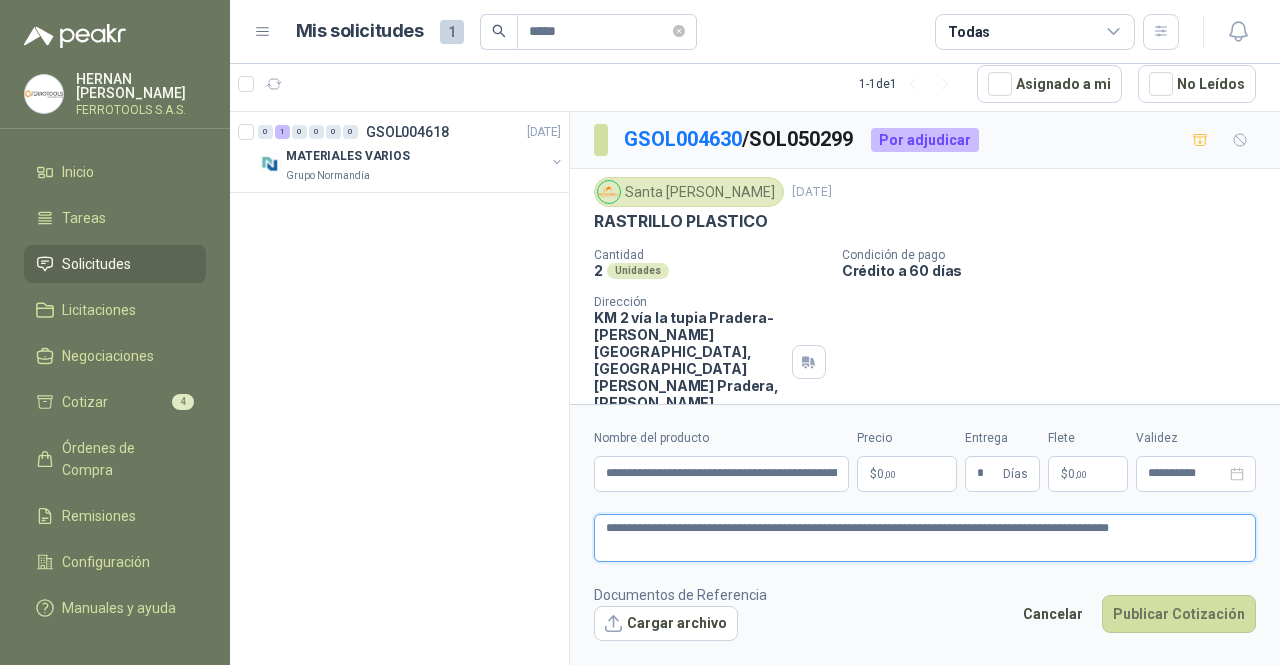 type 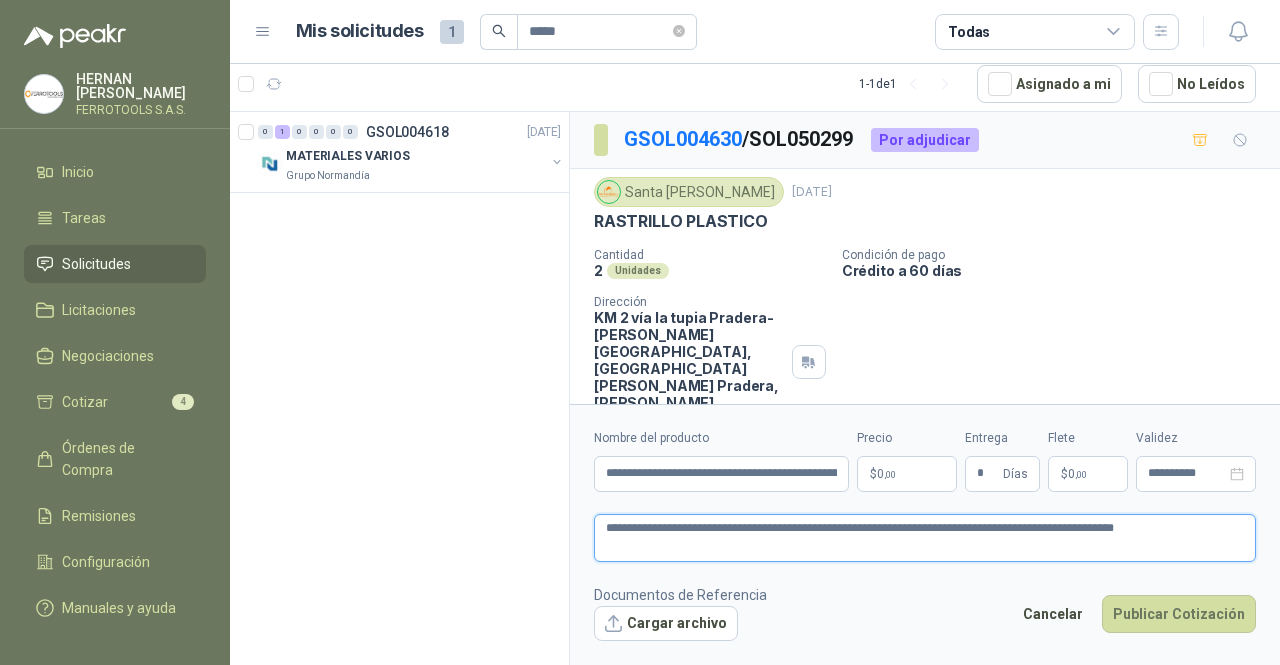 type 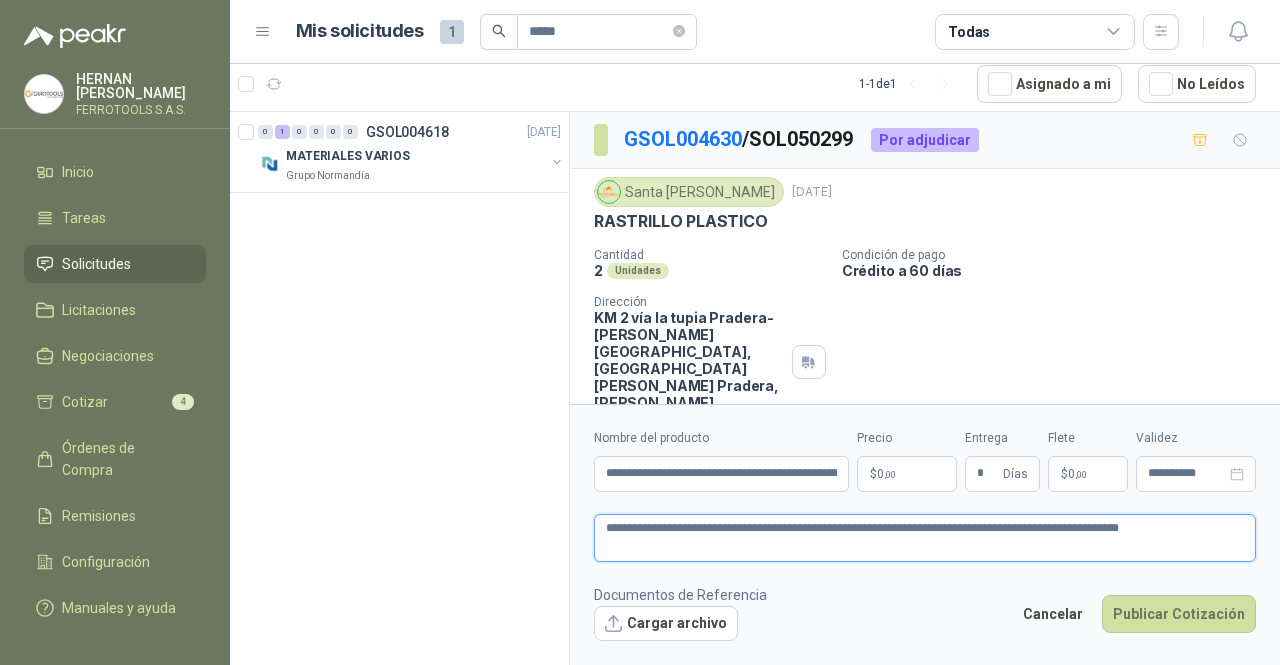 type 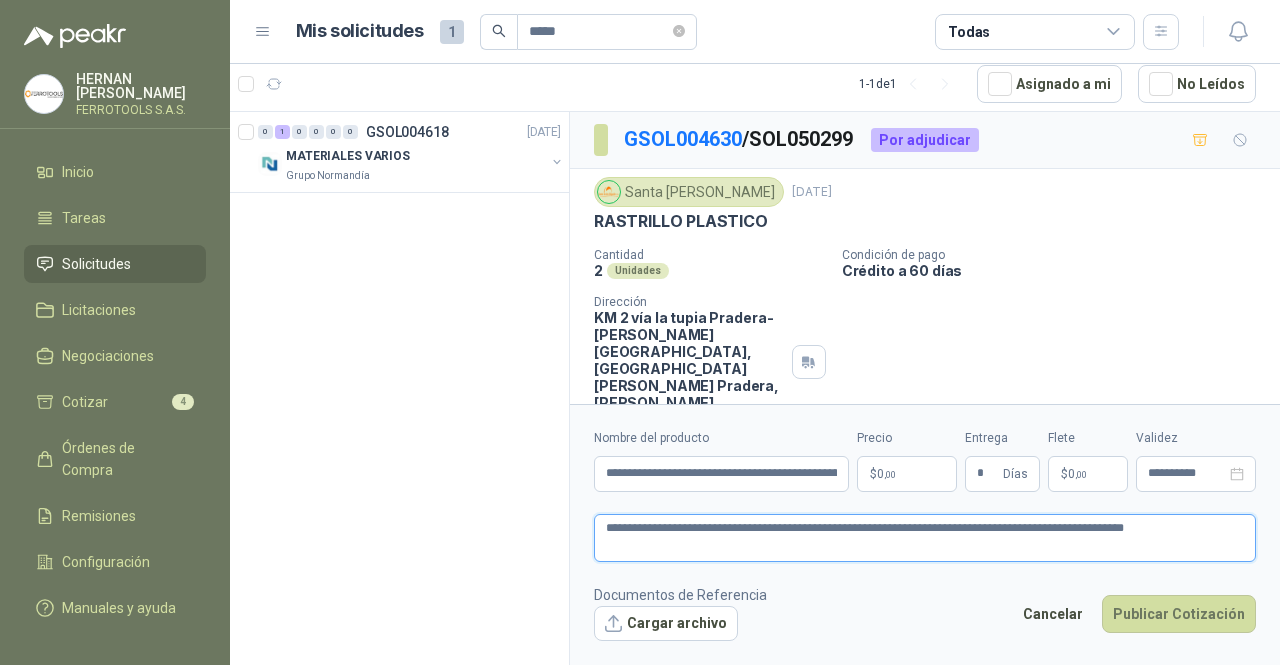 type 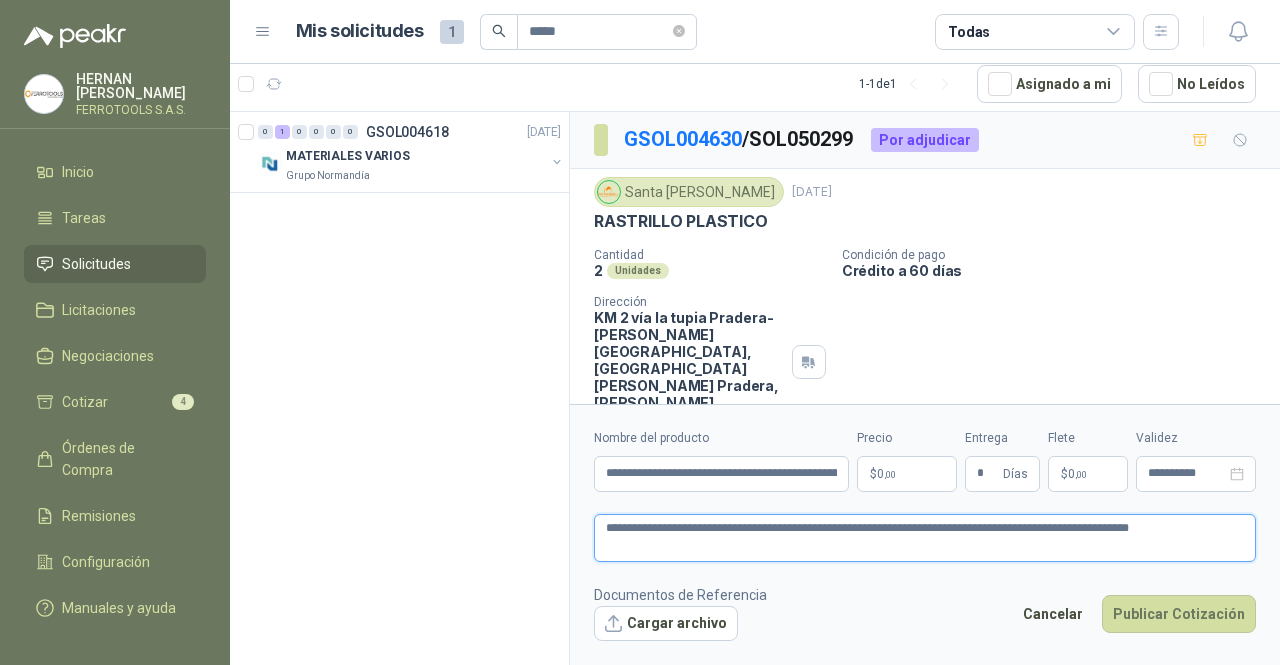 type 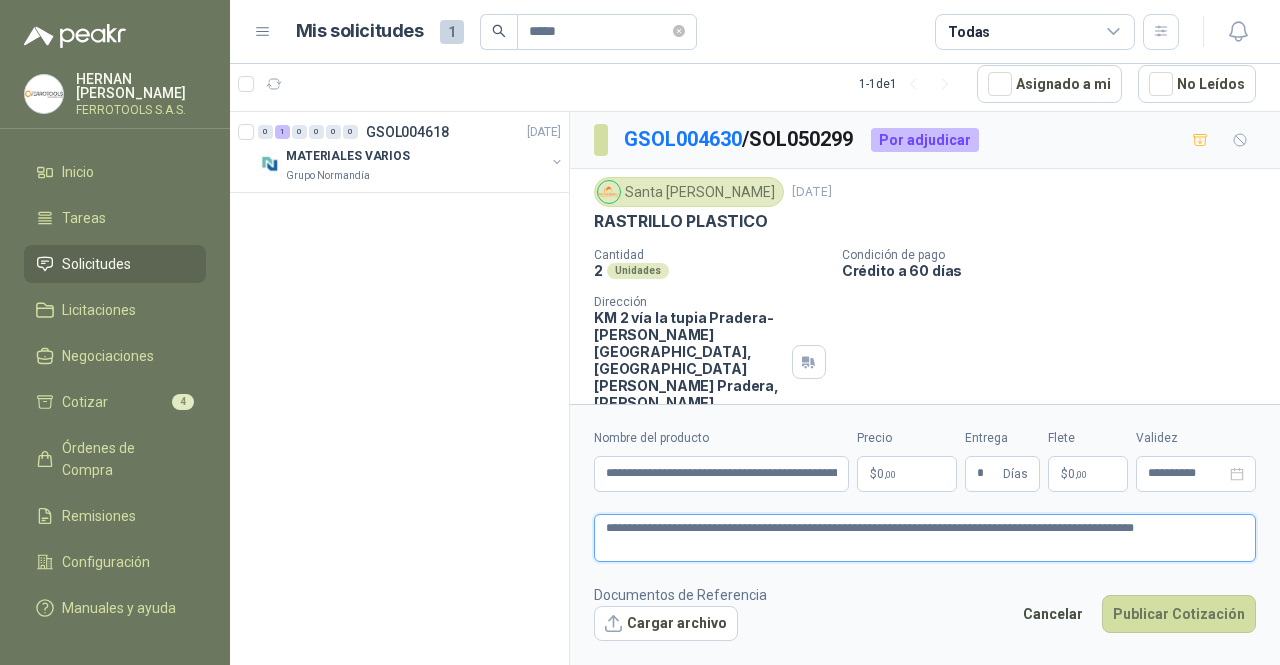 type 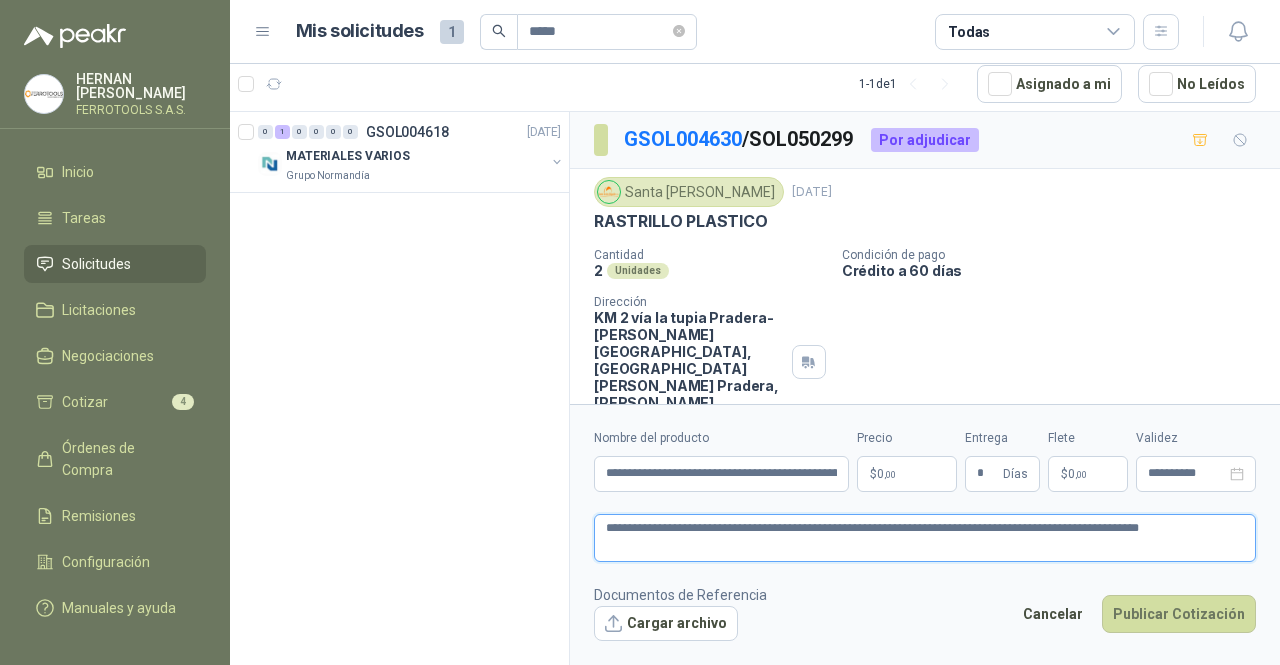 type 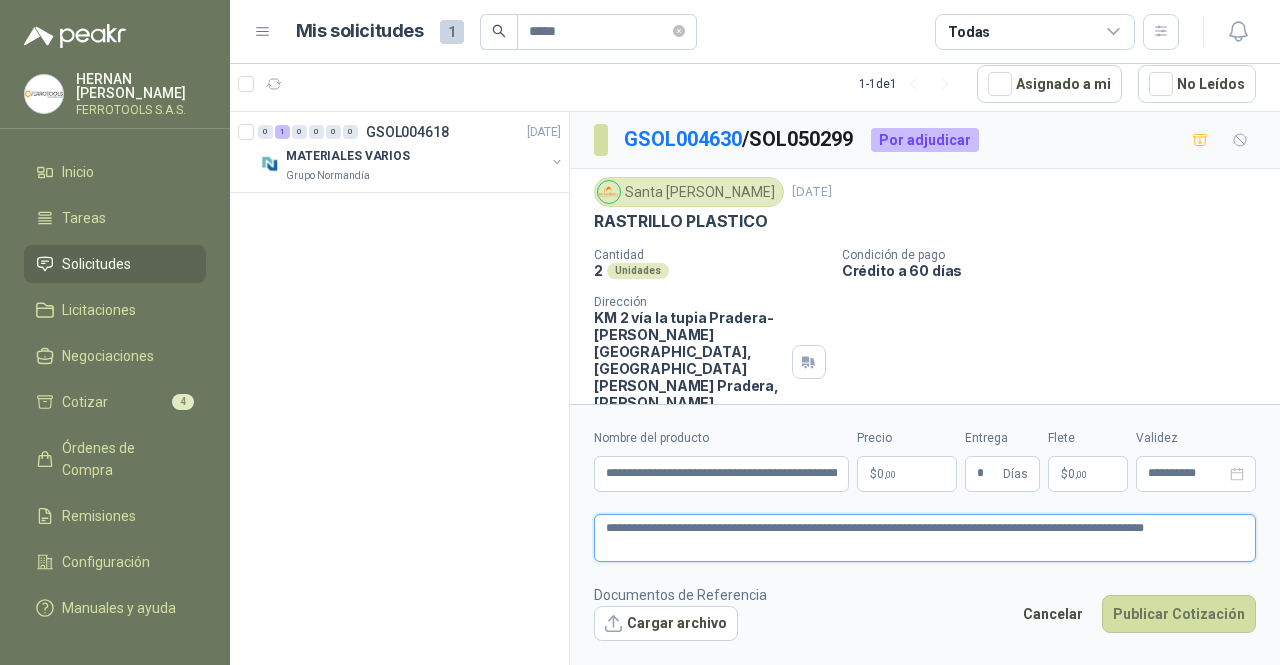 type 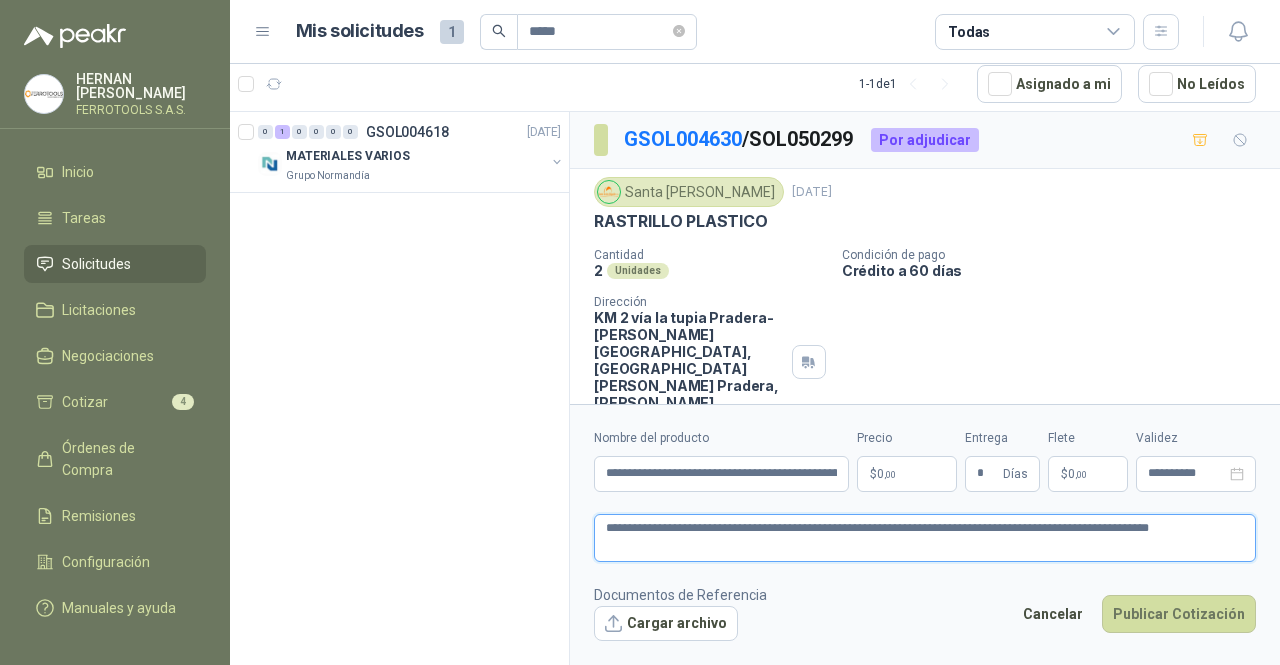 type 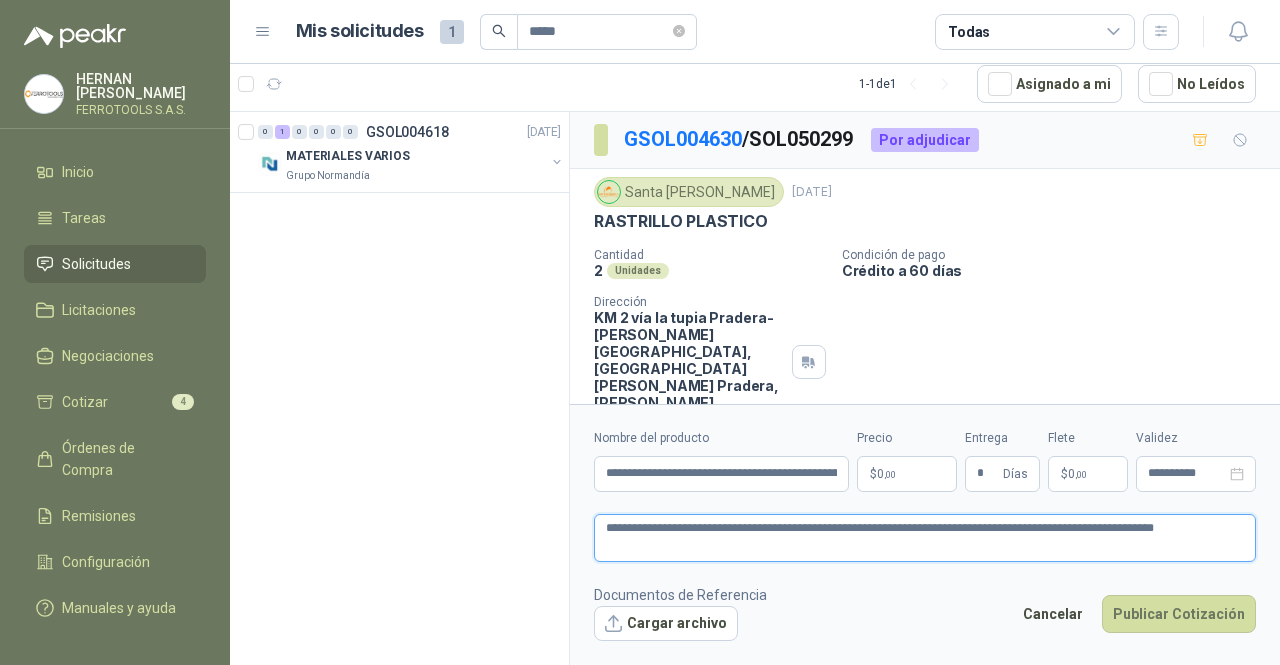 type on "**********" 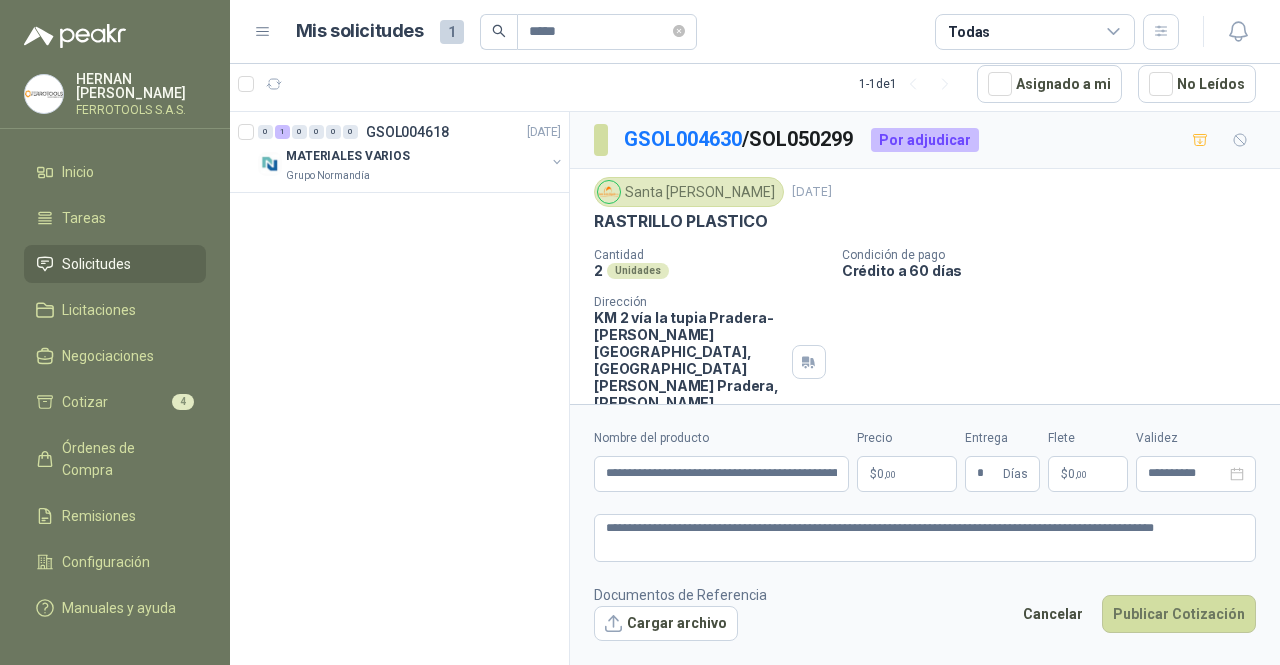 click on "$  0 ,00" at bounding box center [907, 474] 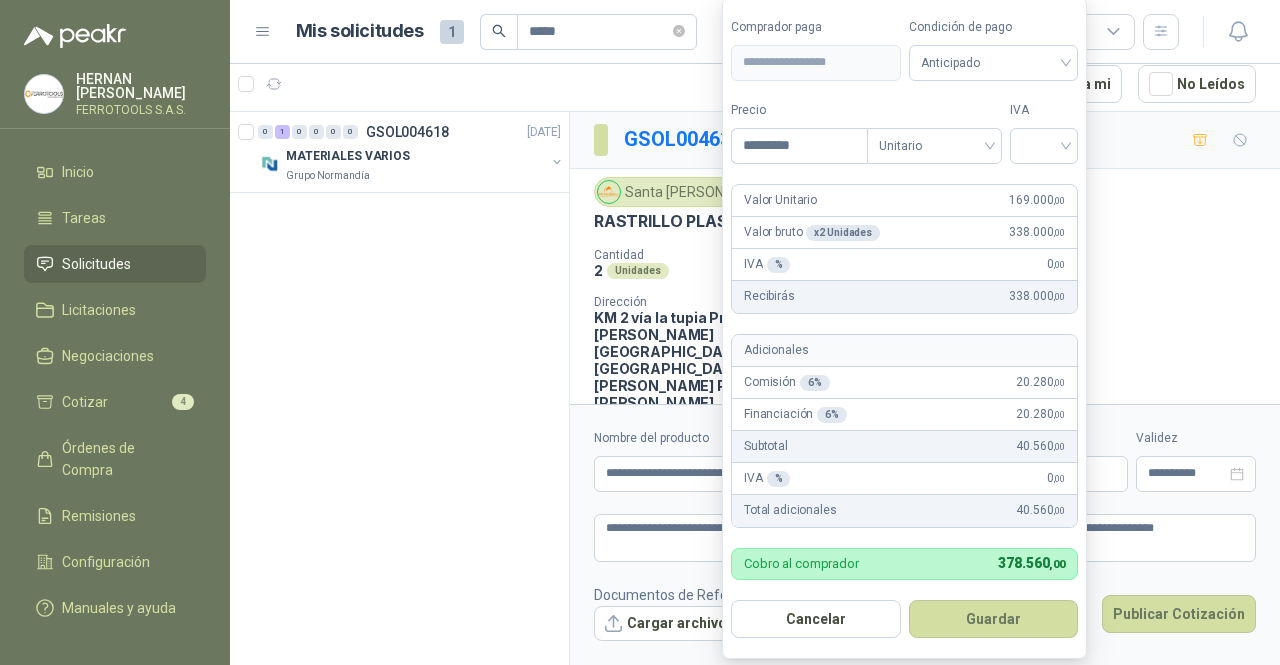type on "*********" 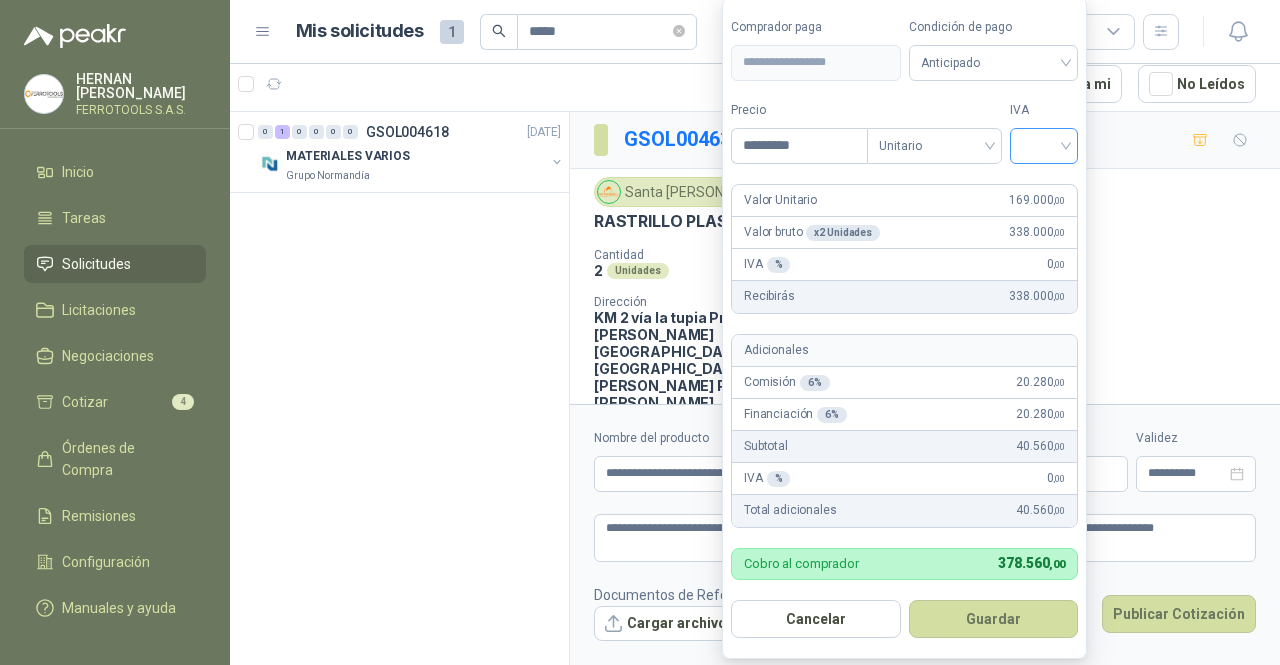 click at bounding box center [1044, 144] 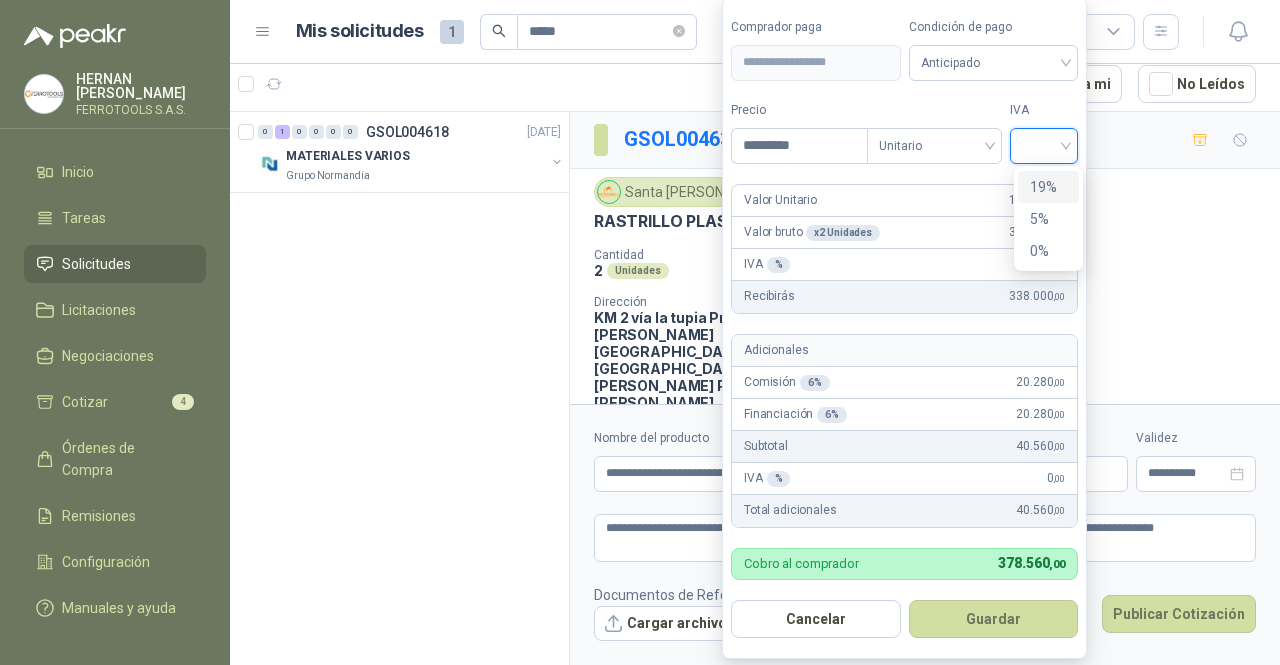 click on "19%" at bounding box center (1048, 187) 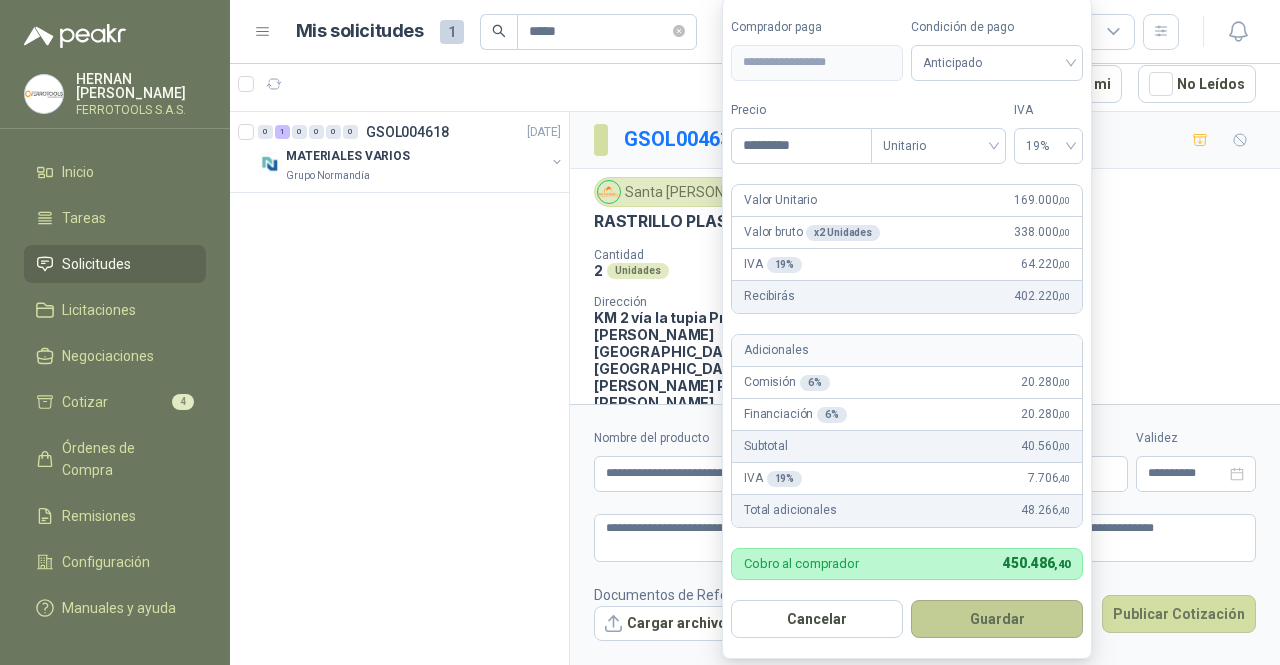 click on "Guardar" at bounding box center (997, 619) 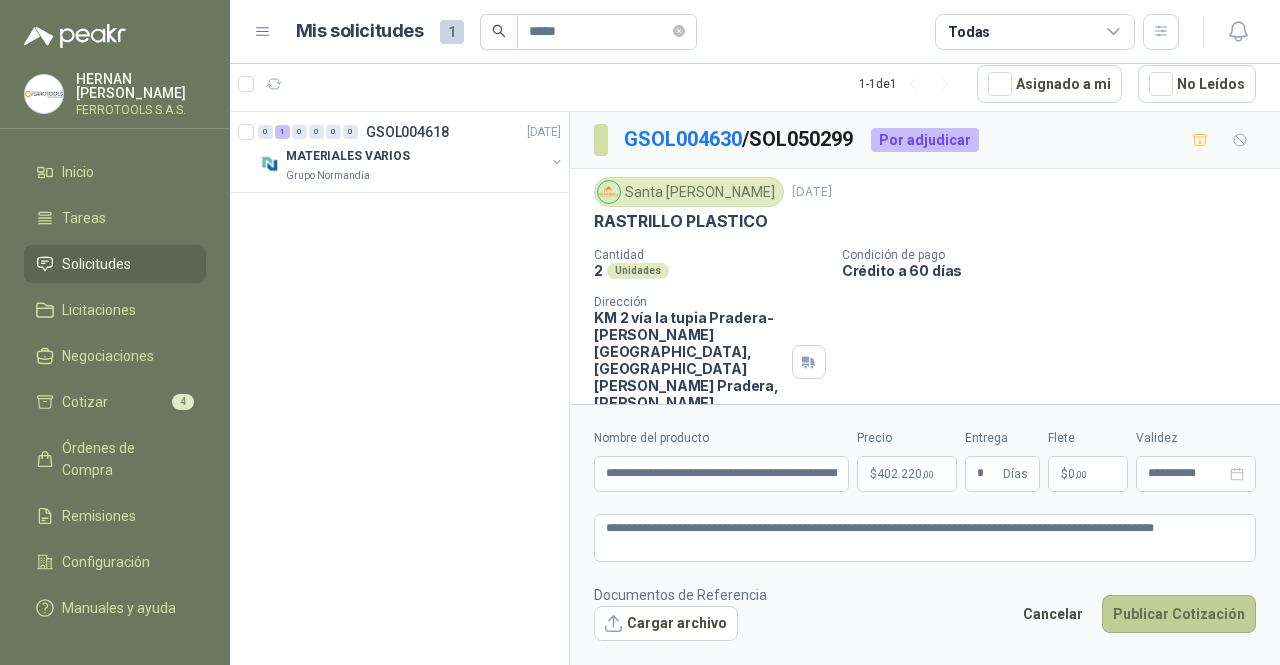 click on "Publicar Cotización" at bounding box center [1179, 614] 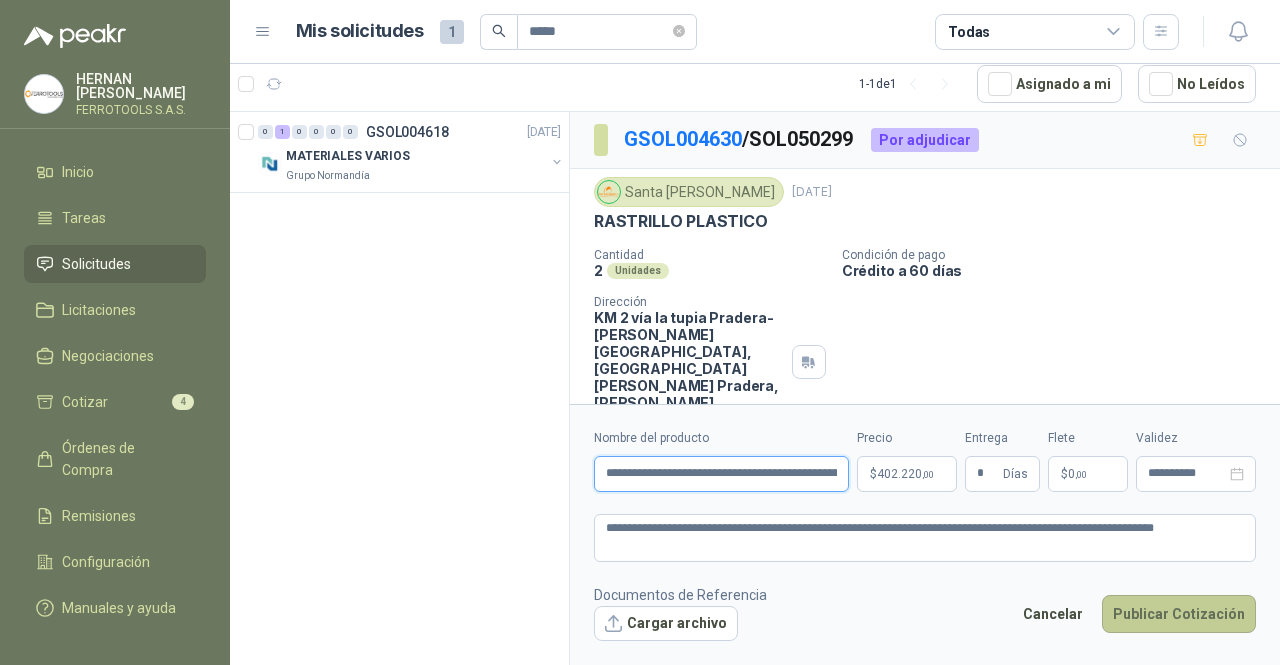 scroll, scrollTop: 0, scrollLeft: 346, axis: horizontal 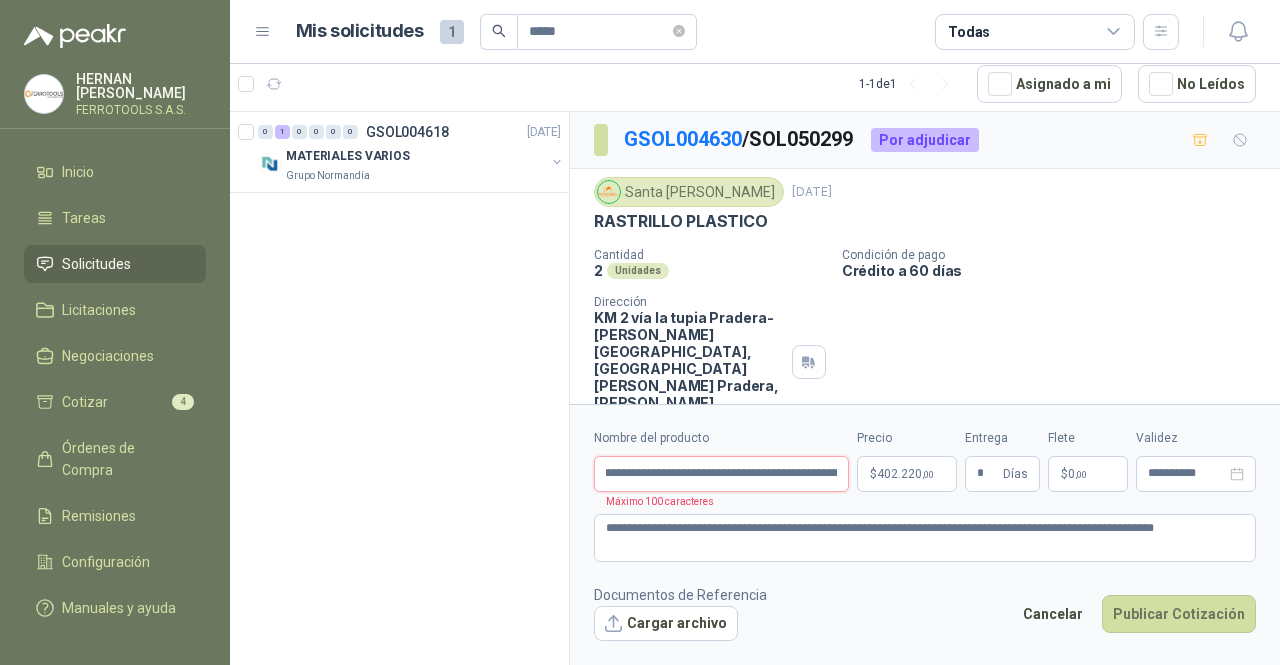 click on "**********" at bounding box center (721, 474) 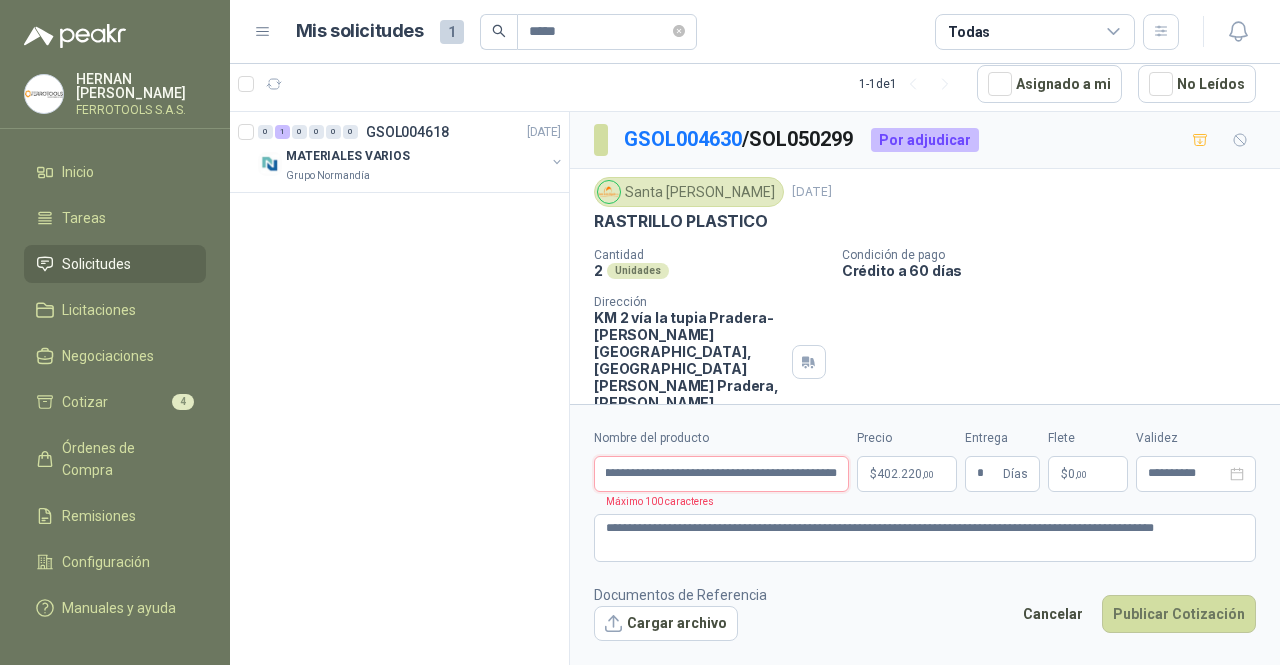 scroll, scrollTop: 0, scrollLeft: 565, axis: horizontal 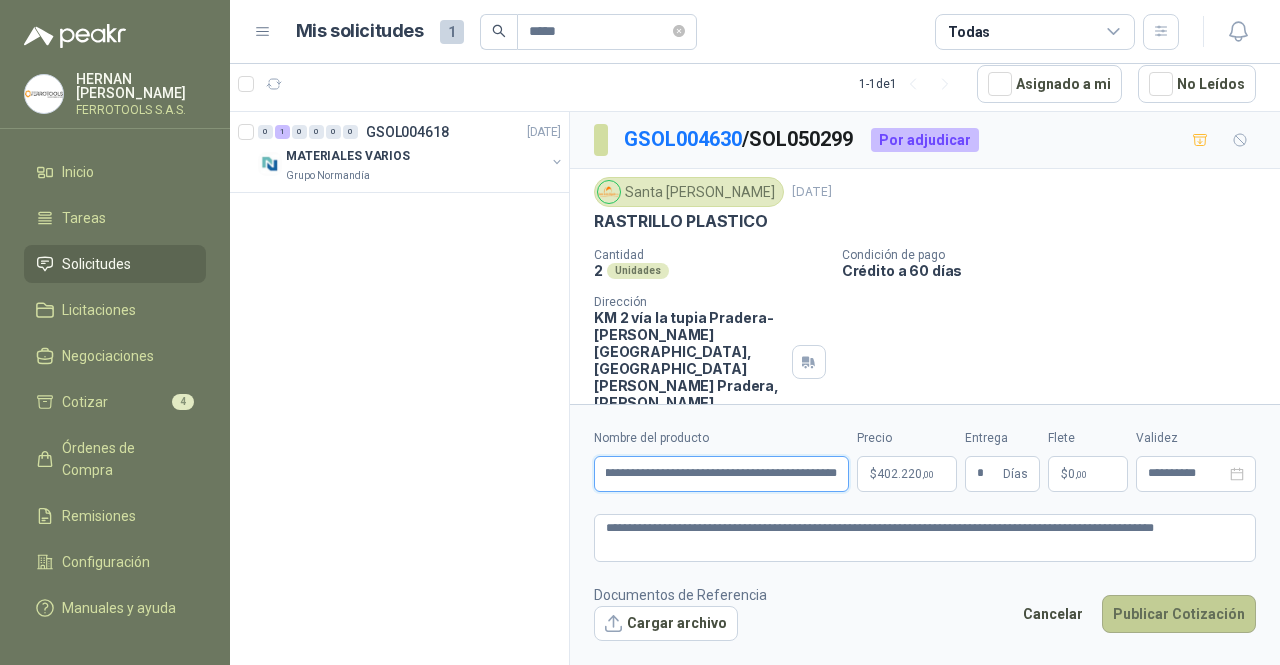 type on "**********" 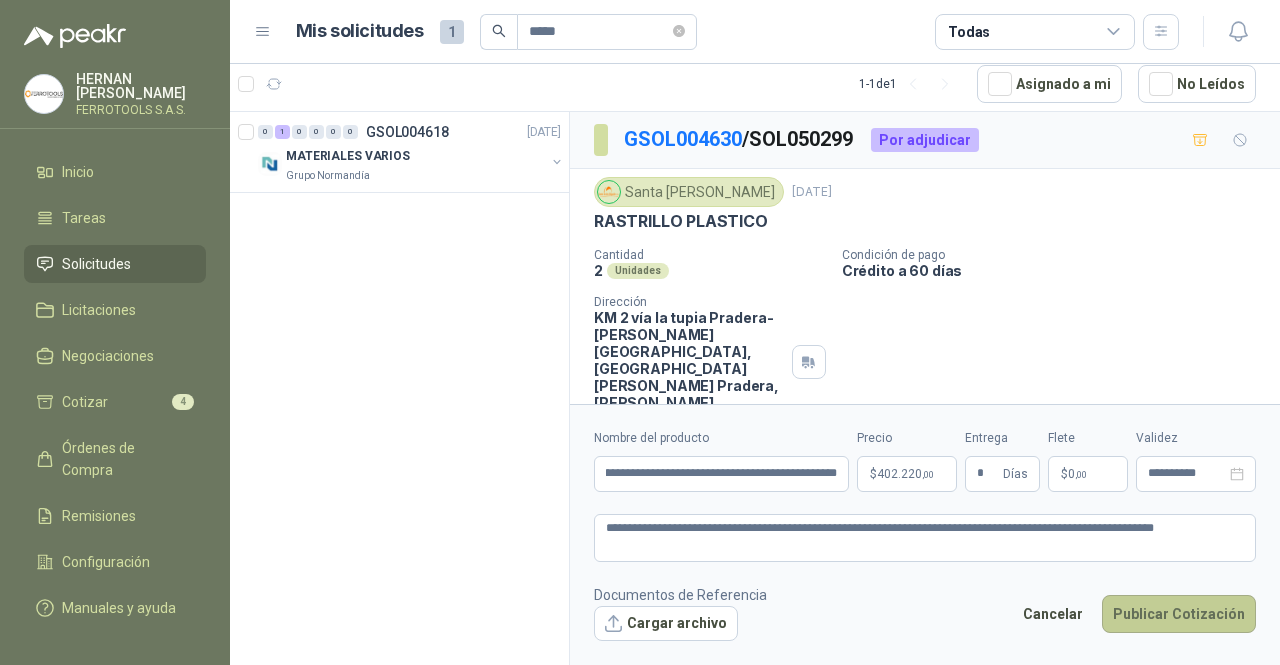 click on "Publicar Cotización" at bounding box center (1179, 614) 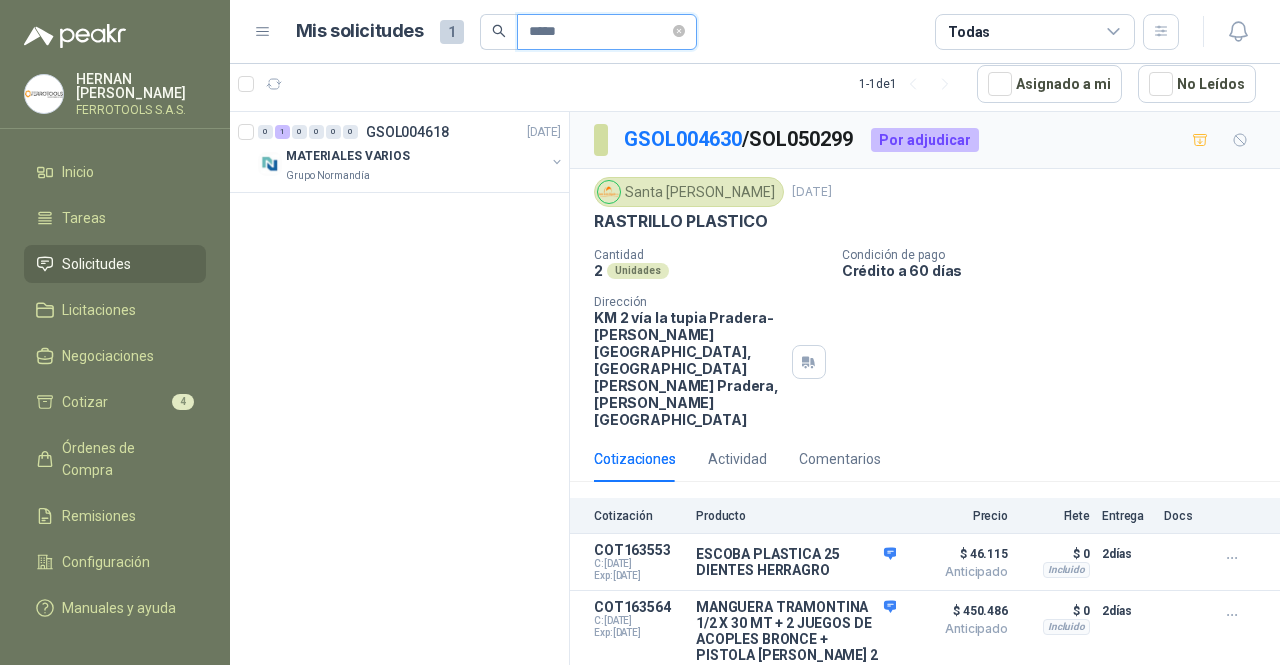 drag, startPoint x: 595, startPoint y: 32, endPoint x: 366, endPoint y: 33, distance: 229.00218 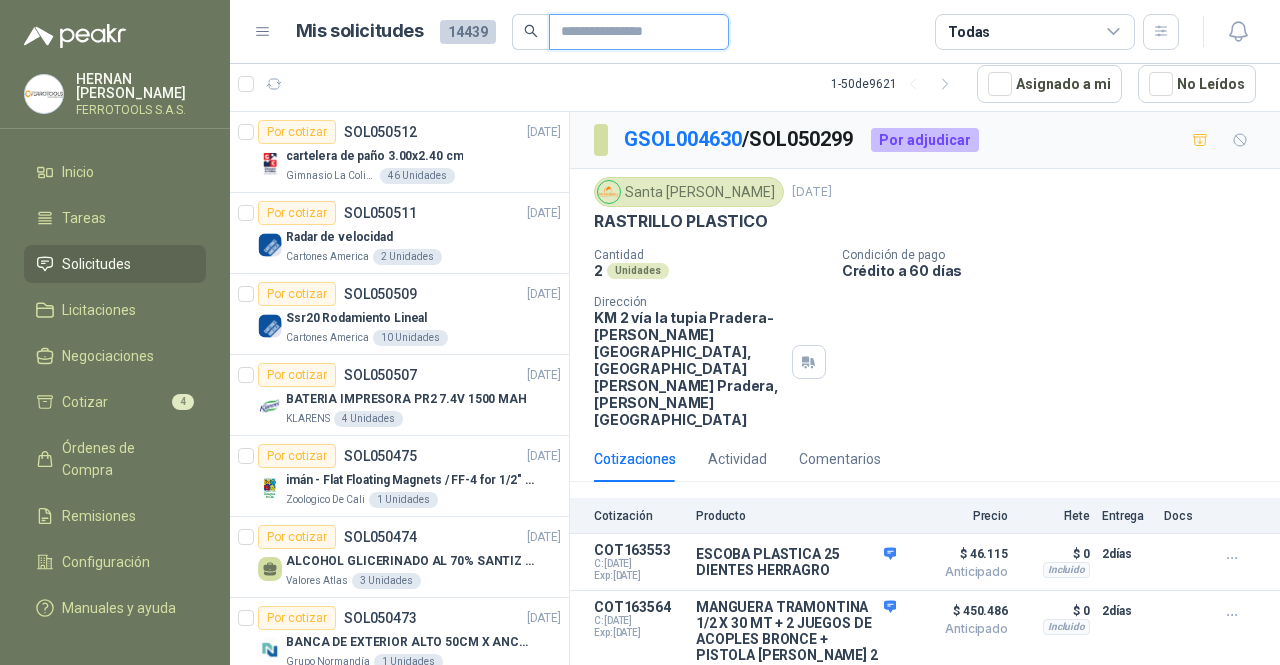 paste on "**********" 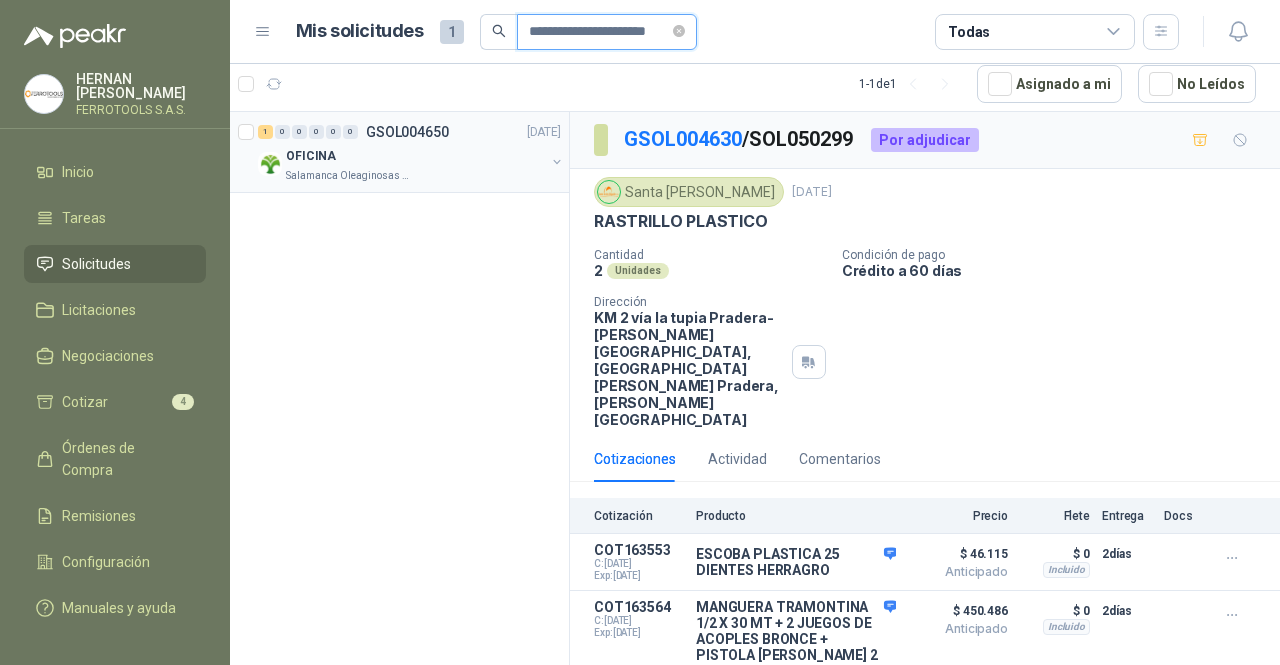 type 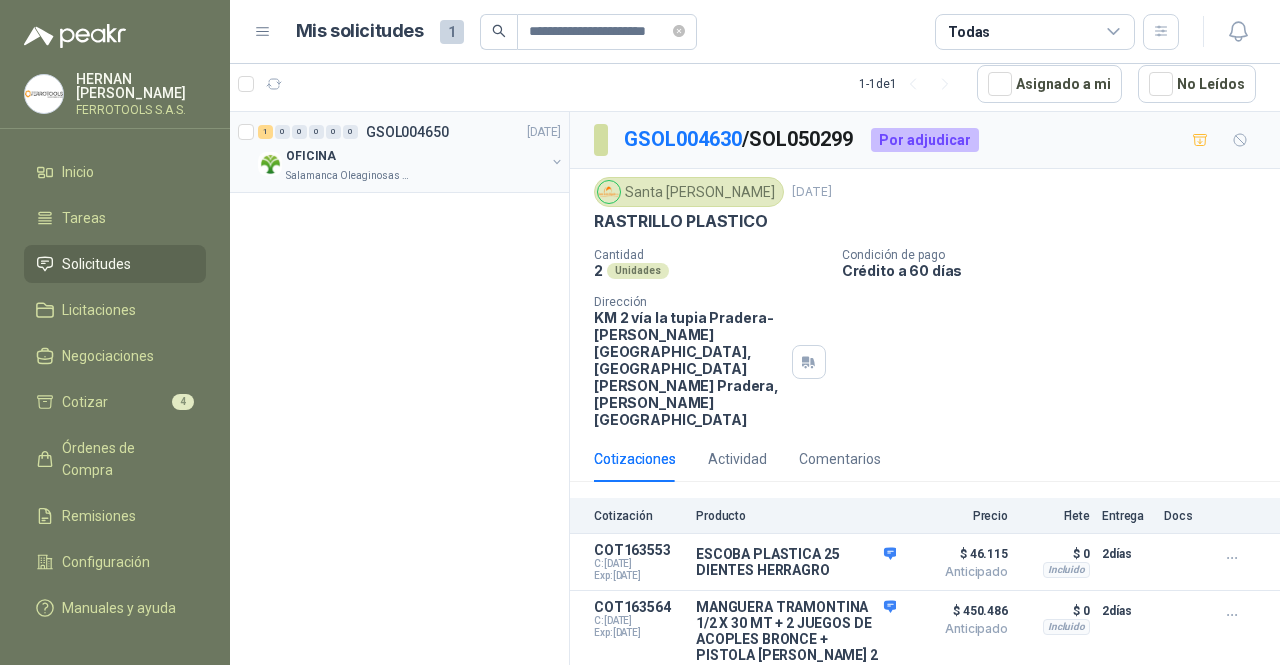 click on "OFICINA" at bounding box center [415, 156] 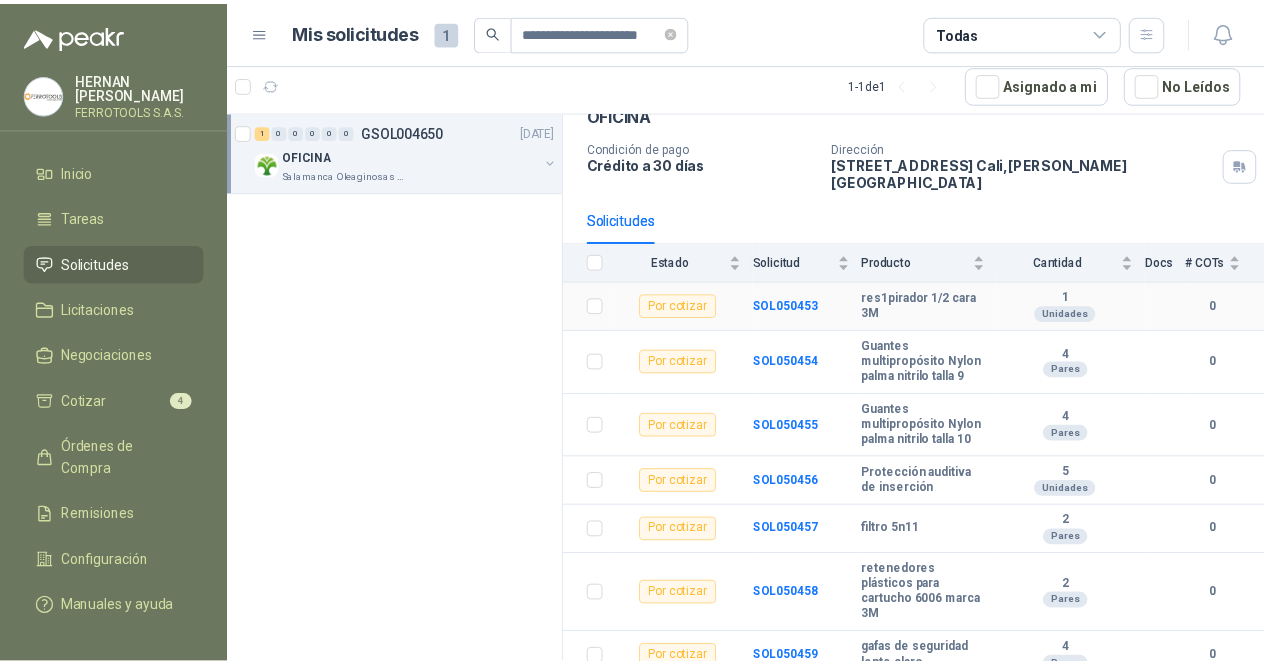 scroll, scrollTop: 47, scrollLeft: 0, axis: vertical 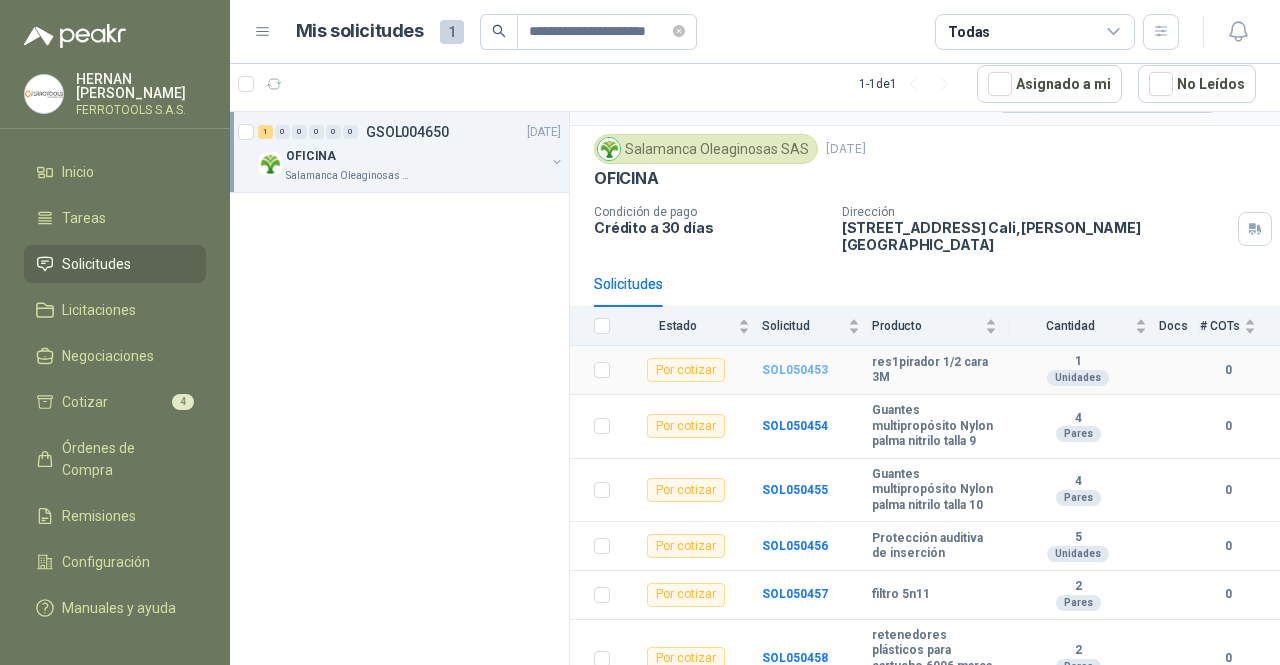 click on "SOL050453" at bounding box center (795, 370) 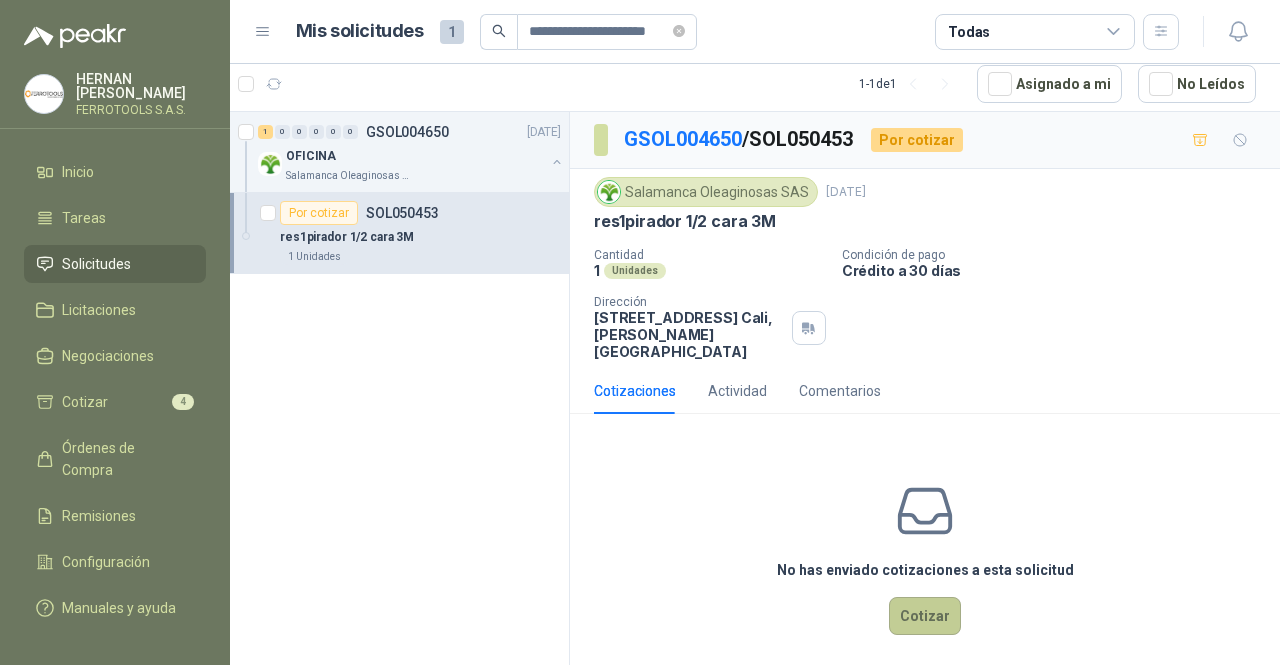 click on "Cotizar" at bounding box center [925, 616] 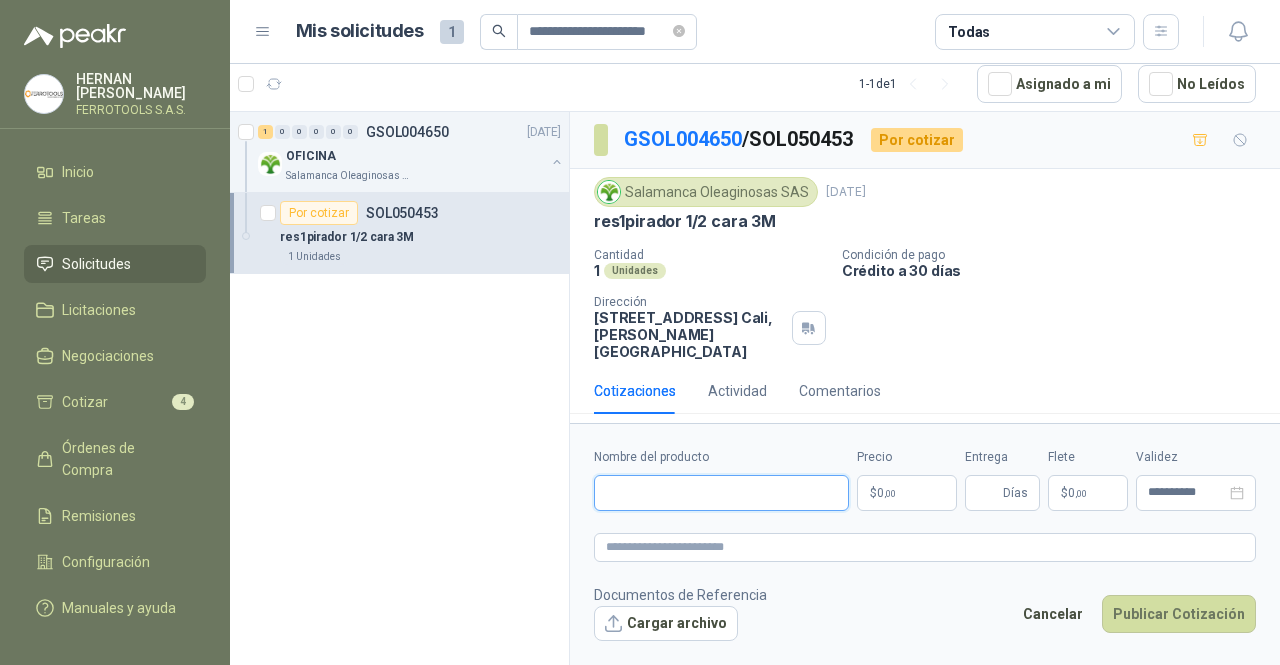 click on "Nombre del producto" at bounding box center [721, 493] 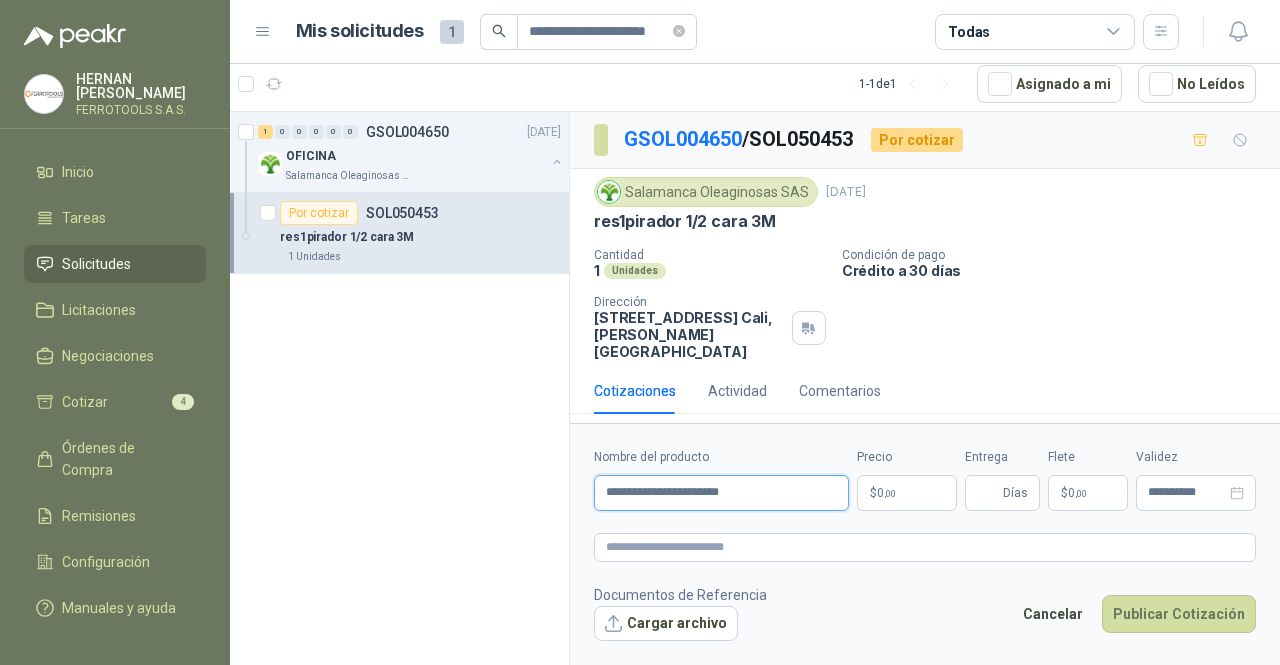 drag, startPoint x: 668, startPoint y: 486, endPoint x: 434, endPoint y: 464, distance: 235.0319 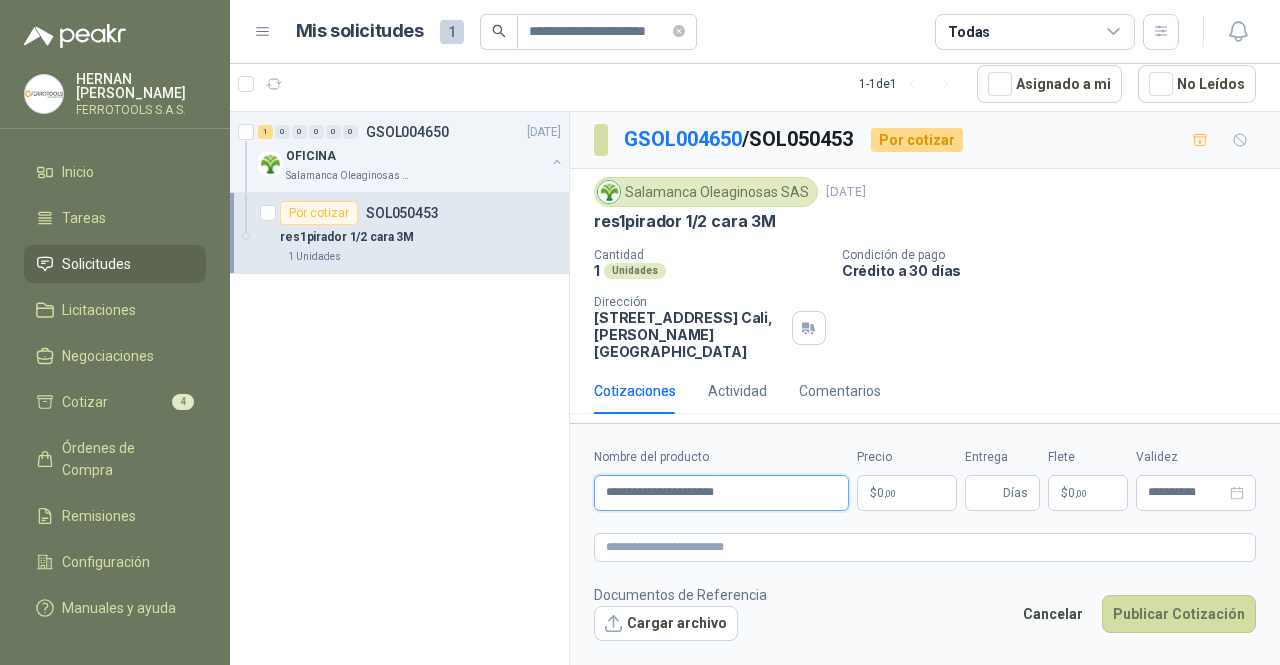 drag, startPoint x: 725, startPoint y: 482, endPoint x: 705, endPoint y: 483, distance: 20.024984 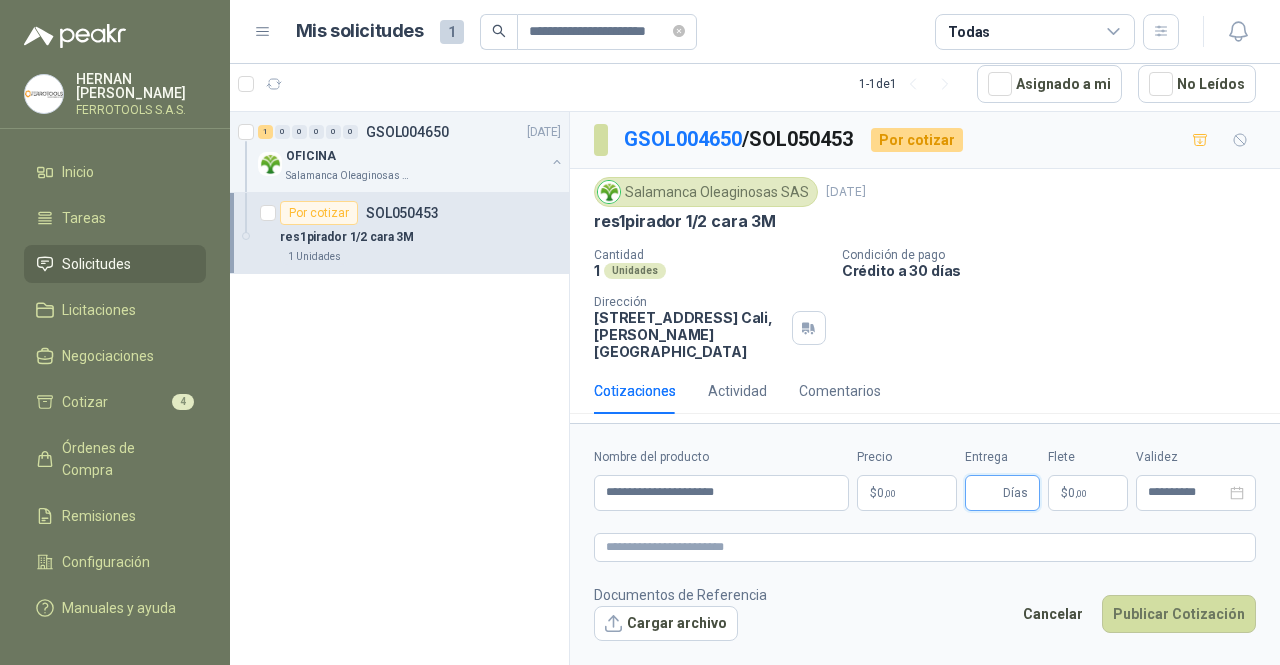 click on "Entrega" at bounding box center [988, 493] 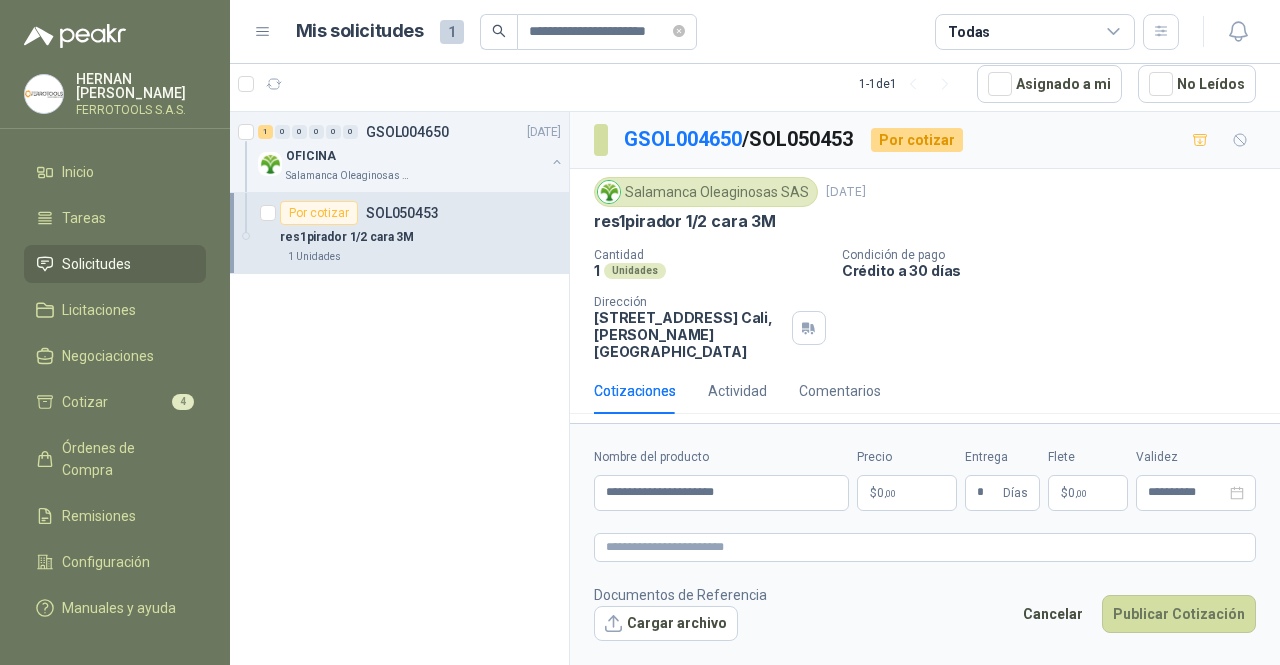 click on "$  0 ,00" at bounding box center [907, 493] 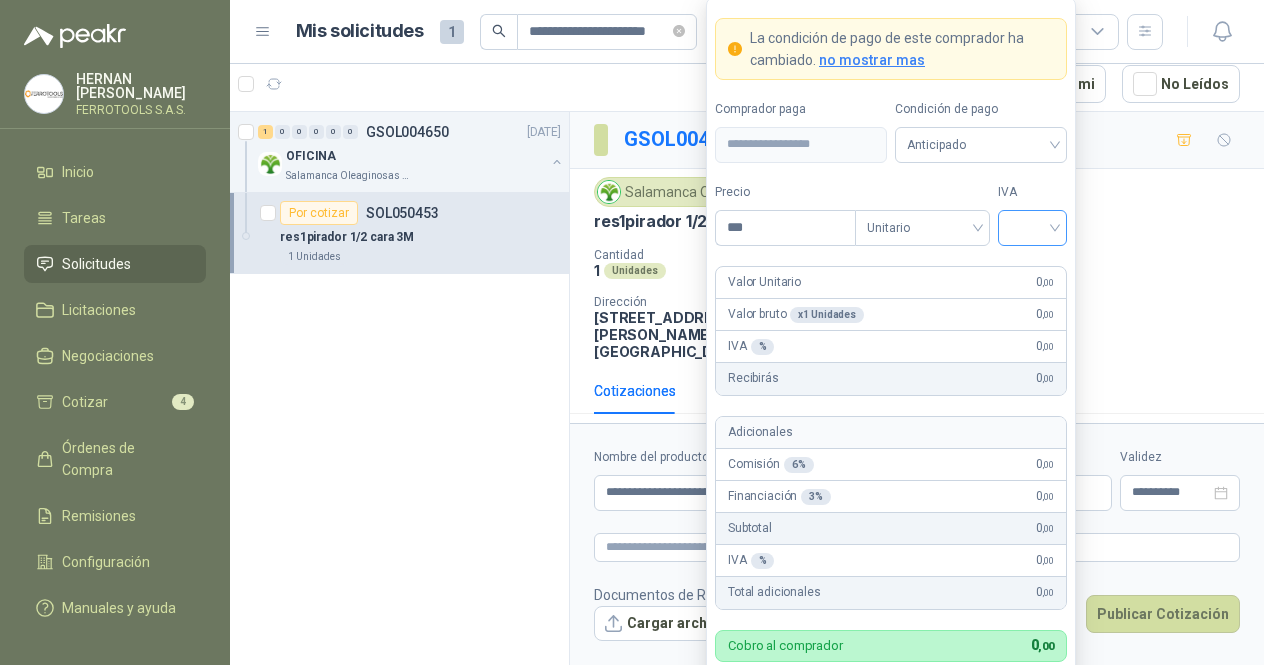 click at bounding box center (1032, 226) 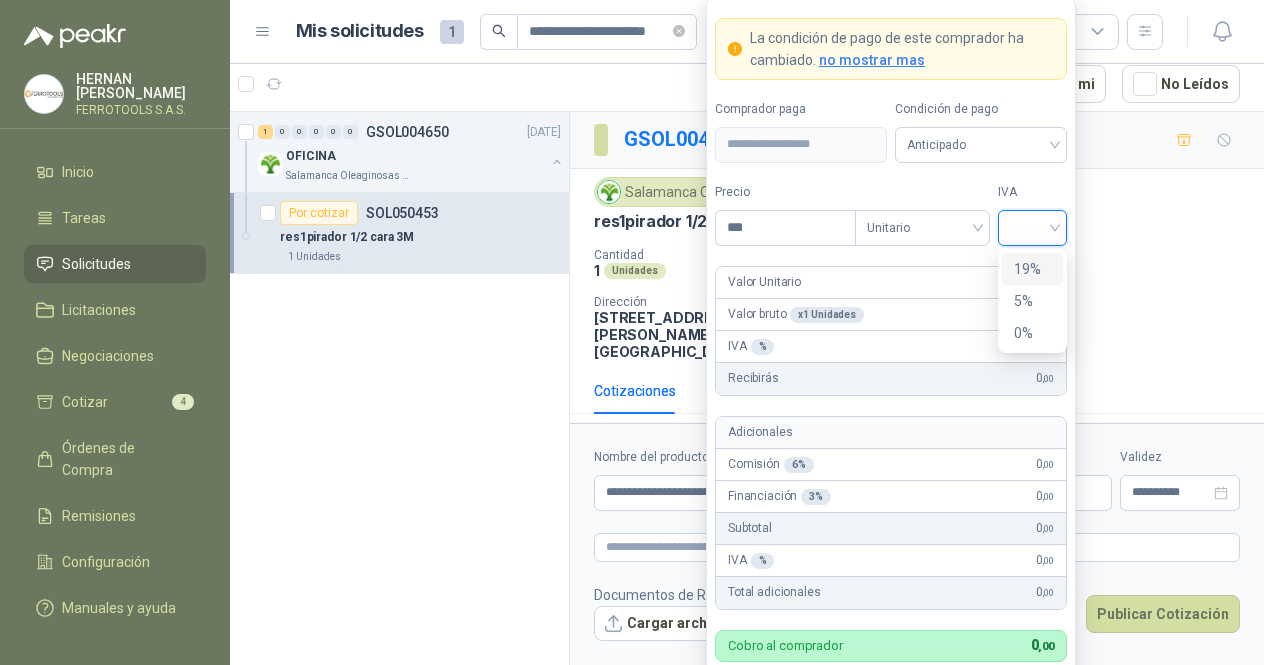 click on "19%" at bounding box center (1032, 269) 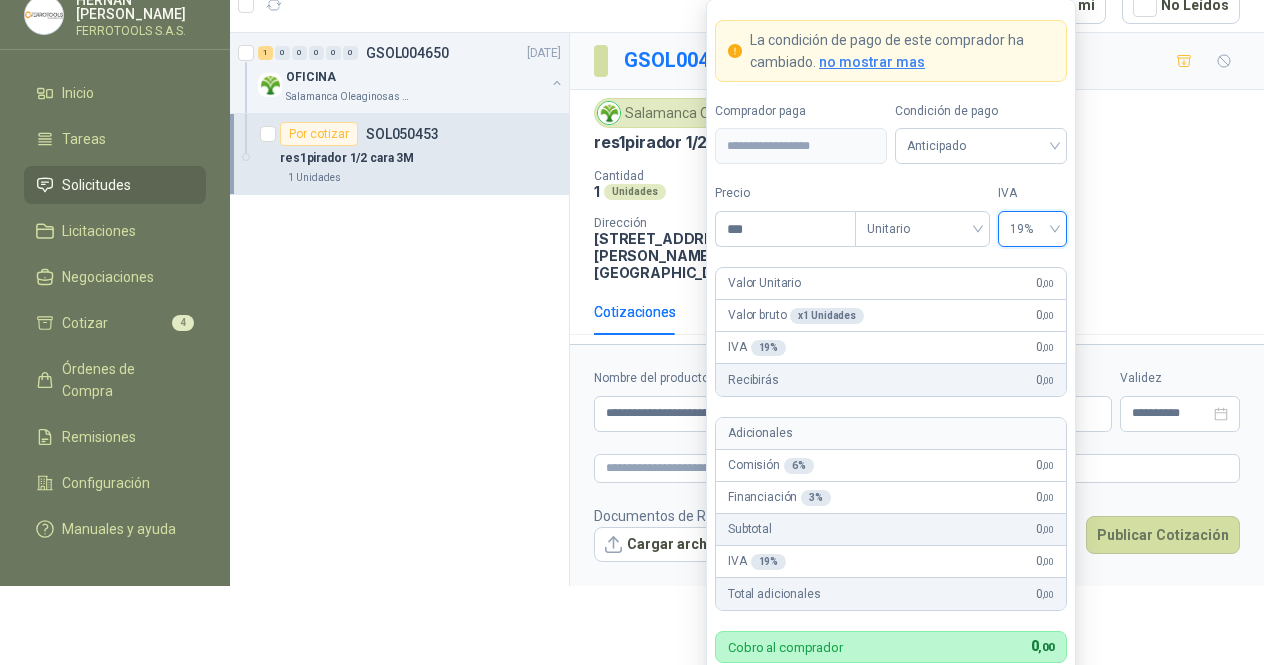 scroll, scrollTop: 80, scrollLeft: 0, axis: vertical 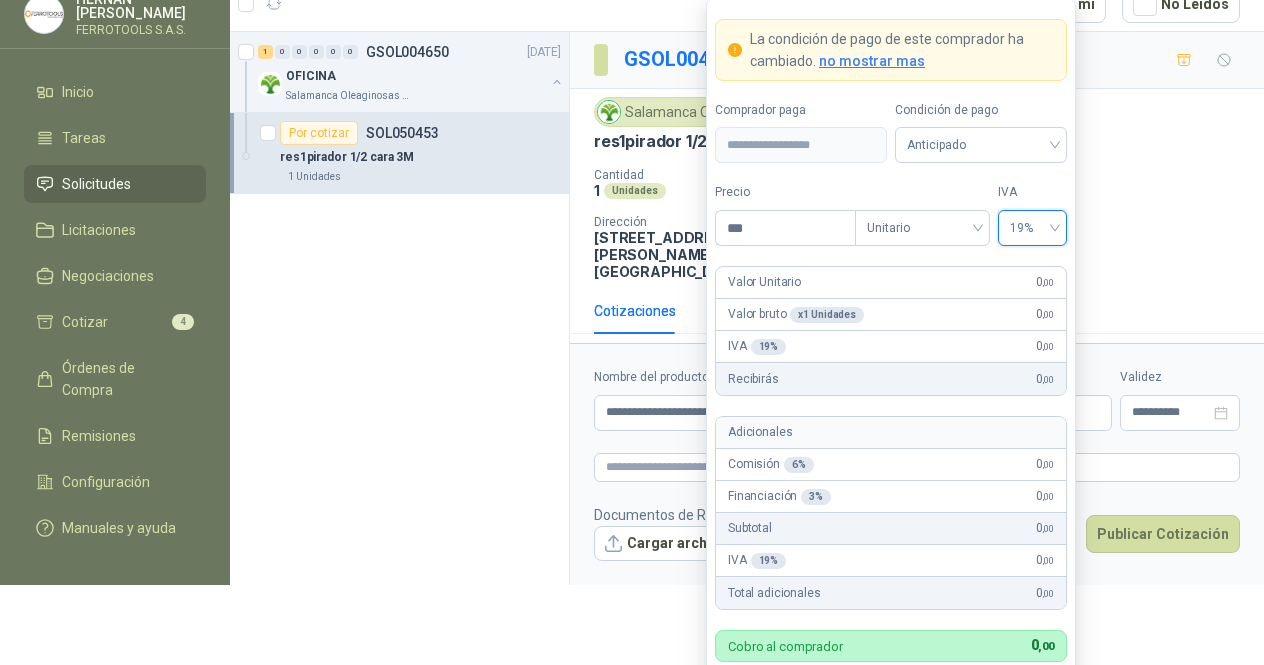 click on "no mostrar mas" at bounding box center [872, 61] 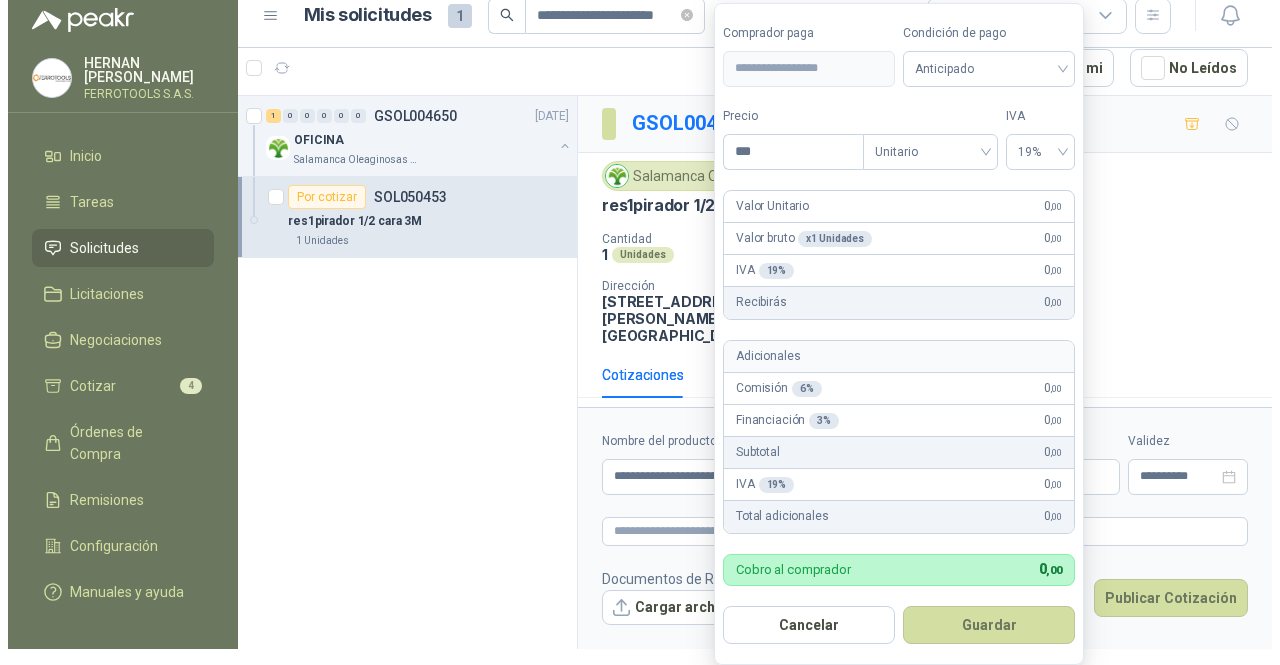 scroll, scrollTop: 0, scrollLeft: 0, axis: both 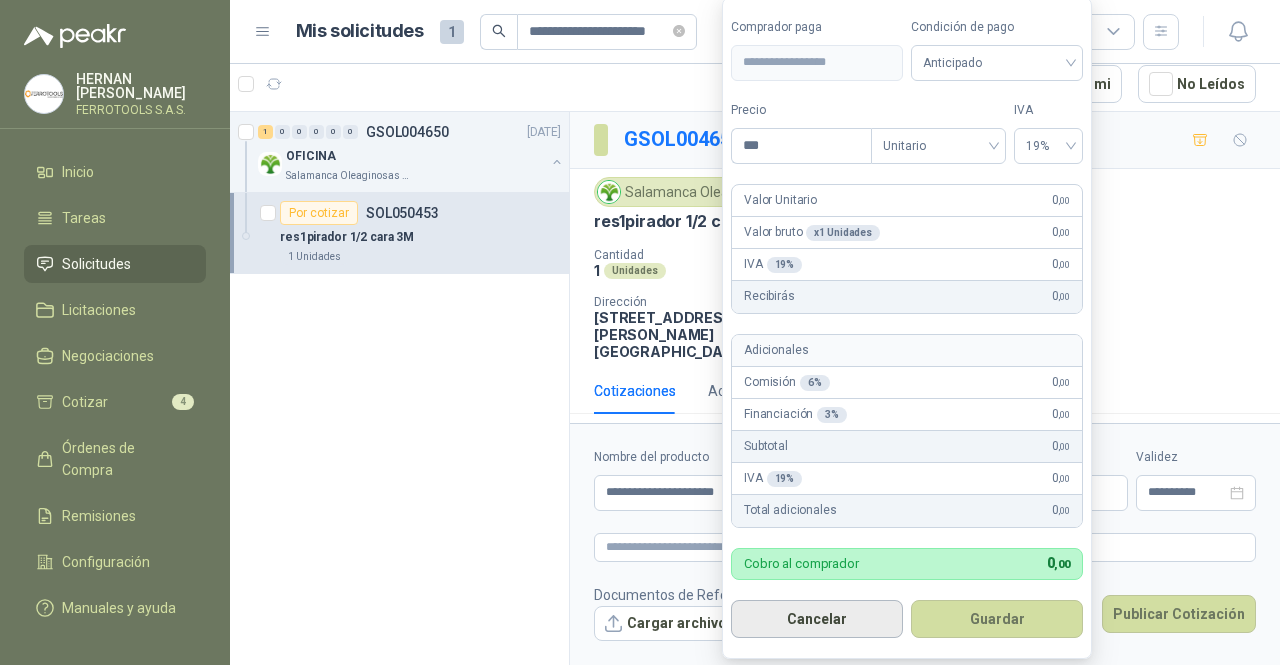 click on "Cancelar" at bounding box center (817, 619) 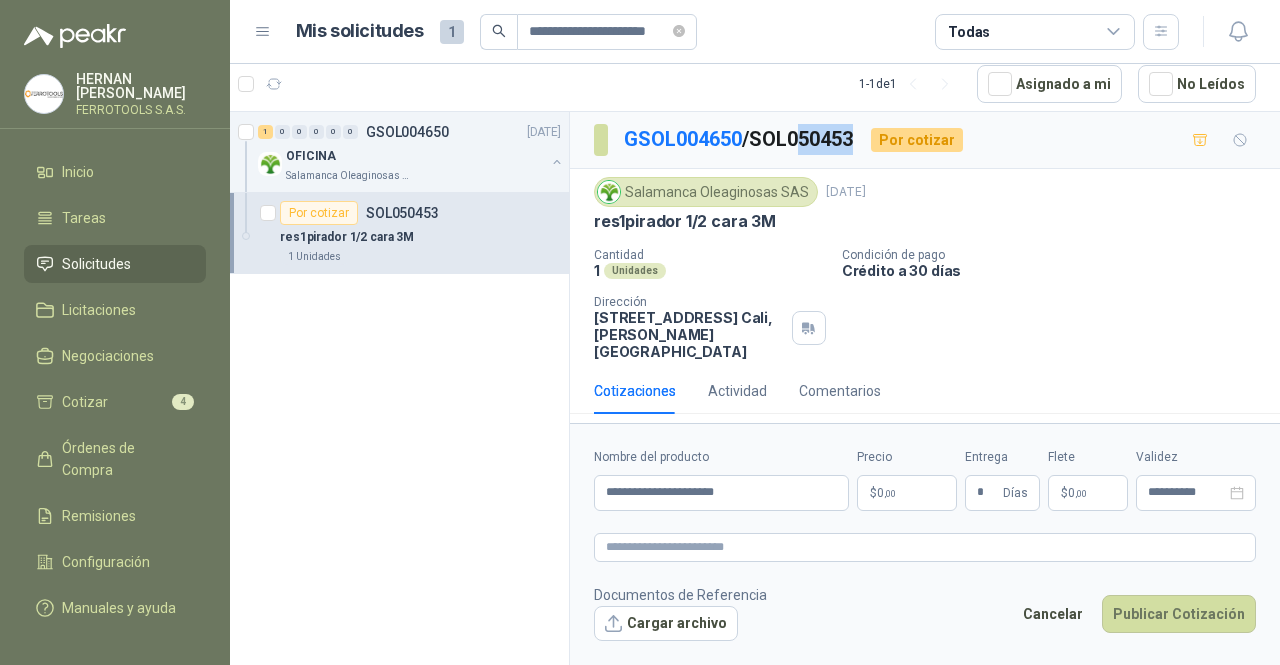 drag, startPoint x: 864, startPoint y: 140, endPoint x: 814, endPoint y: 141, distance: 50.01 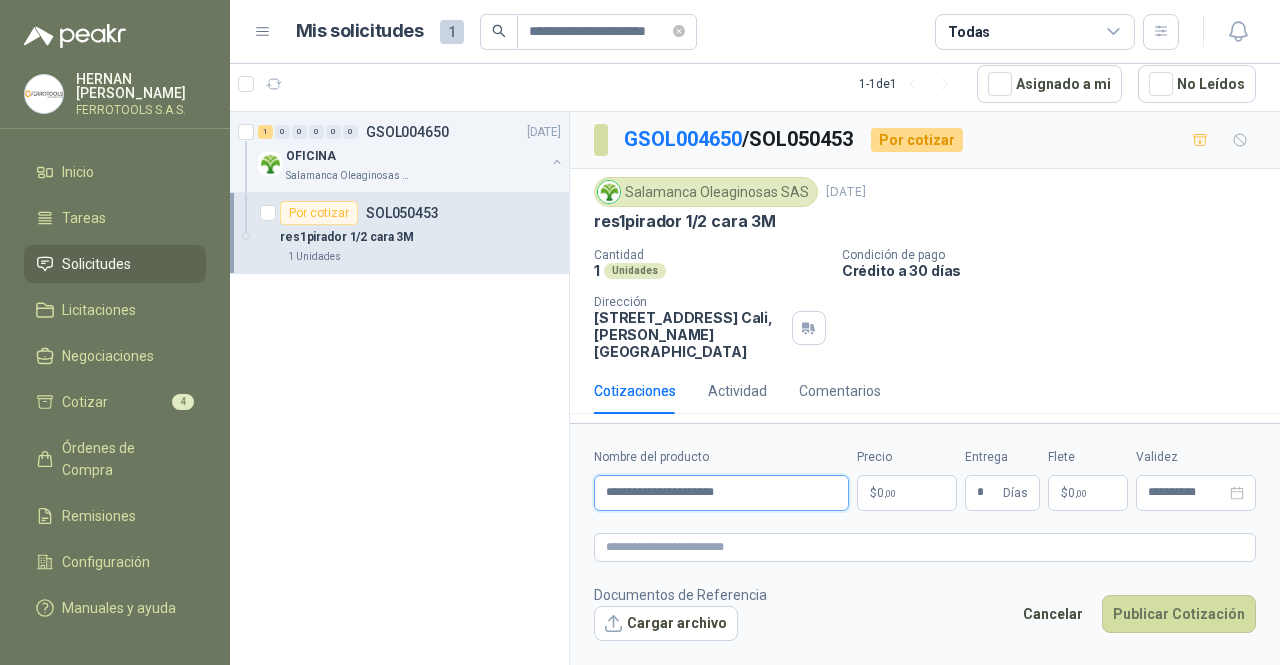 drag, startPoint x: 767, startPoint y: 487, endPoint x: 495, endPoint y: 461, distance: 273.2398 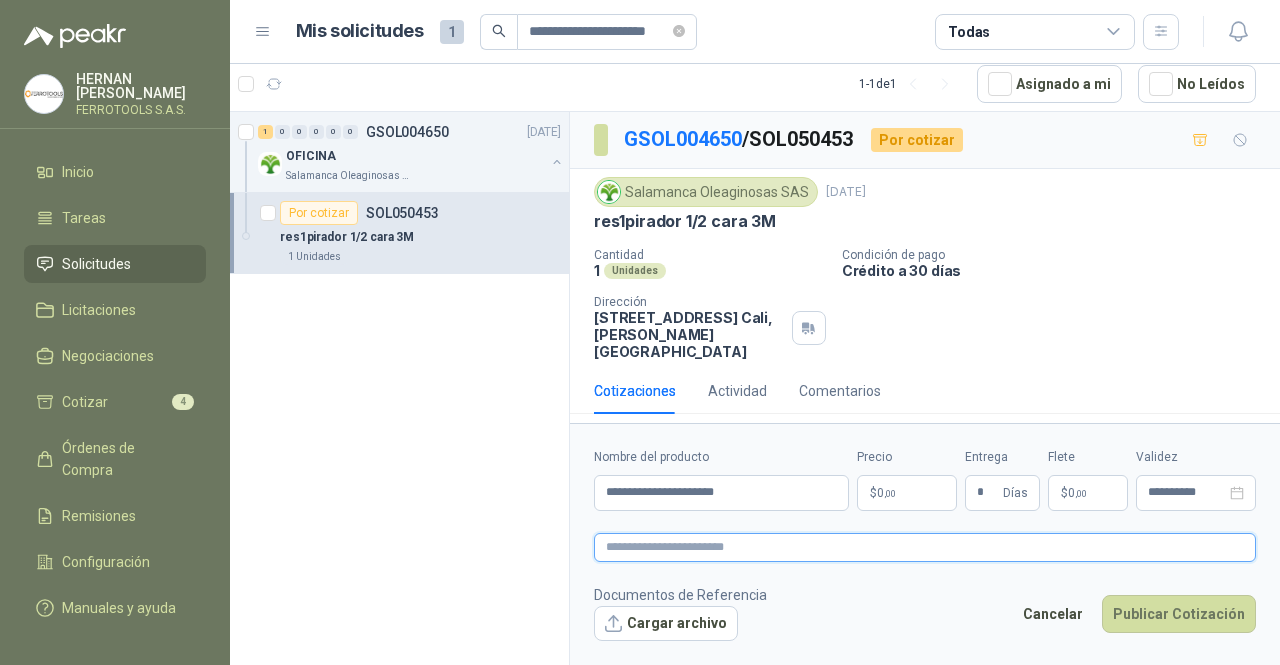click at bounding box center (925, 547) 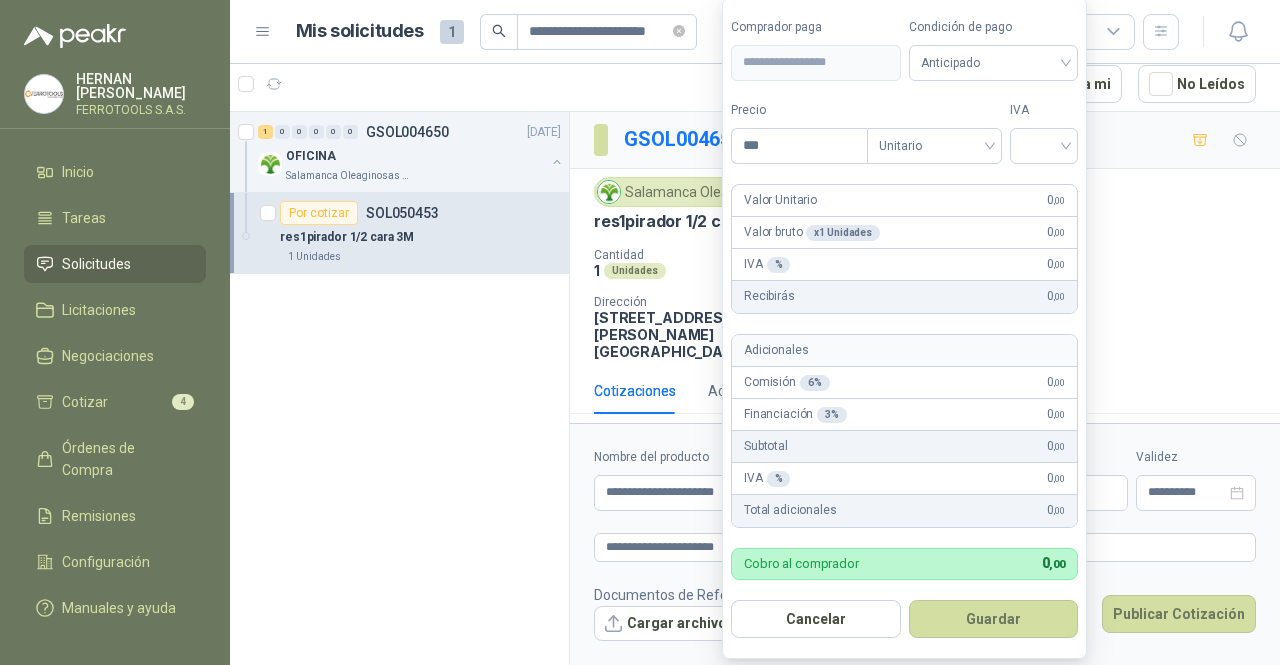 click on "**********" at bounding box center (640, 332) 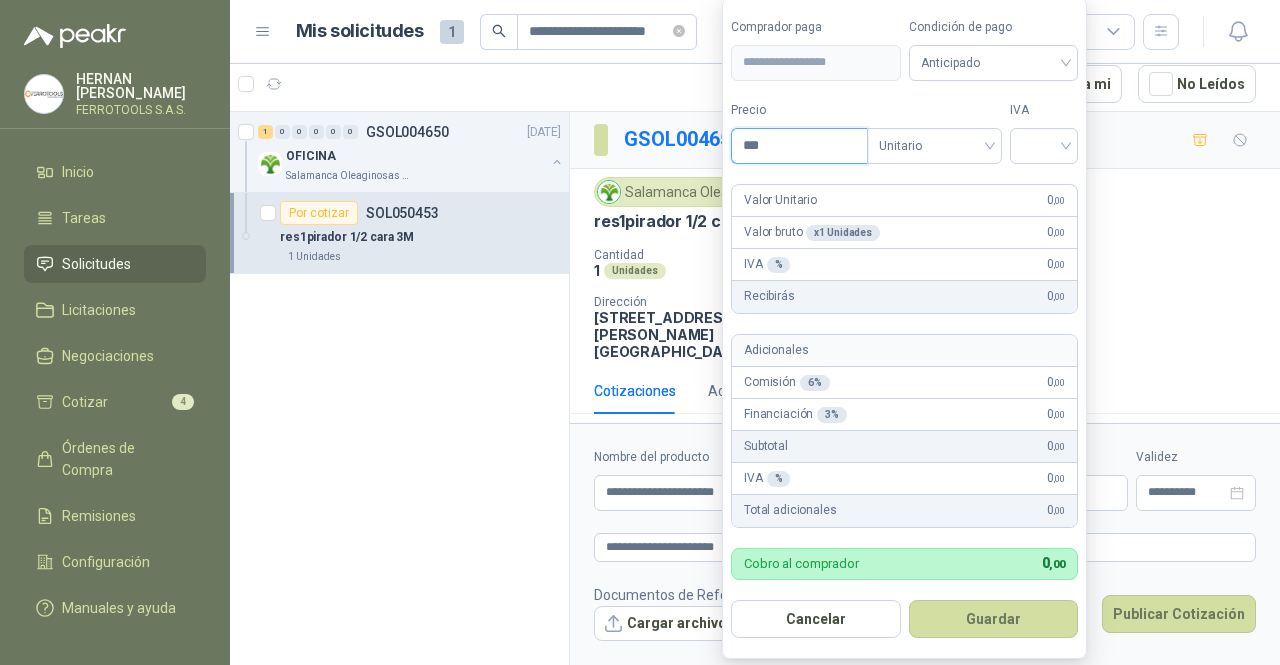 click on "***" at bounding box center [799, 146] 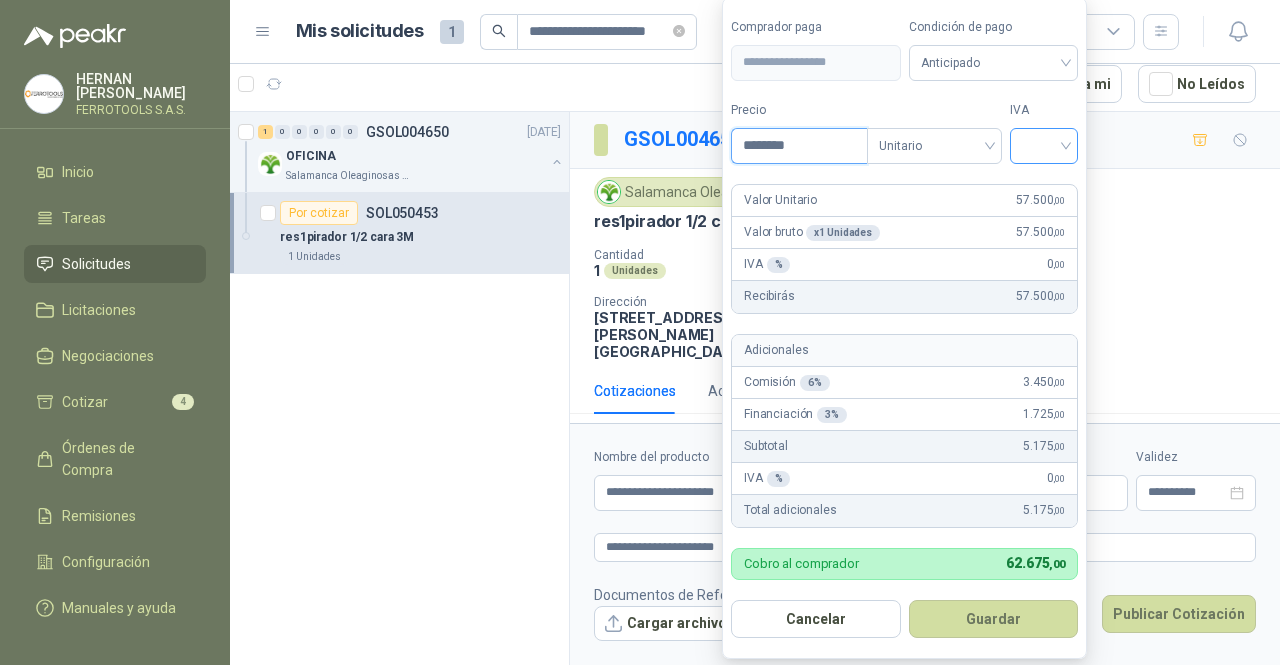 click at bounding box center (1044, 146) 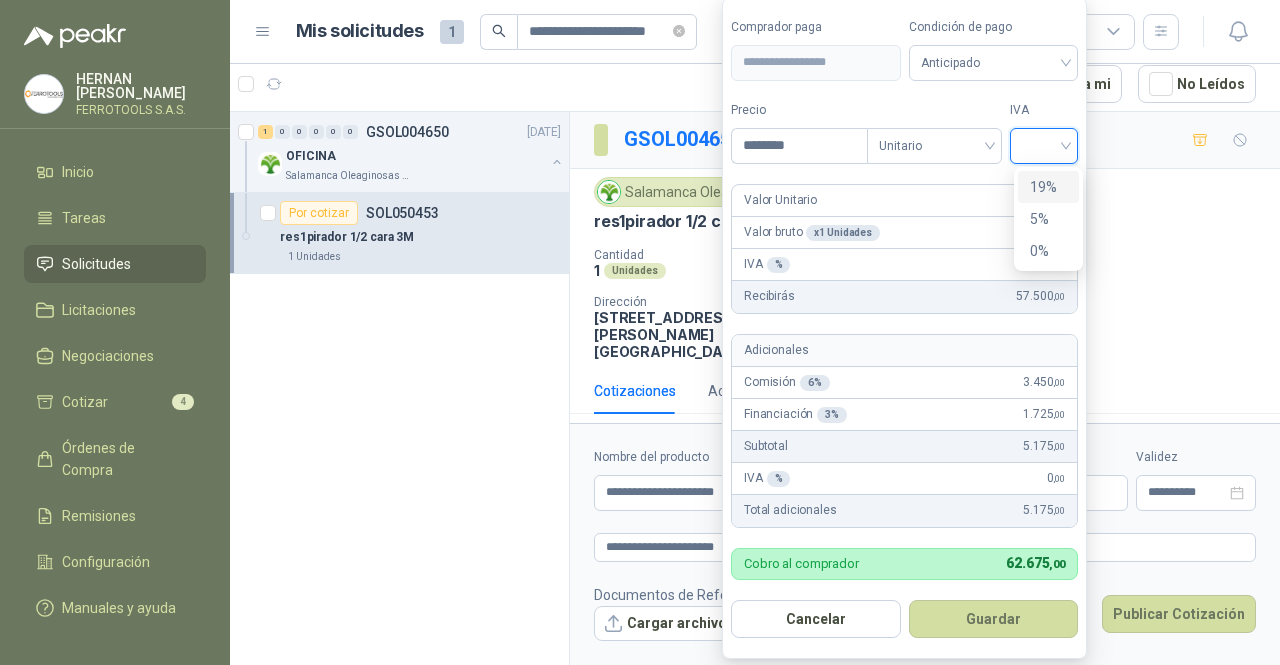 click on "19%" at bounding box center (1048, 187) 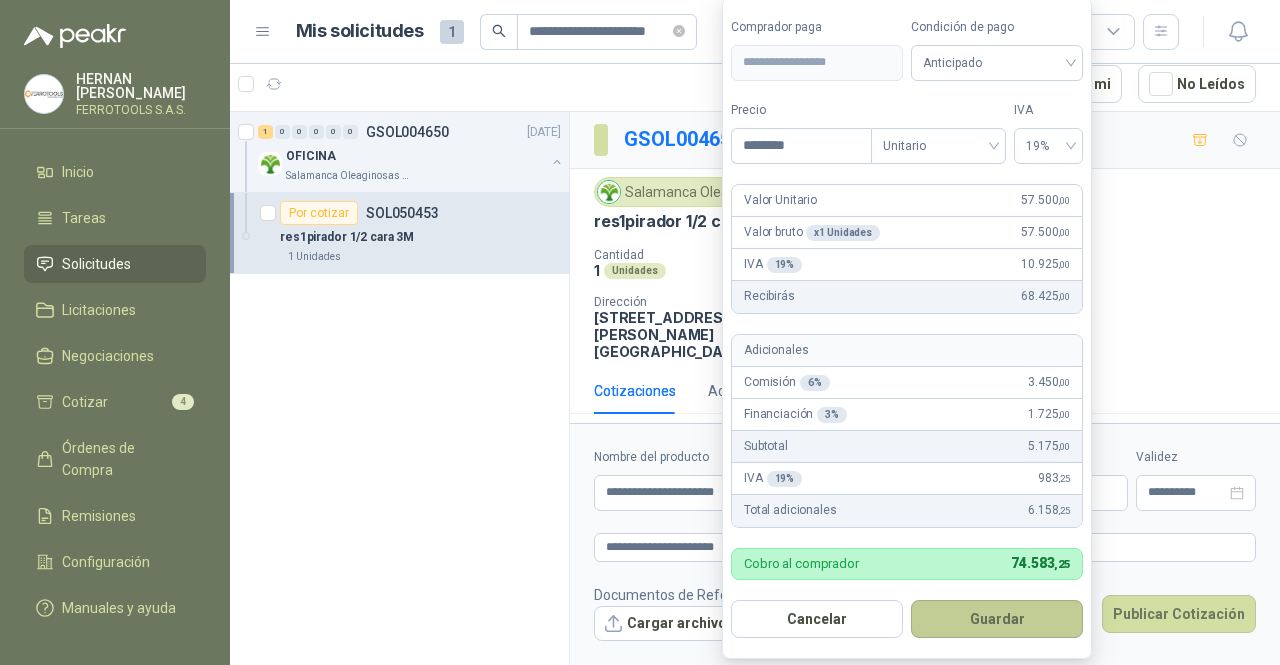click on "Guardar" at bounding box center [997, 619] 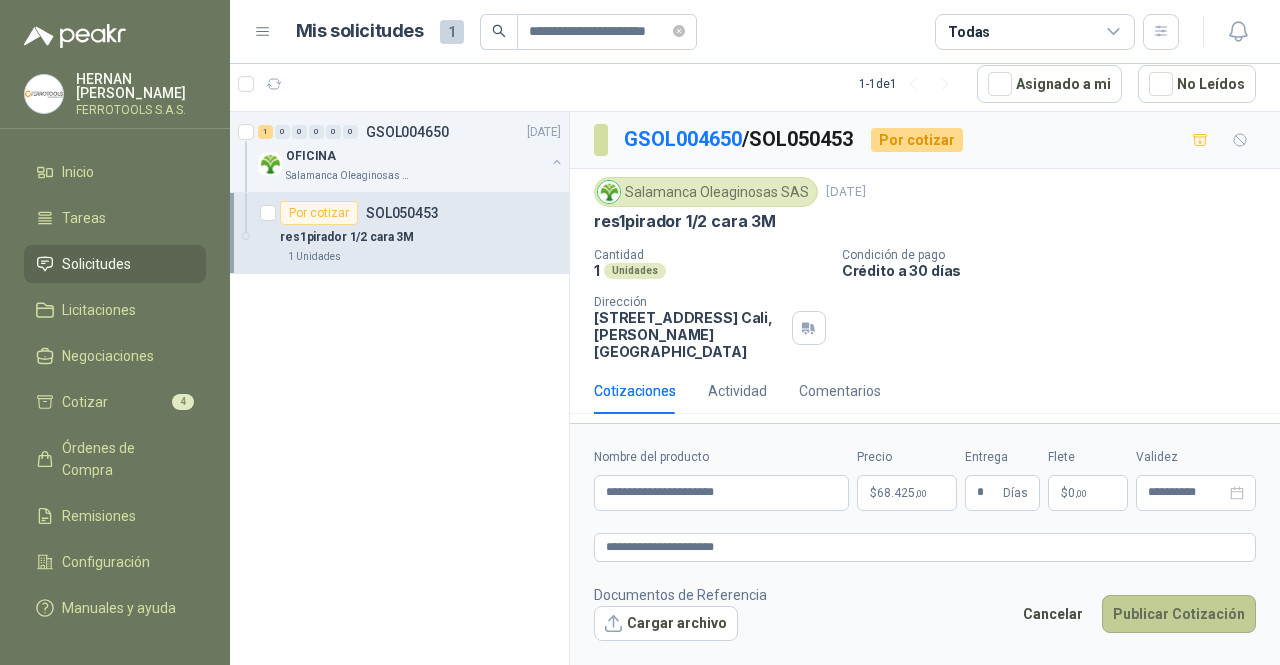 click on "Publicar Cotización" at bounding box center (1179, 614) 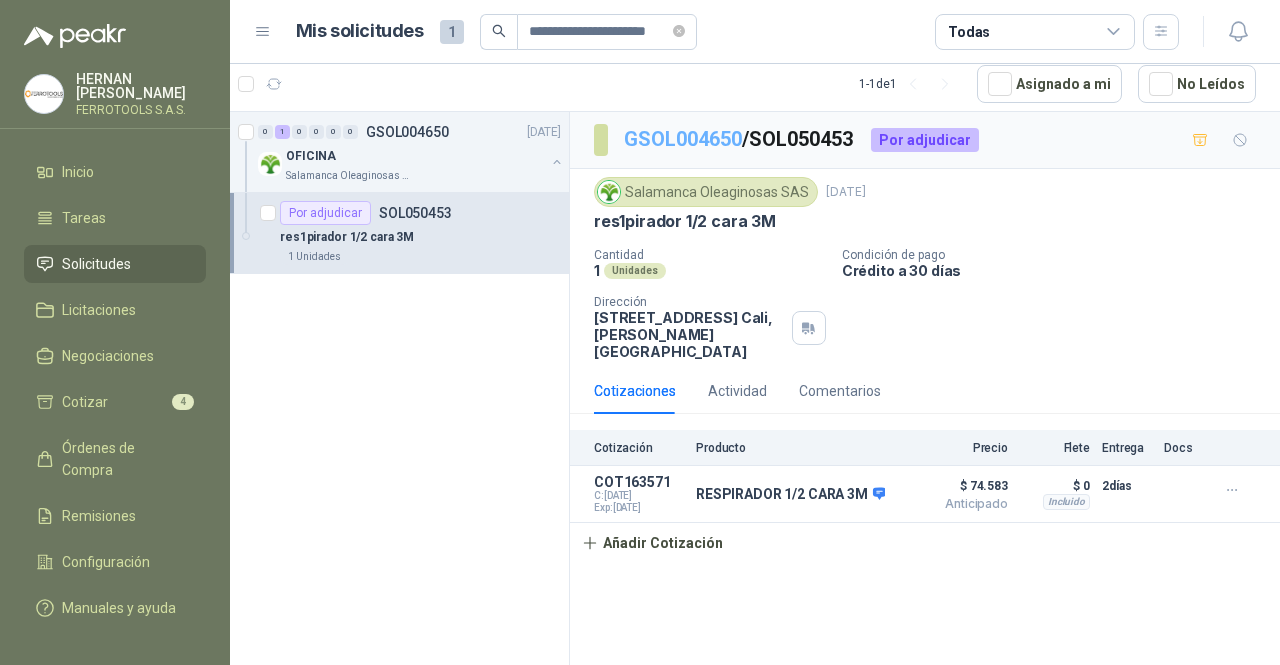 click on "GSOL004650" at bounding box center (683, 139) 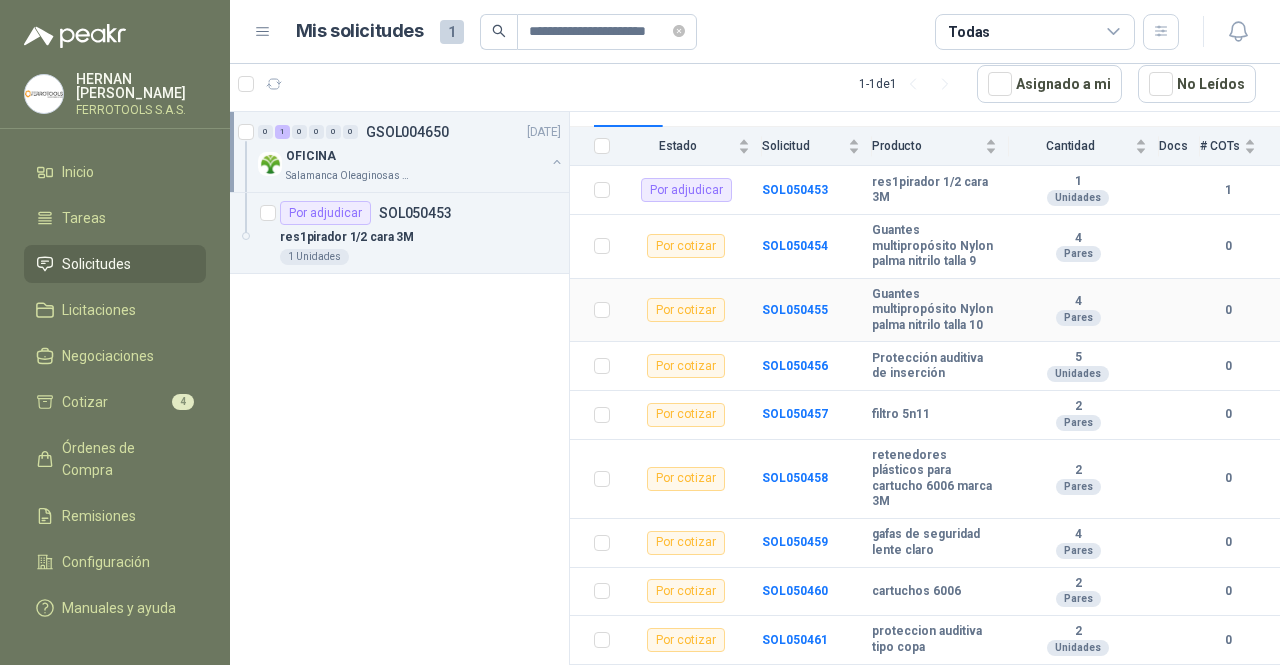 scroll, scrollTop: 247, scrollLeft: 0, axis: vertical 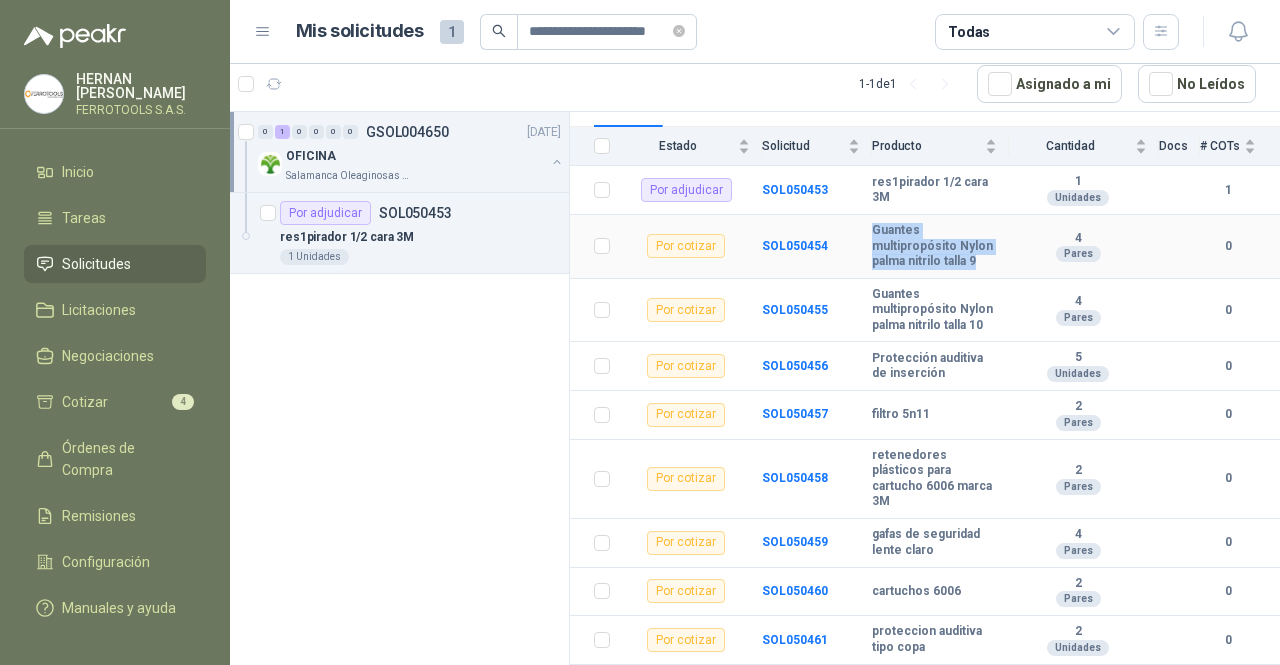drag, startPoint x: 904, startPoint y: 229, endPoint x: 873, endPoint y: 201, distance: 41.773197 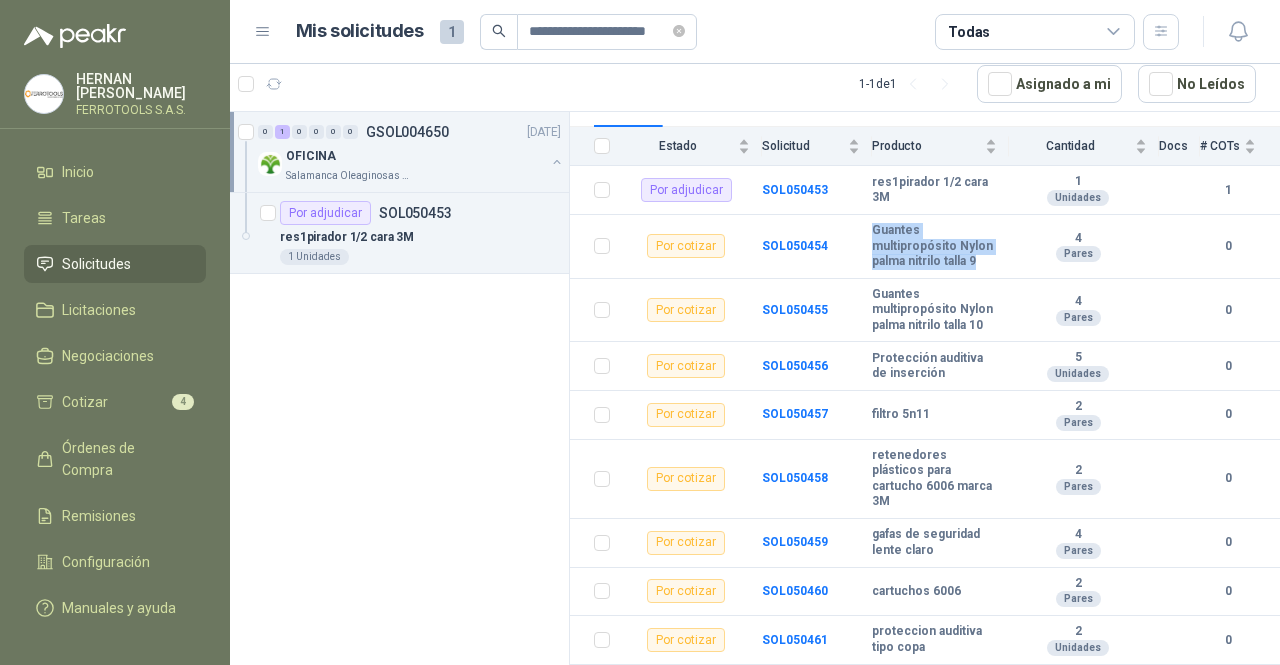 copy on "Guantes multipropósito Nylon palma nitrilo talla 9" 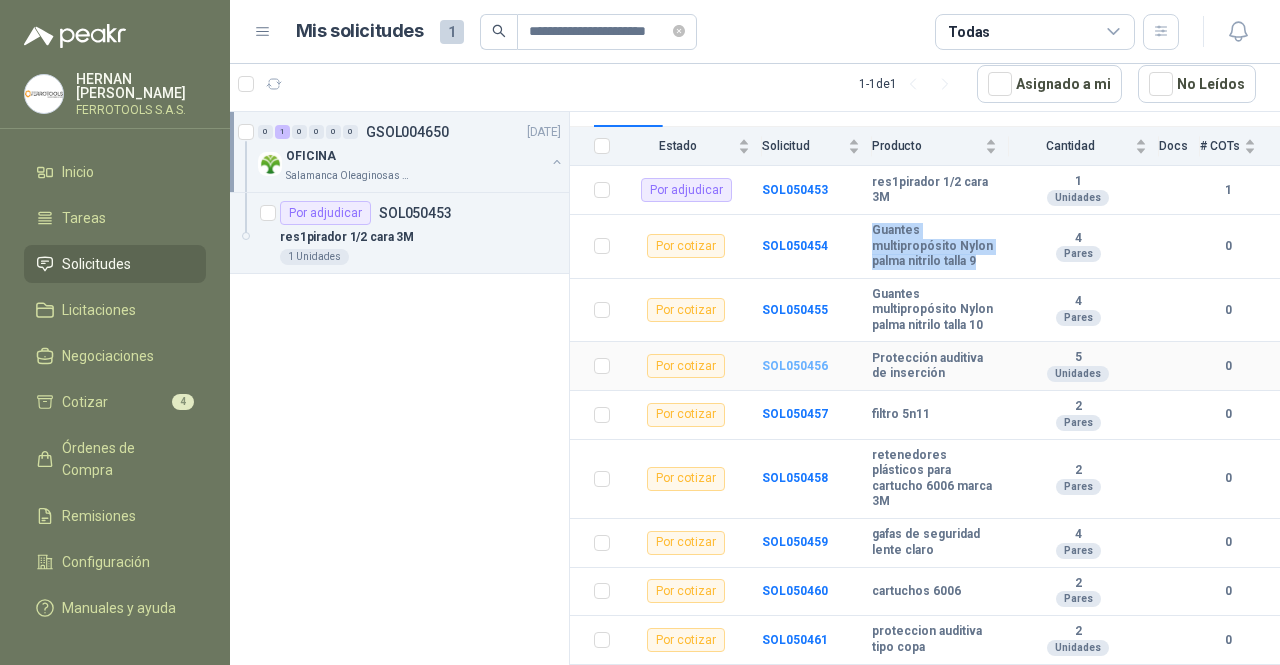 click on "SOL050456" at bounding box center (795, 366) 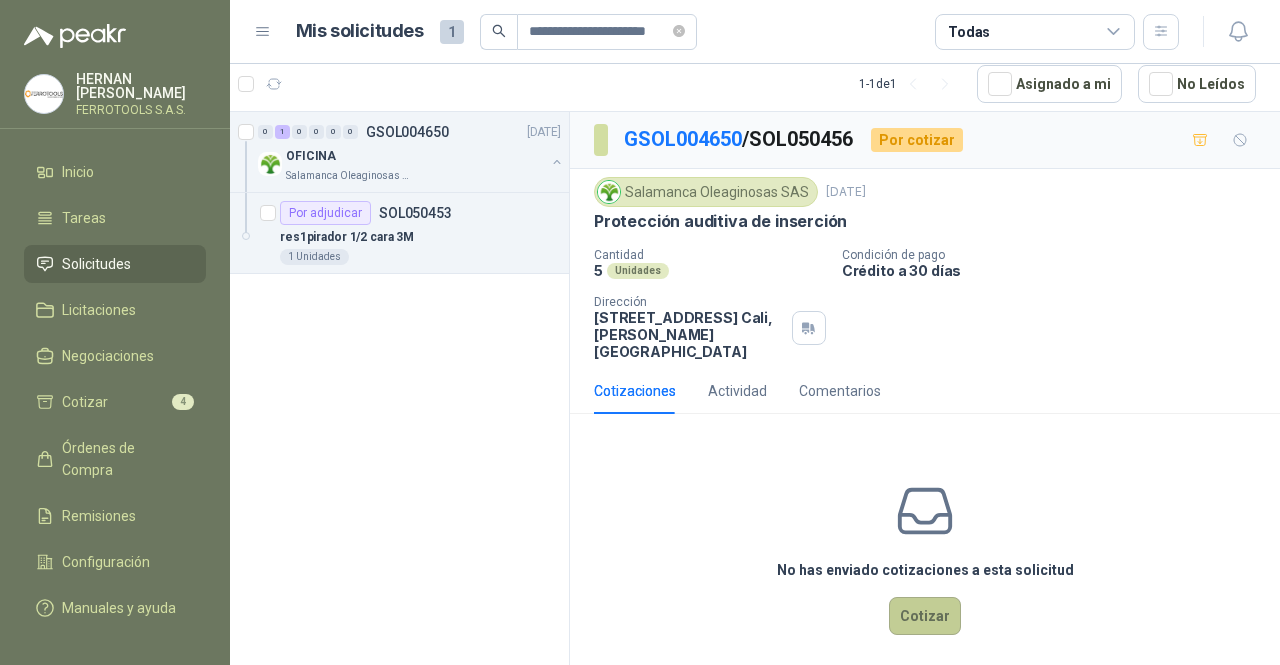 click on "Cotizar" at bounding box center (925, 616) 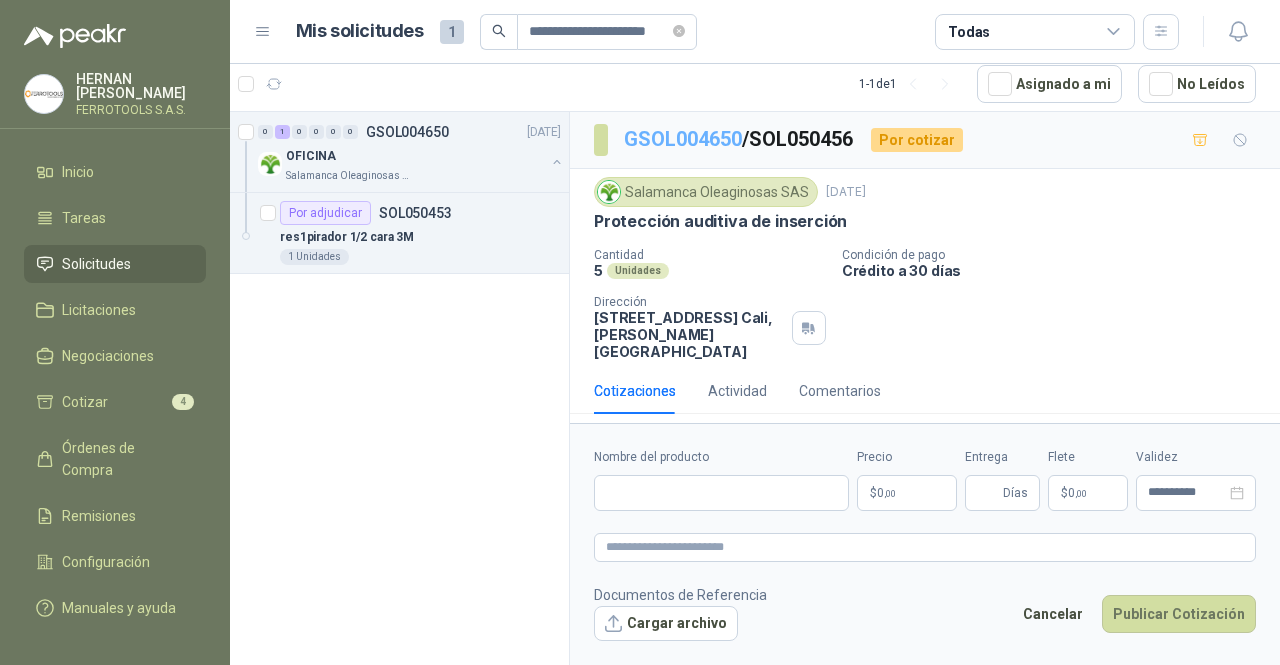 click on "GSOL004650" at bounding box center (683, 139) 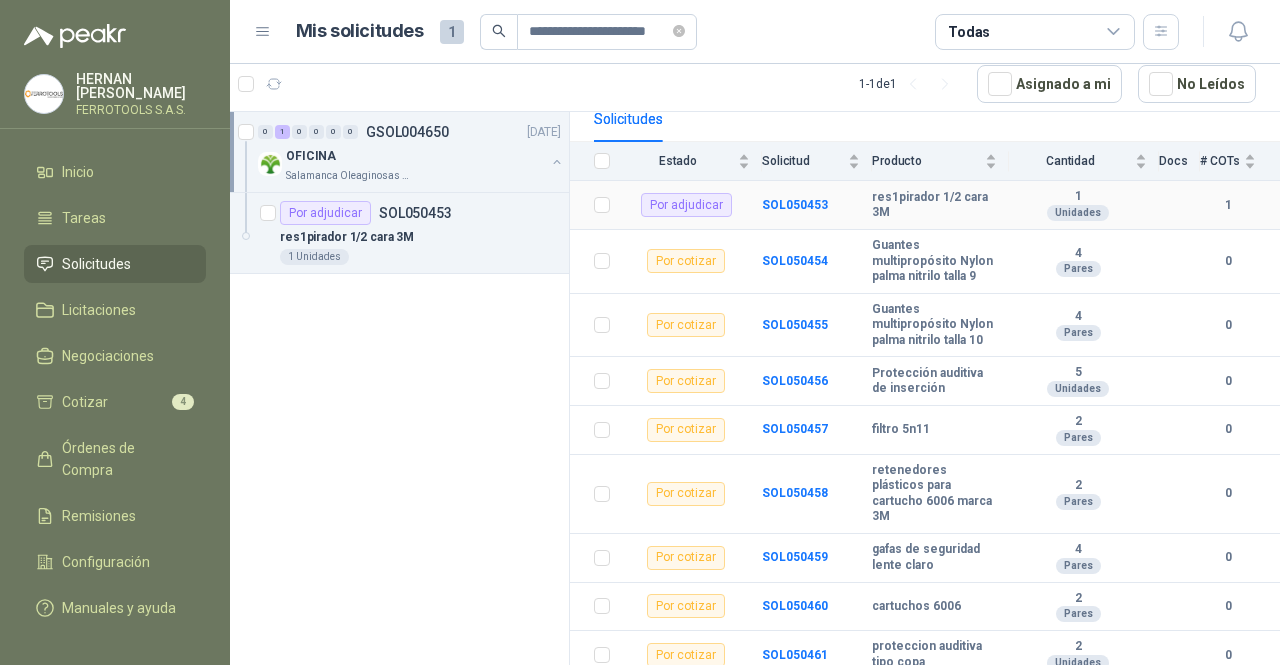 scroll, scrollTop: 247, scrollLeft: 0, axis: vertical 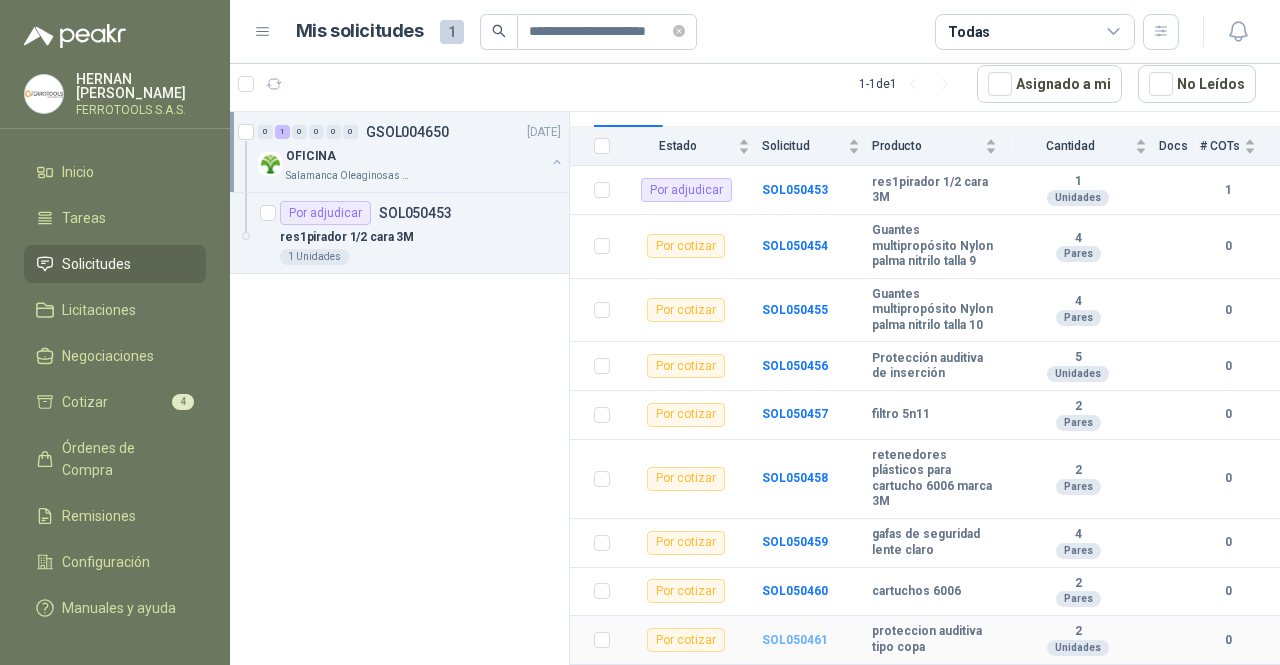 click on "SOL050461" at bounding box center (795, 640) 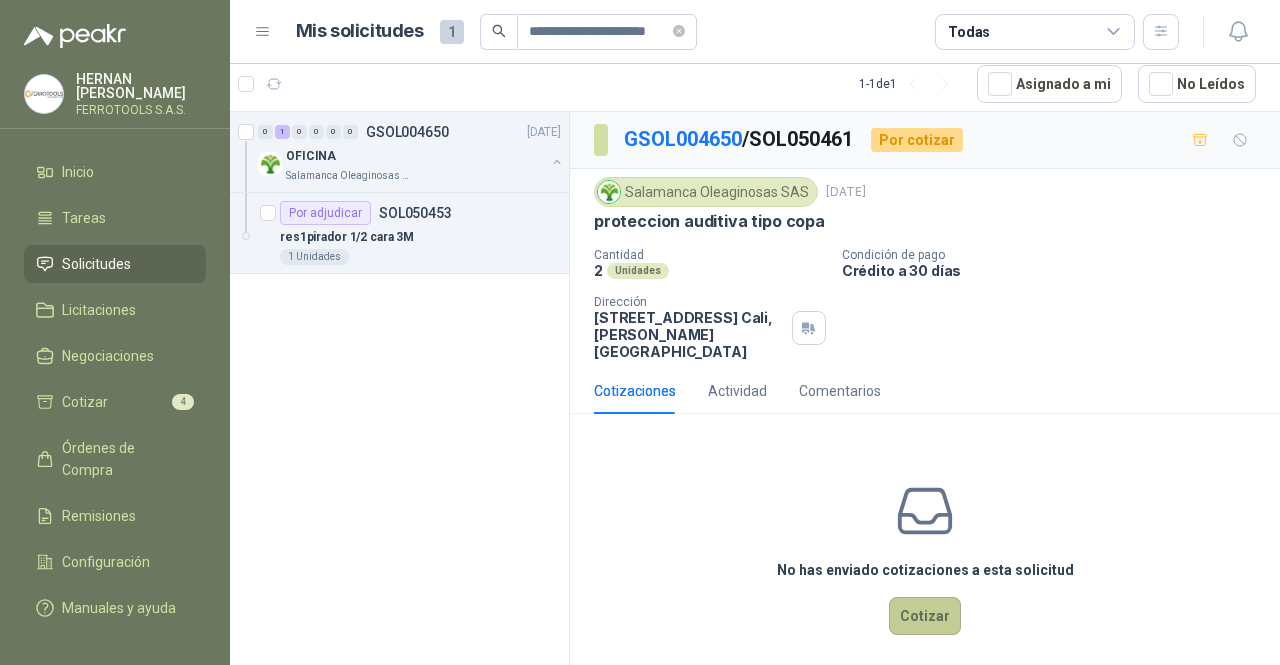 click on "Cotizar" at bounding box center (925, 616) 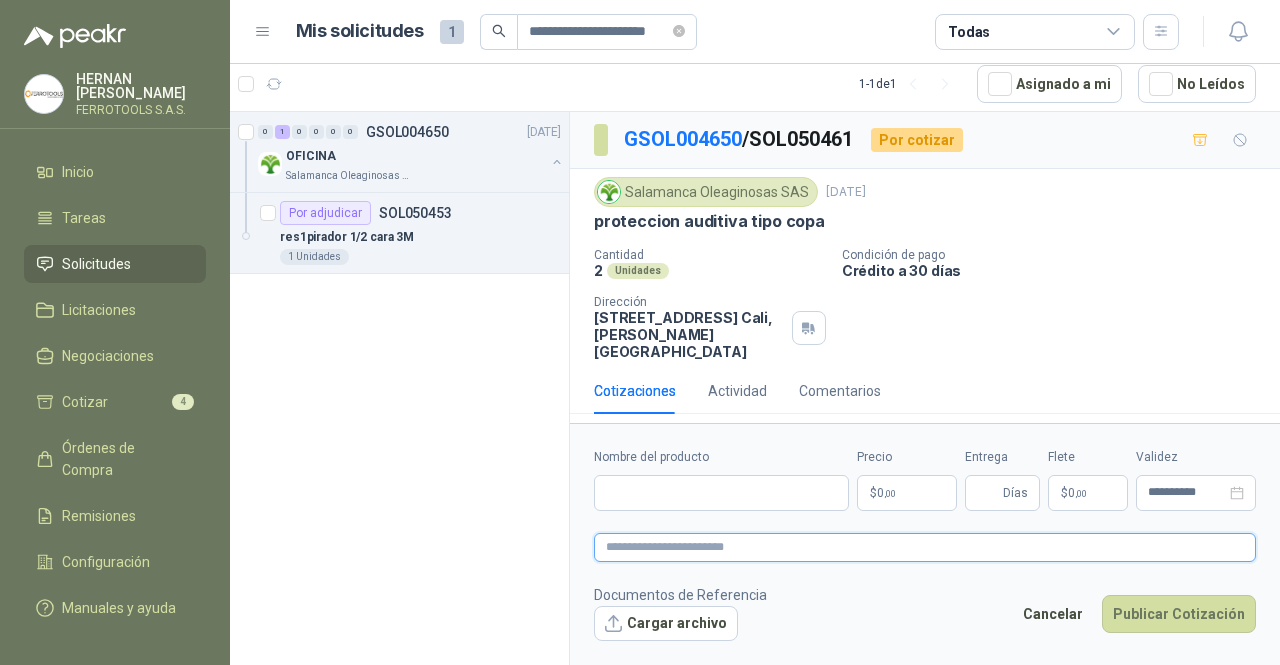 click at bounding box center (925, 547) 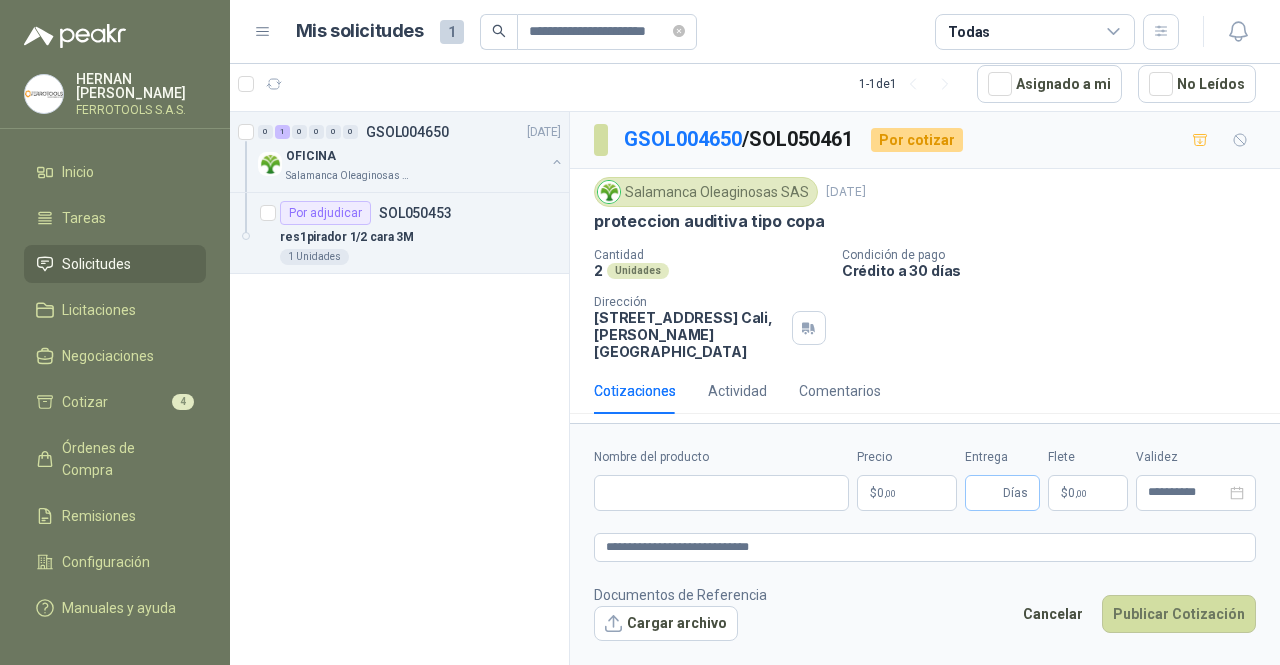 click on "Días" at bounding box center [1002, 493] 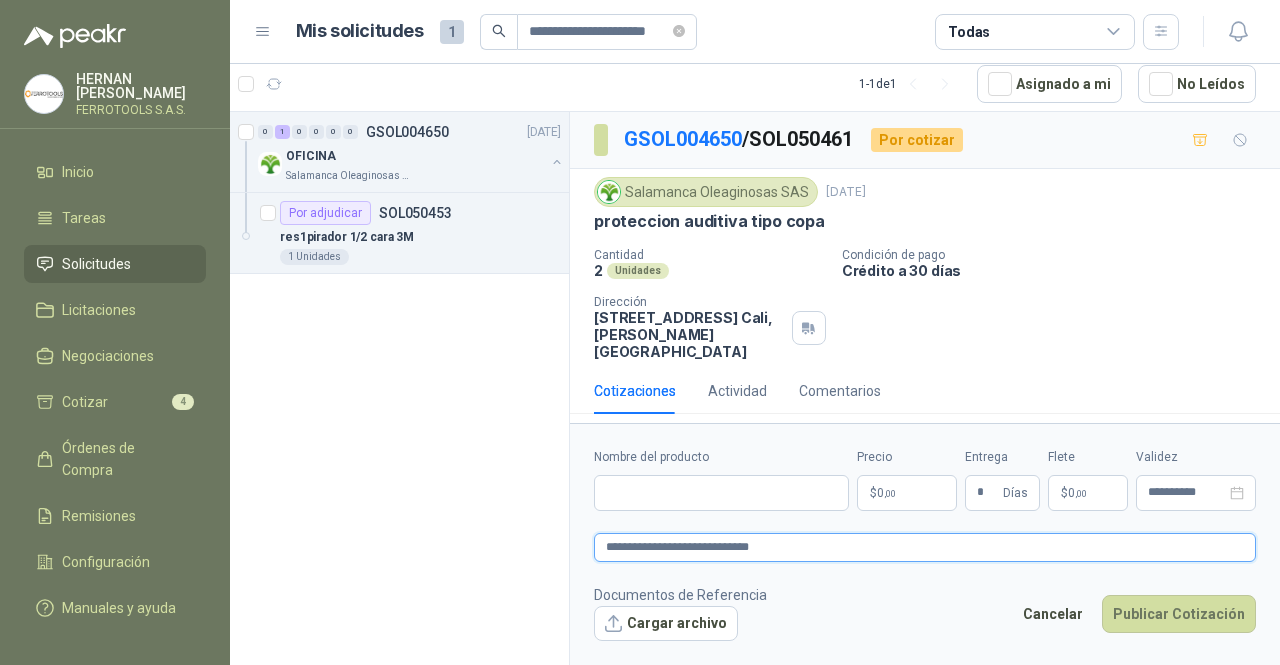 drag, startPoint x: 671, startPoint y: 534, endPoint x: 564, endPoint y: 534, distance: 107 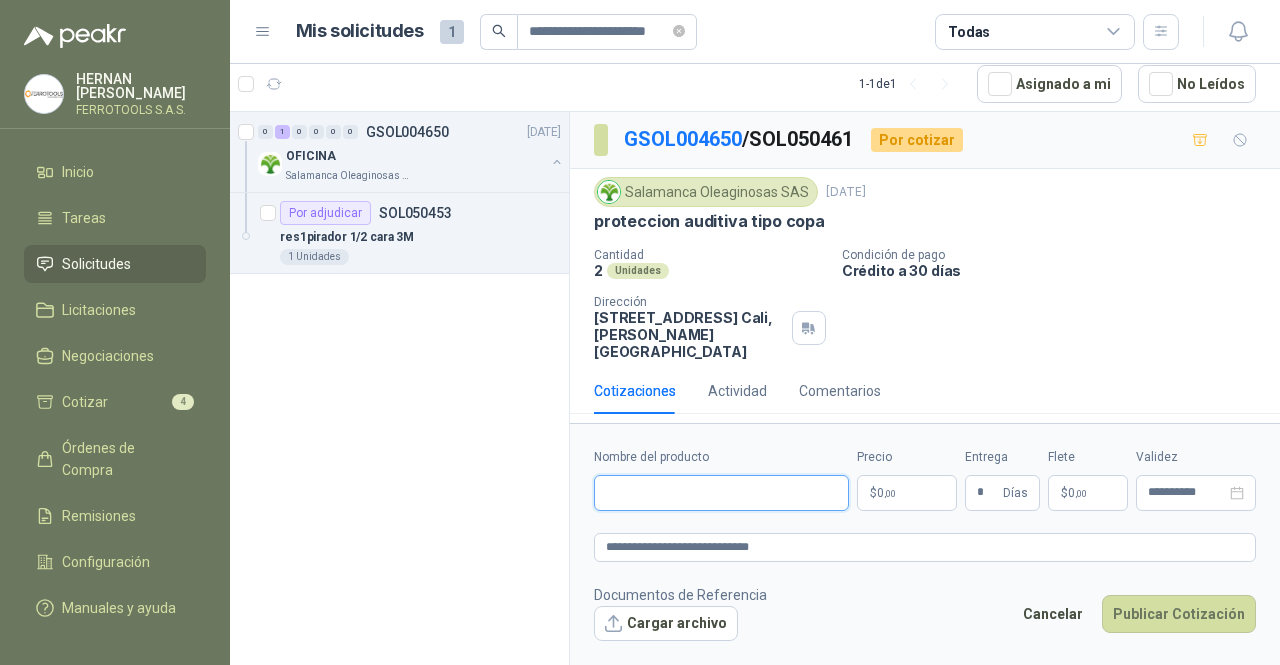 click on "Nombre del producto" at bounding box center [721, 493] 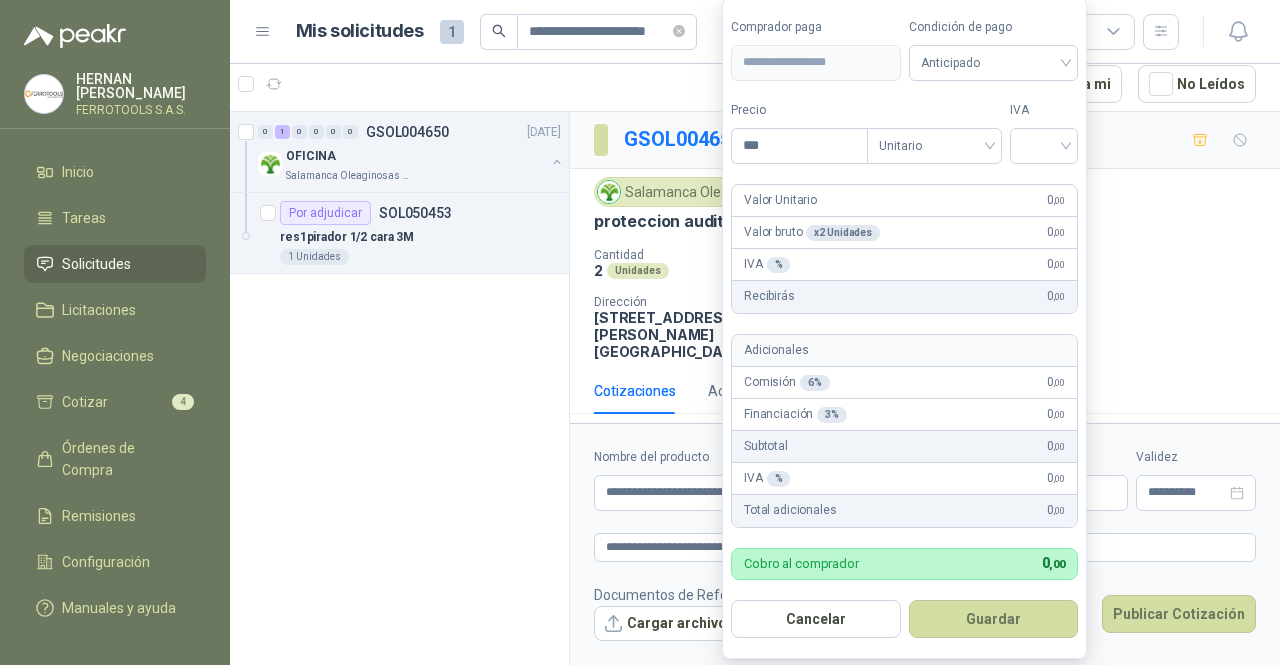 click on "**********" at bounding box center (640, 332) 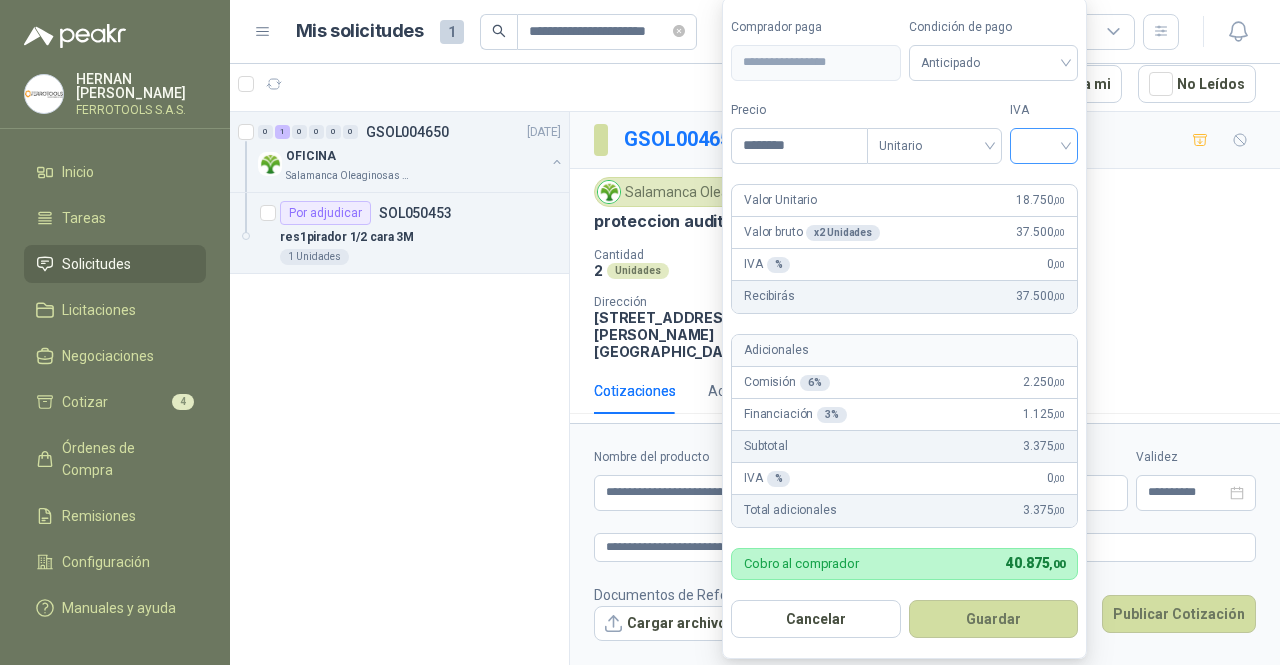 click at bounding box center [1044, 144] 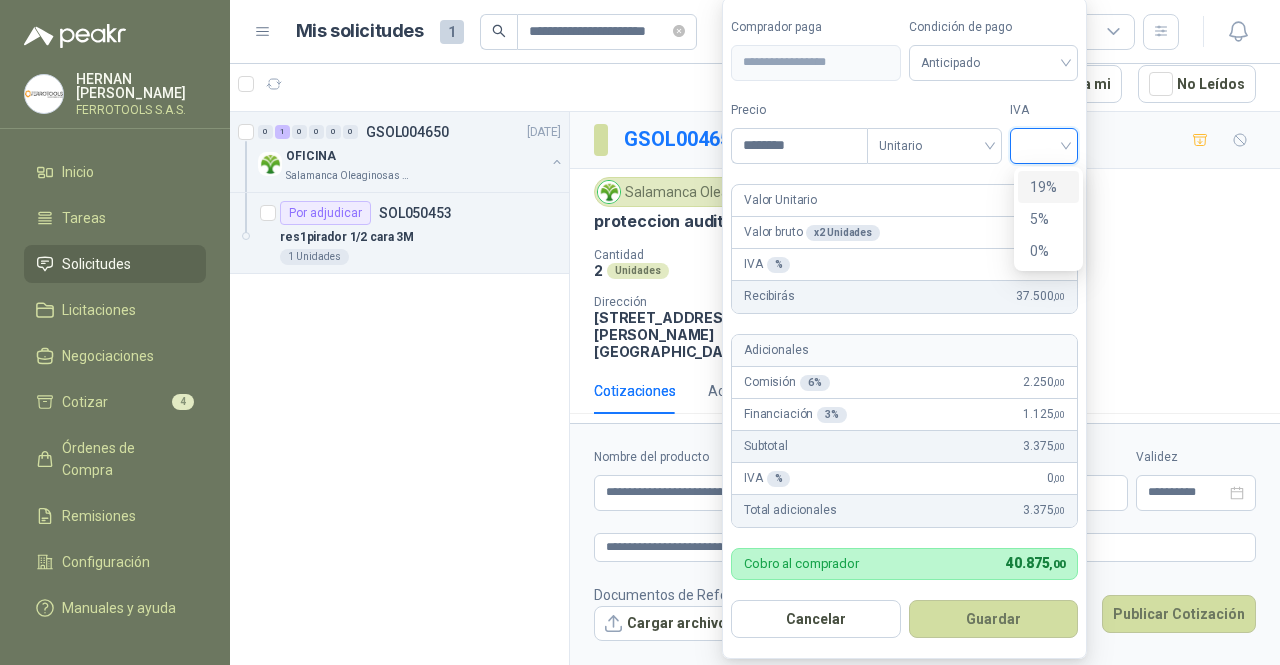 click on "19%" at bounding box center (1048, 187) 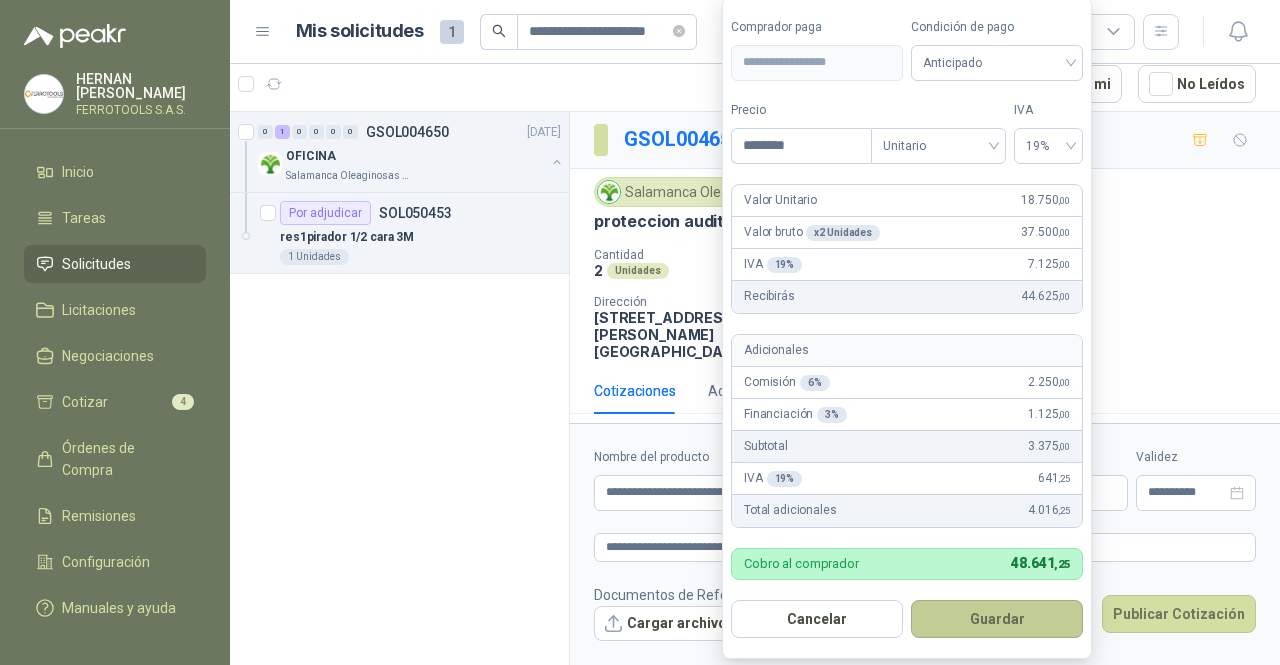 click on "Guardar" at bounding box center [997, 619] 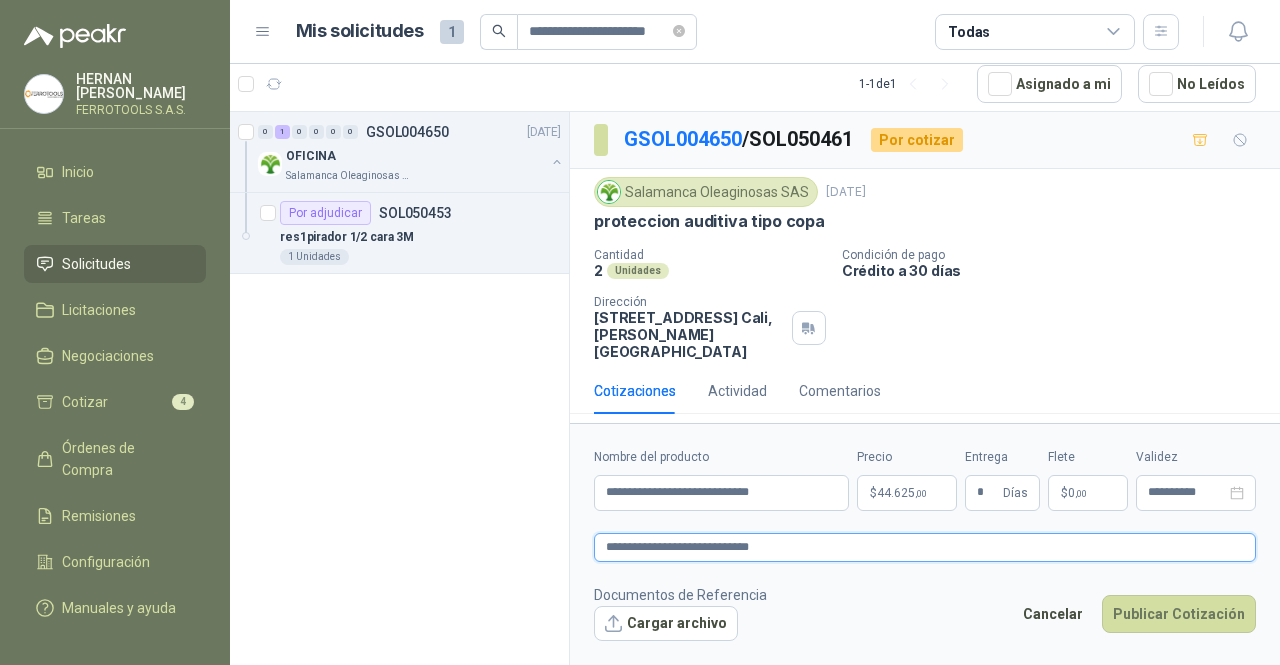 click on "**********" at bounding box center [925, 547] 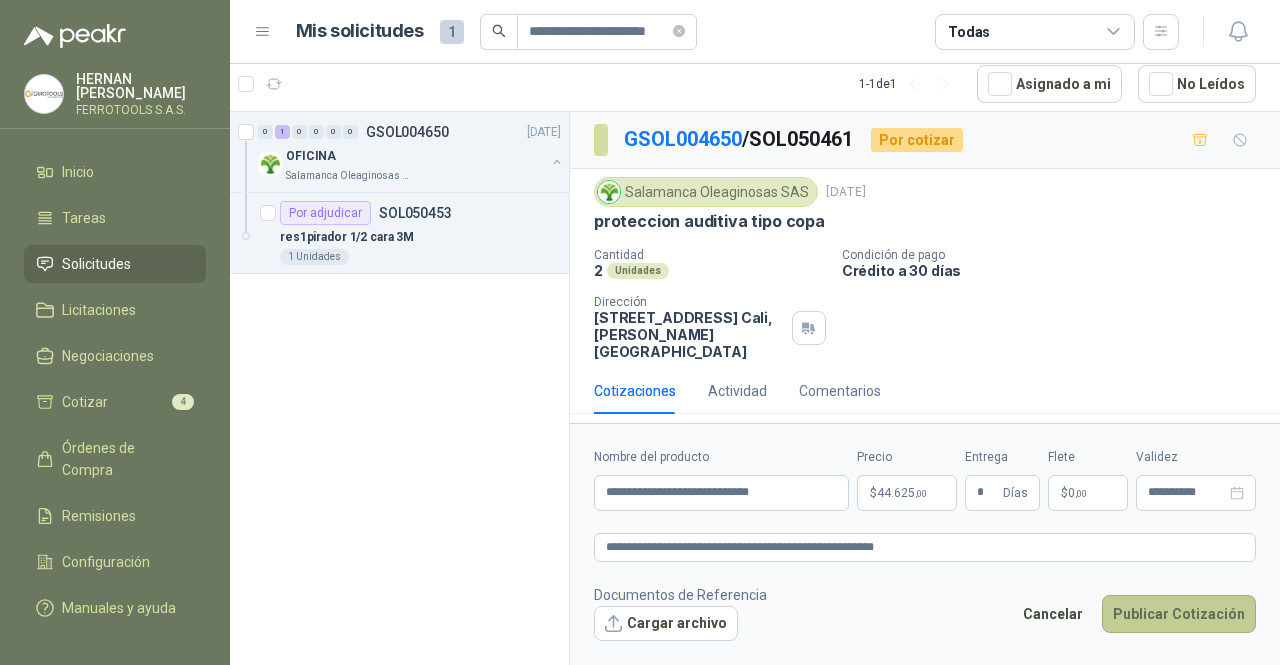 click on "Publicar Cotización" at bounding box center [1179, 614] 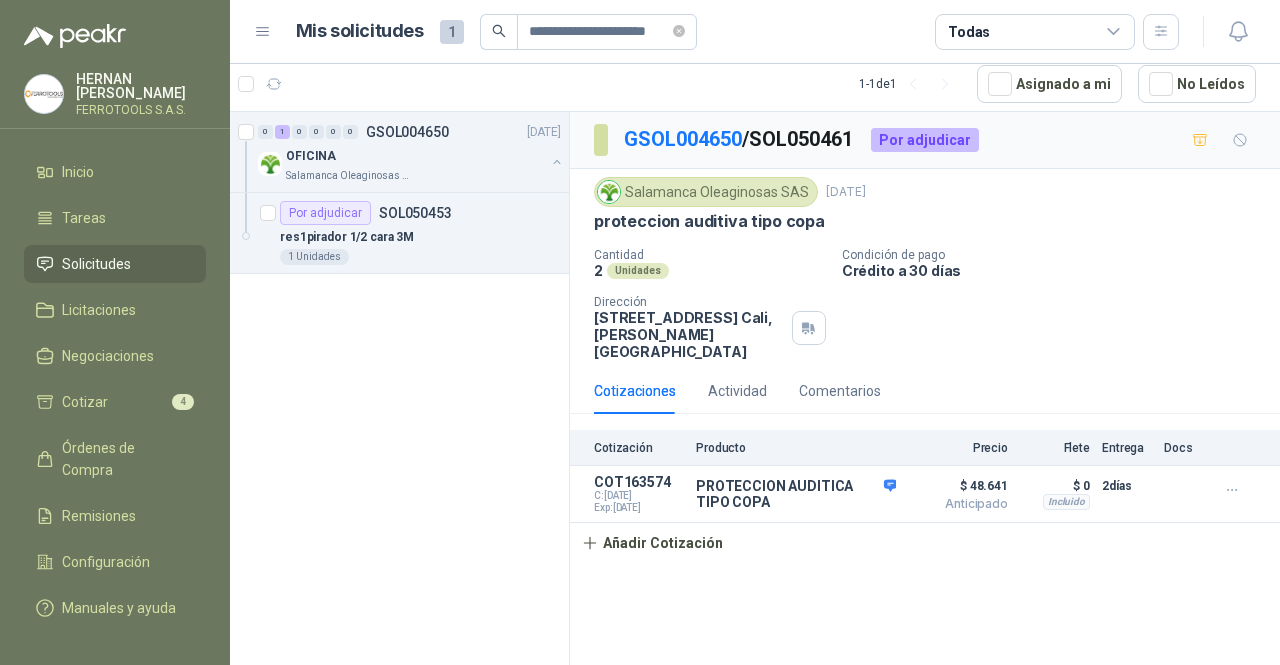 click on "GSOL004650" at bounding box center [683, 139] 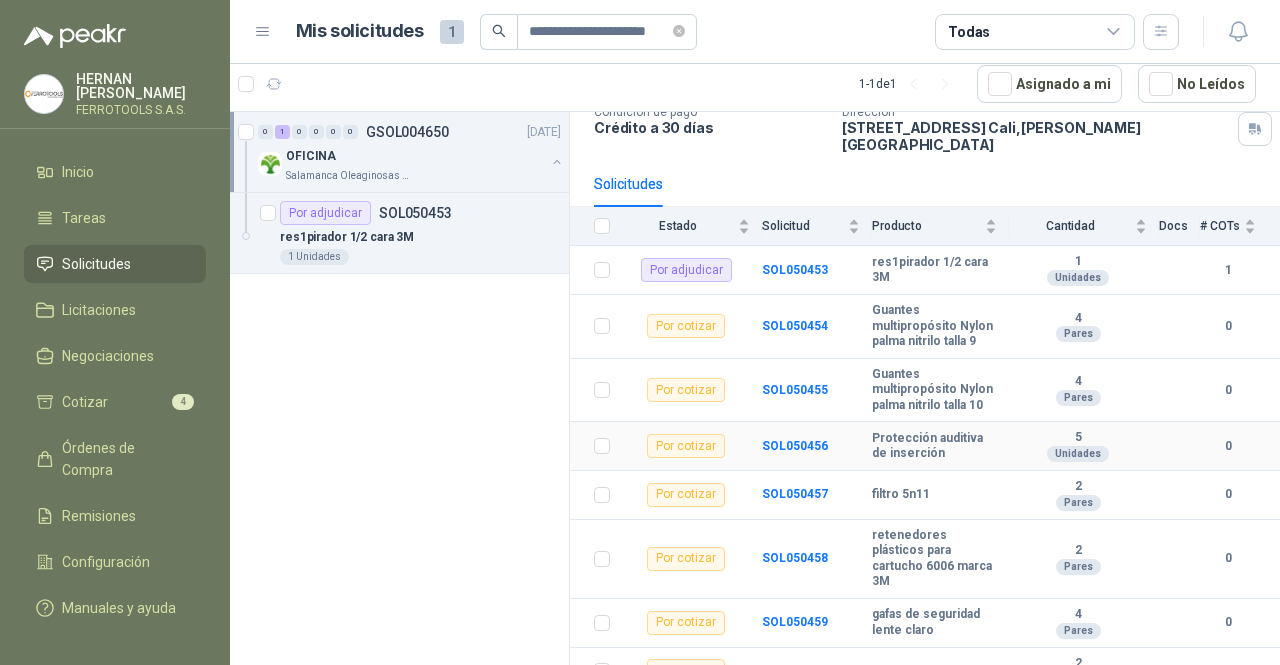 scroll, scrollTop: 247, scrollLeft: 0, axis: vertical 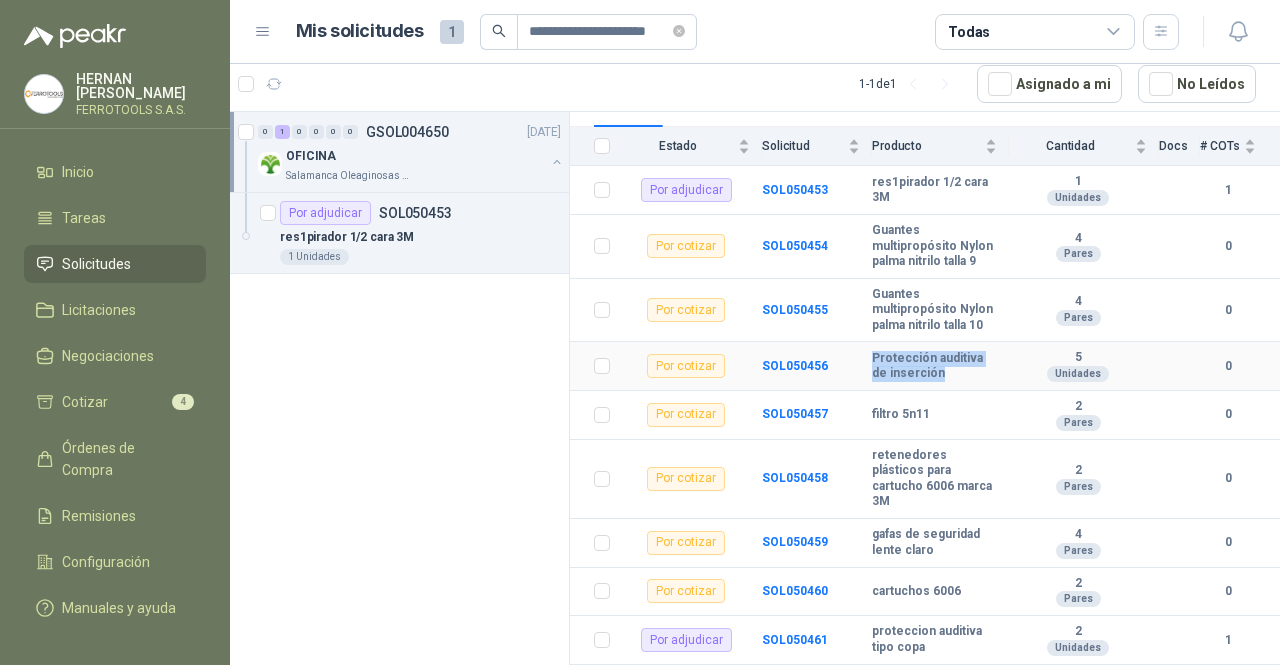 drag, startPoint x: 939, startPoint y: 369, endPoint x: 846, endPoint y: 354, distance: 94.20191 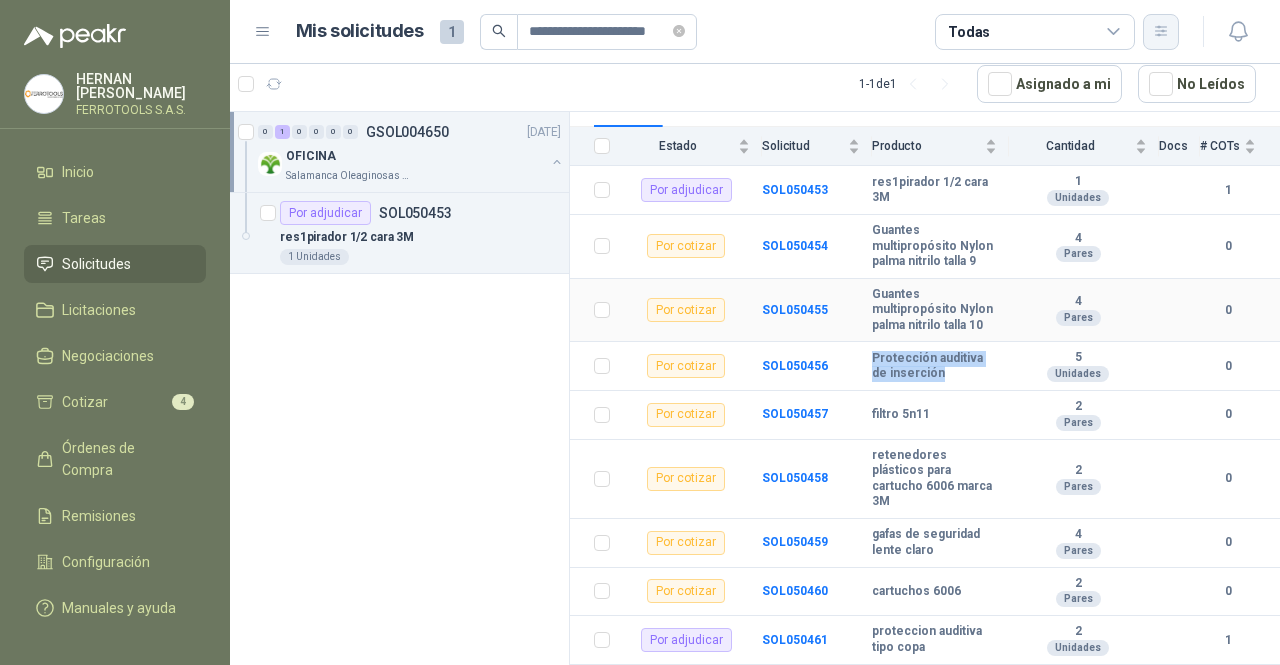 copy on "Protección auditiva de inserción" 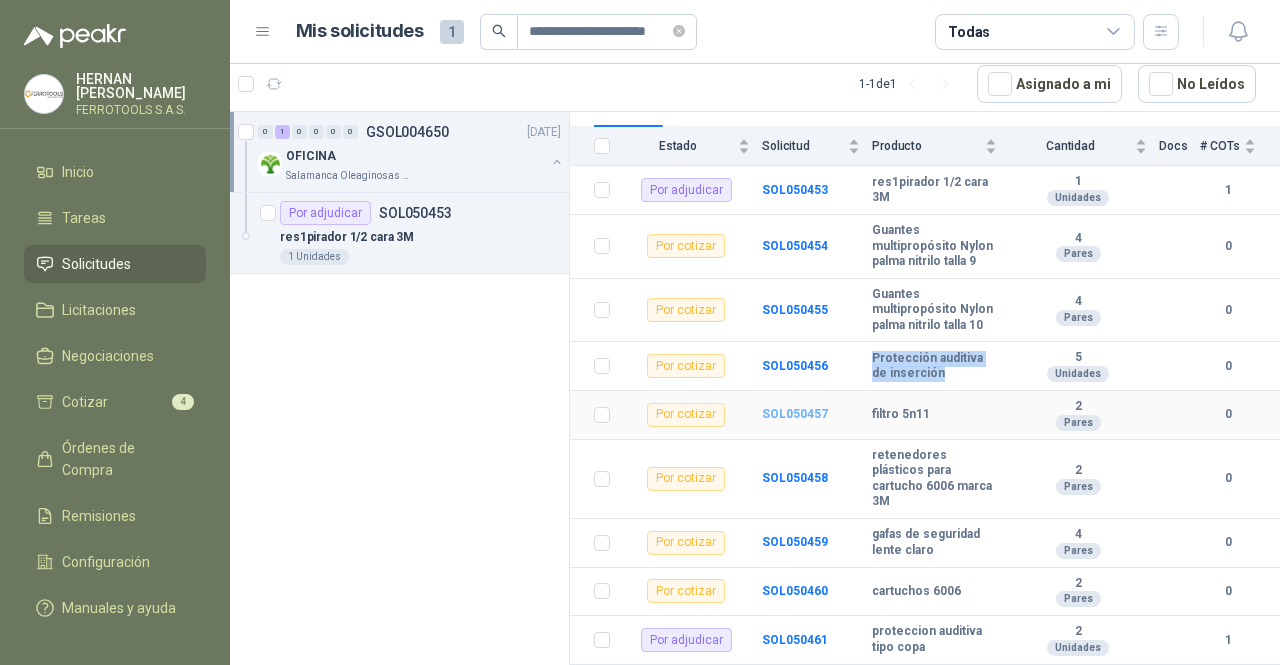 click on "SOL050457" at bounding box center (795, 414) 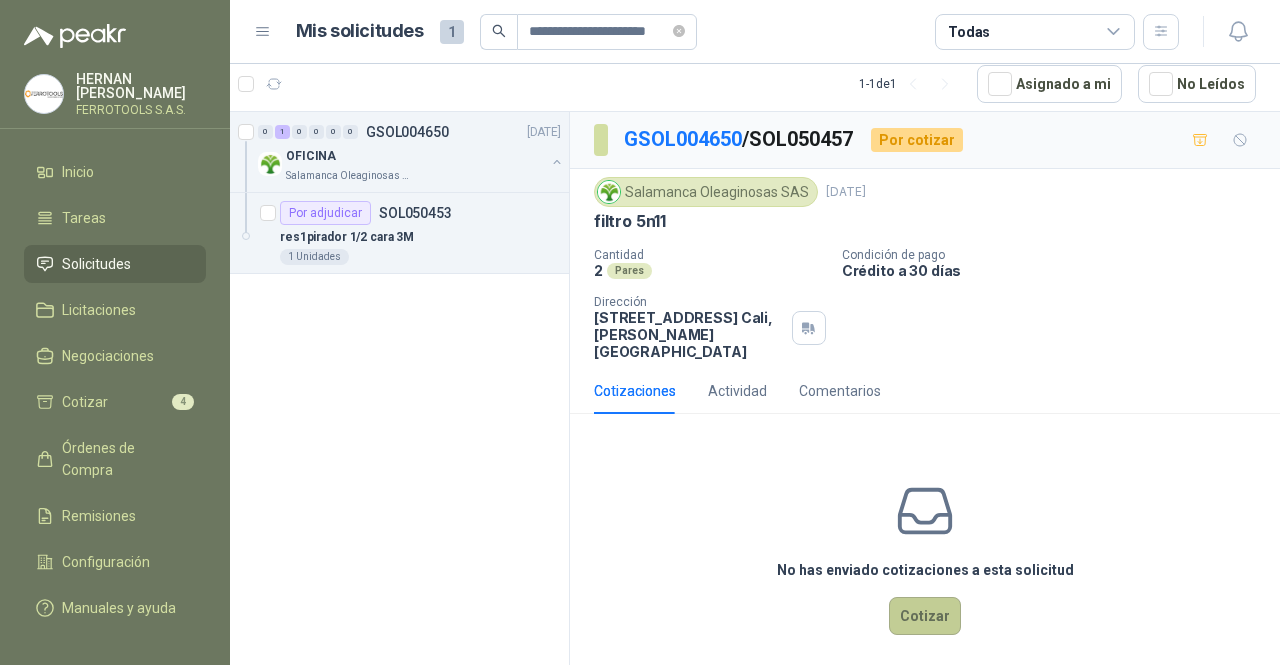 click on "Cotizar" at bounding box center (925, 616) 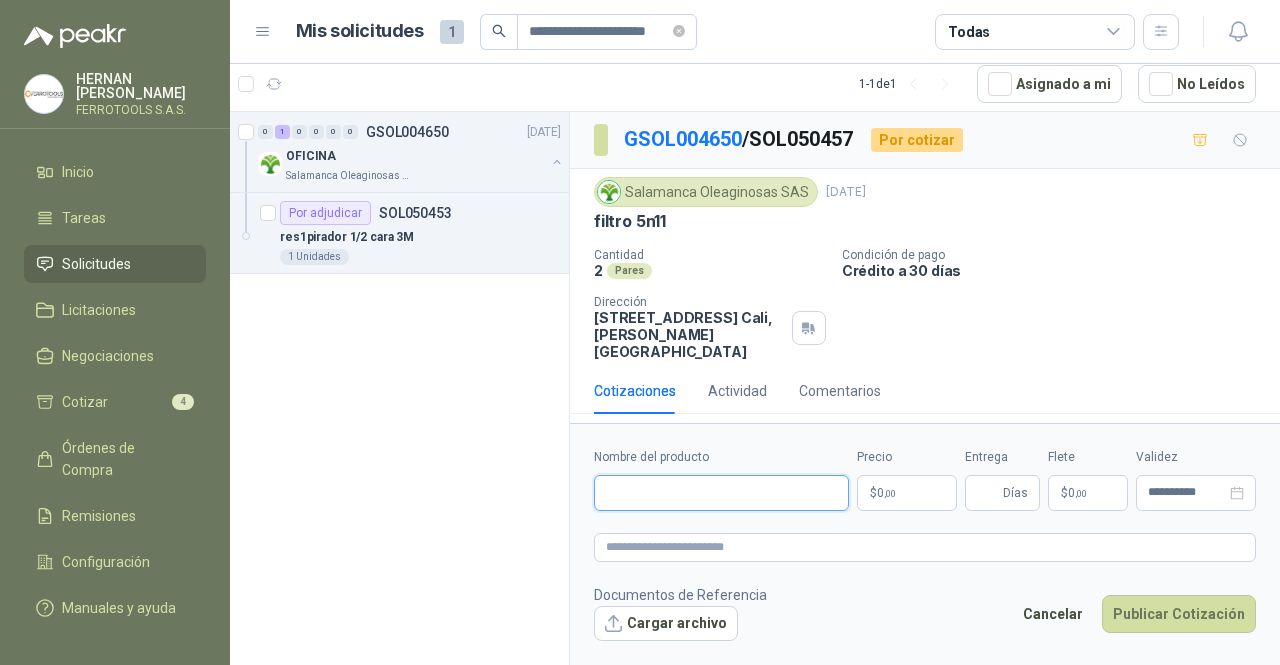 click on "Nombre del producto" at bounding box center [721, 493] 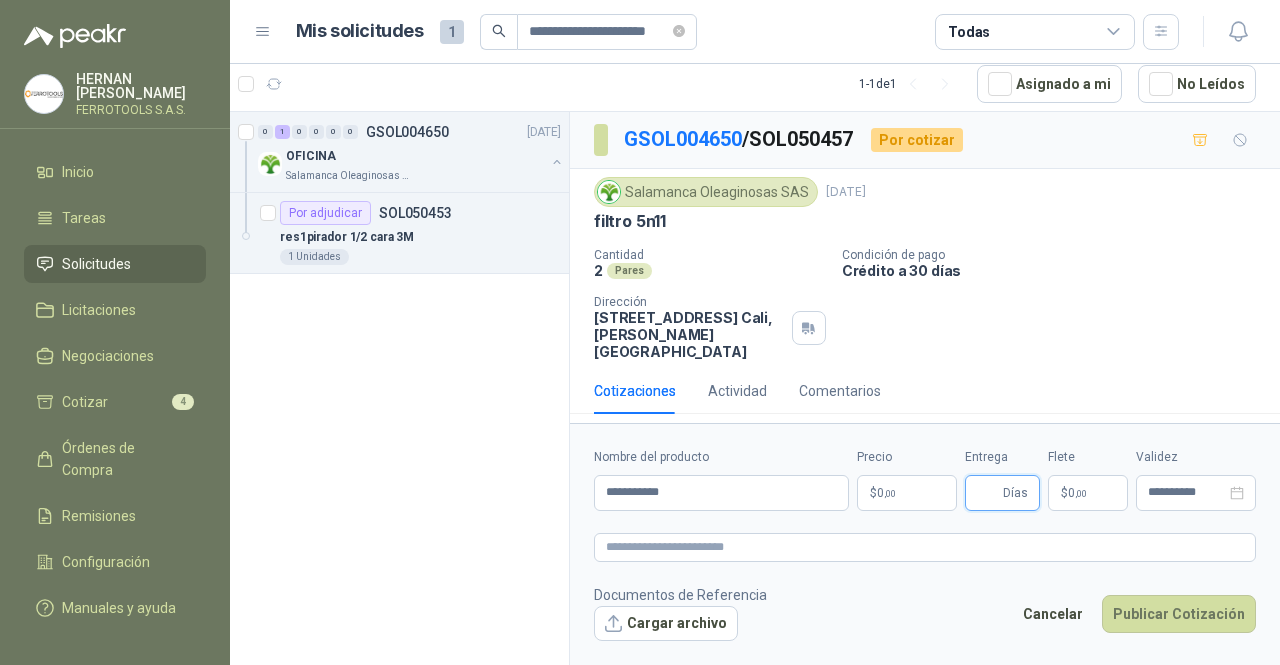 click on "Entrega" at bounding box center [988, 493] 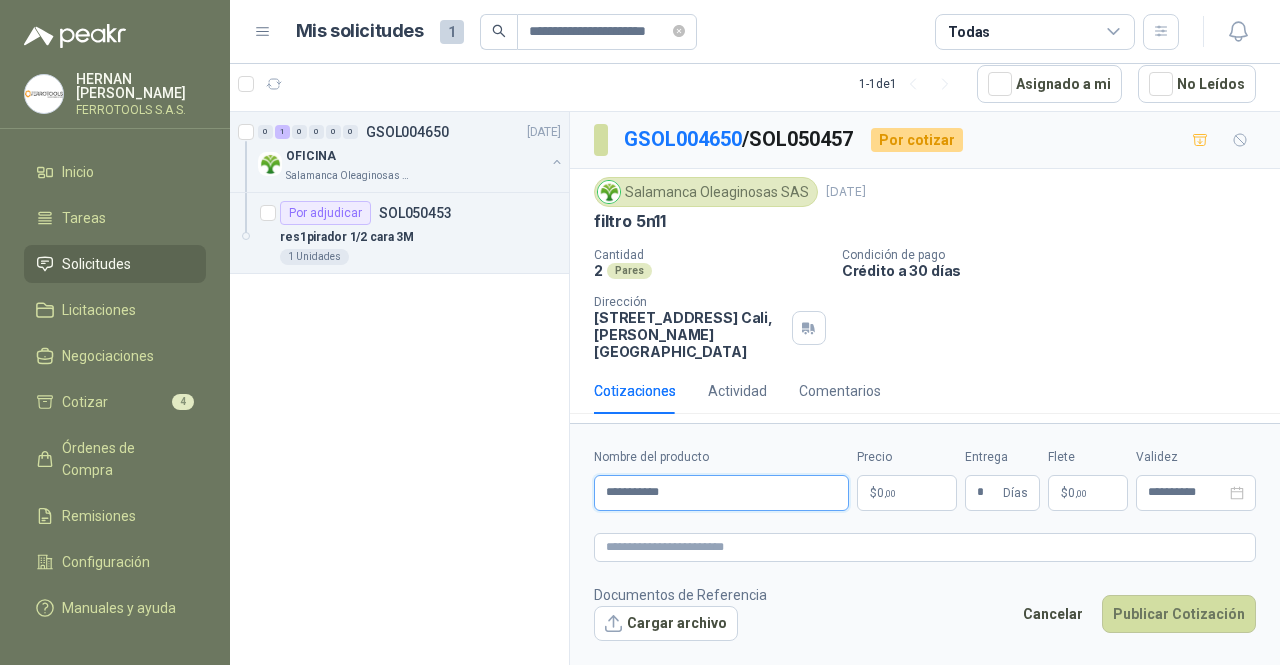 drag, startPoint x: 621, startPoint y: 486, endPoint x: 509, endPoint y: 485, distance: 112.00446 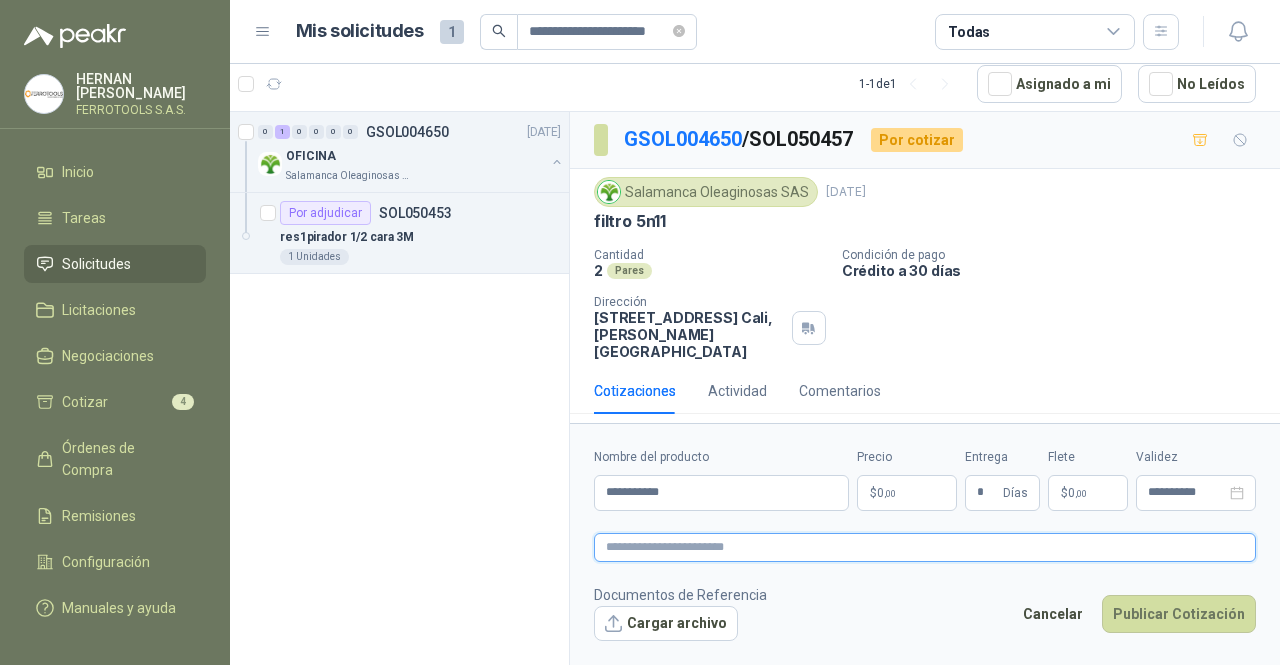 click at bounding box center (925, 547) 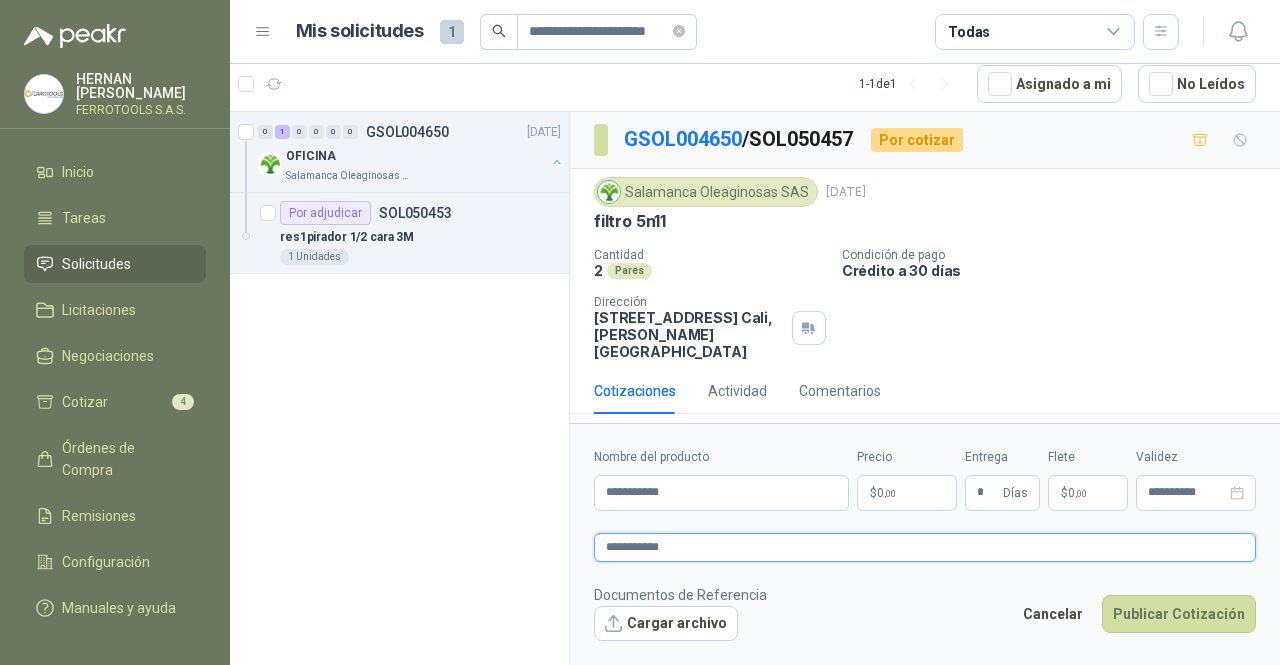 drag, startPoint x: 701, startPoint y: 544, endPoint x: 569, endPoint y: 546, distance: 132.01515 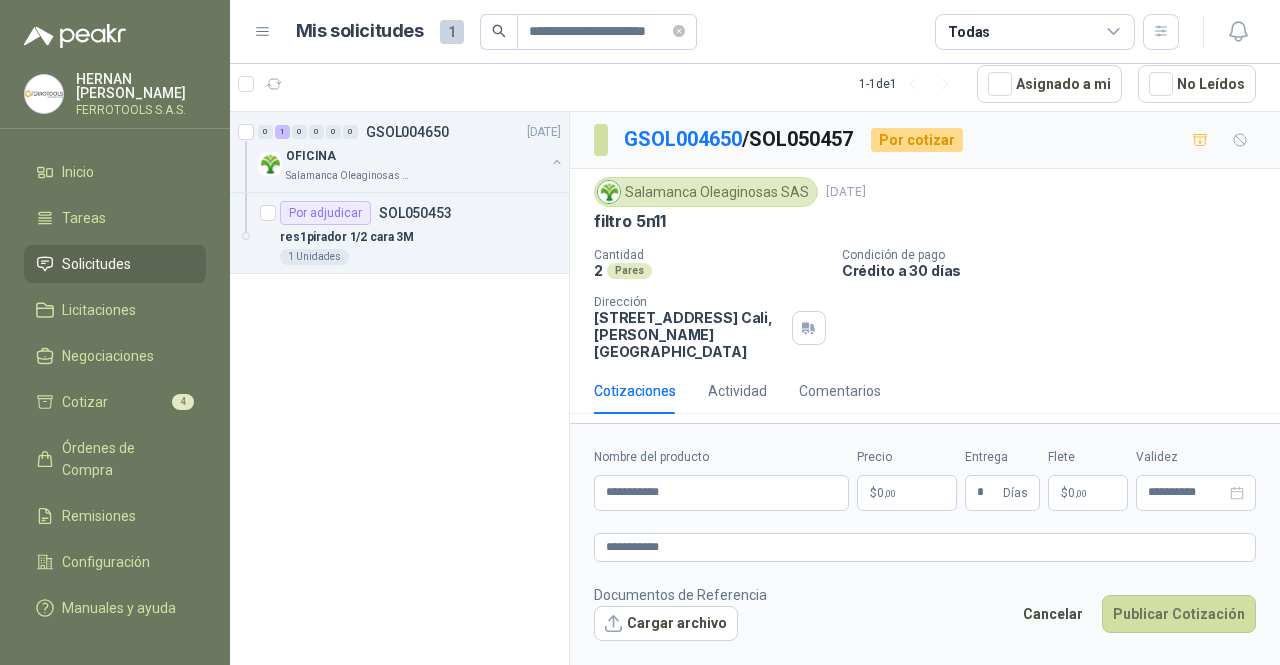click on "**********" at bounding box center [640, 332] 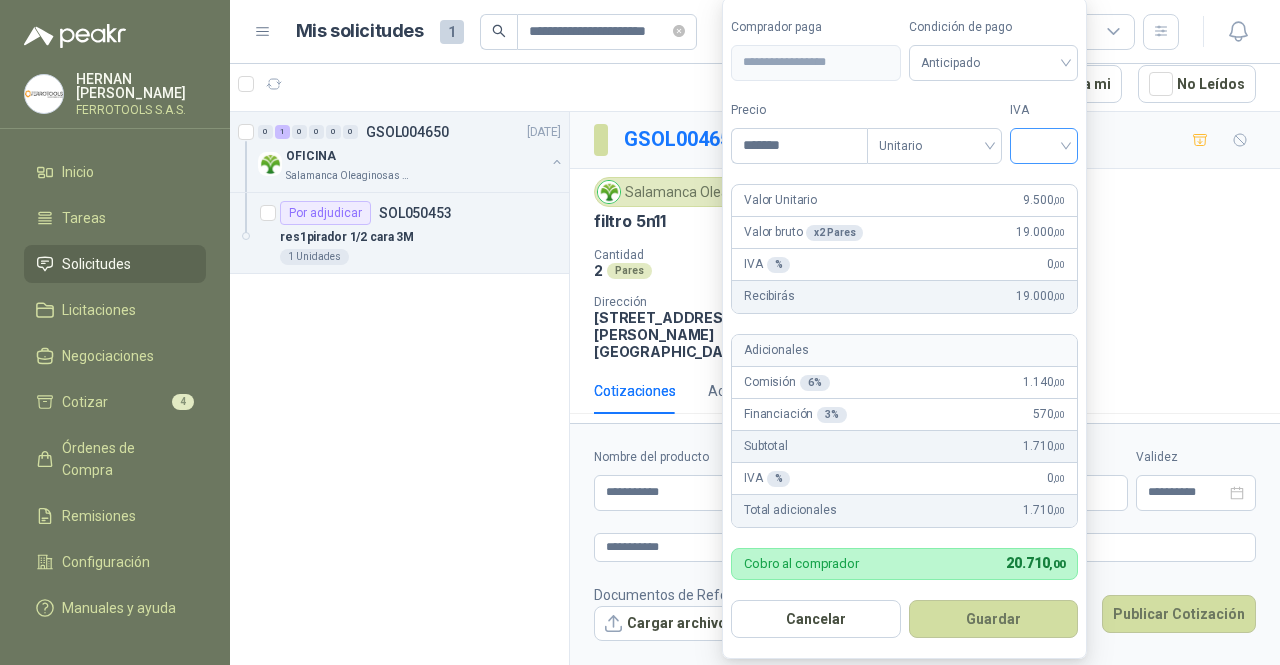 click at bounding box center [1044, 144] 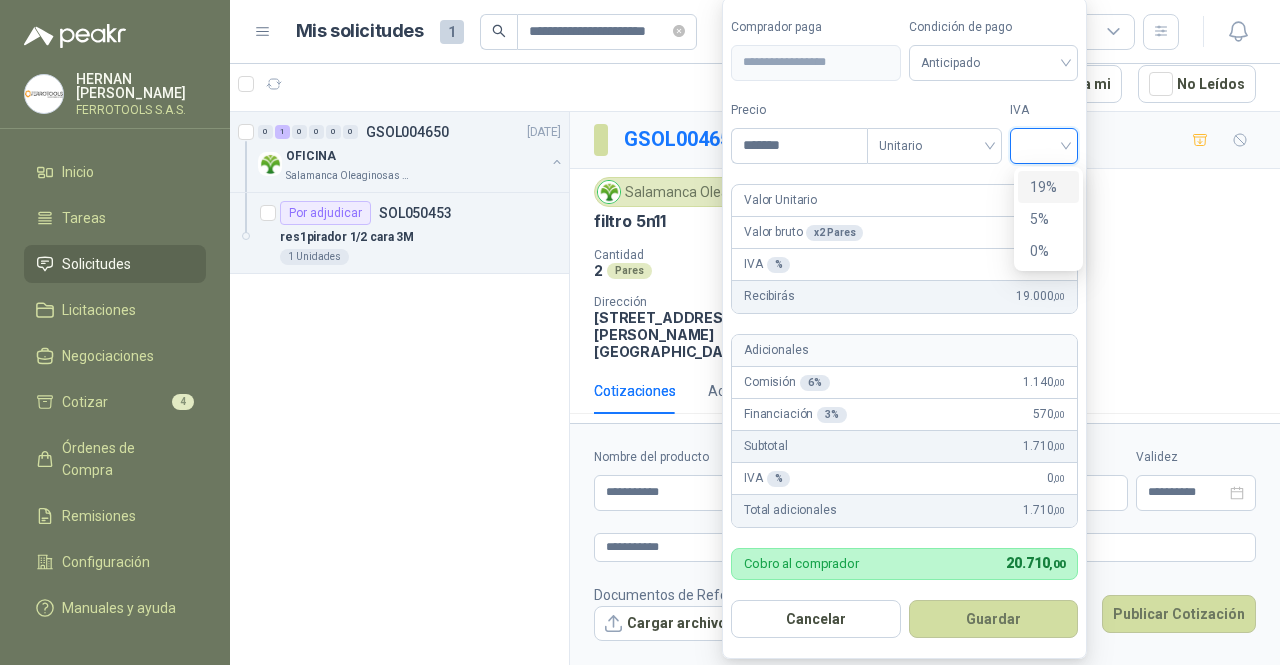 click on "19%" at bounding box center (1048, 187) 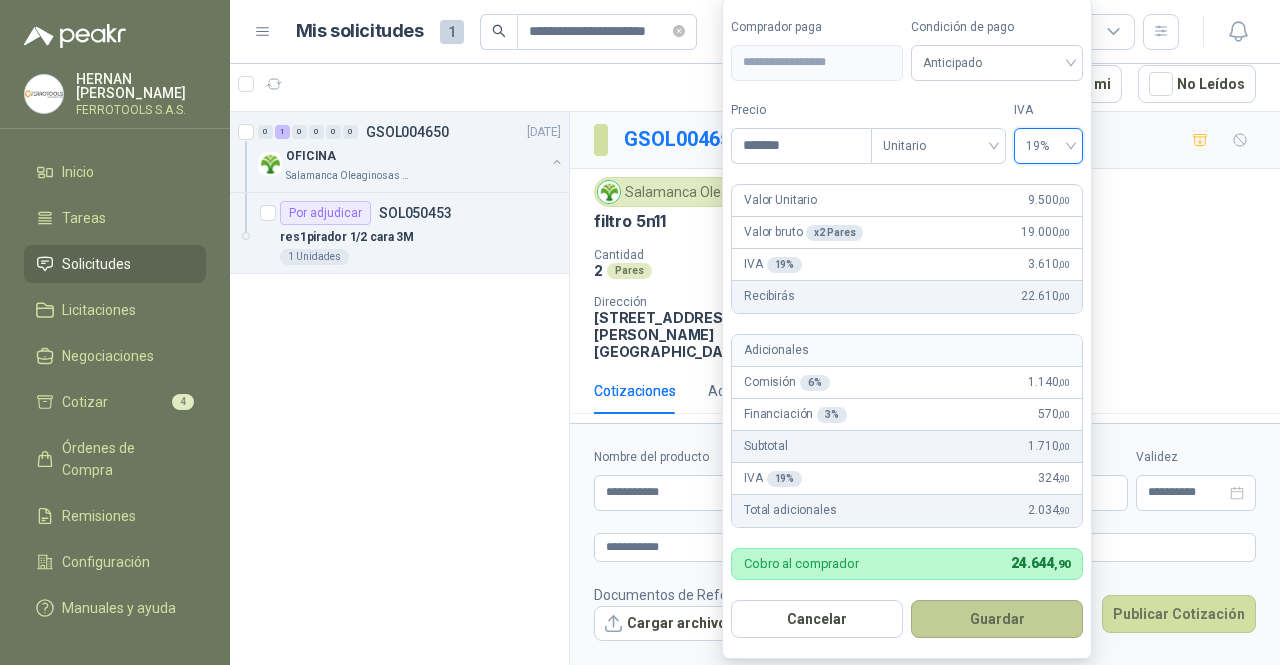 click on "Guardar" at bounding box center (997, 619) 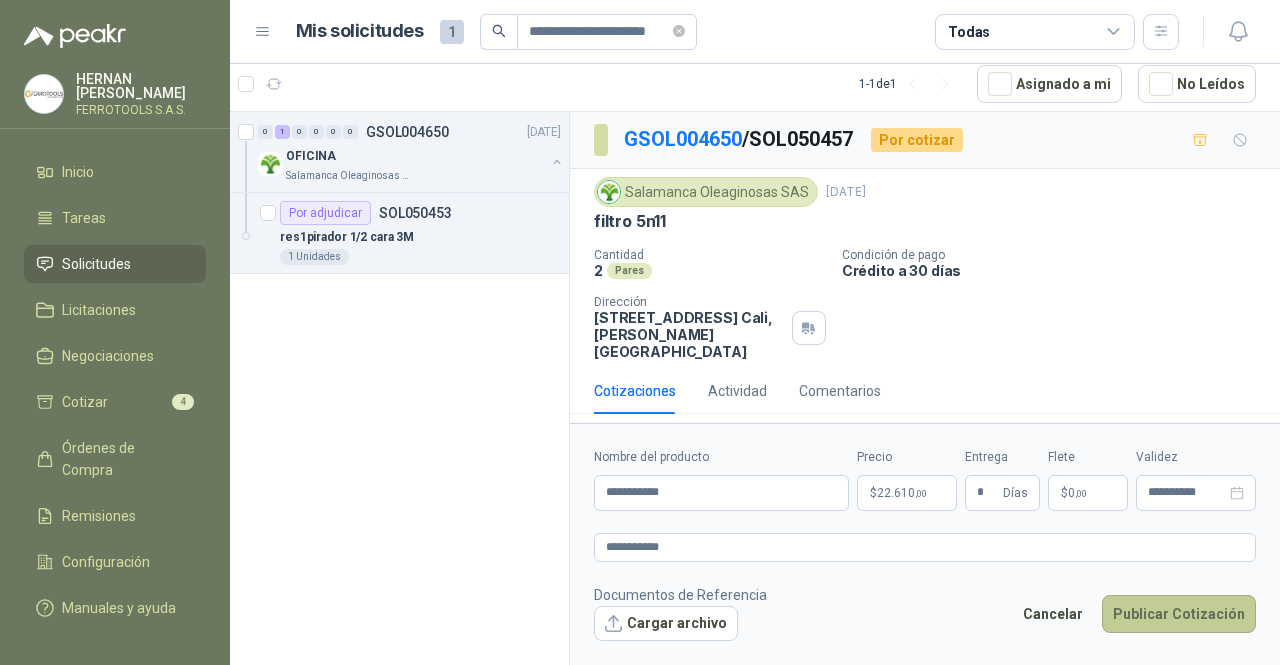 click on "Publicar Cotización" at bounding box center [1179, 614] 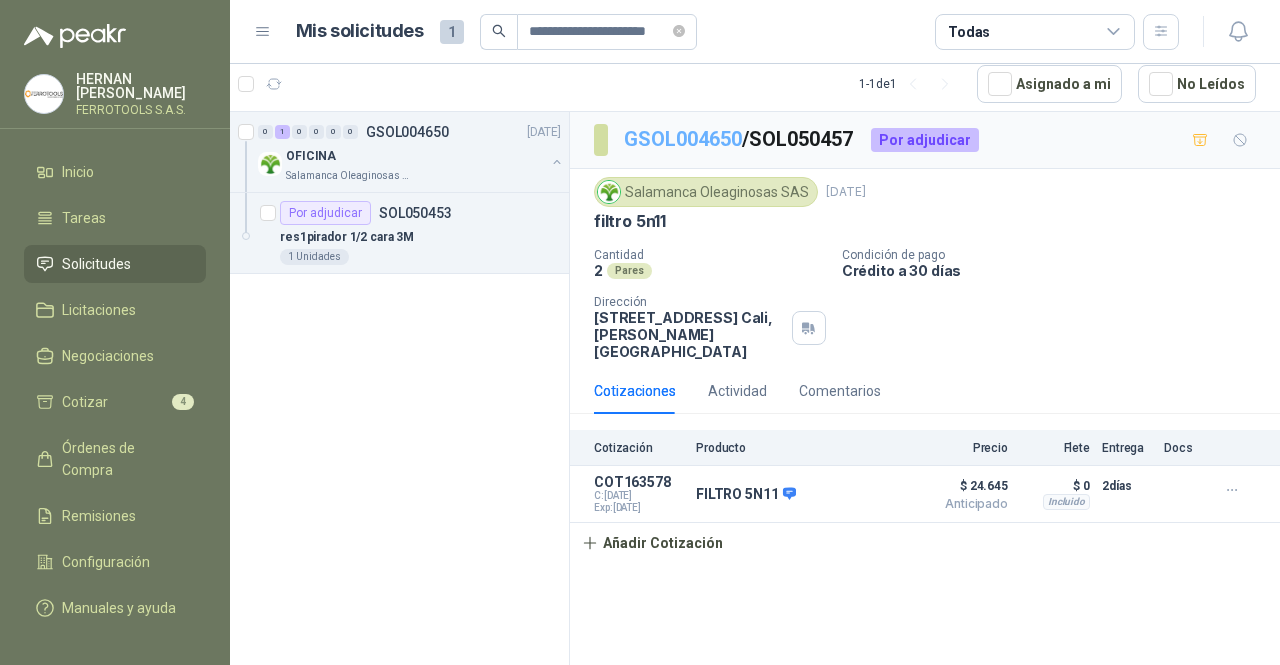 click on "GSOL004650" at bounding box center (683, 139) 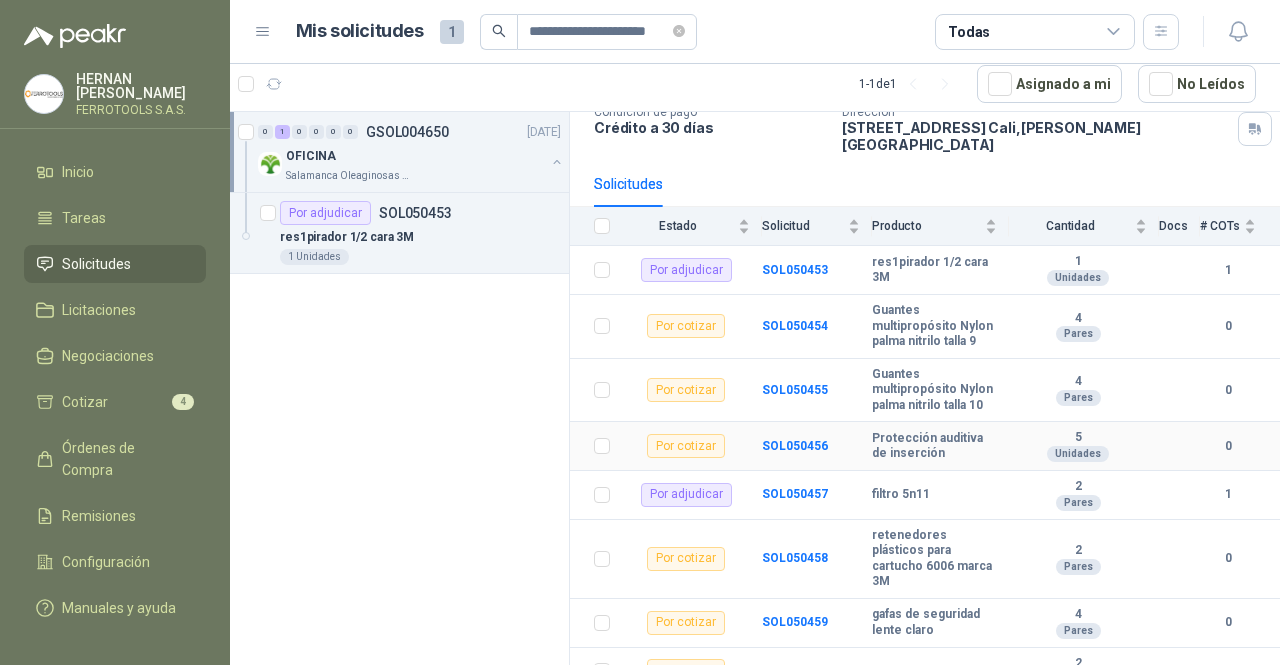 scroll, scrollTop: 247, scrollLeft: 0, axis: vertical 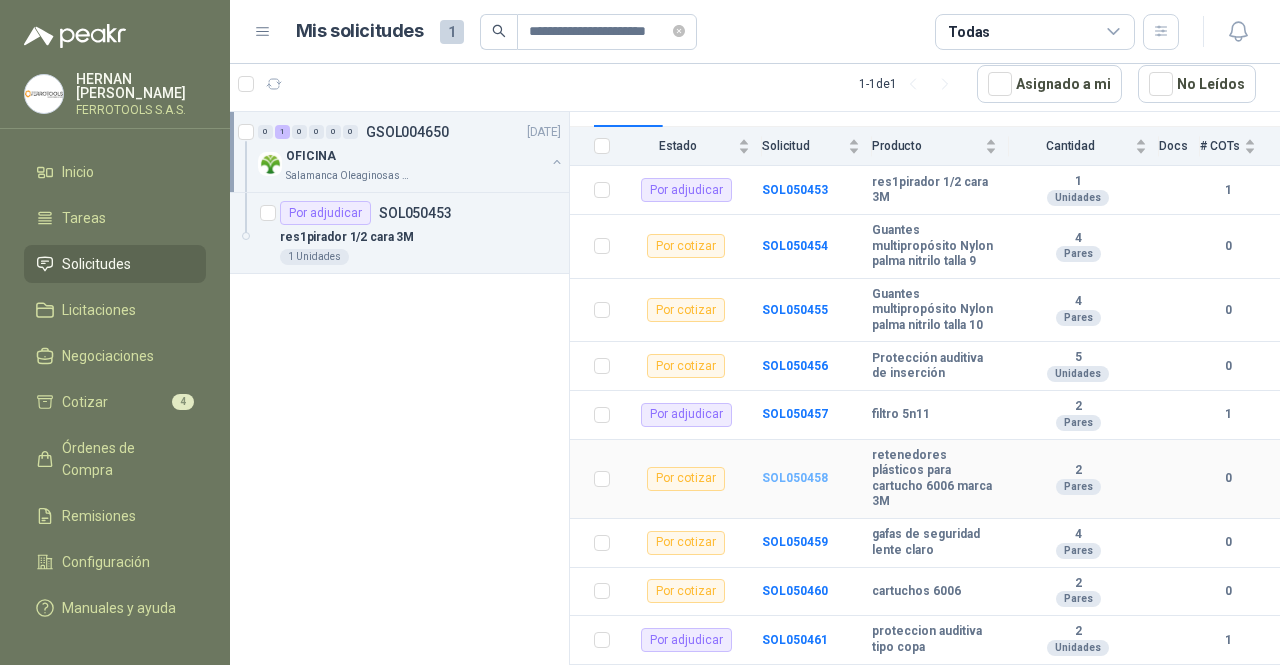 click on "SOL050458" at bounding box center [795, 478] 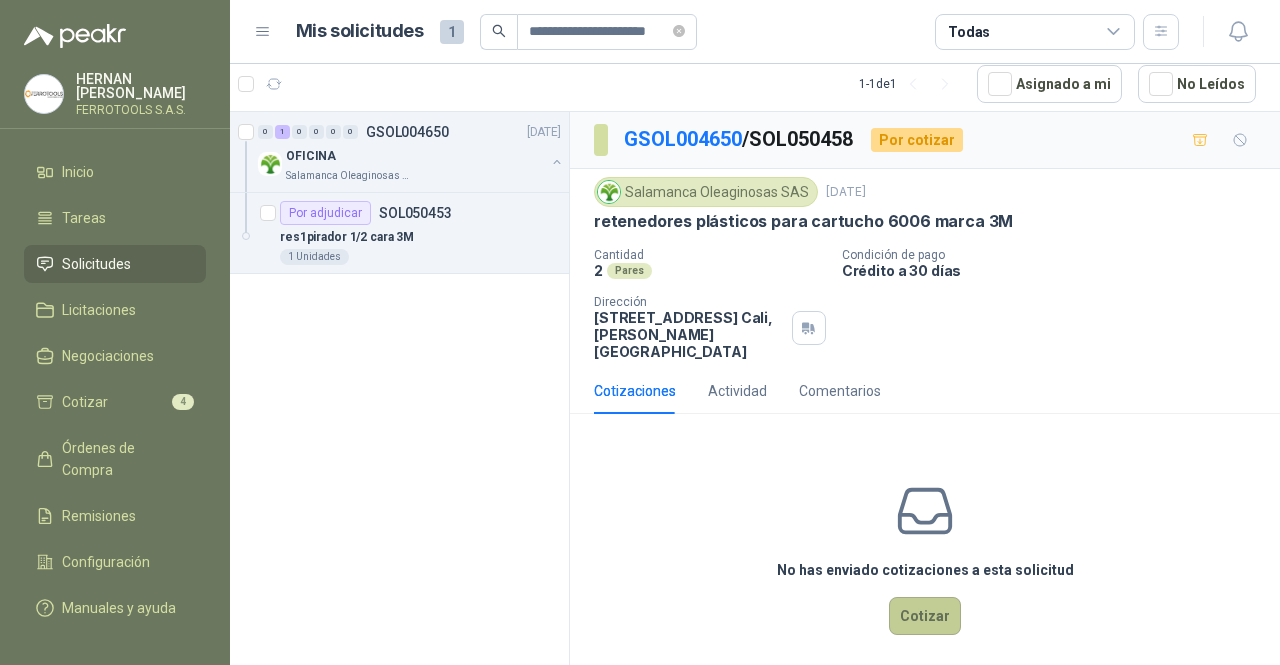 click on "Cotizar" at bounding box center [925, 616] 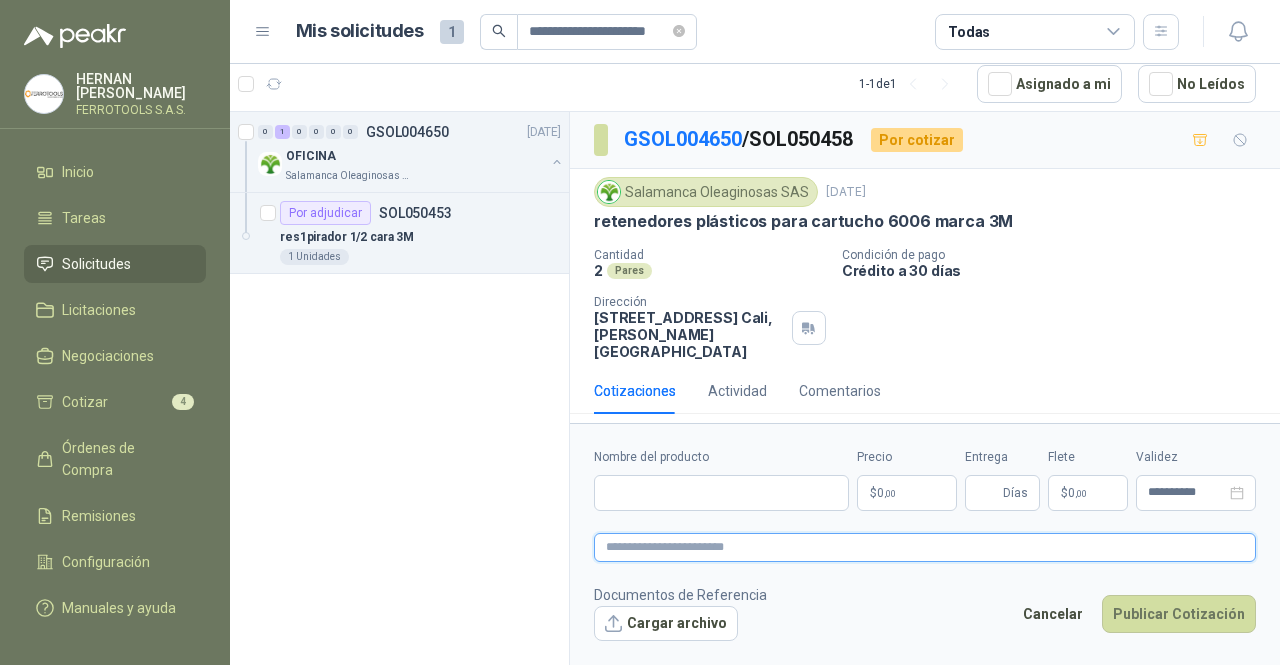 click at bounding box center (925, 547) 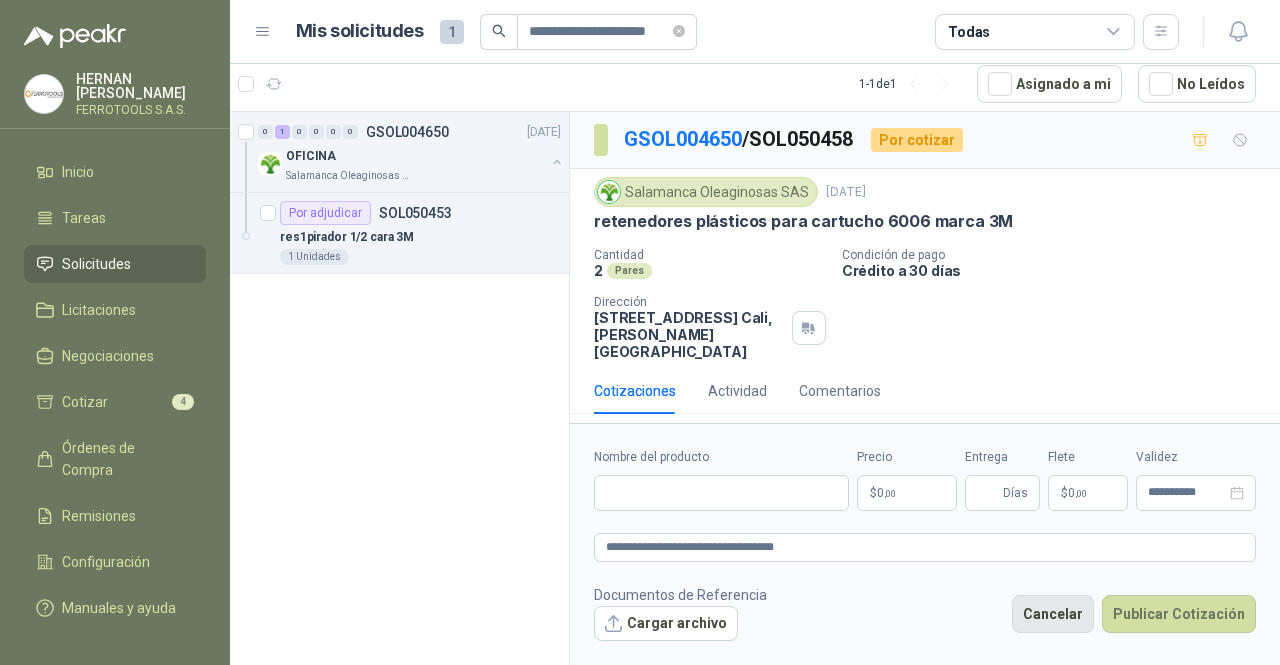 click on "Cancelar" at bounding box center [1053, 614] 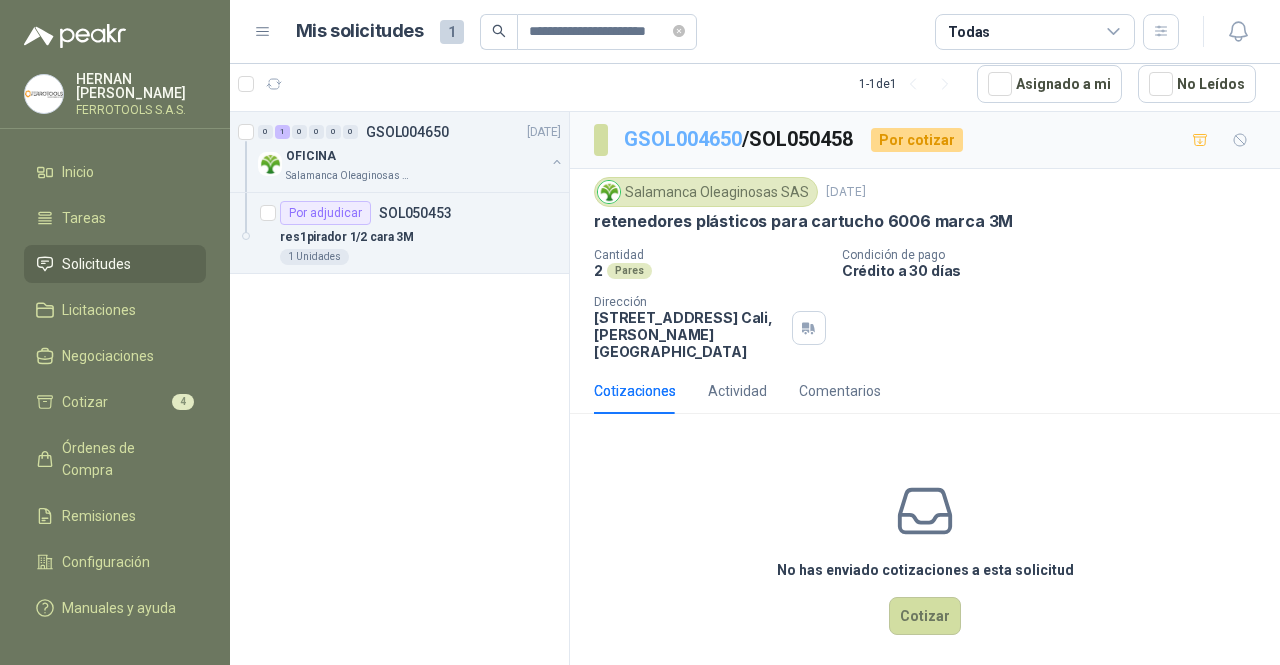click on "GSOL004650" at bounding box center [683, 139] 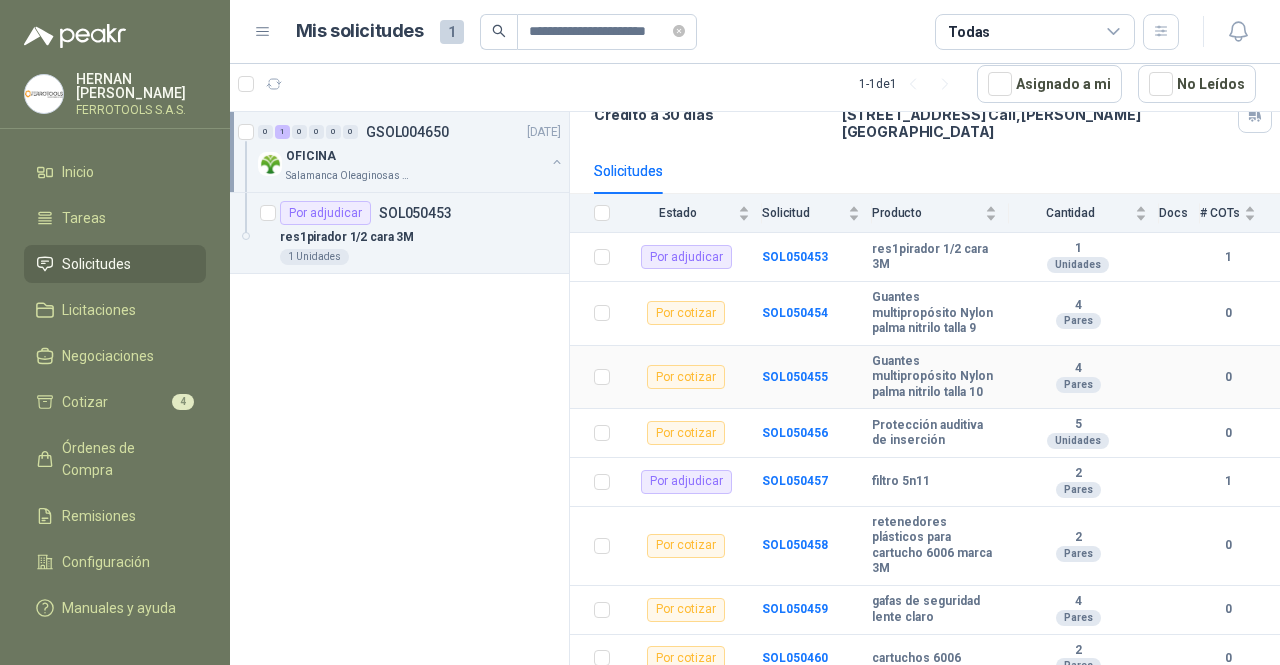scroll, scrollTop: 247, scrollLeft: 0, axis: vertical 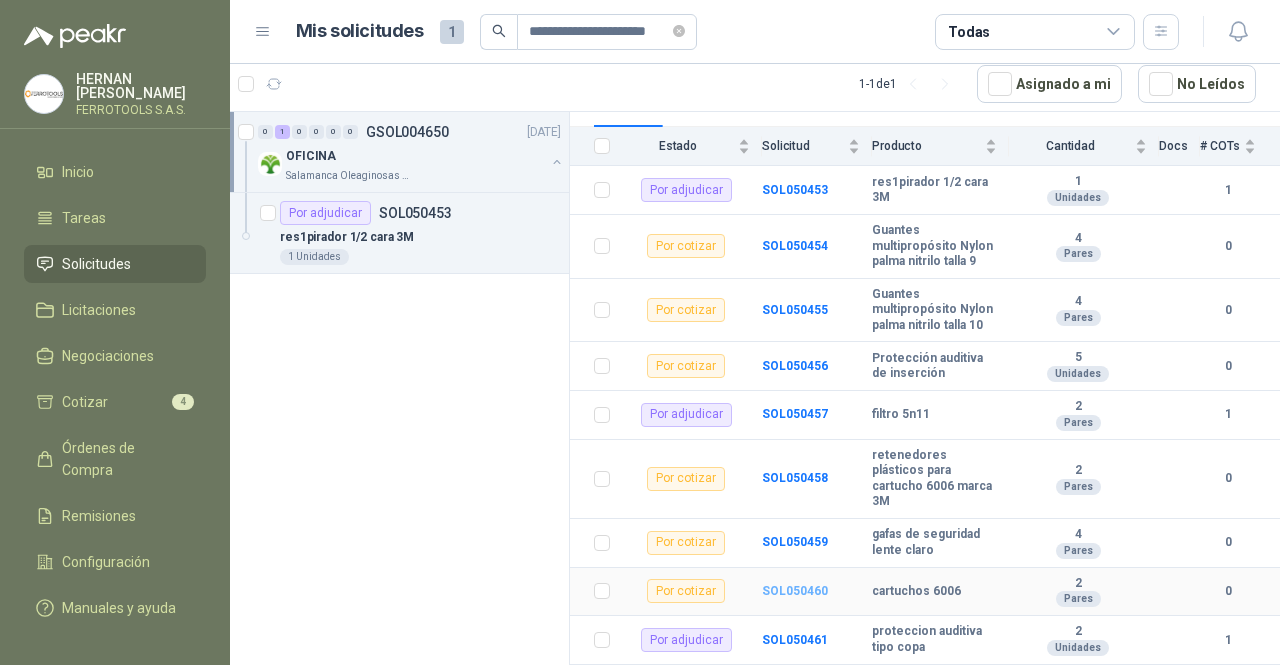 click on "SOL050460" at bounding box center [795, 591] 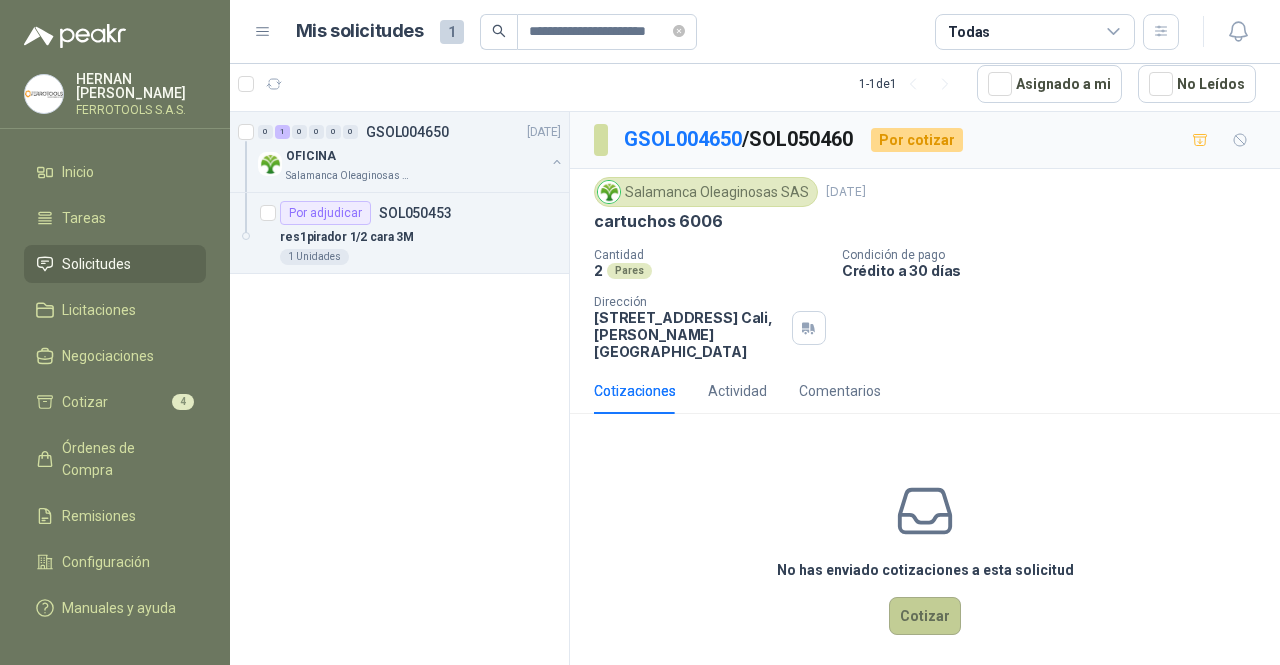 click on "Cotizar" at bounding box center [925, 616] 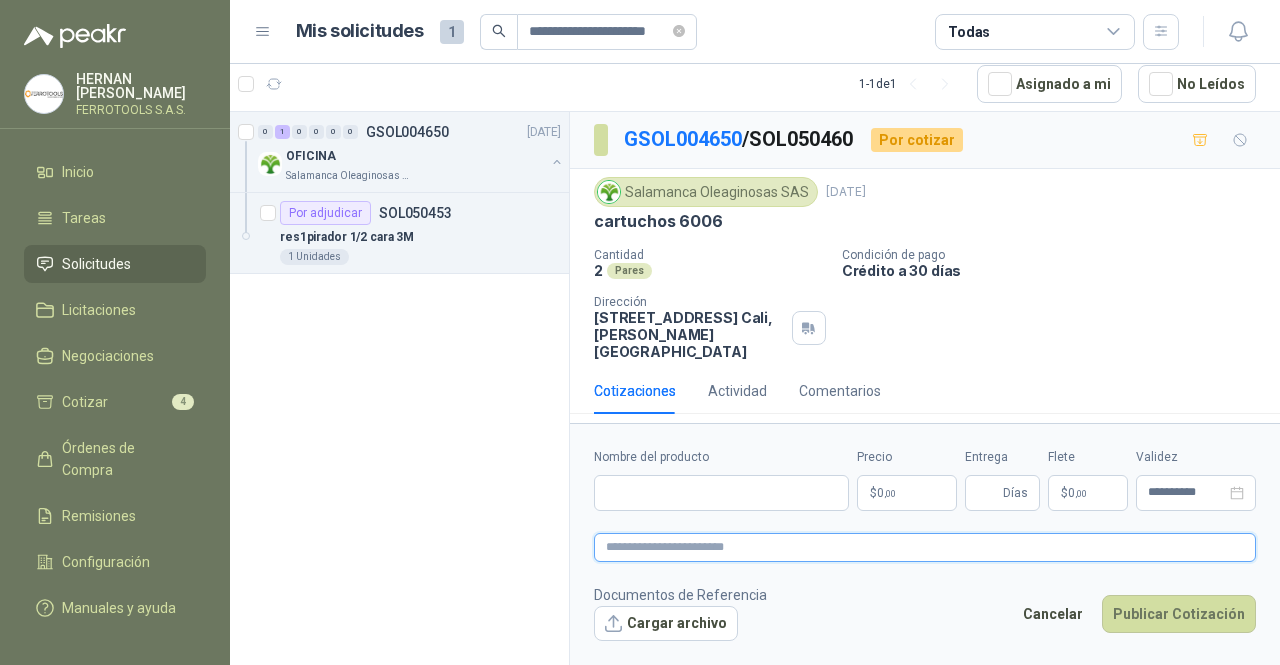 click at bounding box center (925, 547) 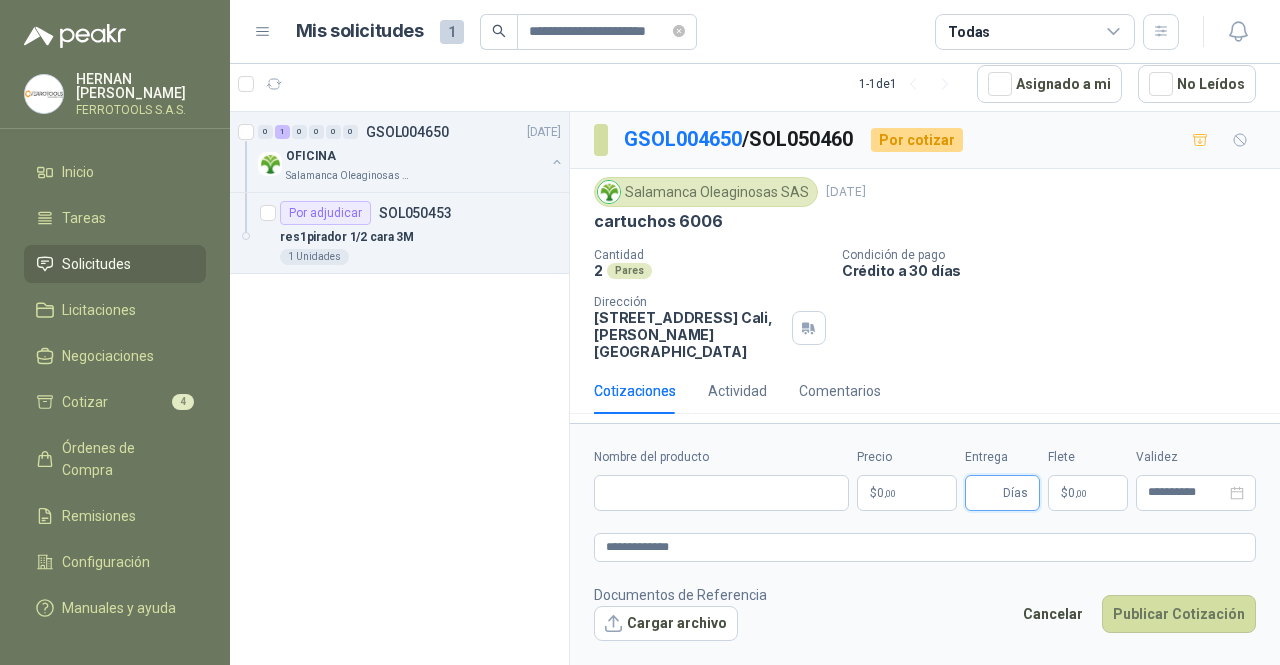 click on "Entrega" at bounding box center (988, 493) 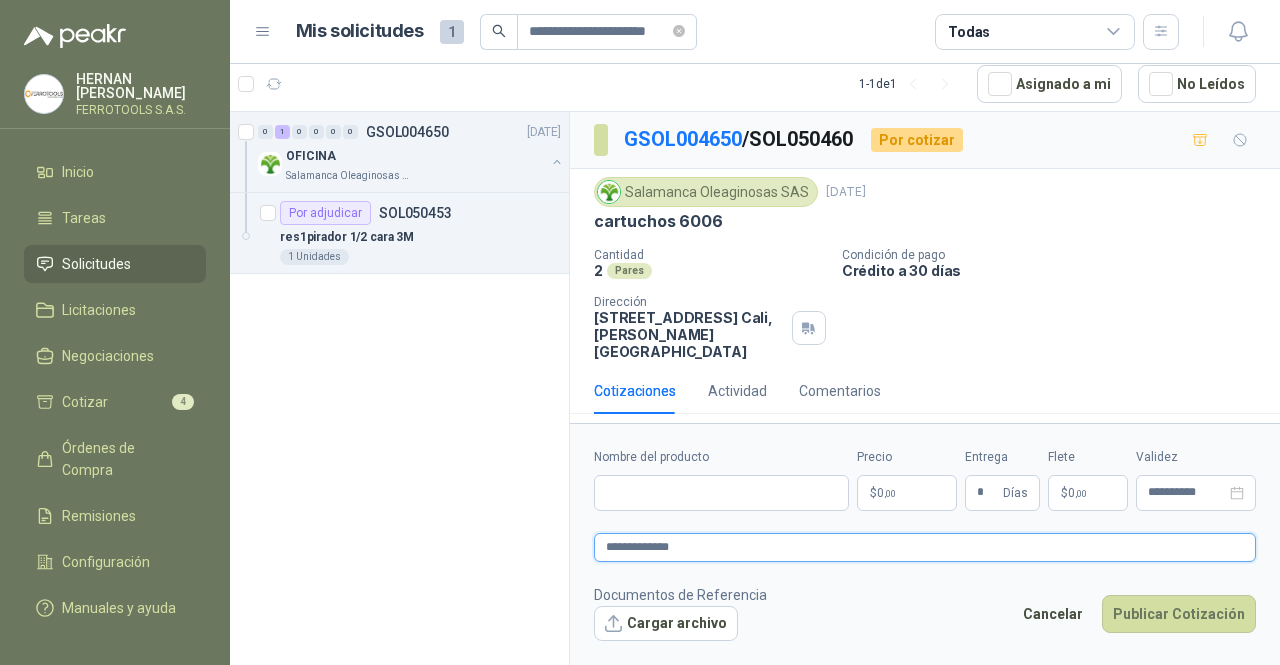 drag, startPoint x: 702, startPoint y: 530, endPoint x: 542, endPoint y: 527, distance: 160.02812 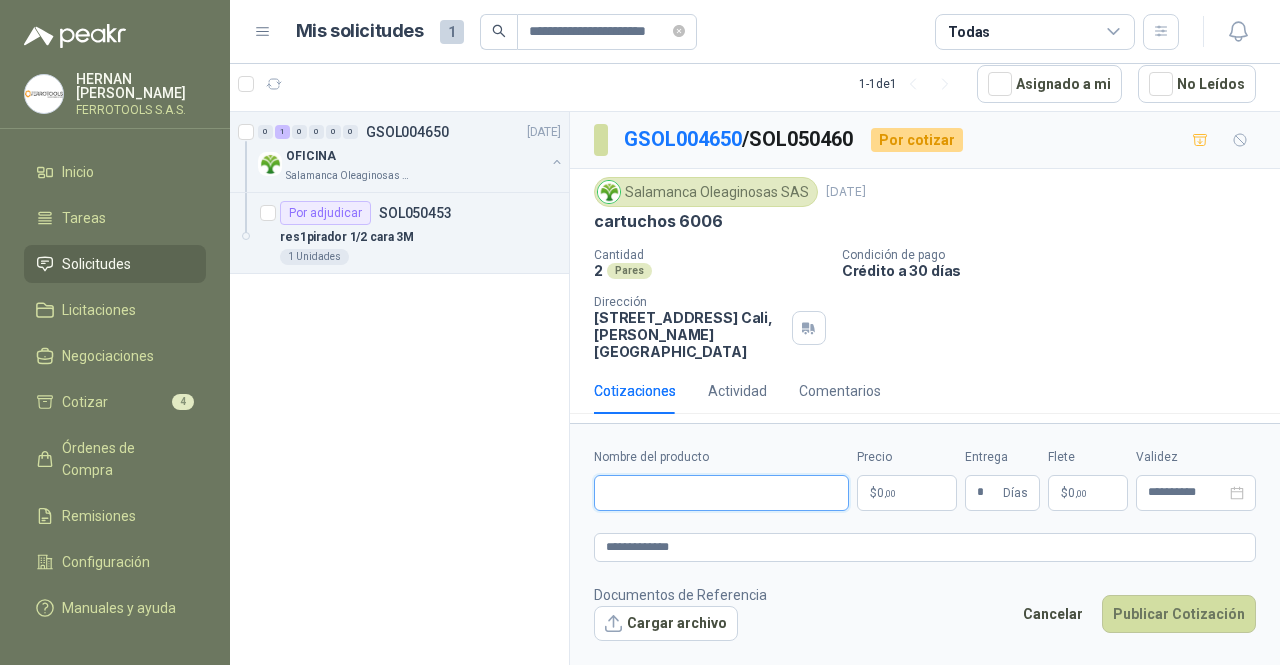 click on "Nombre del producto" at bounding box center (721, 493) 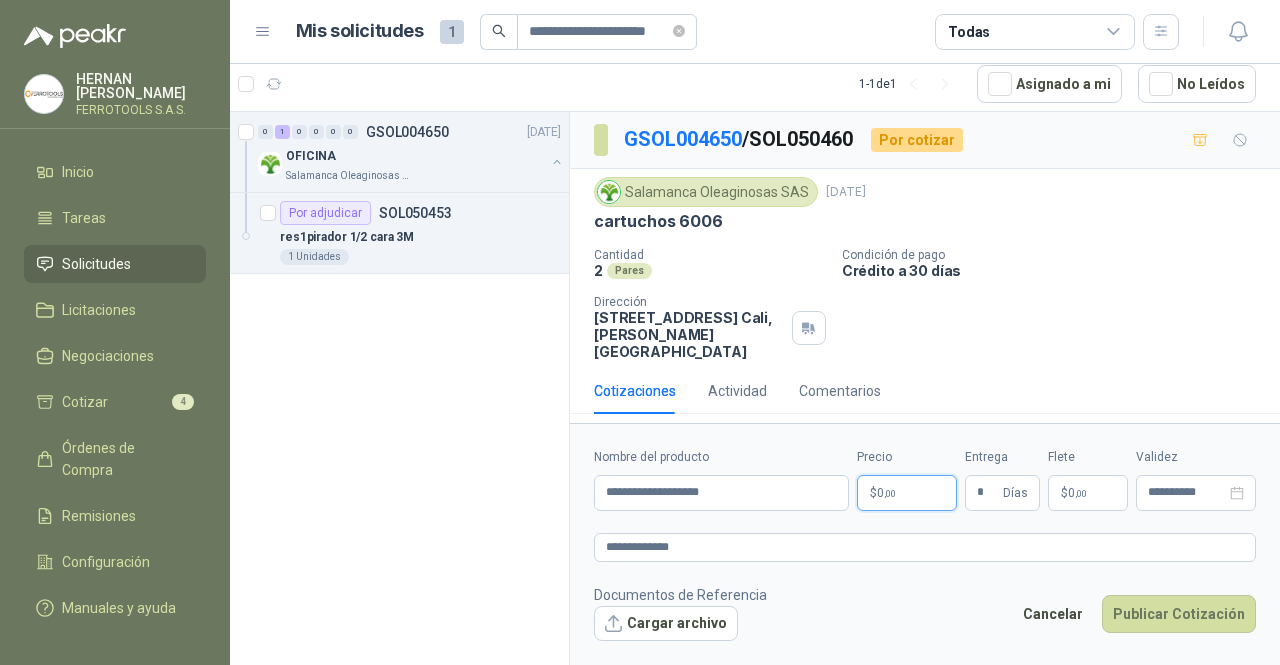 click on "$  0 ,00" at bounding box center [907, 493] 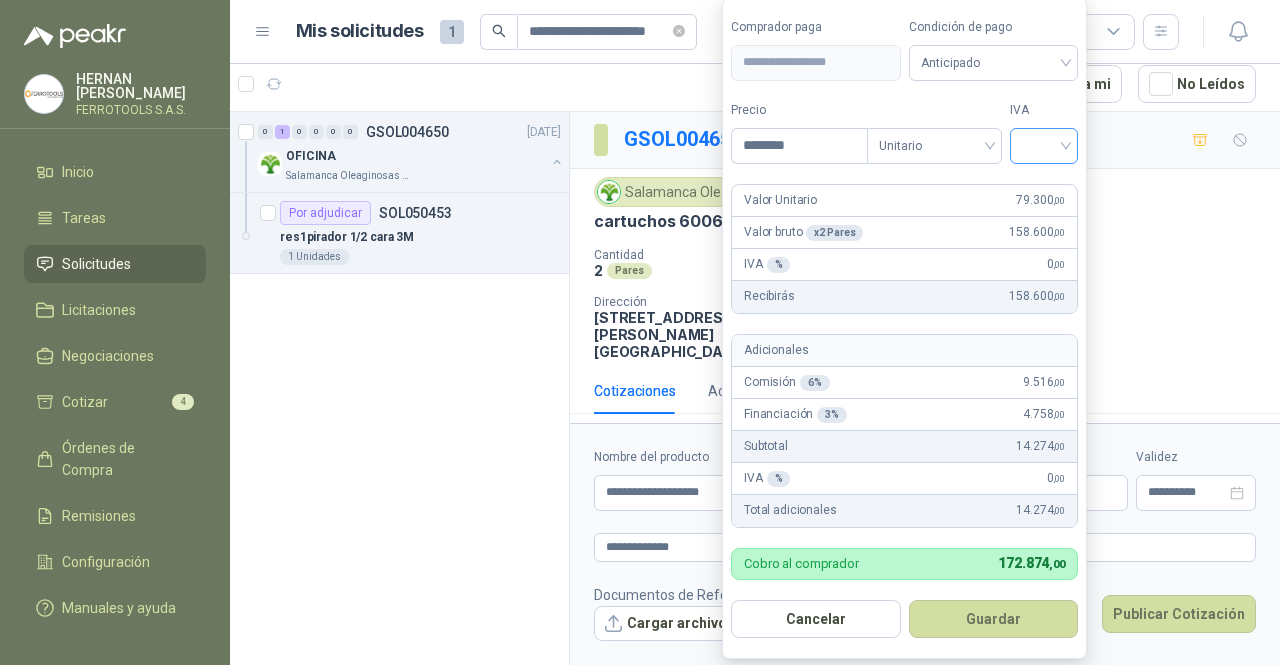 click at bounding box center (1044, 146) 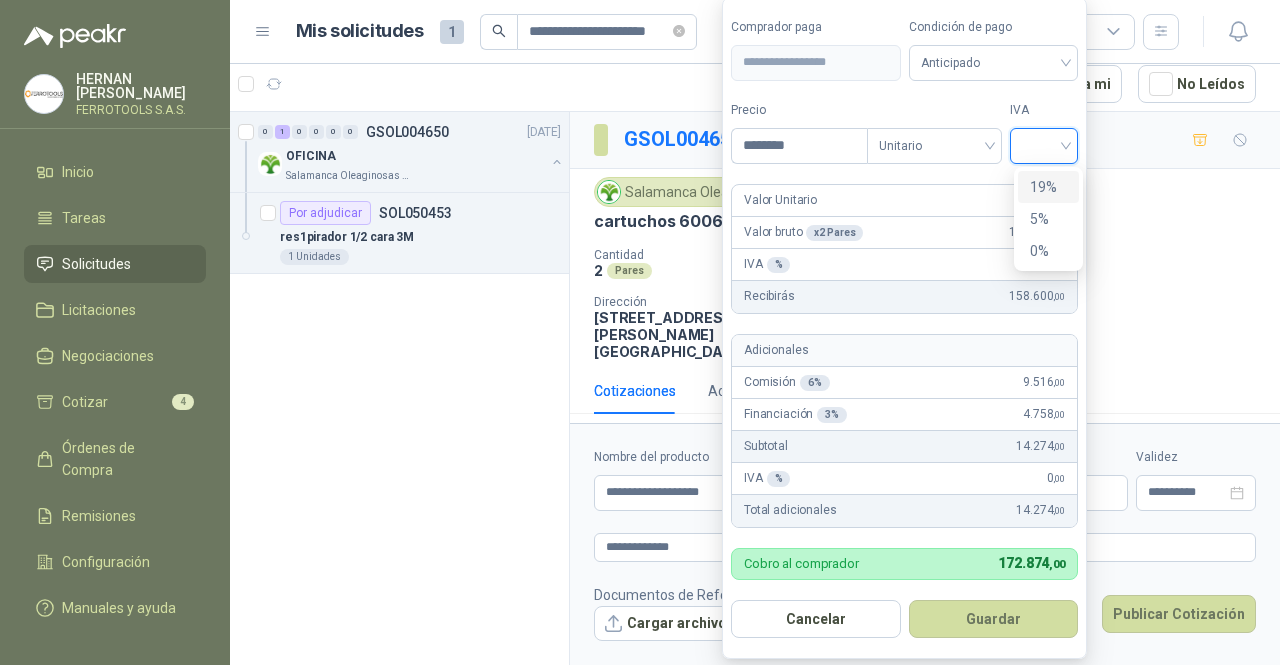 click on "19%" at bounding box center [1048, 187] 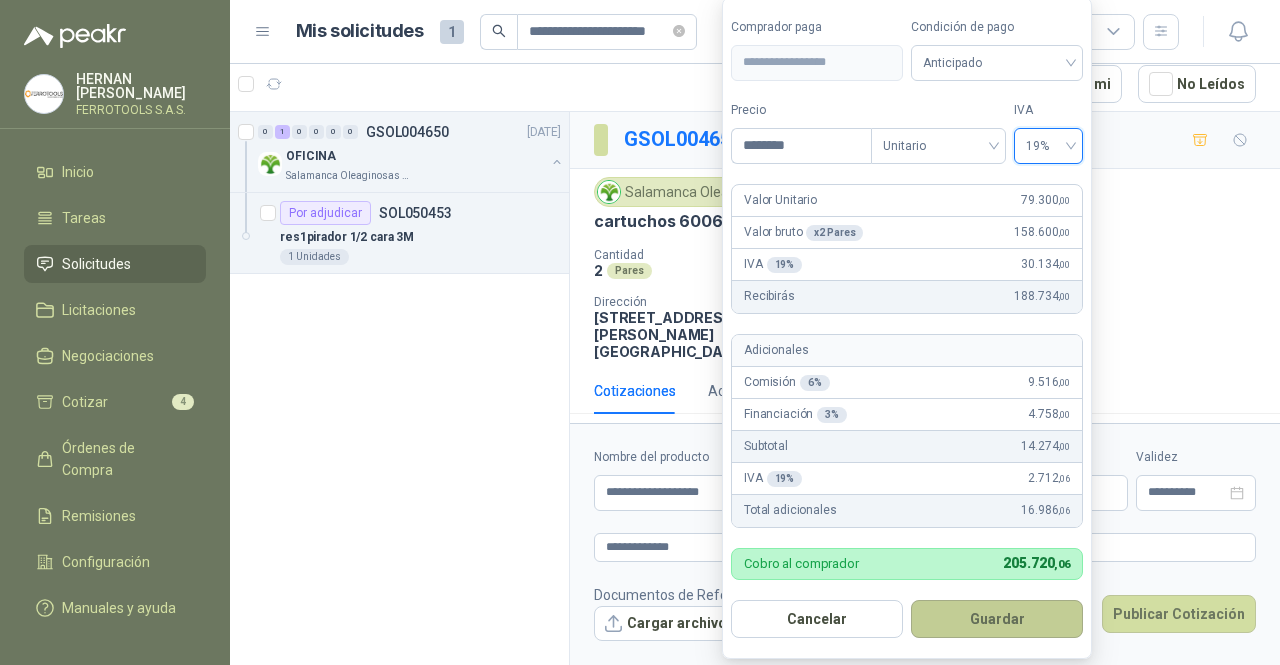 click on "Guardar" at bounding box center (997, 619) 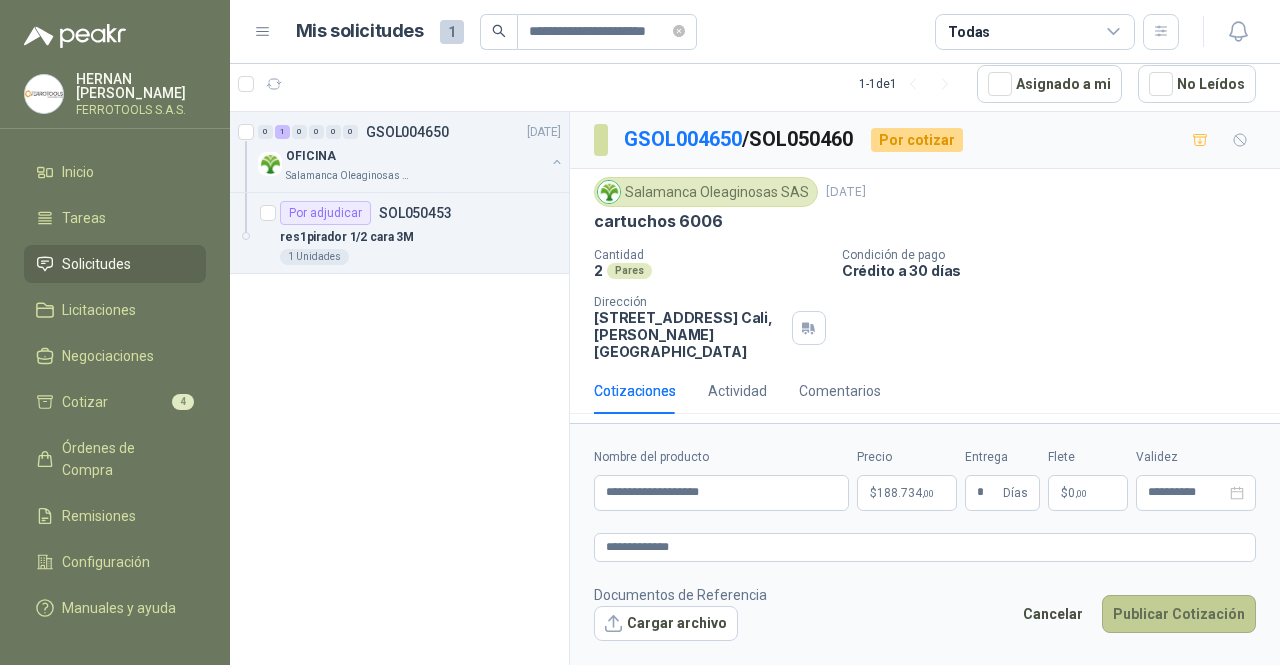 click on "Publicar Cotización" at bounding box center (1179, 614) 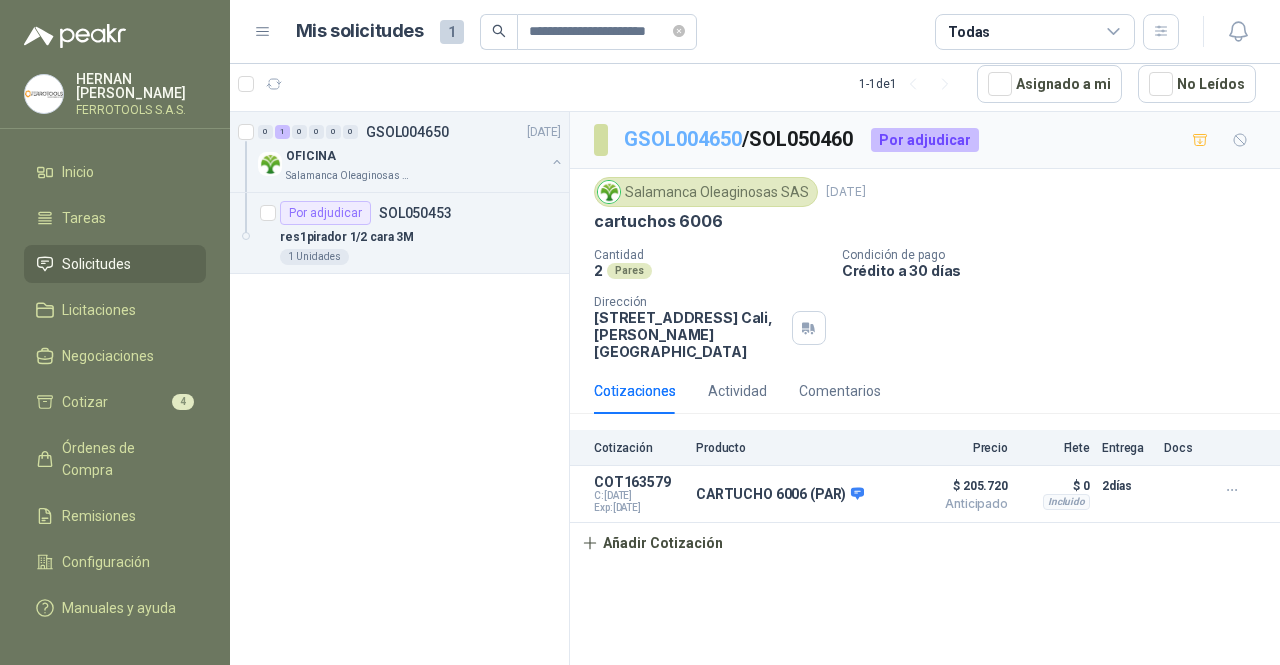 click on "GSOL004650" at bounding box center (683, 139) 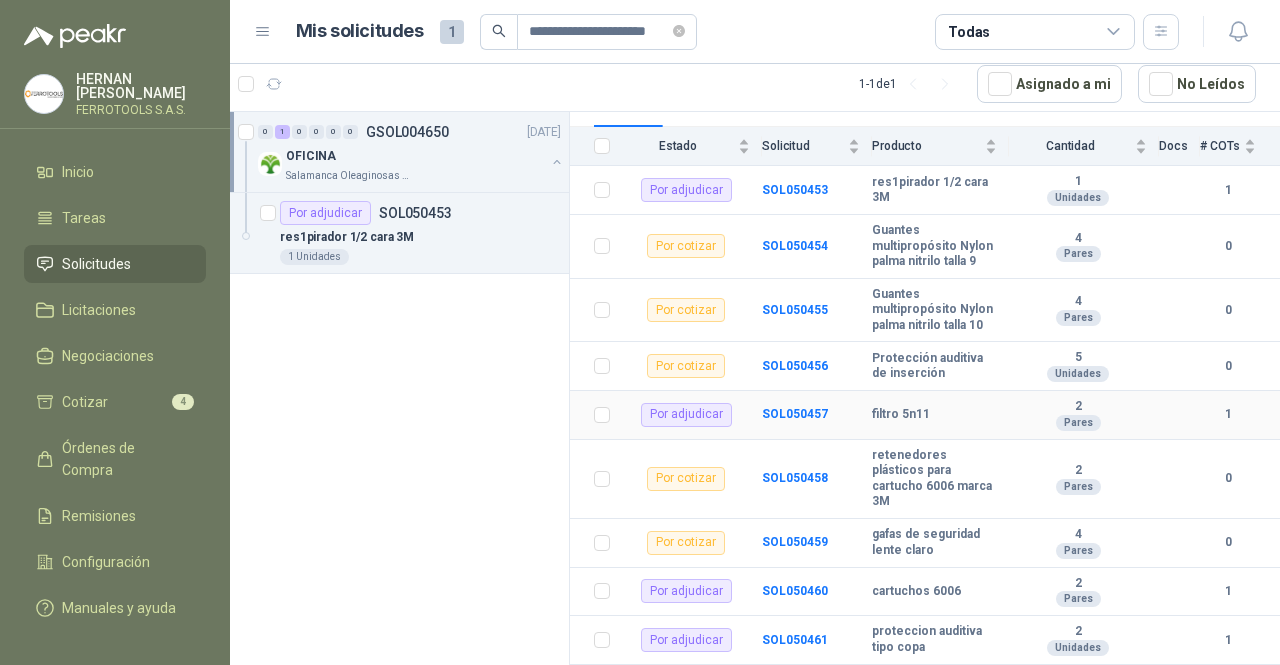 scroll, scrollTop: 247, scrollLeft: 0, axis: vertical 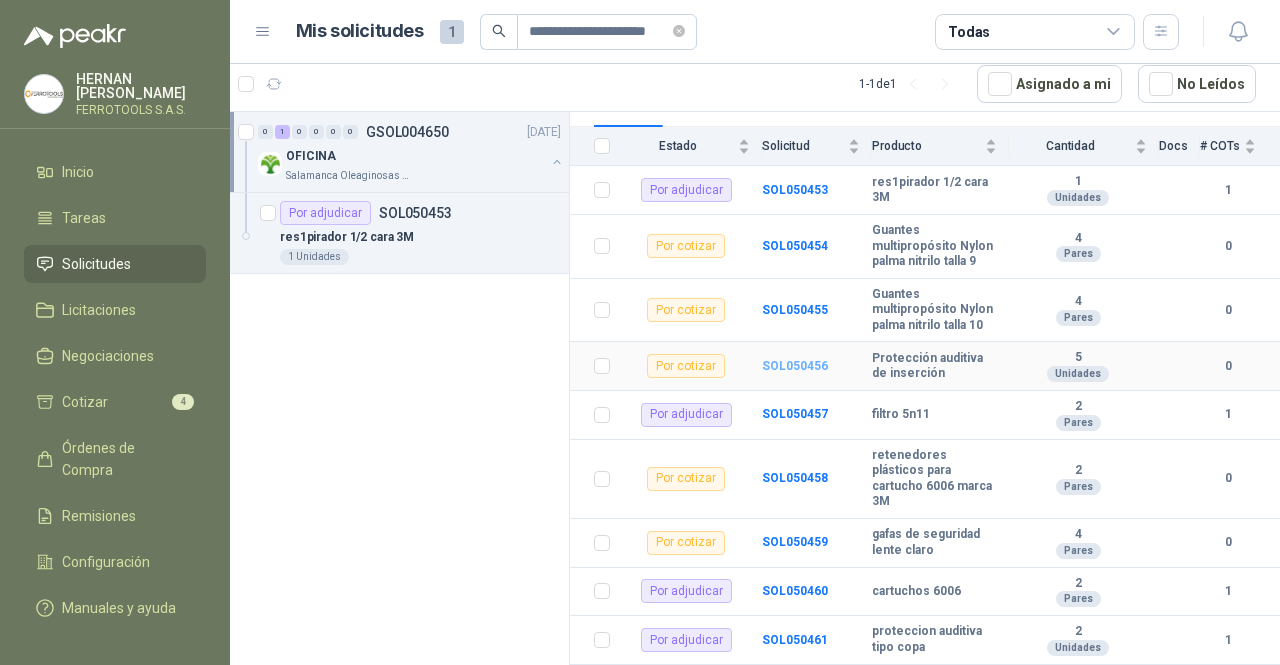 click on "SOL050456" at bounding box center (795, 366) 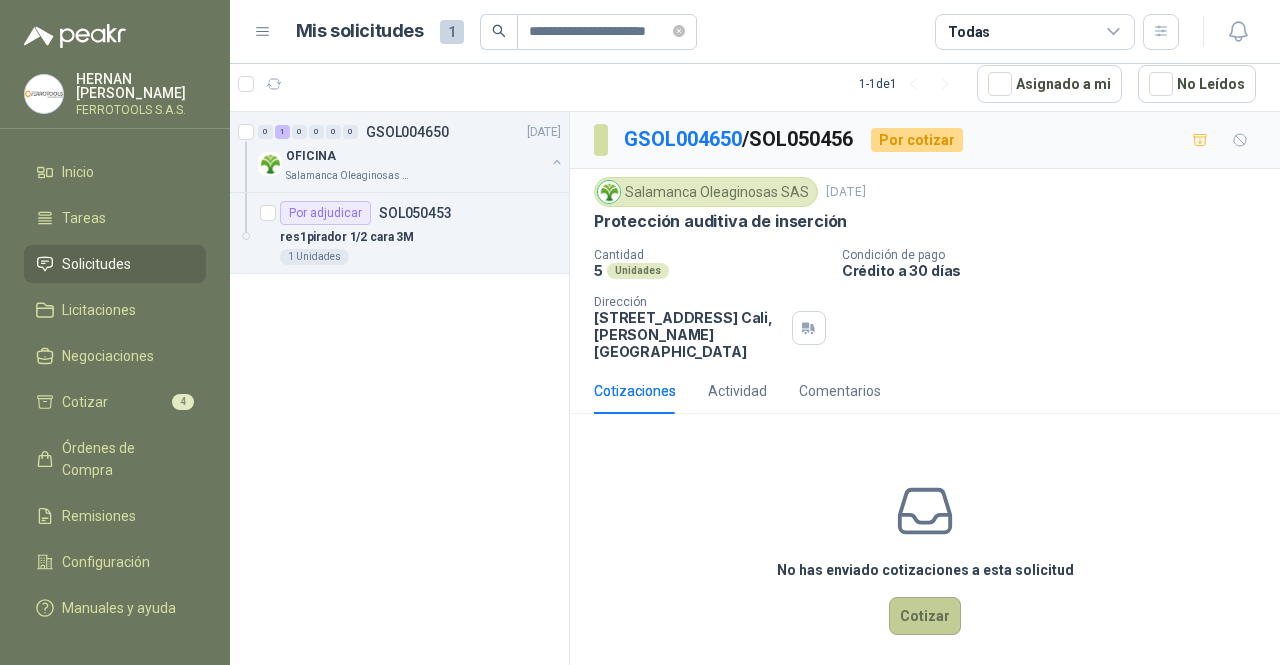click on "Cotizar" at bounding box center [925, 616] 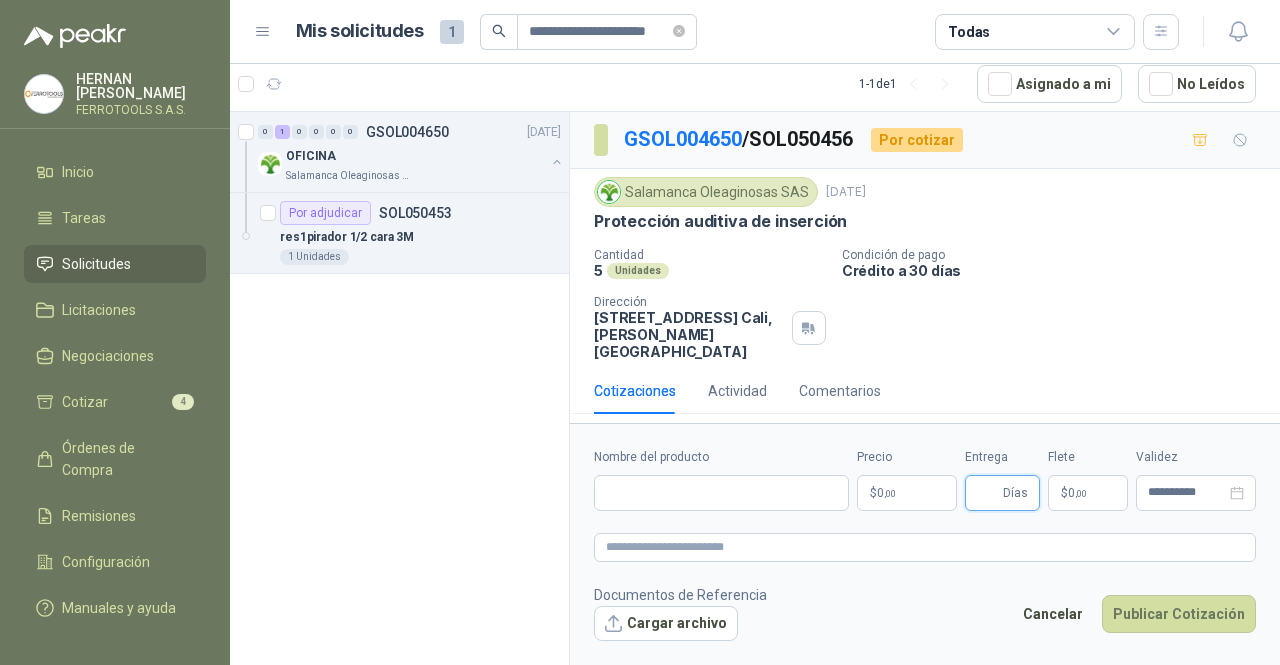 click on "Entrega" at bounding box center [988, 493] 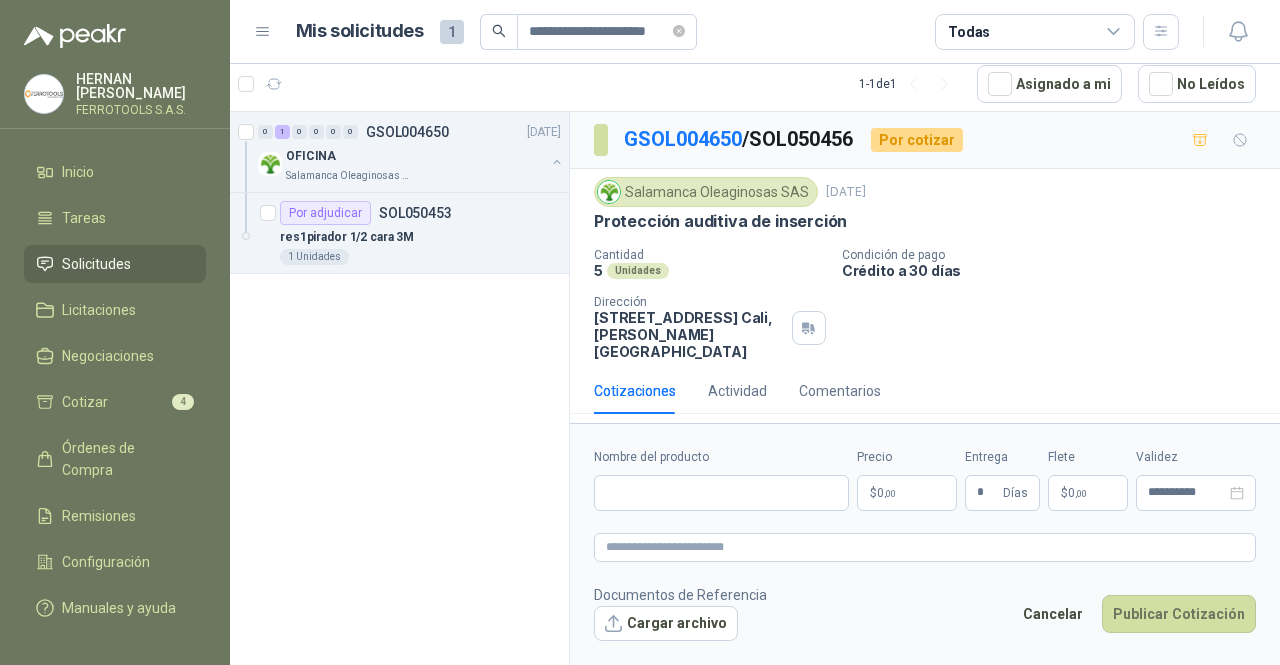 click on "$  0 ,00" at bounding box center (907, 493) 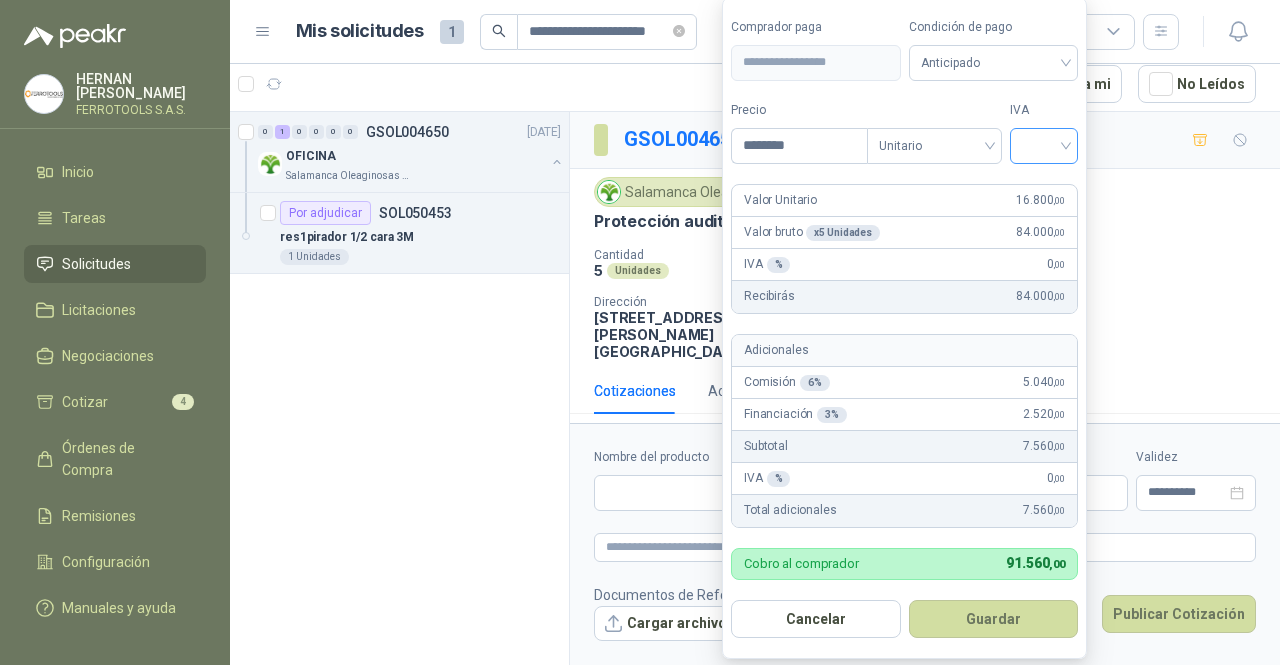 click at bounding box center [1044, 144] 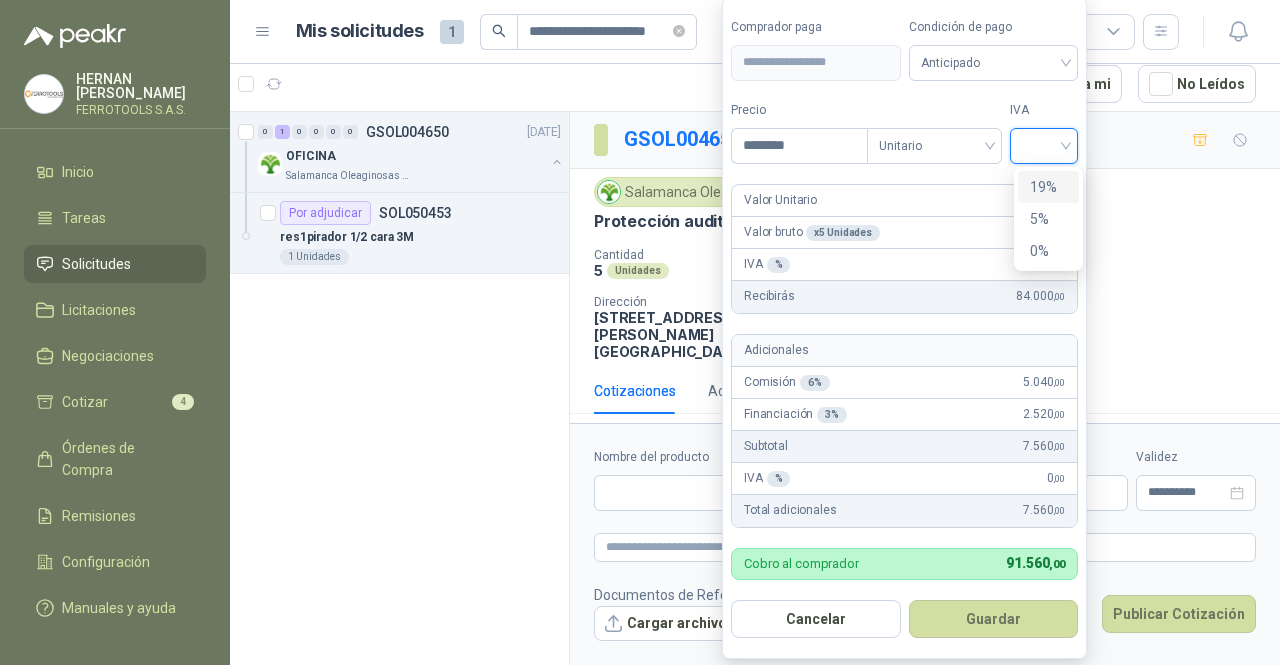 click on "19%" at bounding box center (1048, 187) 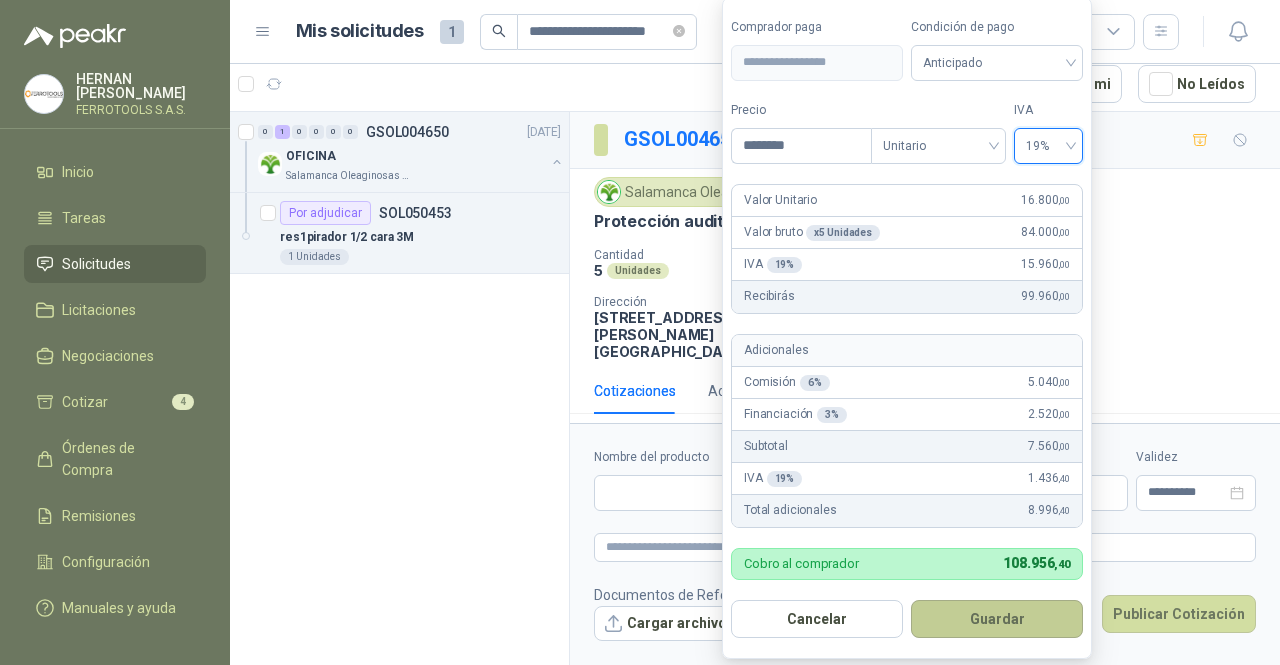 click on "Guardar" at bounding box center [997, 619] 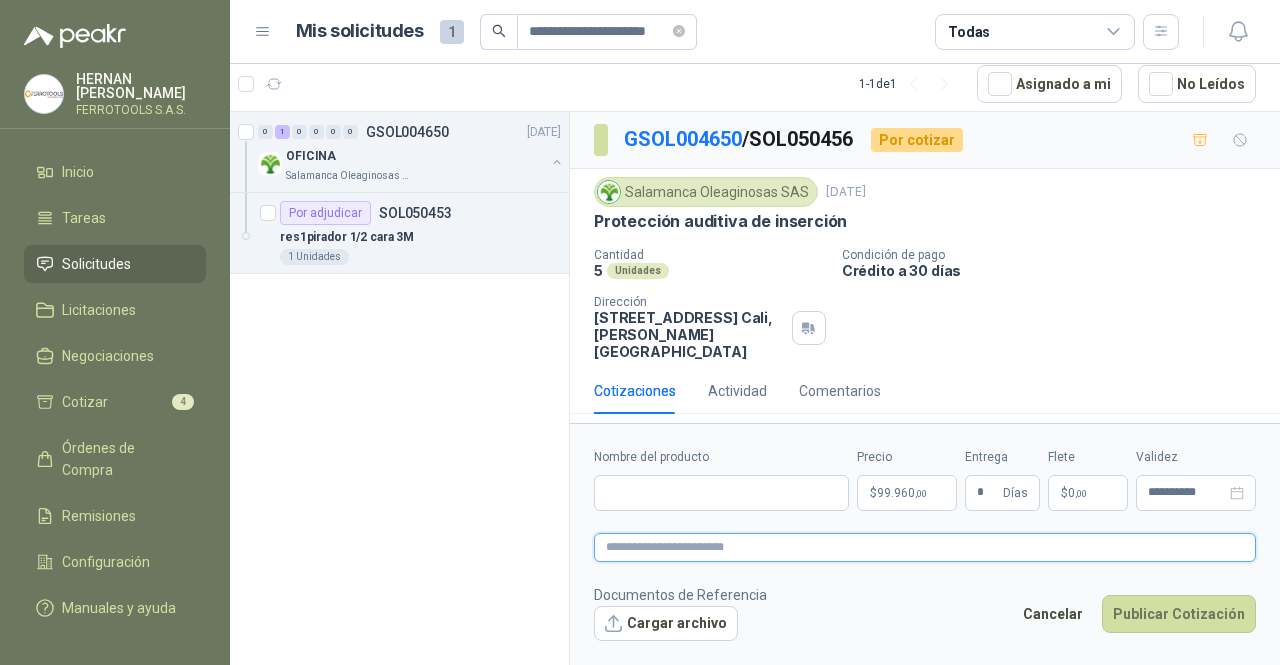 click at bounding box center (925, 547) 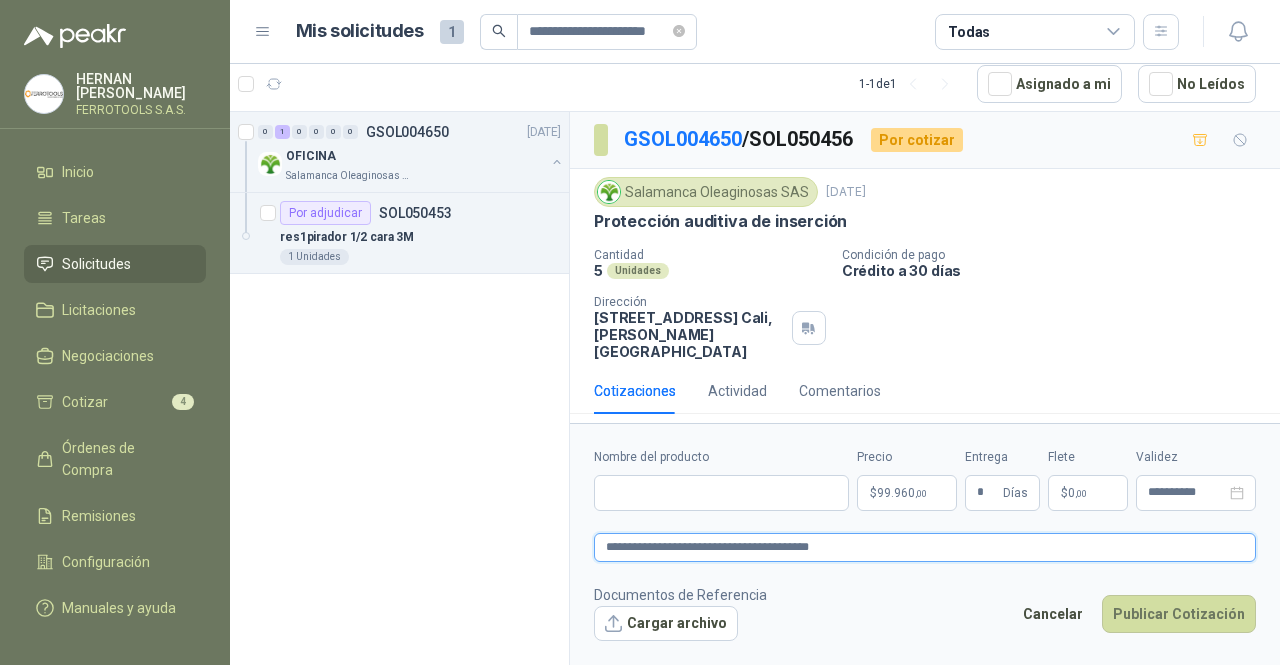 drag, startPoint x: 964, startPoint y: 546, endPoint x: 519, endPoint y: 541, distance: 445.02808 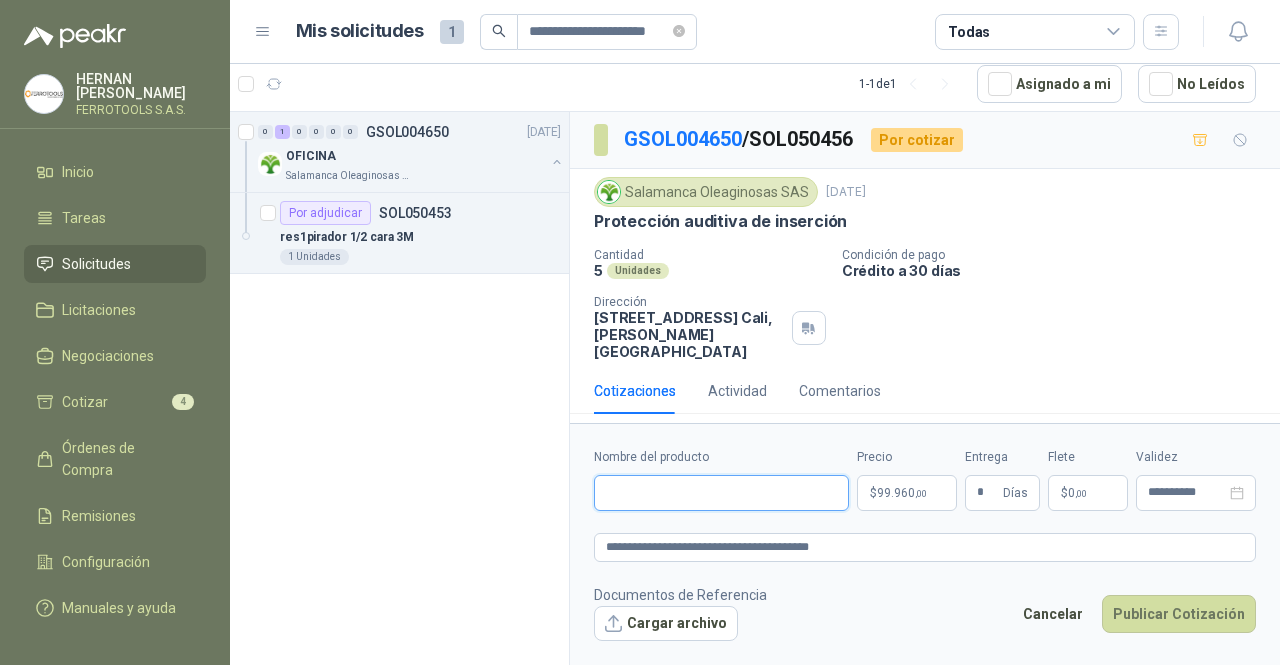 drag, startPoint x: 702, startPoint y: 489, endPoint x: 1141, endPoint y: 597, distance: 452.0896 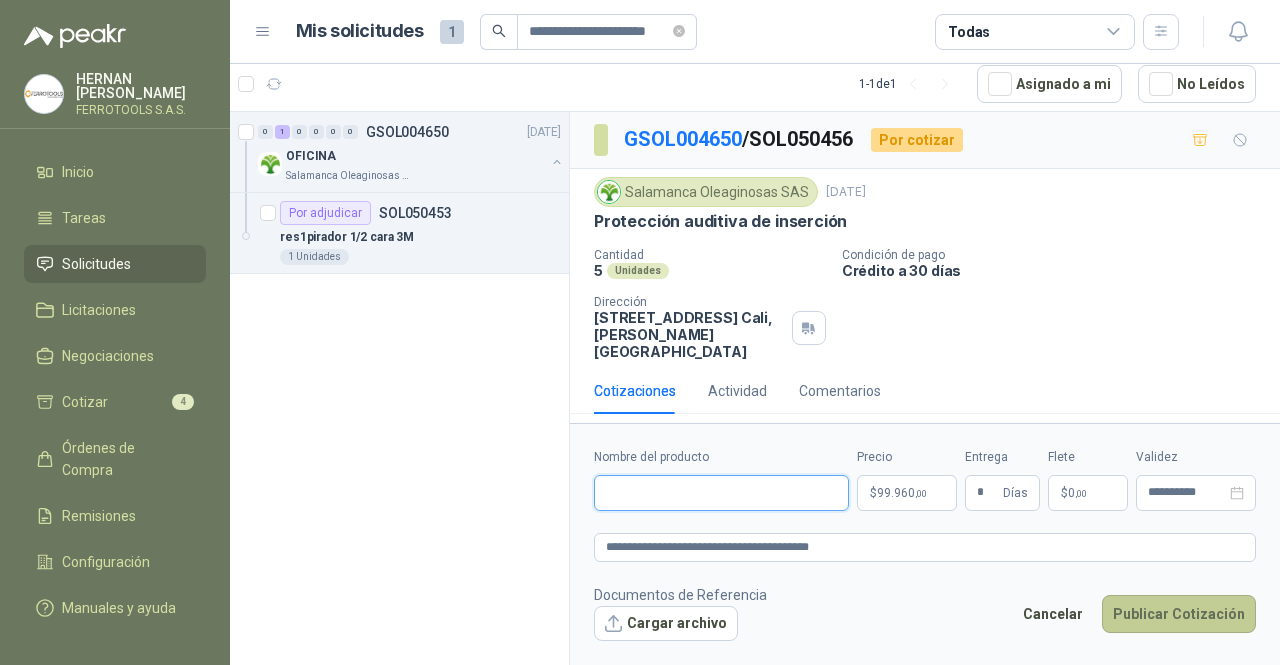 paste on "**********" 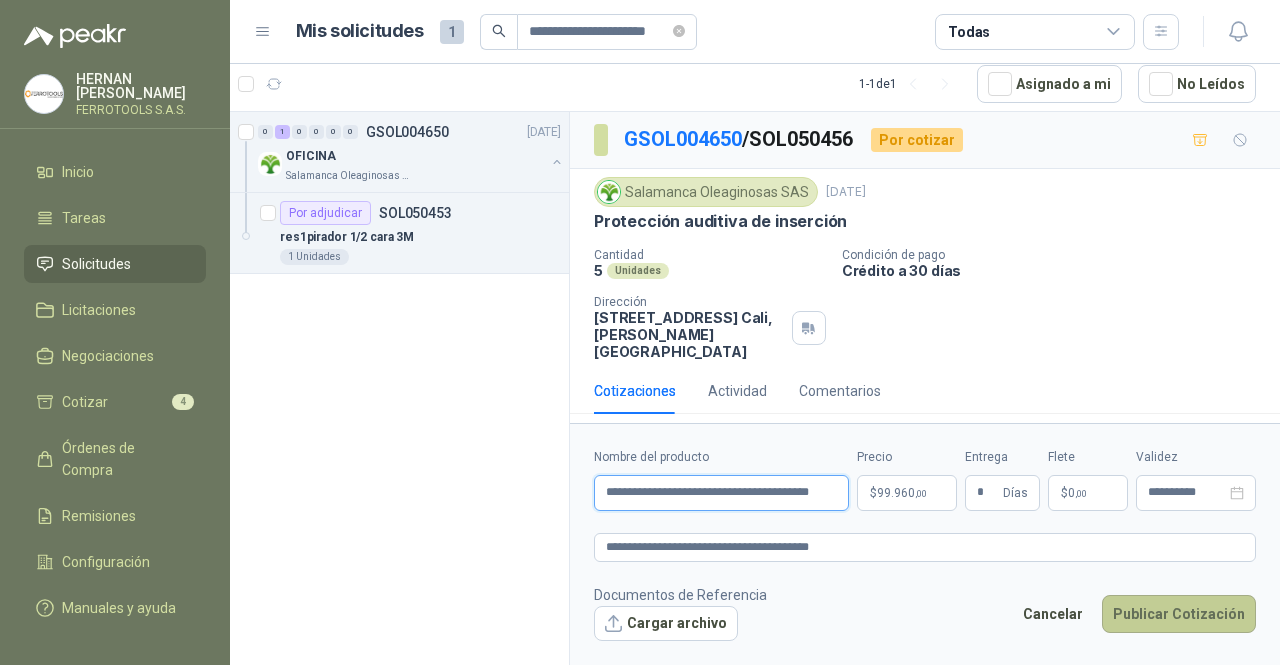 scroll, scrollTop: 0, scrollLeft: 37, axis: horizontal 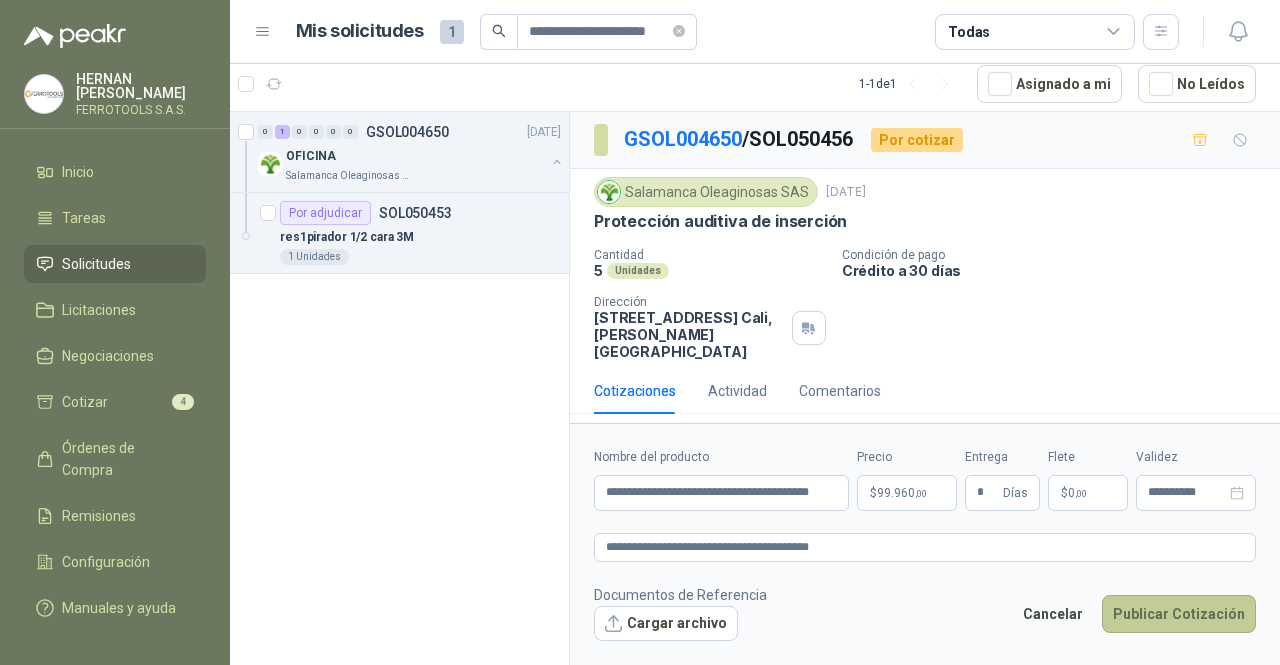 click on "Publicar Cotización" at bounding box center (1179, 614) 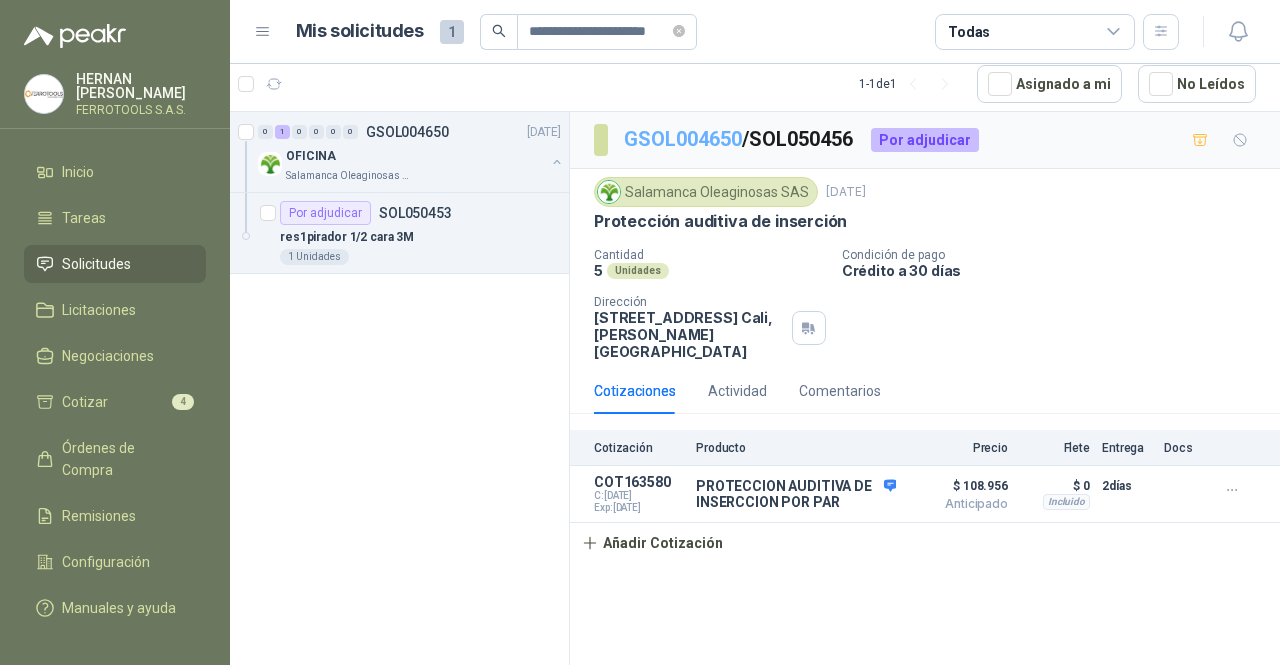 click on "GSOL004650" at bounding box center [683, 139] 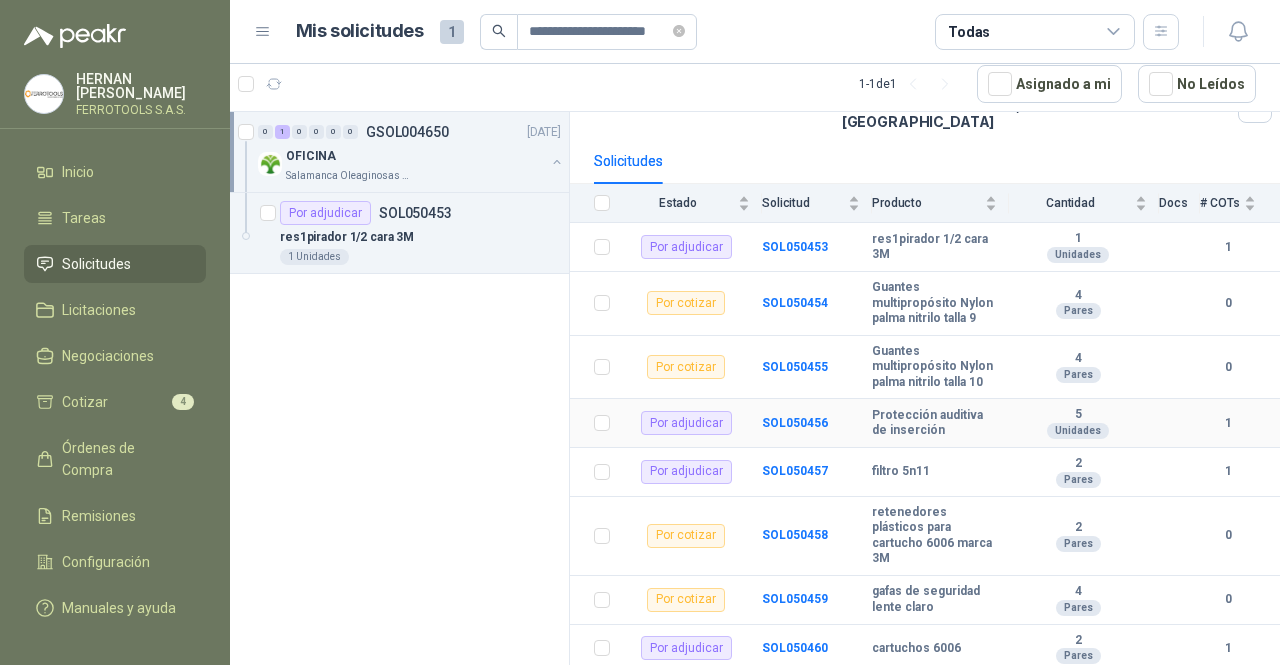 scroll, scrollTop: 247, scrollLeft: 0, axis: vertical 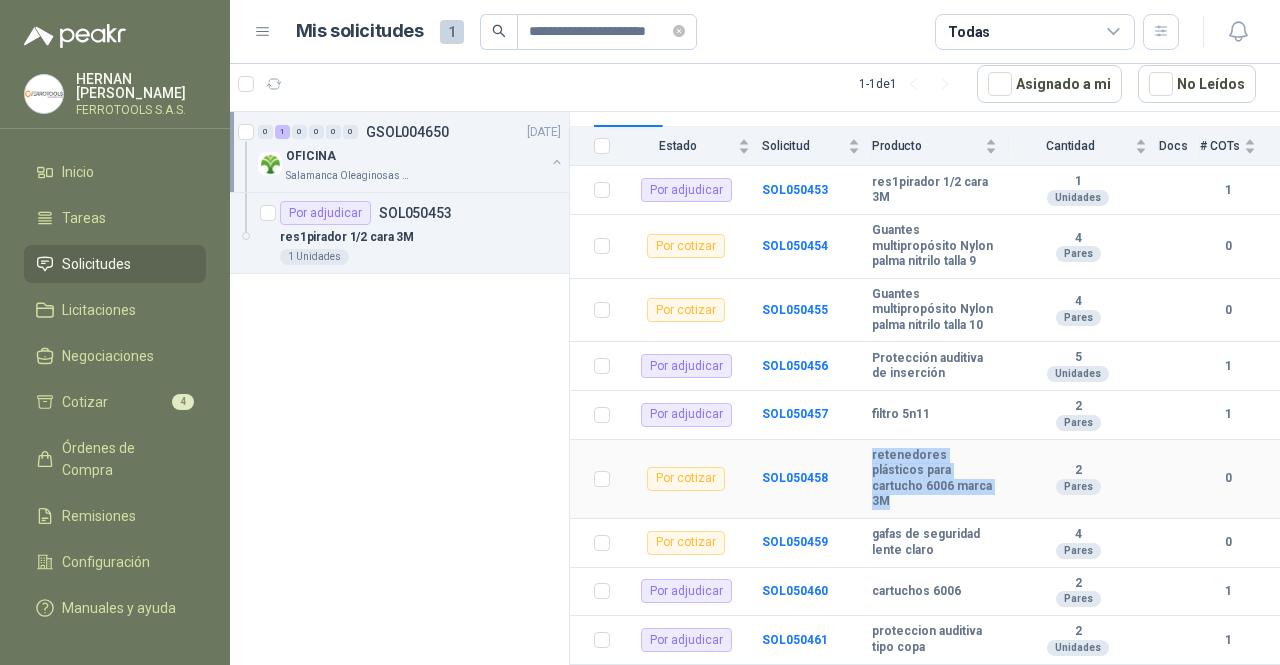 drag, startPoint x: 929, startPoint y: 499, endPoint x: 867, endPoint y: 447, distance: 80.919716 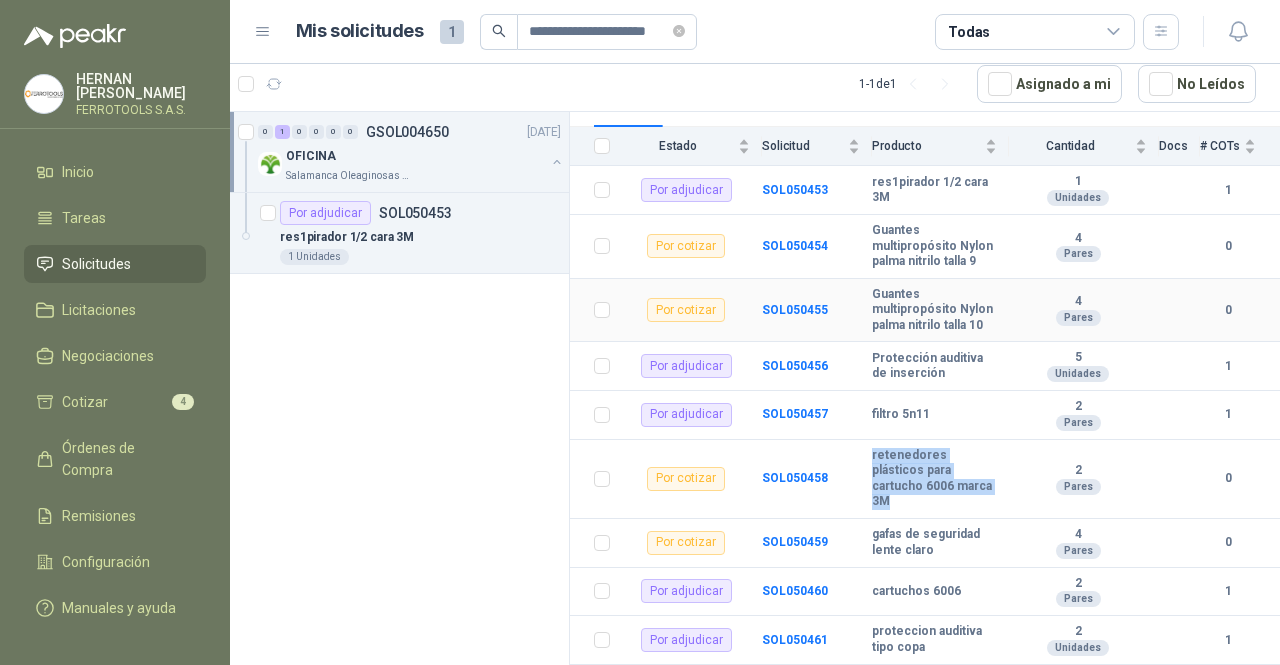 copy on "retenedores plásticos para cartucho 6006 marca 3M" 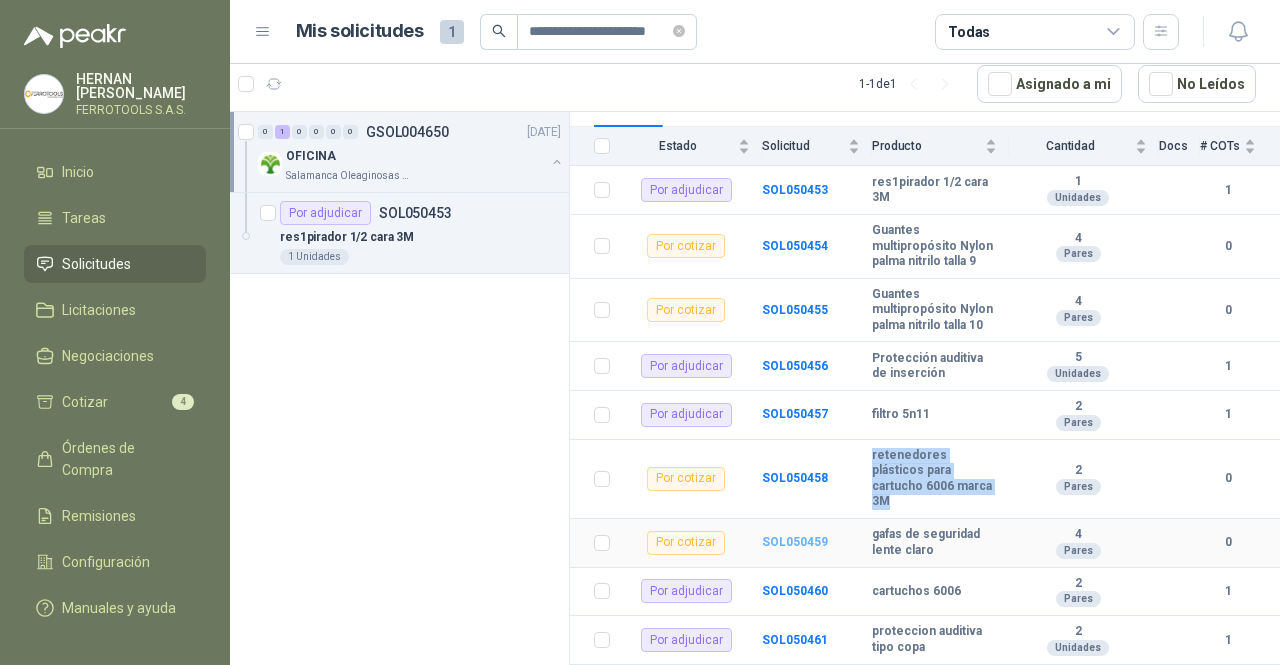 click on "SOL050459" at bounding box center (795, 542) 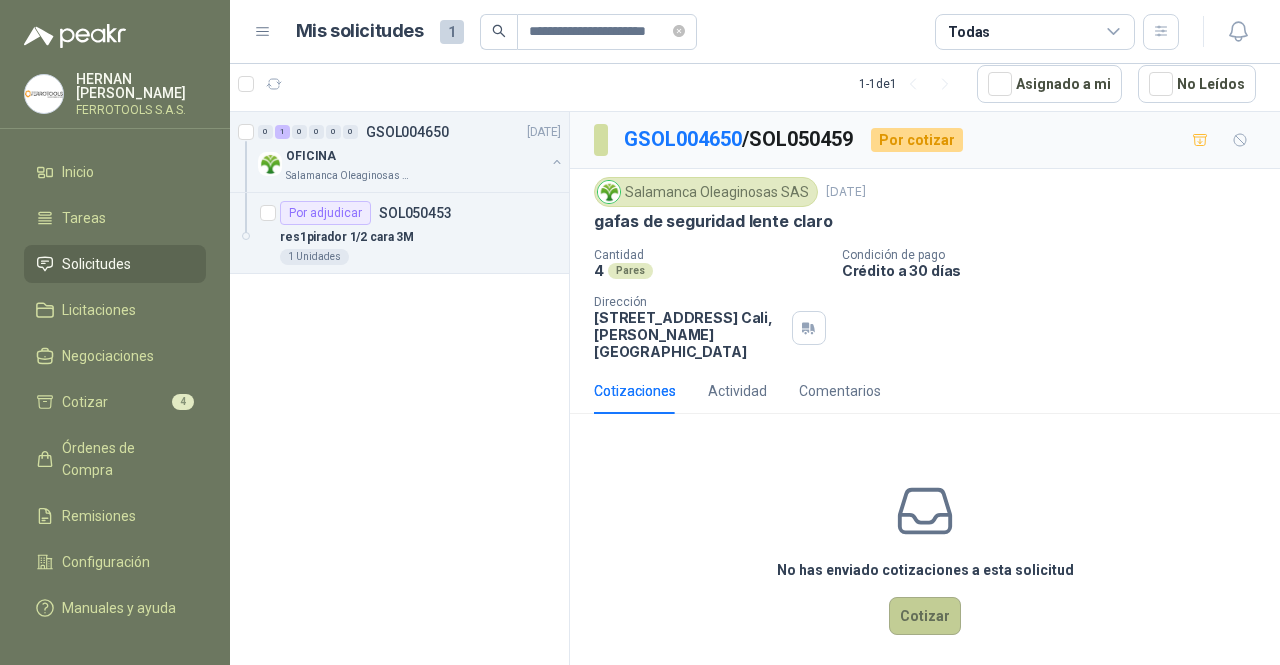 click on "Cotizar" at bounding box center [925, 616] 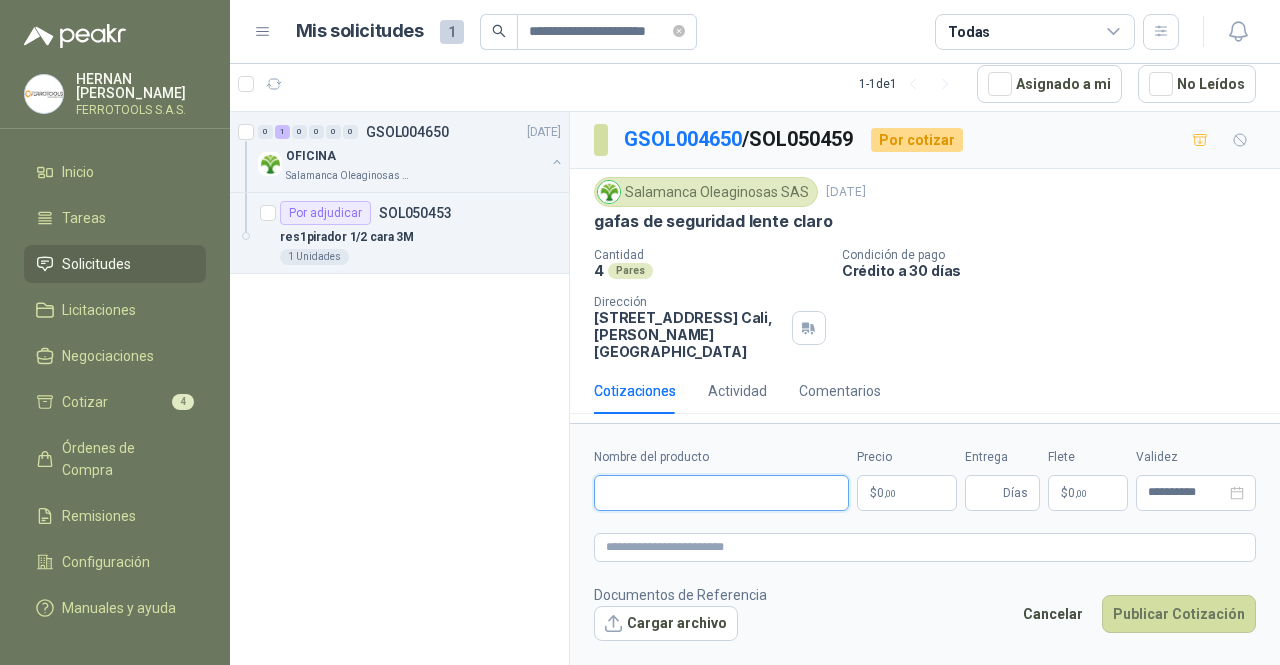 click on "Nombre del producto" at bounding box center [721, 493] 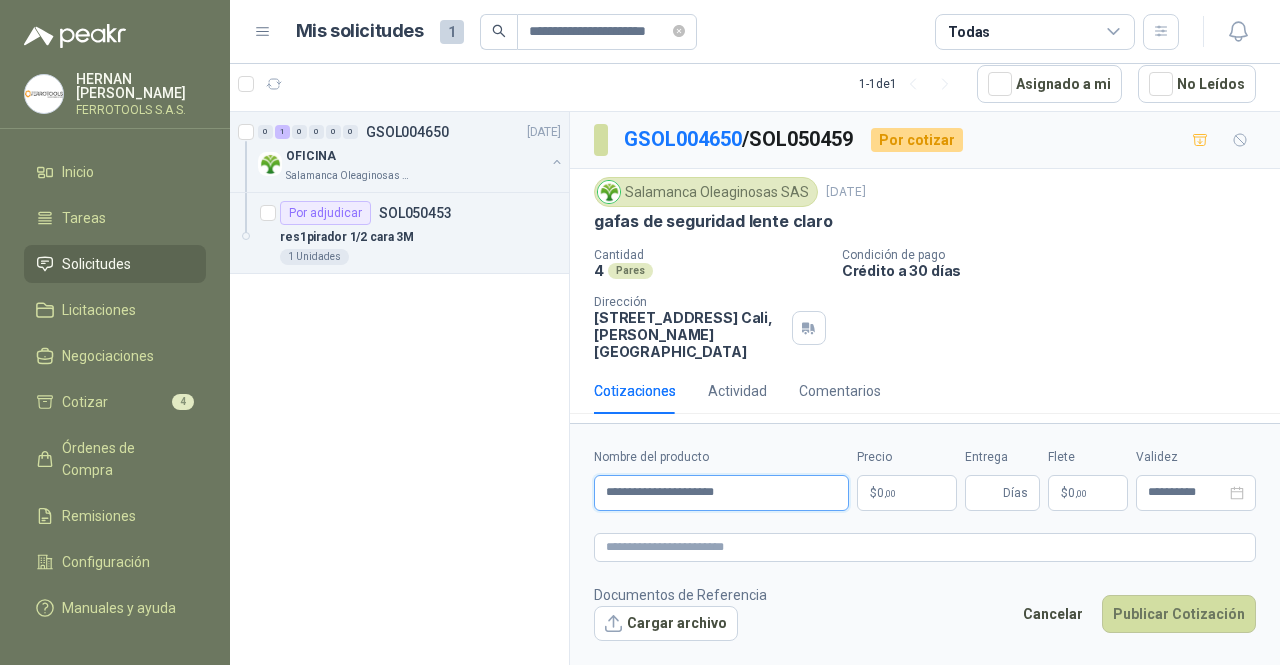 drag, startPoint x: 789, startPoint y: 475, endPoint x: 304, endPoint y: 473, distance: 485.00412 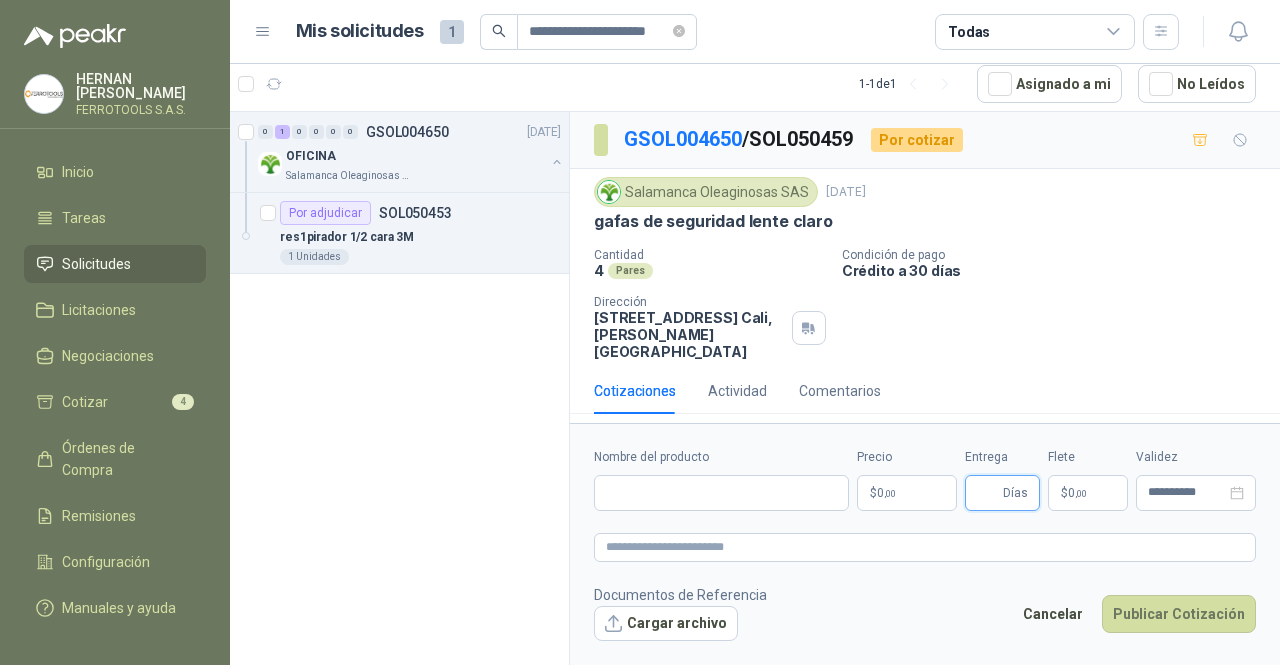 click on "Entrega" at bounding box center [988, 493] 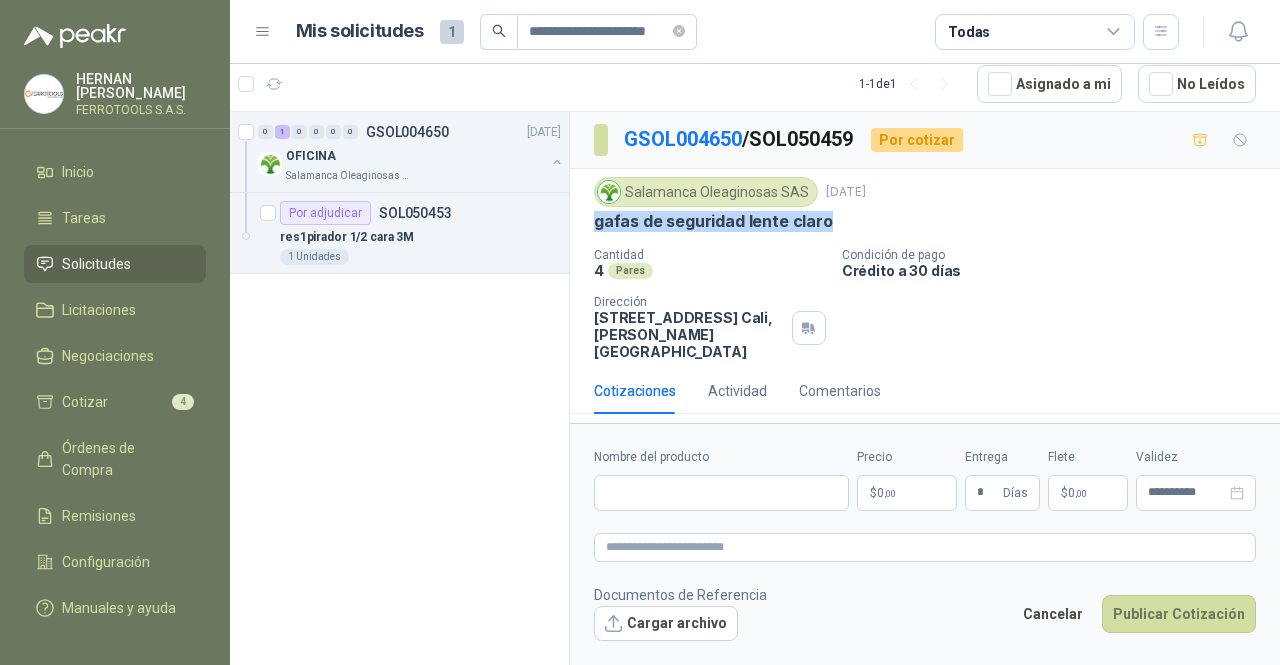 drag, startPoint x: 827, startPoint y: 221, endPoint x: 593, endPoint y: 235, distance: 234.41843 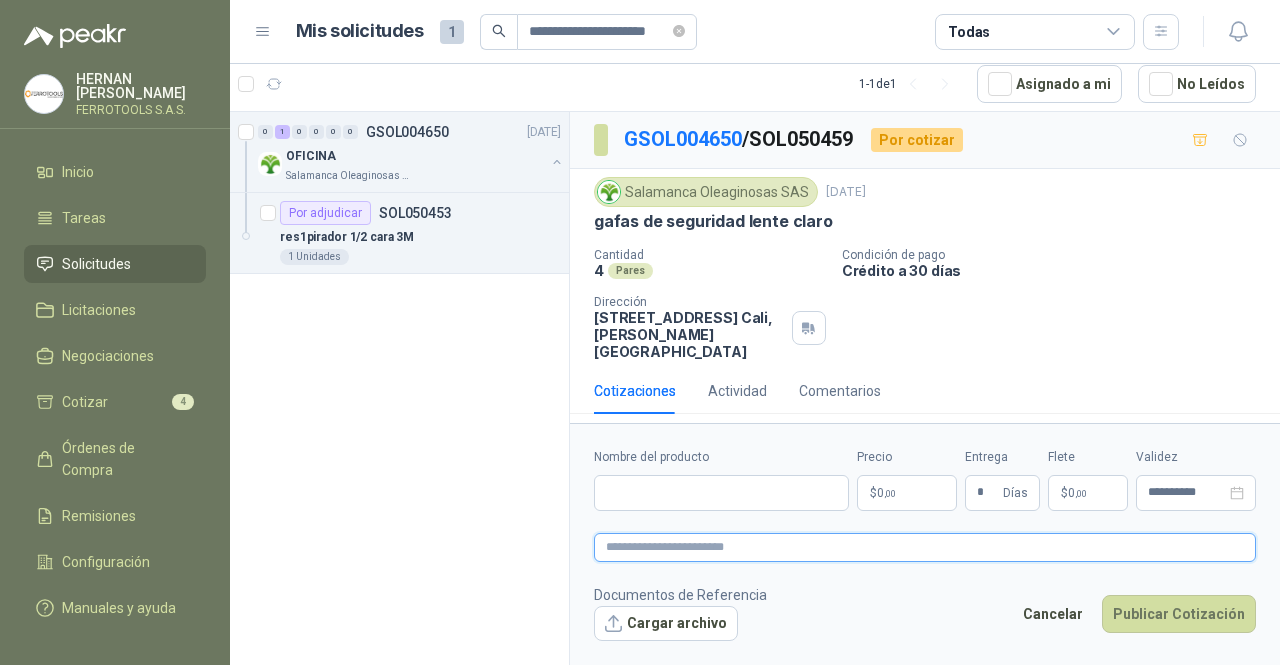 click at bounding box center [925, 547] 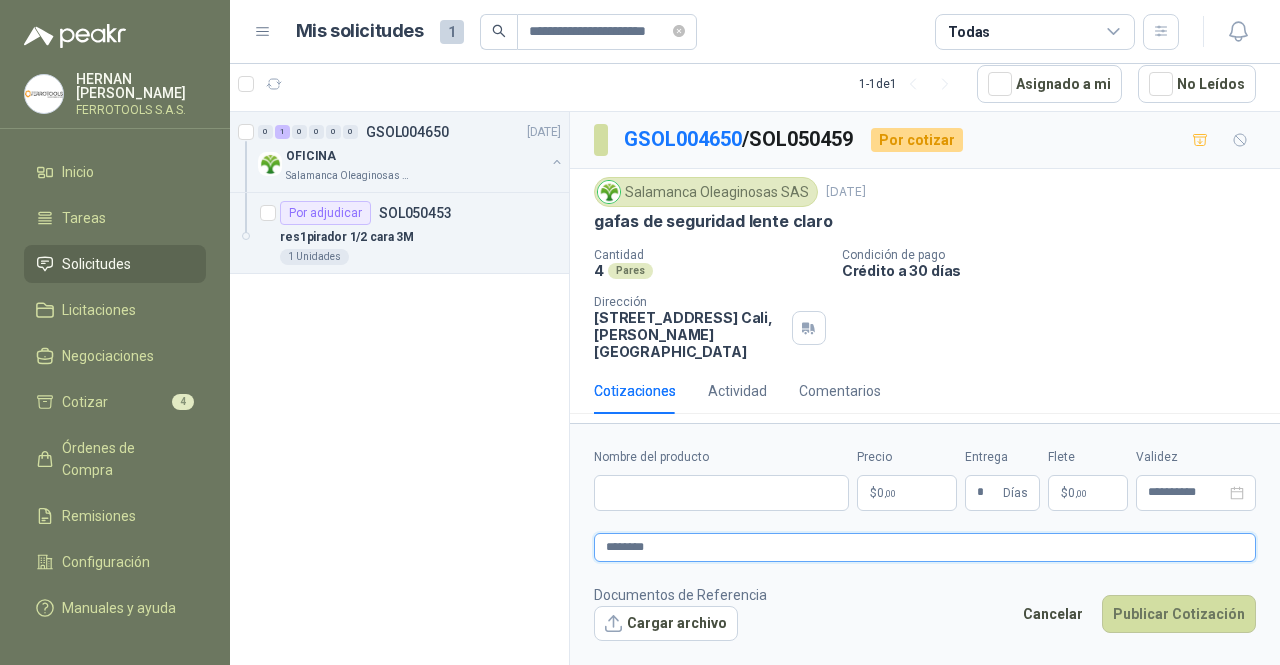 drag, startPoint x: 727, startPoint y: 538, endPoint x: 531, endPoint y: 520, distance: 196.8248 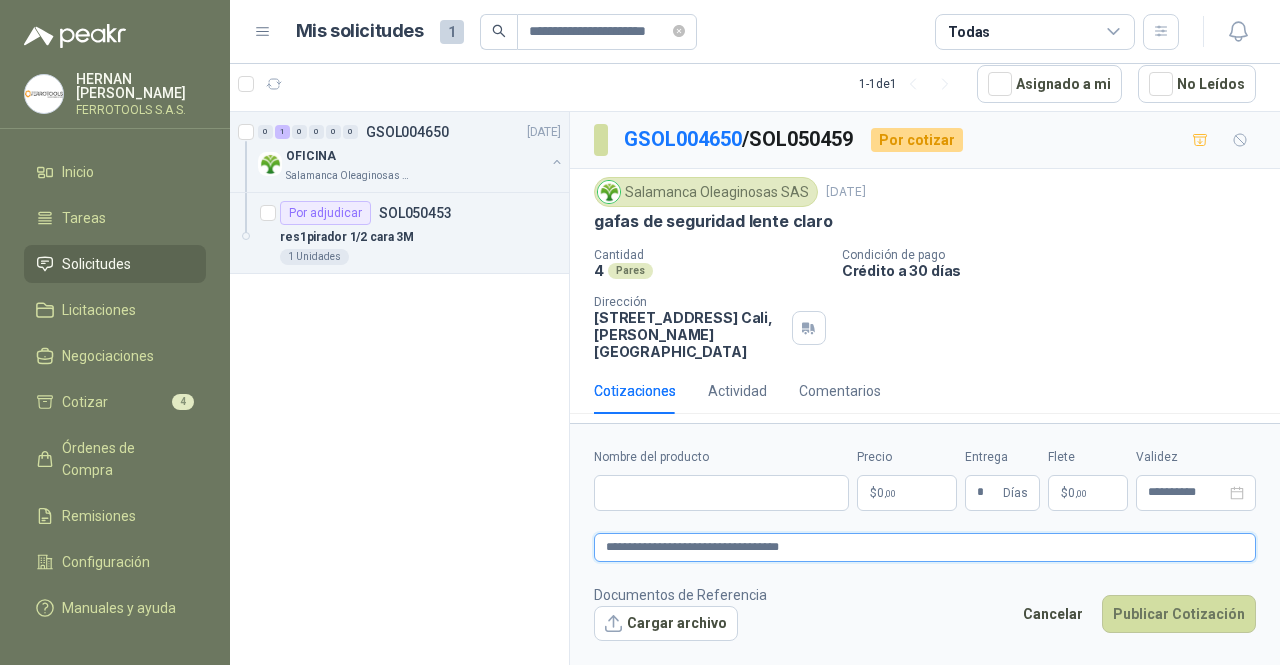 drag, startPoint x: 858, startPoint y: 547, endPoint x: 317, endPoint y: 533, distance: 541.1811 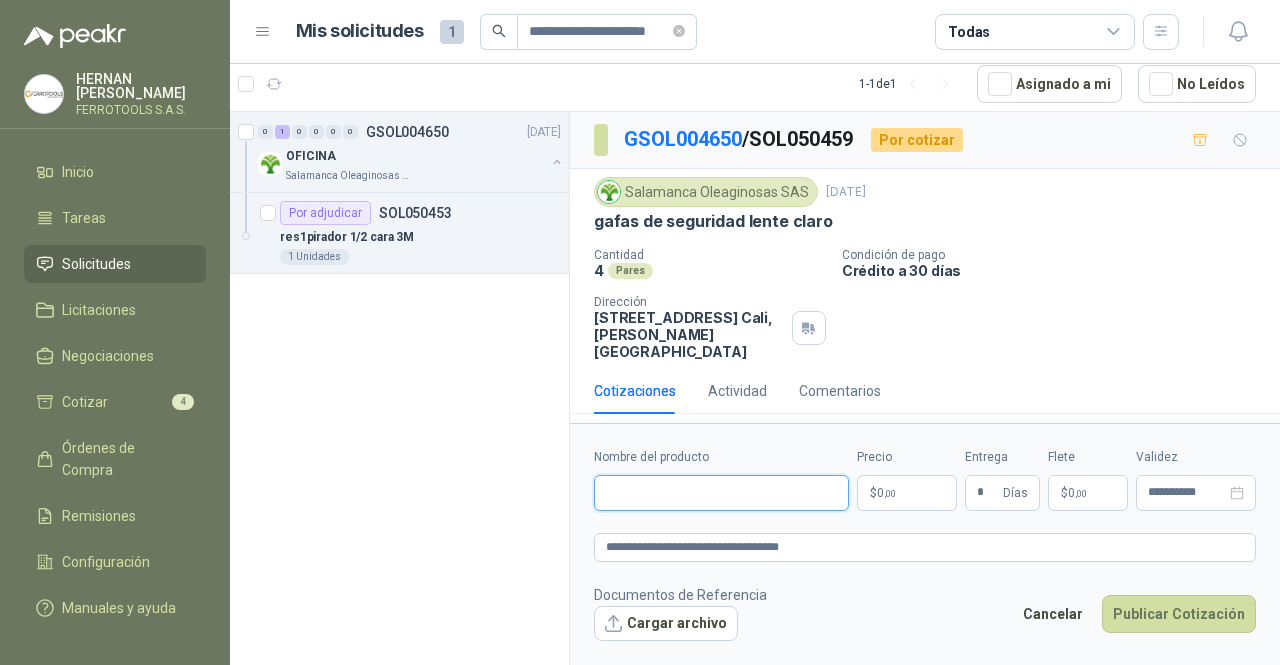 drag, startPoint x: 640, startPoint y: 501, endPoint x: 673, endPoint y: 505, distance: 33.24154 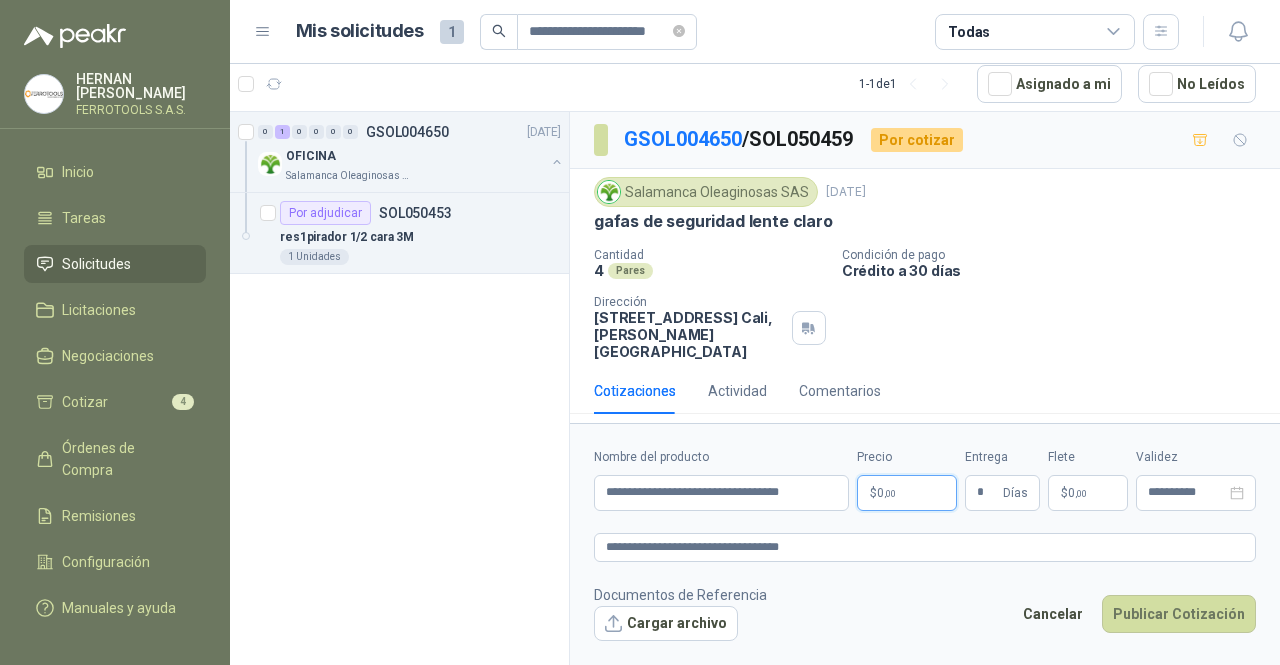 click on "$  0 ,00" at bounding box center [907, 493] 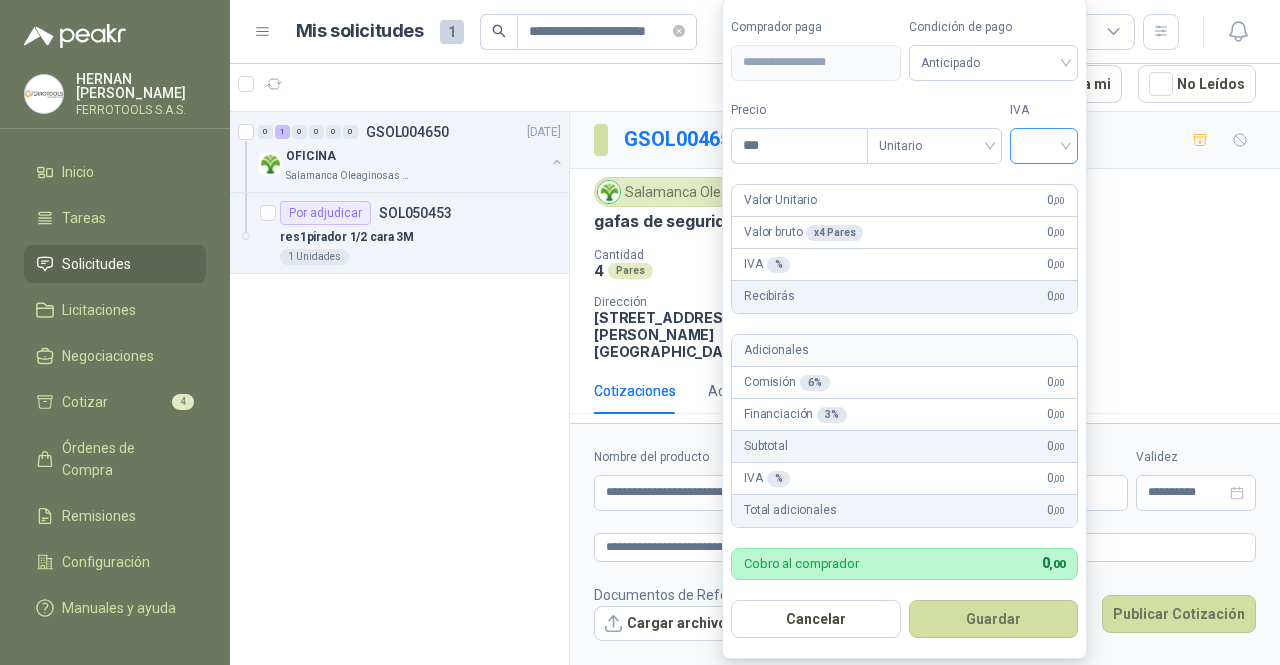 click at bounding box center (1044, 144) 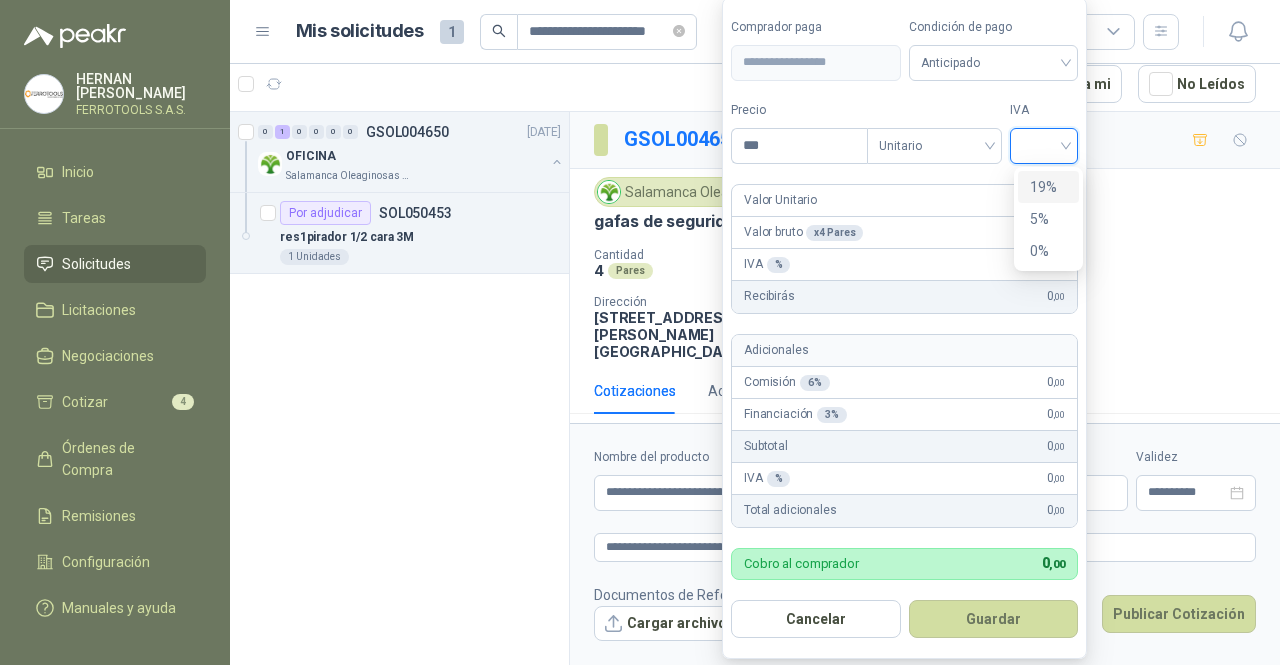 click on "19%" at bounding box center (1048, 187) 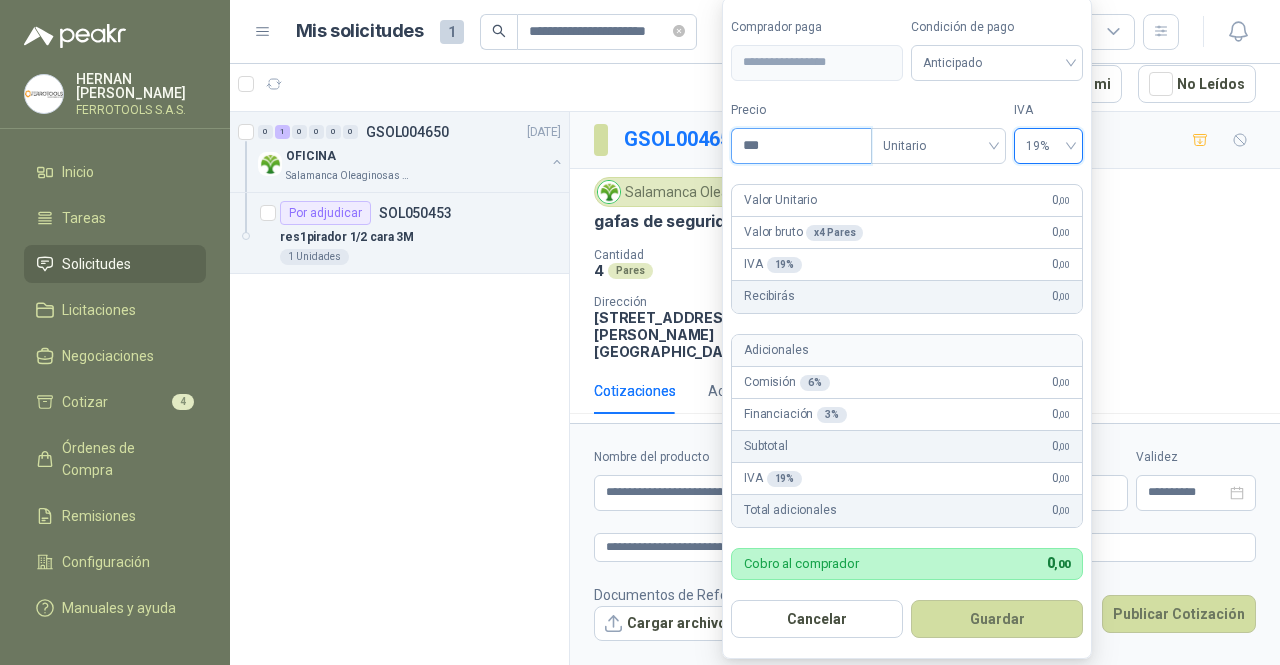 click on "***" at bounding box center [801, 146] 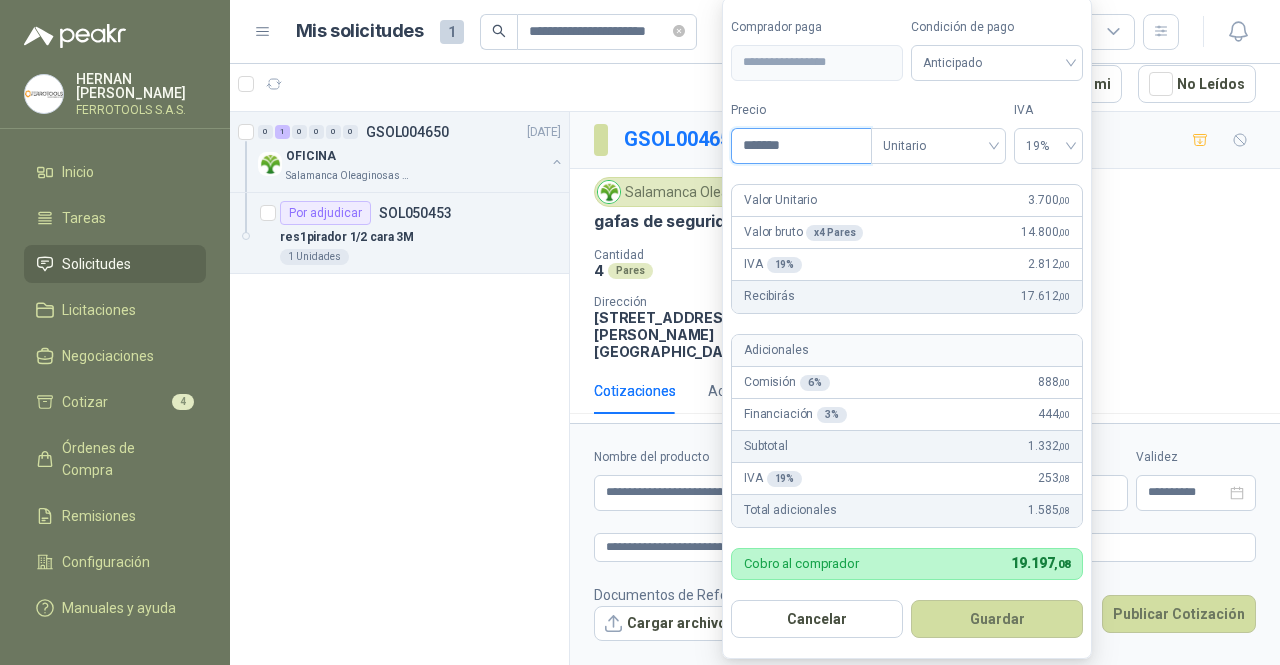 drag, startPoint x: 824, startPoint y: 142, endPoint x: 502, endPoint y: 90, distance: 326.17172 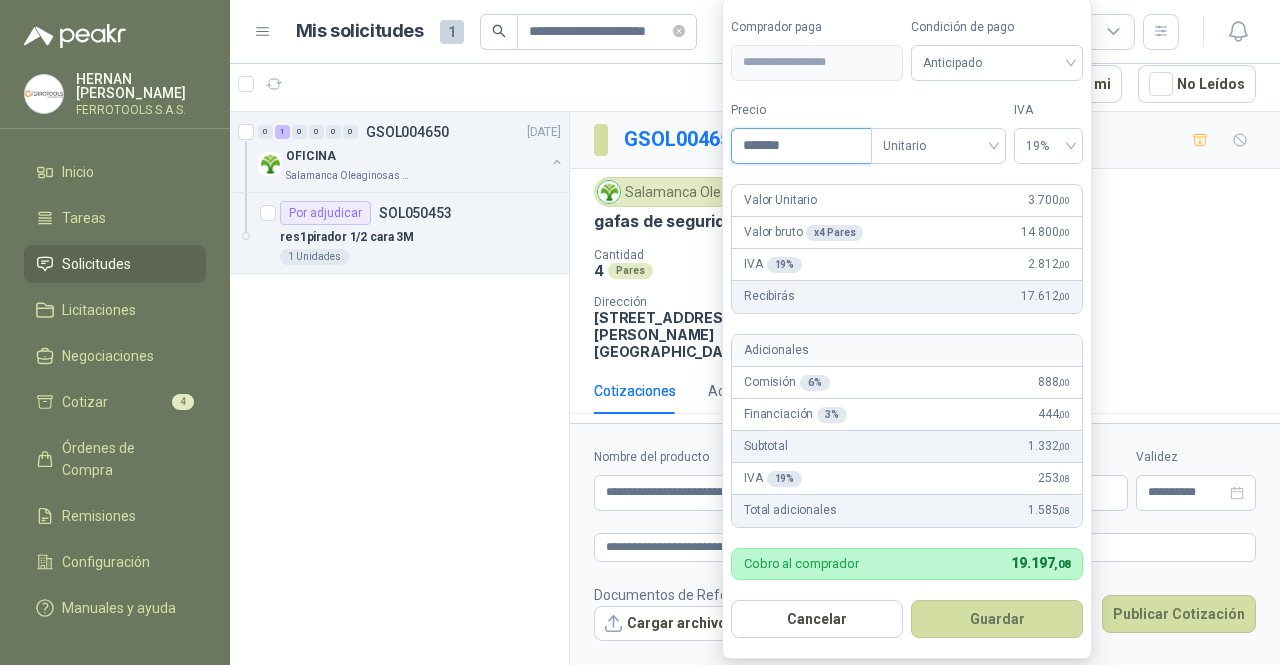 click on "**********" at bounding box center [640, 332] 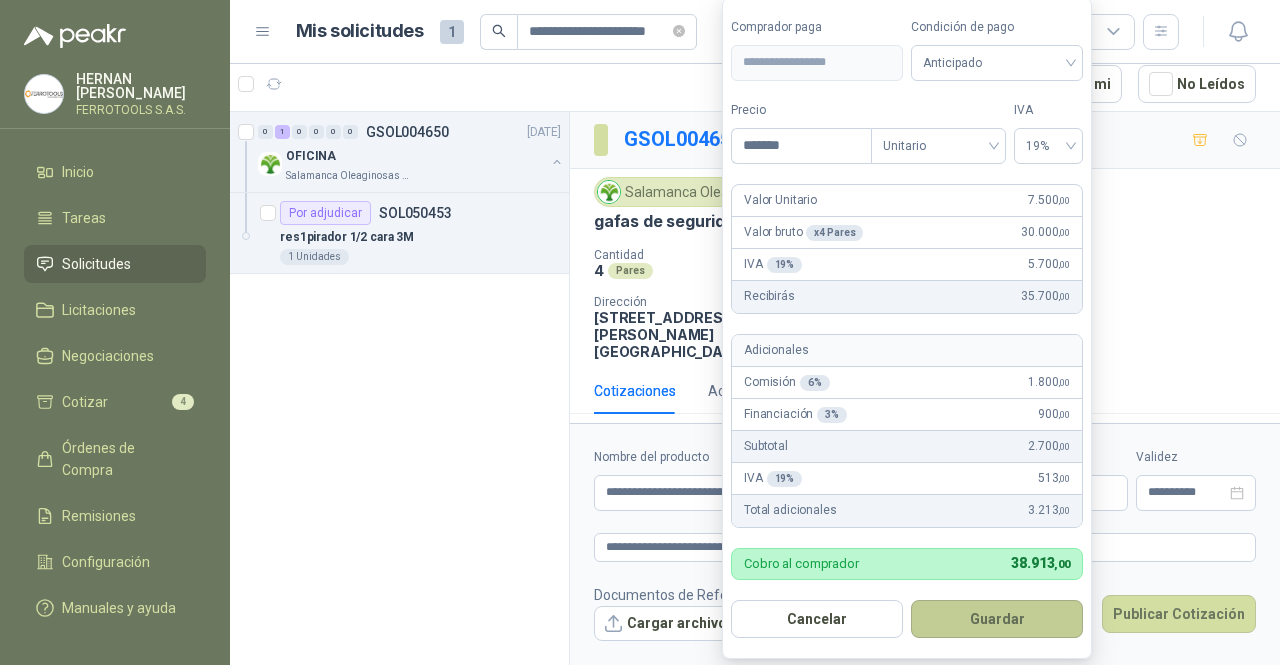 click on "Guardar" at bounding box center (997, 619) 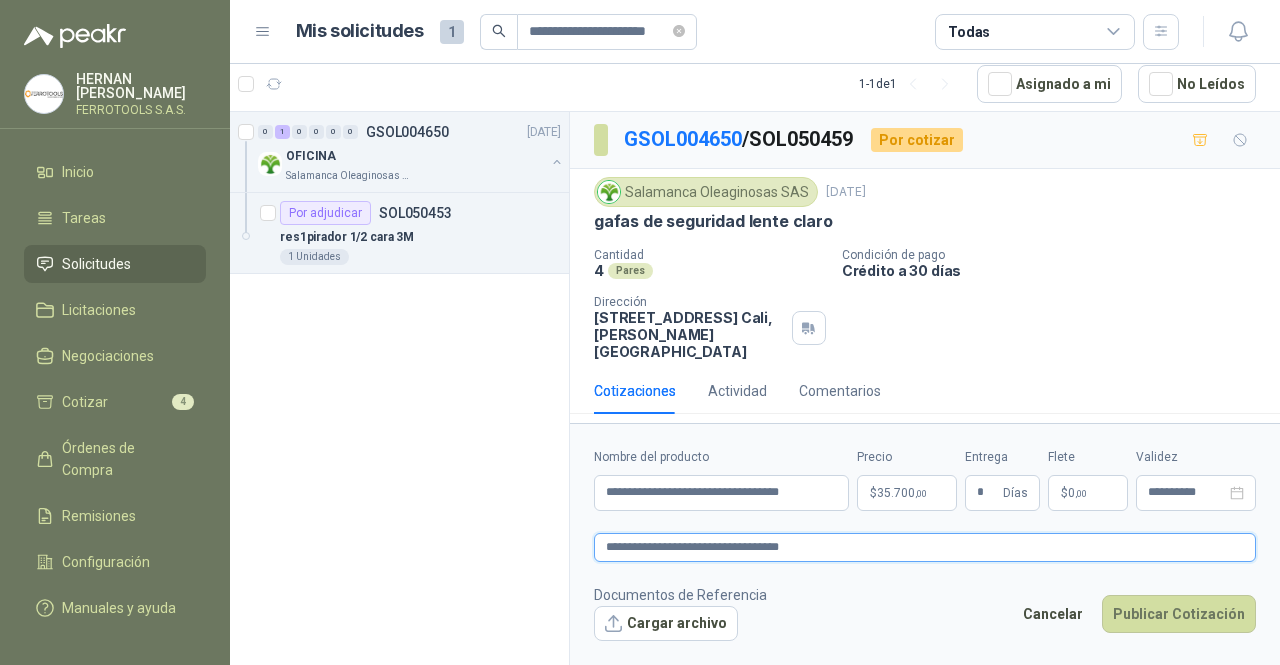 click on "**********" at bounding box center (925, 547) 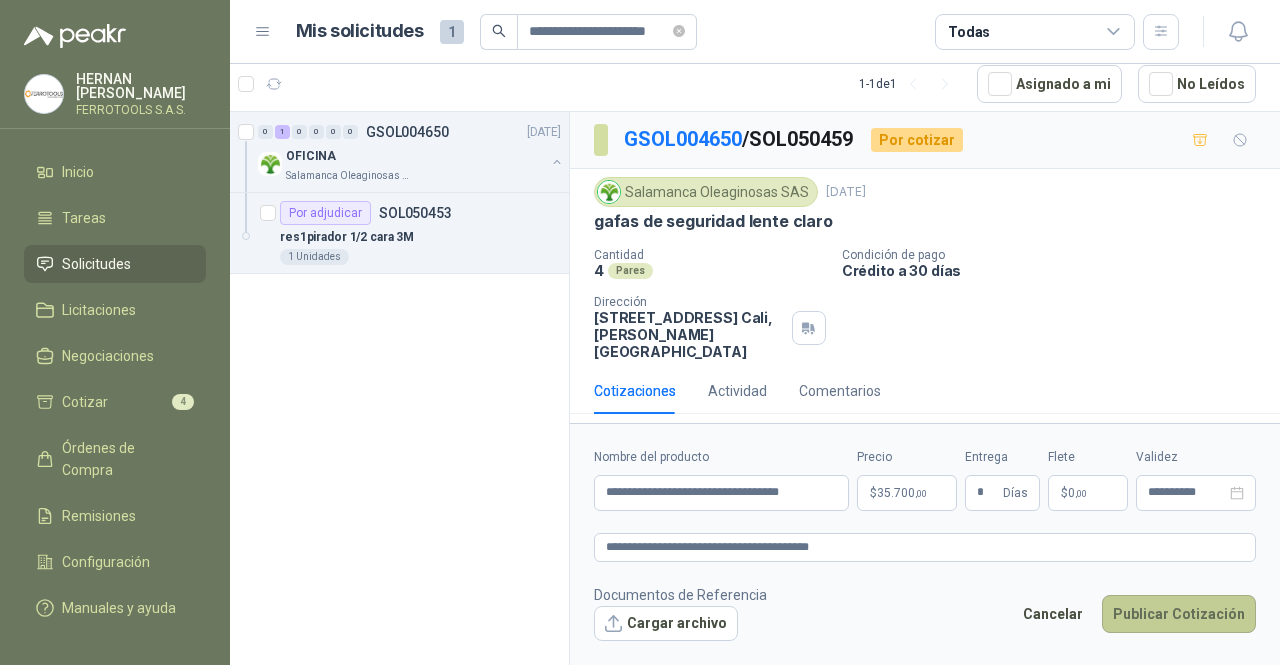 click on "Publicar Cotización" at bounding box center [1179, 614] 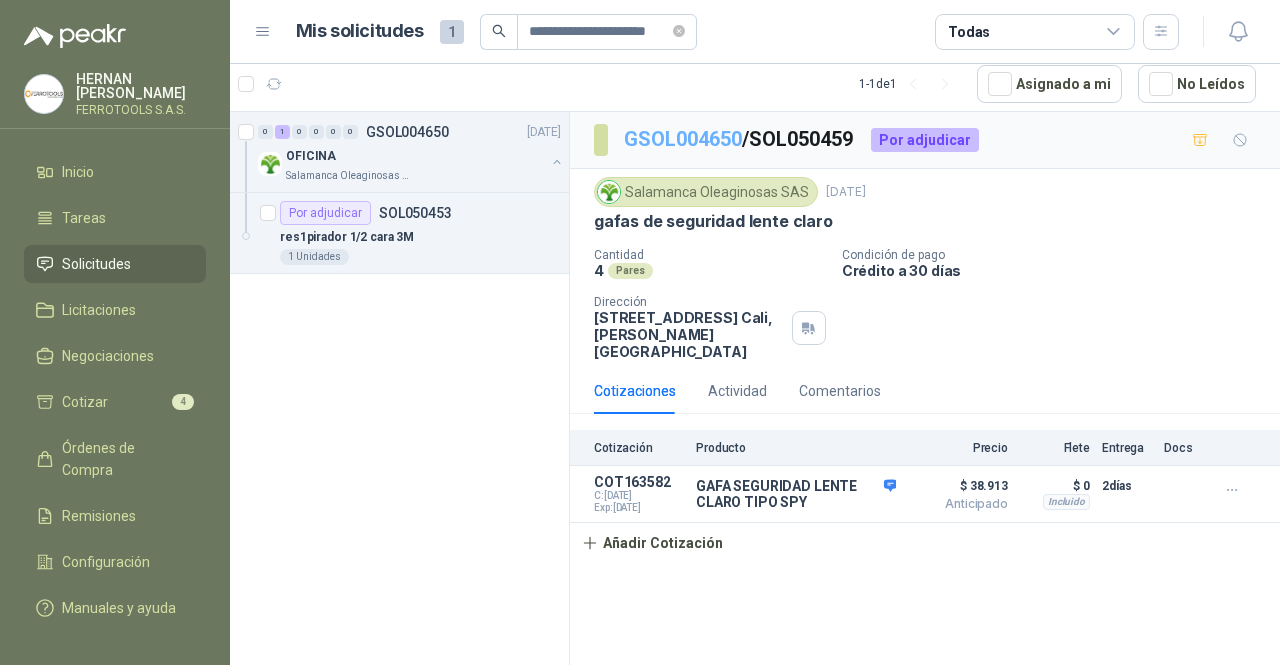click on "GSOL004650" at bounding box center [683, 139] 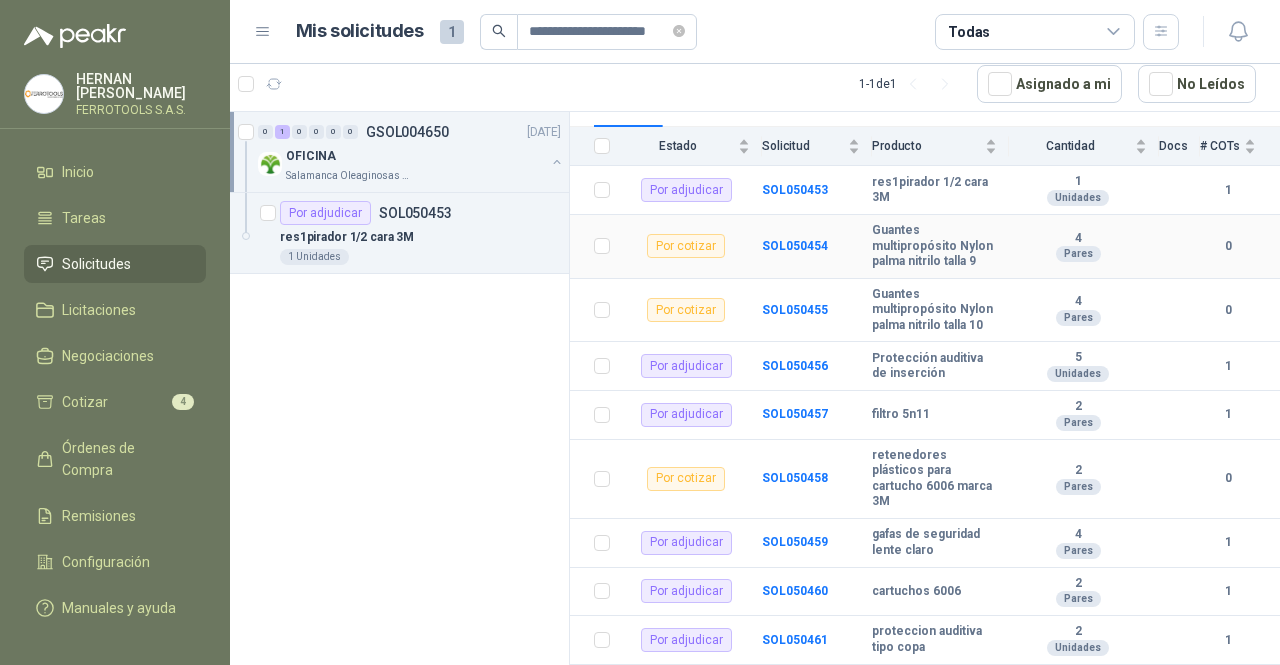 scroll, scrollTop: 247, scrollLeft: 0, axis: vertical 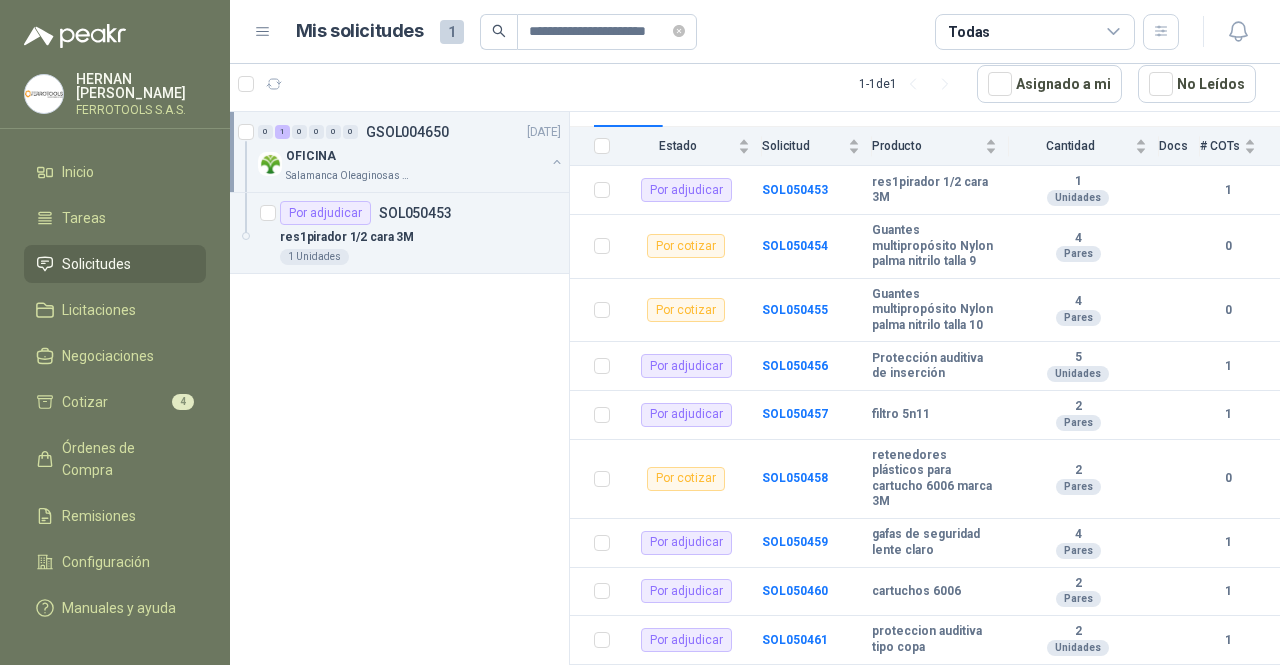 click on "Solicitudes" at bounding box center (115, 264) 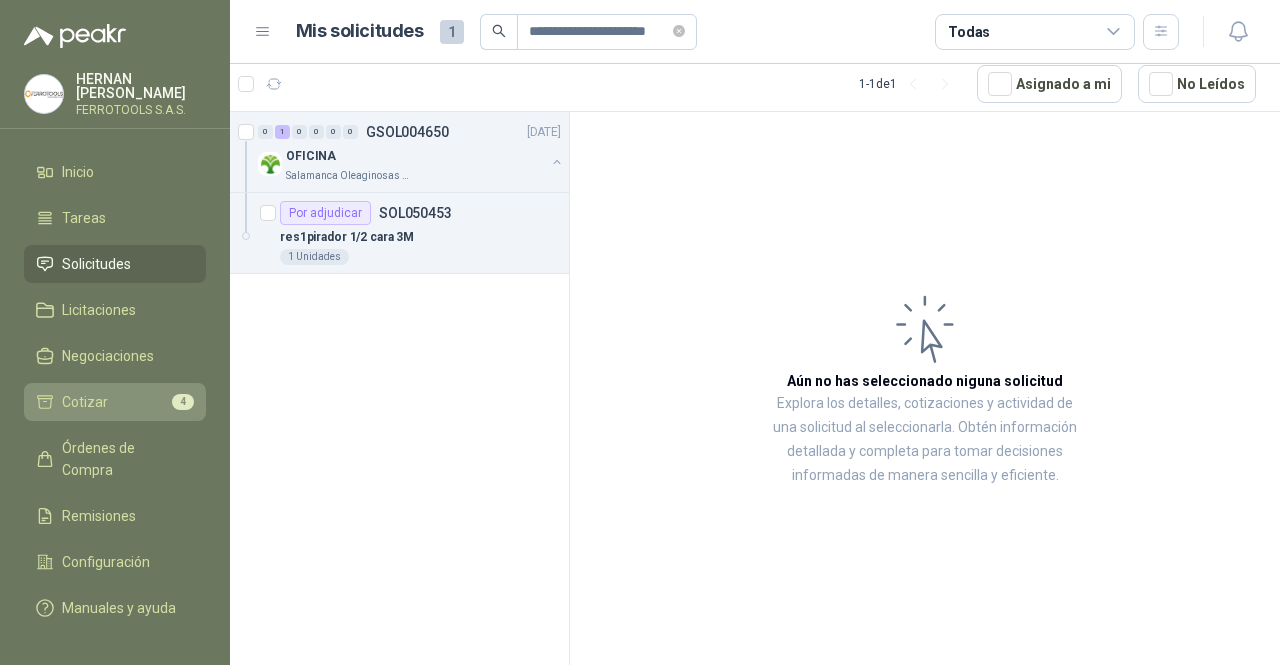 click on "Cotizar 4" at bounding box center (115, 402) 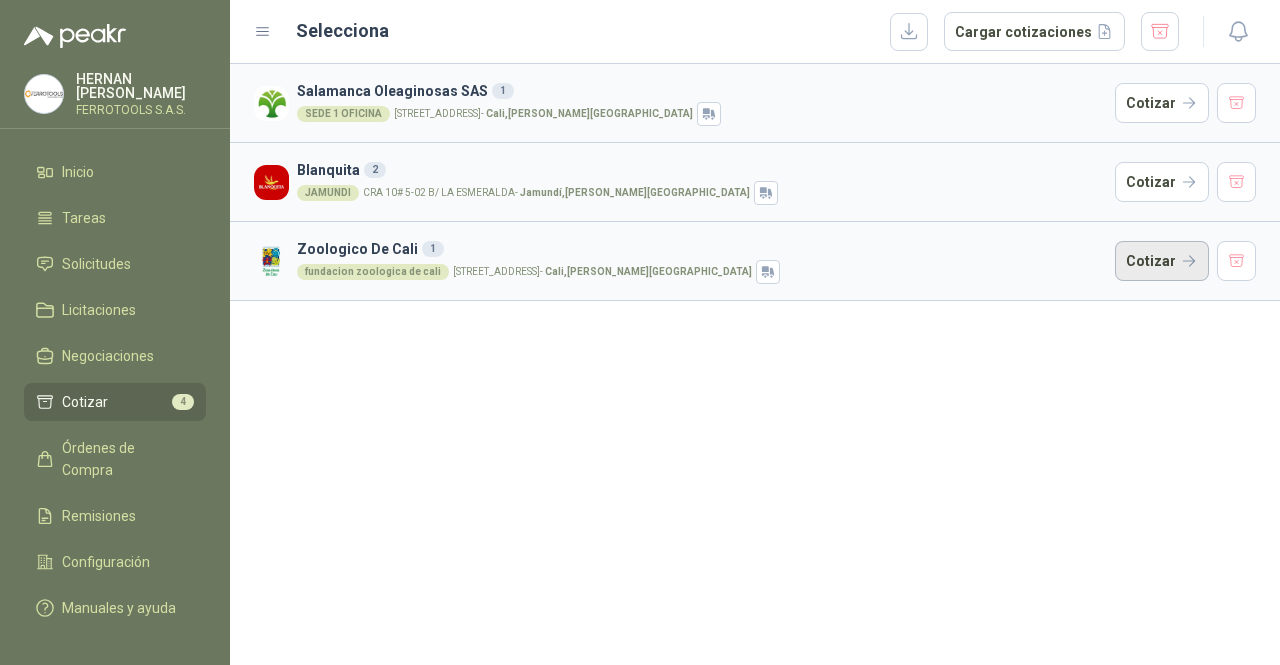 click on "Cotizar" at bounding box center [1162, 261] 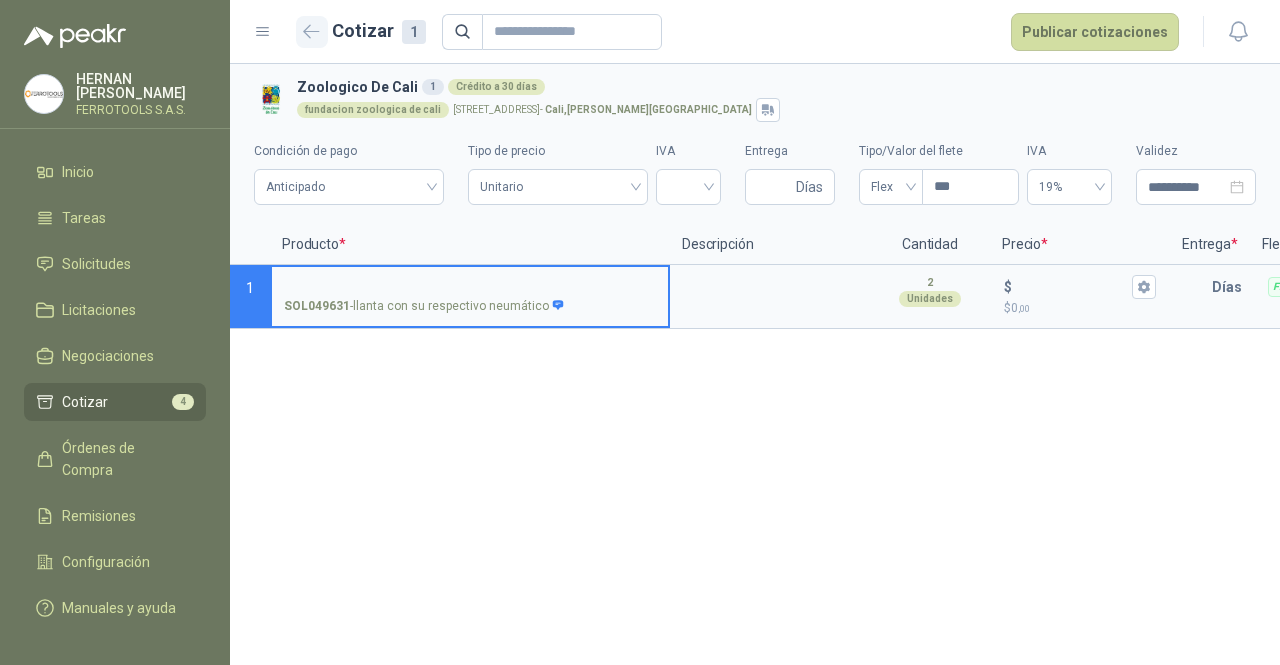 click 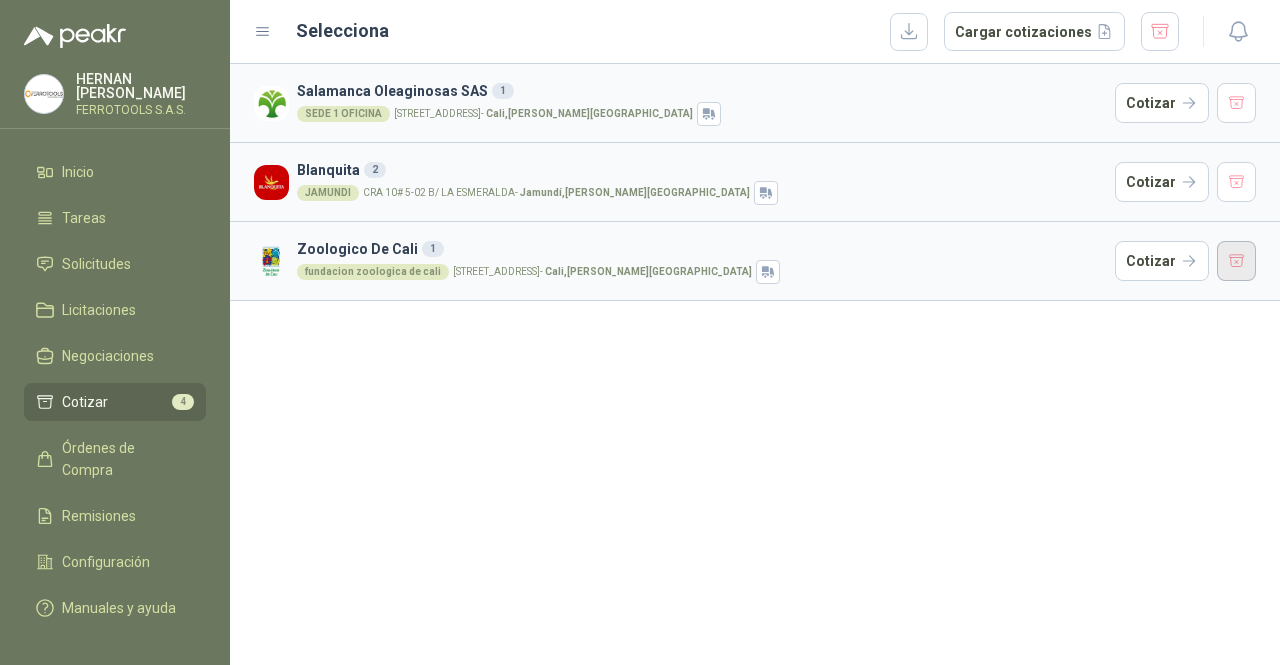 click at bounding box center [1237, 261] 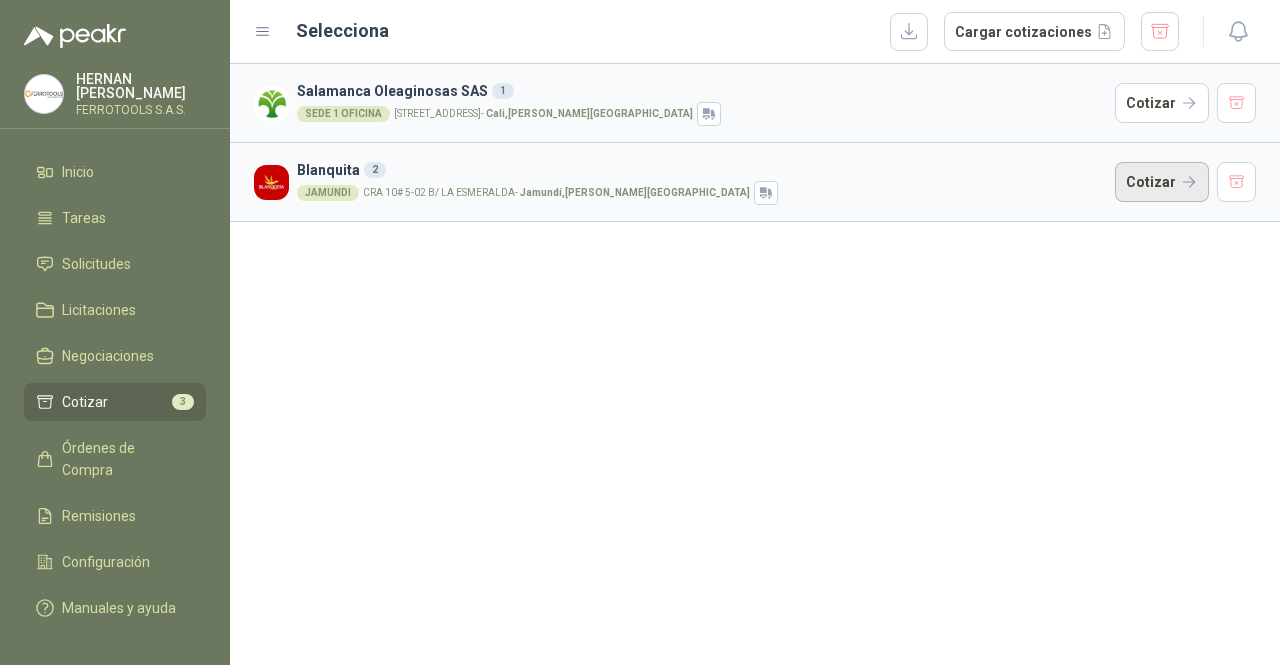 click on "Cotizar" at bounding box center (1162, 182) 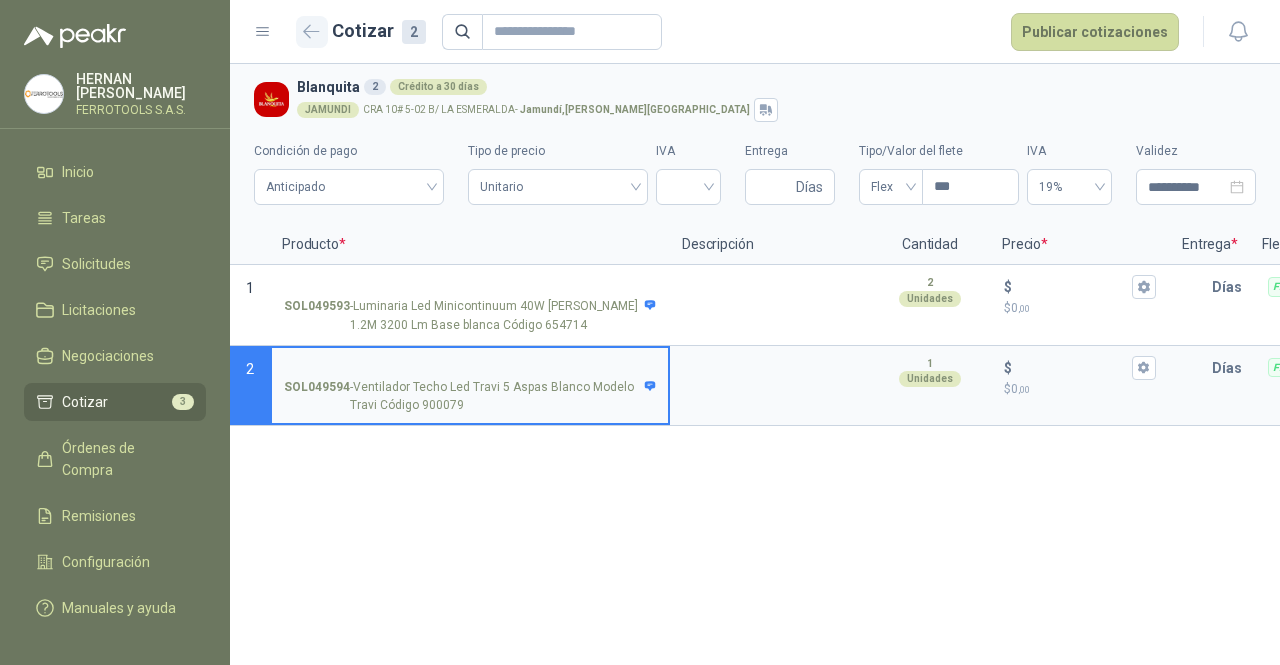 click at bounding box center (312, 32) 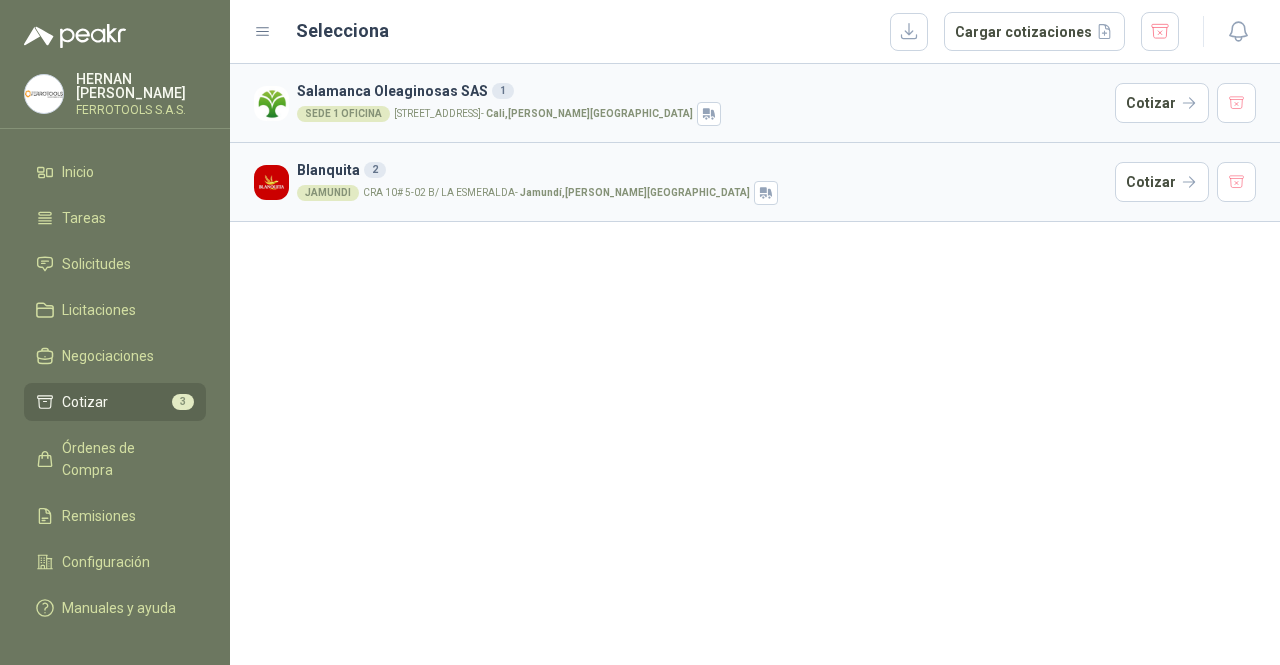 click on "SEDE 1 OFICINA [STREET_ADDRESS][PERSON_NAME]" at bounding box center (702, 114) 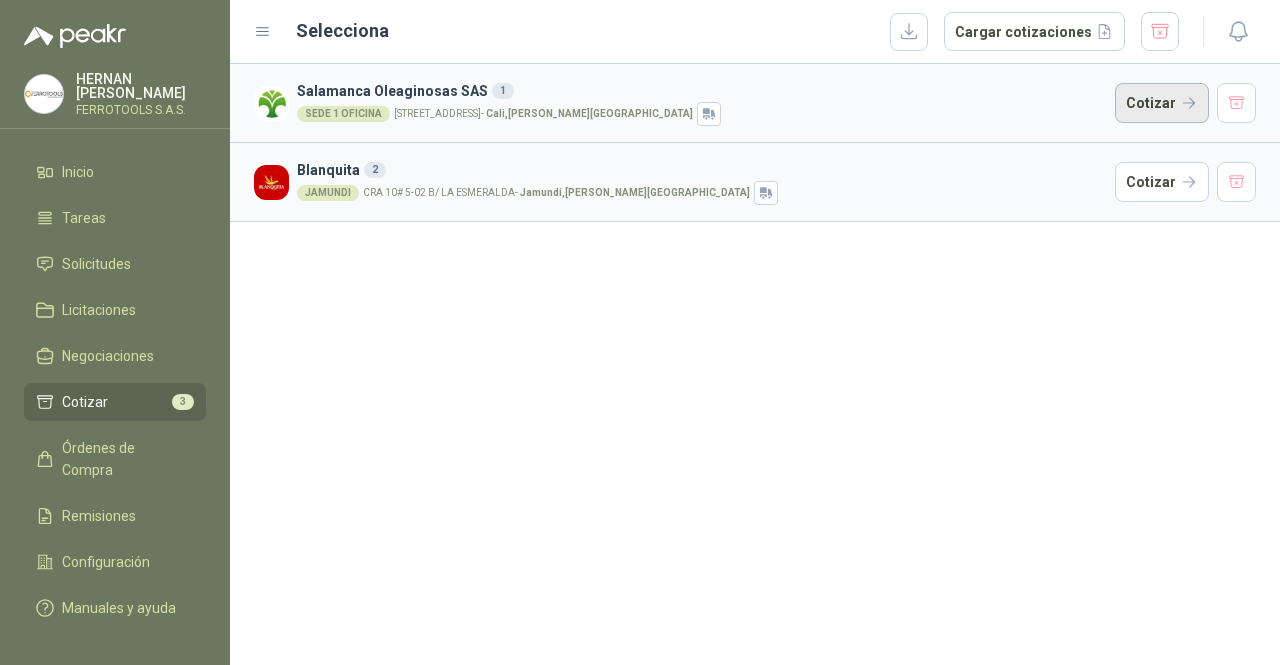 click on "Cotizar" at bounding box center [1162, 103] 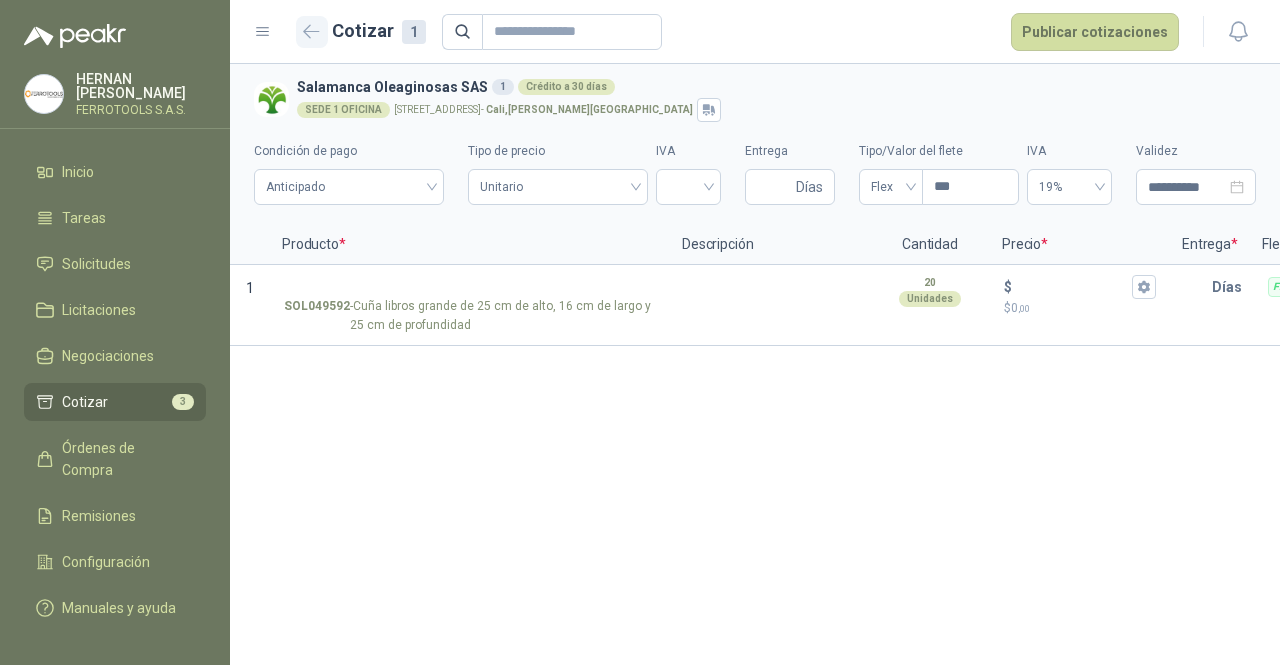 click at bounding box center (312, 32) 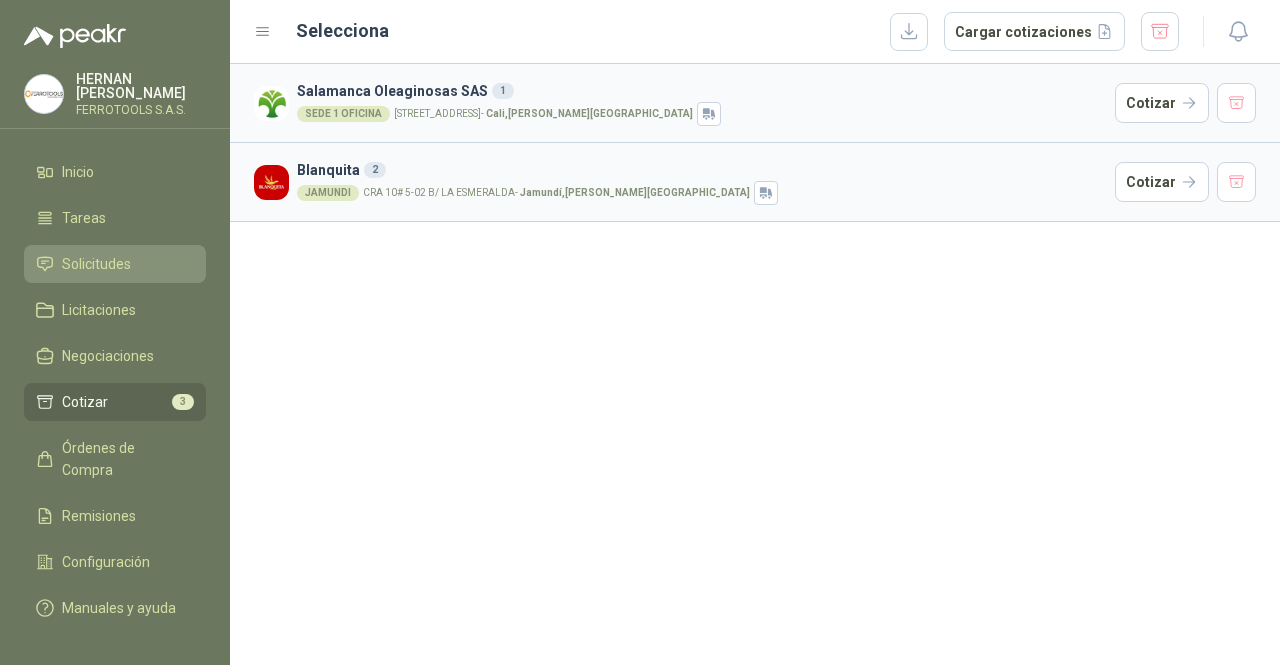click on "Solicitudes" at bounding box center (96, 264) 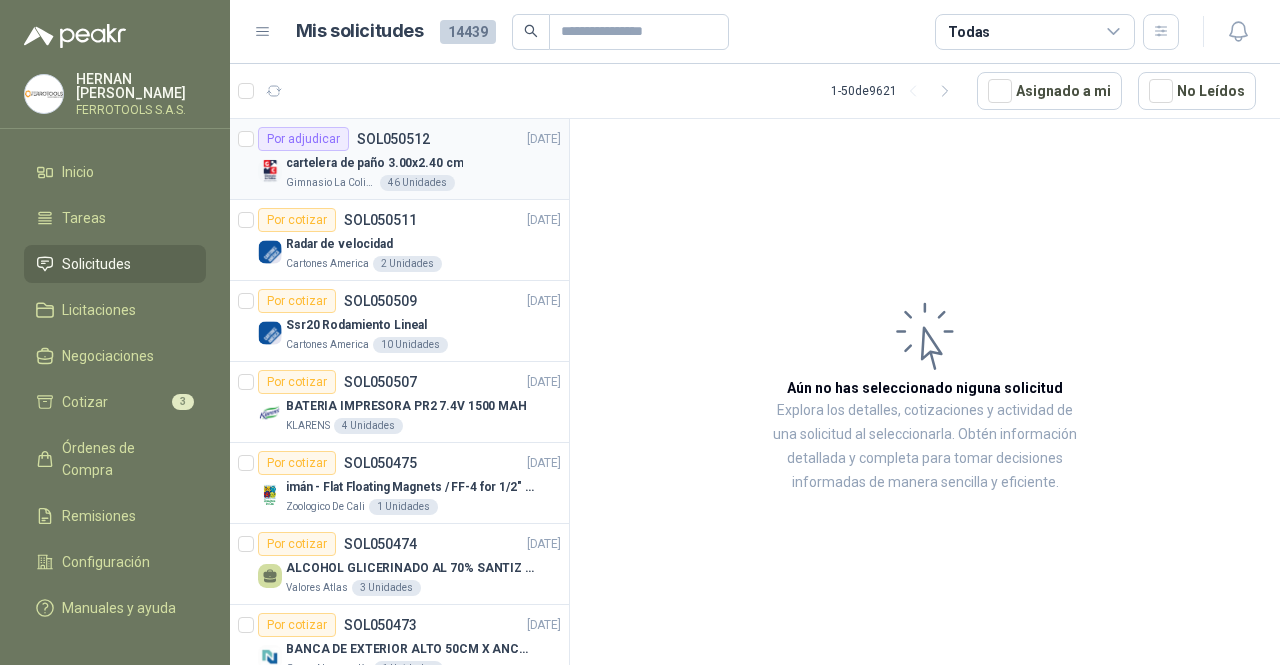 click on "Por adjudicar SOL050512 [DATE]   cartelera de paño 3.00x2.40 cm Gimnasio La [MEDICAL_DATA] 46   Unidades" at bounding box center (399, 159) 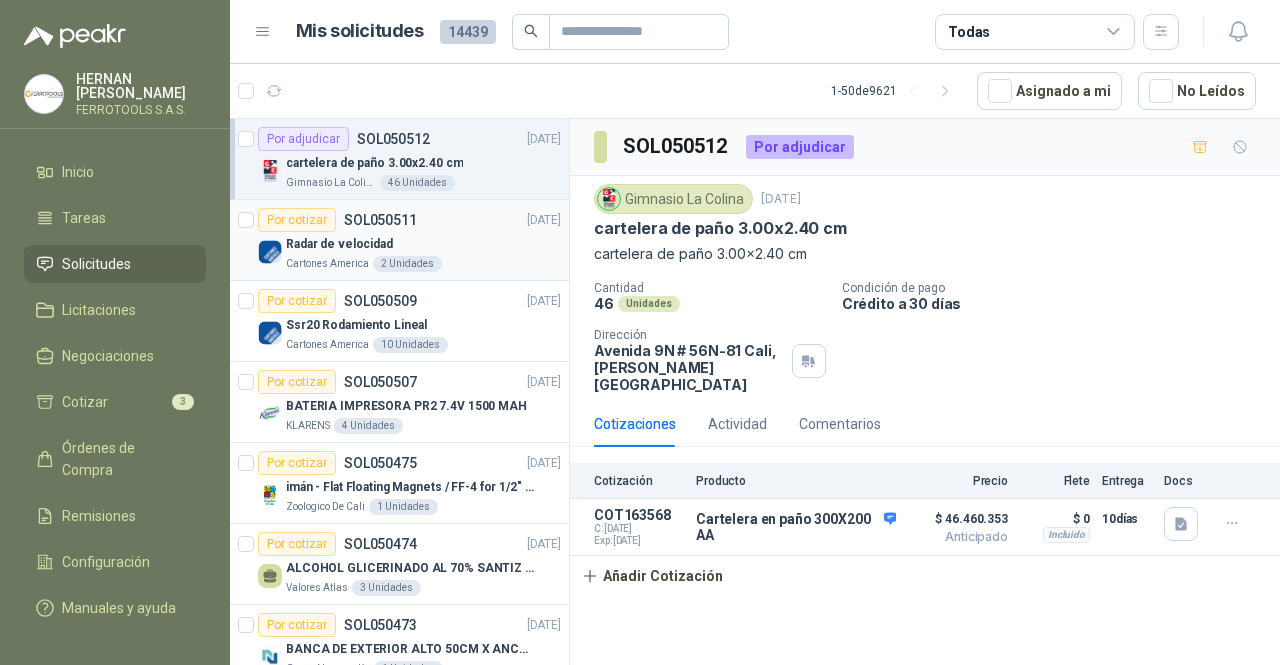 click on "Radar de velocidad" at bounding box center [423, 244] 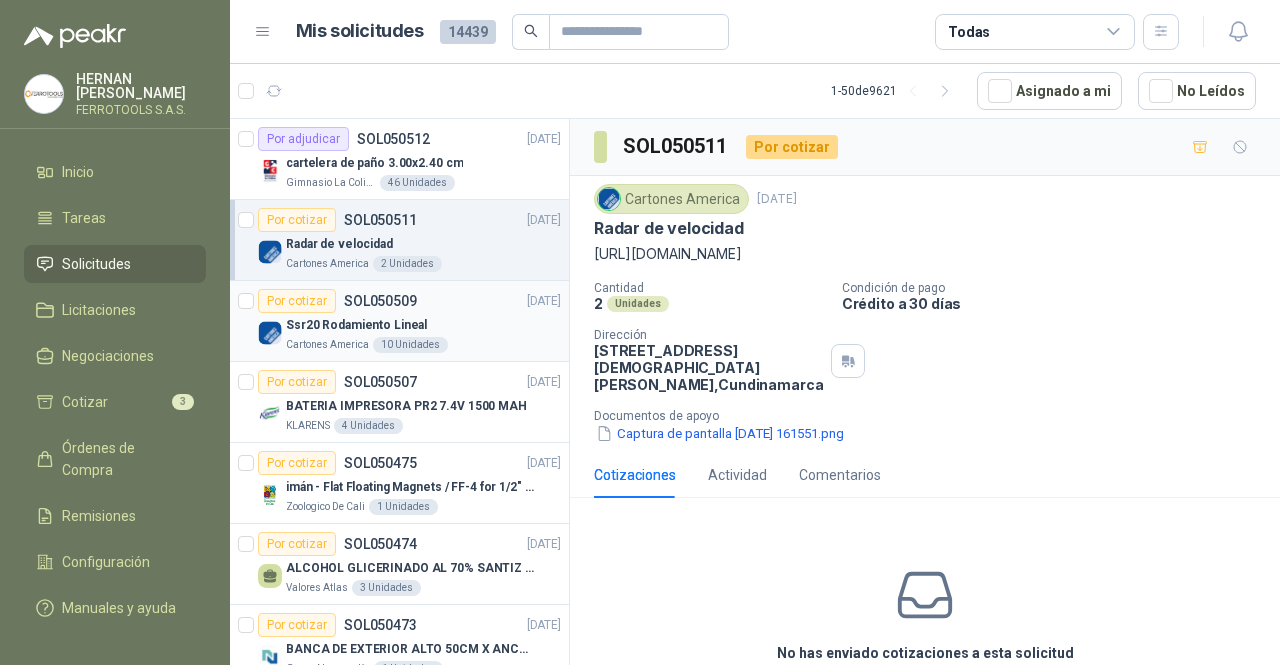 click on "Por cotizar SOL050509 [DATE]" at bounding box center [409, 301] 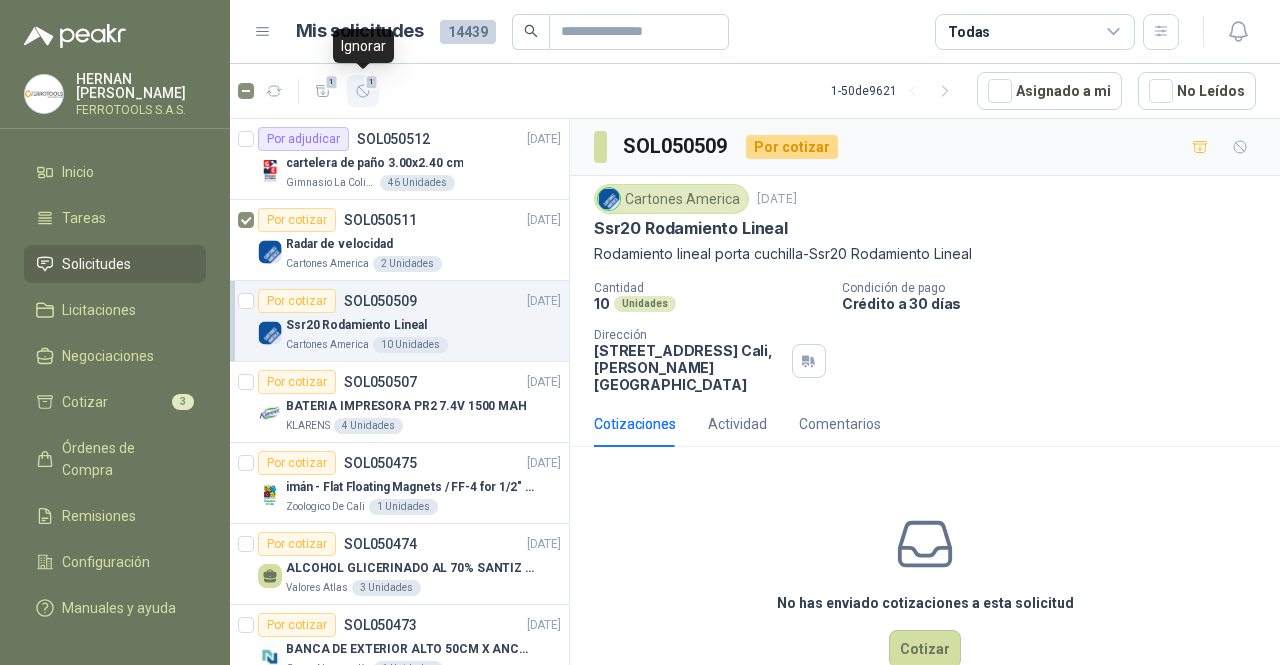 click on "1" at bounding box center [363, 91] 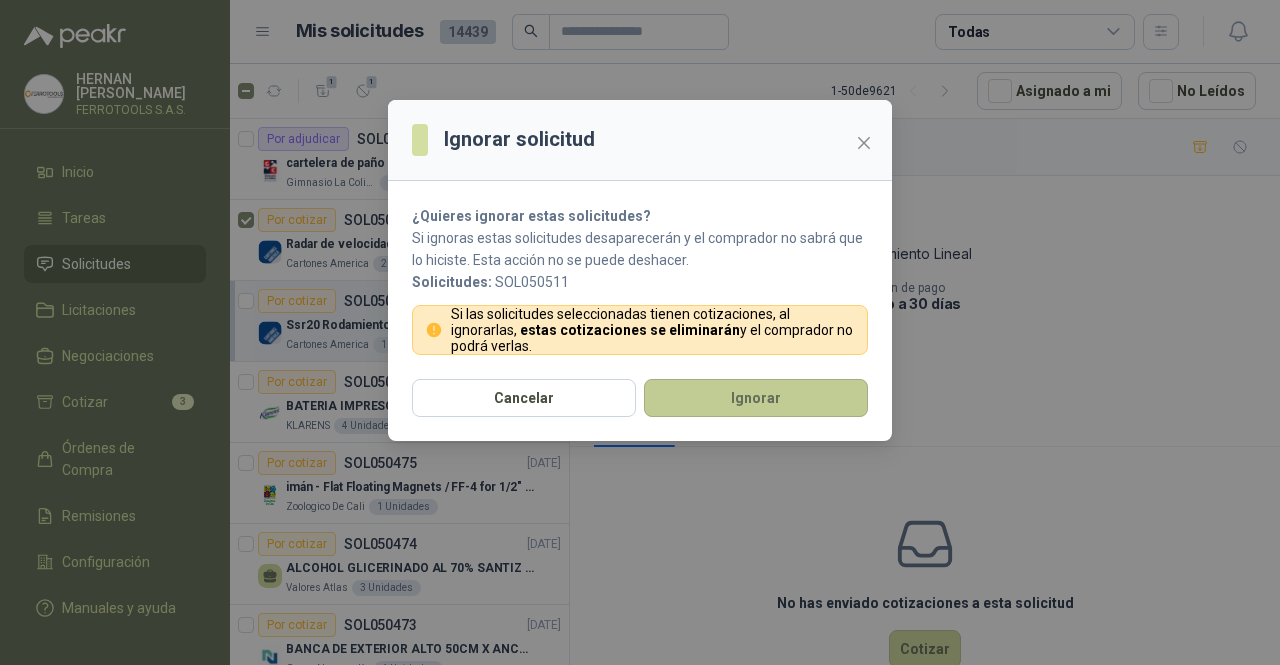 click on "Ignorar" at bounding box center (756, 398) 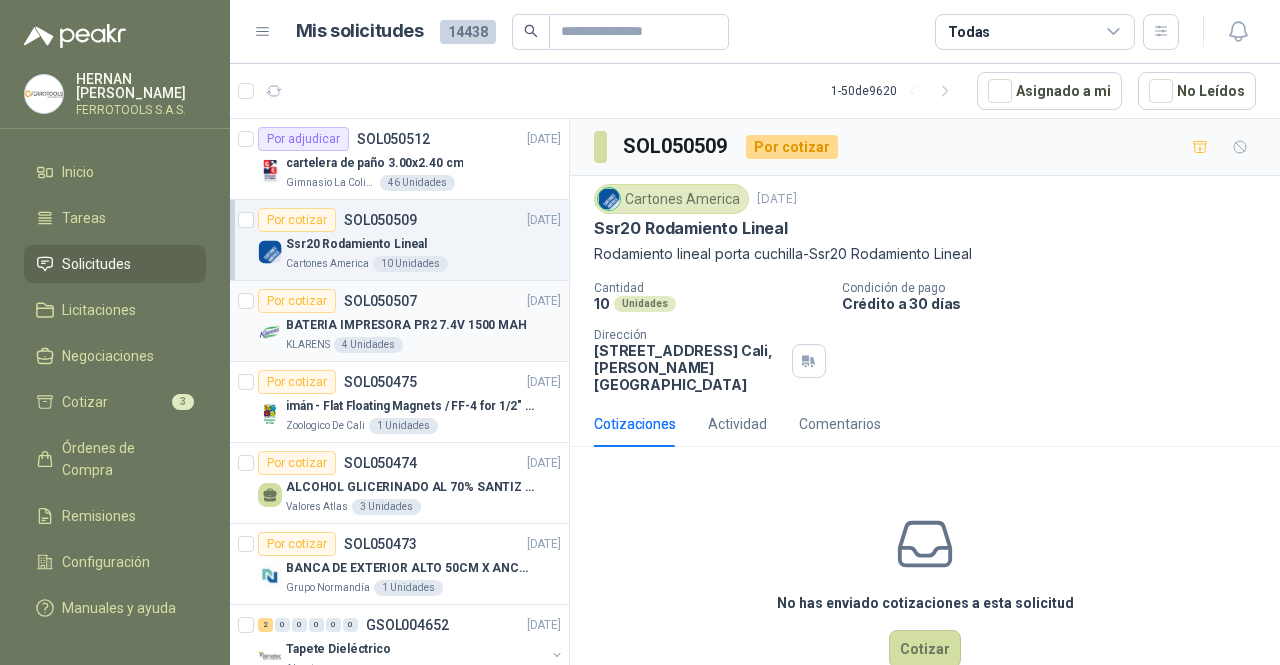 click on "KLARENS 4   Unidades" at bounding box center (423, 345) 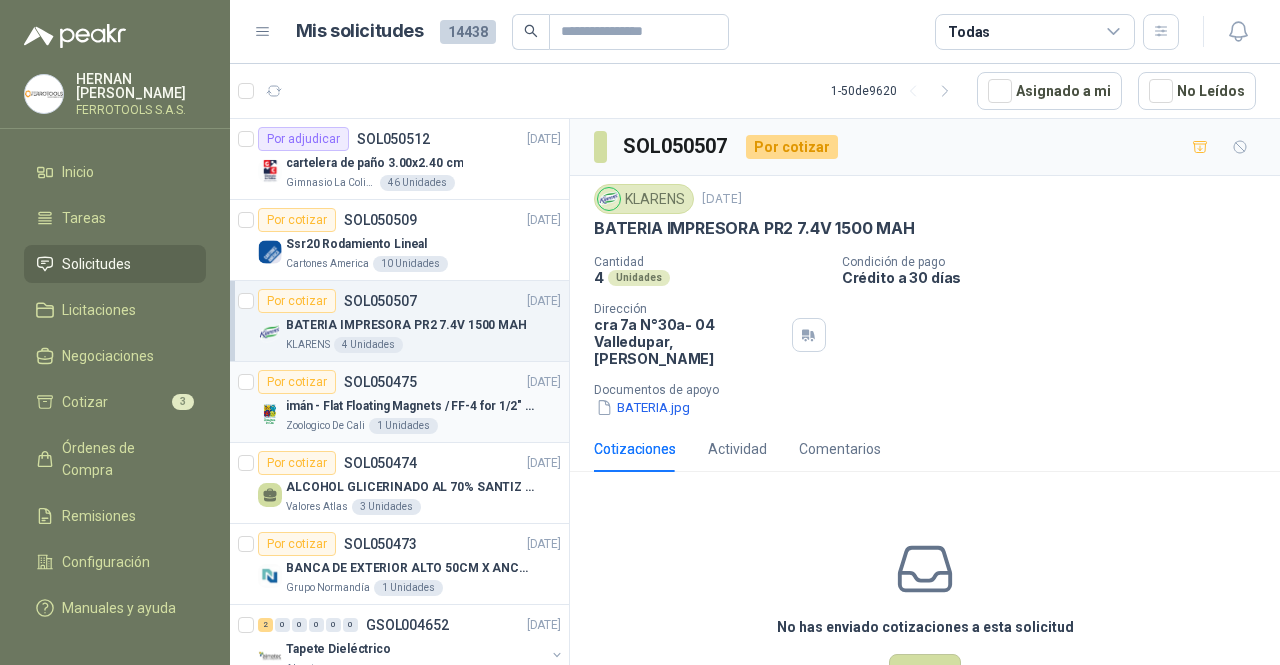 click on "imán  - Flat Floating Magnets / FF-4 for 1/2″ (1.3 CM) TO 1″ (2.5 CM)" at bounding box center (423, 406) 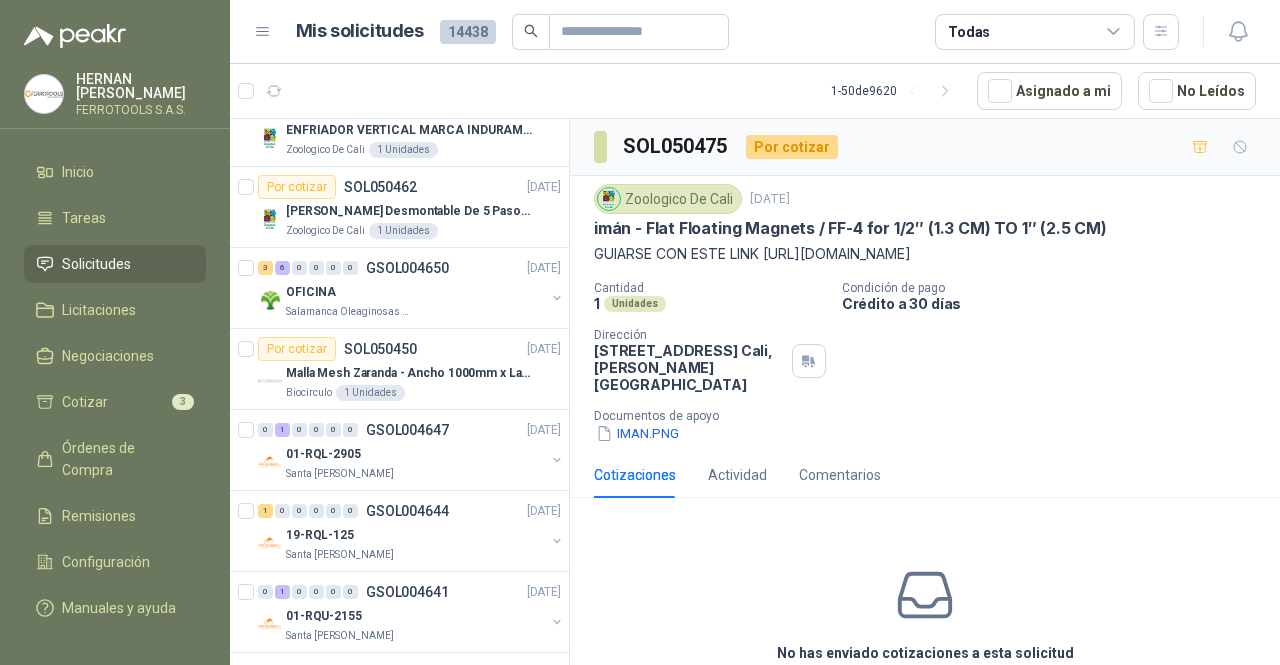 scroll, scrollTop: 800, scrollLeft: 0, axis: vertical 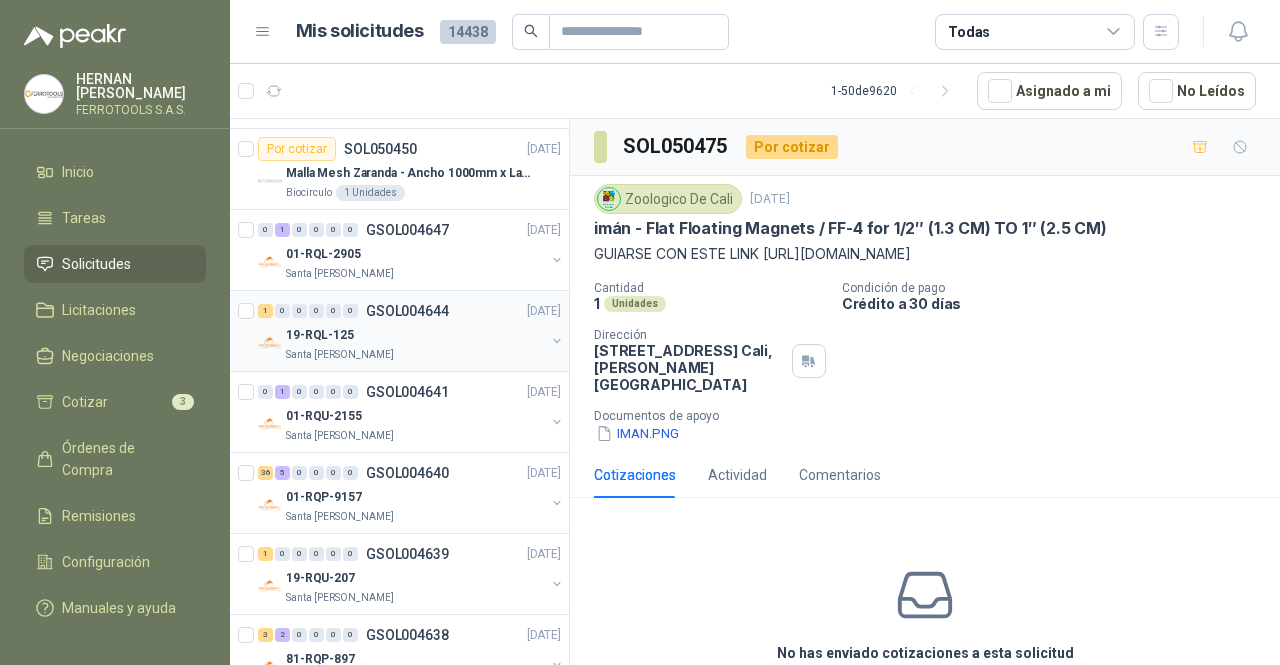 click on "Santa [PERSON_NAME]" at bounding box center (415, 355) 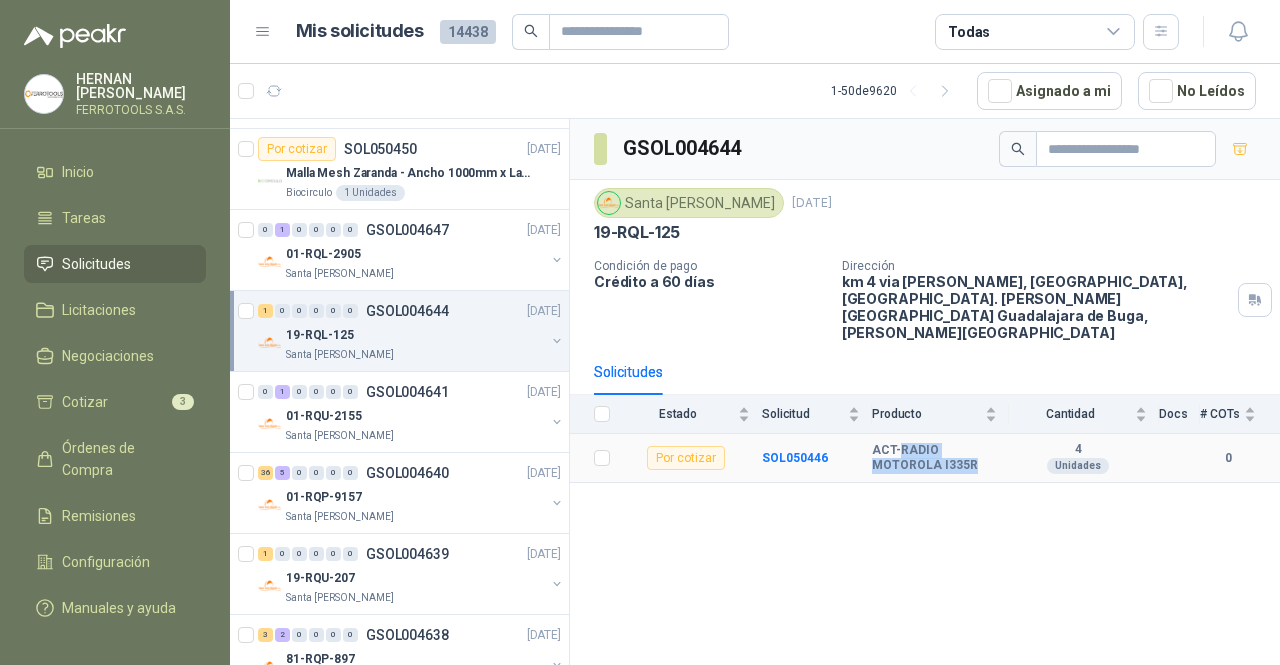 drag, startPoint x: 993, startPoint y: 452, endPoint x: 899, endPoint y: 432, distance: 96.10411 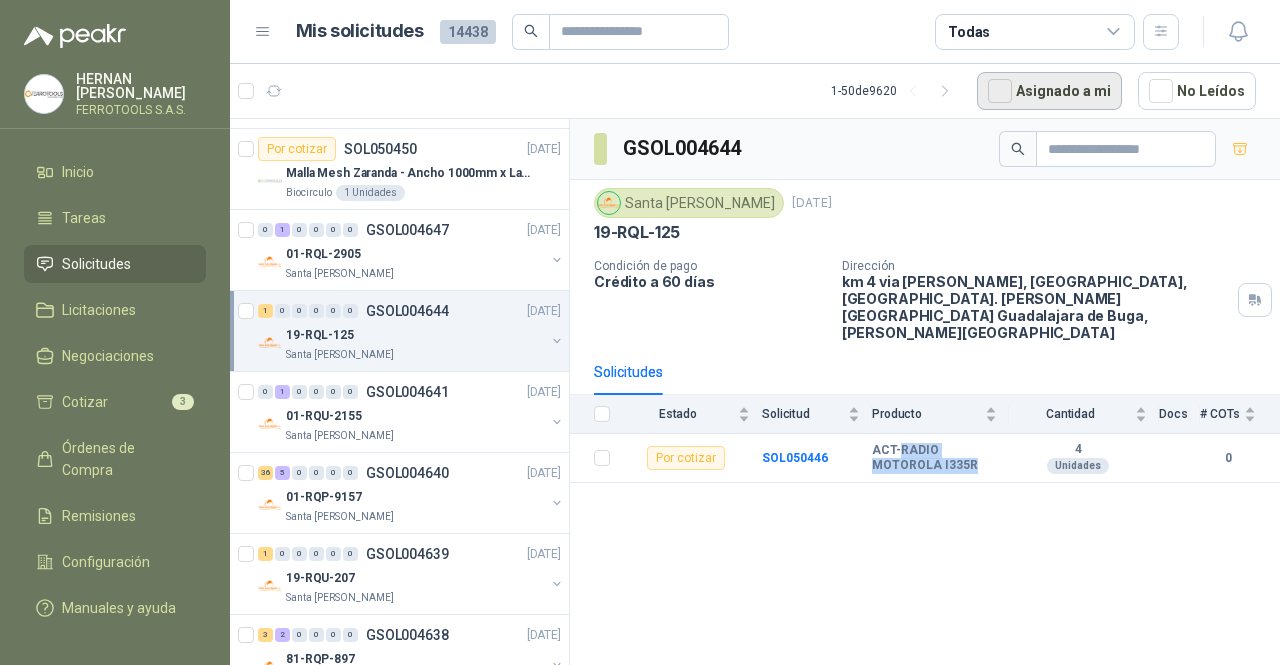 copy on "RADIO MOTOROLA I335R" 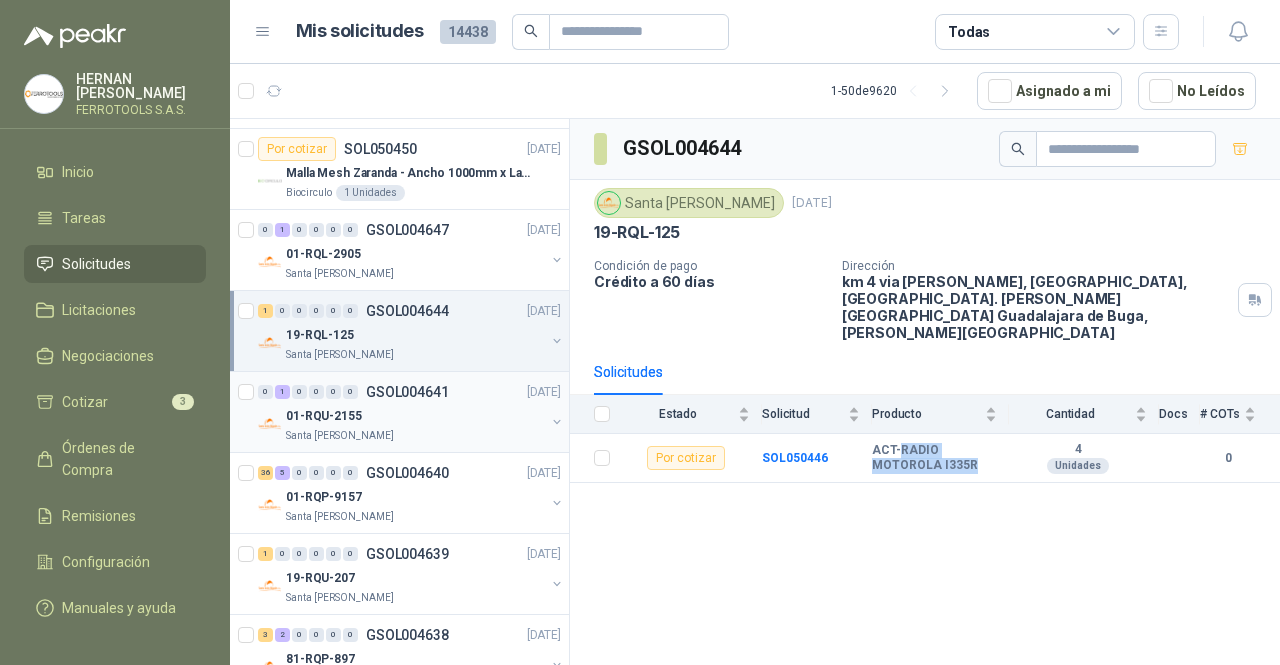 scroll, scrollTop: 900, scrollLeft: 0, axis: vertical 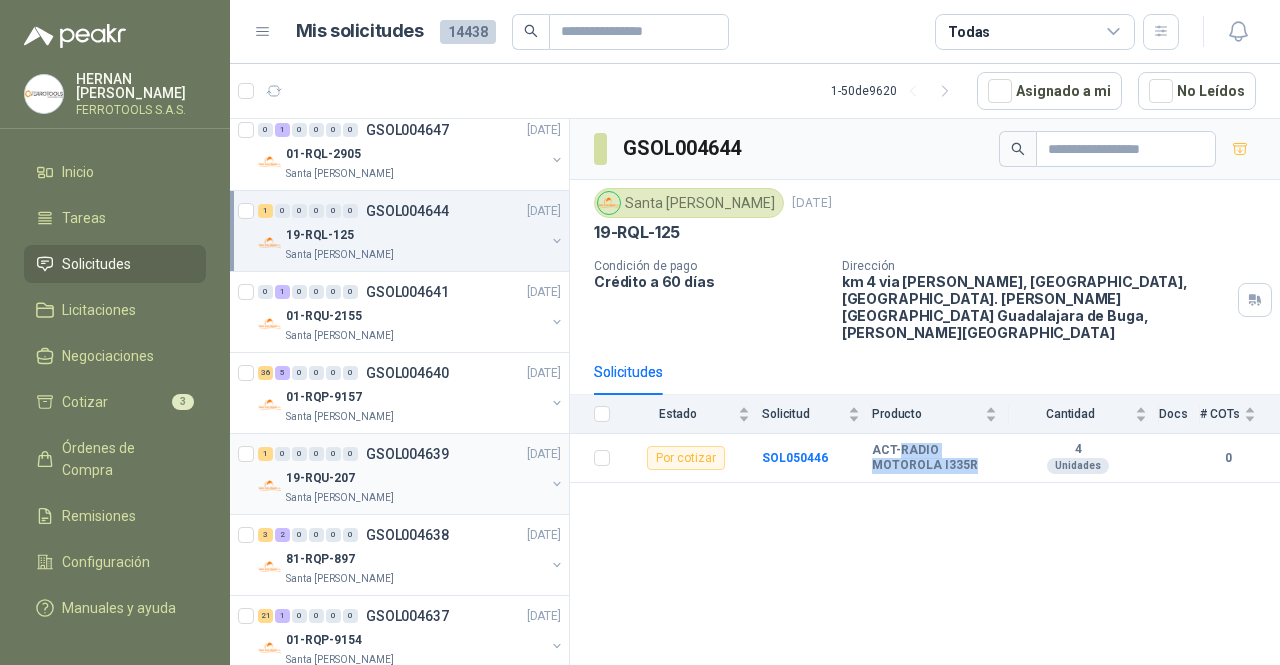 click on "GSOL004639" at bounding box center [407, 454] 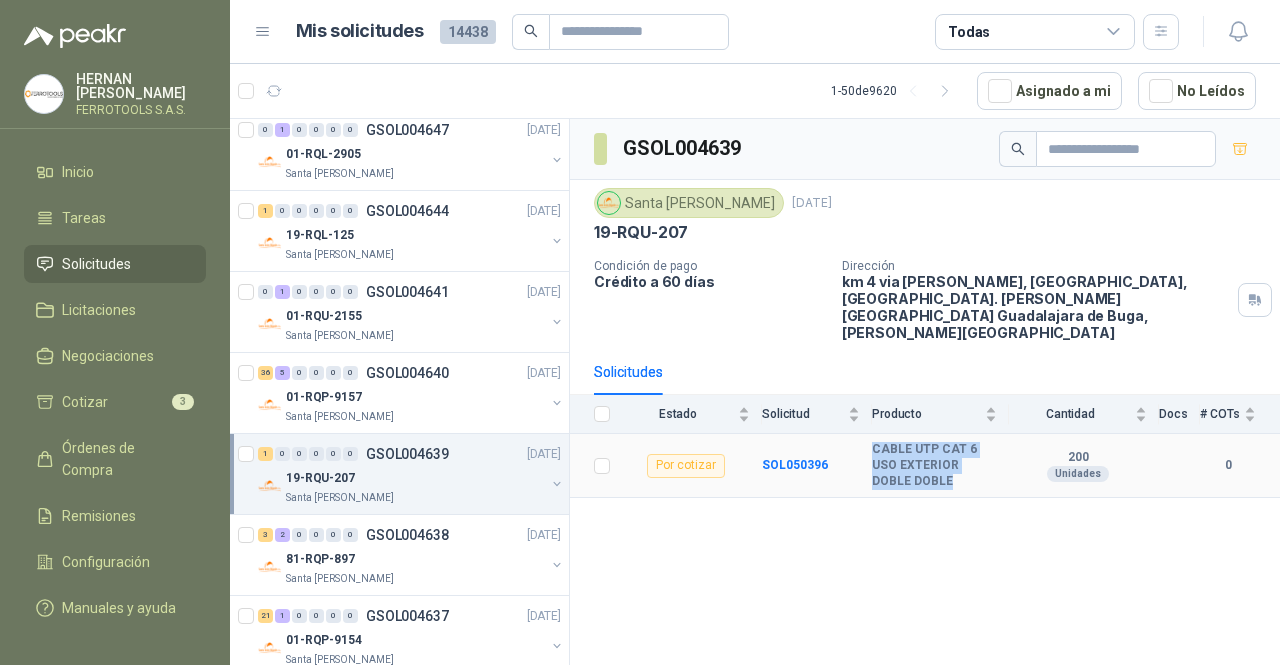 drag, startPoint x: 913, startPoint y: 466, endPoint x: 854, endPoint y: 435, distance: 66.64833 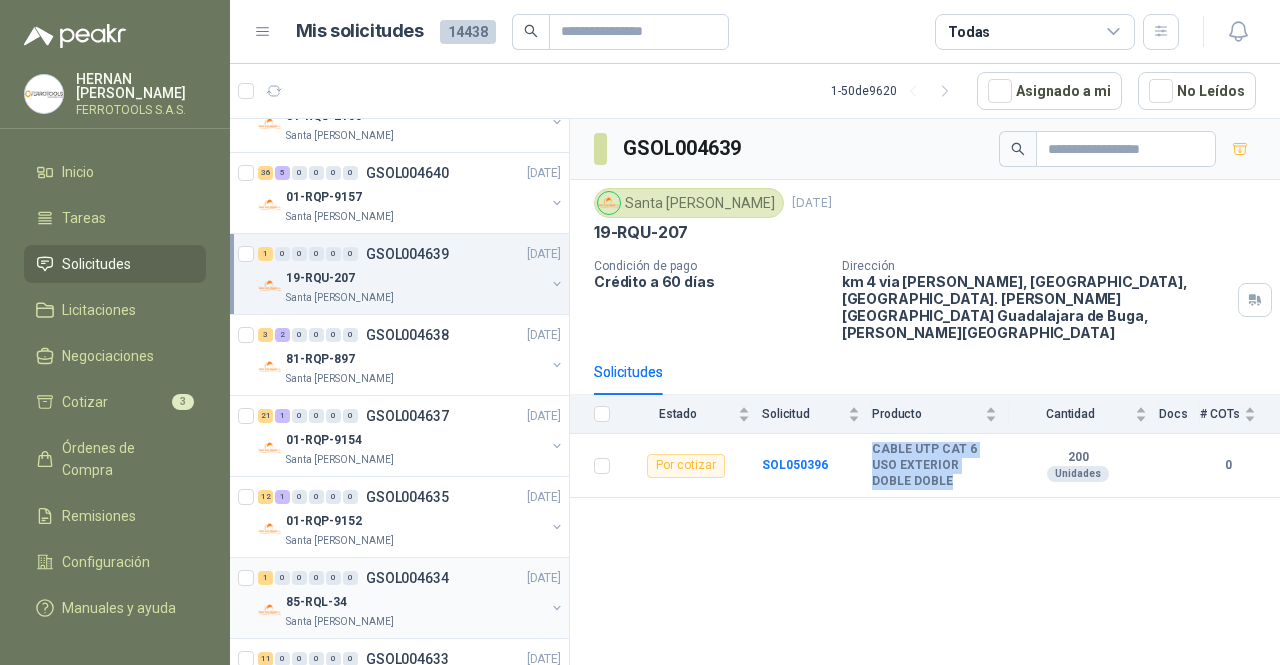 scroll, scrollTop: 1200, scrollLeft: 0, axis: vertical 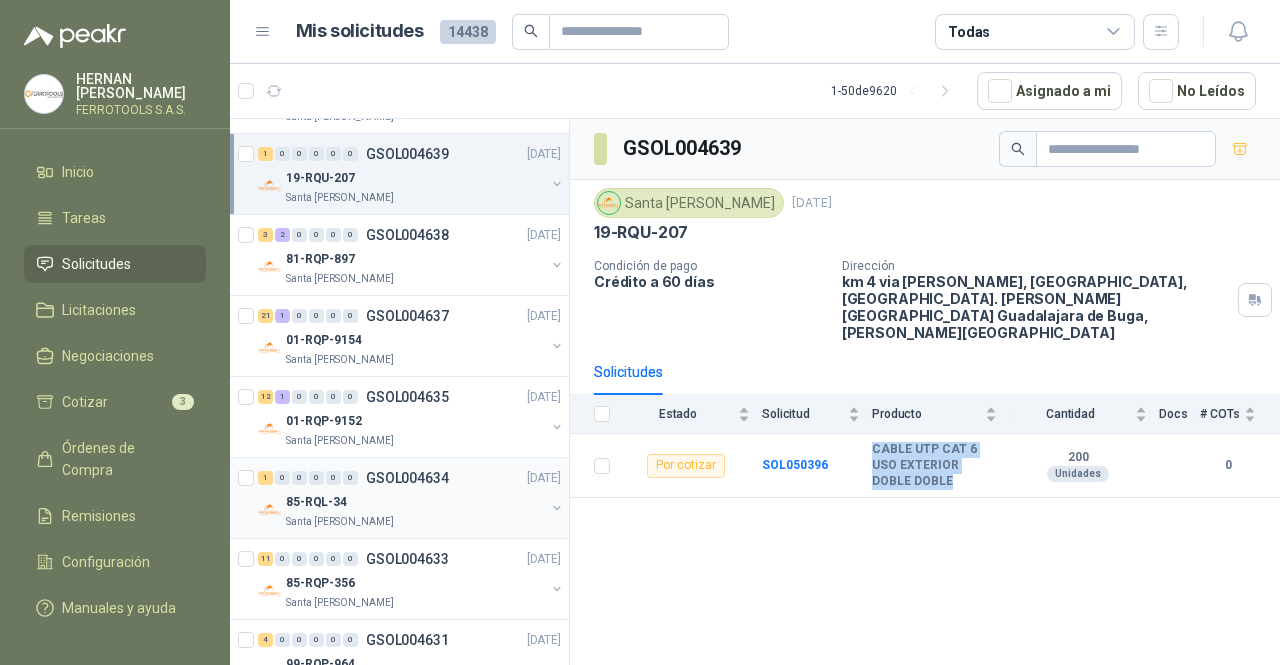 click on "85-RQL-34" at bounding box center (415, 502) 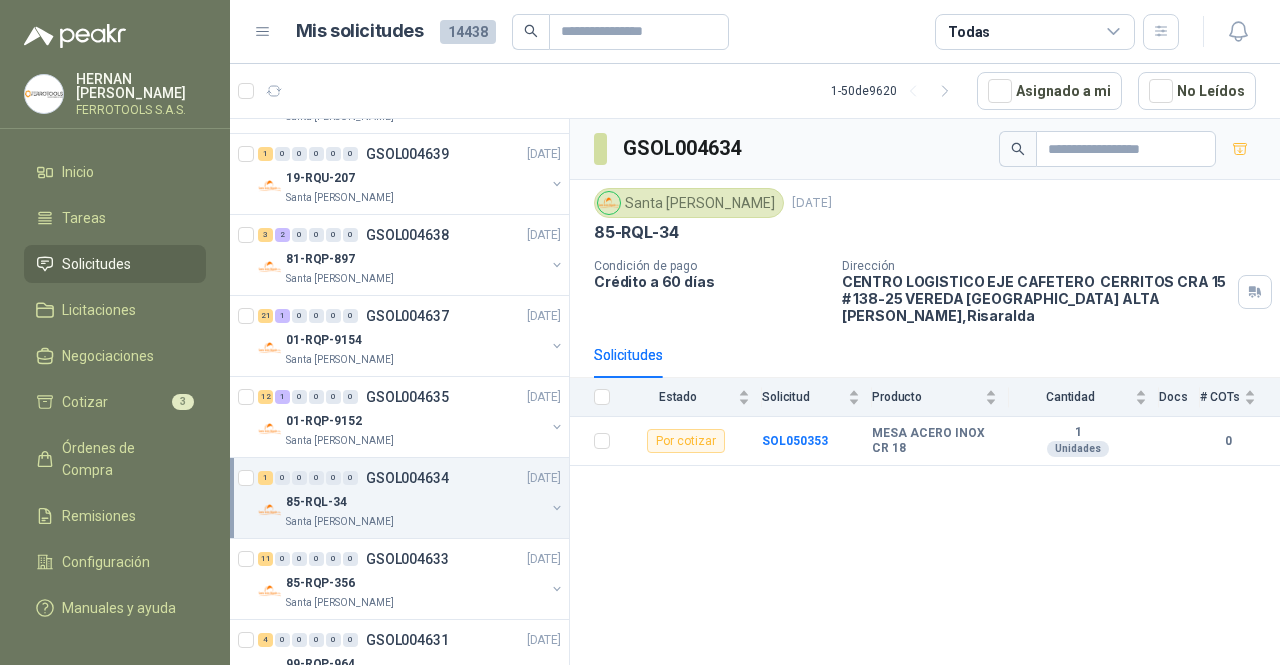 scroll, scrollTop: 1300, scrollLeft: 0, axis: vertical 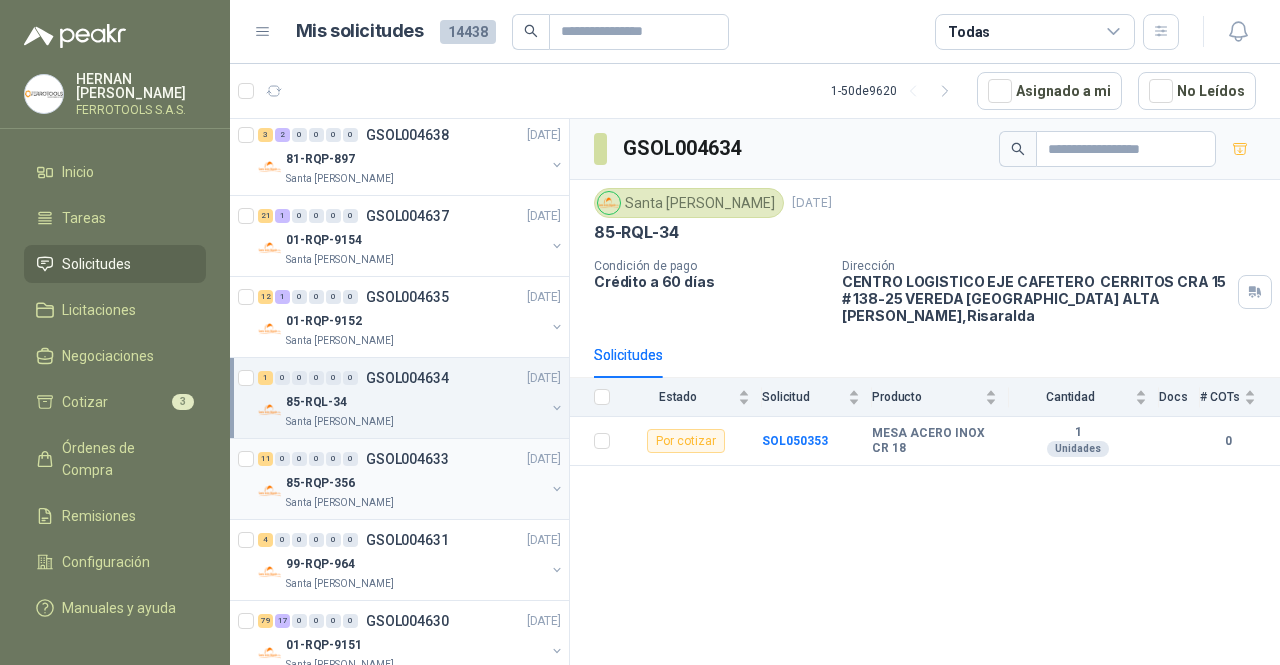 click on "85-RQP-356" at bounding box center [415, 483] 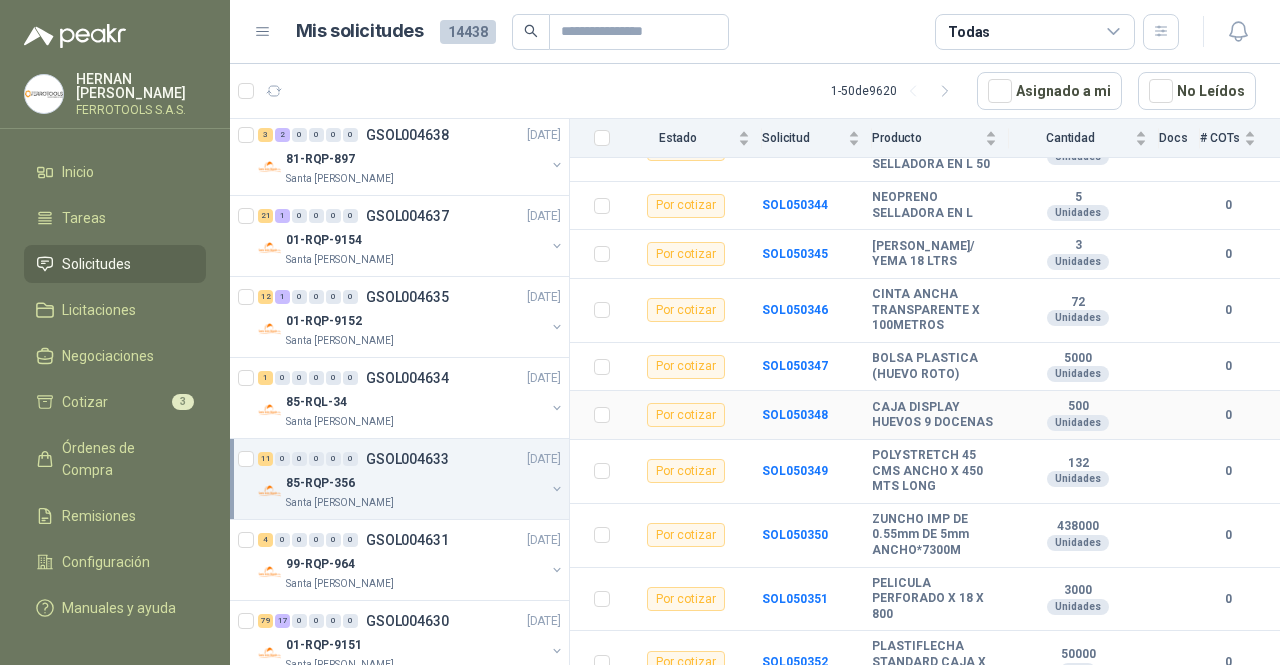 scroll, scrollTop: 402, scrollLeft: 0, axis: vertical 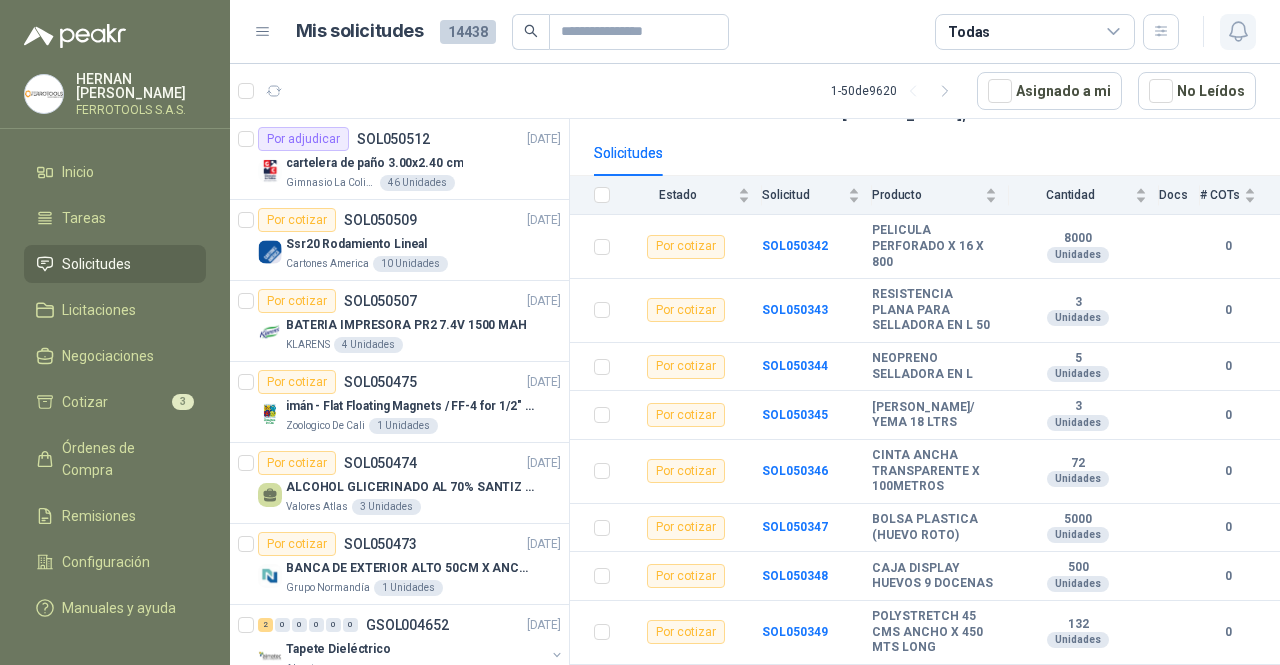 click 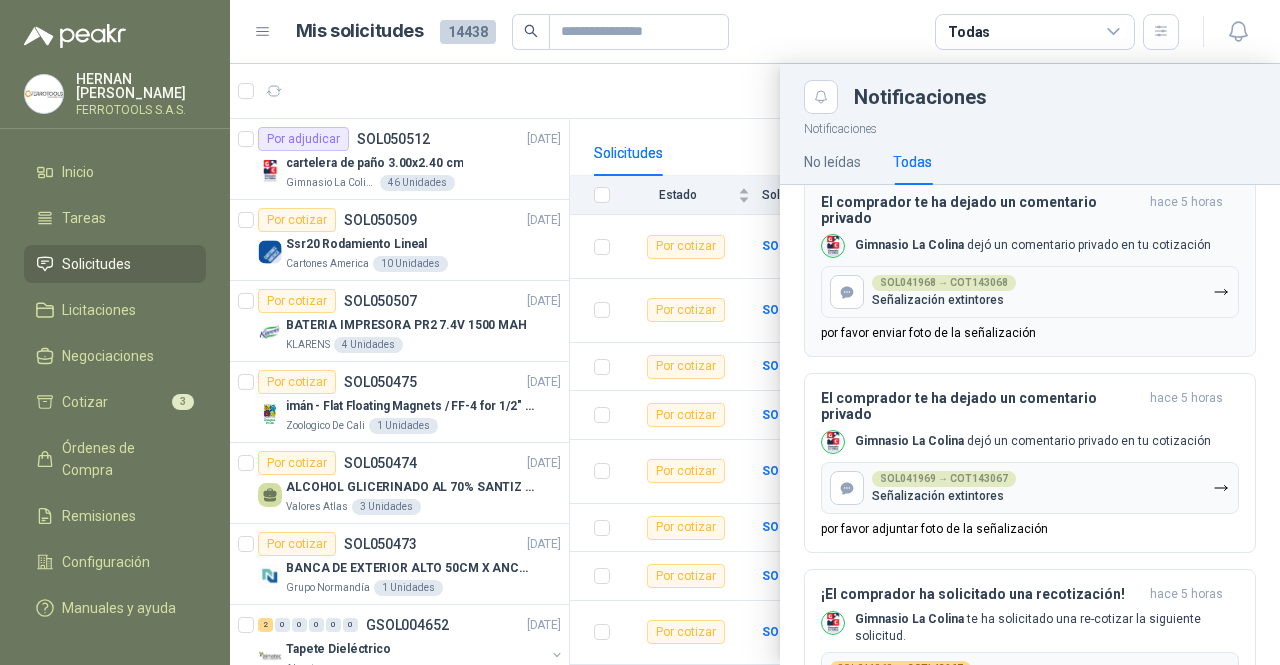 scroll, scrollTop: 400, scrollLeft: 0, axis: vertical 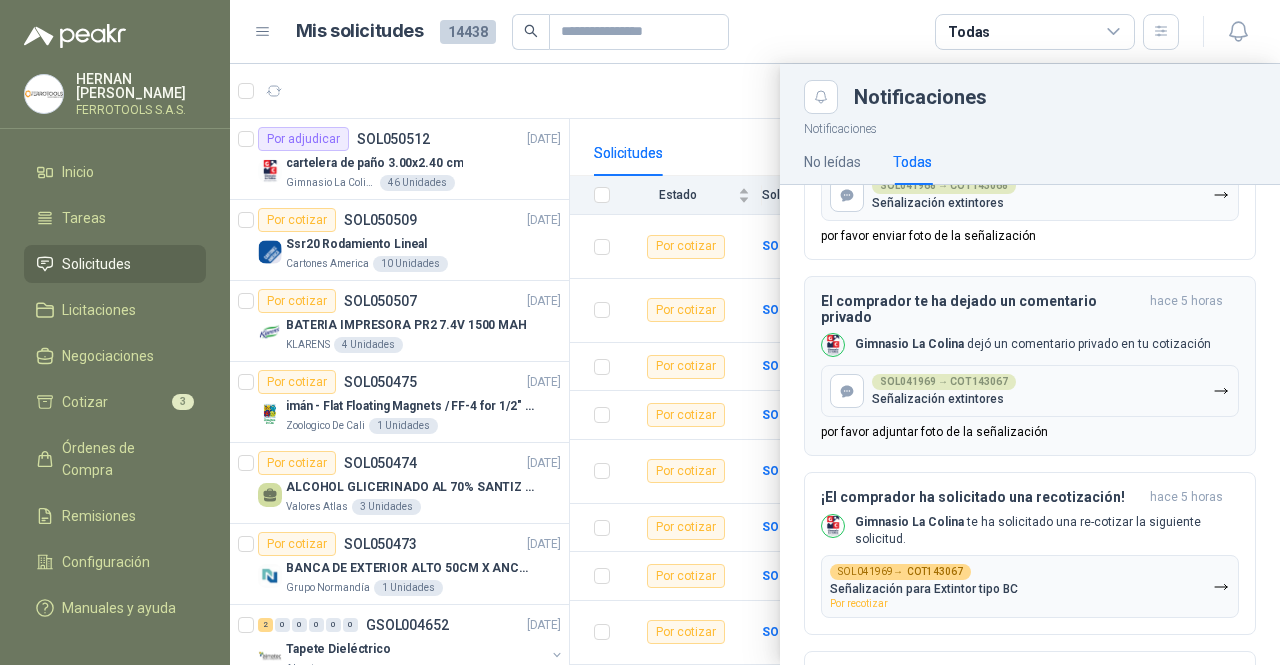 click on "El comprador te ha dejado un comentario privado hace 5 horas   Gimnasio La [MEDICAL_DATA]    dejó un comentario privado en tu cotización SOL041969 → COT143067 Señalización extintores por favor adjuntar foto de la señalización" at bounding box center [1030, 366] 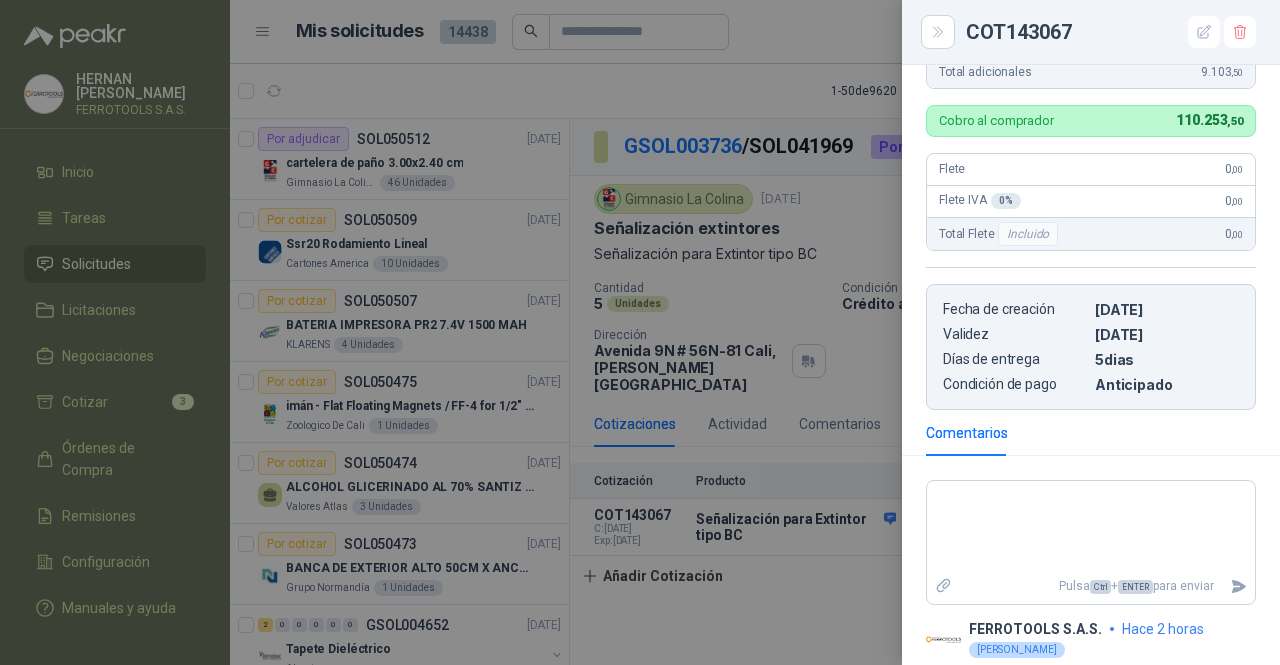 scroll, scrollTop: 771, scrollLeft: 0, axis: vertical 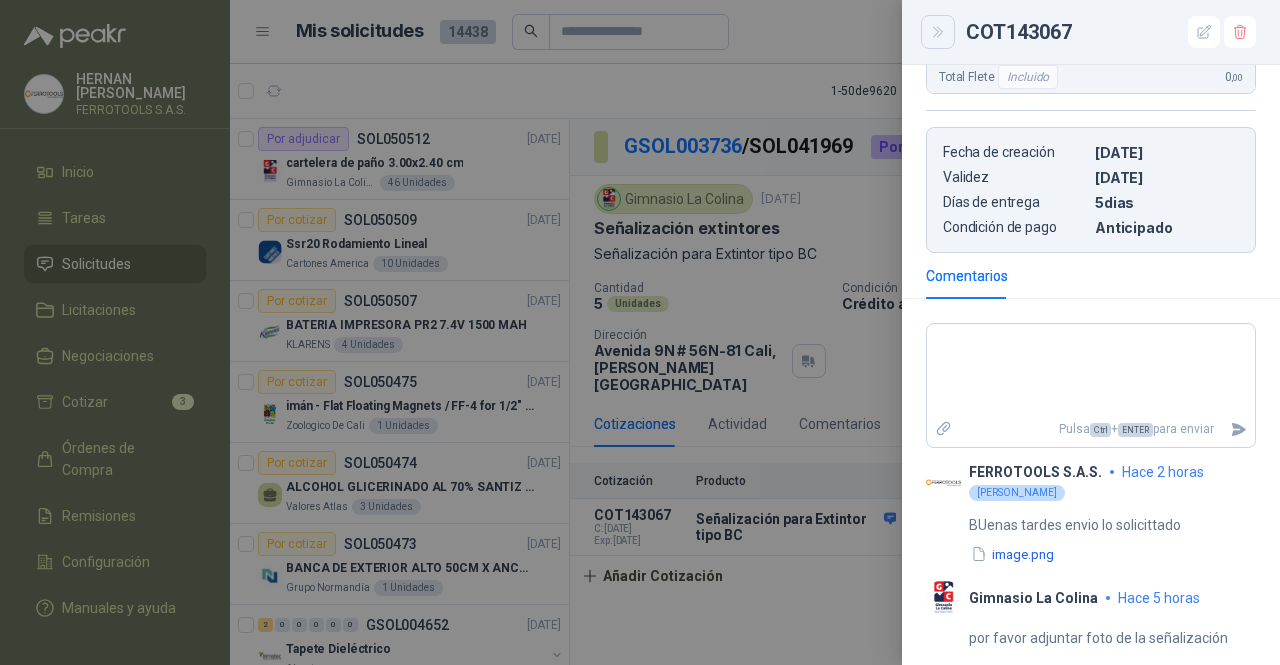 click at bounding box center (938, 32) 